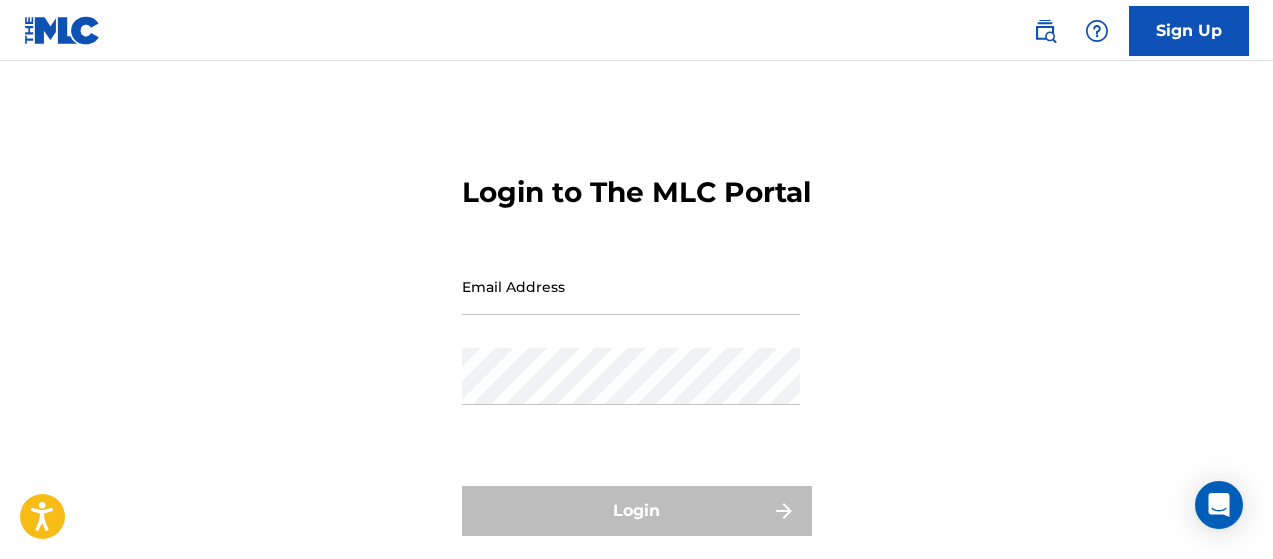 scroll, scrollTop: 0, scrollLeft: 0, axis: both 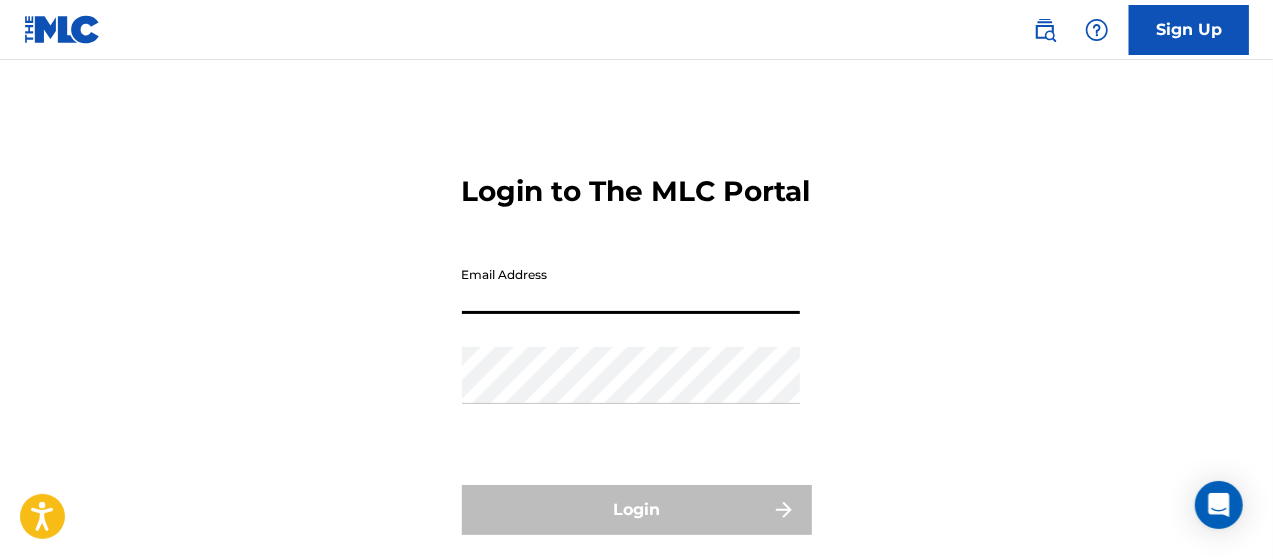 click on "Email Address" at bounding box center [631, 285] 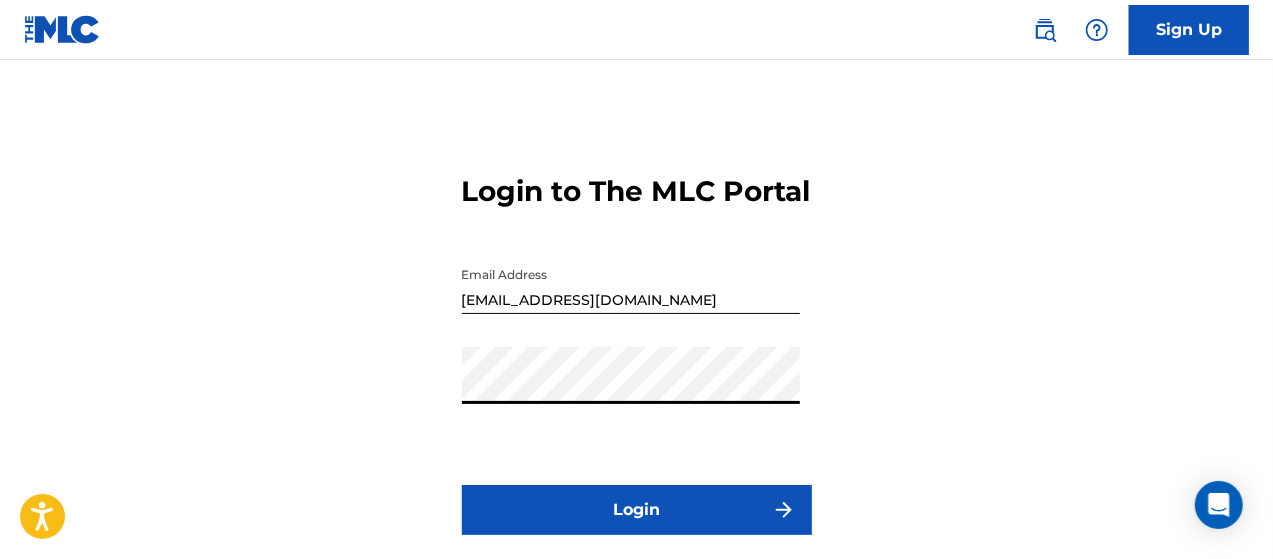 click on "Login" at bounding box center [637, 510] 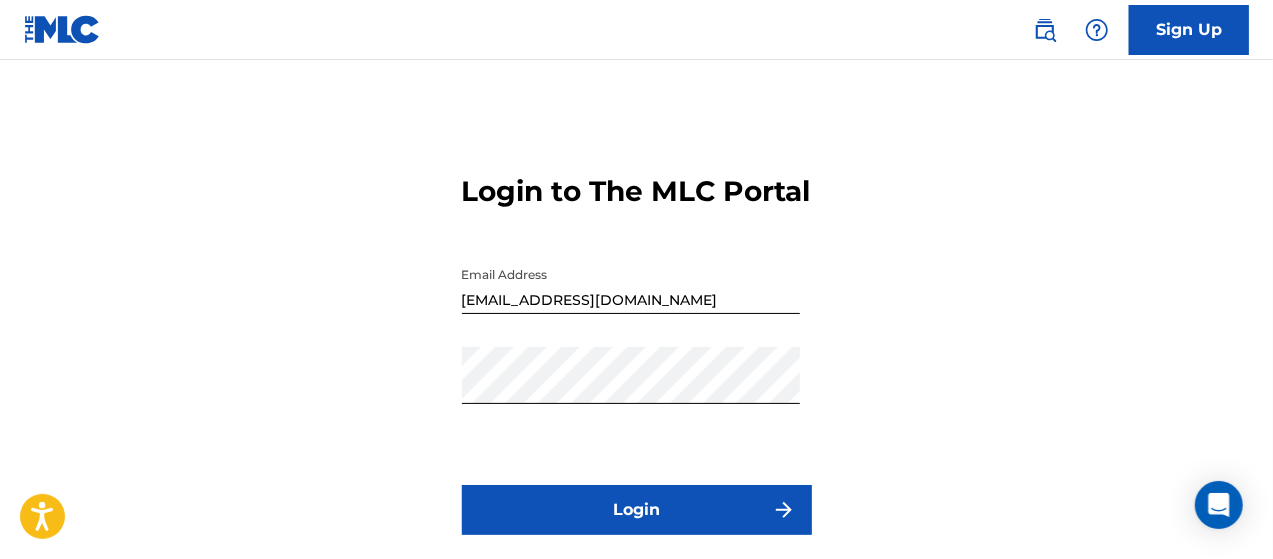 click on "Login" at bounding box center [637, 510] 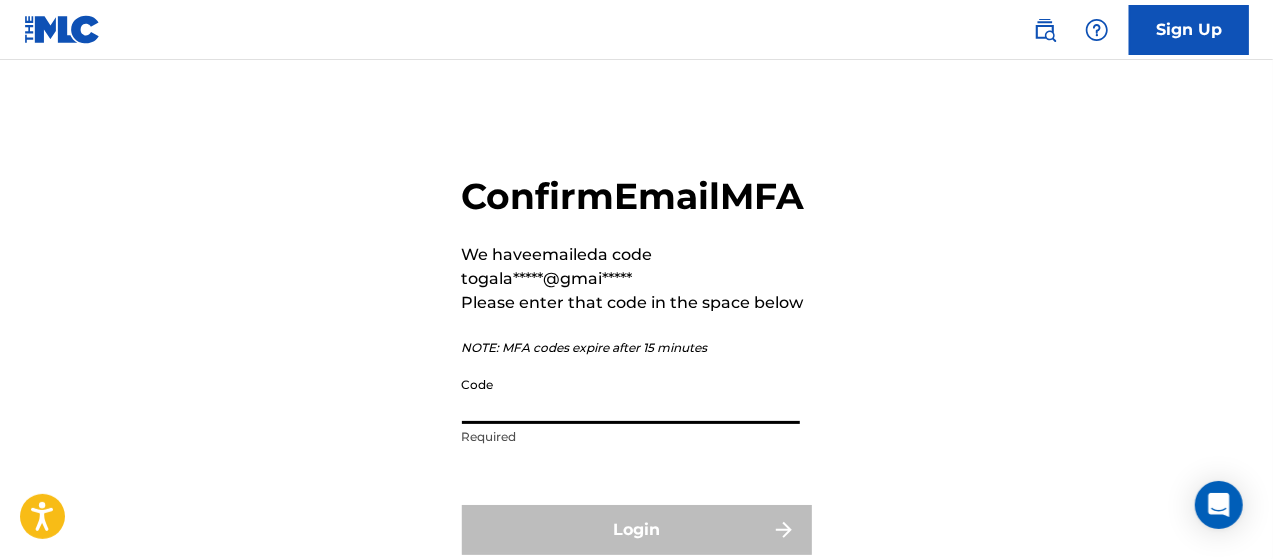 click on "Code" at bounding box center (631, 395) 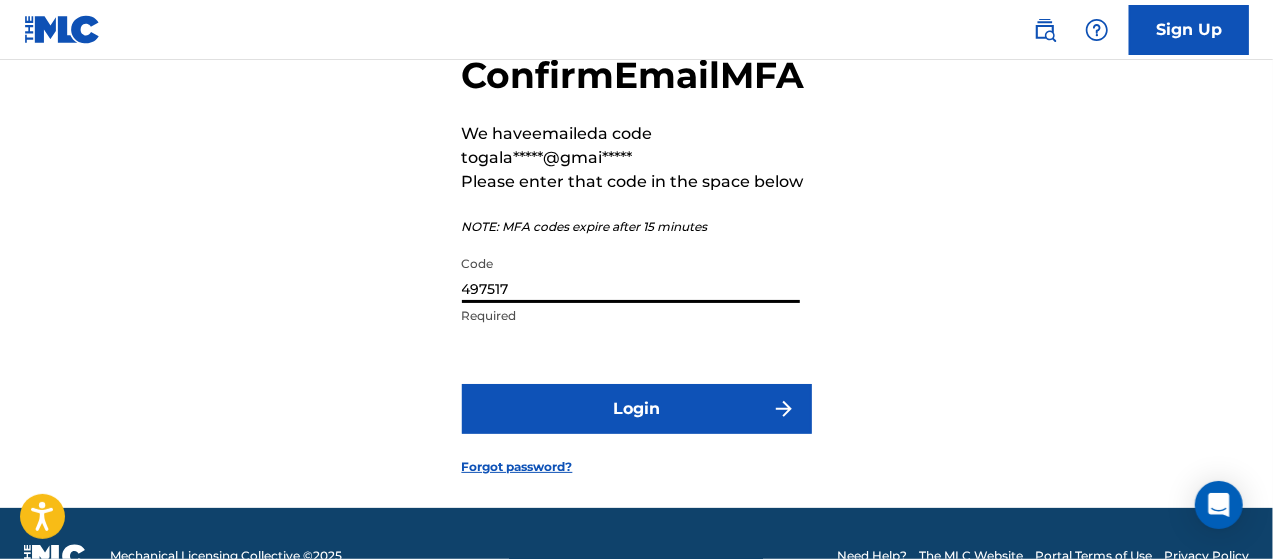 scroll, scrollTop: 210, scrollLeft: 0, axis: vertical 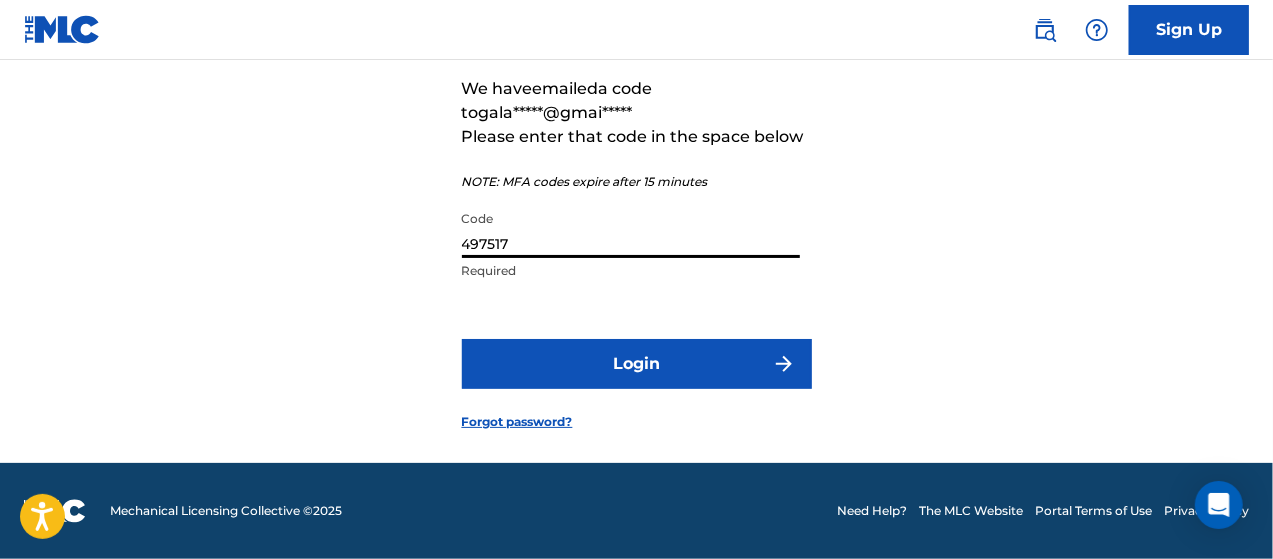 type on "497517" 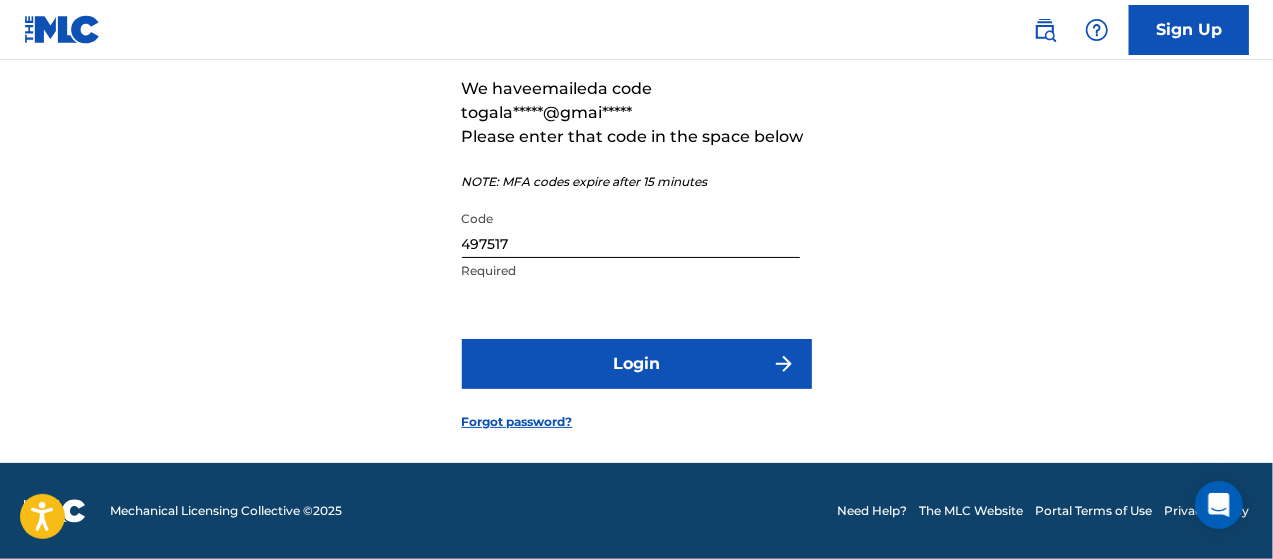 click on "Login" at bounding box center (637, 364) 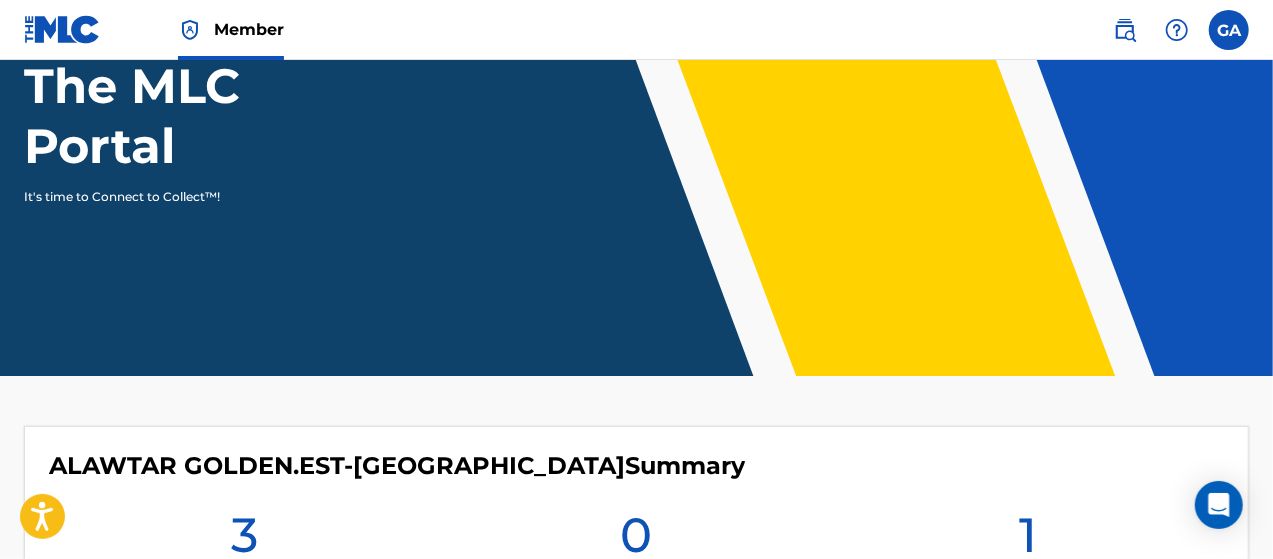scroll, scrollTop: 0, scrollLeft: 0, axis: both 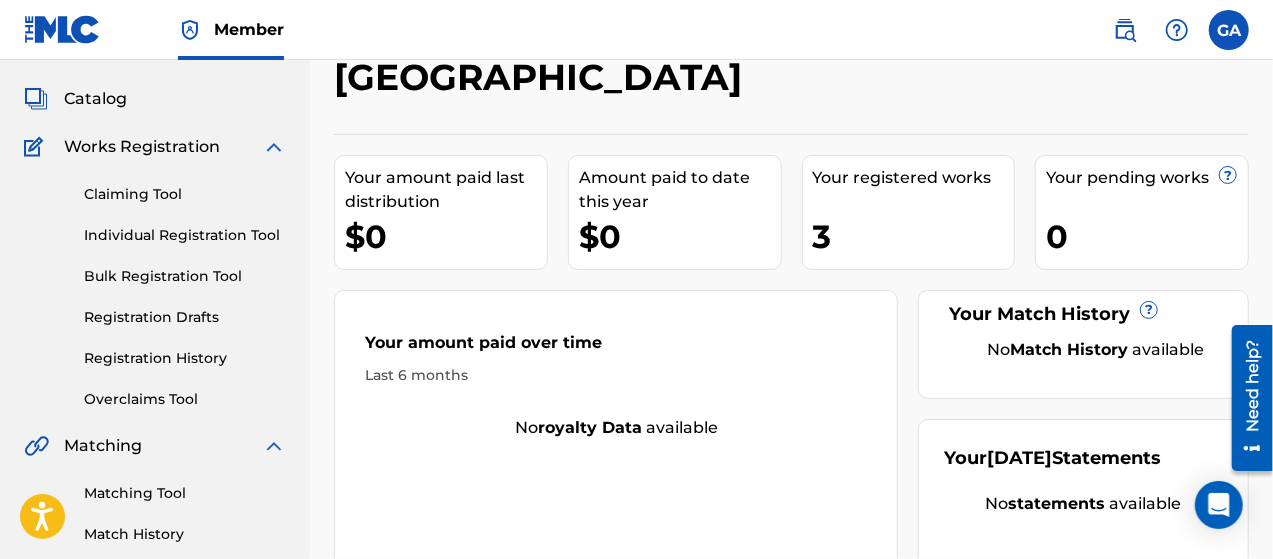 click on "Registration Drafts" at bounding box center [185, 317] 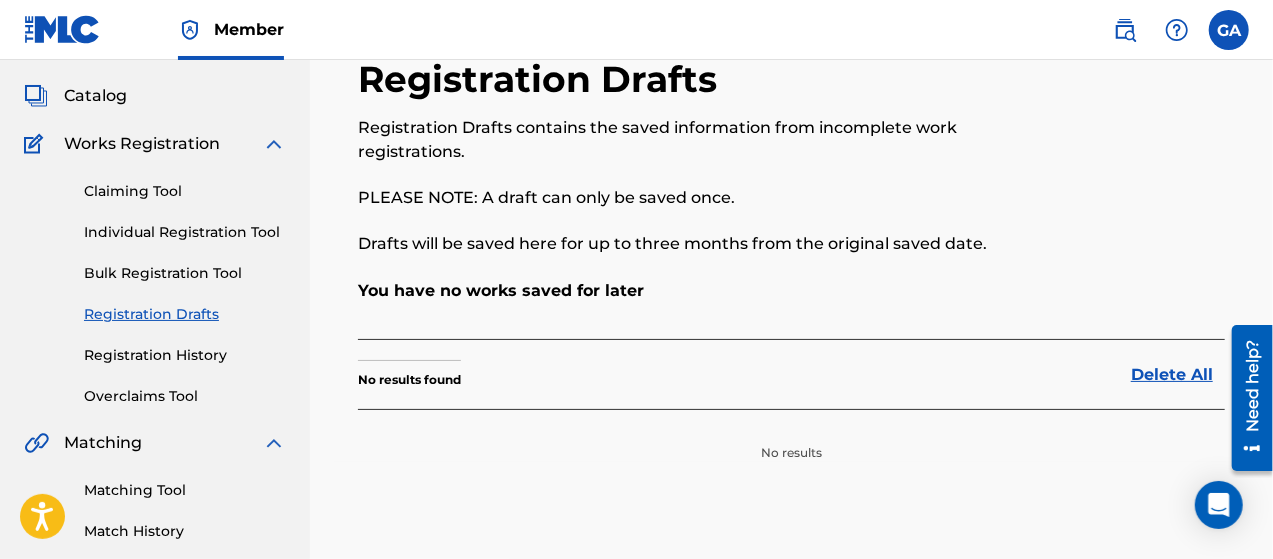 scroll, scrollTop: 200, scrollLeft: 0, axis: vertical 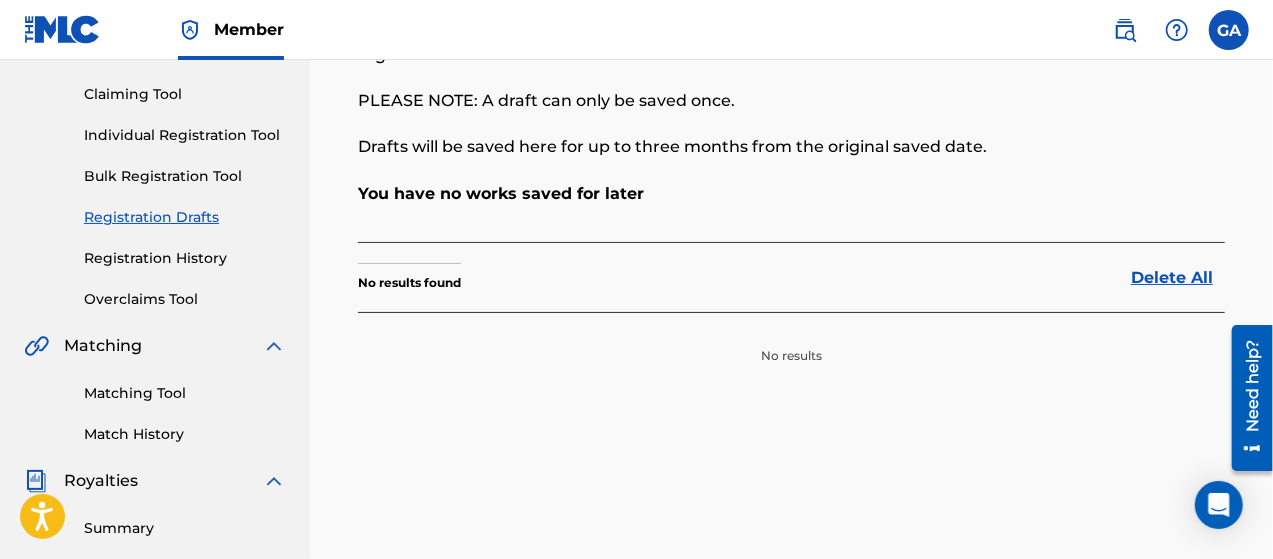 click on "Registration History" at bounding box center [185, 258] 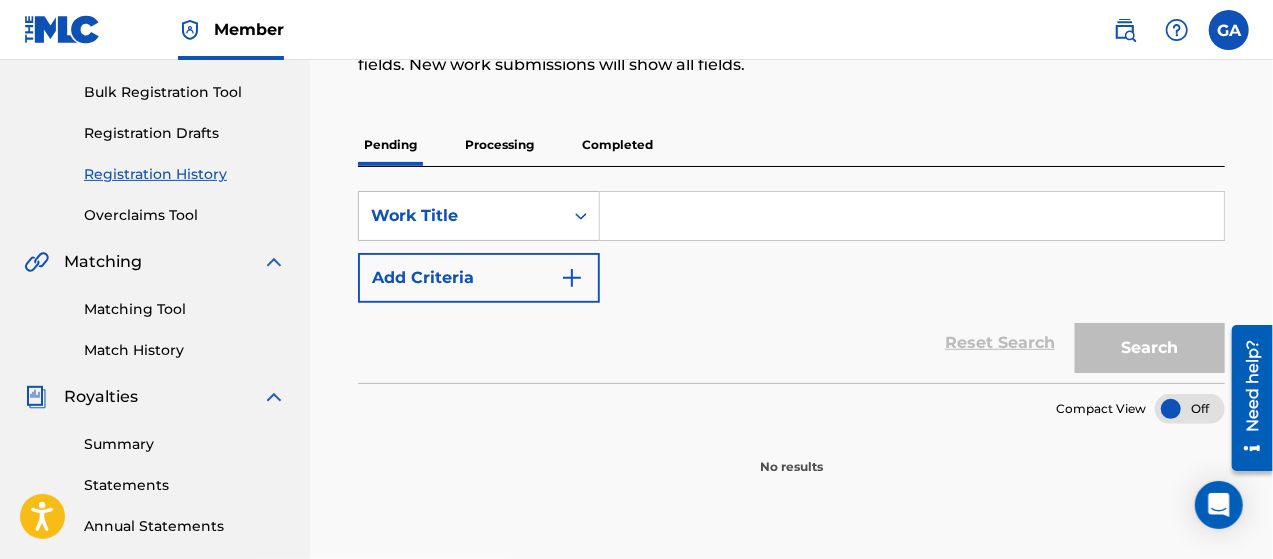 scroll, scrollTop: 200, scrollLeft: 0, axis: vertical 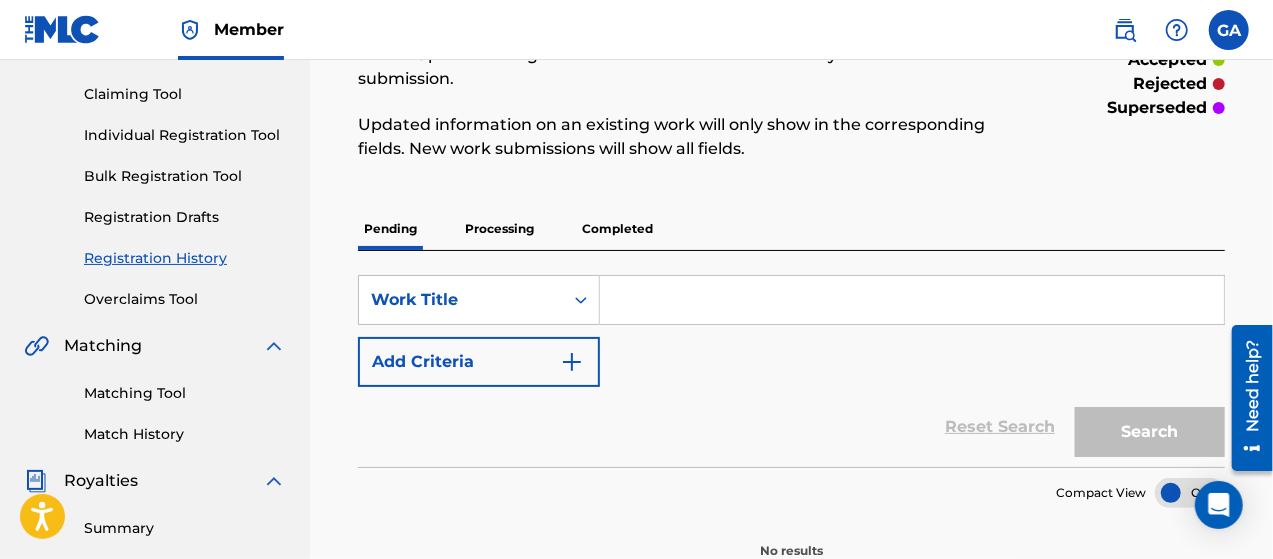 click on "Processing" at bounding box center [499, 229] 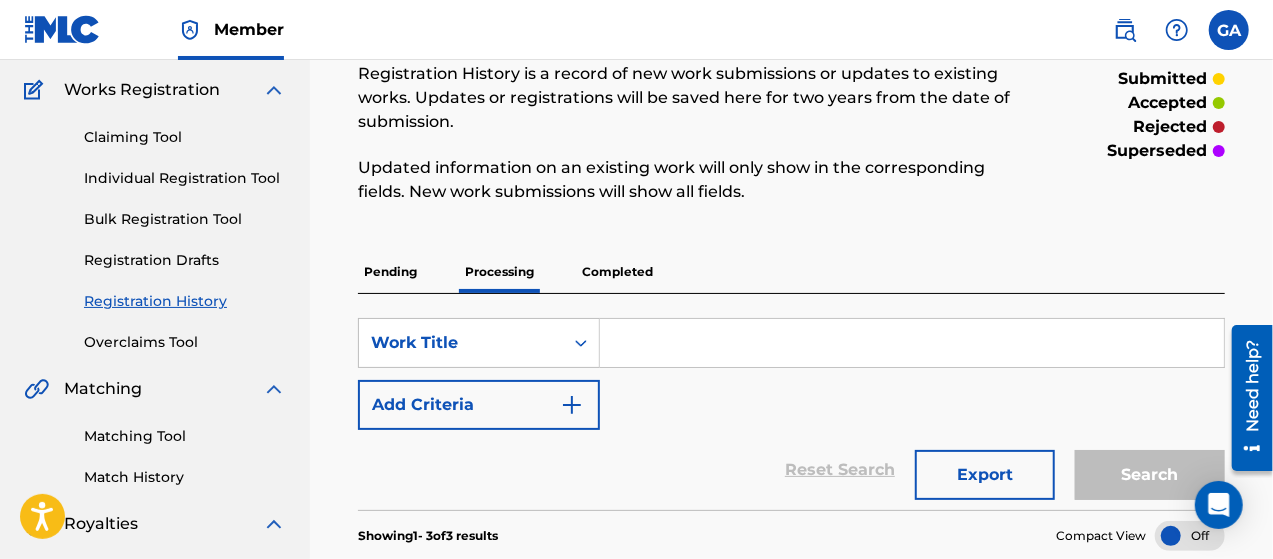 scroll, scrollTop: 100, scrollLeft: 0, axis: vertical 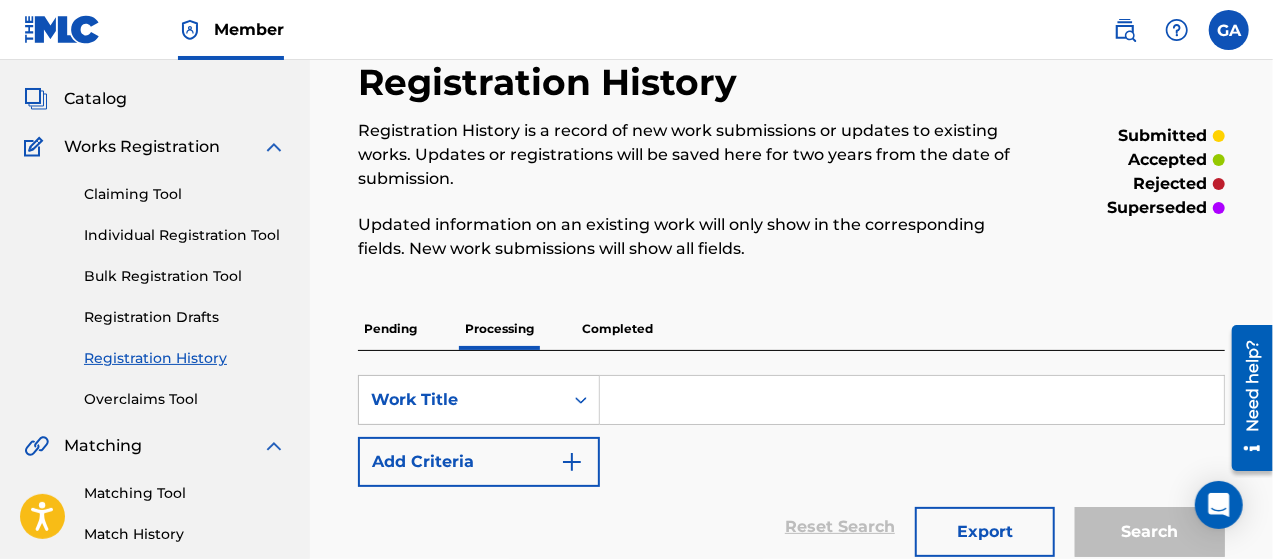 click on "Completed" at bounding box center [617, 329] 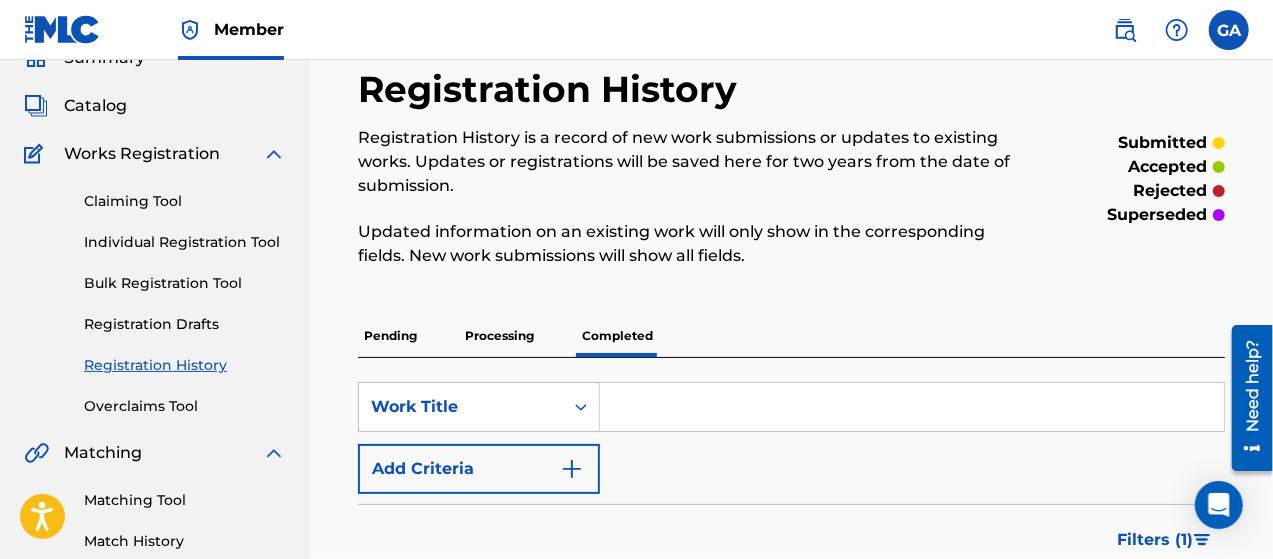scroll, scrollTop: 0, scrollLeft: 0, axis: both 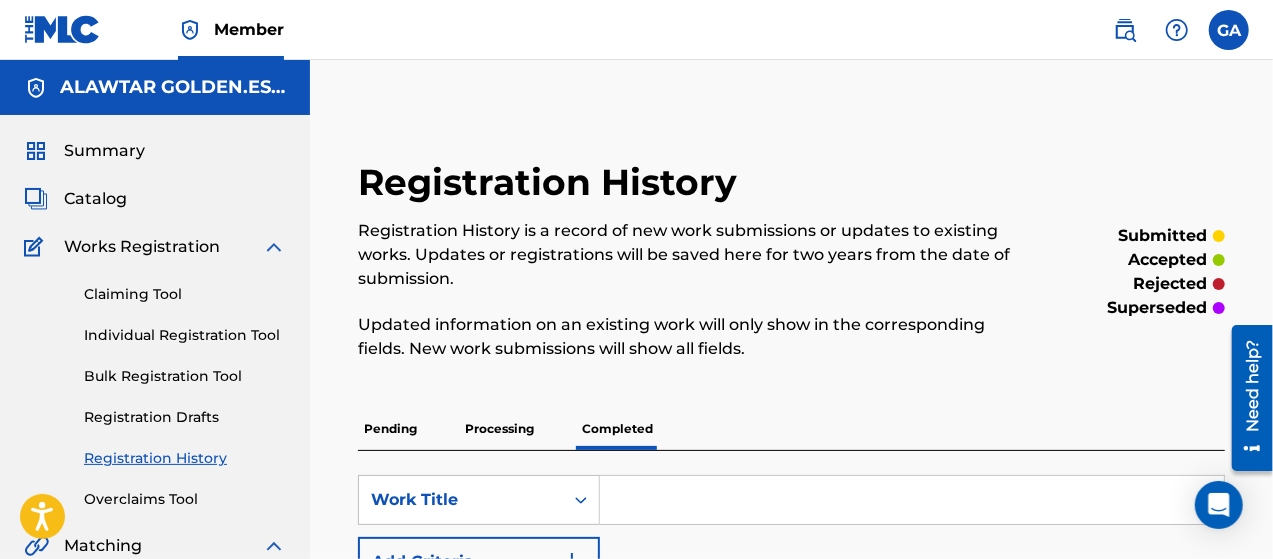 click on "Processing" at bounding box center [499, 429] 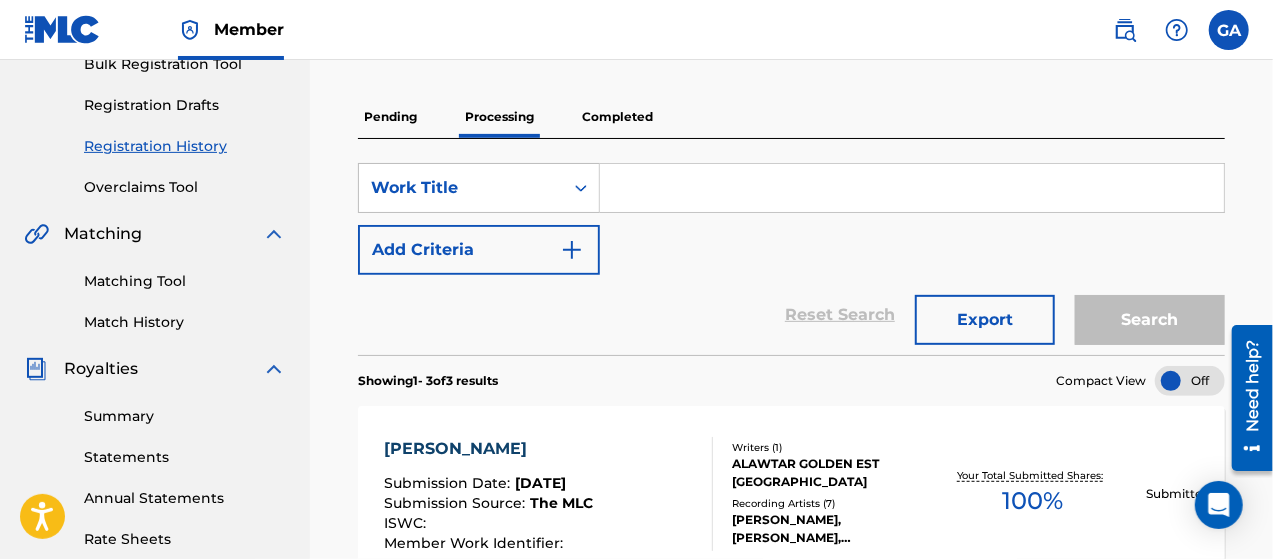 scroll, scrollTop: 200, scrollLeft: 0, axis: vertical 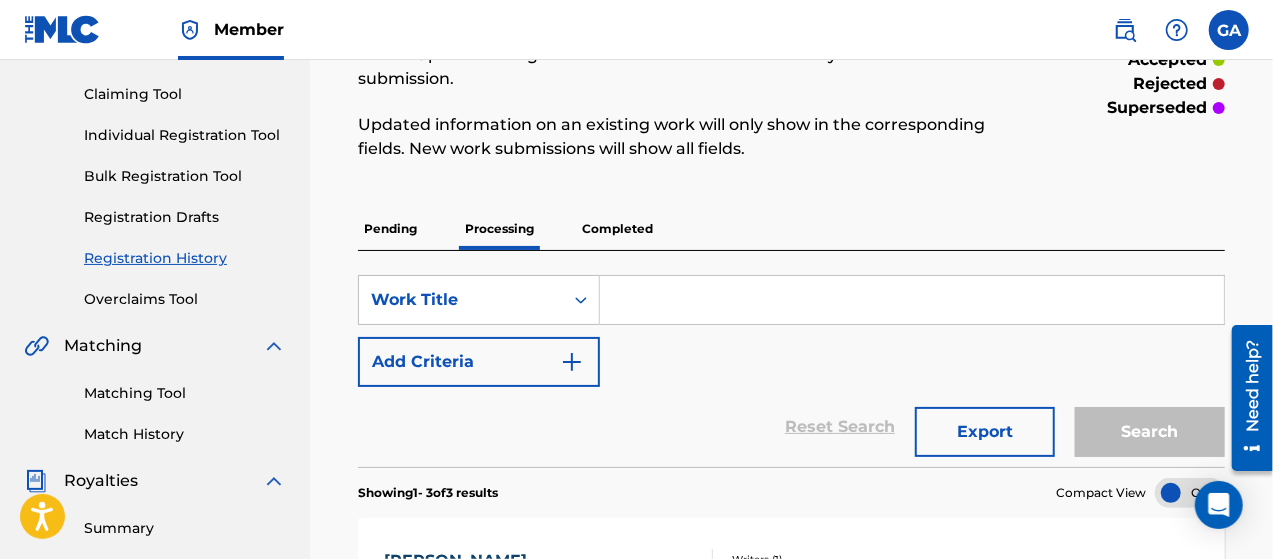 click on "Matching Tool" at bounding box center [185, 393] 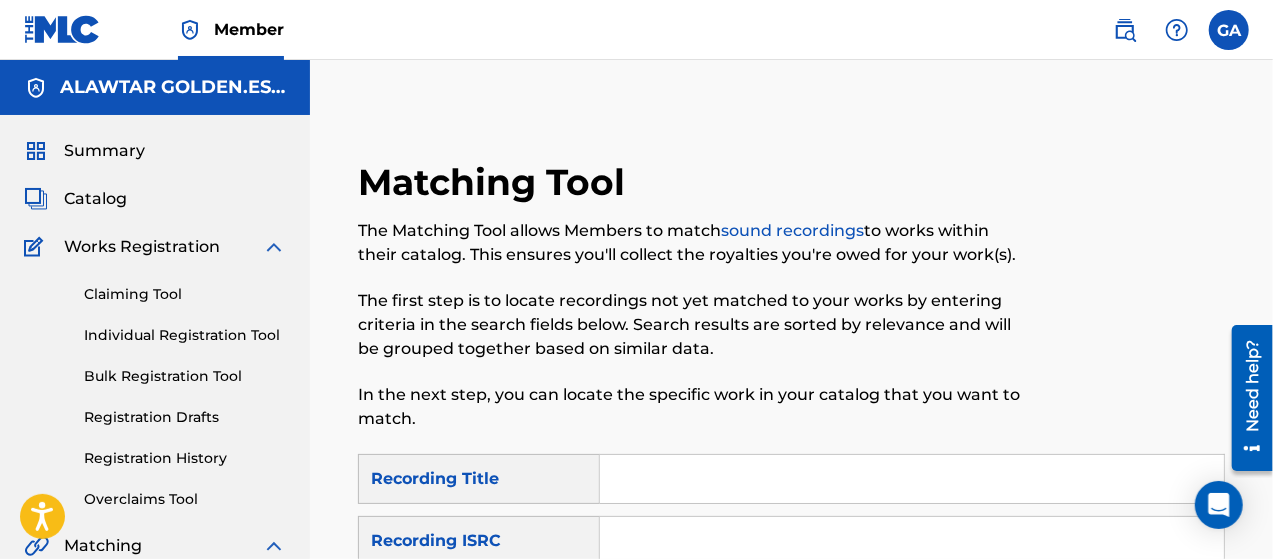 scroll, scrollTop: 300, scrollLeft: 0, axis: vertical 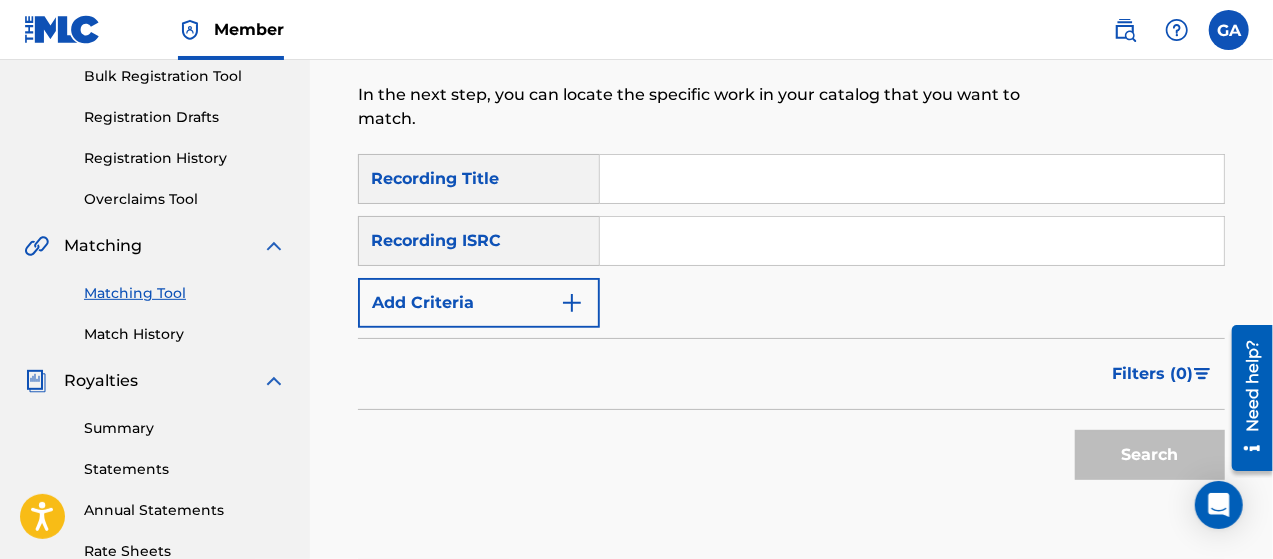 click at bounding box center (912, 179) 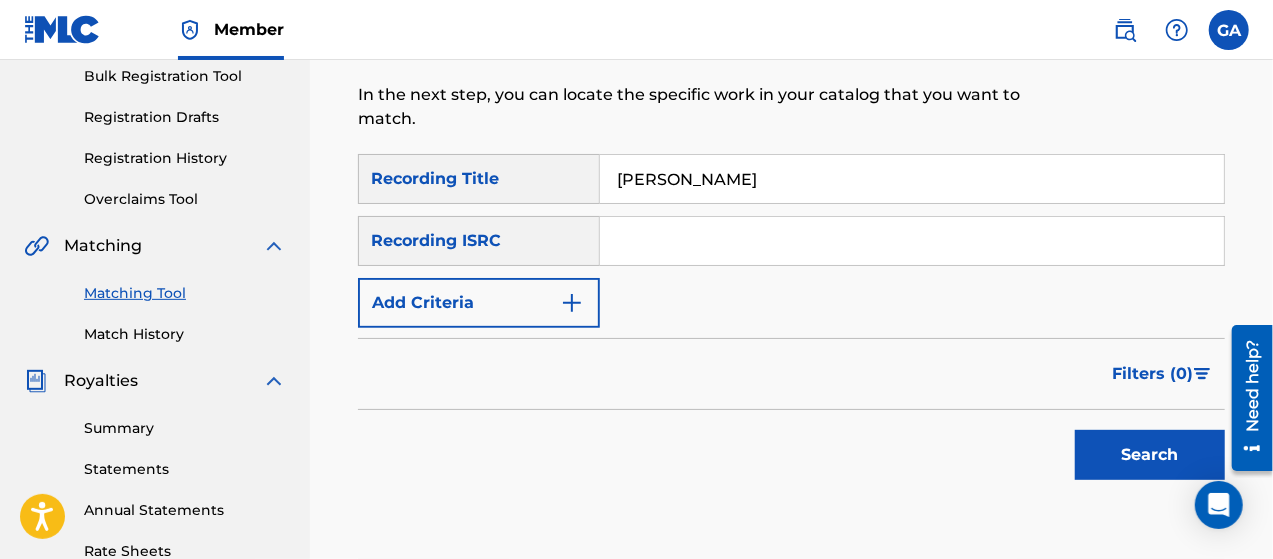 click on "Search" at bounding box center (1150, 455) 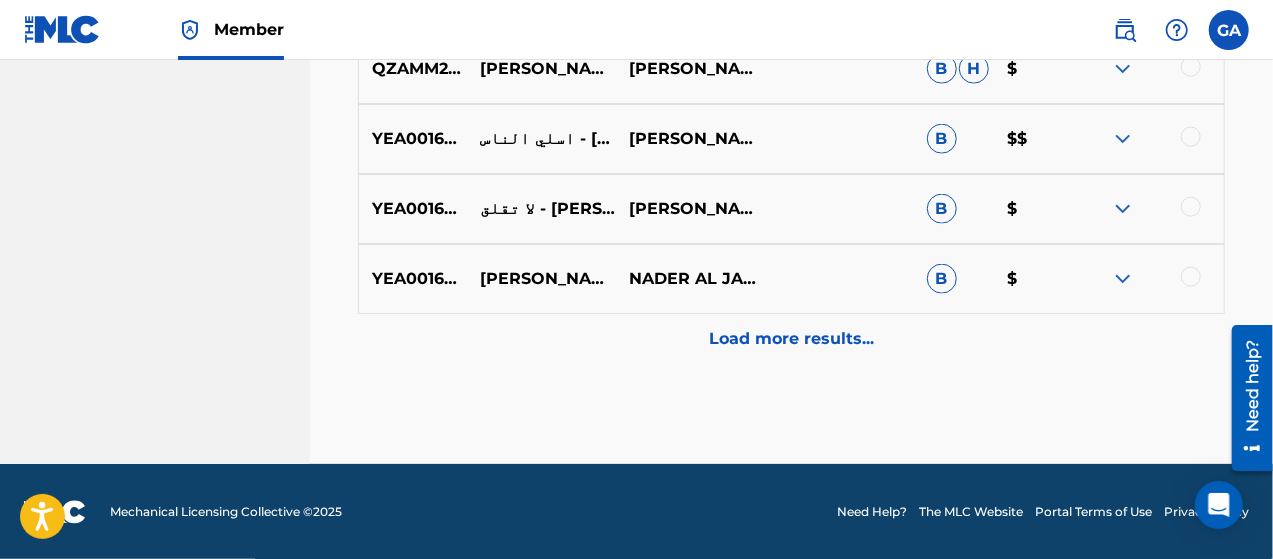 click on "Load more results..." at bounding box center [791, 339] 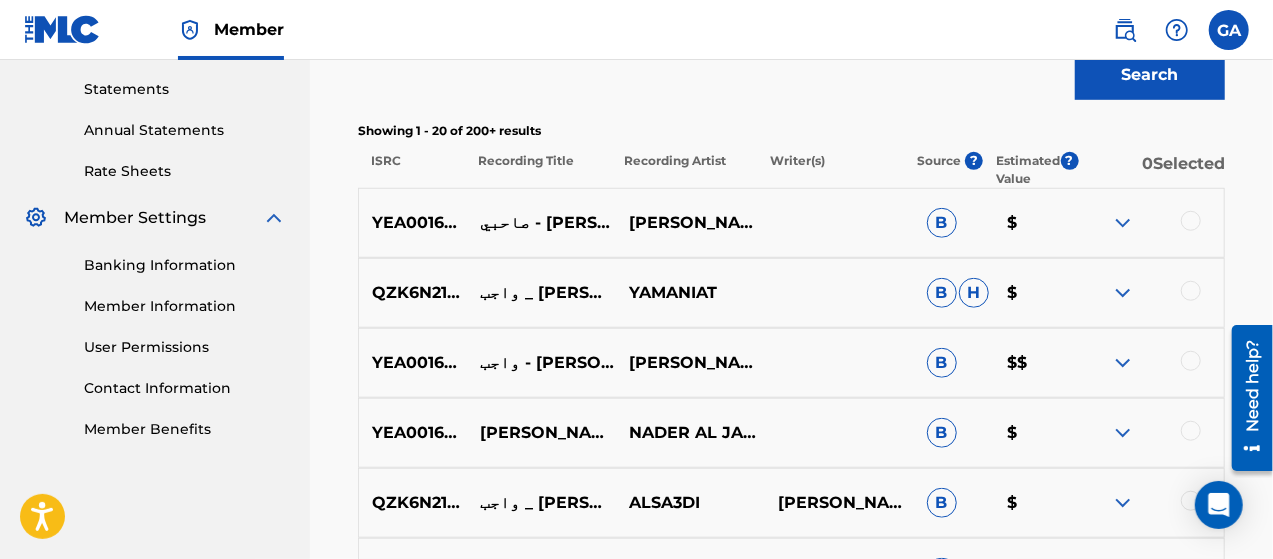 scroll, scrollTop: 1254, scrollLeft: 0, axis: vertical 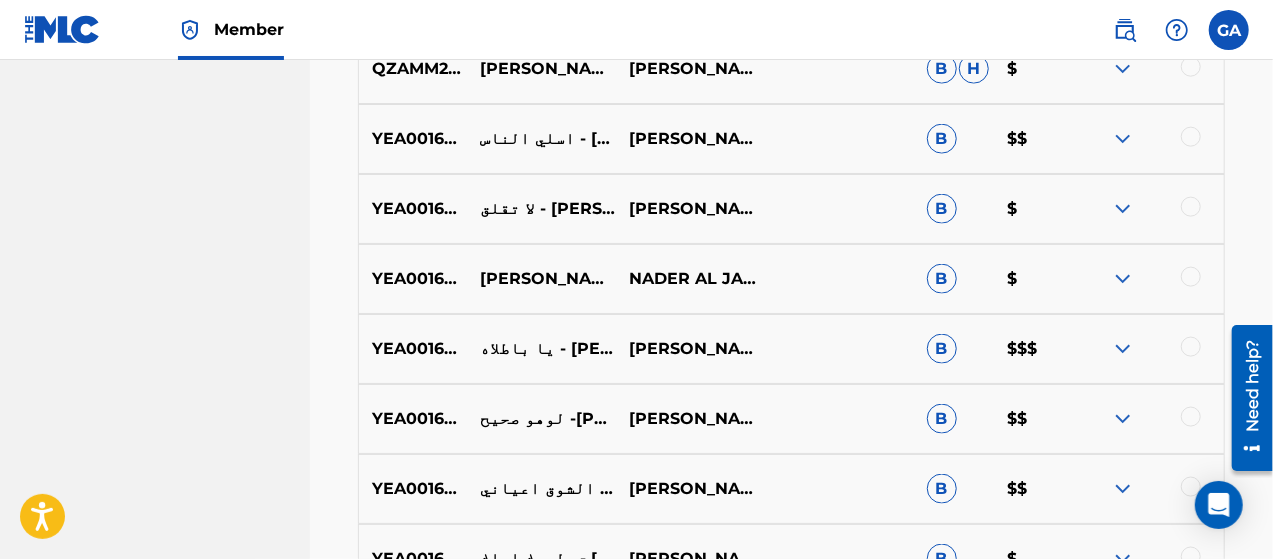 drag, startPoint x: 260, startPoint y: 327, endPoint x: 272, endPoint y: 326, distance: 12.0415945 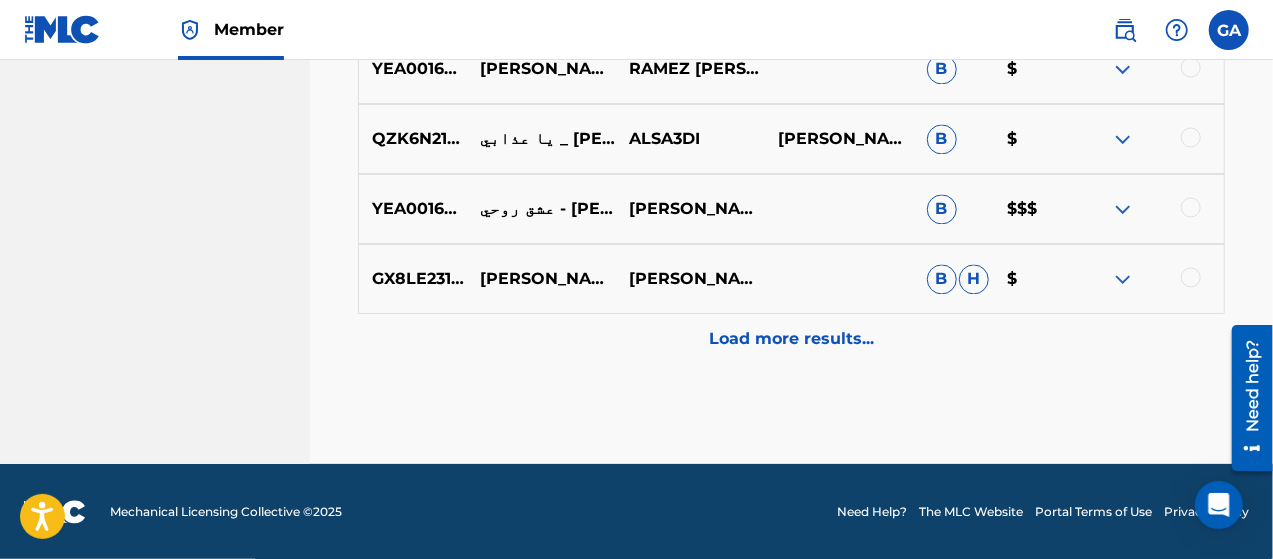click on "Load more results..." at bounding box center (791, 339) 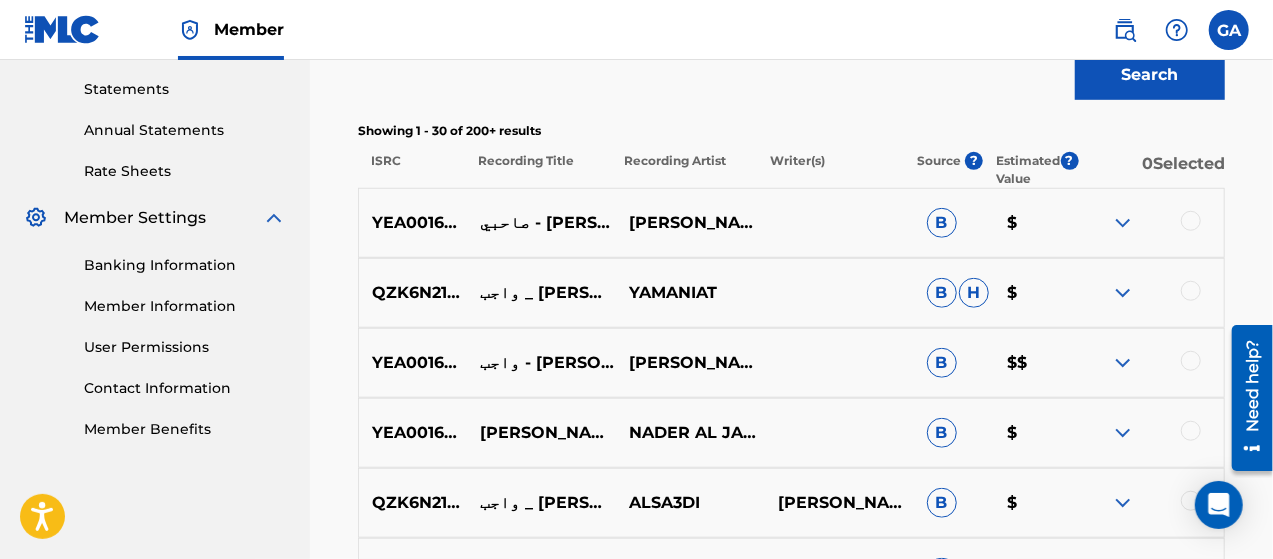 scroll, scrollTop: 1954, scrollLeft: 0, axis: vertical 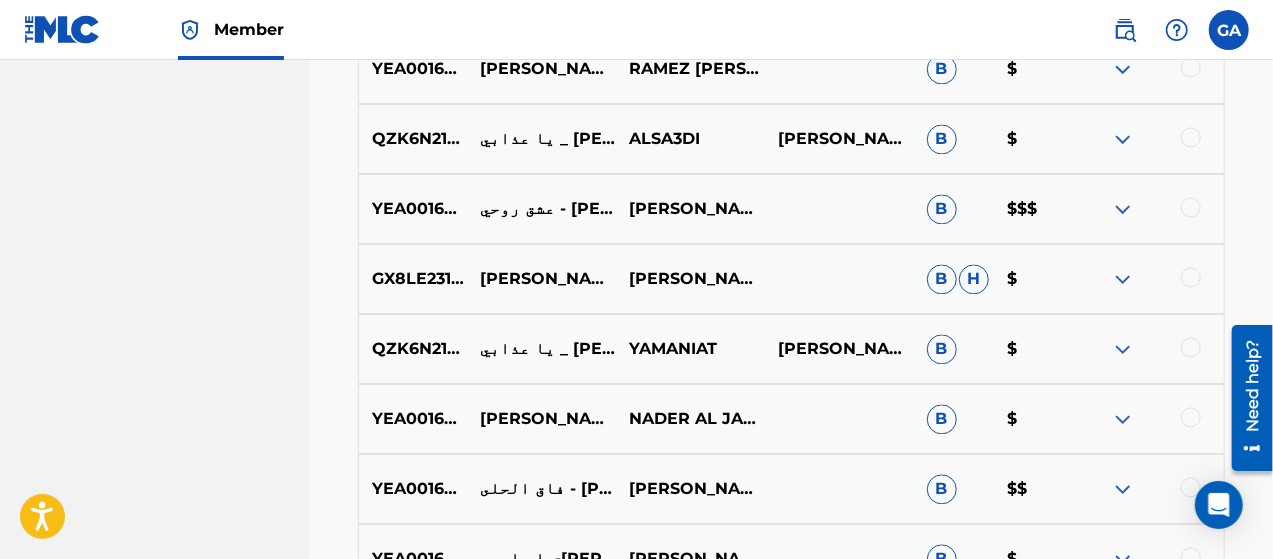 click on "ALAWTAR GOLDEN.EST-[GEOGRAPHIC_DATA] Summary Catalog Works Registration Claiming Tool Individual Registration Tool Bulk Registration Tool Registration Drafts Registration History Overclaims Tool Matching Matching Tool Match History Royalties Summary Statements Annual Statements Rate Sheets Member Settings Banking Information Member Information User Permissions Contact Information Member Benefits" at bounding box center [155, -365] 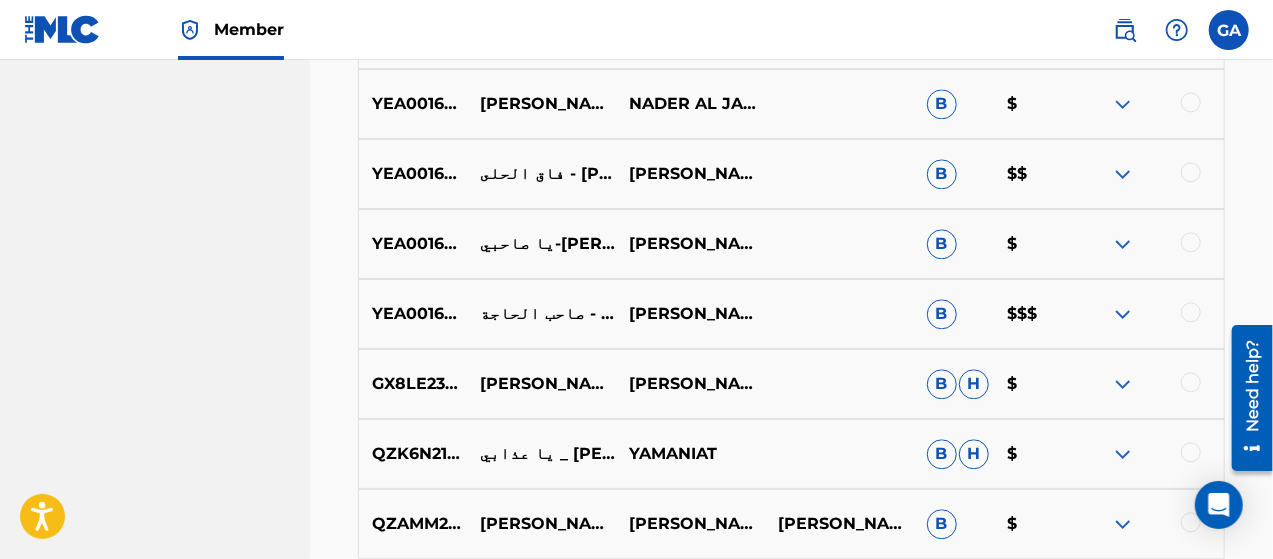 scroll, scrollTop: 2554, scrollLeft: 0, axis: vertical 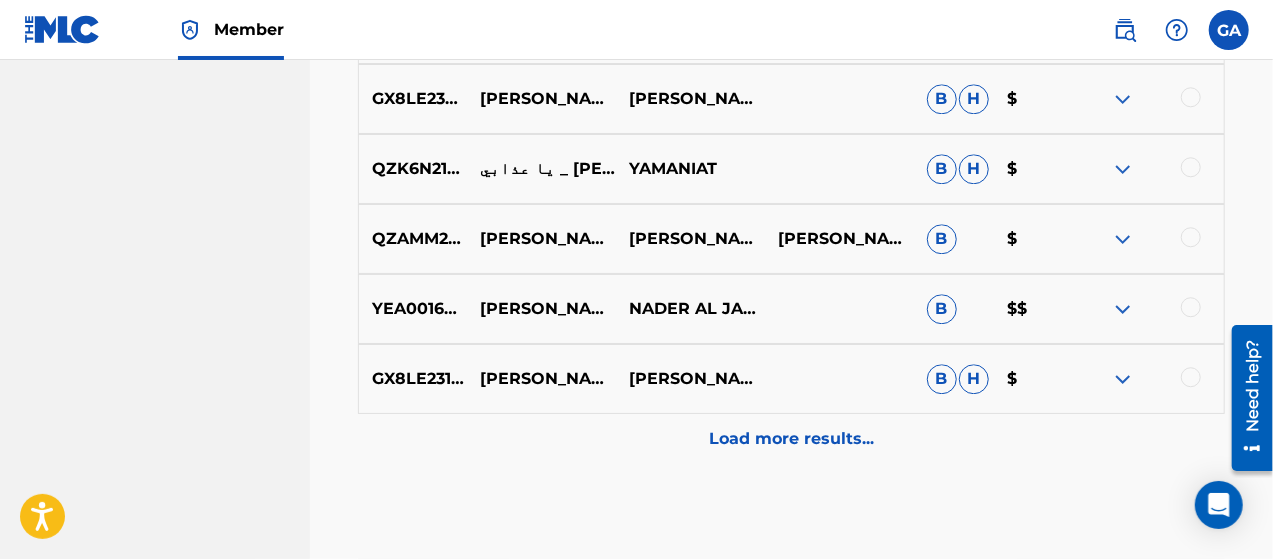 click on "Load more results..." at bounding box center [791, 439] 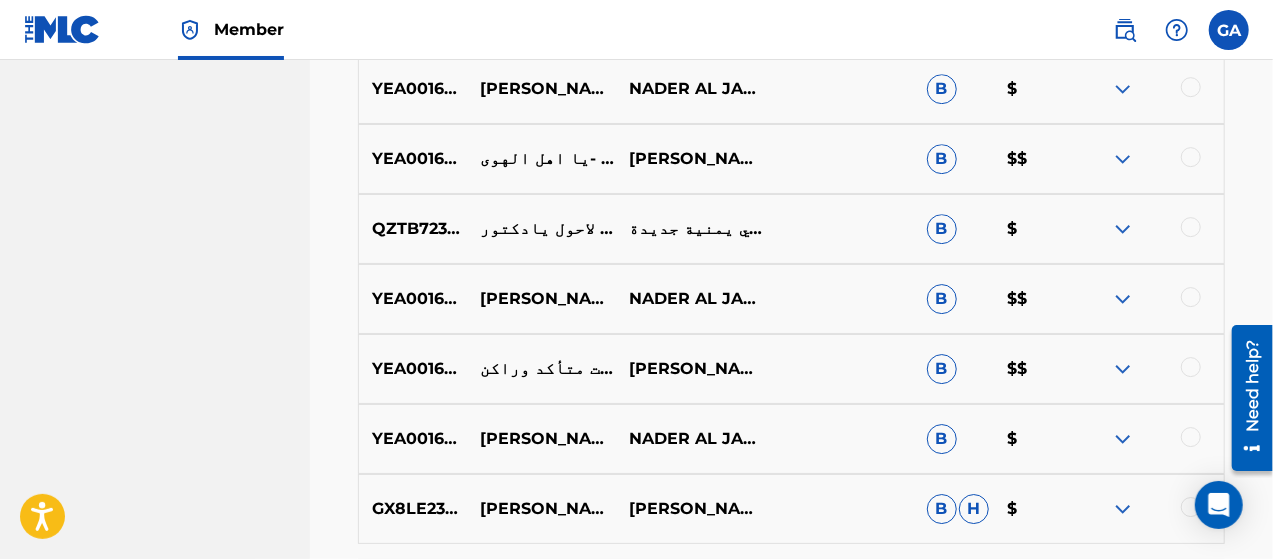 scroll, scrollTop: 3154, scrollLeft: 0, axis: vertical 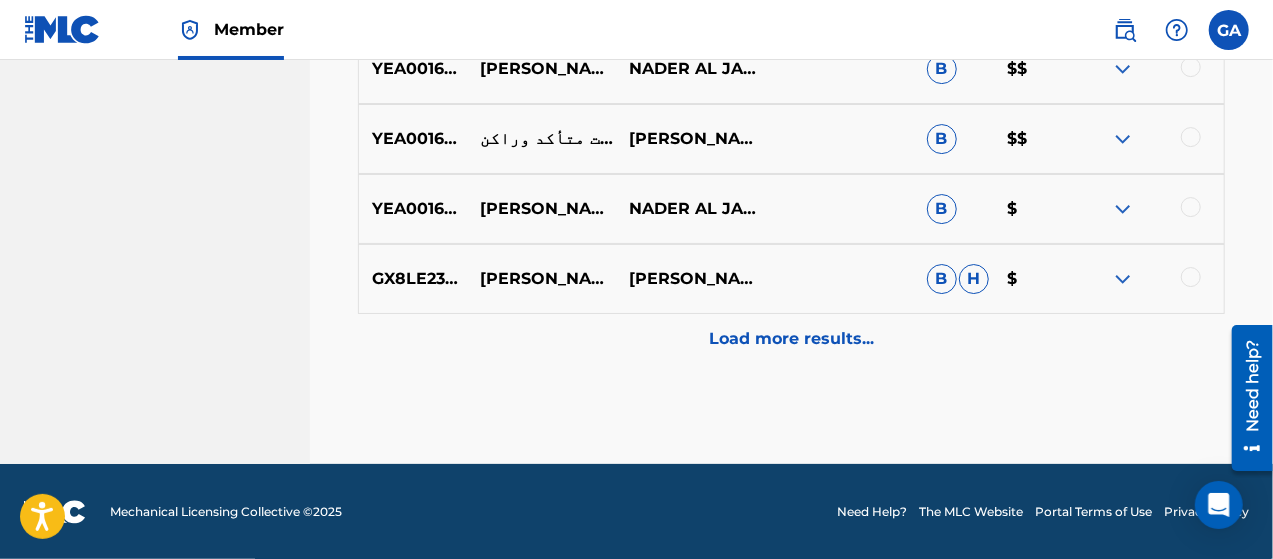 click on "Load more results..." at bounding box center (791, 339) 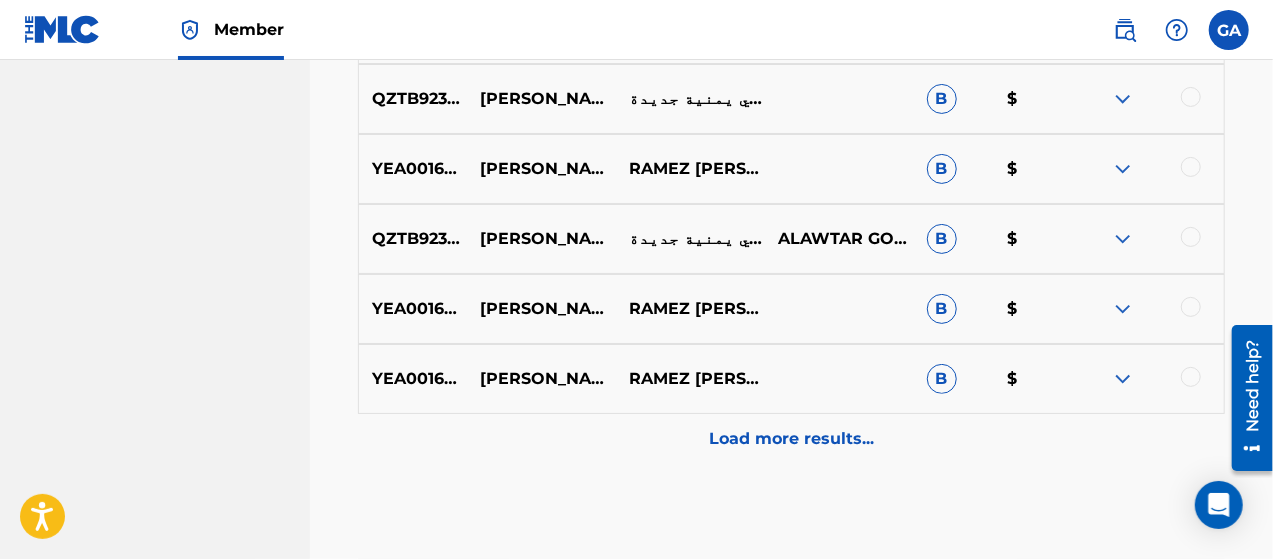 scroll, scrollTop: 3554, scrollLeft: 0, axis: vertical 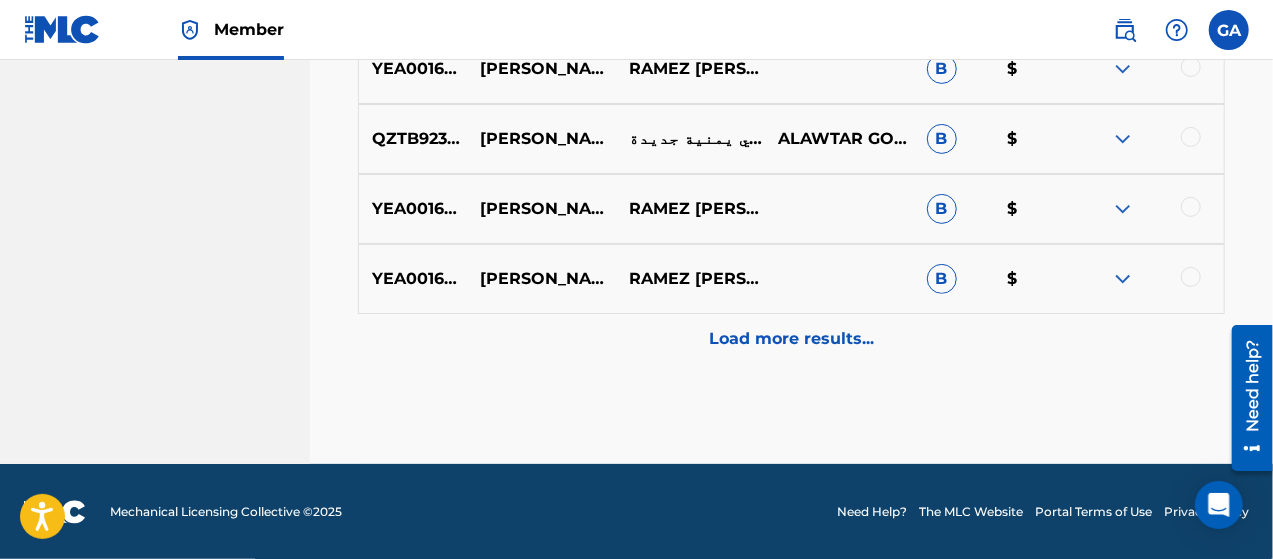 click on "Load more results..." at bounding box center [791, 339] 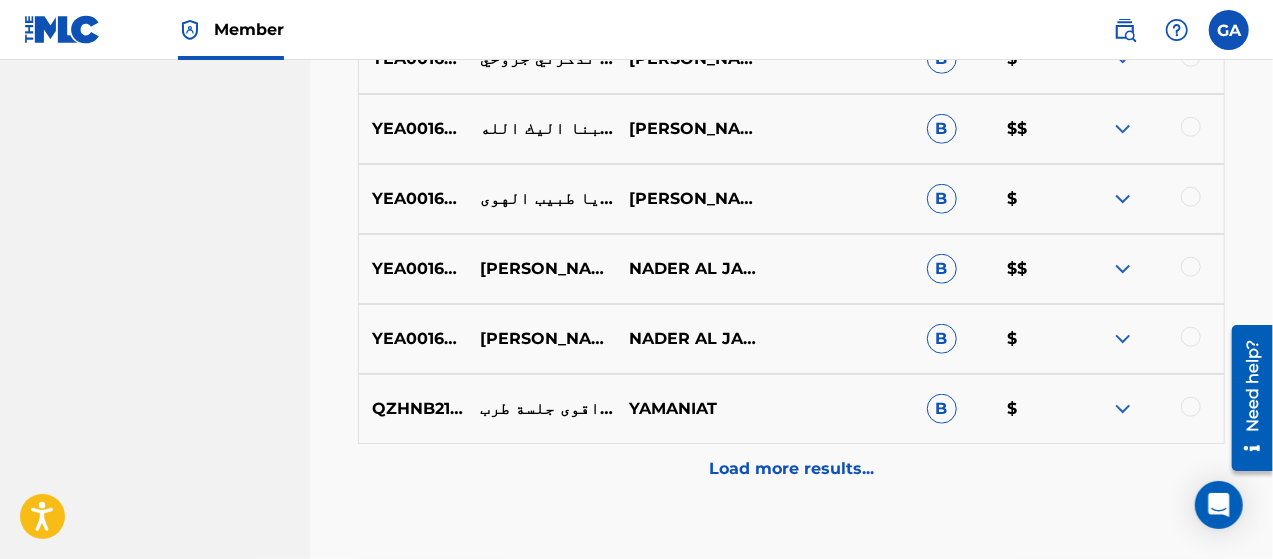 scroll, scrollTop: 4654, scrollLeft: 0, axis: vertical 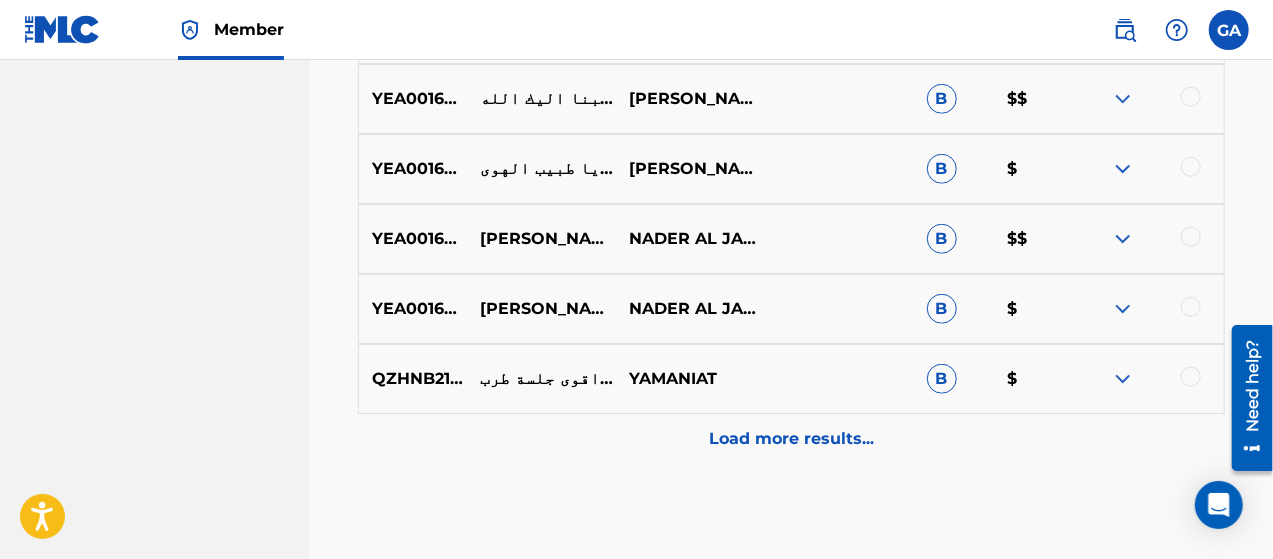 click on "اقوى جلسة طرب [PERSON_NAME]" at bounding box center (541, 379) 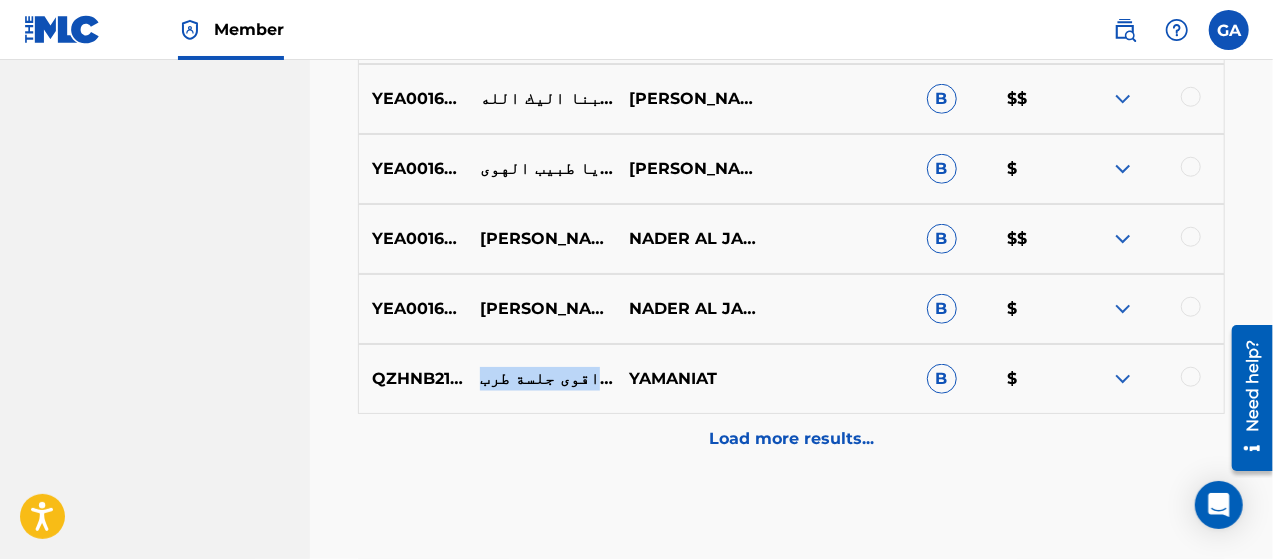 click on "اقوى جلسة طرب [PERSON_NAME]" at bounding box center [541, 379] 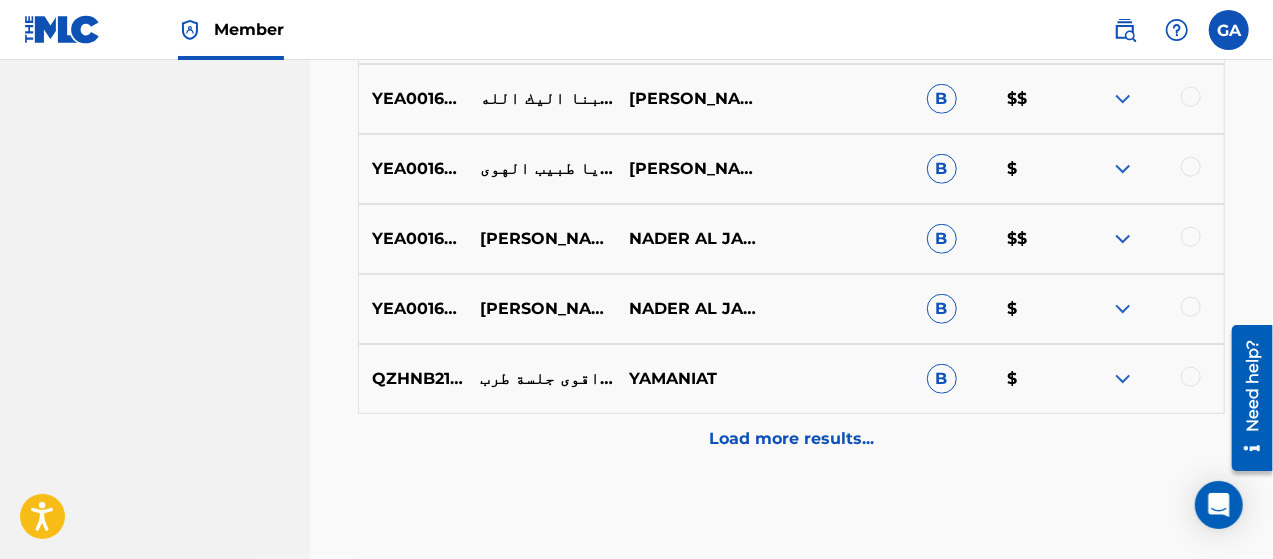 click on "QZHNB2133882" at bounding box center [413, 379] 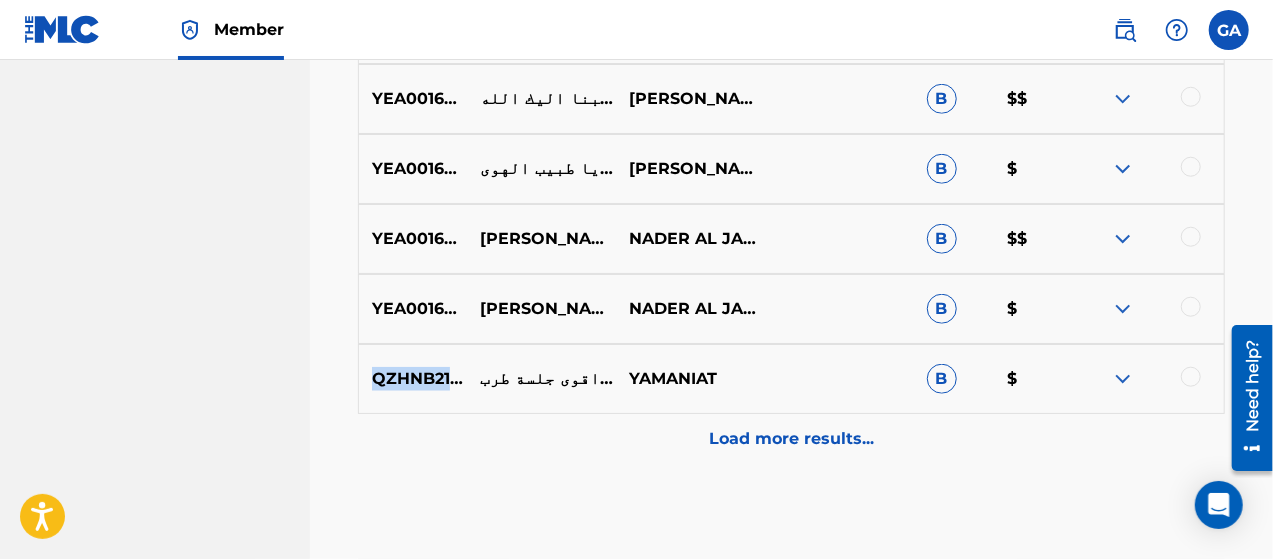 click on "QZHNB2133882" at bounding box center (413, 379) 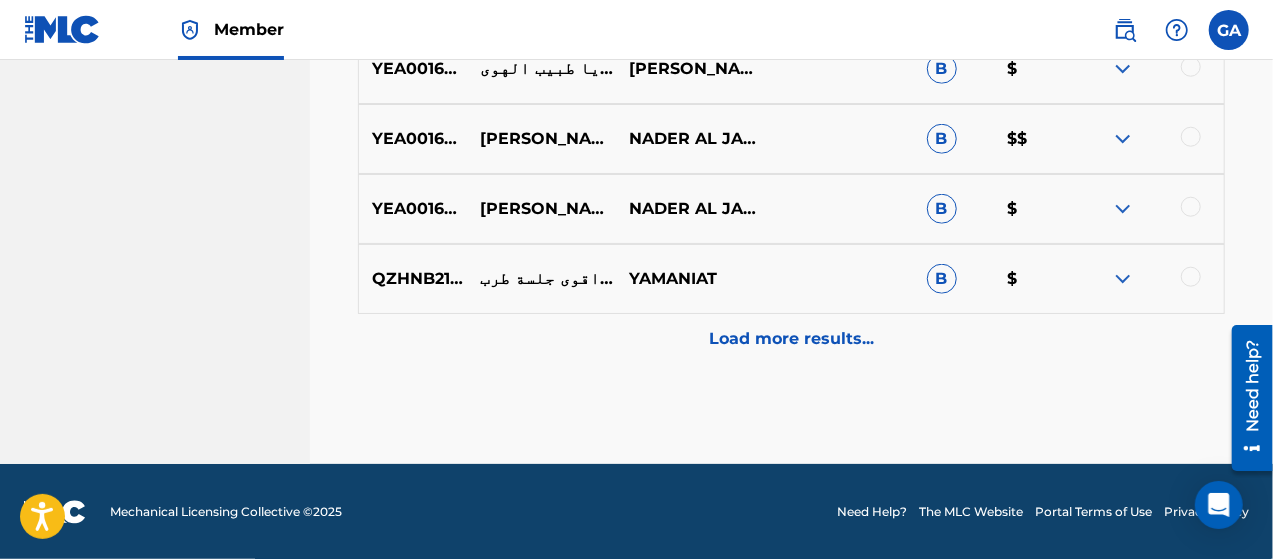 click on "Load more results..." at bounding box center [791, 339] 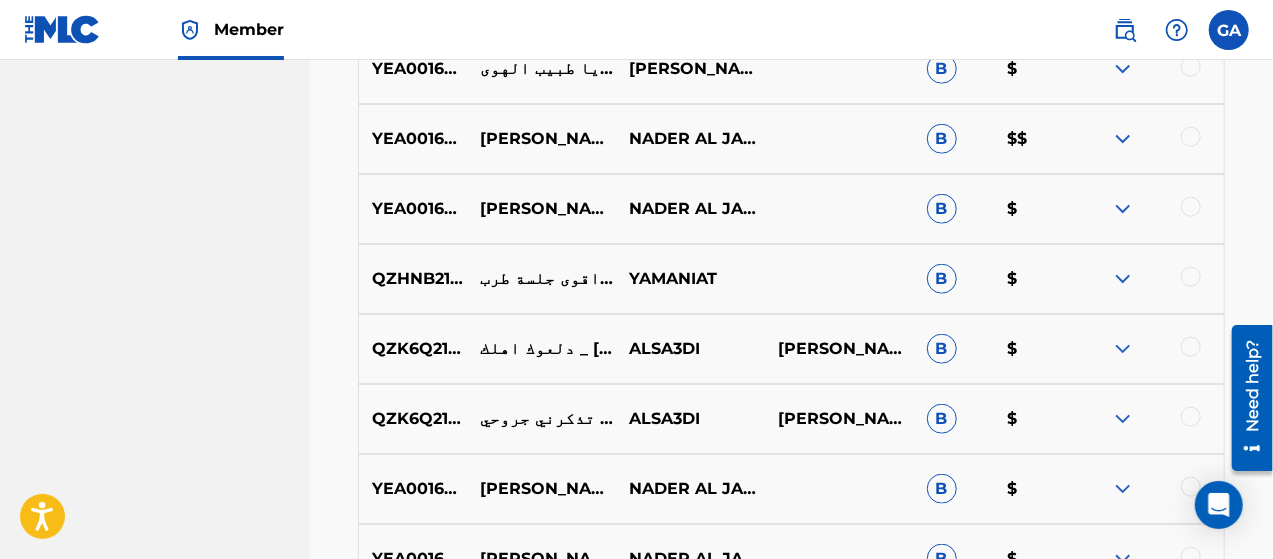 scroll, scrollTop: 4854, scrollLeft: 0, axis: vertical 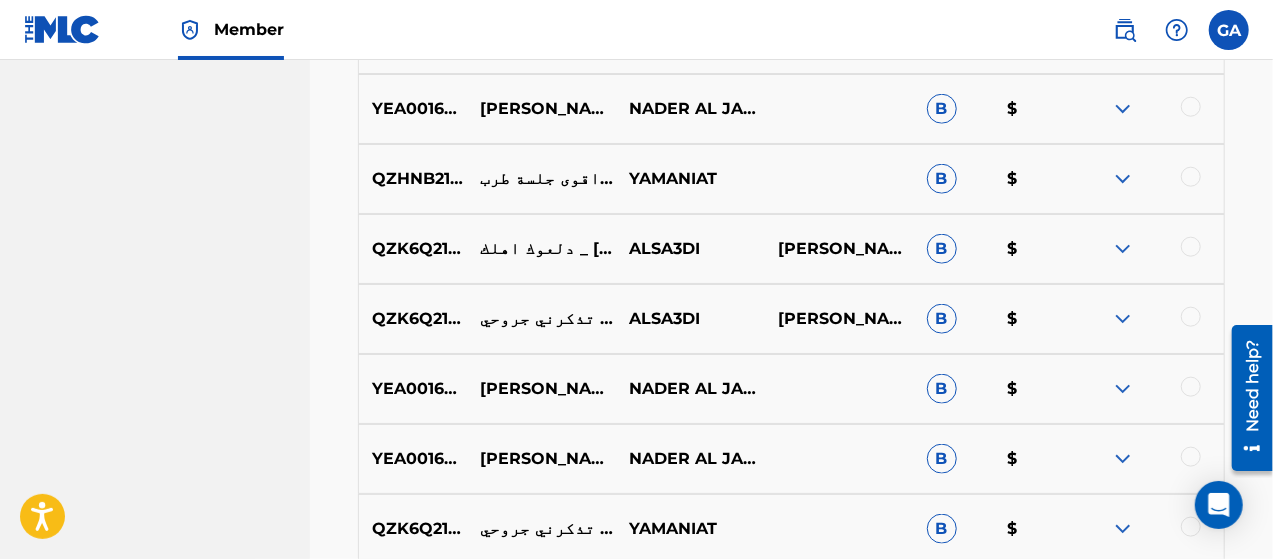 click on "YEA001606086" at bounding box center [413, 389] 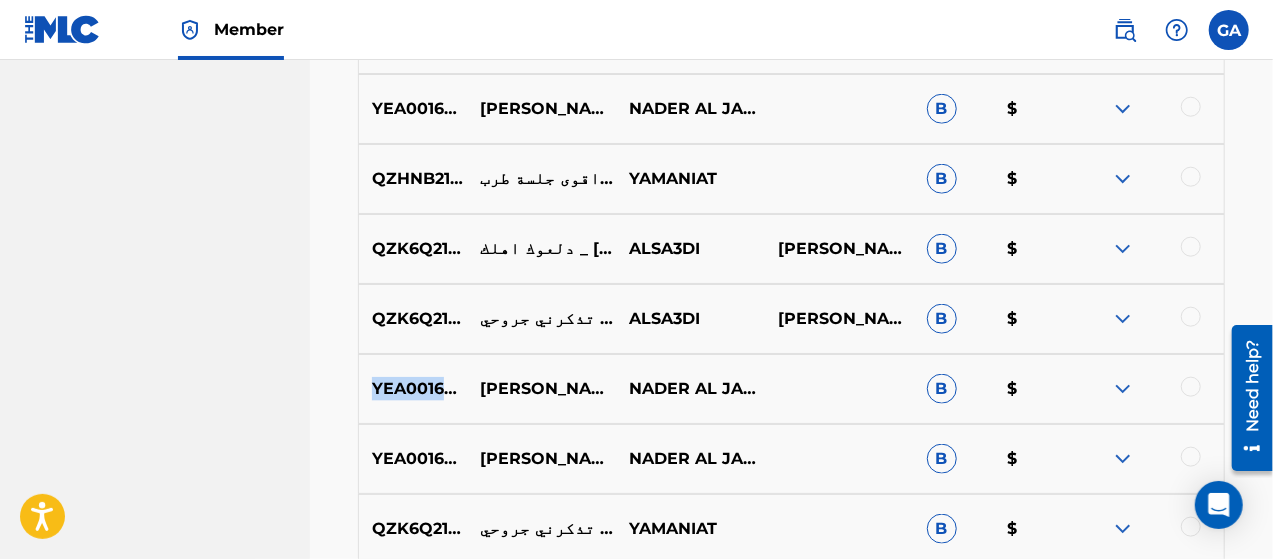click on "YEA001606086" at bounding box center [413, 389] 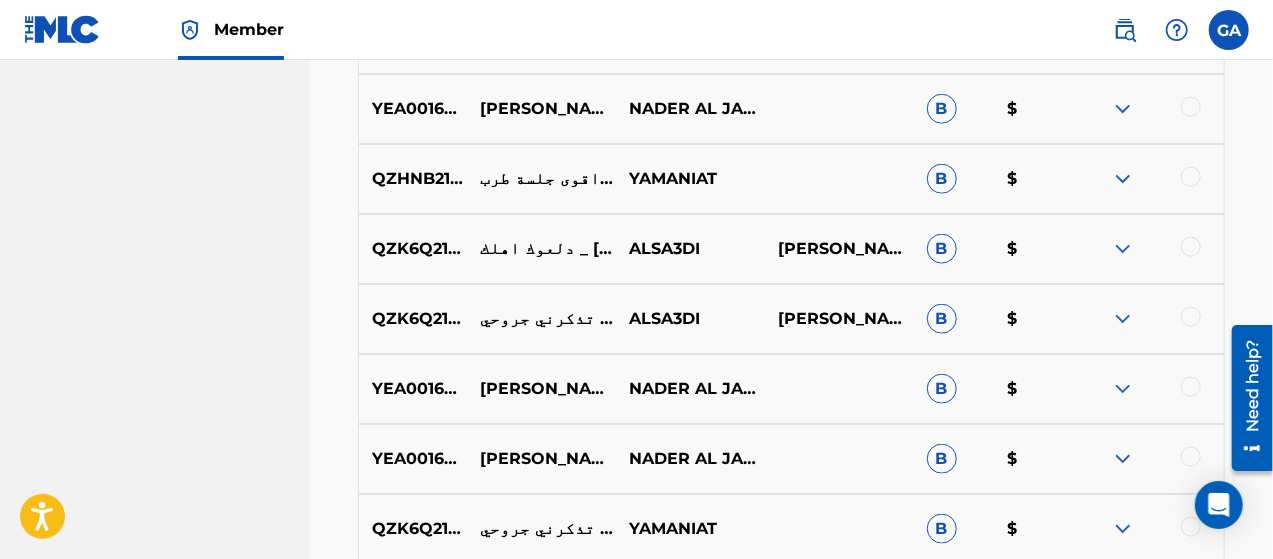 click on "[PERSON_NAME] - شاهد القلب رشيق [GEOGRAPHIC_DATA]" at bounding box center (541, 389) 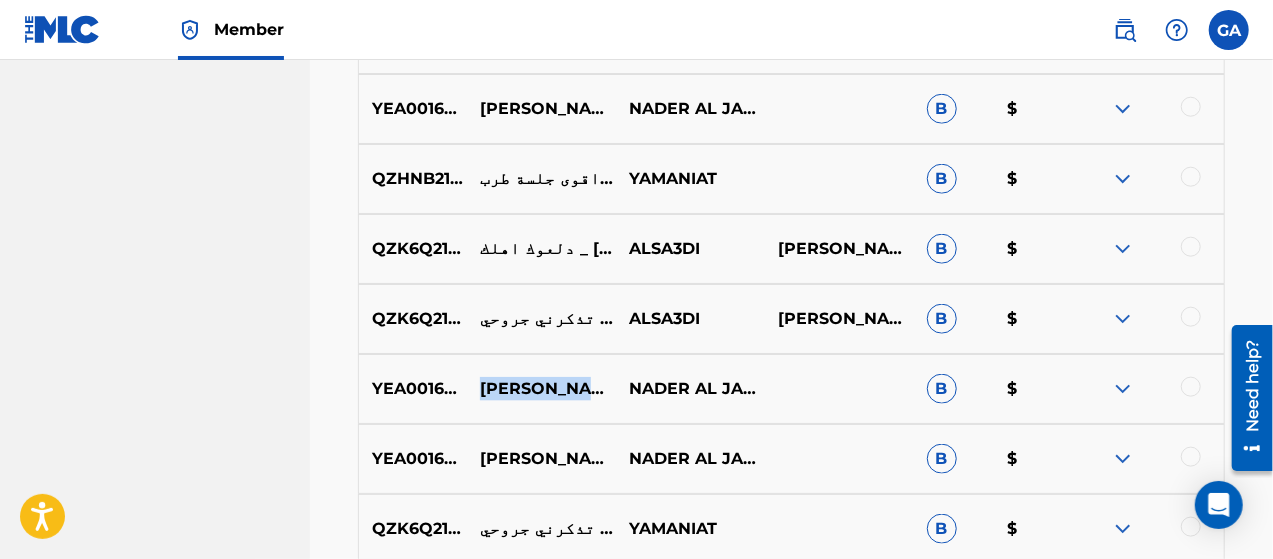 click on "[PERSON_NAME] - شاهد القلب رشيق [GEOGRAPHIC_DATA]" at bounding box center (541, 389) 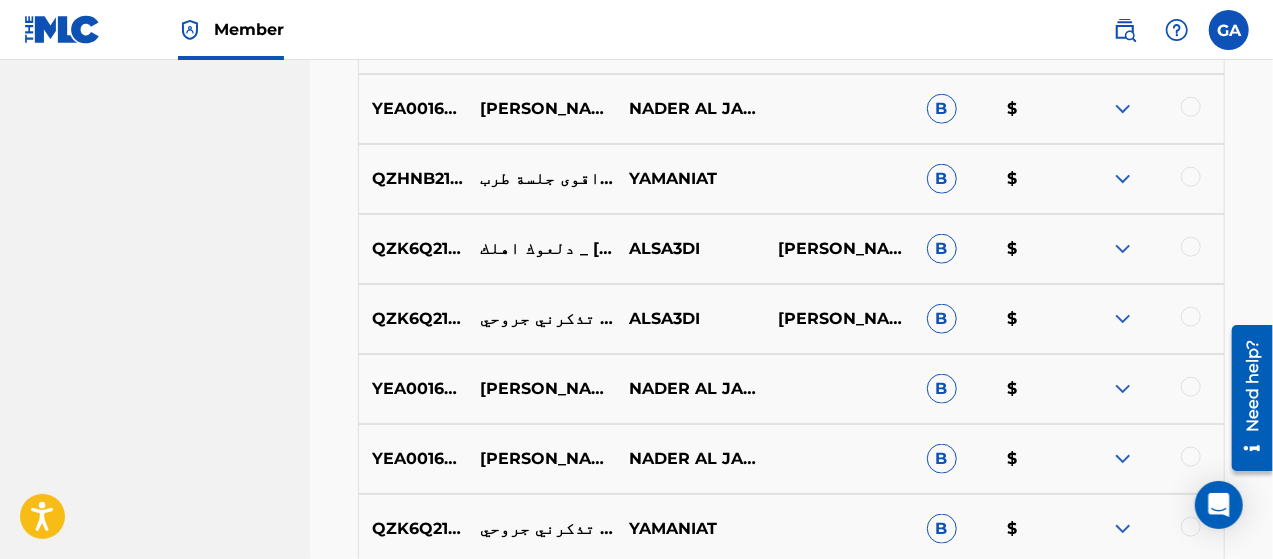 click on "NADER AL JARADI" at bounding box center (690, 389) 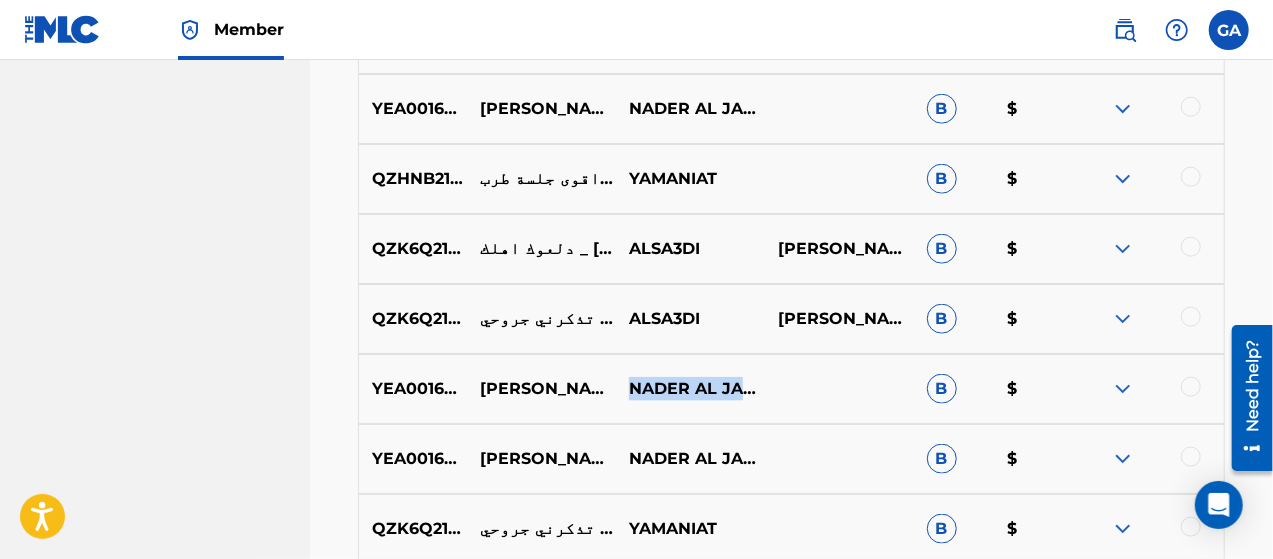 click on "NADER AL JARADI" at bounding box center (690, 389) 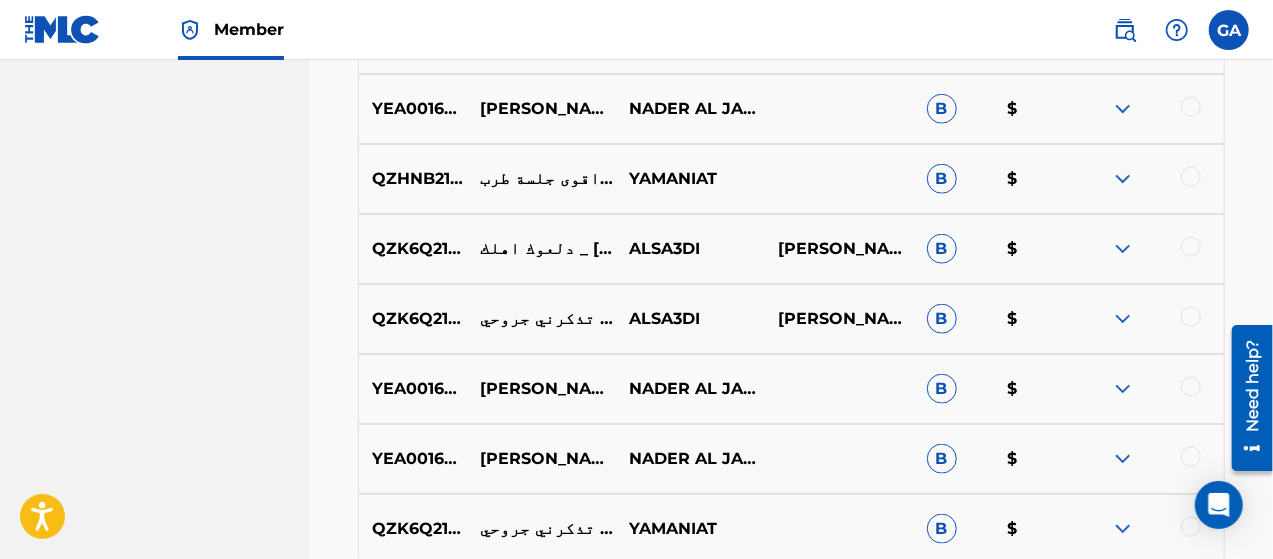 click on "YEA001606091" at bounding box center (413, 459) 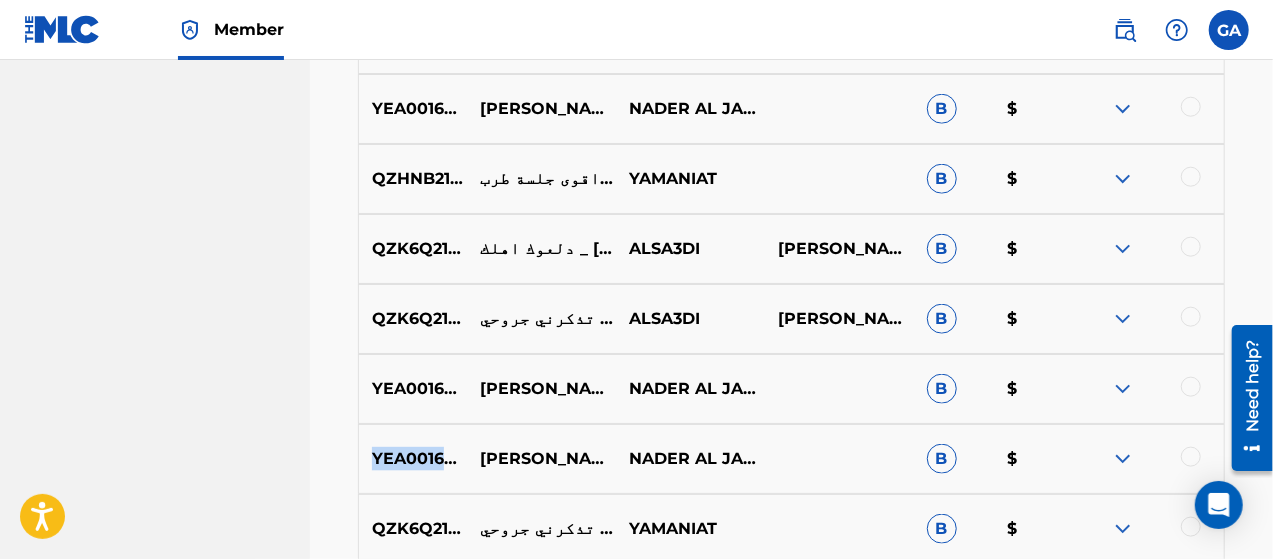 click on "YEA001606091" at bounding box center (413, 459) 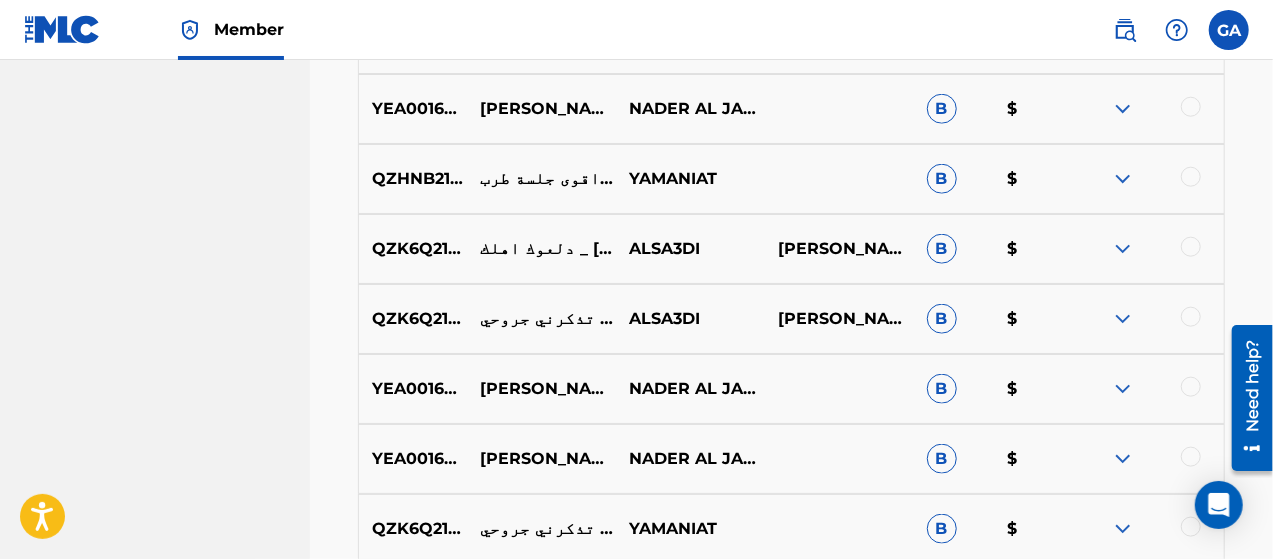 click on "[PERSON_NAME] - يا ونتي الف ونه" at bounding box center [541, 459] 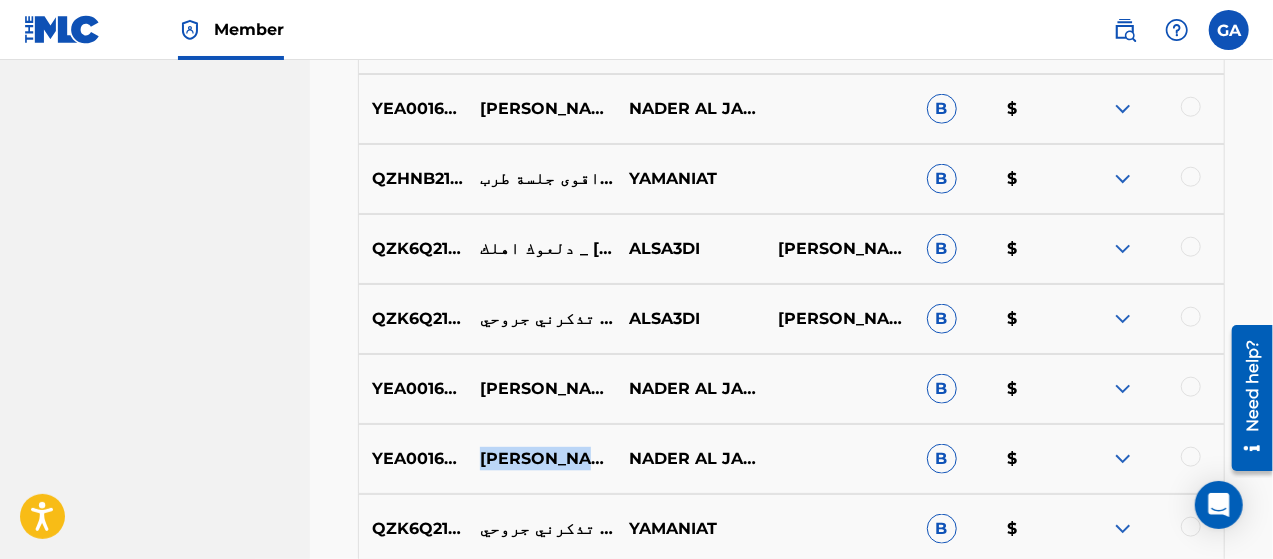 click on "[PERSON_NAME] - يا ونتي الف ونه" at bounding box center [541, 459] 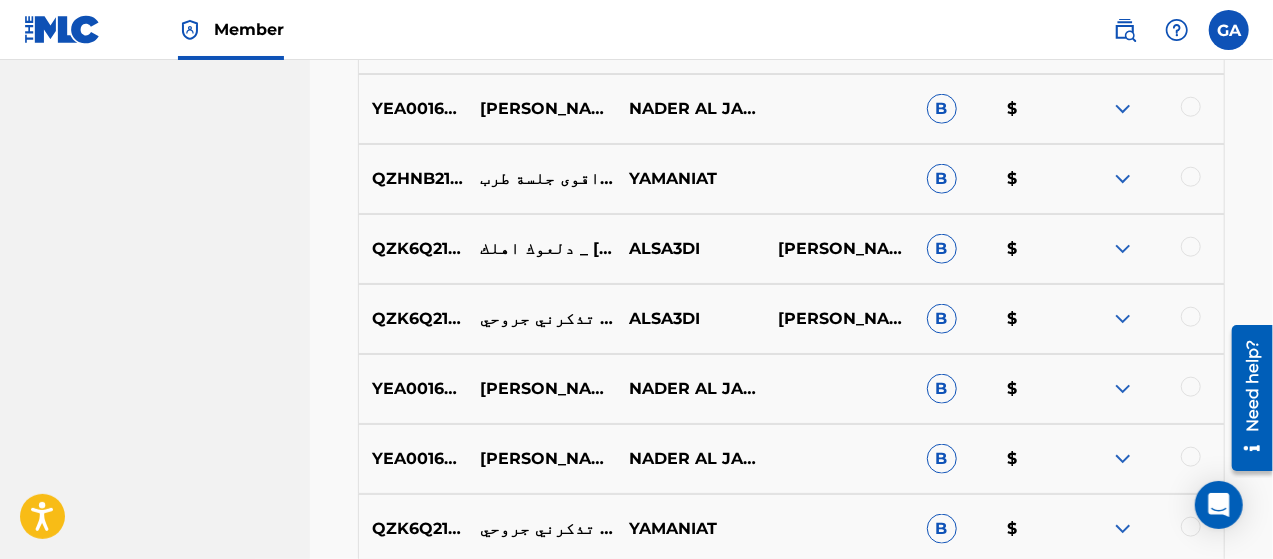 click on "NADER AL JARADI" at bounding box center (690, 459) 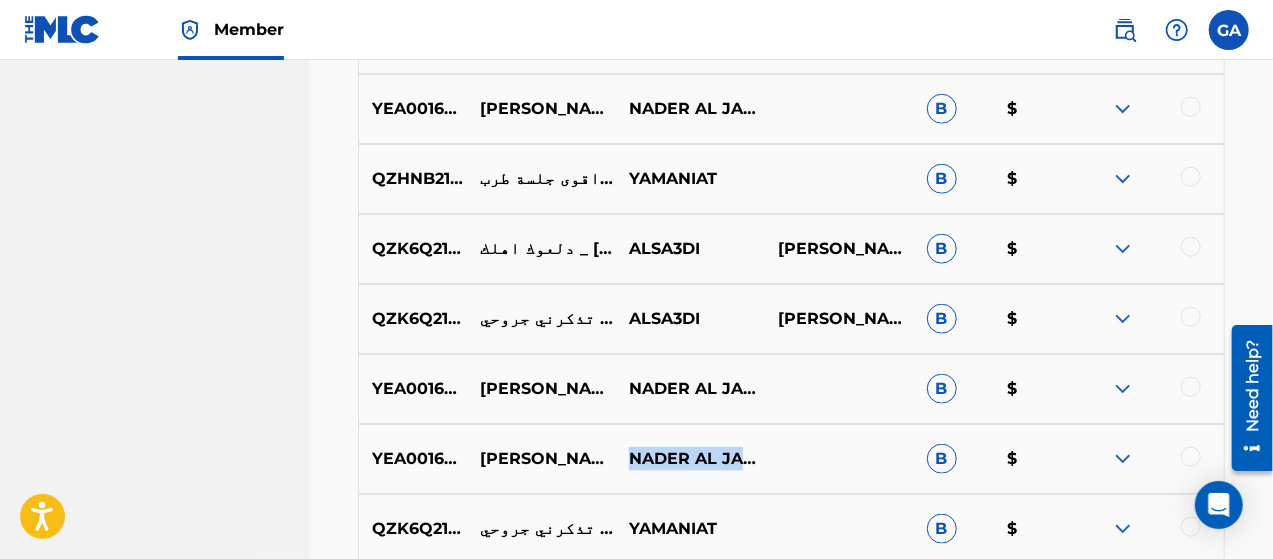 click on "NADER AL JARADI" at bounding box center [690, 459] 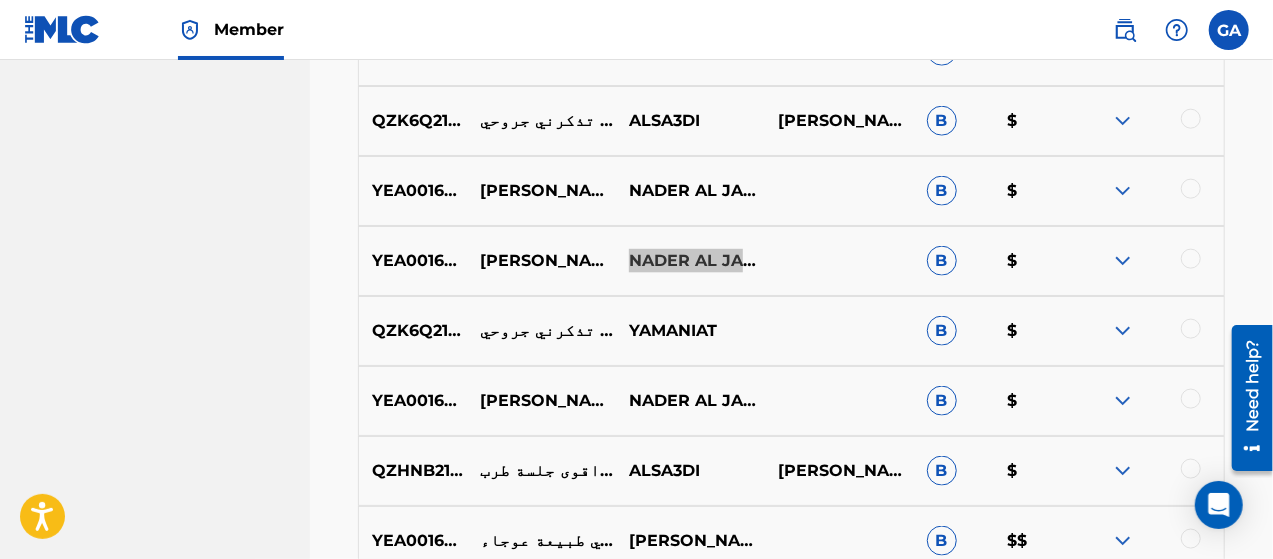 scroll, scrollTop: 5054, scrollLeft: 0, axis: vertical 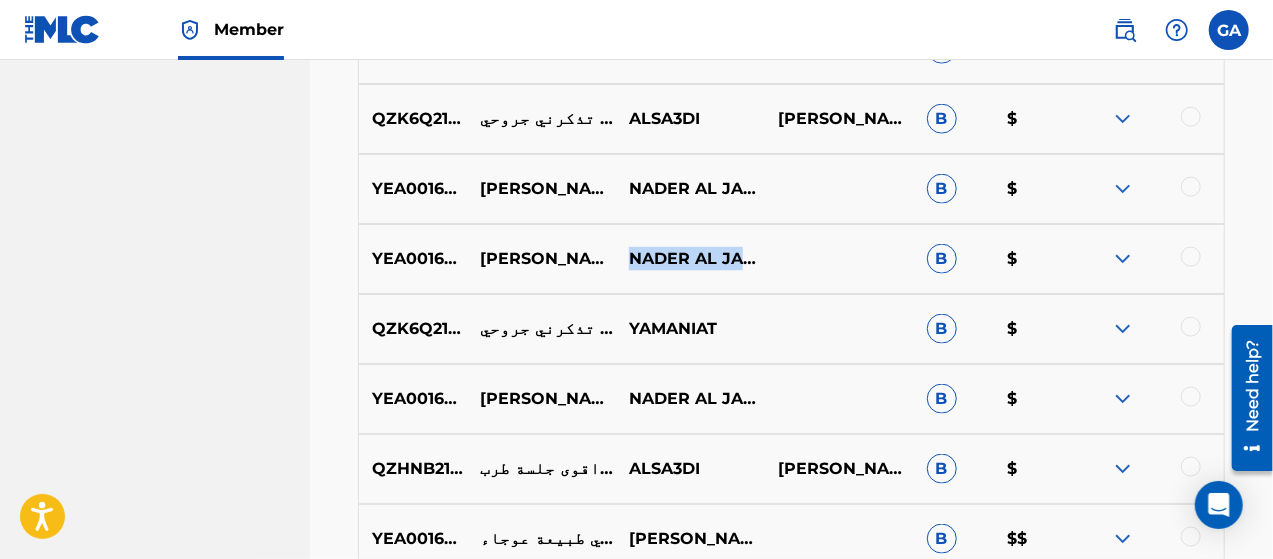 click on "YEA001606085" at bounding box center (413, 399) 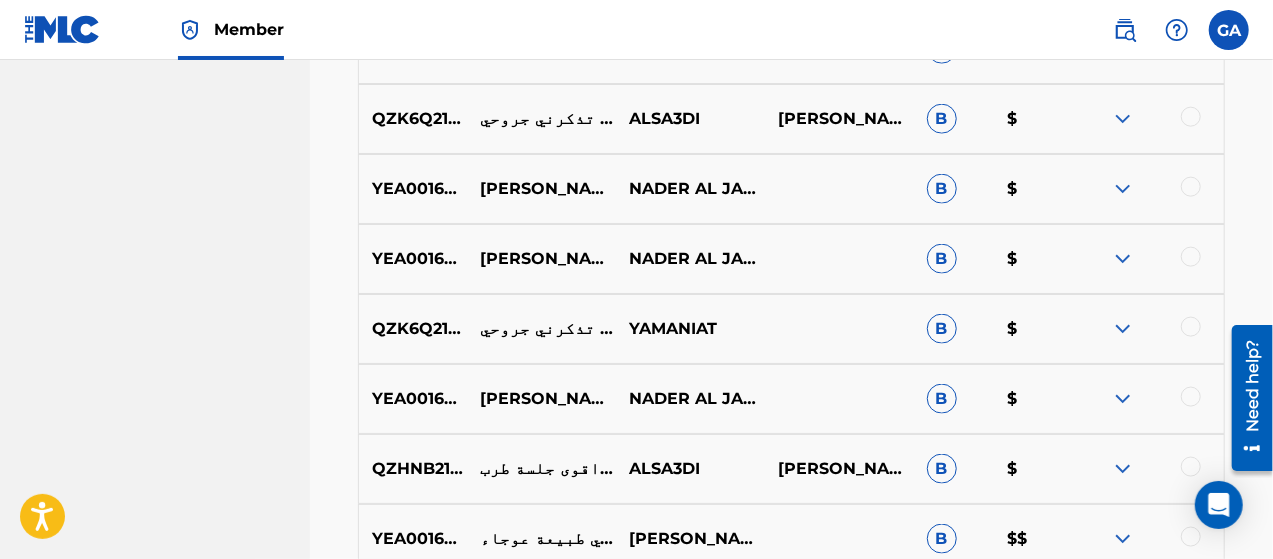 click on "YEA001606085" at bounding box center (413, 399) 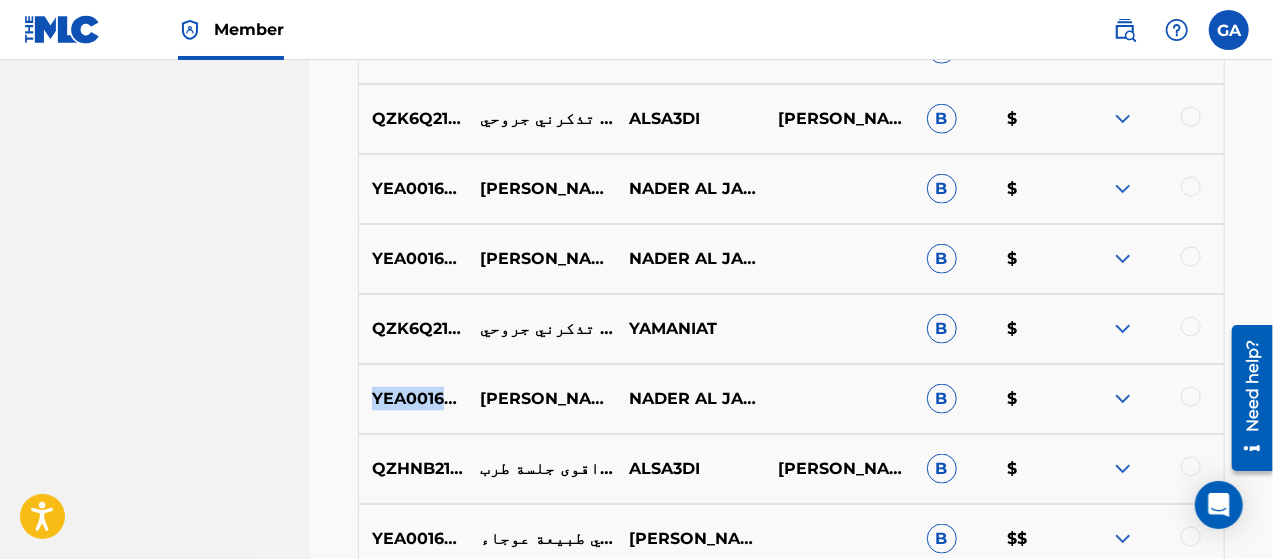 click on "YEA001606085" at bounding box center [413, 399] 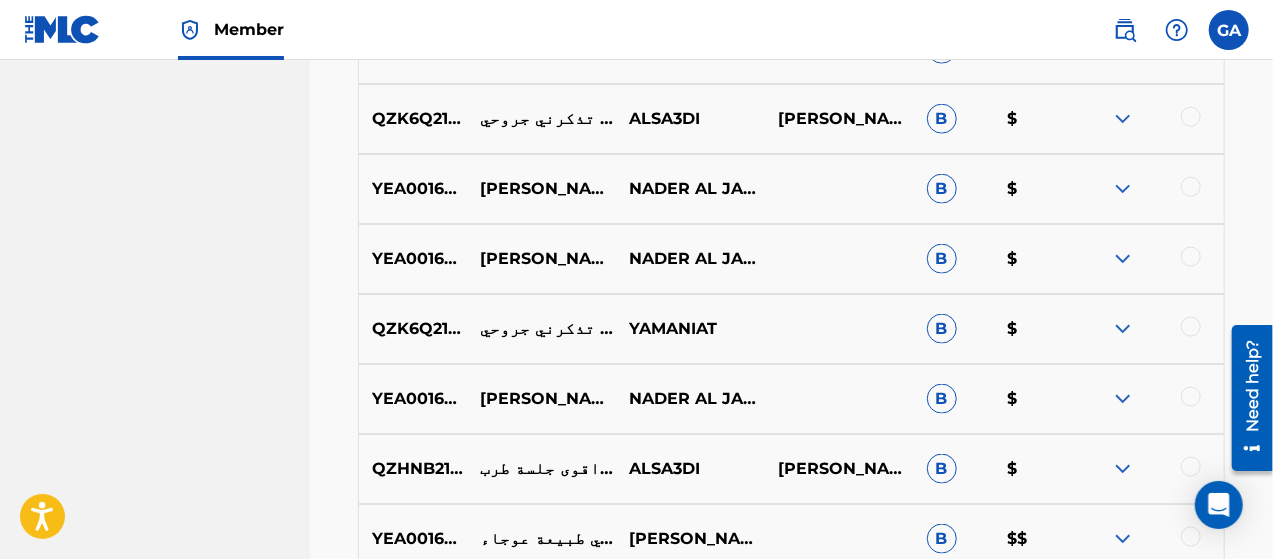 click on "[PERSON_NAME] - سرنا وجينا والعين تدمع" at bounding box center (541, 399) 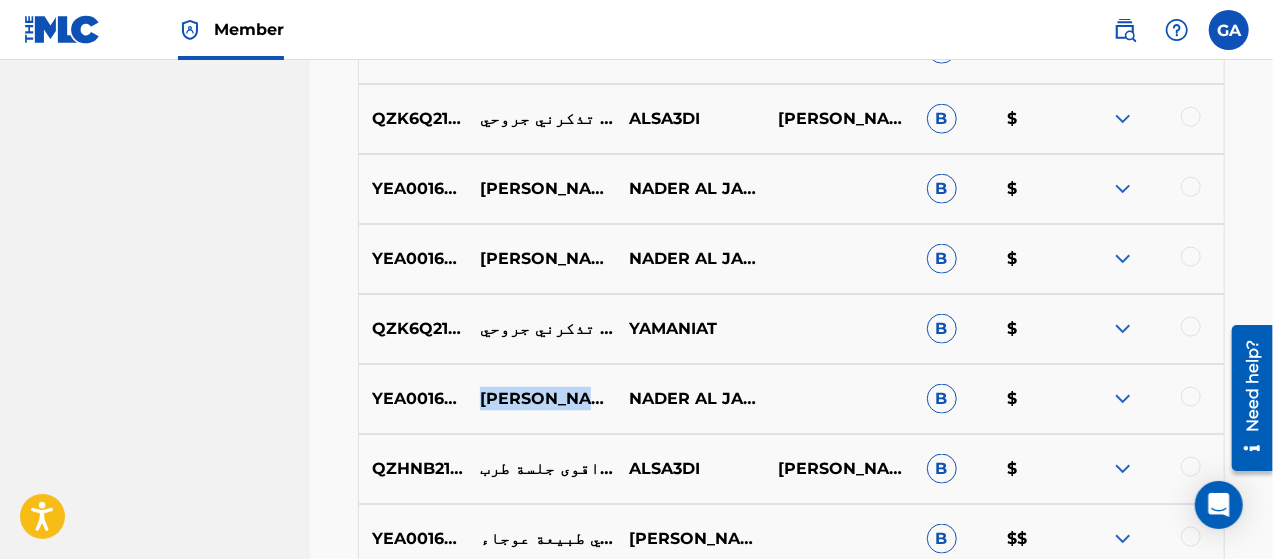 click on "[PERSON_NAME] - سرنا وجينا والعين تدمع" at bounding box center [541, 399] 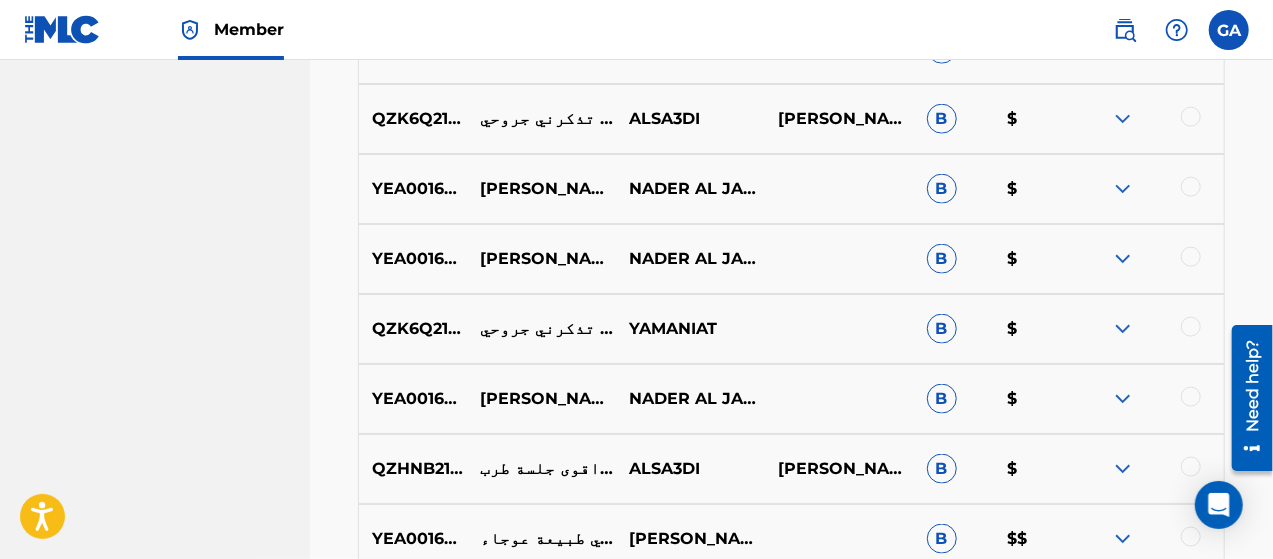 click on "NADER AL JARADI" at bounding box center [690, 399] 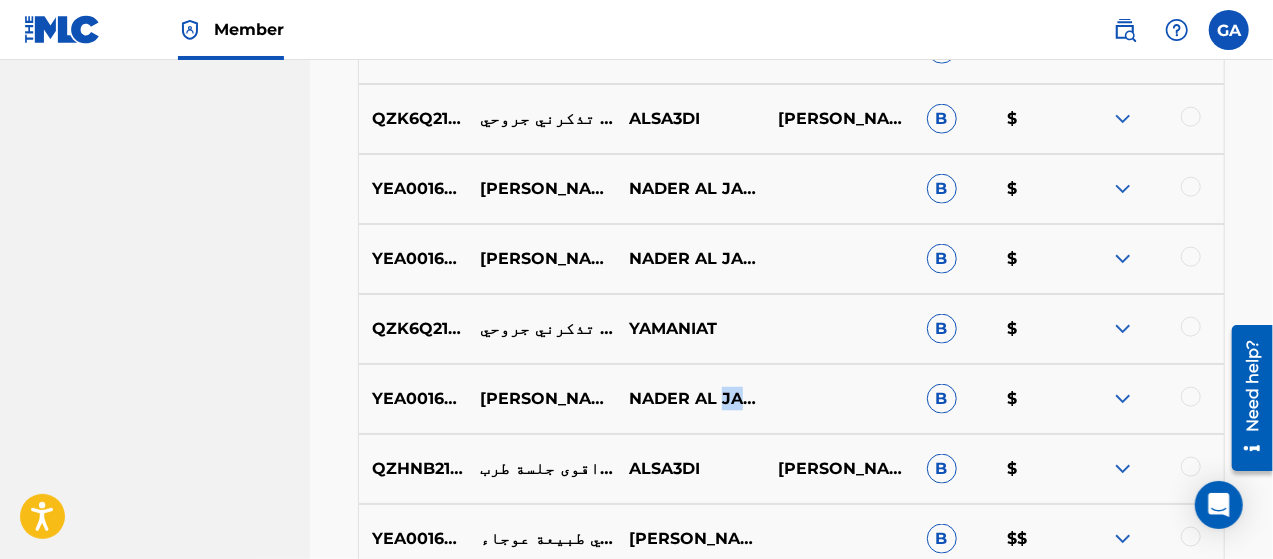 click on "NADER AL JARADI" at bounding box center (690, 399) 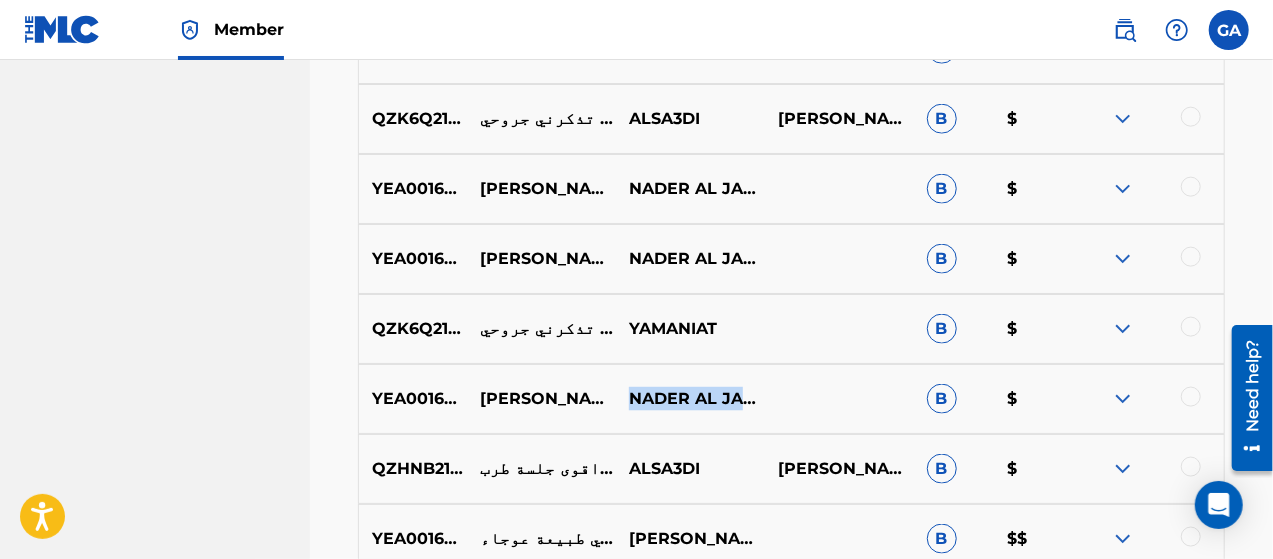 click on "NADER AL JARADI" at bounding box center [690, 399] 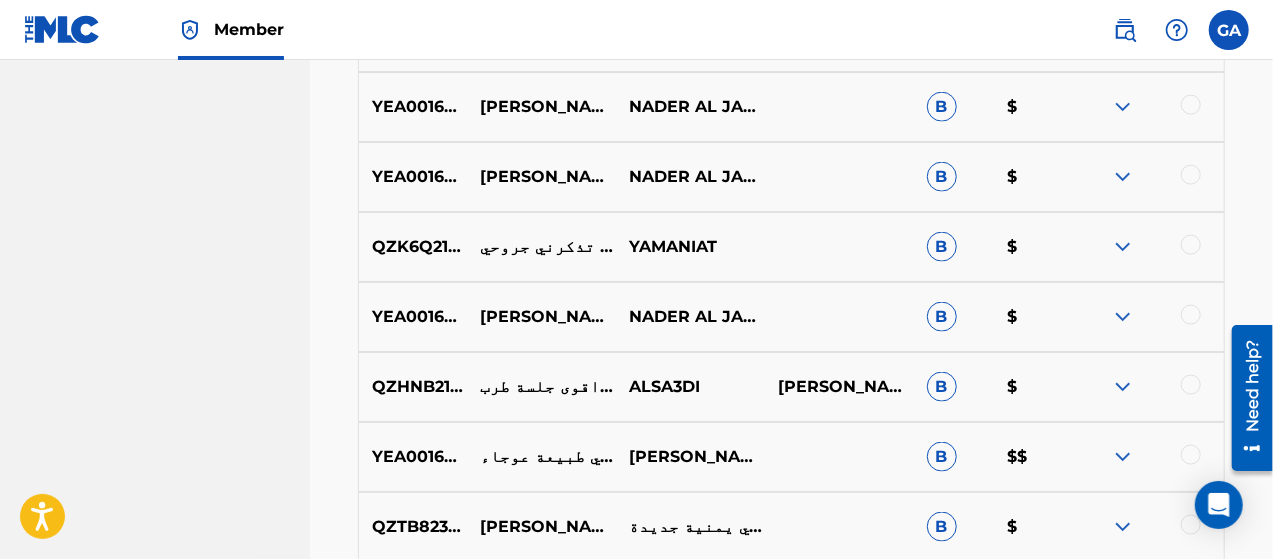 scroll, scrollTop: 5254, scrollLeft: 0, axis: vertical 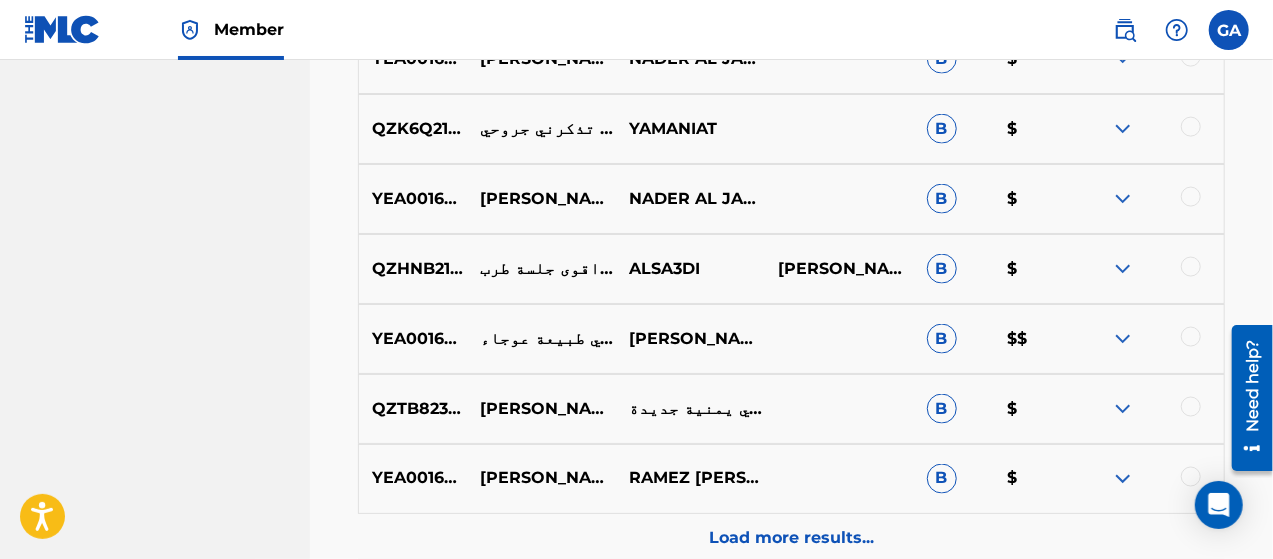 click on "YEA001606611" at bounding box center (413, 339) 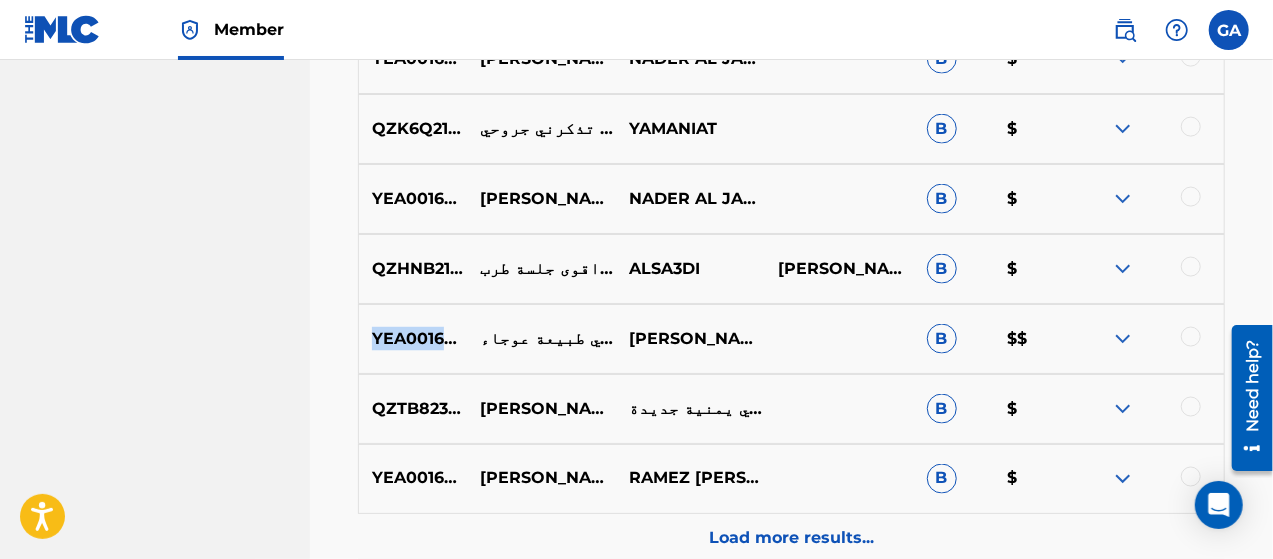 click on "YEA001606611" at bounding box center [413, 339] 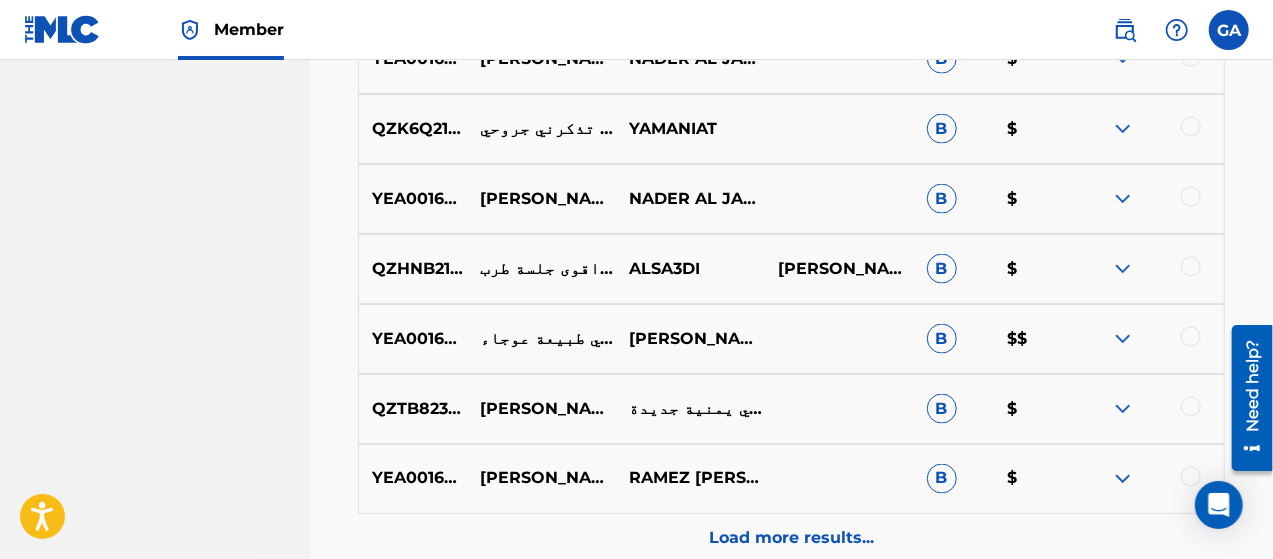 click on "في قلبي طبيعة عوجاء - [PERSON_NAME]" at bounding box center [541, 339] 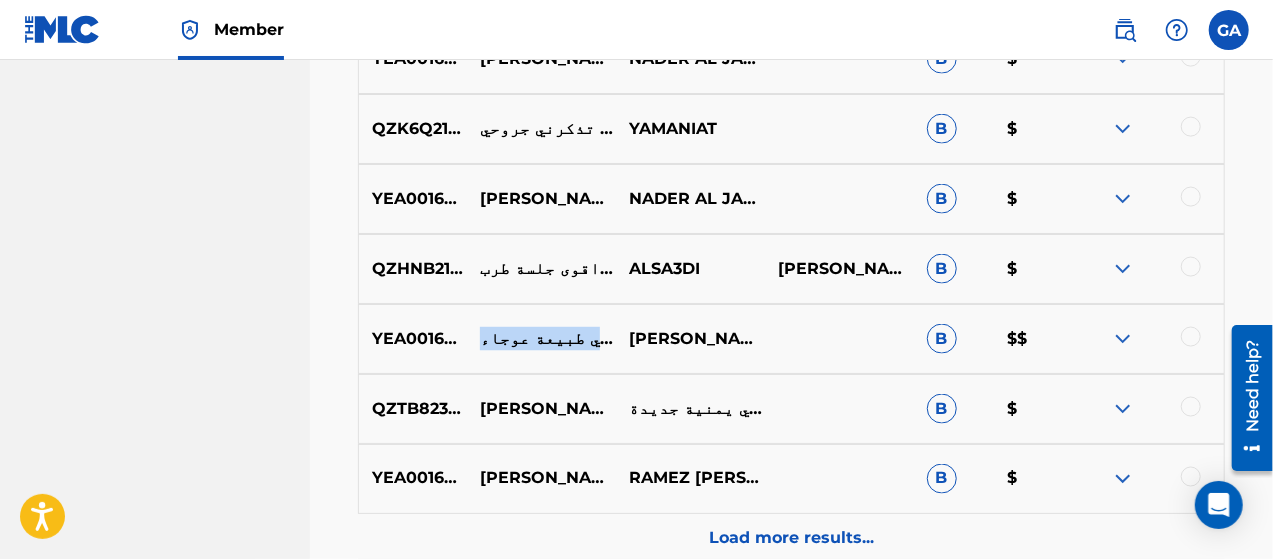 click on "في قلبي طبيعة عوجاء - [PERSON_NAME]" at bounding box center [541, 339] 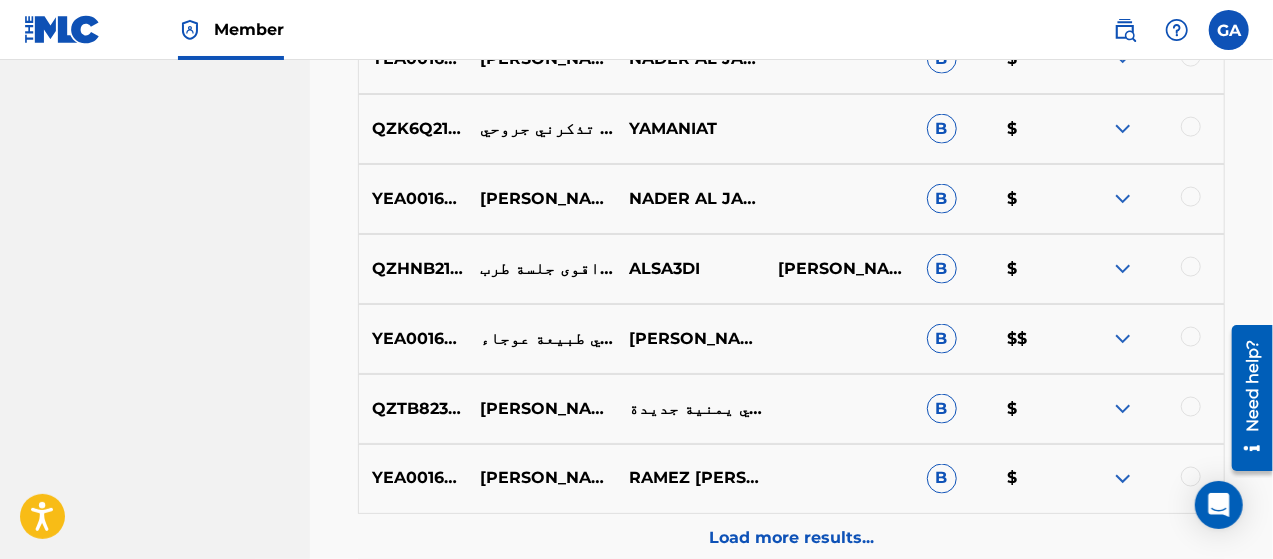 click on "[PERSON_NAME]" at bounding box center [690, 339] 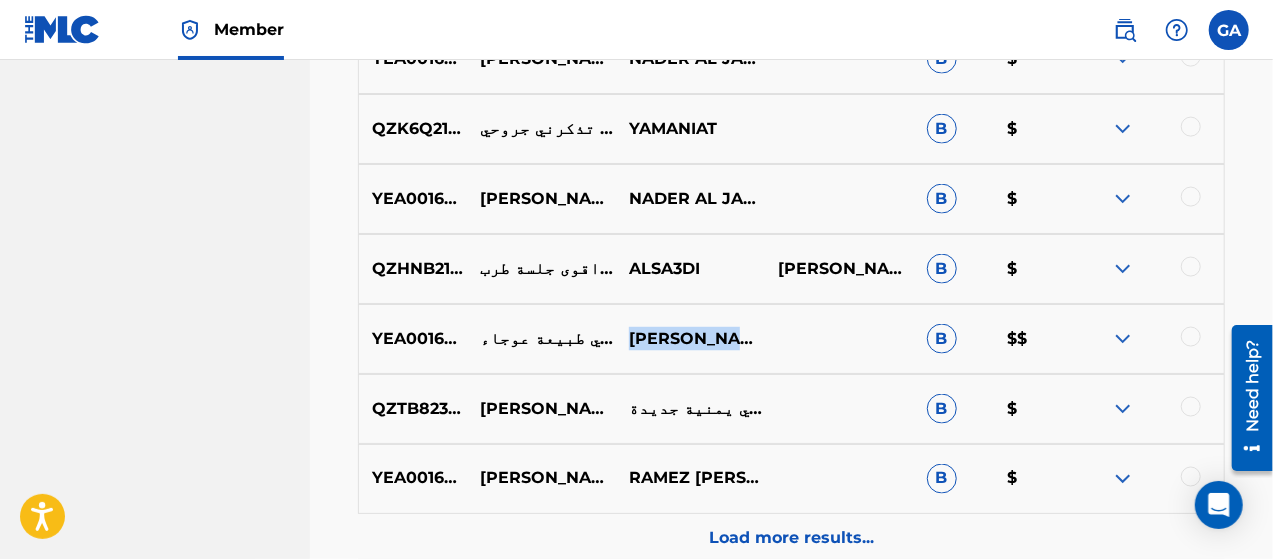 click on "[PERSON_NAME]" at bounding box center [690, 339] 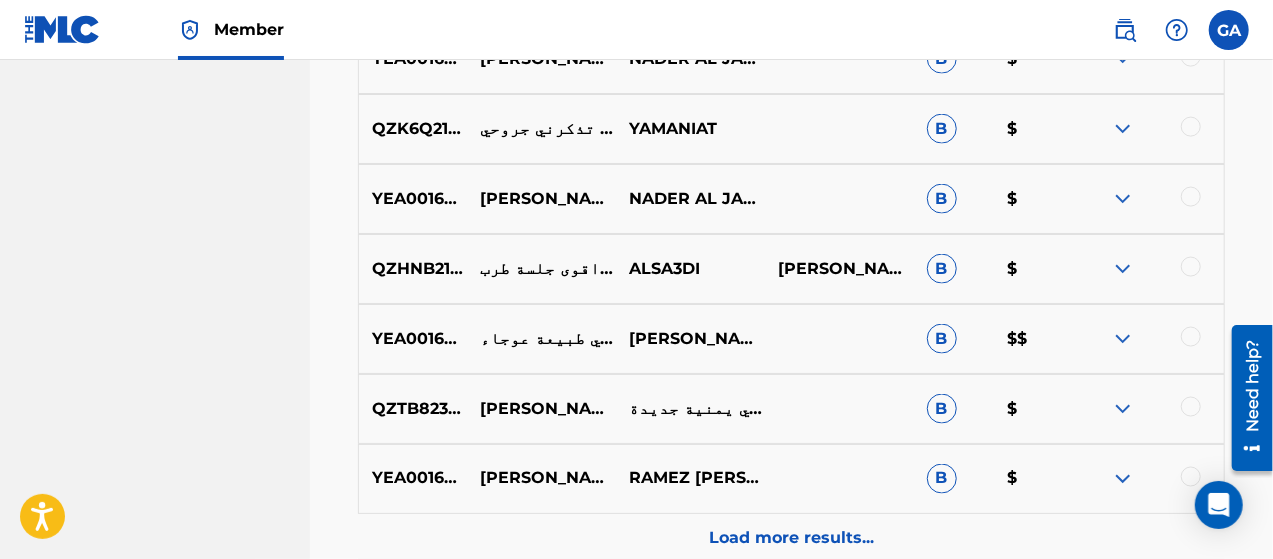 scroll, scrollTop: 5354, scrollLeft: 0, axis: vertical 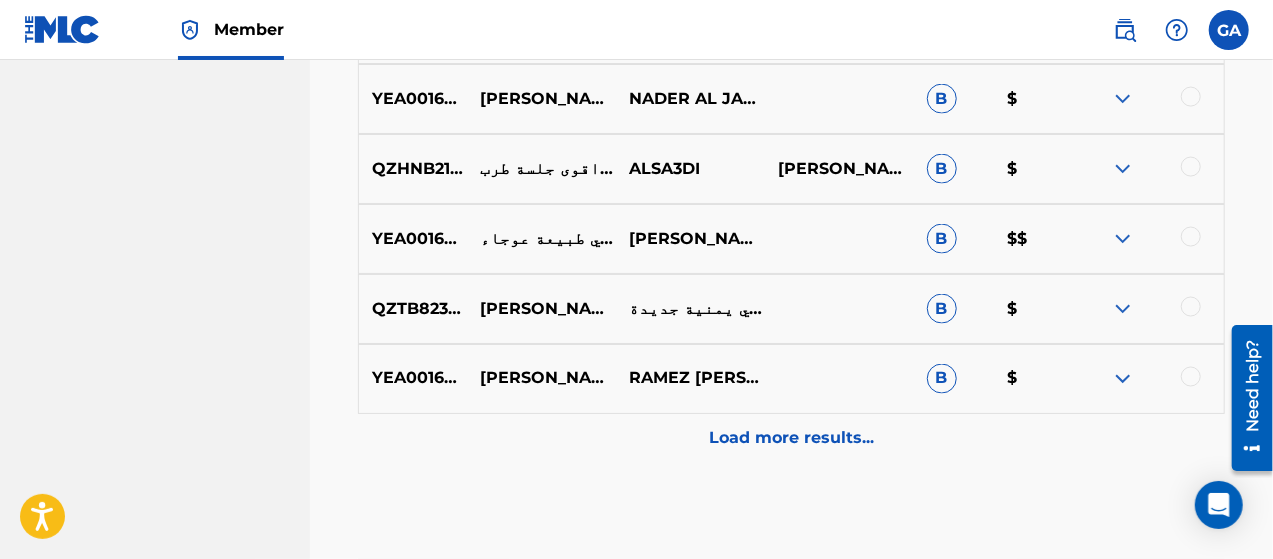 click on "Load more results..." at bounding box center [791, 439] 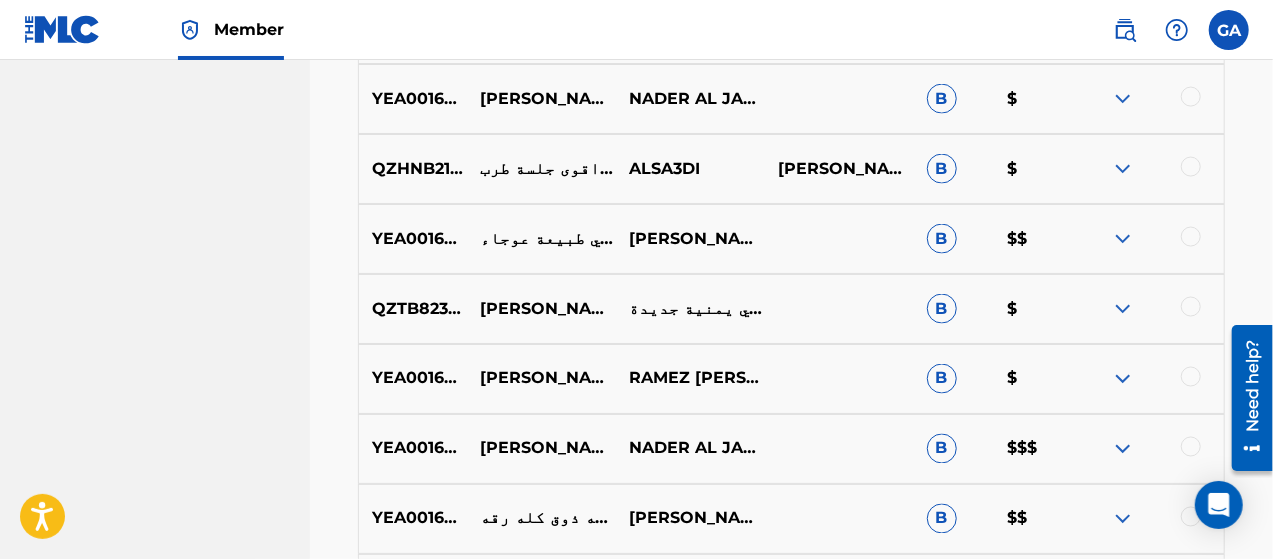 scroll, scrollTop: 5454, scrollLeft: 0, axis: vertical 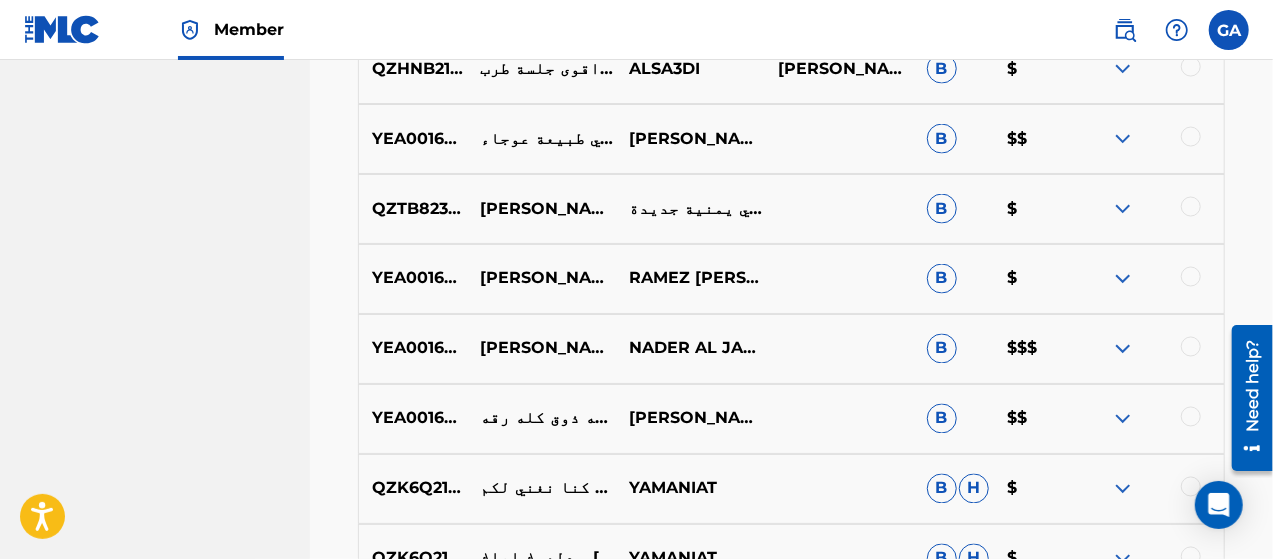 click on "YEA001606083" at bounding box center [413, 349] 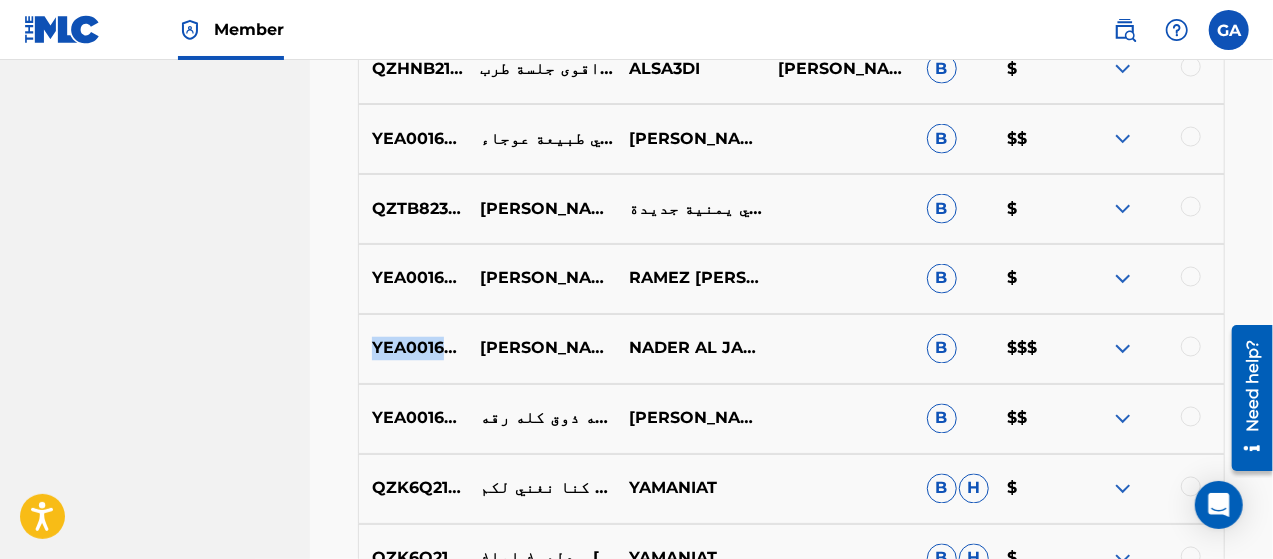 click on "YEA001606083" at bounding box center (413, 349) 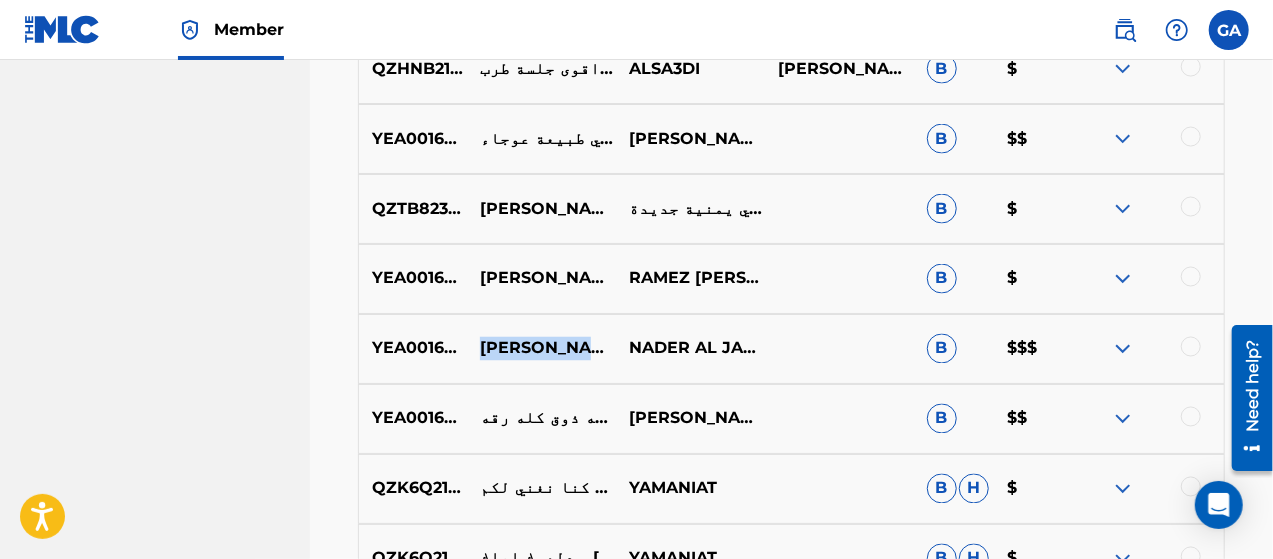 click on "[PERSON_NAME] - جلسة يا قلب ارتاح" at bounding box center (541, 349) 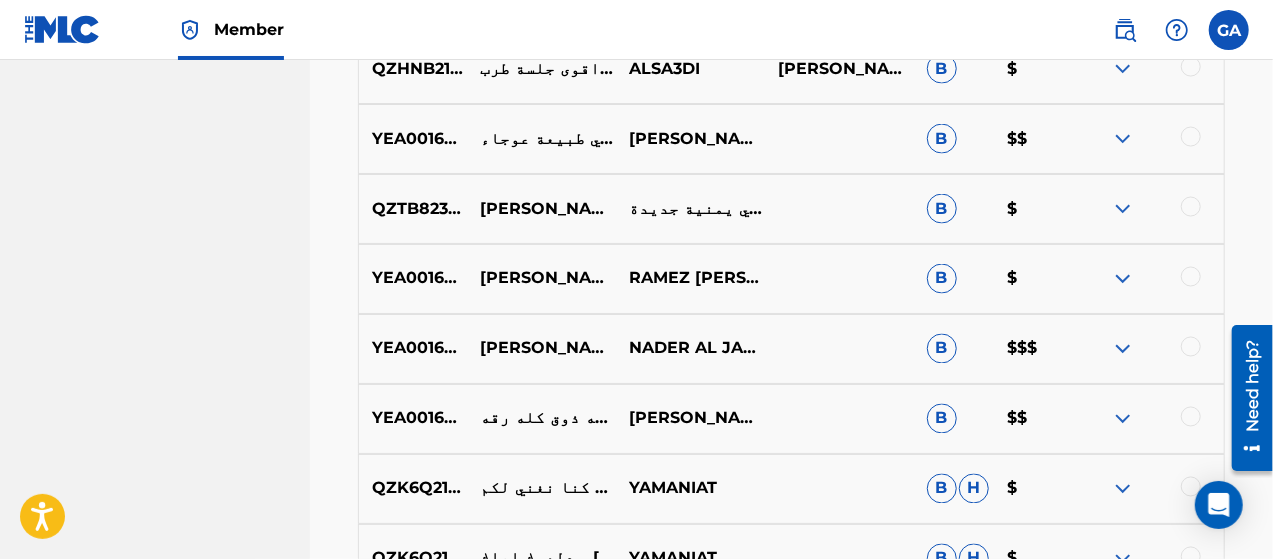 click on "NADER AL JARADI" at bounding box center (690, 349) 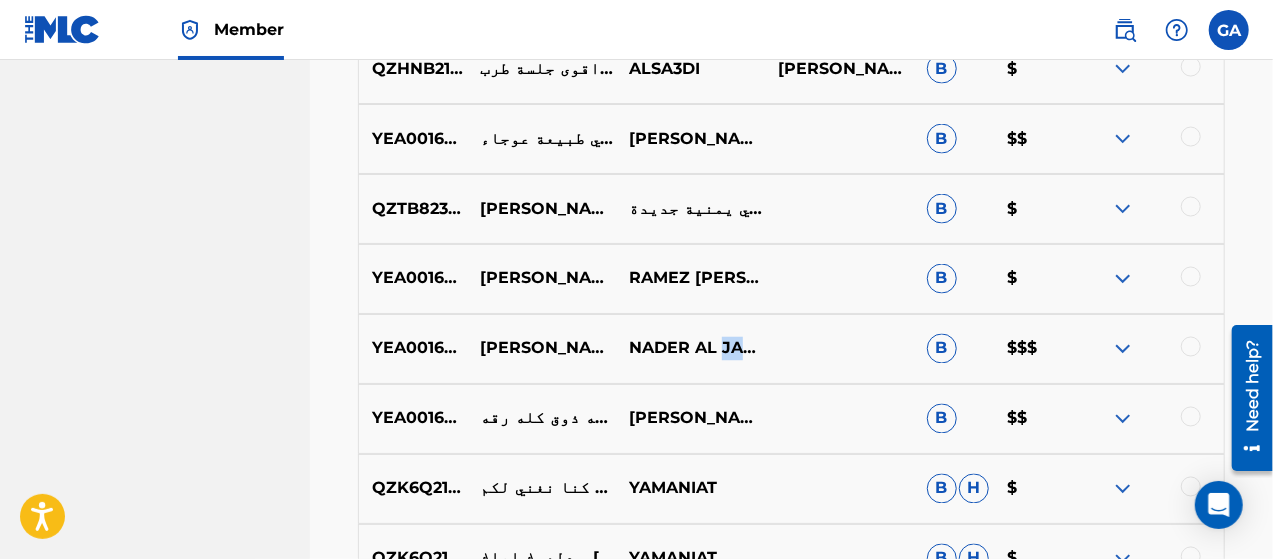 click on "NADER AL JARADI" at bounding box center [690, 349] 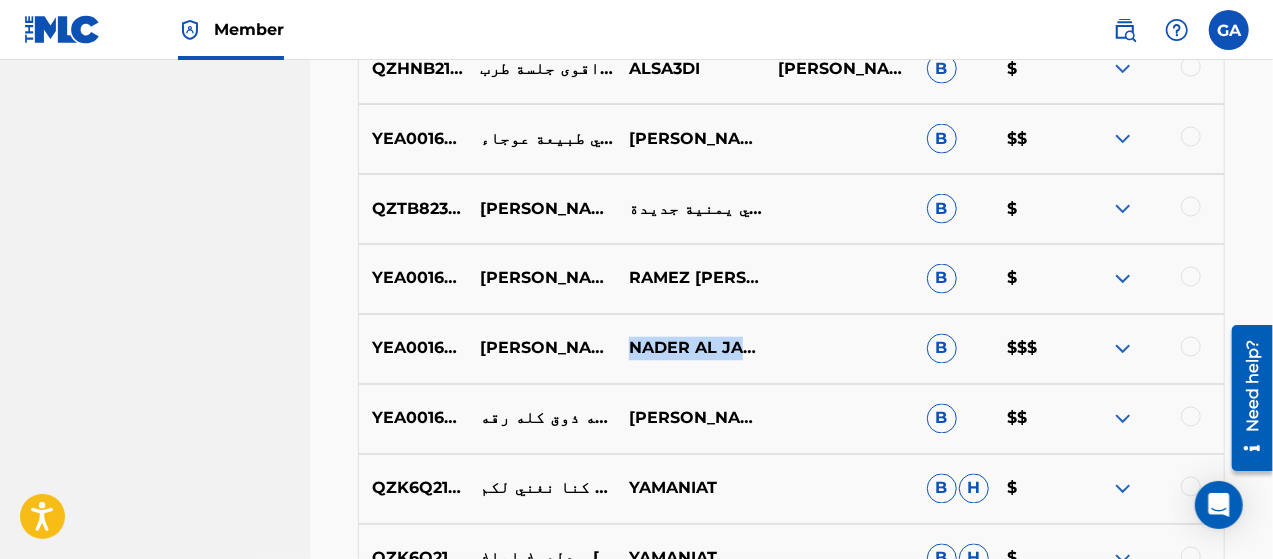 click on "NADER AL JARADI" at bounding box center (690, 349) 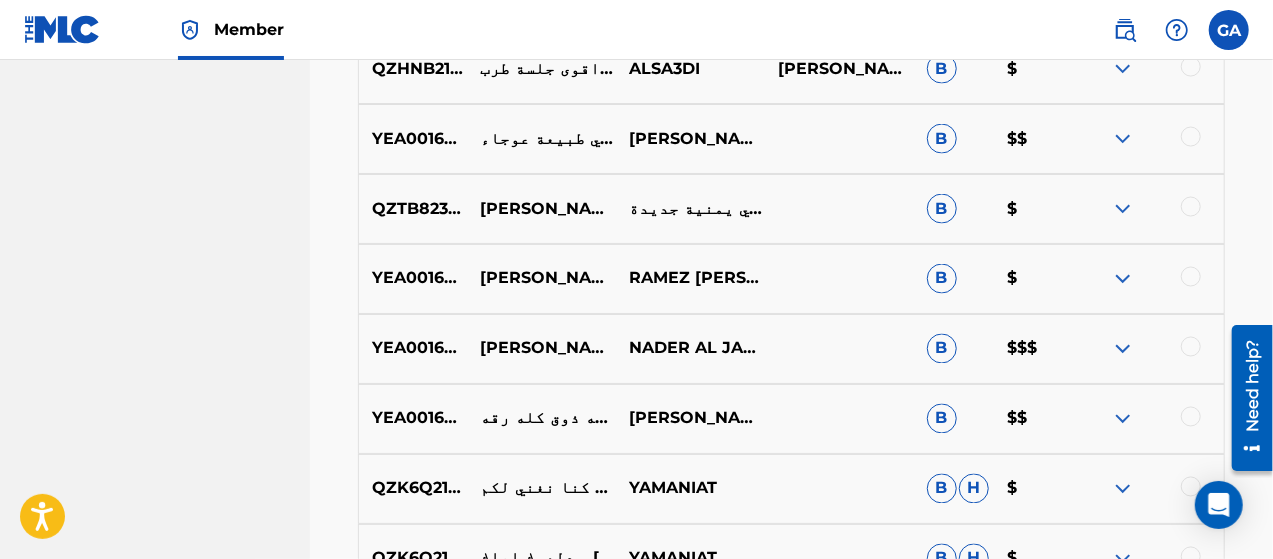 click on "YEA001606612" at bounding box center [413, 419] 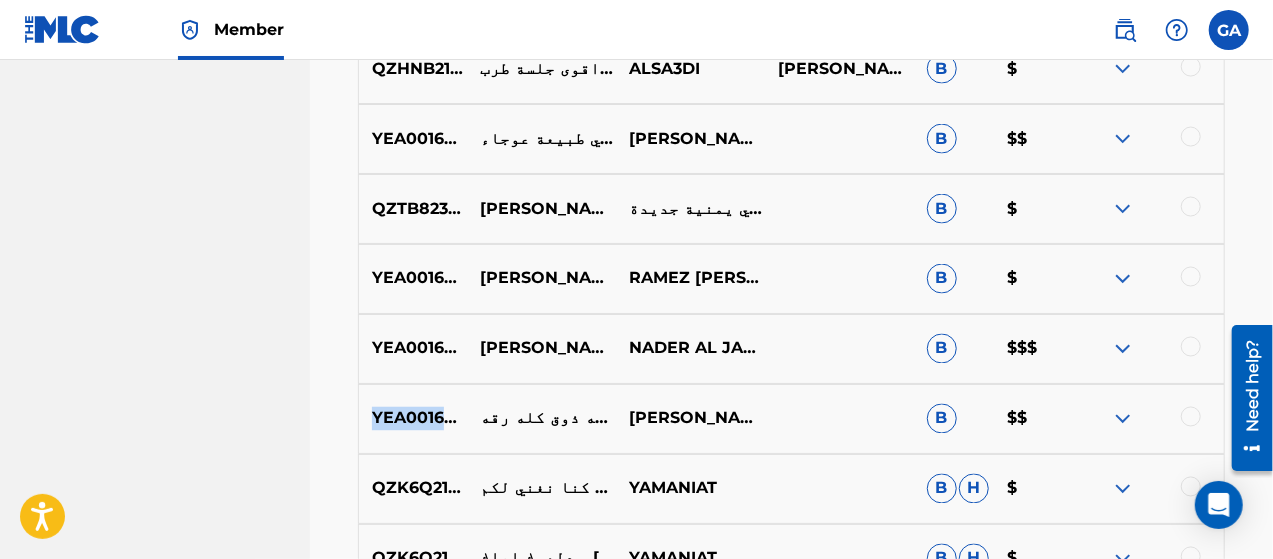 click on "YEA001606612" at bounding box center (413, 419) 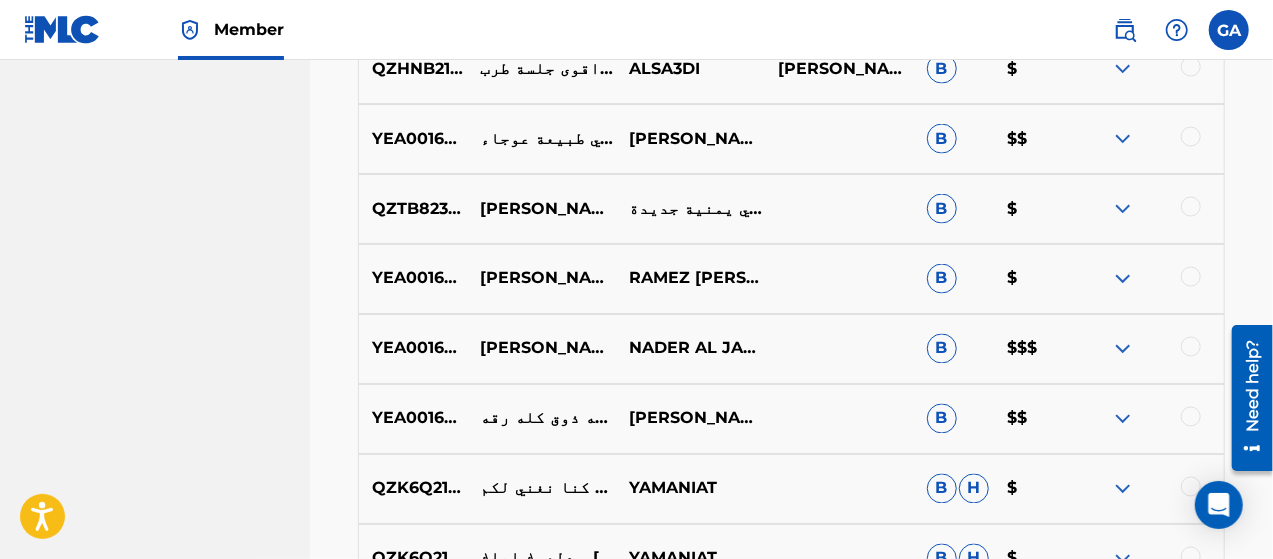 click on "كله ذوق كله رقه - [PERSON_NAME]" at bounding box center [541, 419] 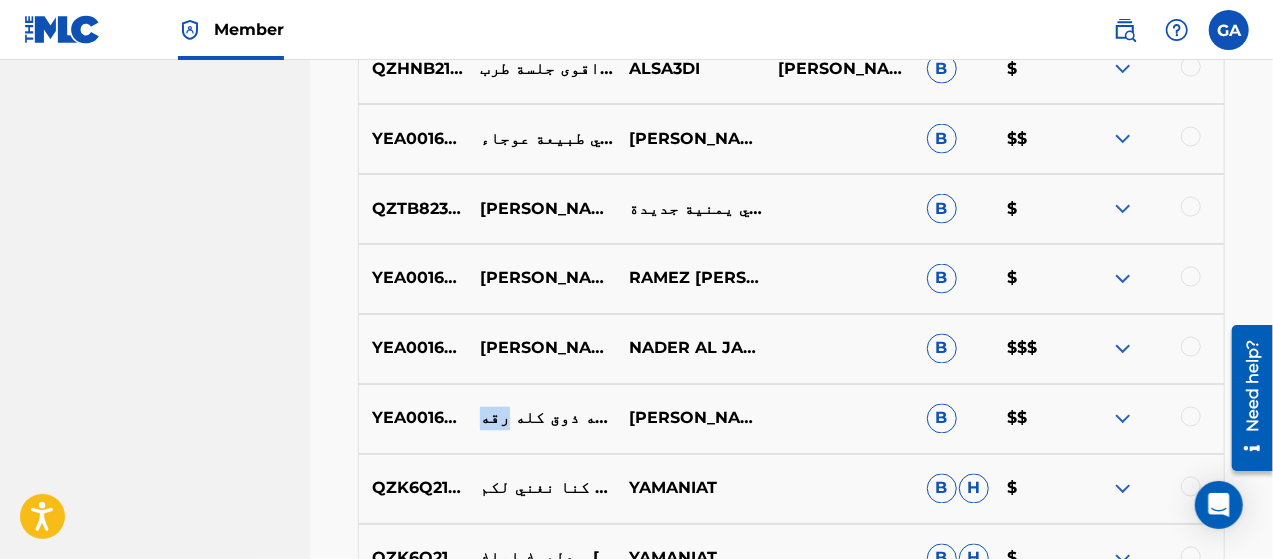 click on "كله ذوق كله رقه - [PERSON_NAME]" at bounding box center (541, 419) 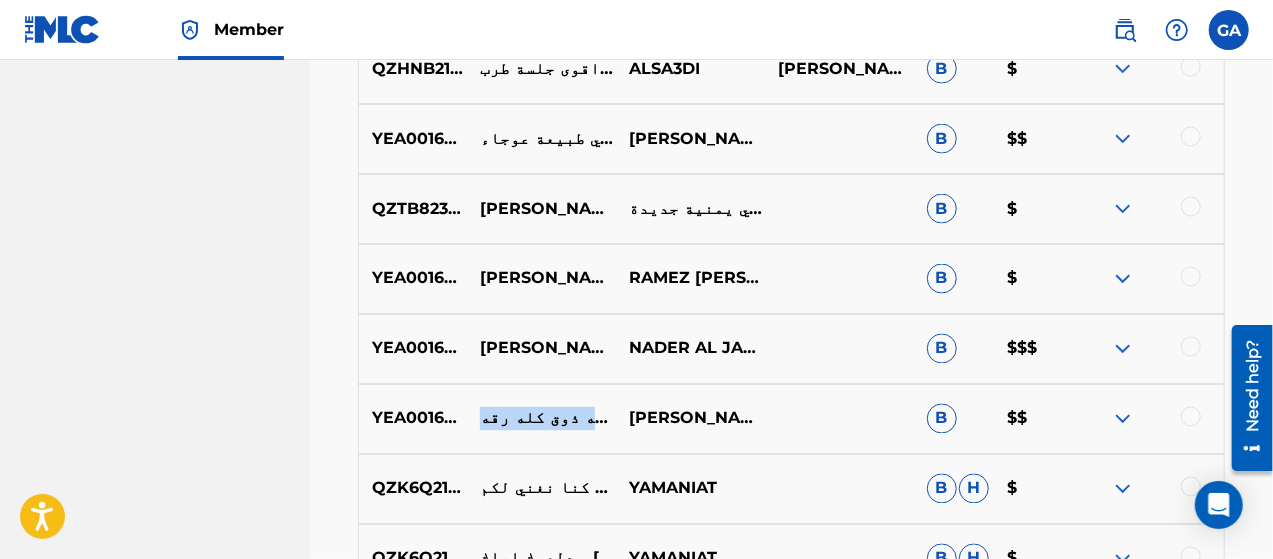 click on "كله ذوق كله رقه - [PERSON_NAME]" at bounding box center (541, 419) 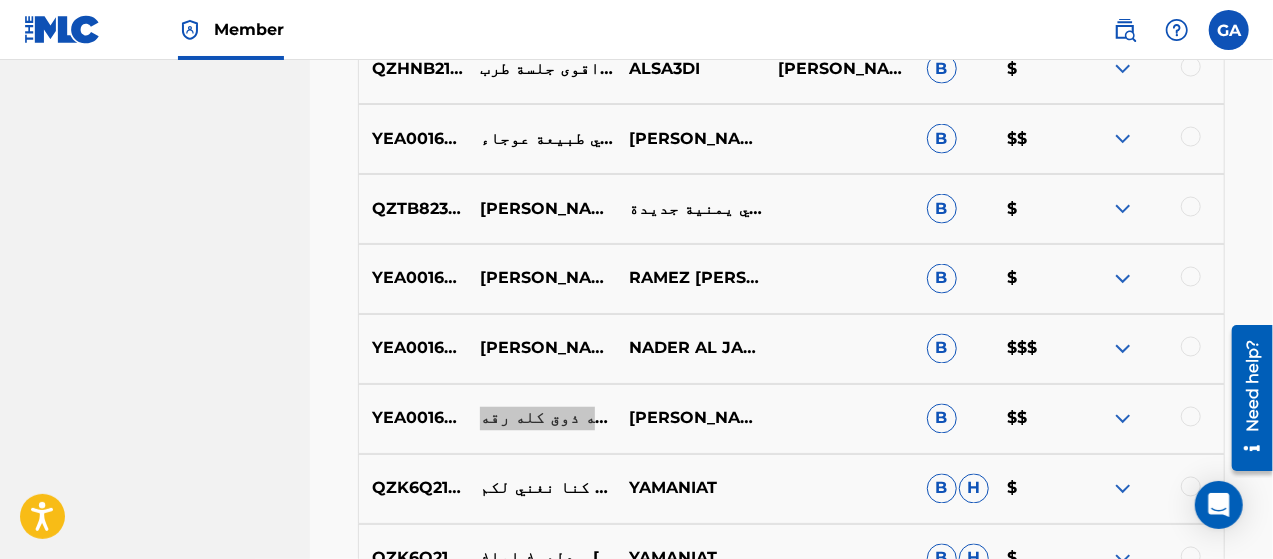 scroll, scrollTop: 5654, scrollLeft: 0, axis: vertical 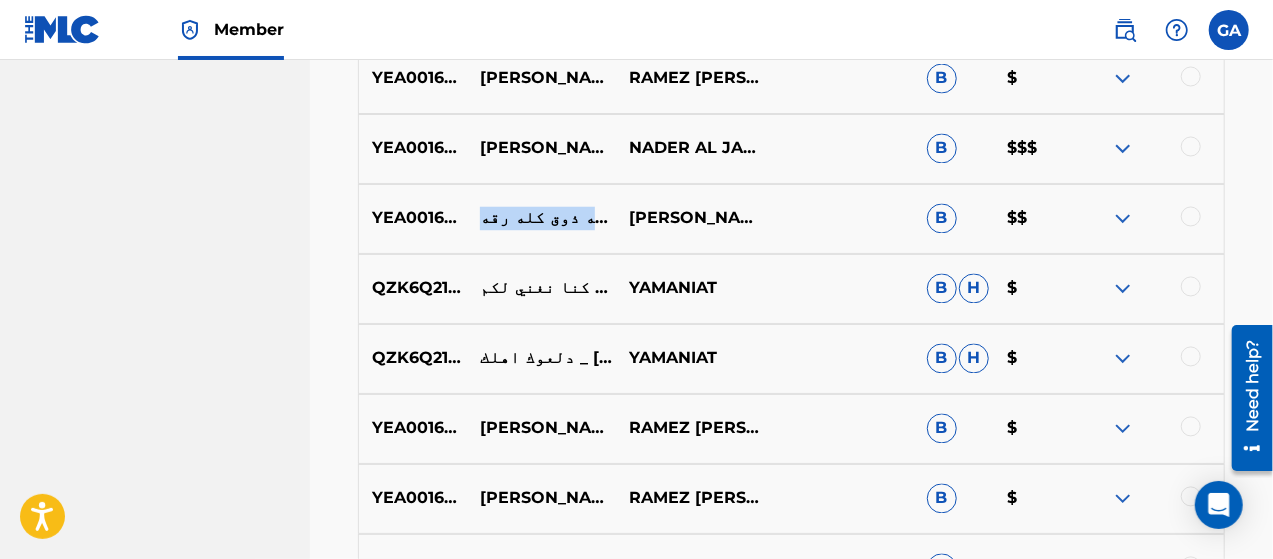 click on "YEA001606832 [PERSON_NAME] - ما عد عجبناك RAMEZ NADER AL-JARADI B $" at bounding box center [791, 429] 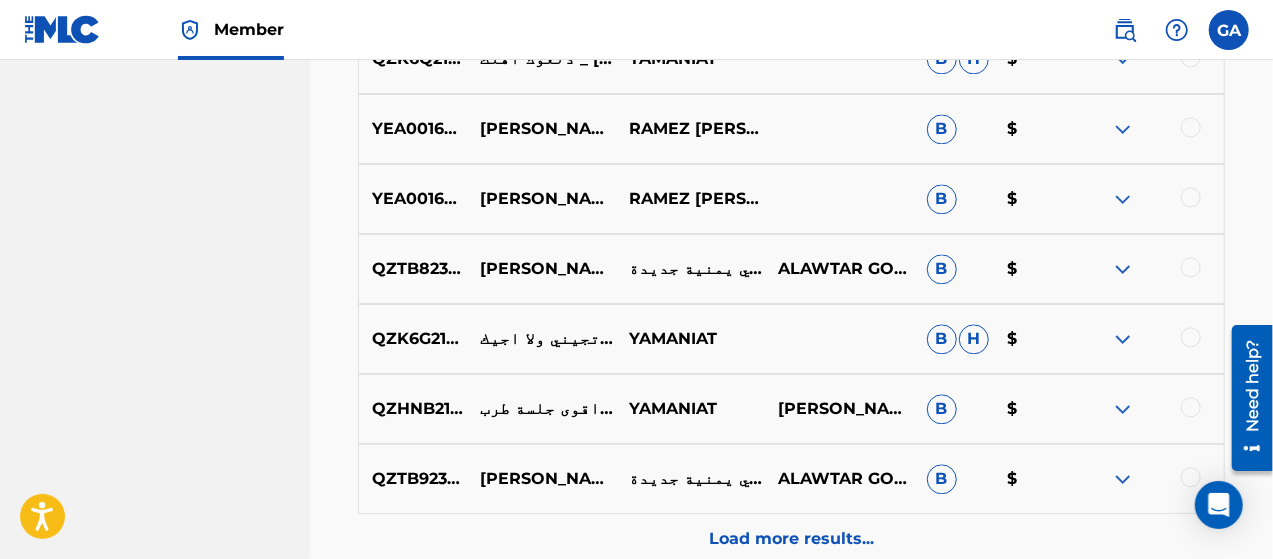 scroll, scrollTop: 6054, scrollLeft: 0, axis: vertical 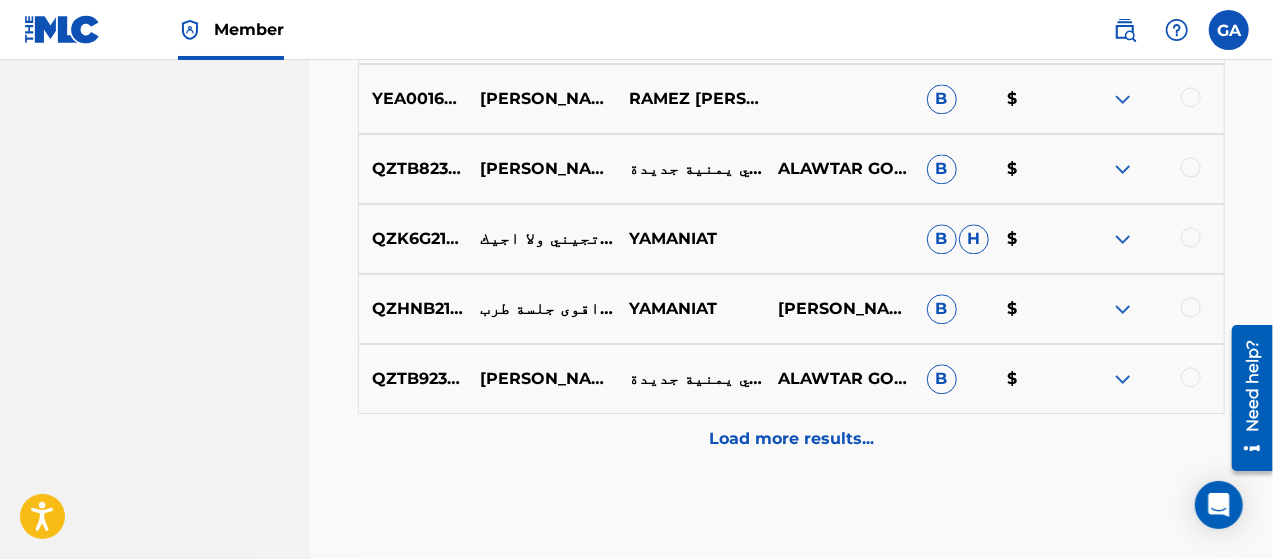 click on "Load more results..." at bounding box center [791, 439] 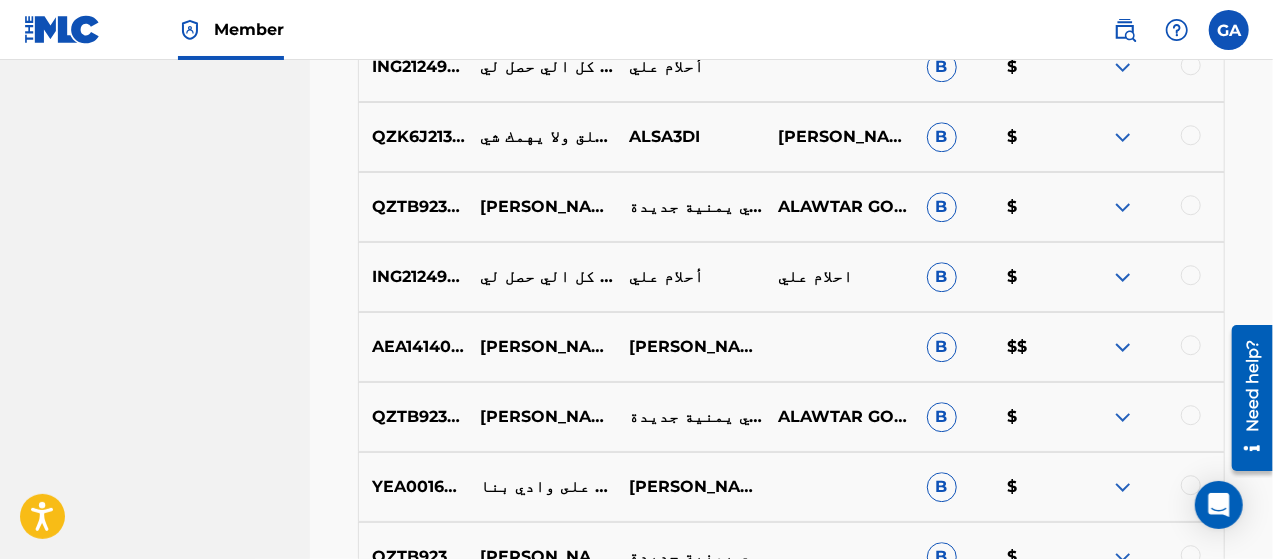 scroll, scrollTop: 6454, scrollLeft: 0, axis: vertical 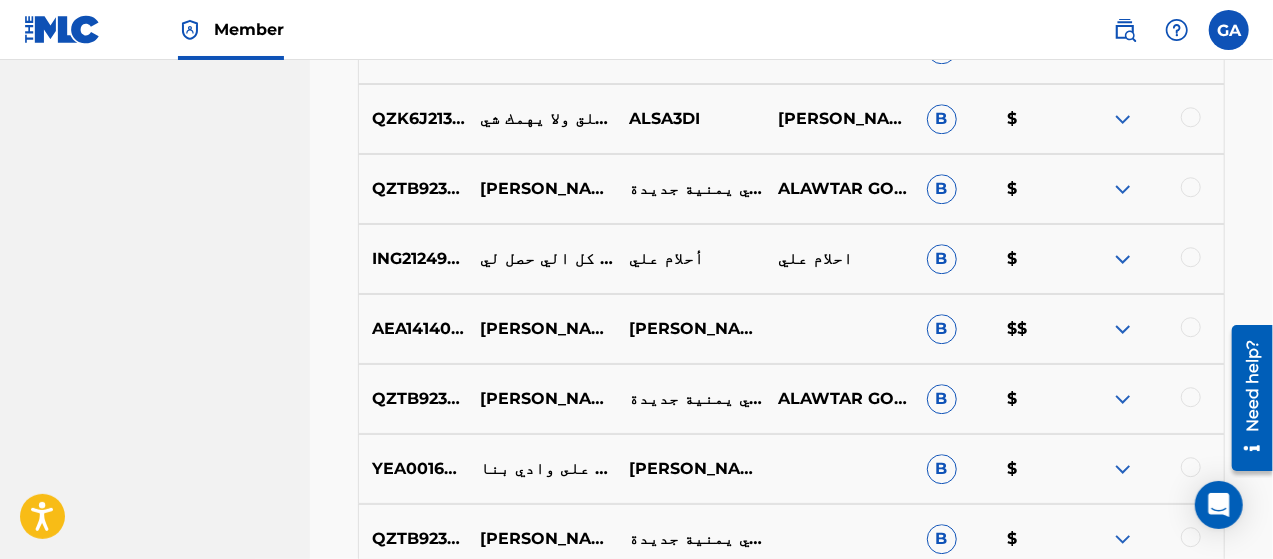 click on "YEA001606605" at bounding box center [413, 469] 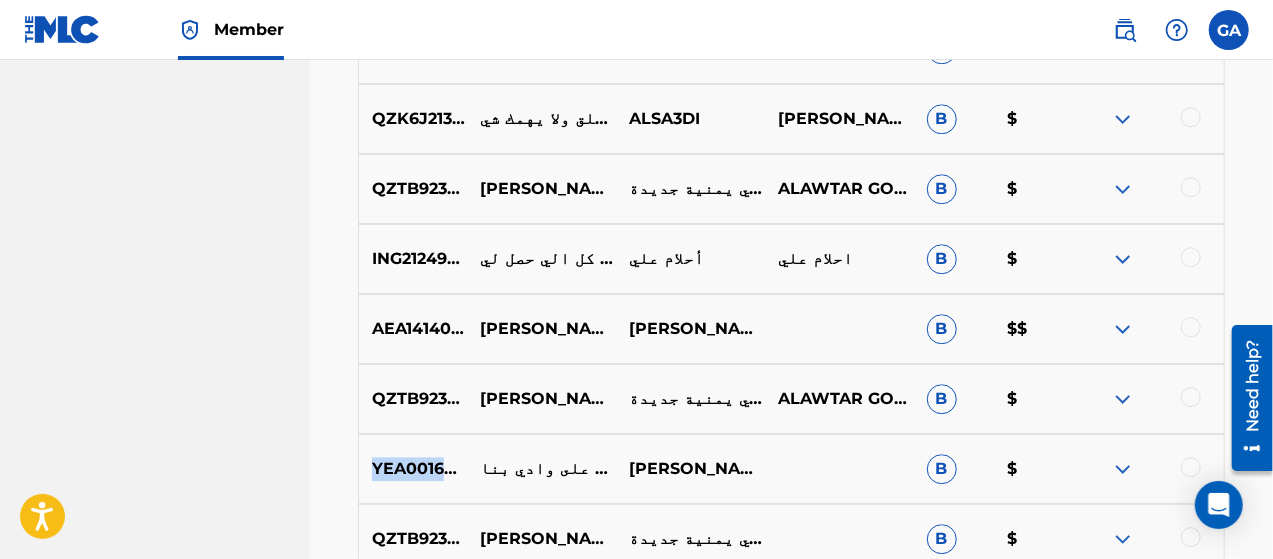 click on "YEA001606605" at bounding box center [413, 469] 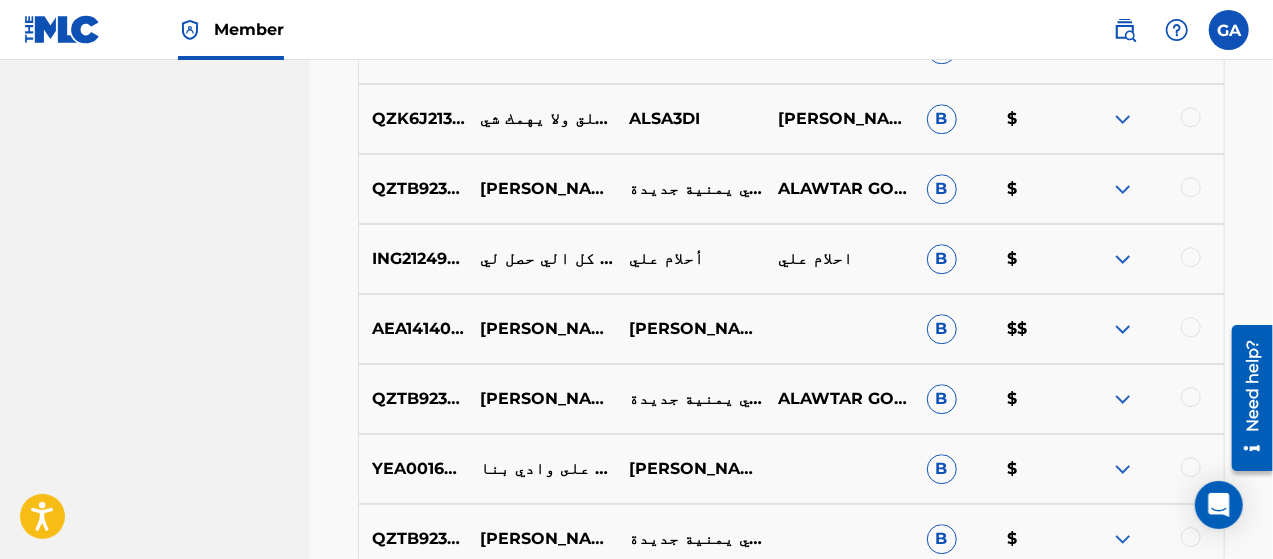click on "سلام مني على وادي بنا- [PERSON_NAME]" at bounding box center (541, 469) 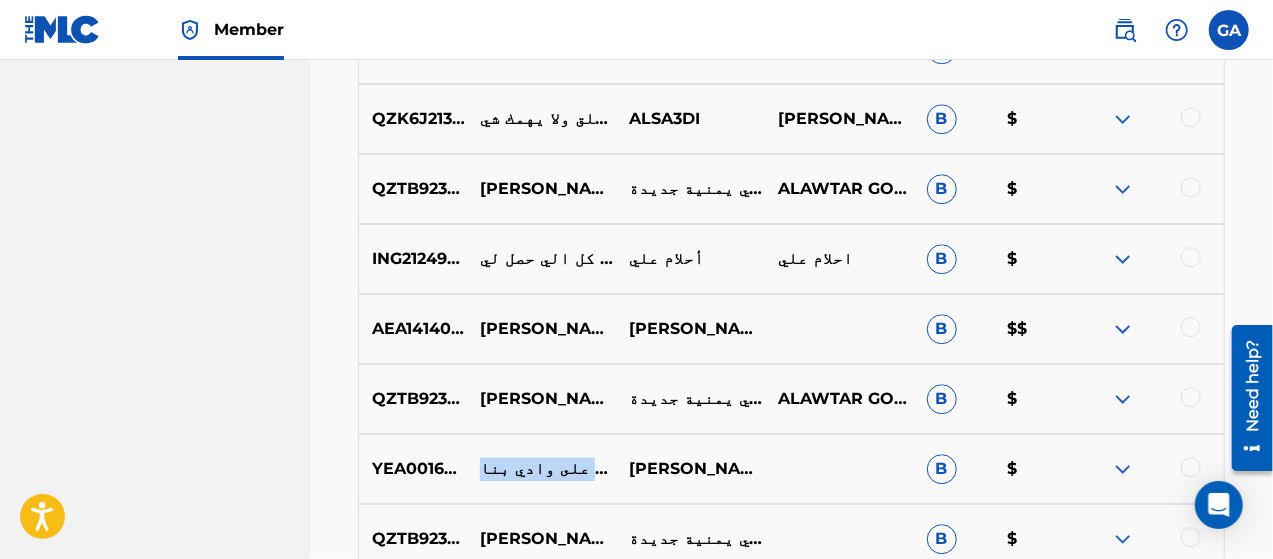 click on "سلام مني على وادي بنا- [PERSON_NAME]" at bounding box center [541, 469] 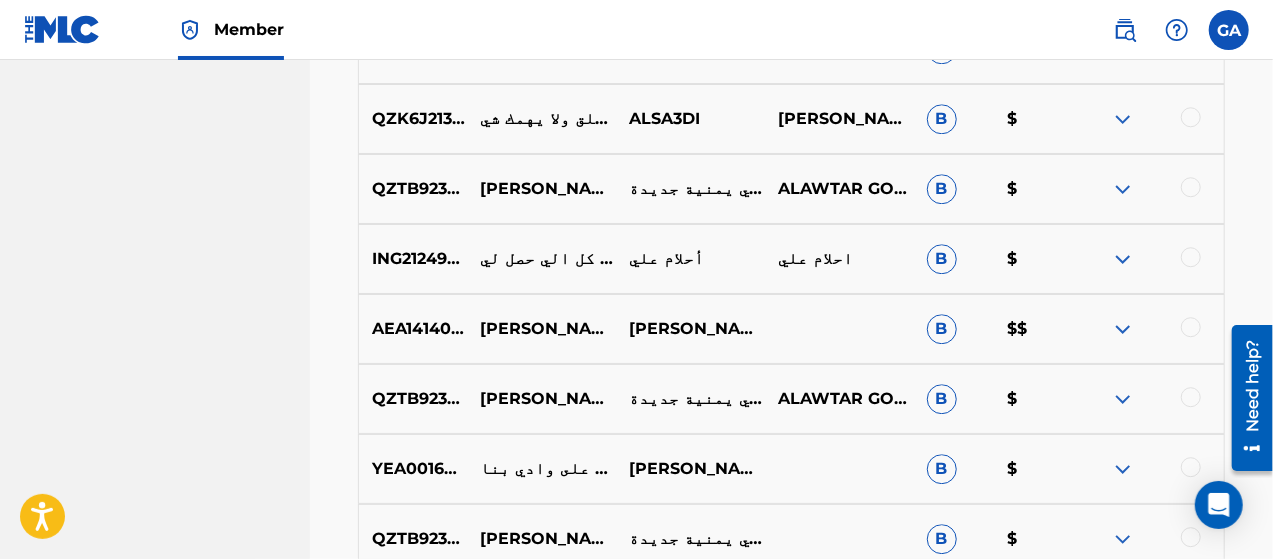 click at bounding box center [1123, 259] 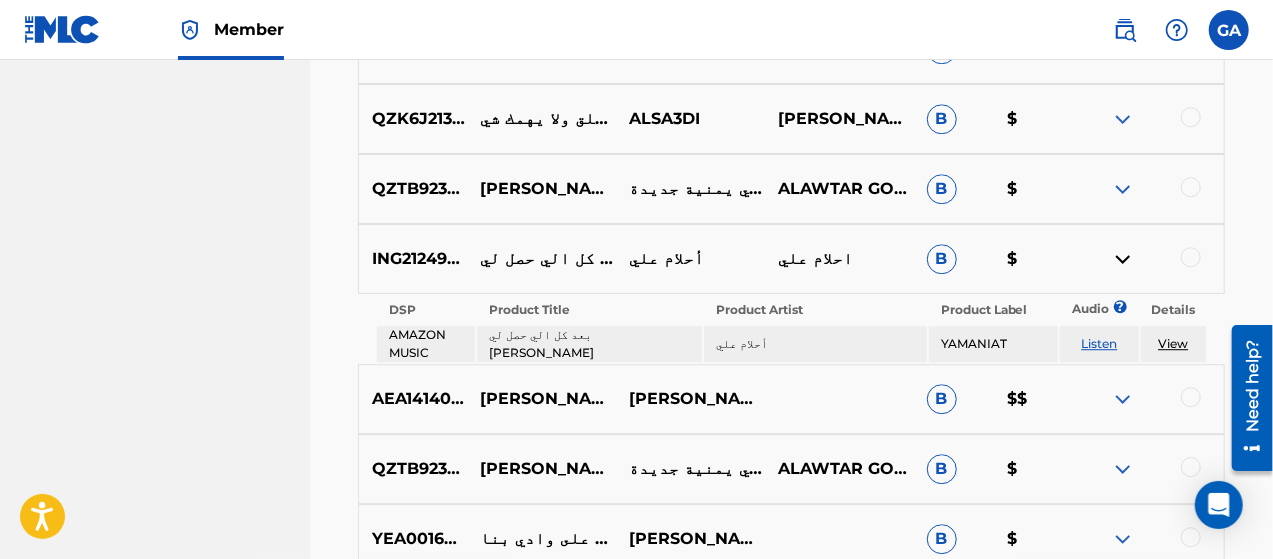 click at bounding box center (1123, 259) 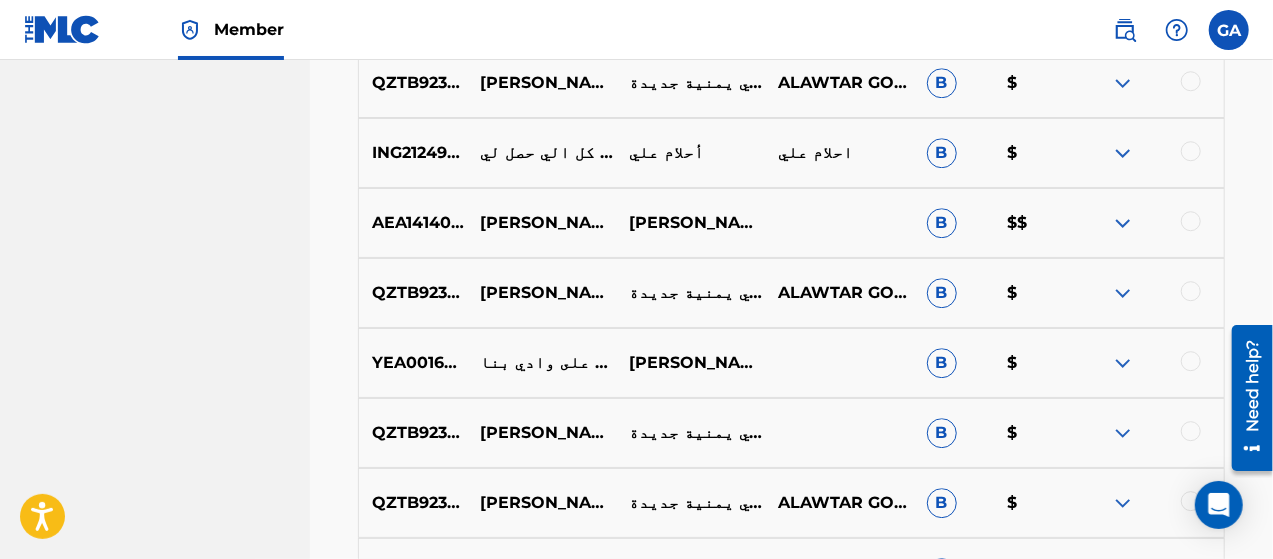 scroll, scrollTop: 6654, scrollLeft: 0, axis: vertical 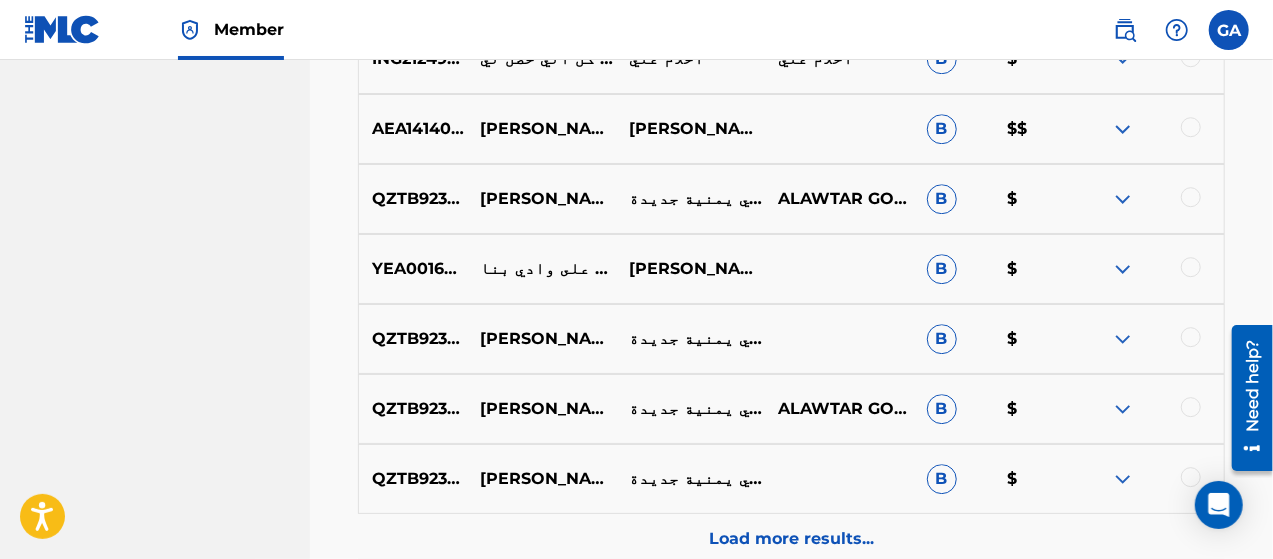 click on "Load more results..." at bounding box center [791, 539] 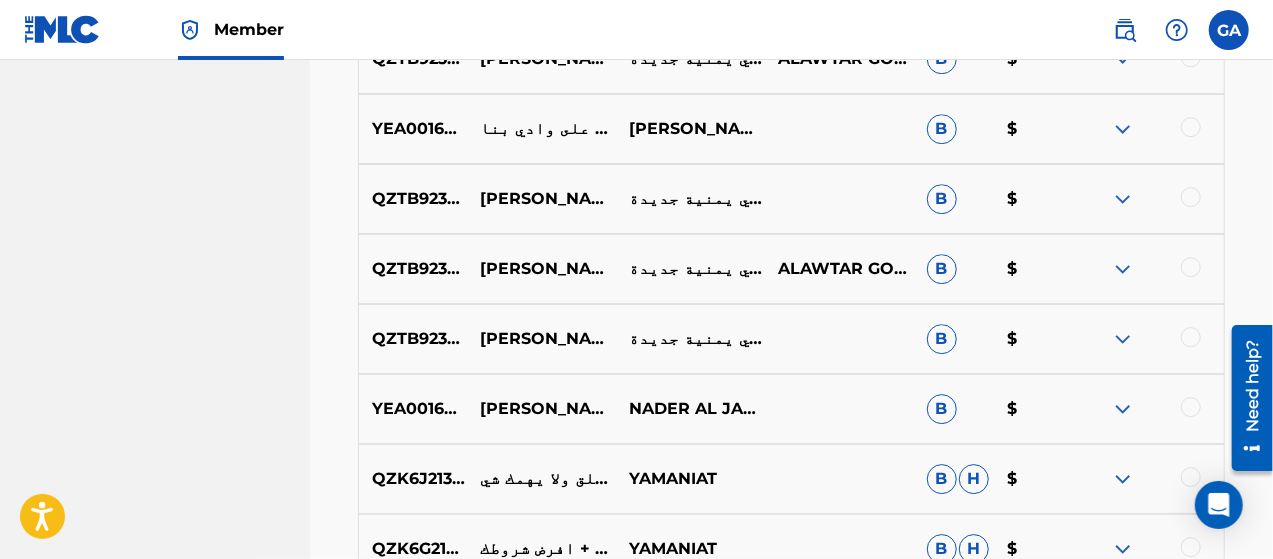 scroll, scrollTop: 6854, scrollLeft: 0, axis: vertical 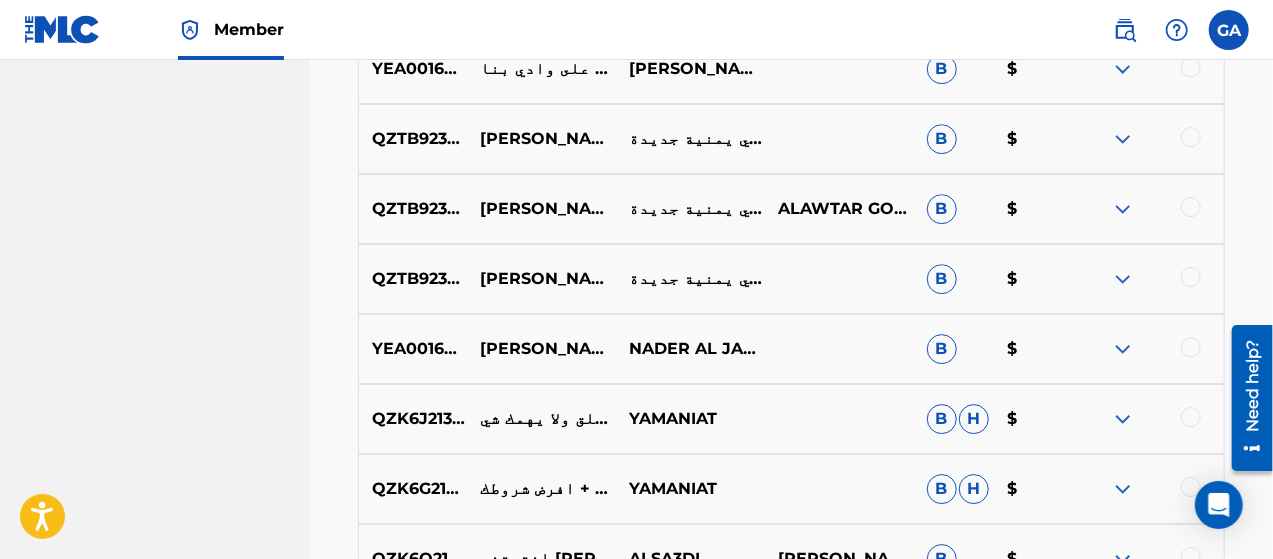 click on "YEA001606087" at bounding box center [413, 349] 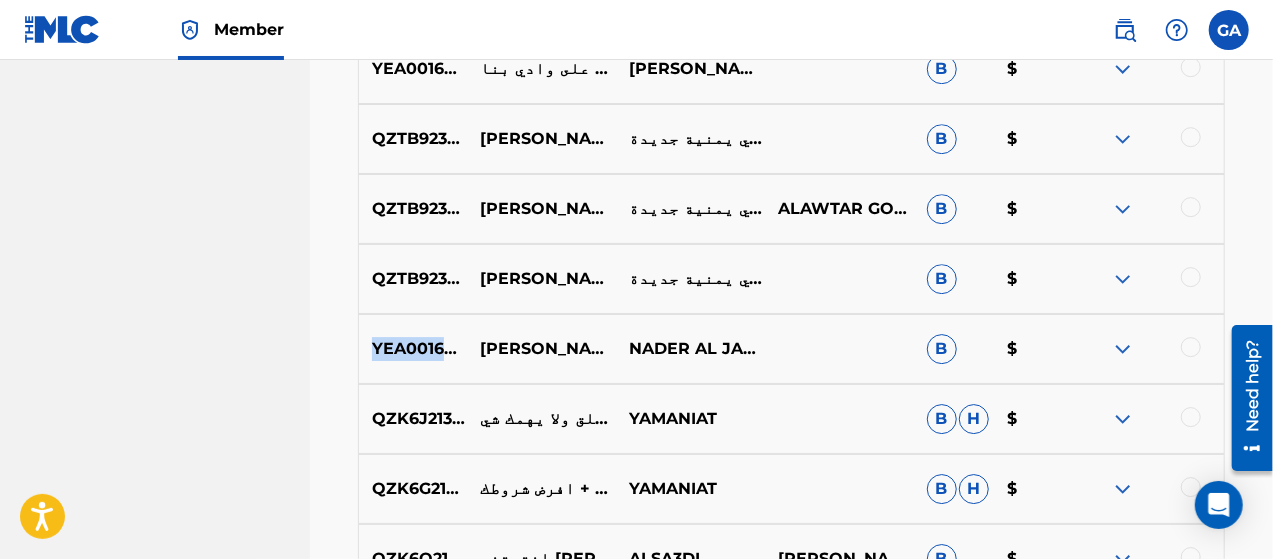 click on "YEA001606087" at bounding box center [413, 349] 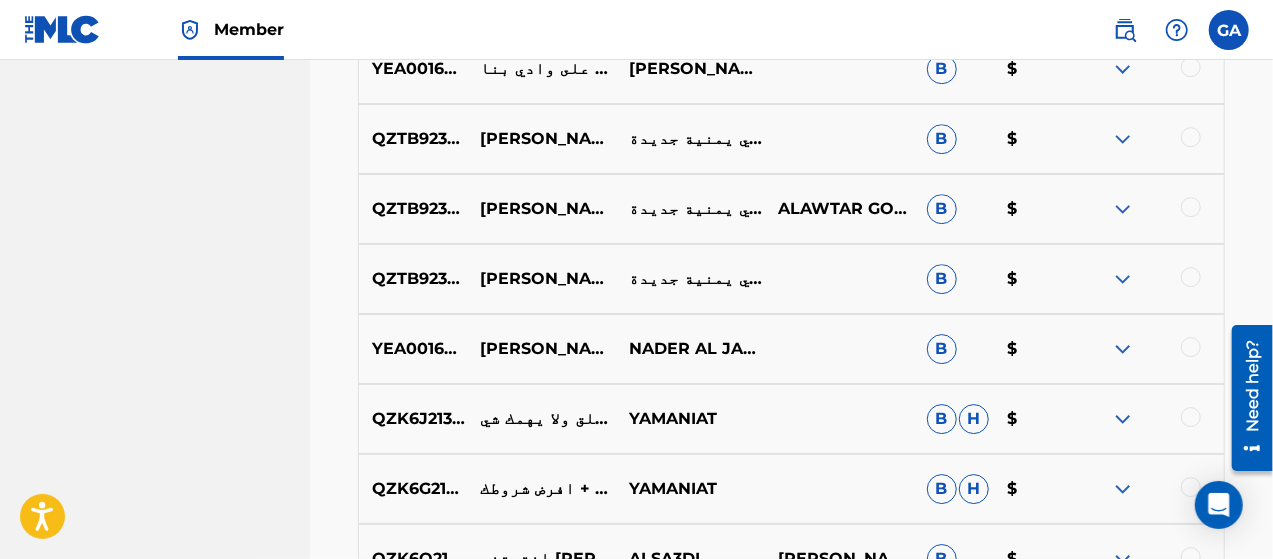 click on "[PERSON_NAME] - طنش وبس لا تهم الناس" at bounding box center (541, 349) 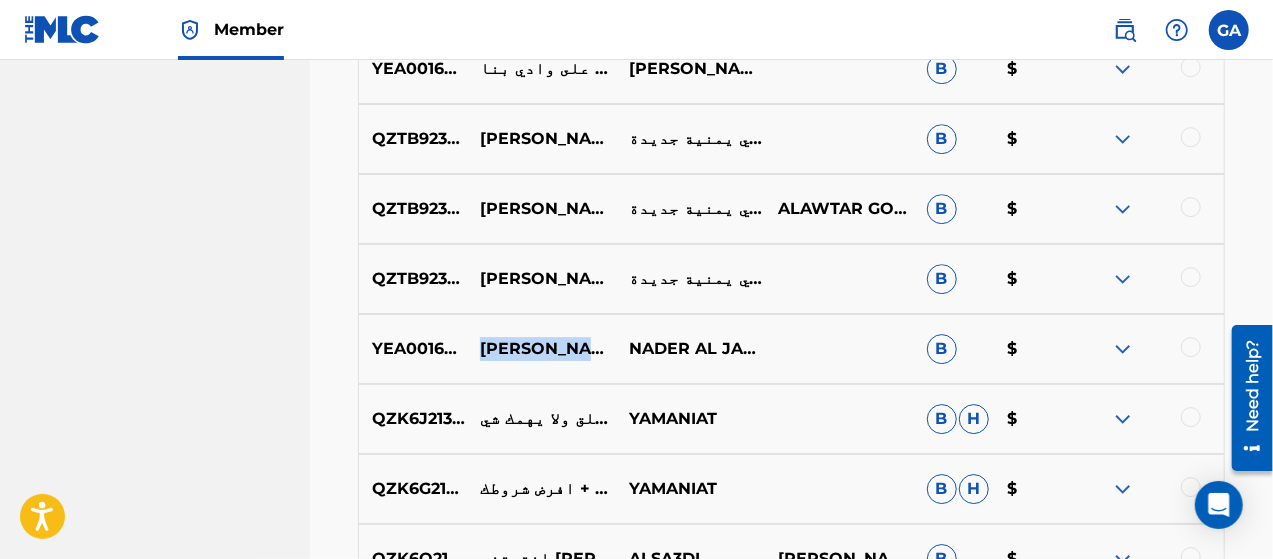 click on "[PERSON_NAME] - طنش وبس لا تهم الناس" at bounding box center [541, 349] 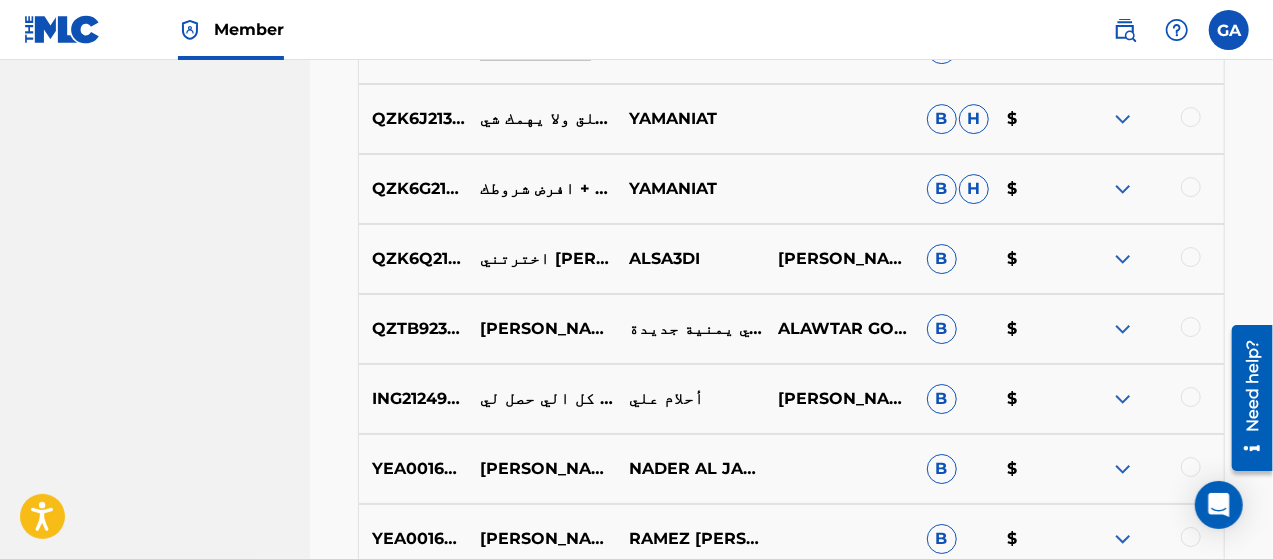 scroll, scrollTop: 7254, scrollLeft: 0, axis: vertical 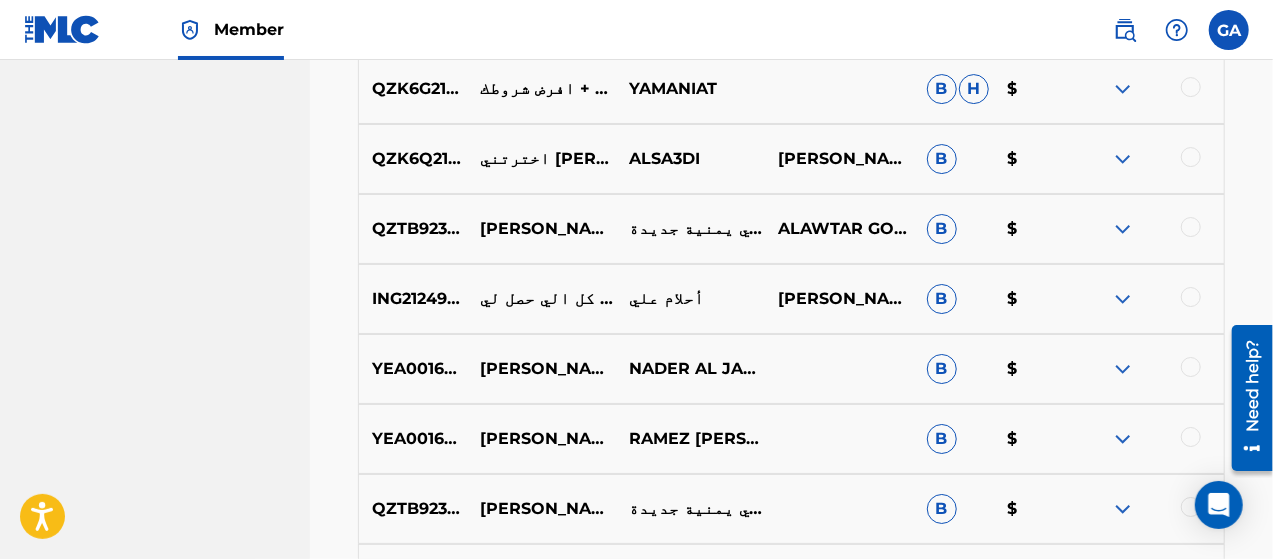 click on "YEA001606089" at bounding box center (413, 369) 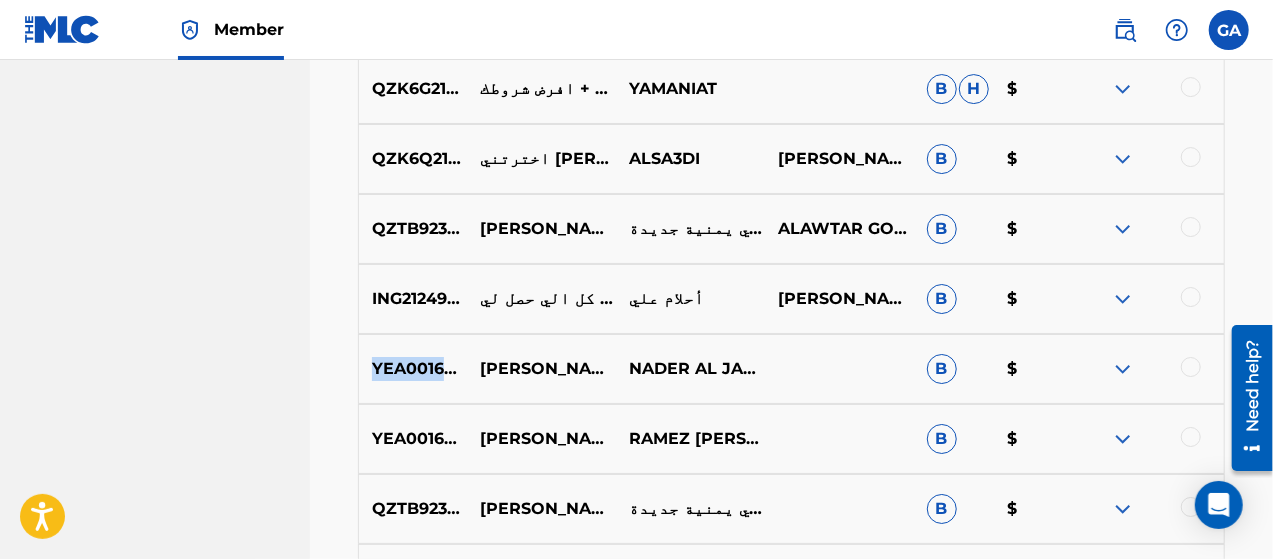 click on "YEA001606089" at bounding box center (413, 369) 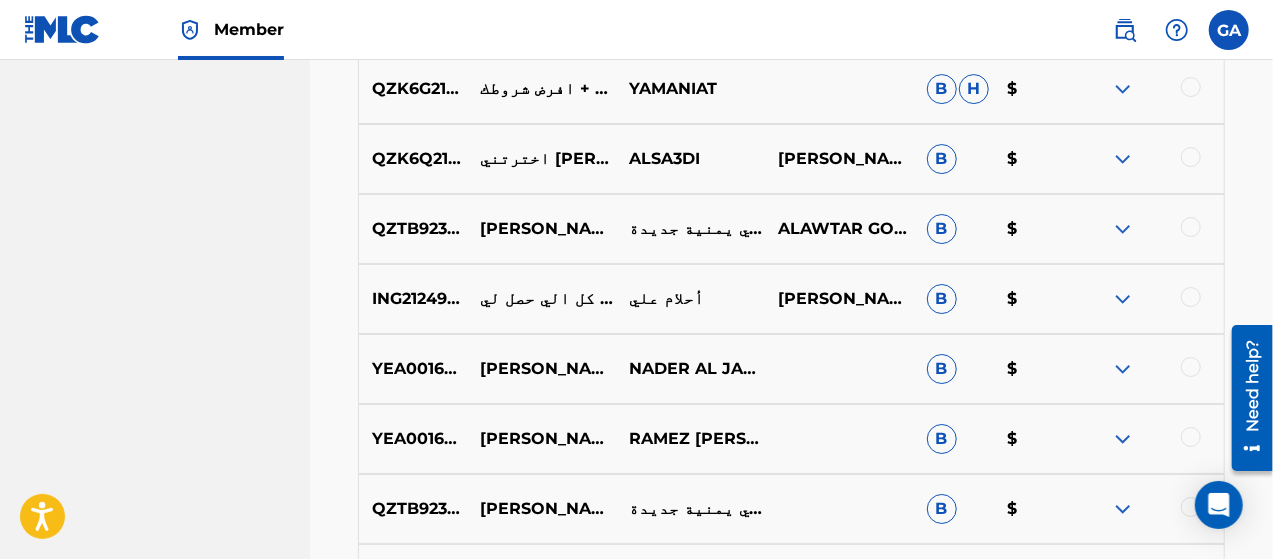 click on "[PERSON_NAME] - يا قلبي ارتاح لا تهم" at bounding box center (541, 369) 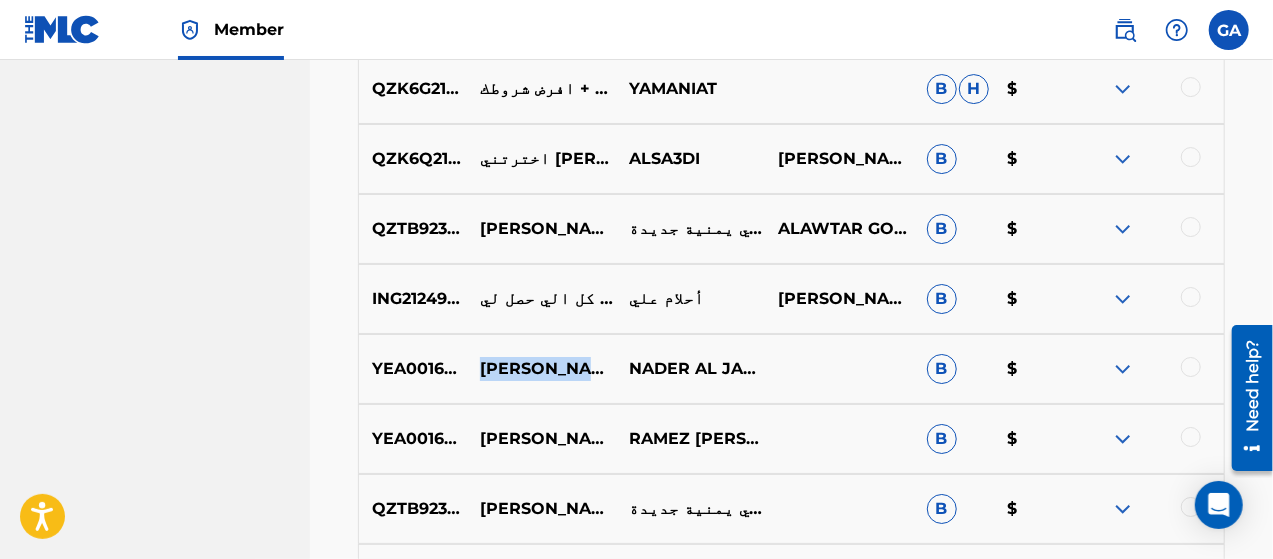 click on "[PERSON_NAME] - يا قلبي ارتاح لا تهم" at bounding box center (541, 369) 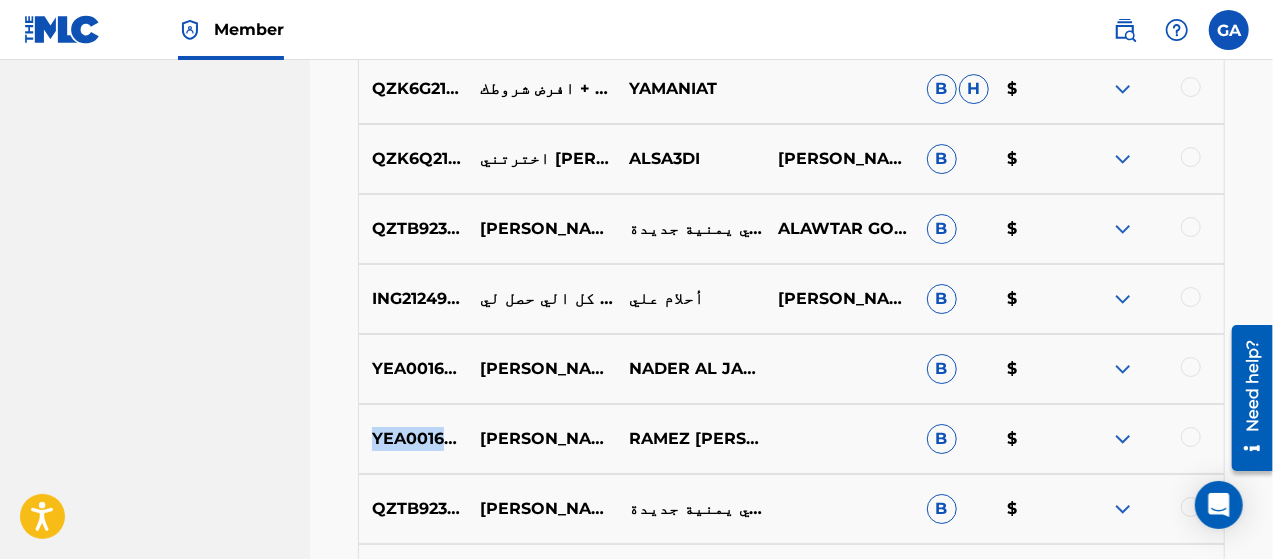 click on "YEA001606835" at bounding box center (413, 439) 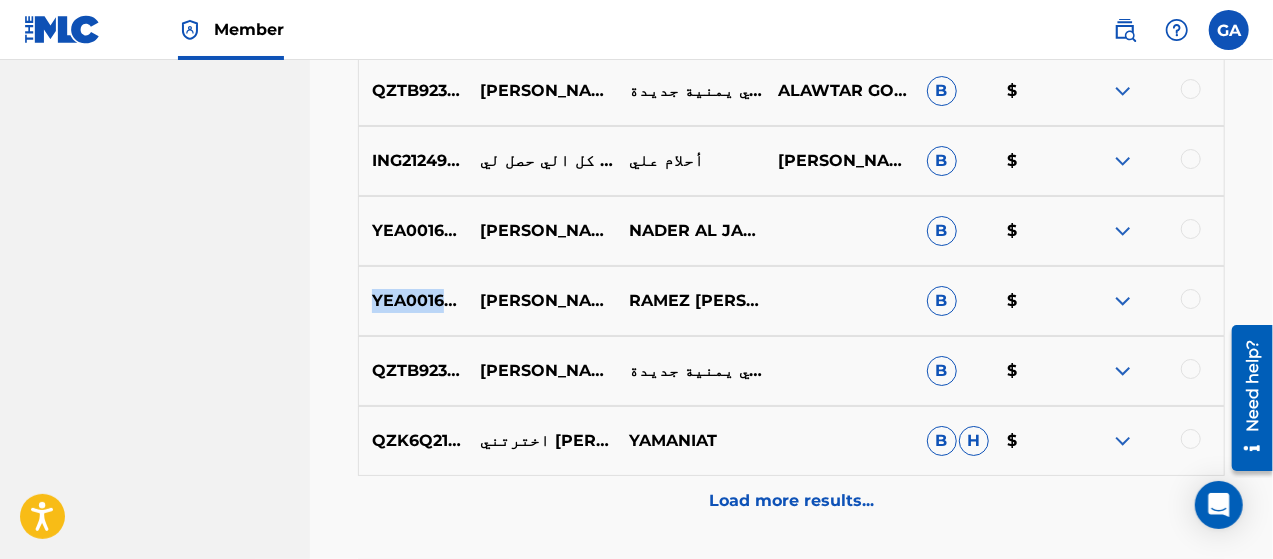 scroll, scrollTop: 7454, scrollLeft: 0, axis: vertical 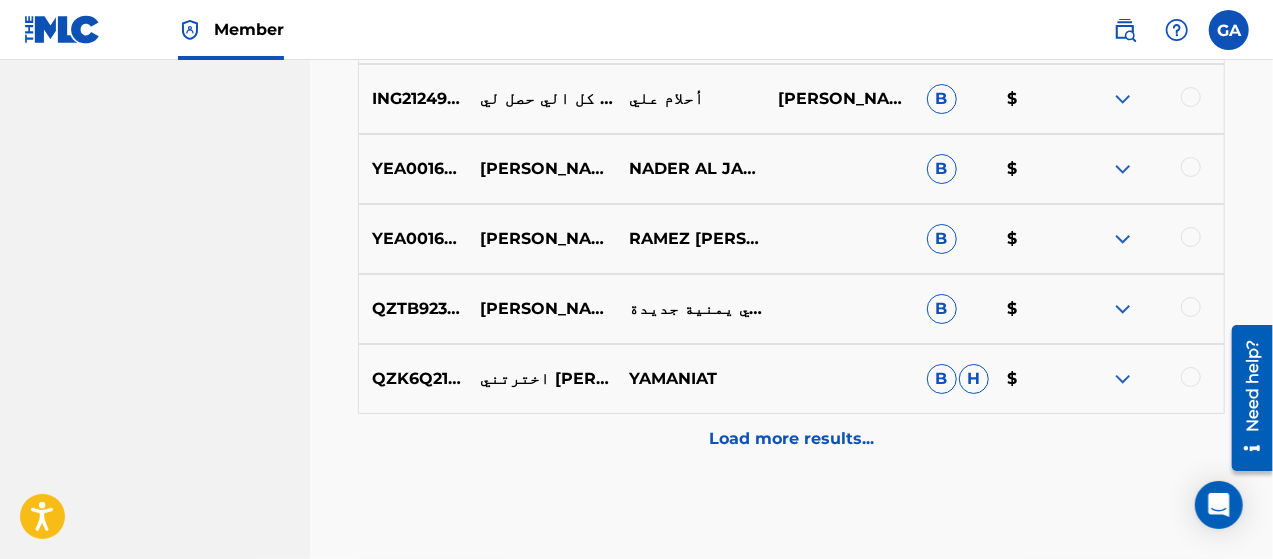 click on "Load more results..." at bounding box center (791, 439) 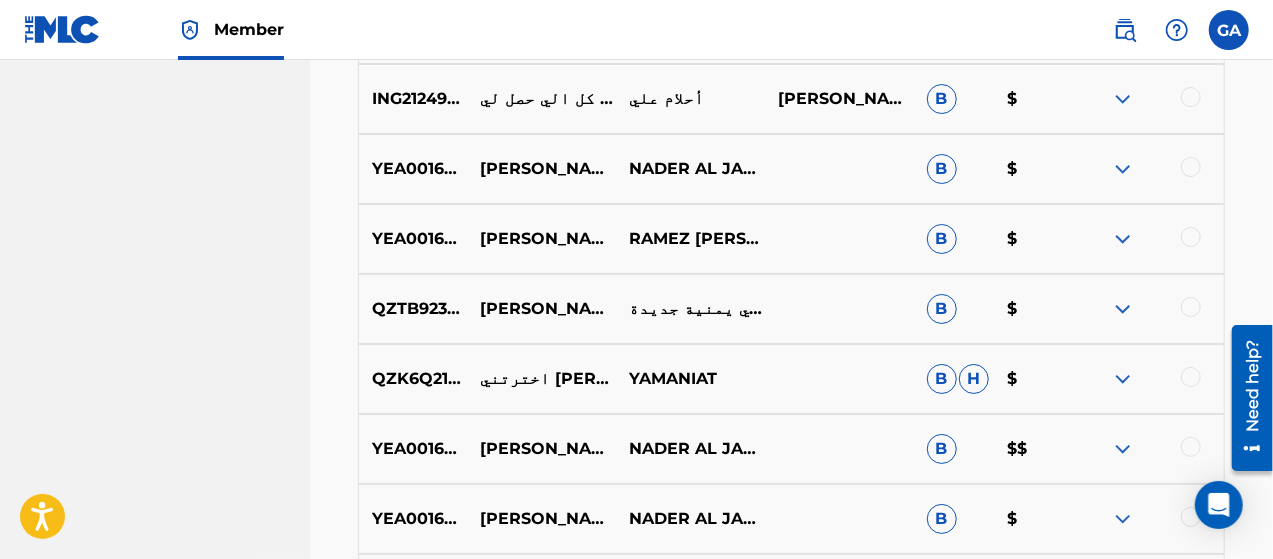 scroll, scrollTop: 7554, scrollLeft: 0, axis: vertical 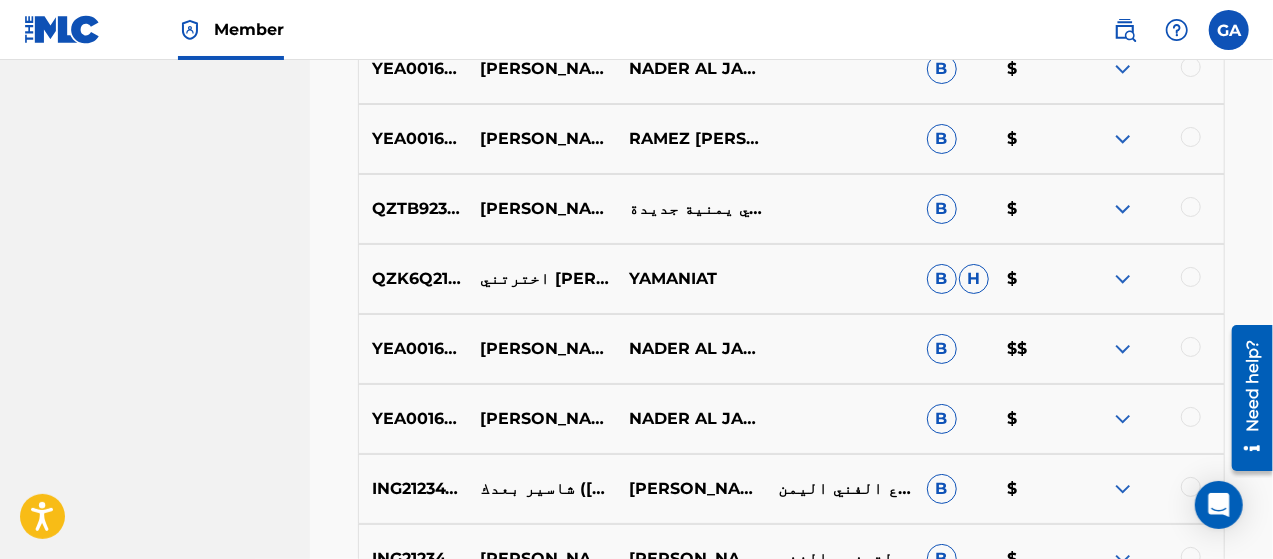 click on "YEA001603510" at bounding box center (413, 349) 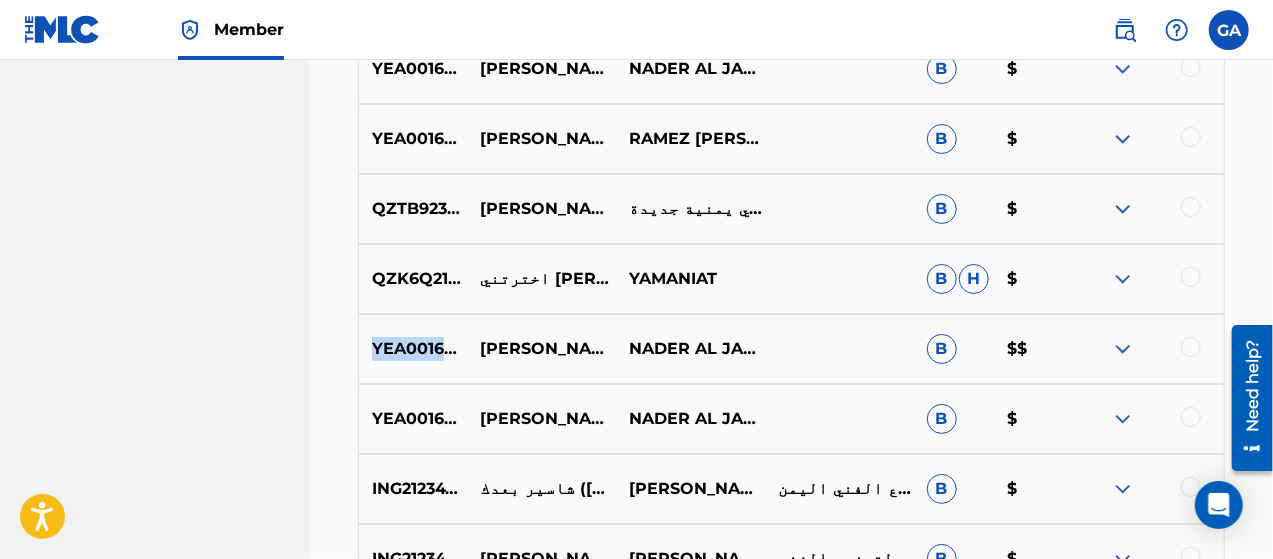 click on "YEA001603510" at bounding box center (413, 349) 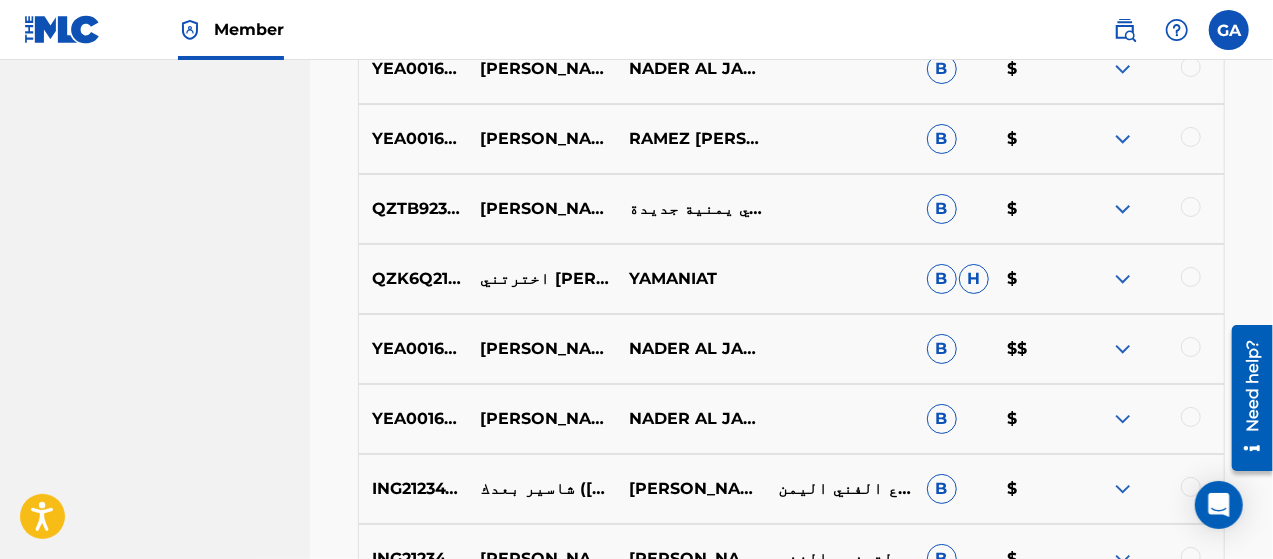 click on "[PERSON_NAME] - كنت احبك حب فوق المستحيل" at bounding box center (541, 349) 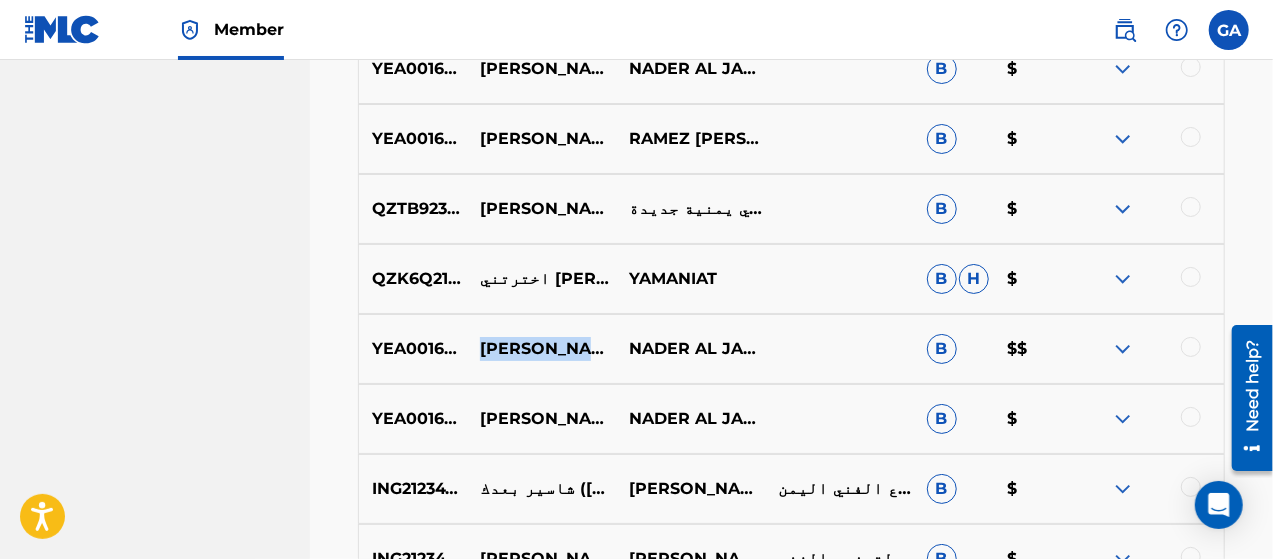 click on "[PERSON_NAME] - كنت احبك حب فوق المستحيل" at bounding box center (541, 349) 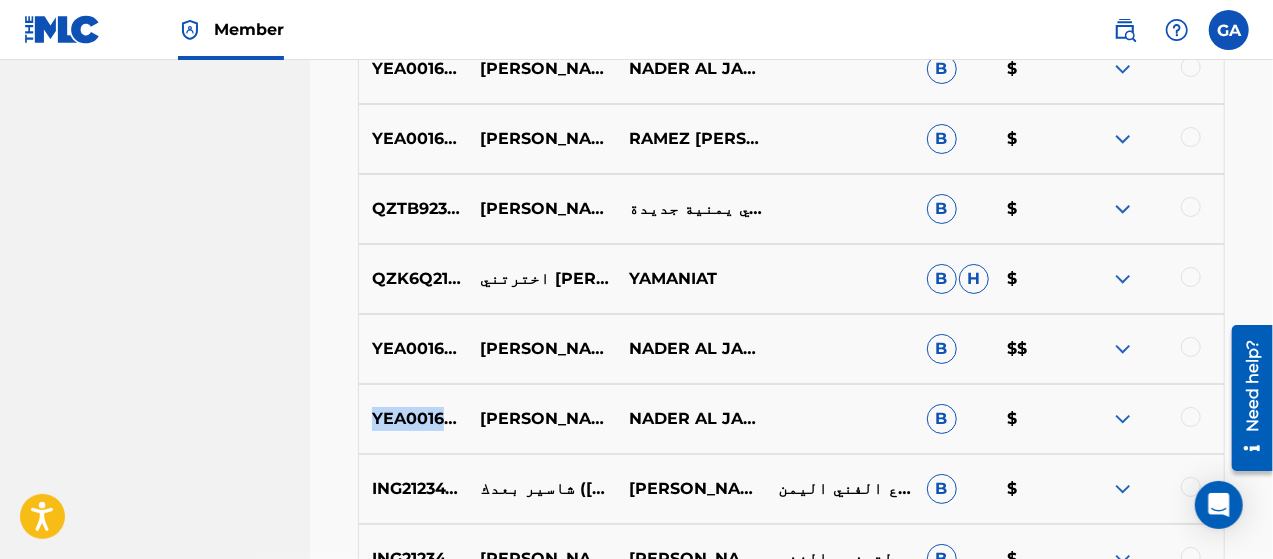 click on "YEA001606090" at bounding box center [413, 419] 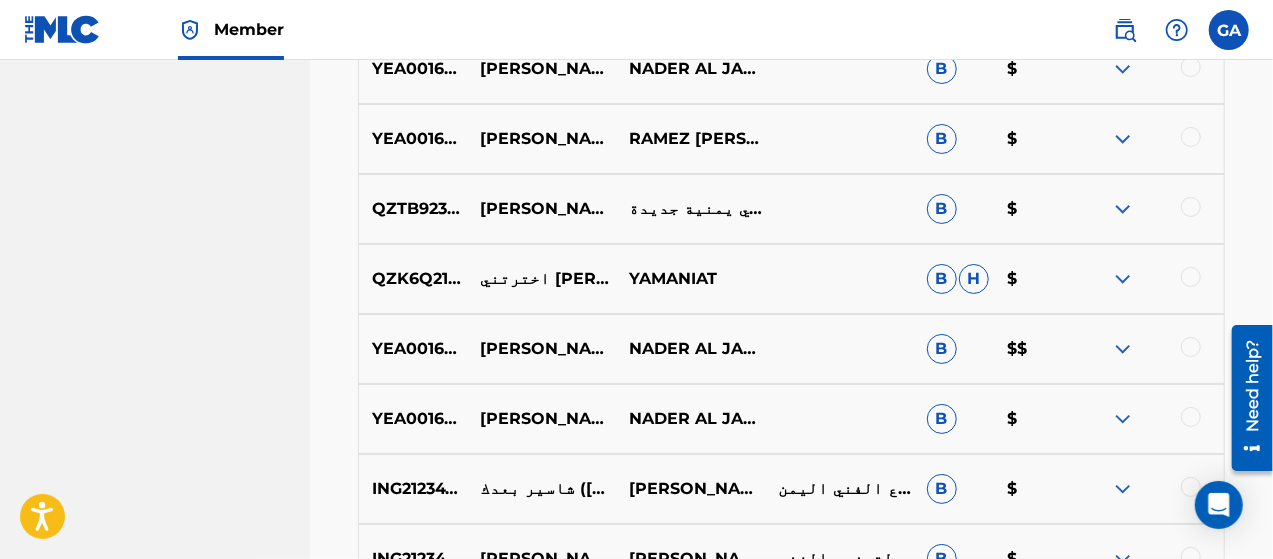 click on "[PERSON_NAME] - يا قلبي ارتاح وابرد منهم" at bounding box center [541, 419] 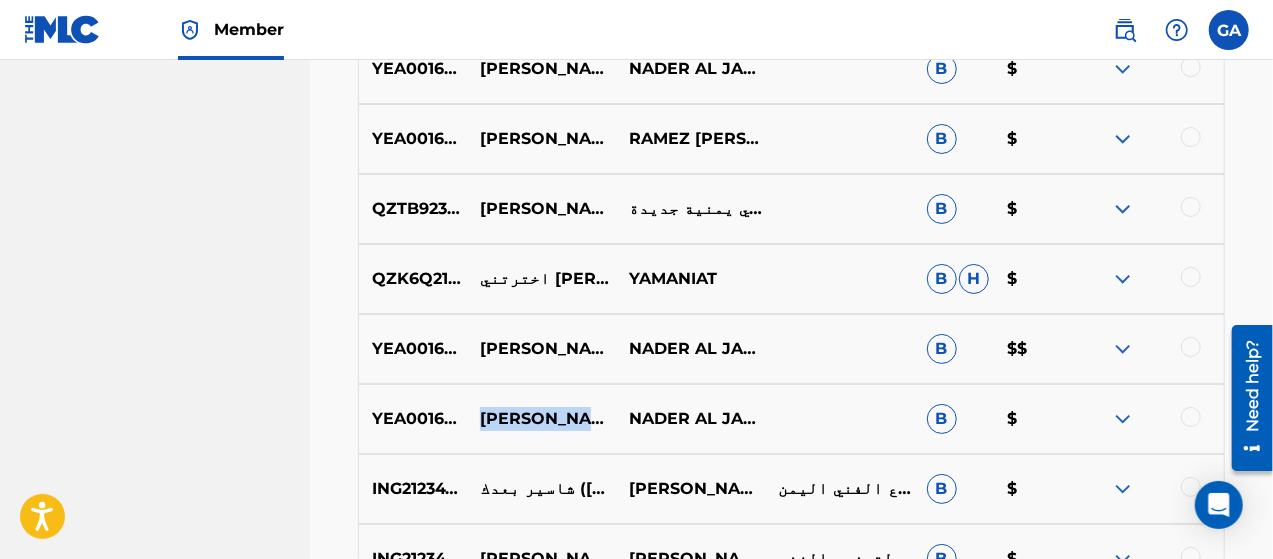 click on "[PERSON_NAME] - يا قلبي ارتاح وابرد منهم" at bounding box center (541, 419) 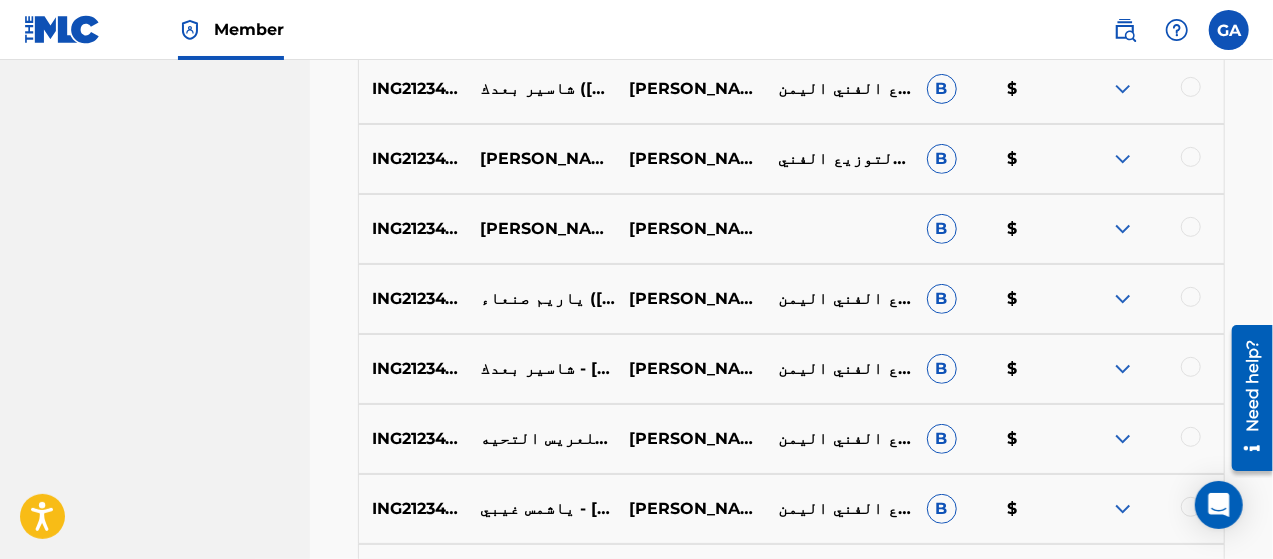 scroll, scrollTop: 8154, scrollLeft: 0, axis: vertical 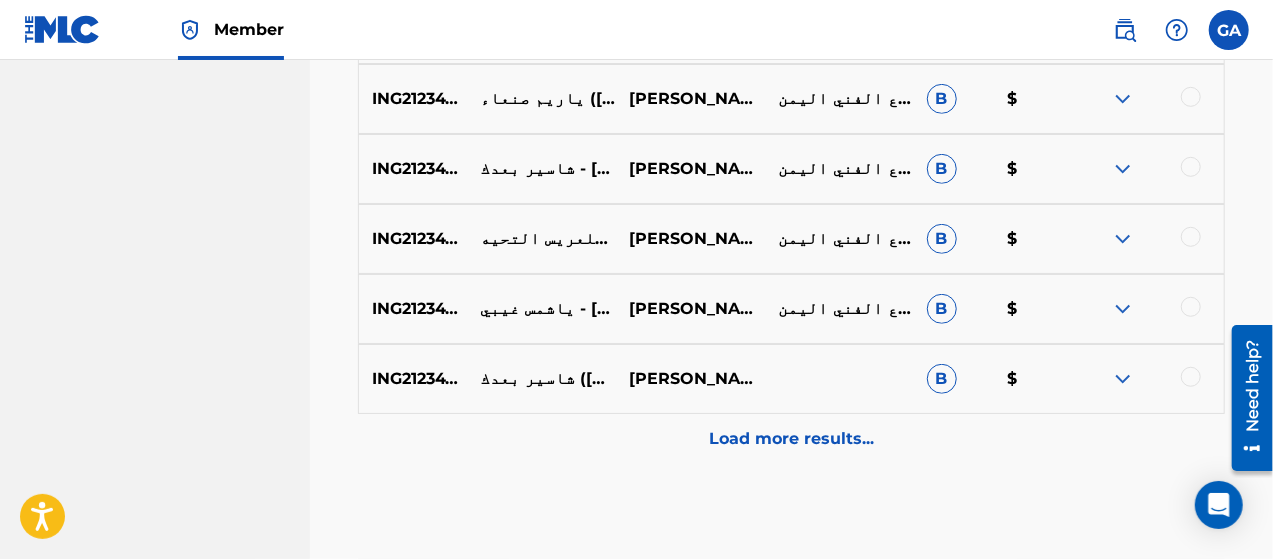click on "Load more results..." at bounding box center (791, 439) 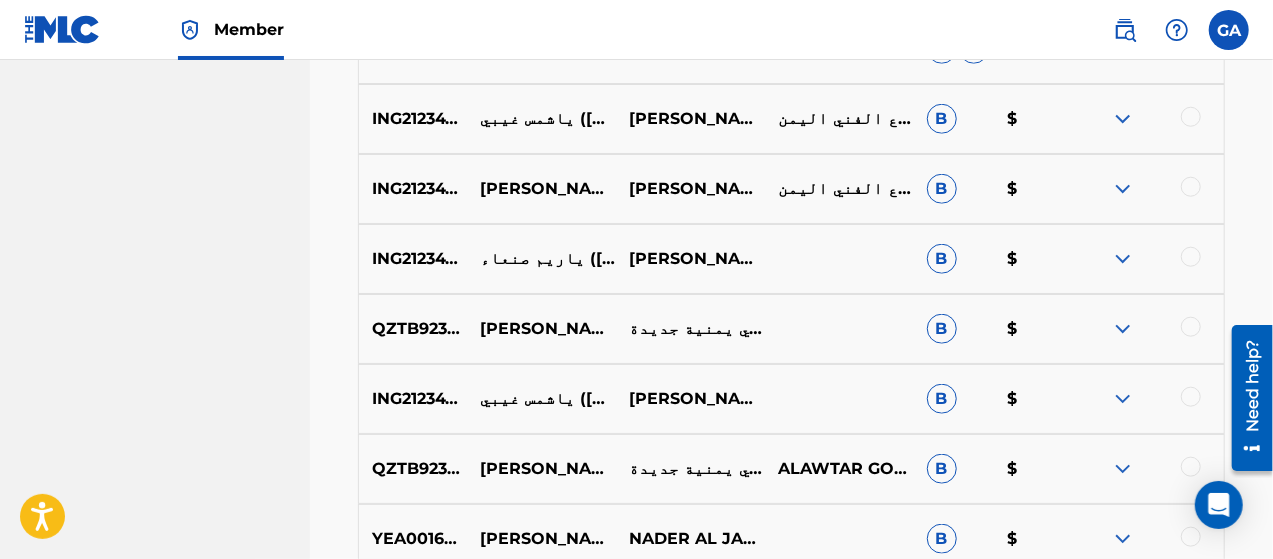 scroll, scrollTop: 8654, scrollLeft: 0, axis: vertical 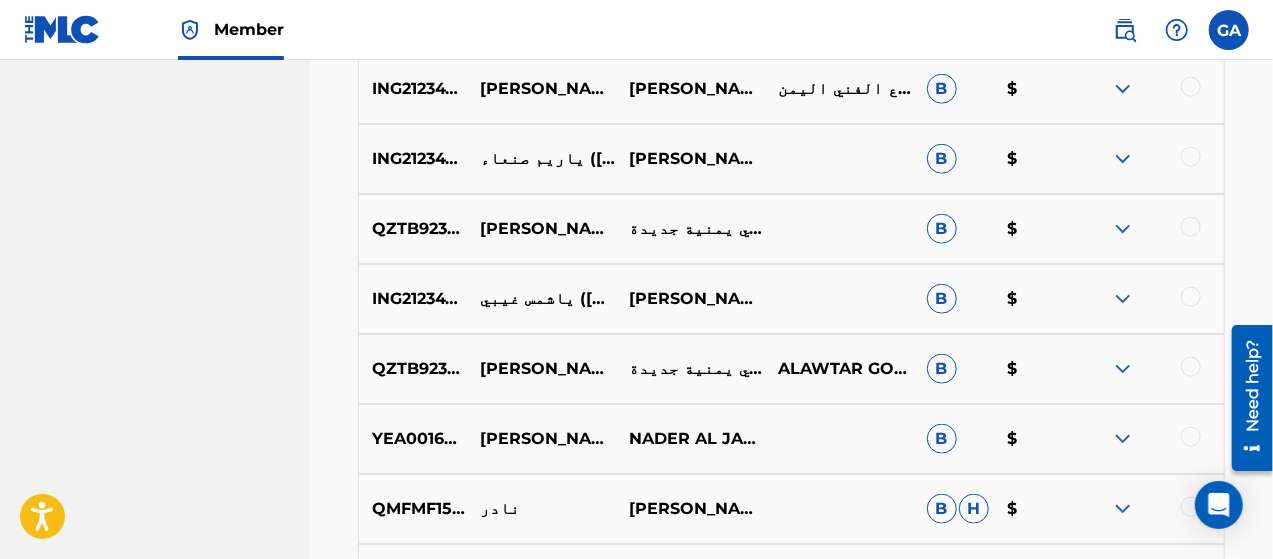 click on "YEA001606088" at bounding box center (413, 439) 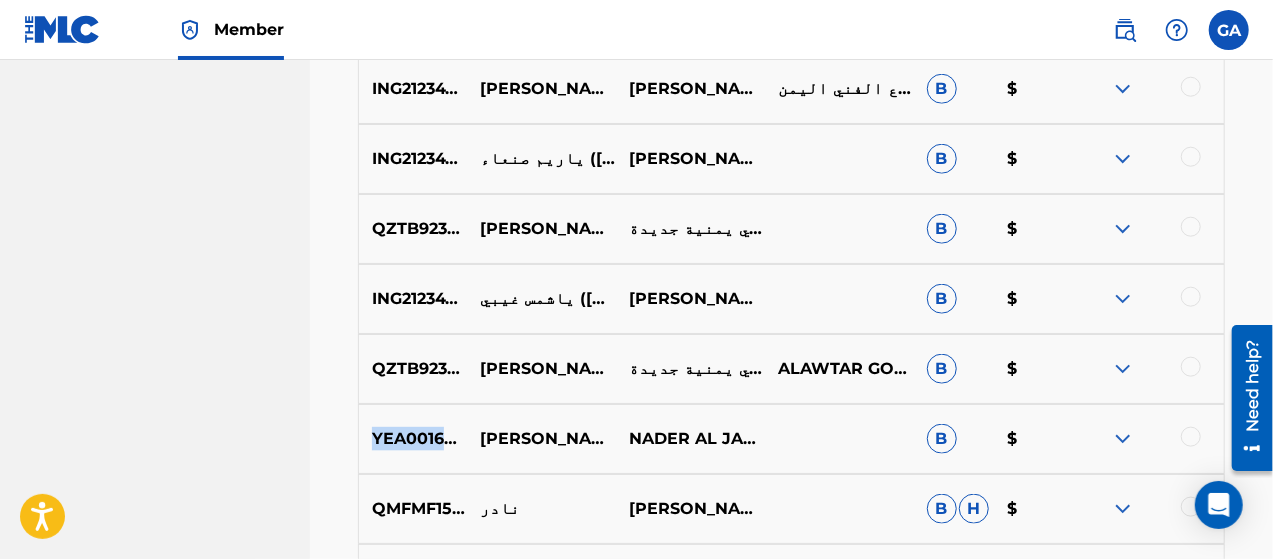 click on "YEA001606088" at bounding box center [413, 439] 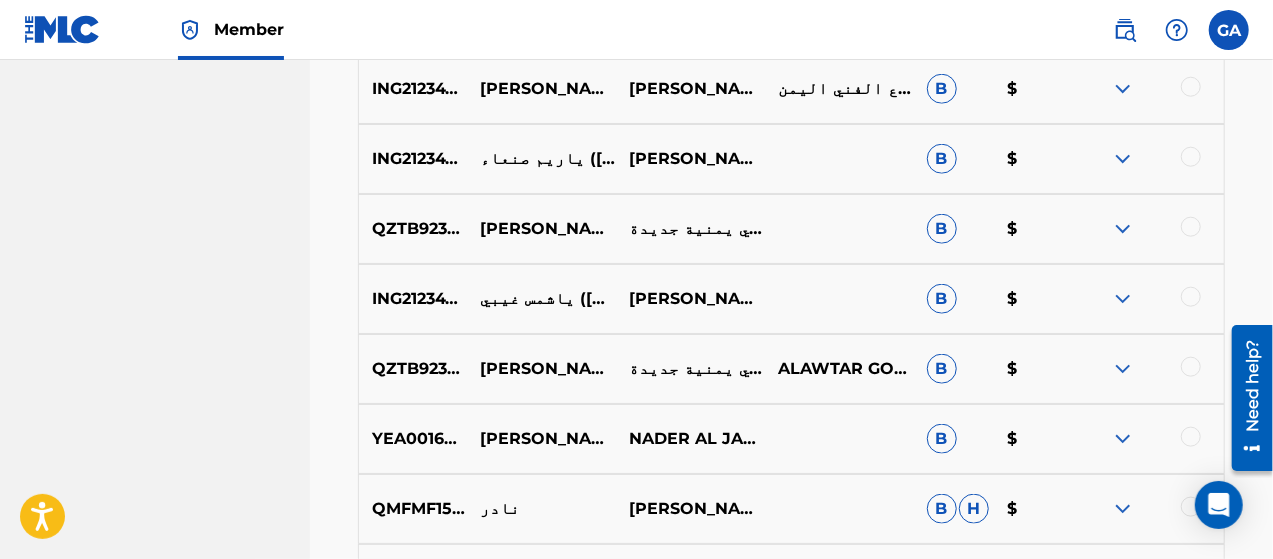 click on "[PERSON_NAME] - لا ذمتي انا استاهل لحن جديد" at bounding box center [541, 439] 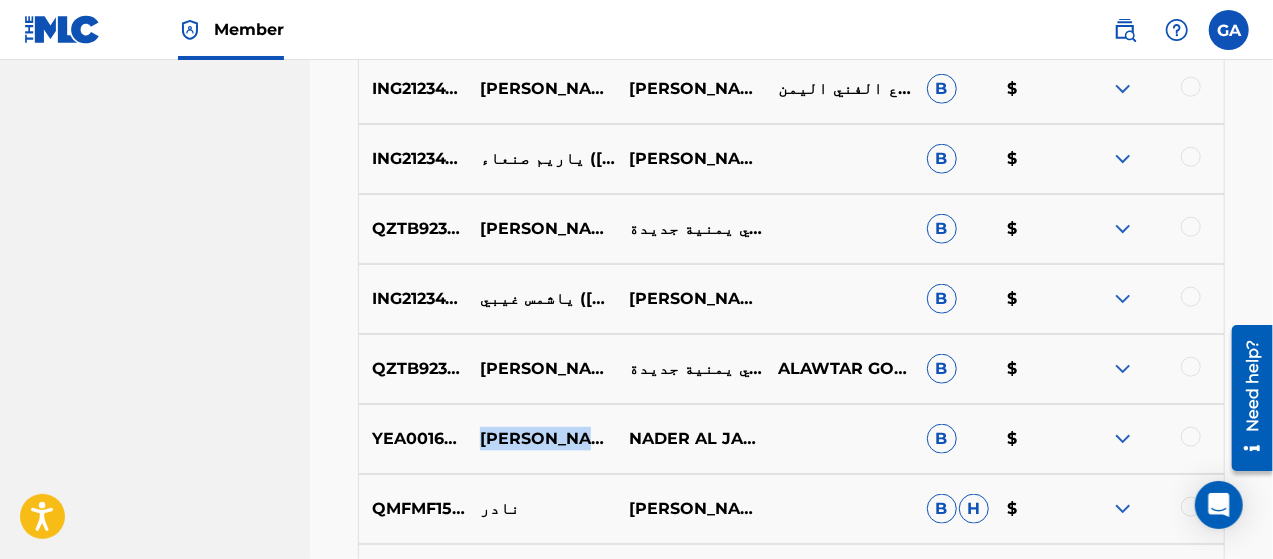 click on "[PERSON_NAME] - لا ذمتي انا استاهل لحن جديد" at bounding box center (541, 439) 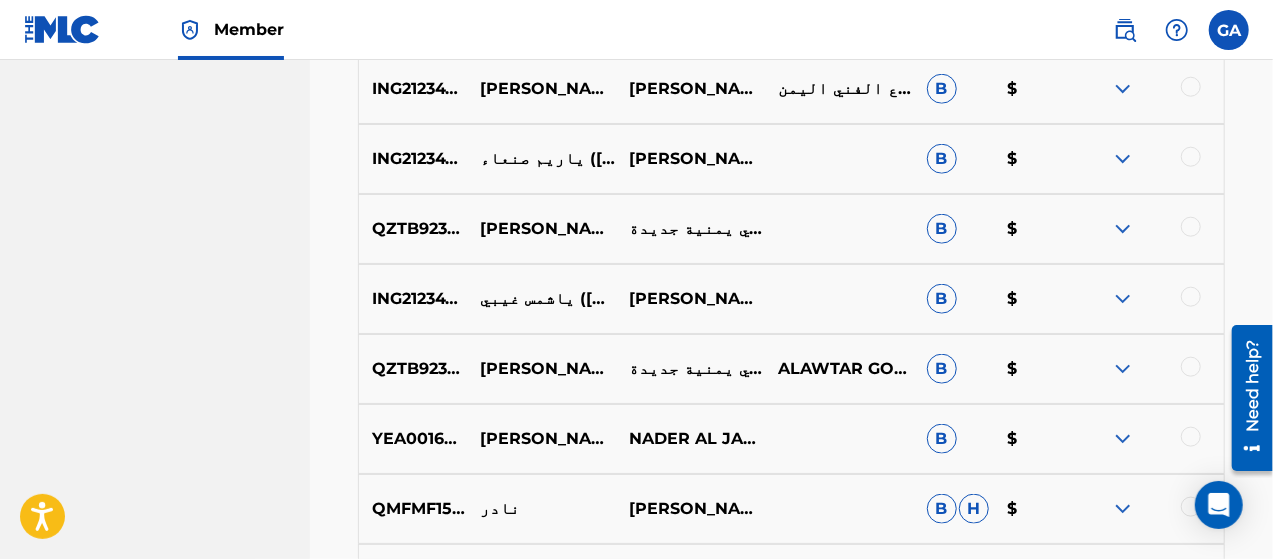 scroll, scrollTop: 8954, scrollLeft: 0, axis: vertical 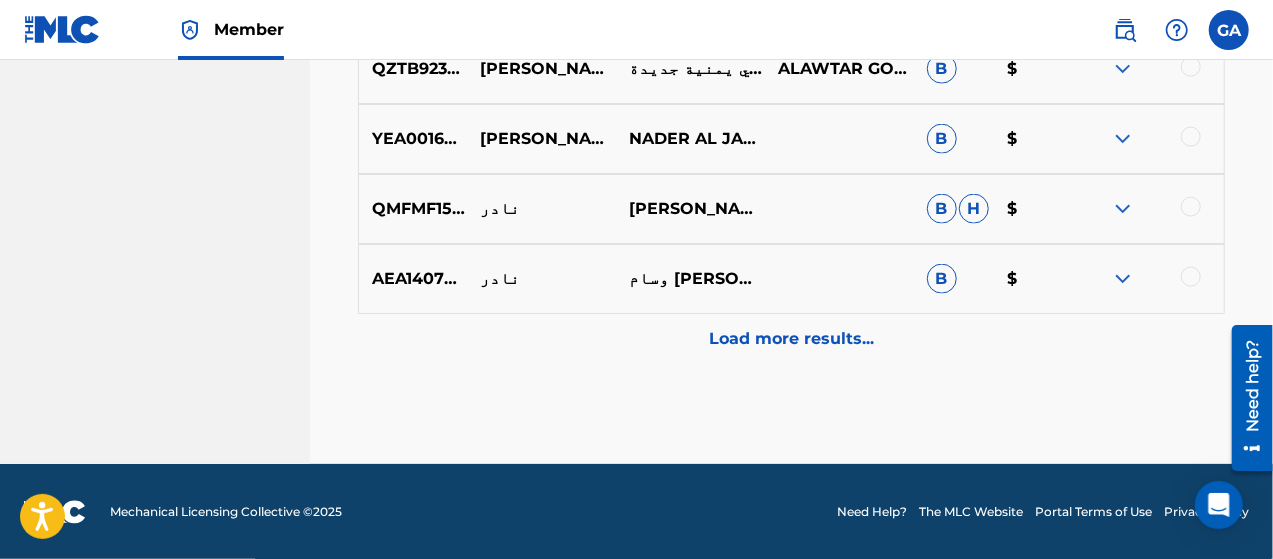 click on "Load more results..." at bounding box center [791, 339] 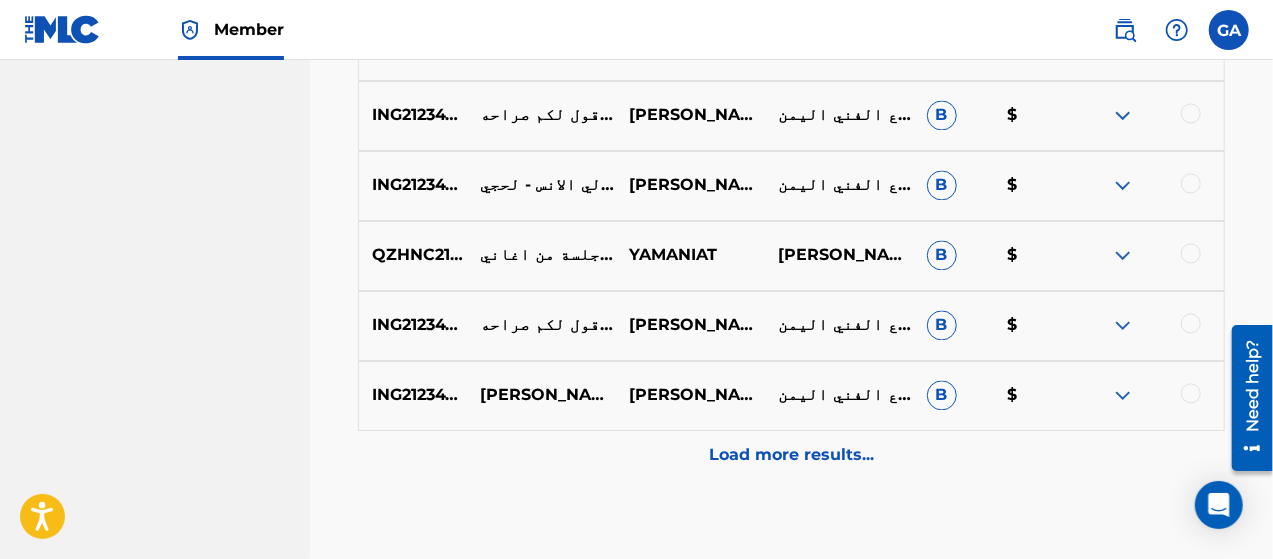 scroll, scrollTop: 9568, scrollLeft: 0, axis: vertical 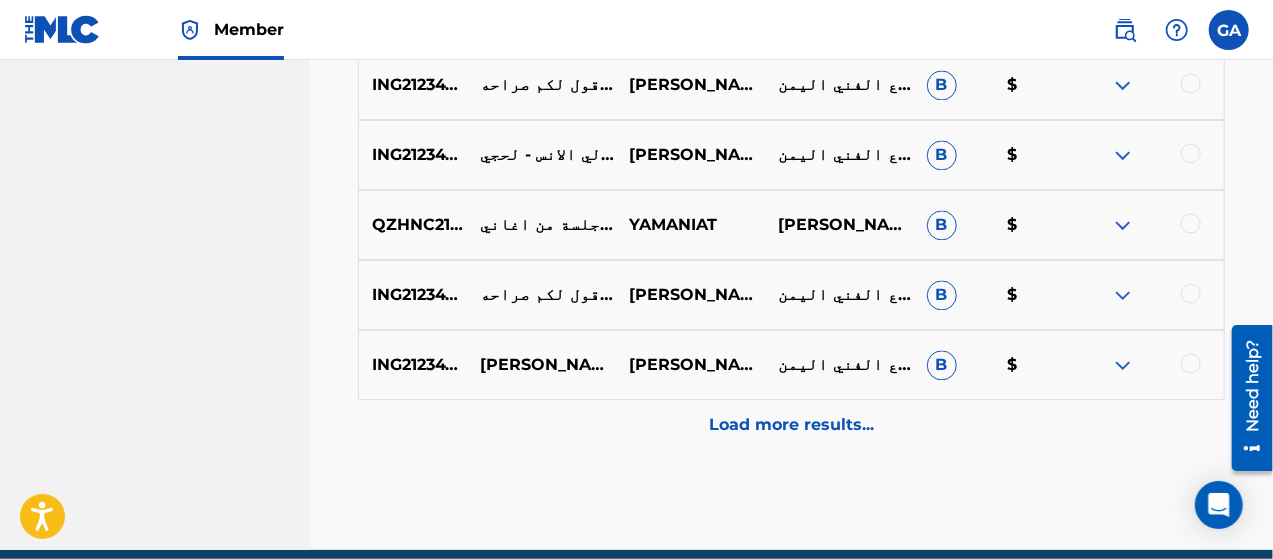 click on "Load more results..." at bounding box center [791, 425] 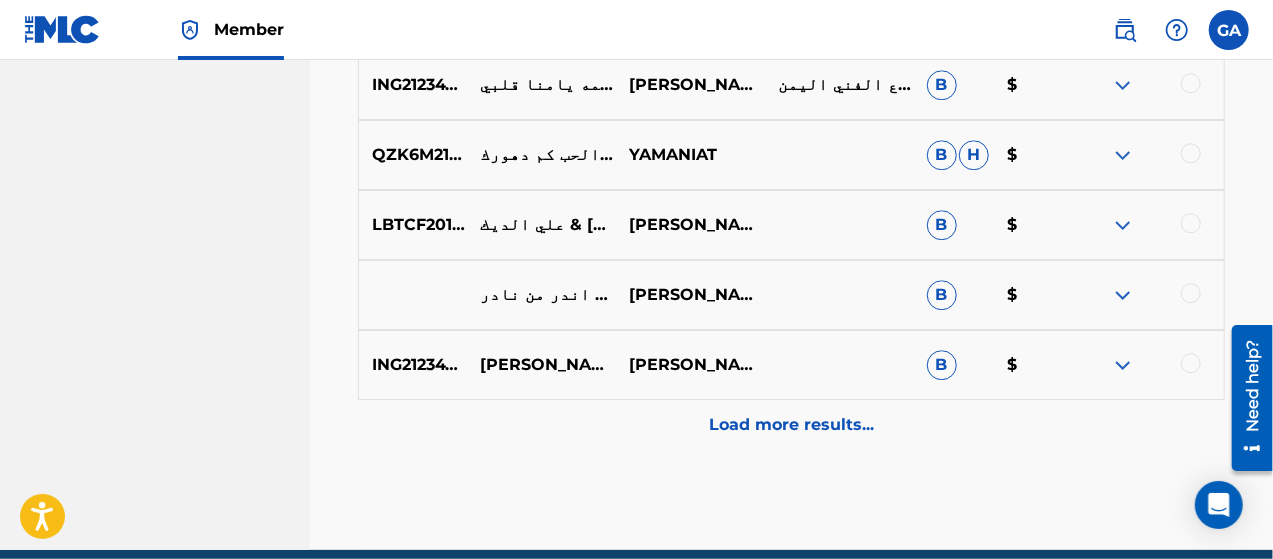scroll, scrollTop: 10354, scrollLeft: 0, axis: vertical 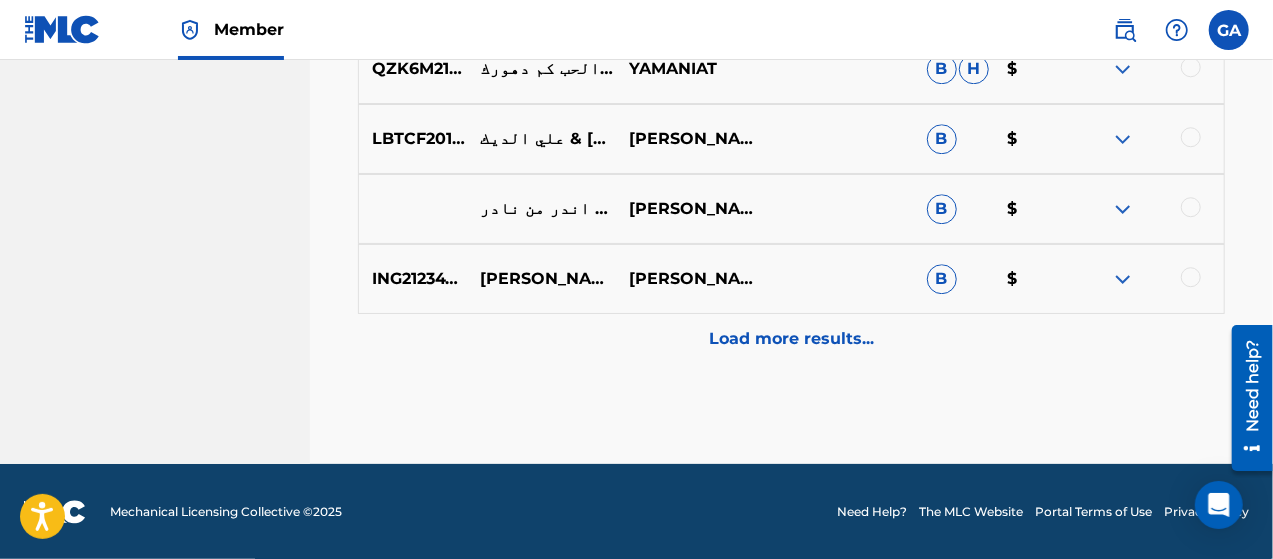 click on "Load more results..." at bounding box center [791, 339] 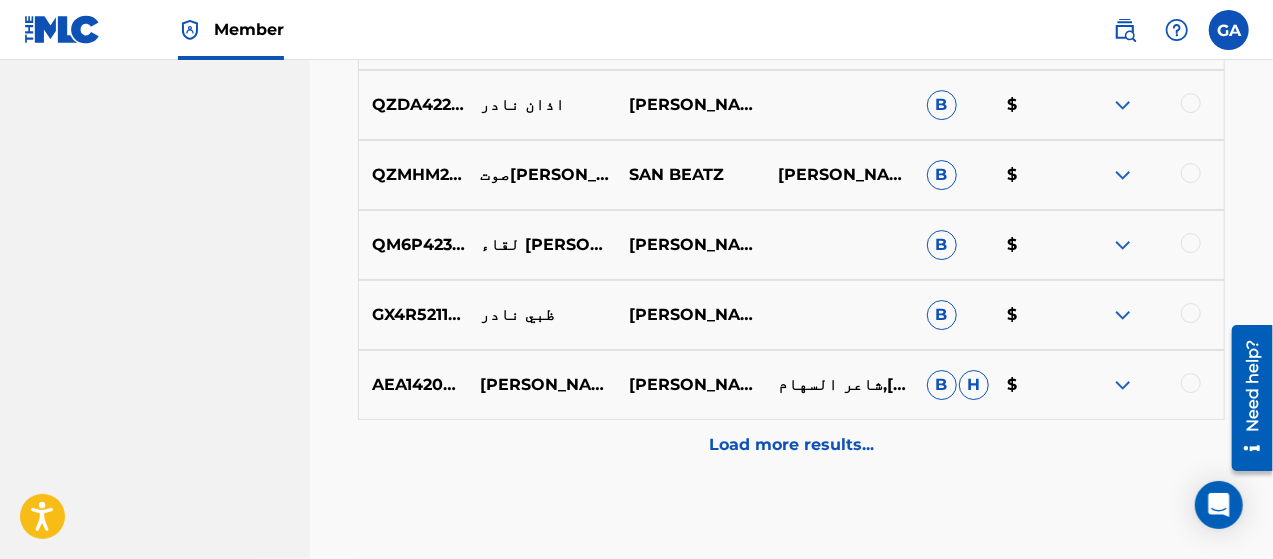 scroll, scrollTop: 11054, scrollLeft: 0, axis: vertical 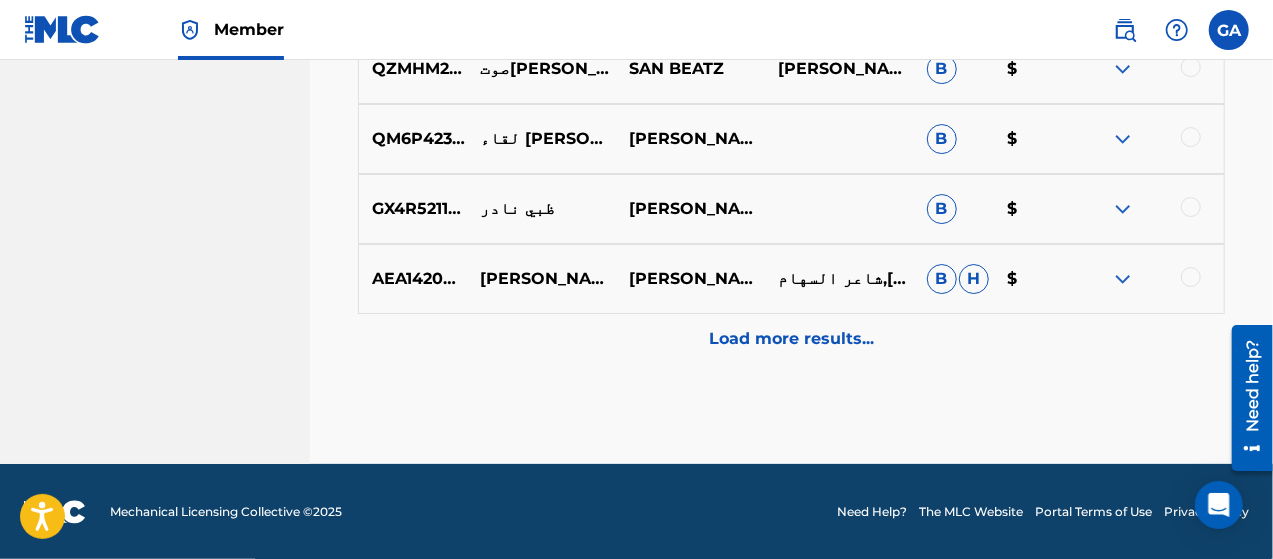 click on "Load more results..." at bounding box center (791, 339) 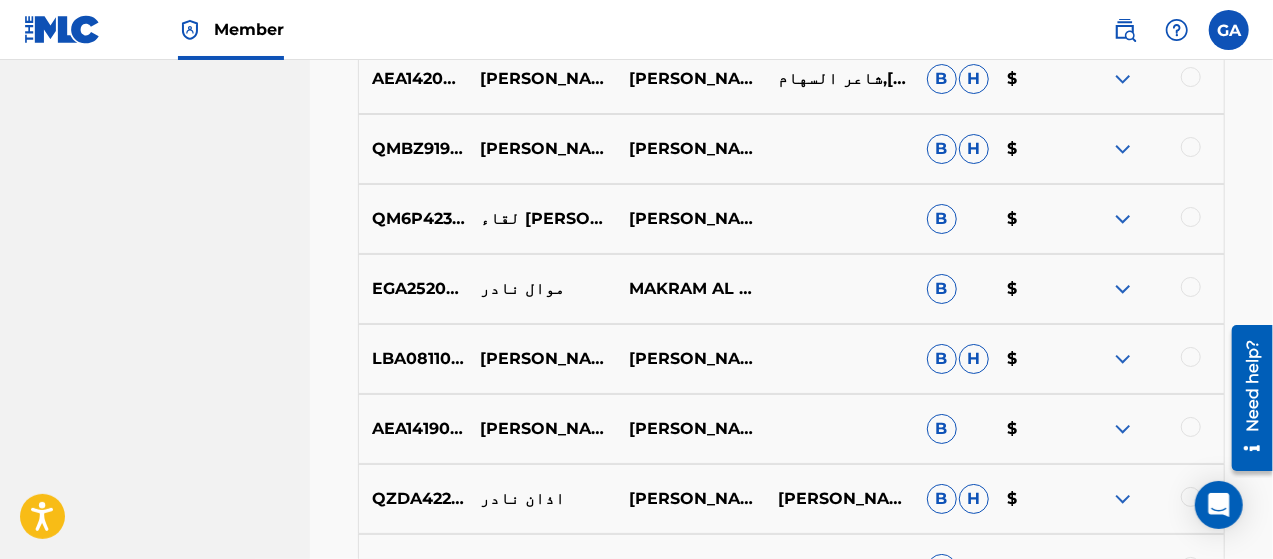 scroll, scrollTop: 11754, scrollLeft: 0, axis: vertical 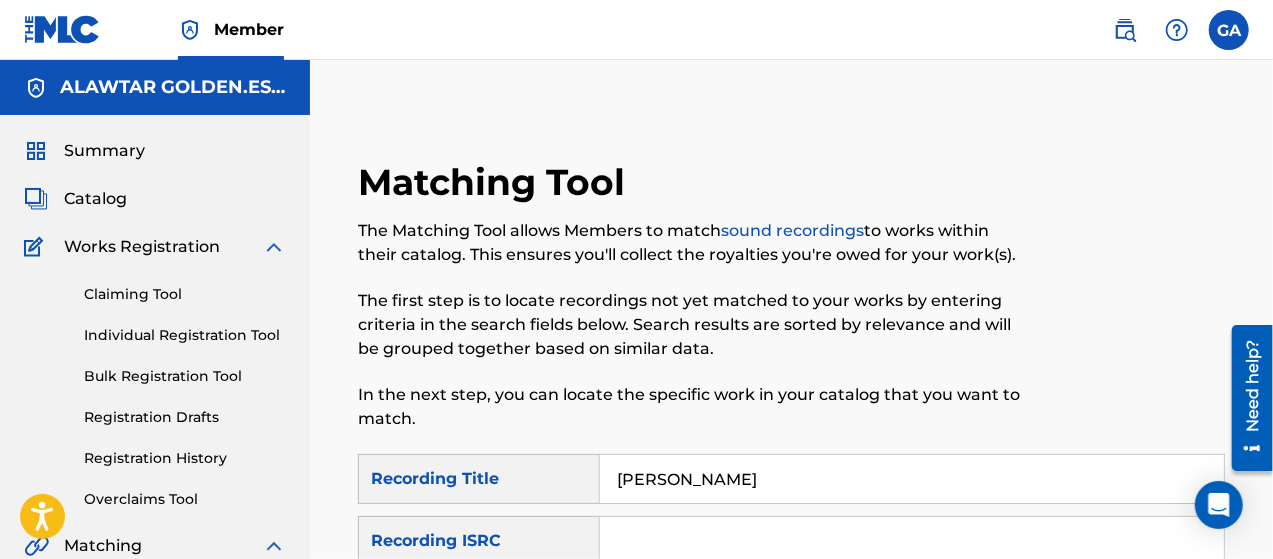 click on "Individual Registration Tool" at bounding box center (185, 335) 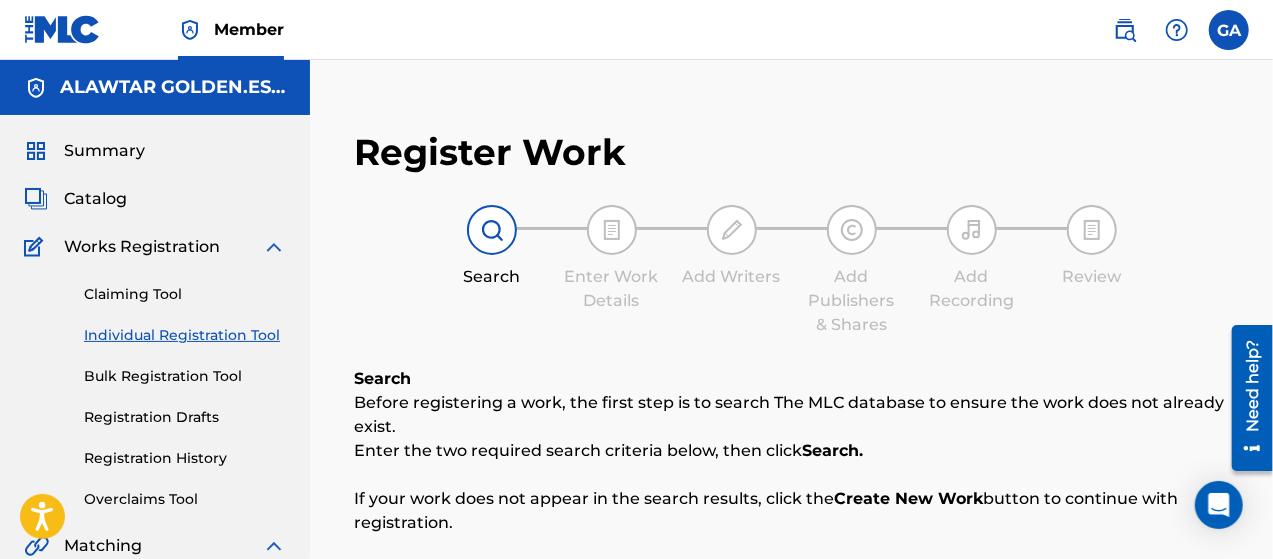 scroll, scrollTop: 500, scrollLeft: 0, axis: vertical 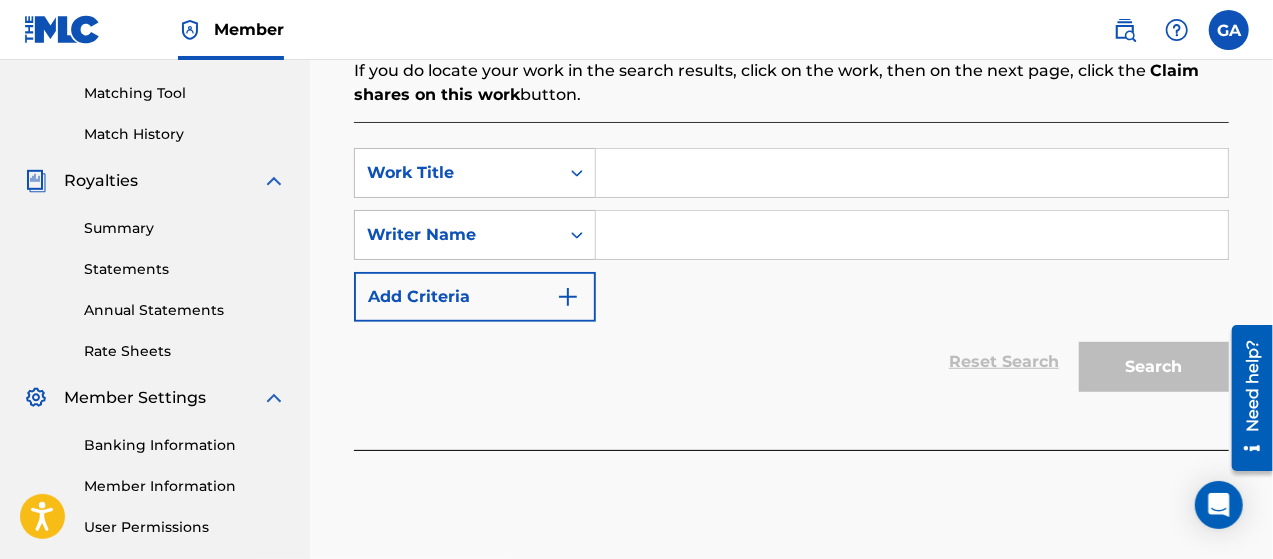 click at bounding box center [912, 173] 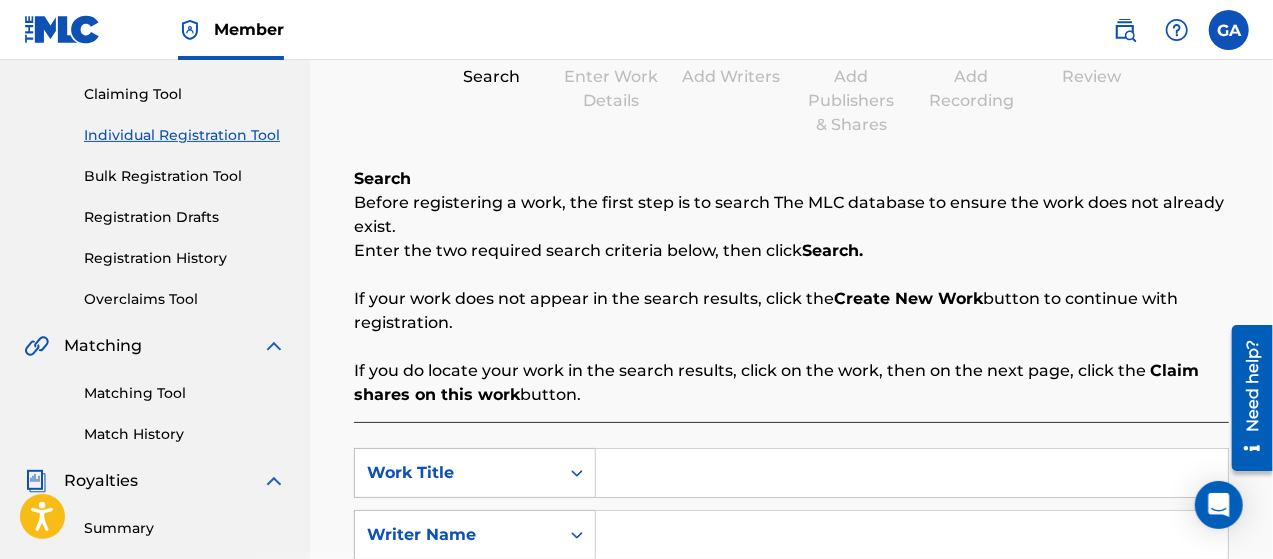 scroll, scrollTop: 200, scrollLeft: 0, axis: vertical 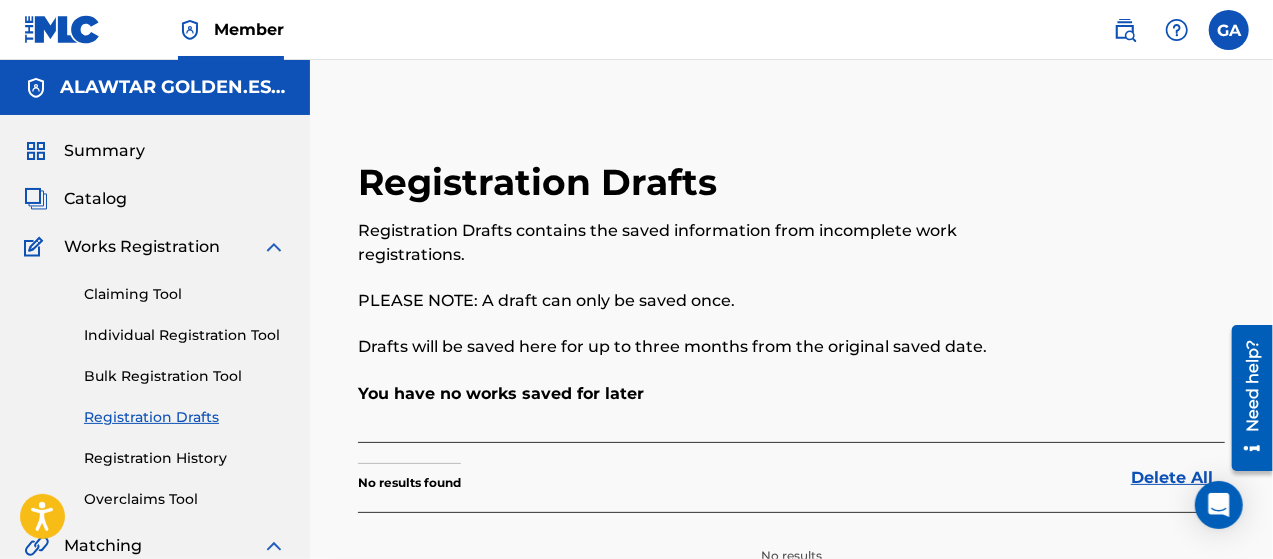 click on "Registration History" at bounding box center [185, 458] 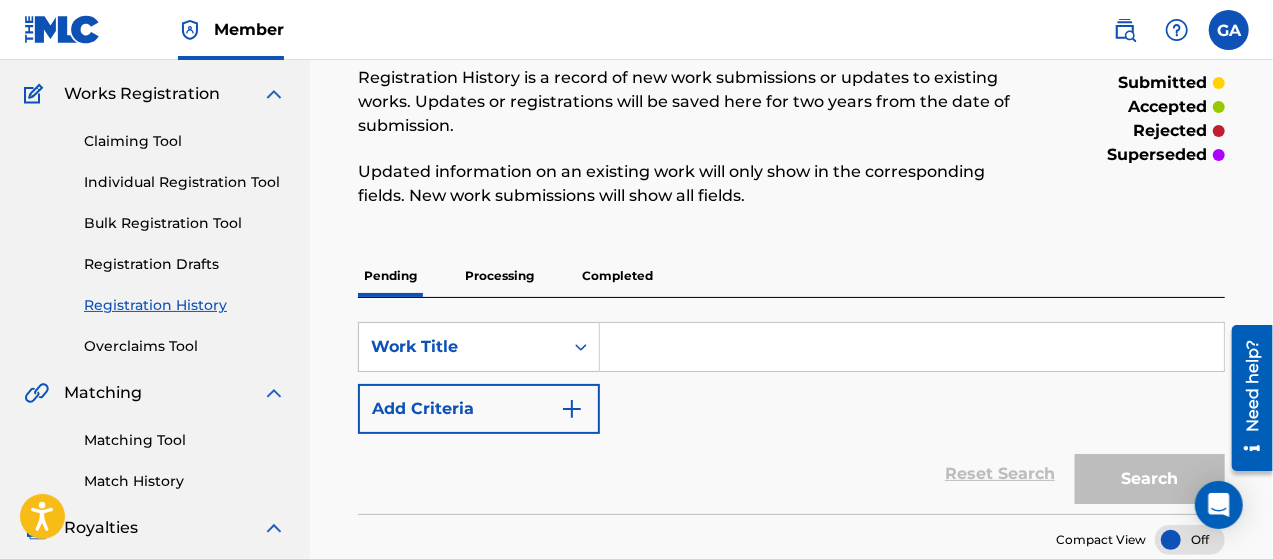scroll, scrollTop: 200, scrollLeft: 0, axis: vertical 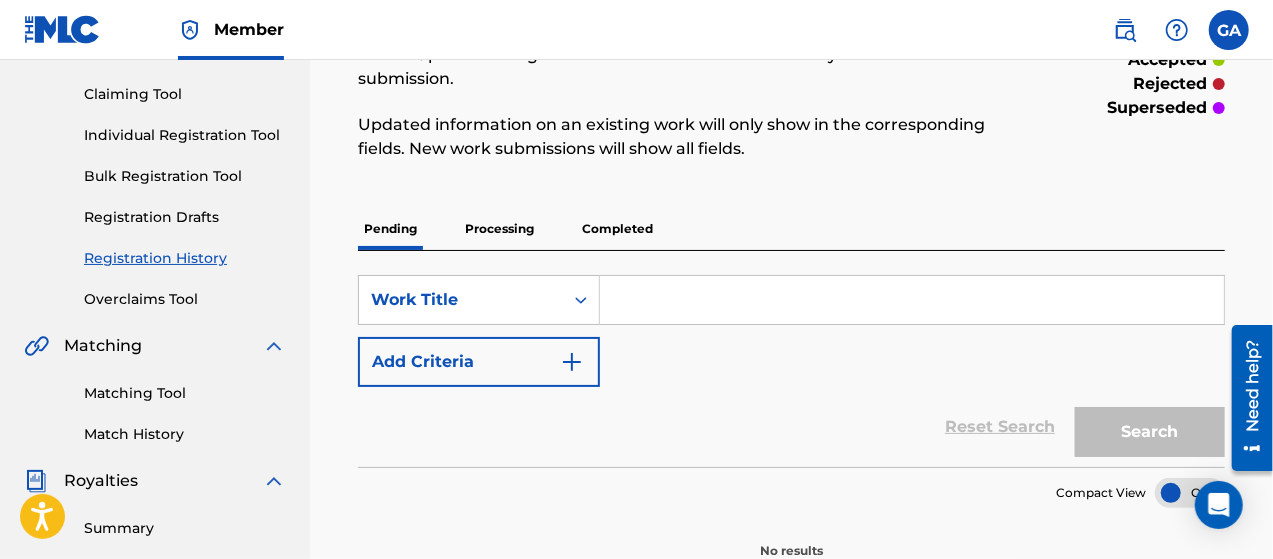 click on "Processing" at bounding box center (499, 229) 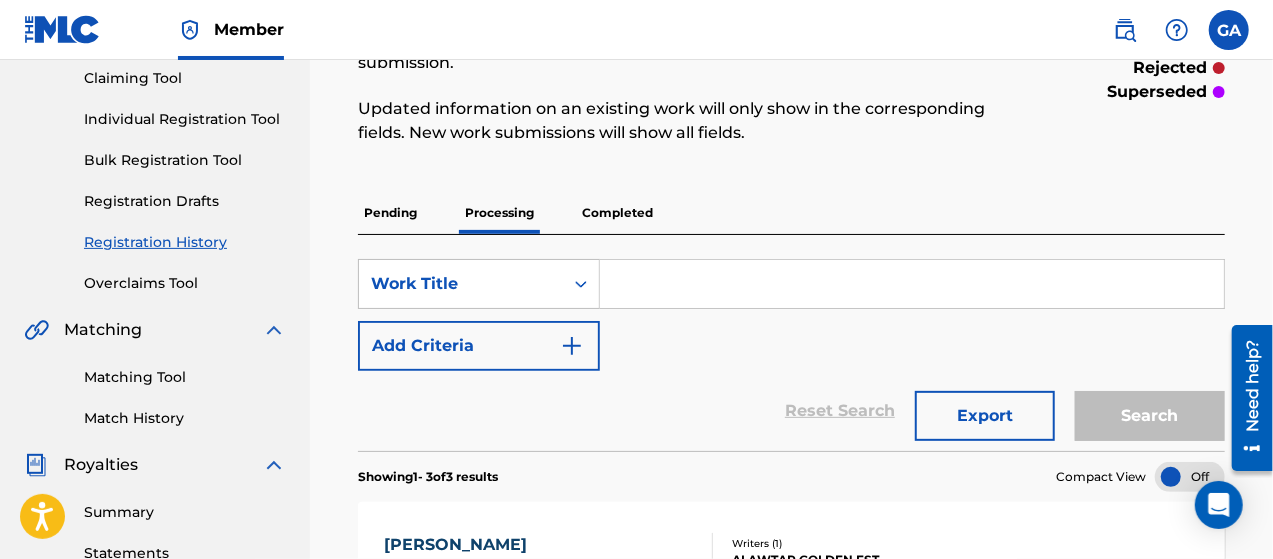scroll, scrollTop: 200, scrollLeft: 0, axis: vertical 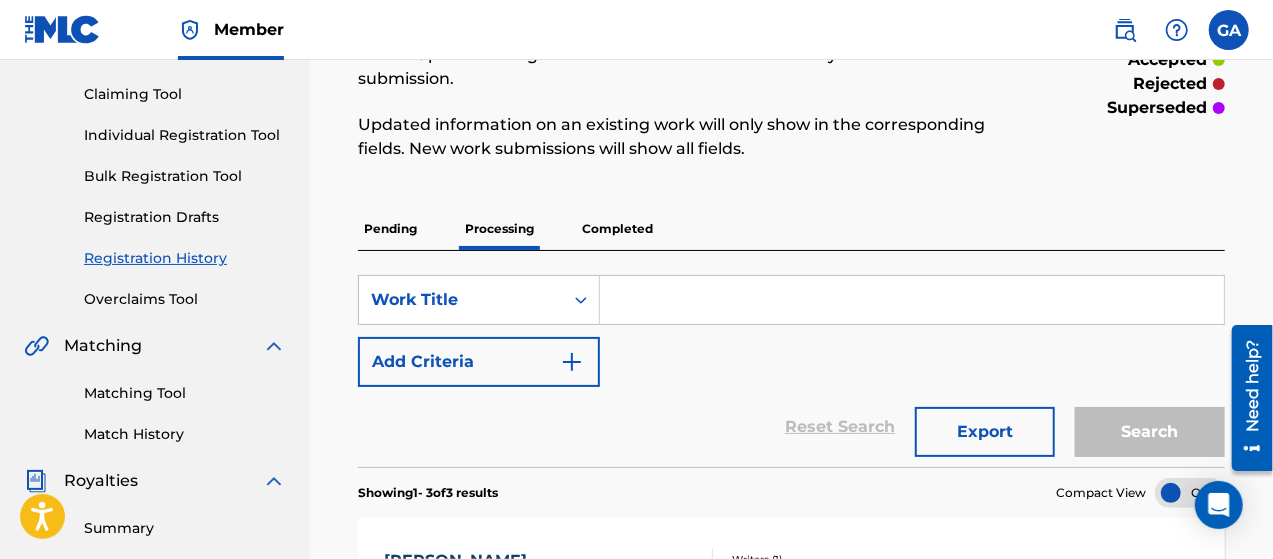 click on "Completed" at bounding box center (617, 229) 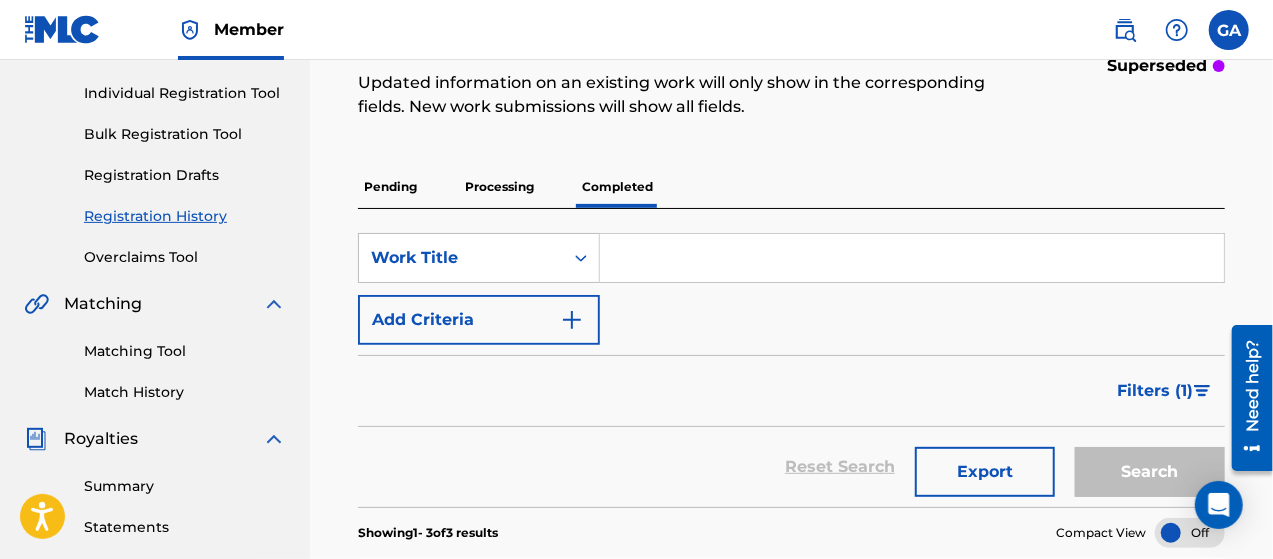 scroll, scrollTop: 200, scrollLeft: 0, axis: vertical 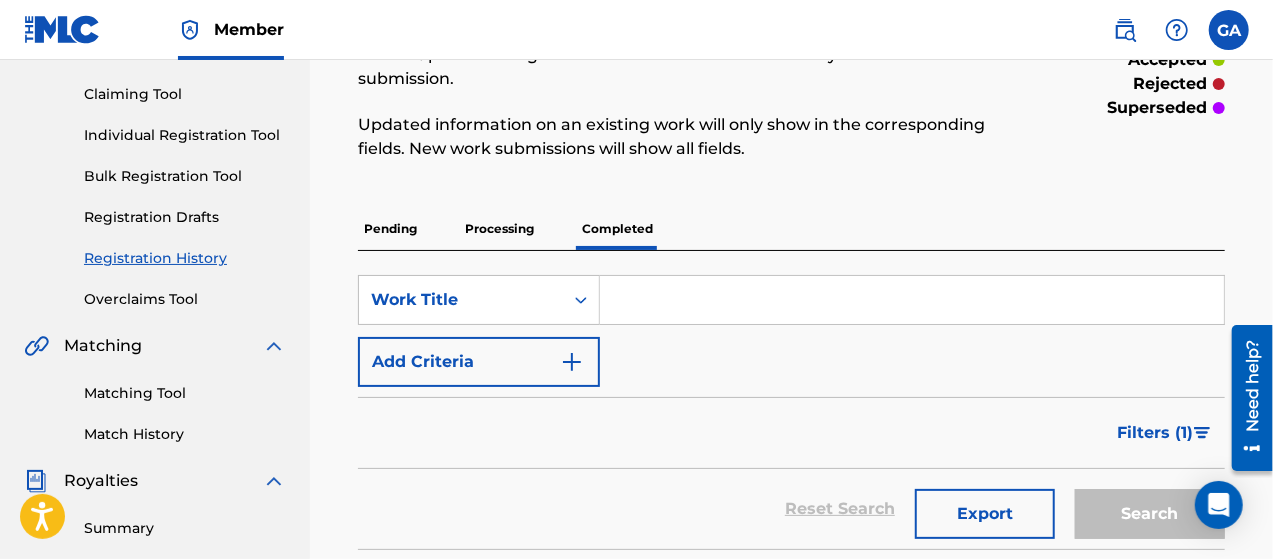 click on "Individual Registration Tool" at bounding box center [185, 135] 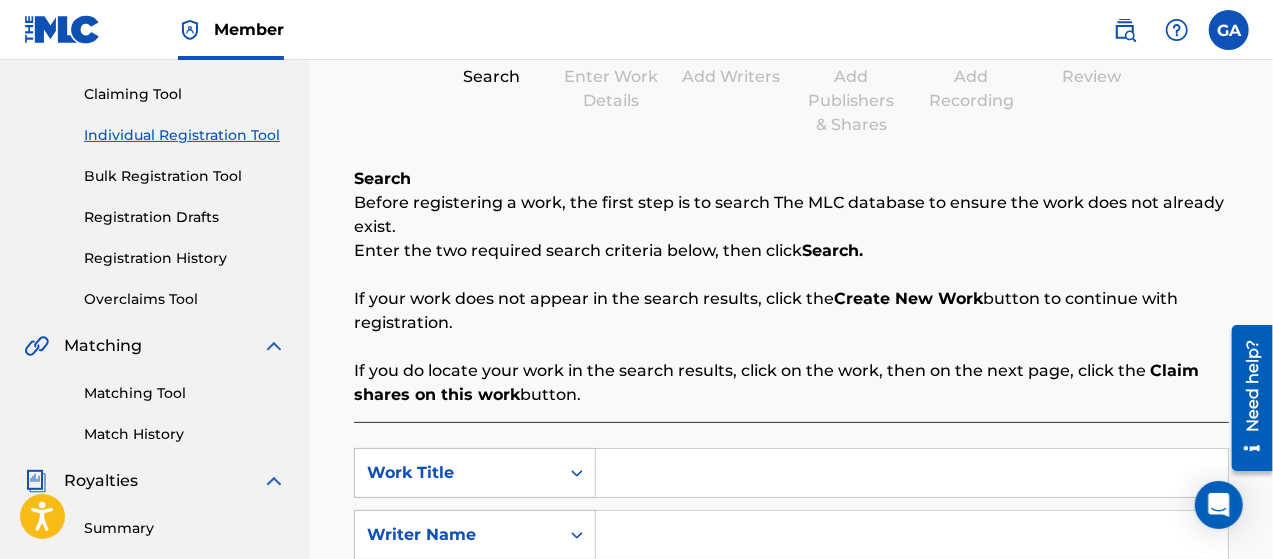 scroll, scrollTop: 300, scrollLeft: 0, axis: vertical 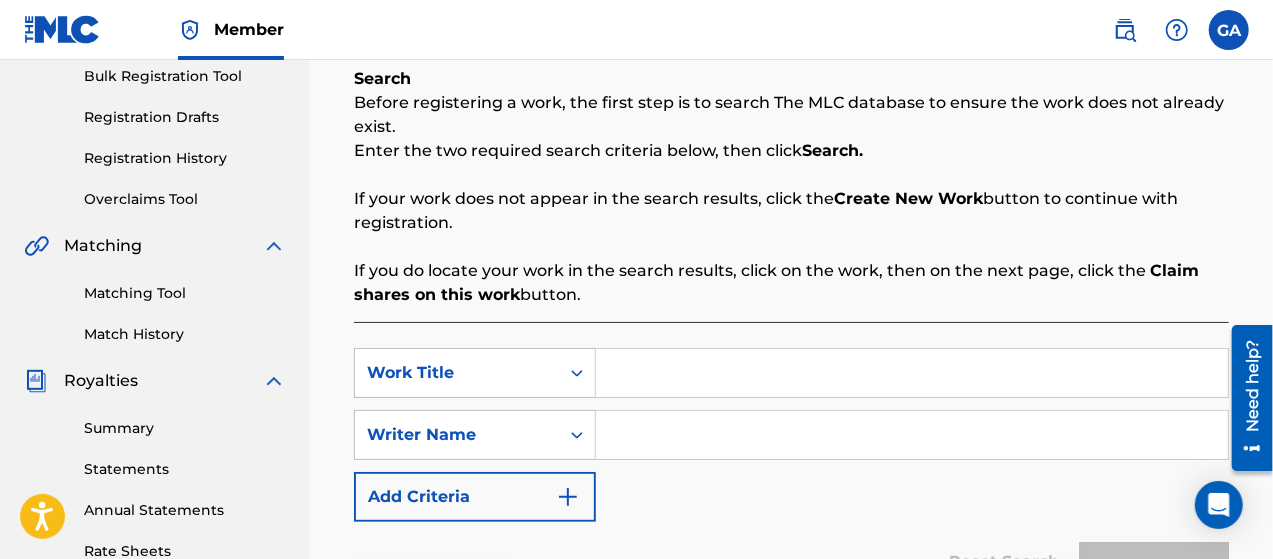 click at bounding box center (912, 373) 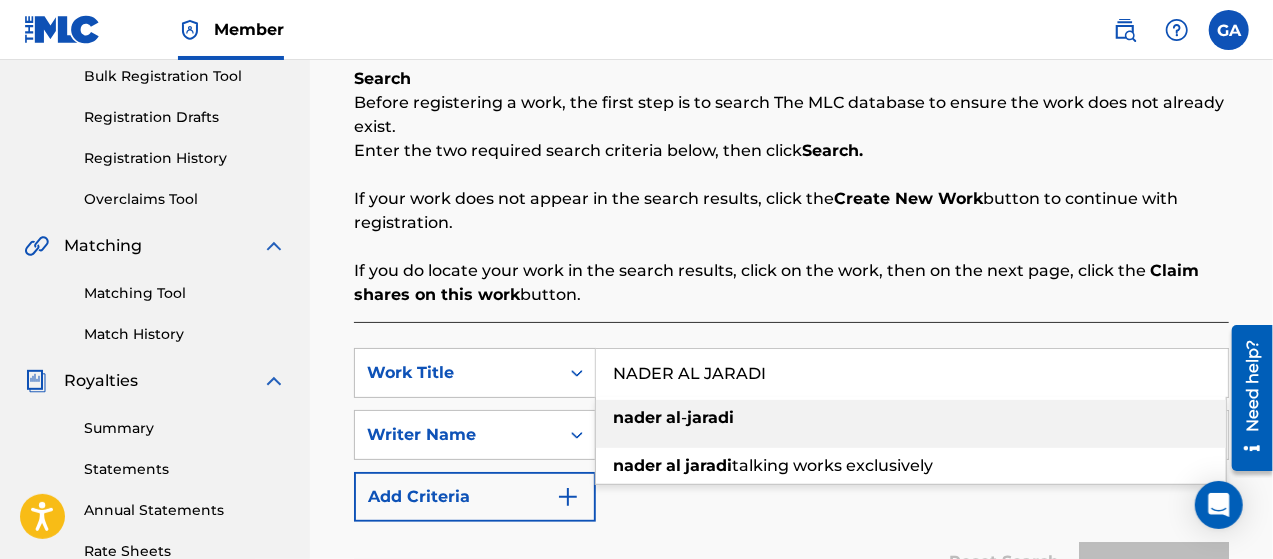 scroll, scrollTop: 500, scrollLeft: 0, axis: vertical 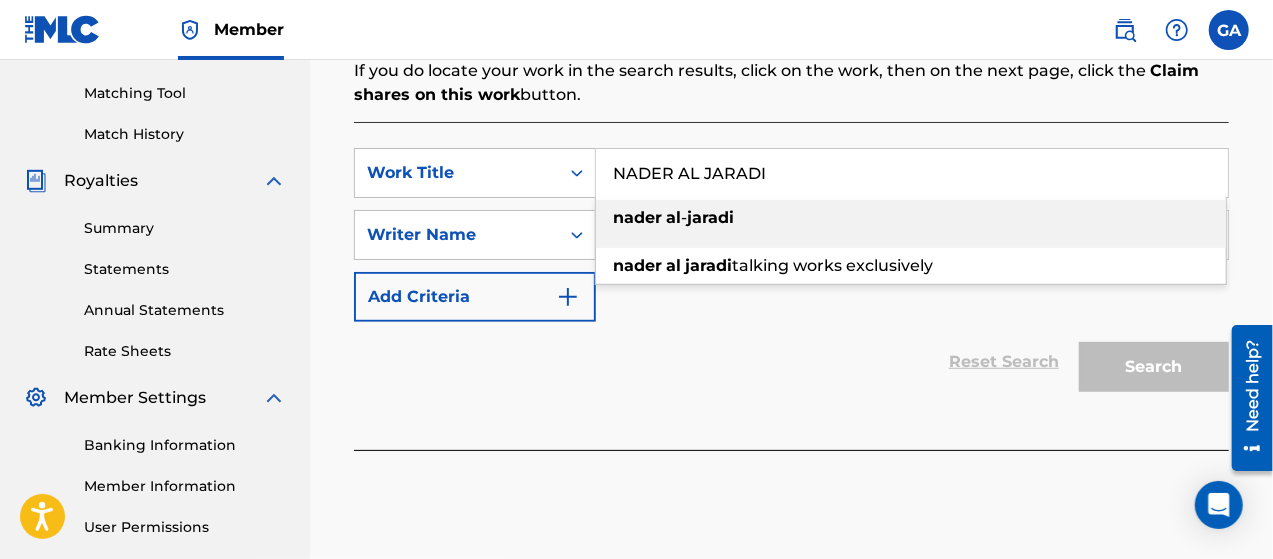 click on "[PERSON_NAME]" at bounding box center [911, 218] 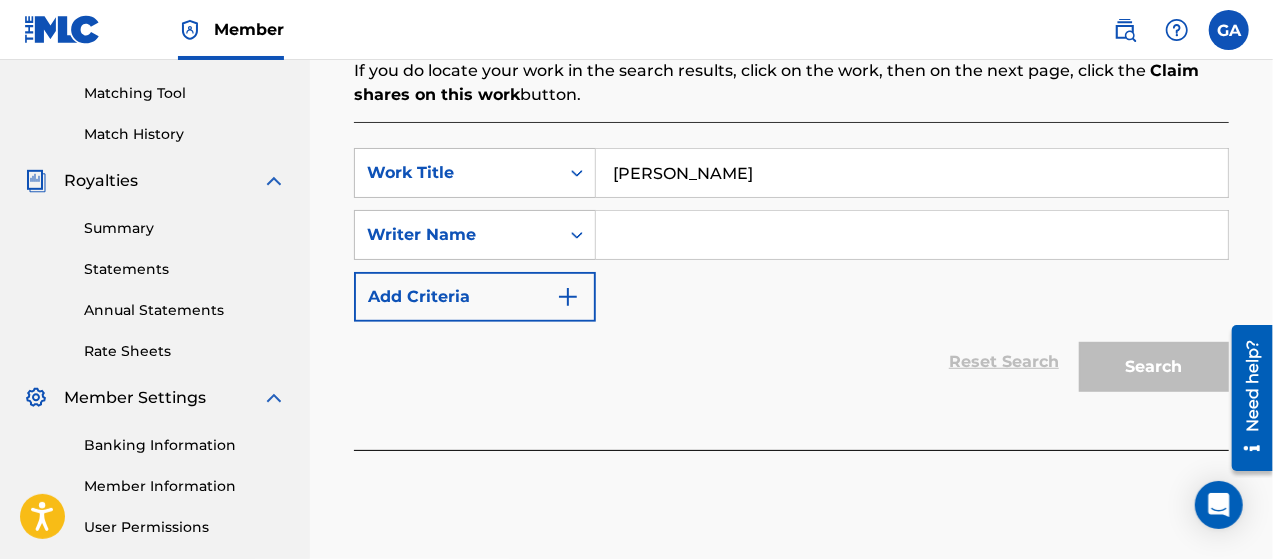 click at bounding box center [912, 235] 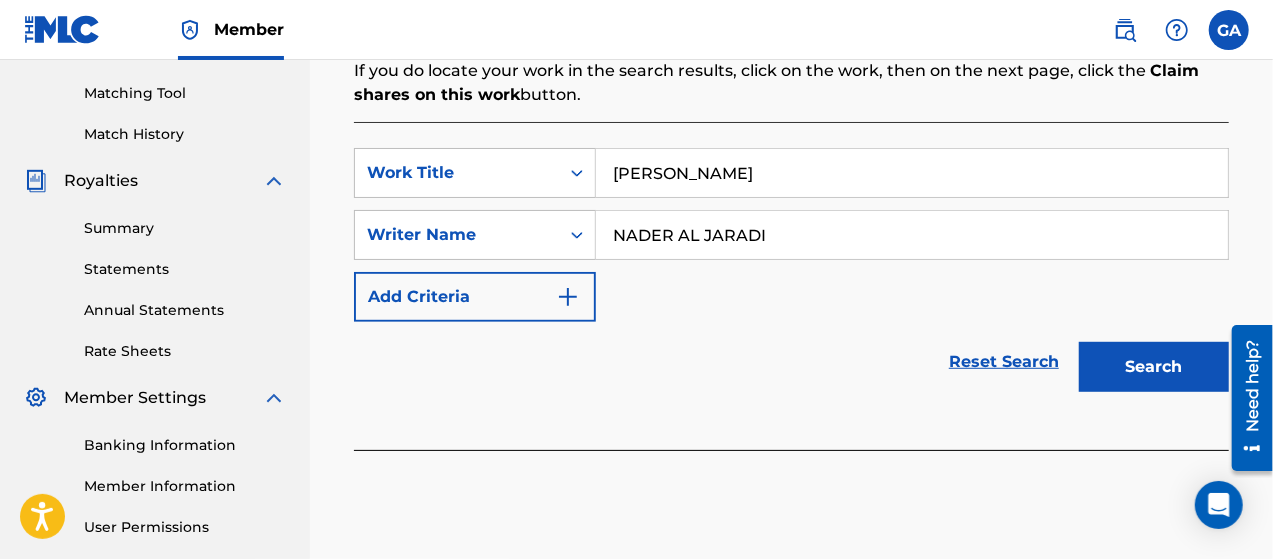 type on "NADER AL JARADI" 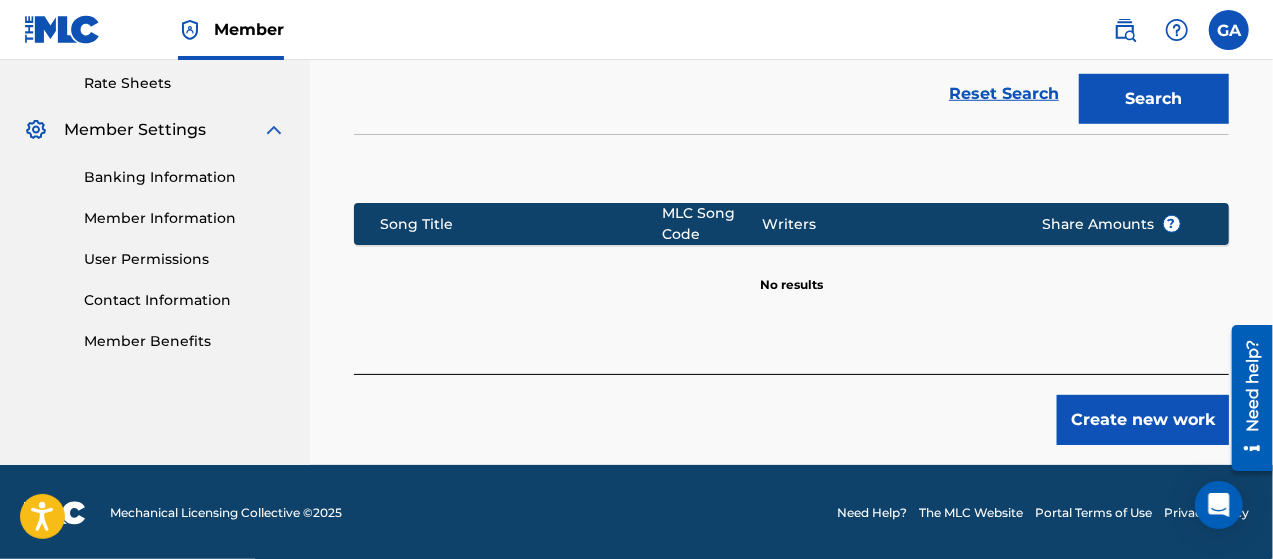 click on "Create new work" at bounding box center [1143, 420] 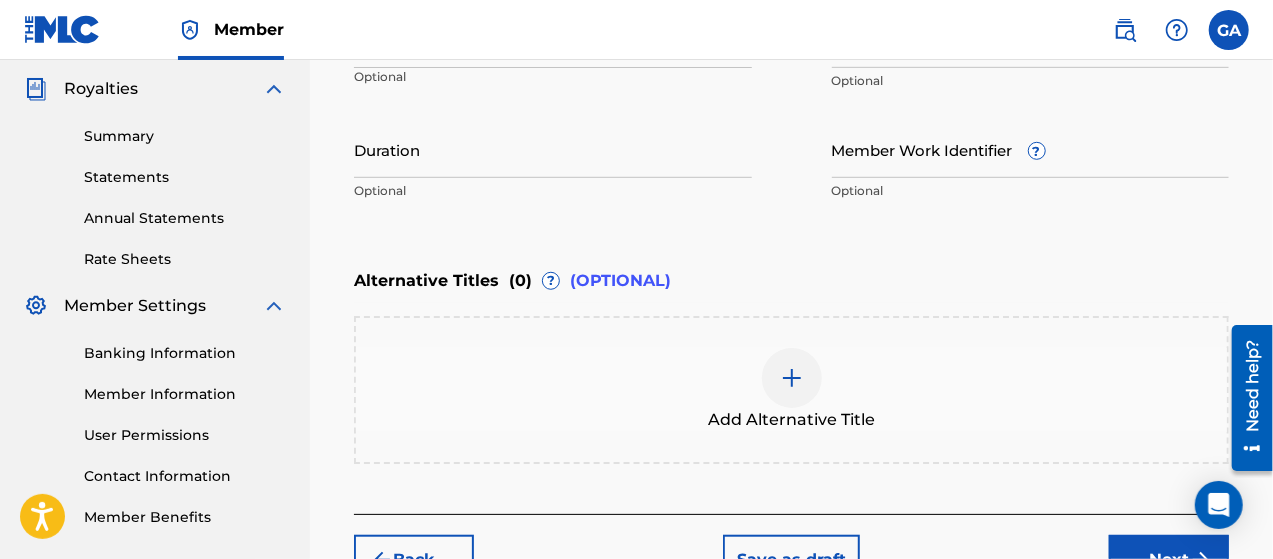scroll, scrollTop: 632, scrollLeft: 0, axis: vertical 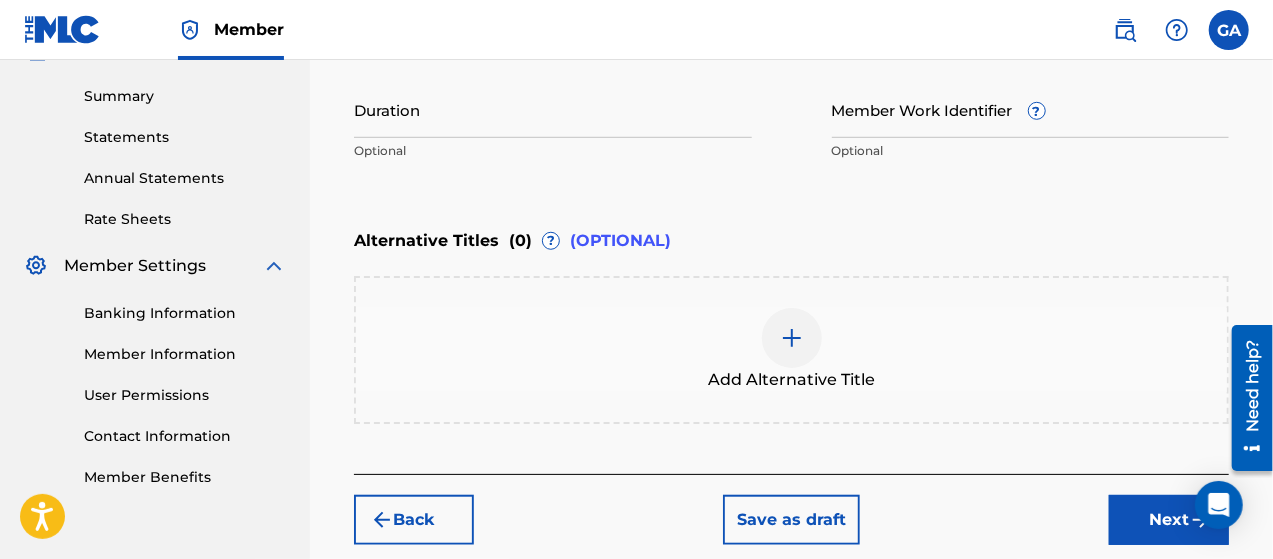 click at bounding box center [792, 338] 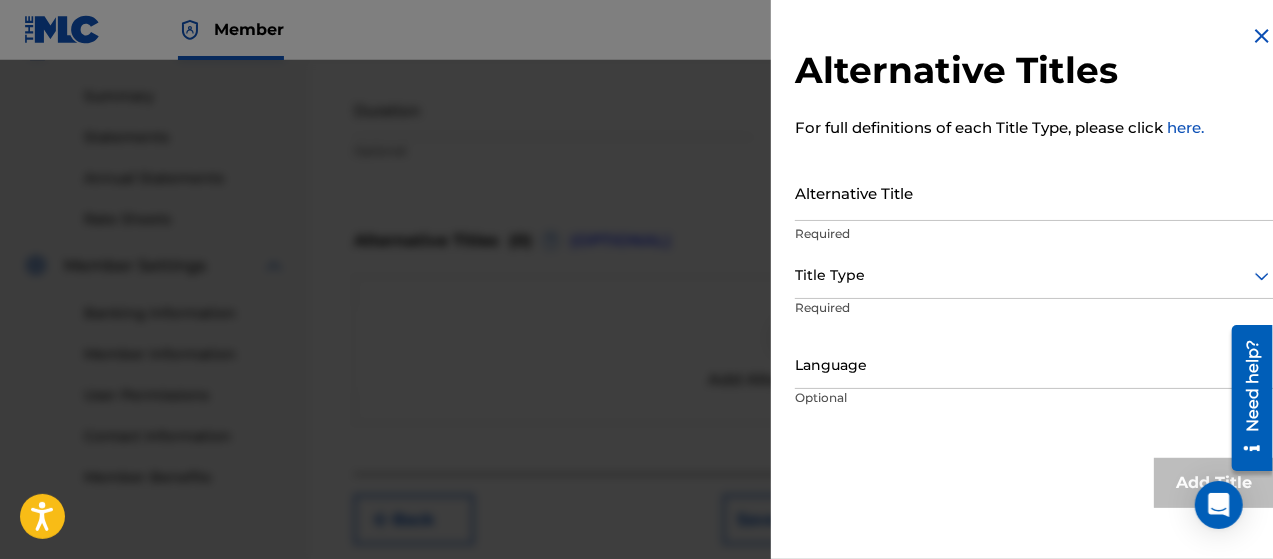 click on "Alternative Title" at bounding box center [1034, 192] 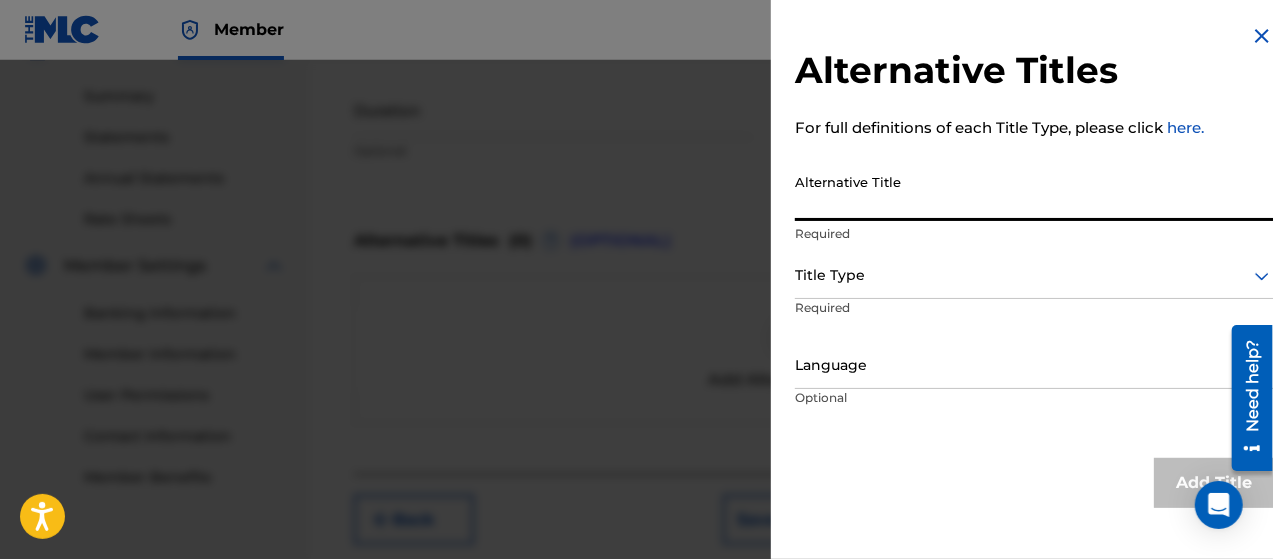 paste on "[PERSON_NAME] - حسيت نبضي توقف" 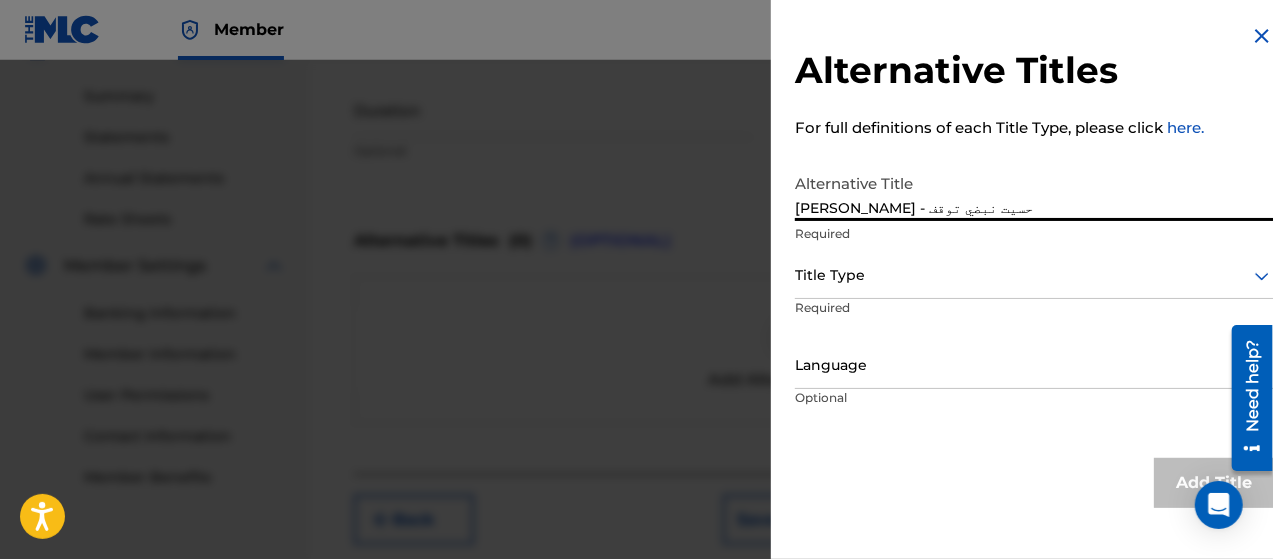 type on "[PERSON_NAME] - حسيت نبضي توقف" 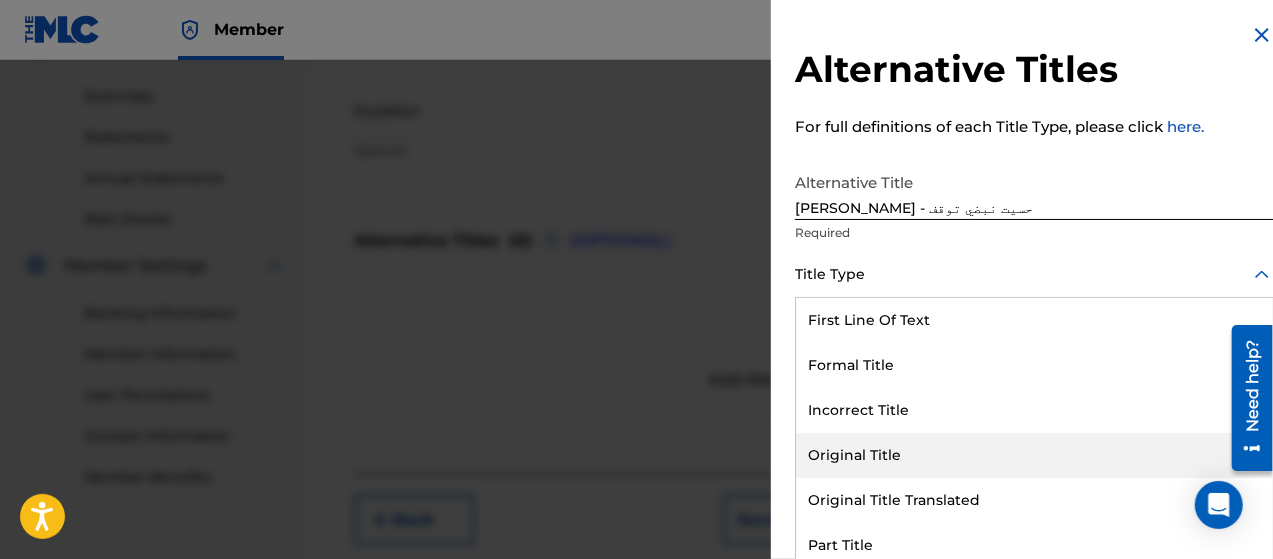 click on "Original Title" at bounding box center [1034, 455] 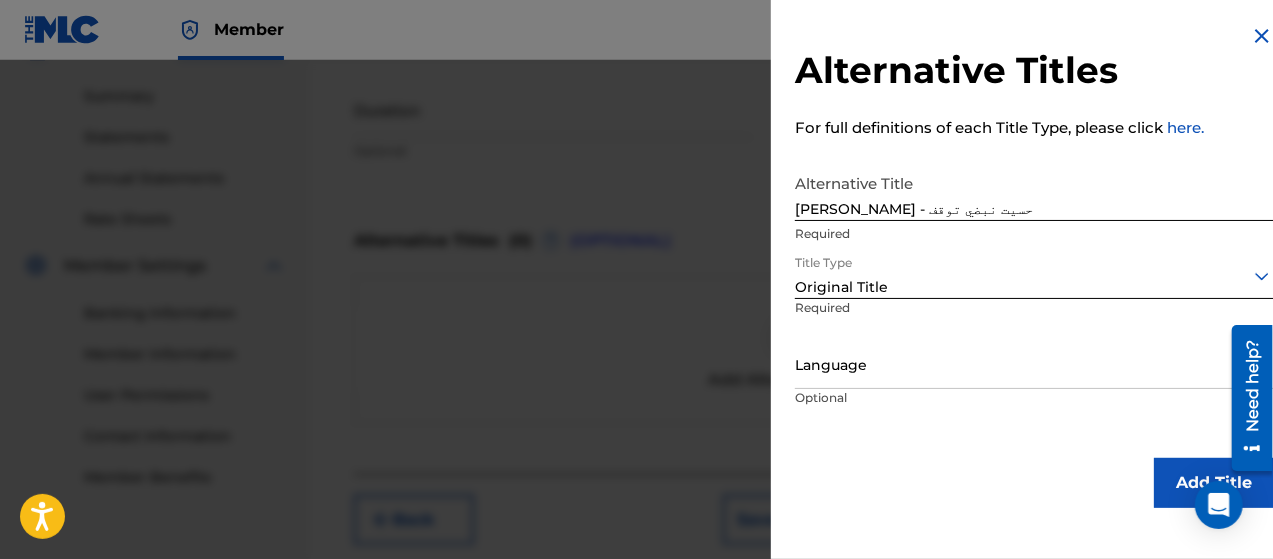click on "Language" at bounding box center (1034, 366) 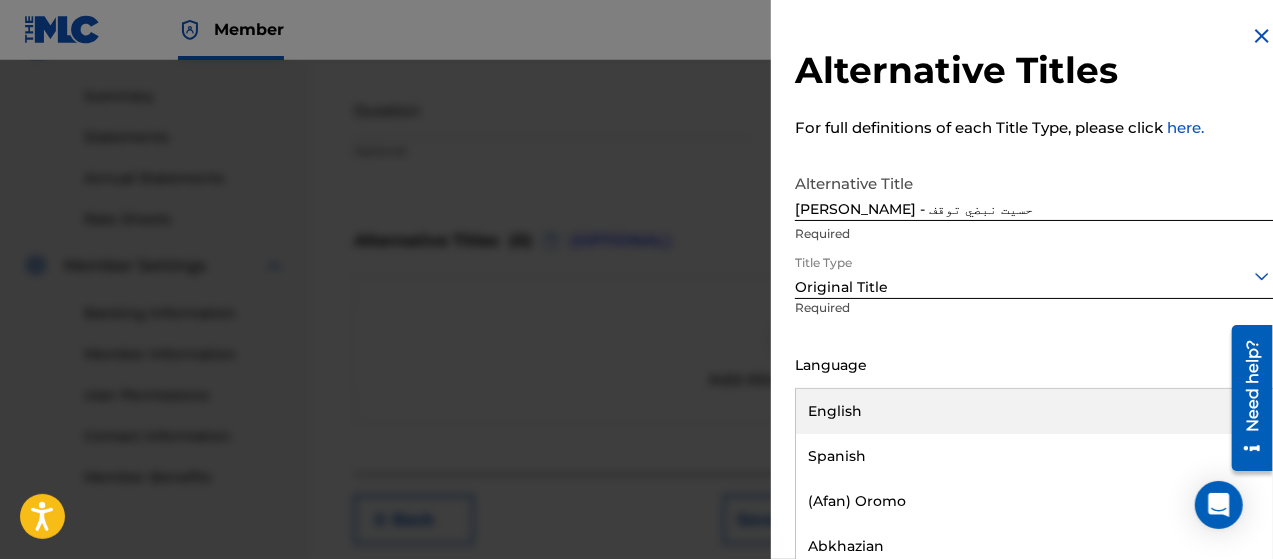scroll, scrollTop: 16, scrollLeft: 0, axis: vertical 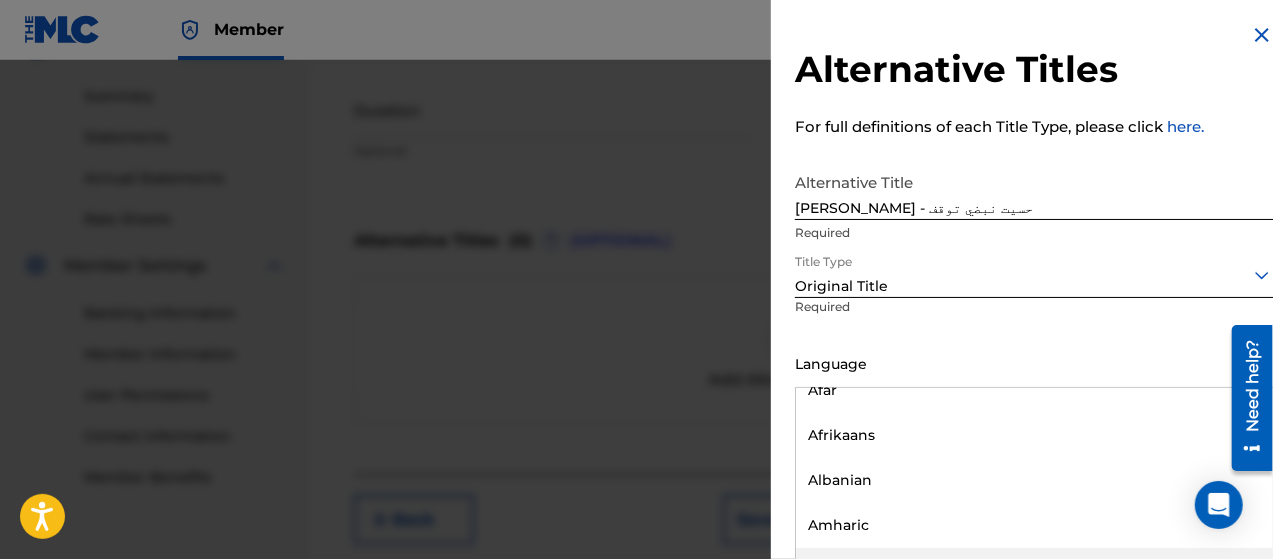click on "Arabic" at bounding box center [1034, 570] 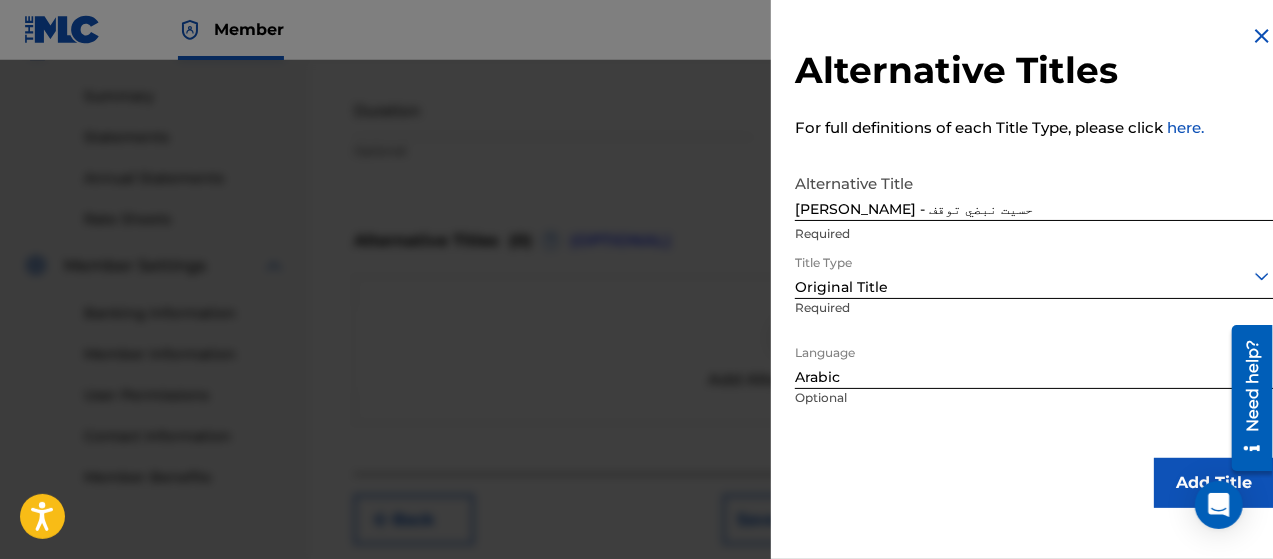 click on "Add Title" at bounding box center [1214, 483] 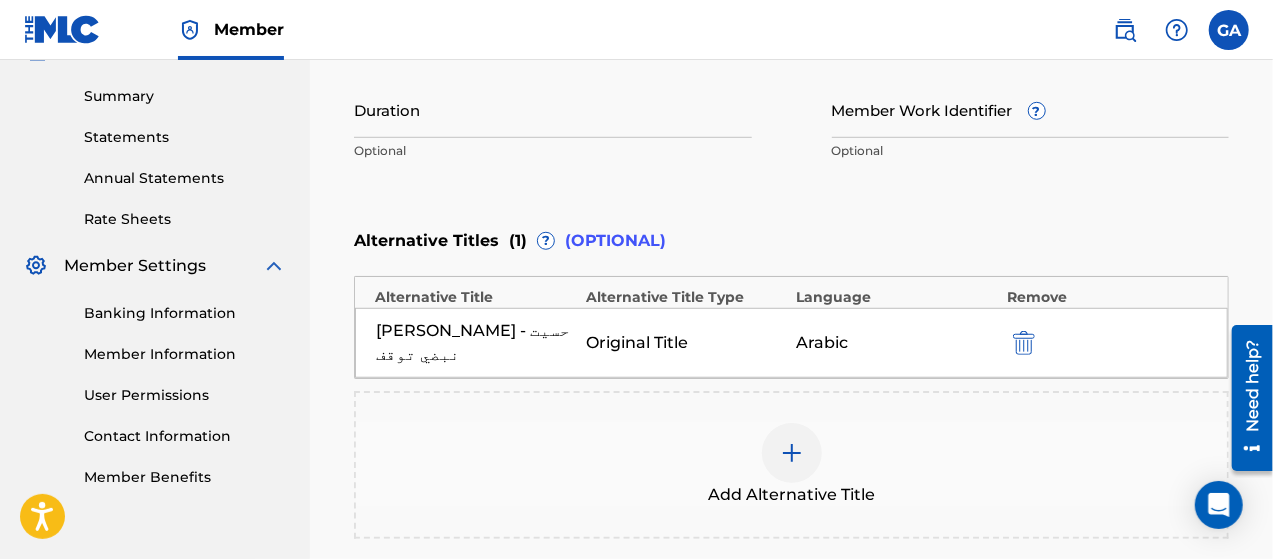 click at bounding box center (792, 453) 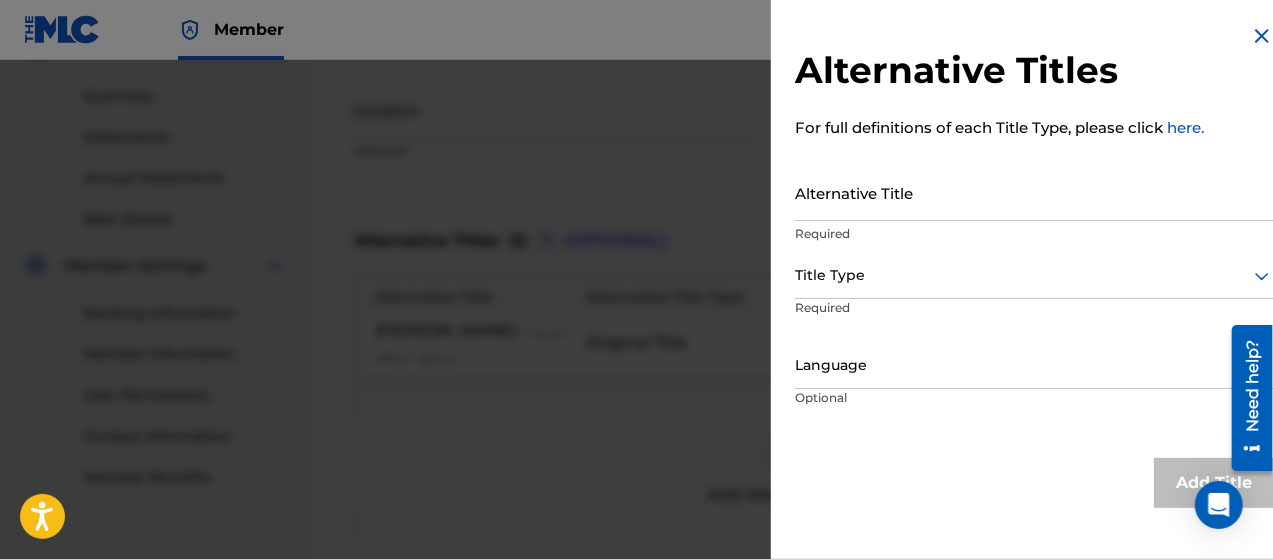 click on "Alternative Title" at bounding box center (1034, 192) 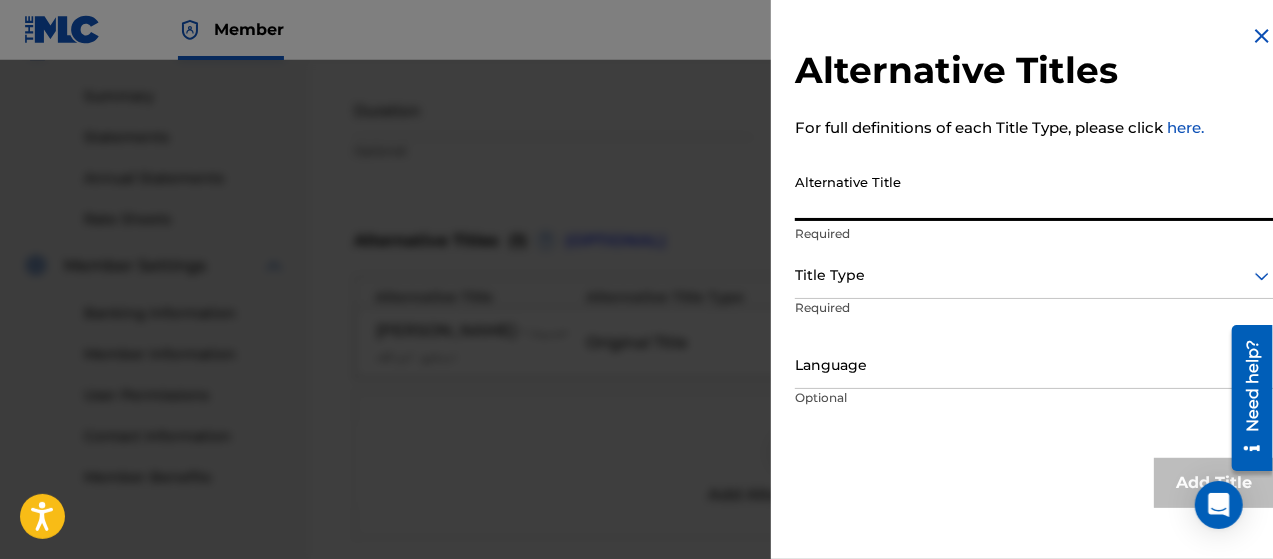 paste on "يا اهل الهوى- [PERSON_NAME]" 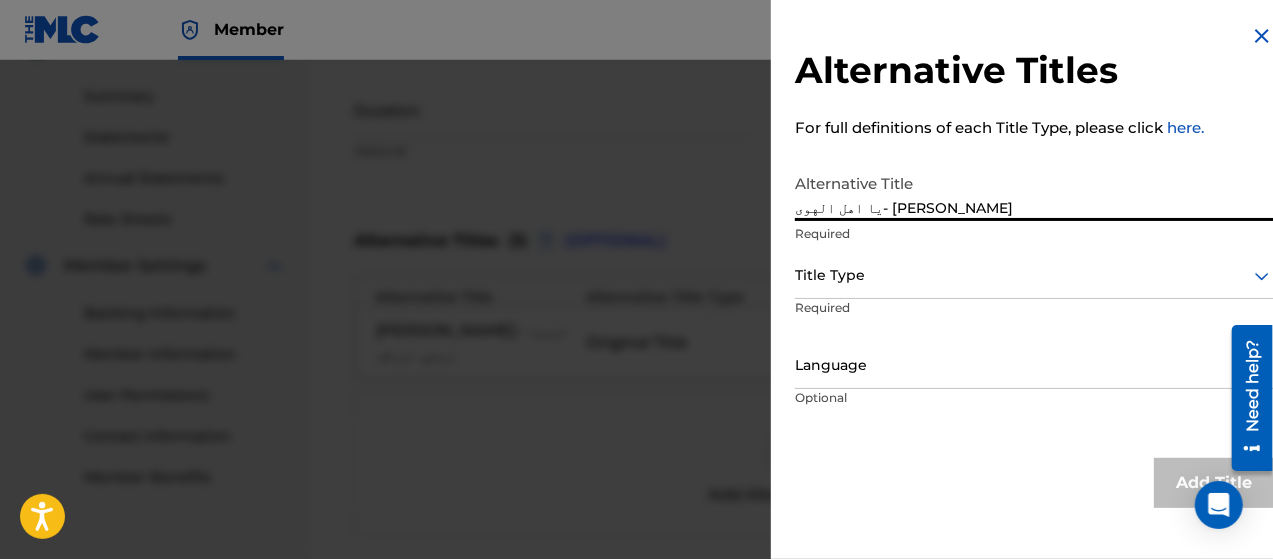 type on "يا اهل الهوى- [PERSON_NAME]" 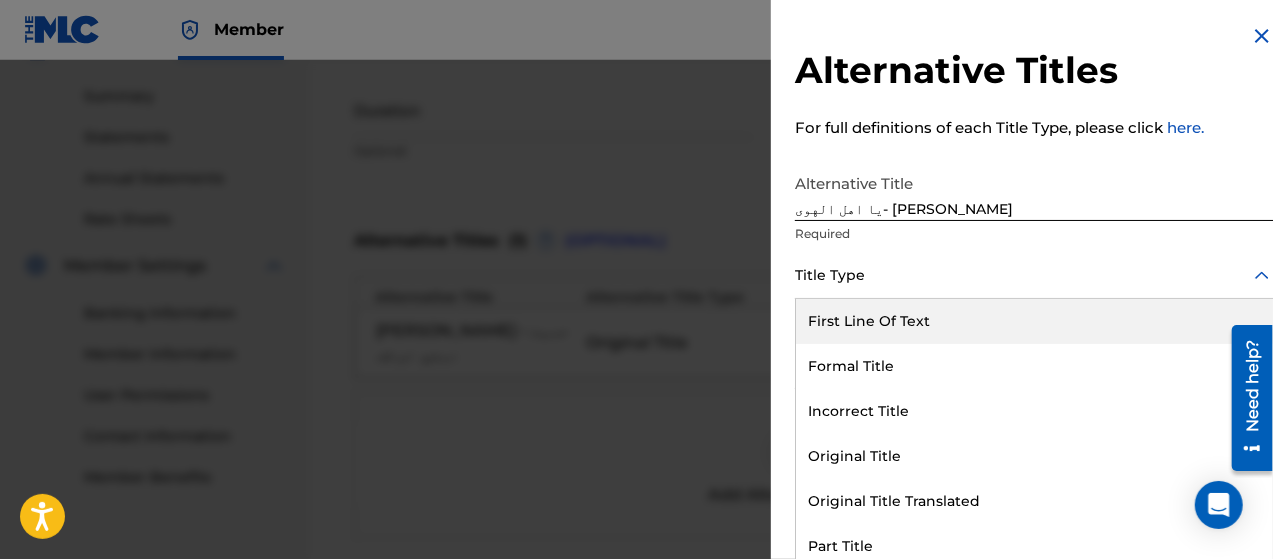 scroll, scrollTop: 16, scrollLeft: 0, axis: vertical 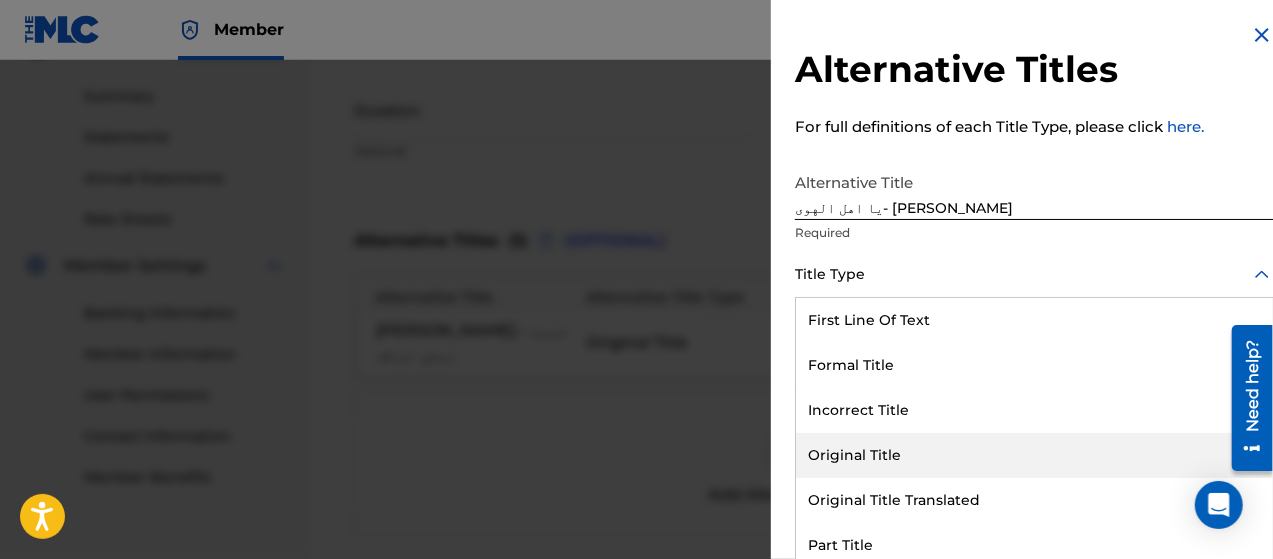 click on "Original Title" at bounding box center (1034, 455) 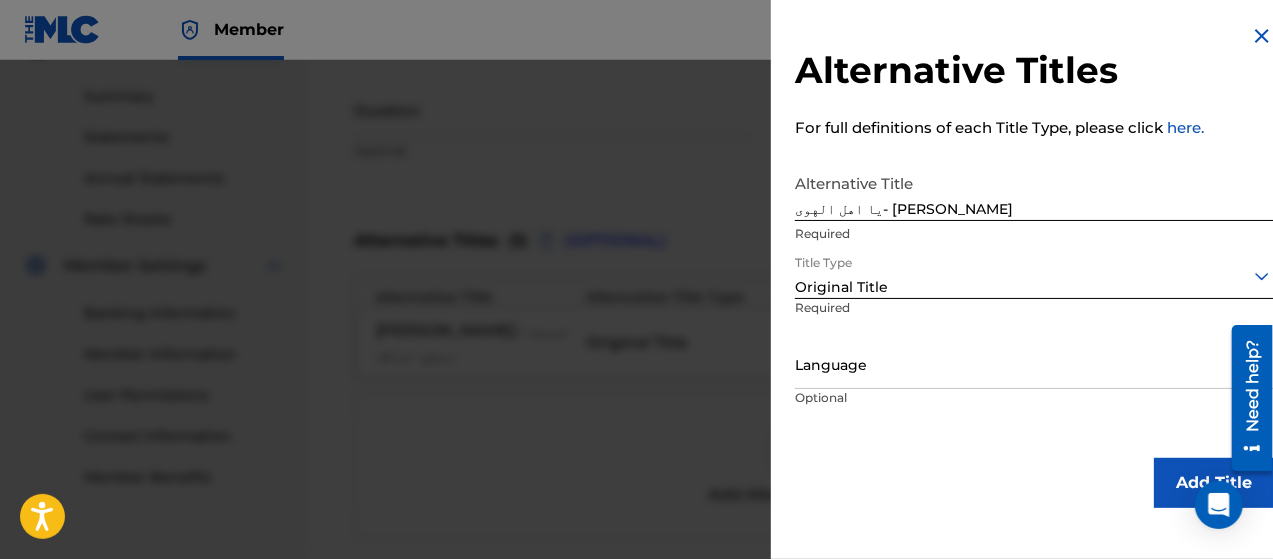 scroll, scrollTop: 0, scrollLeft: 0, axis: both 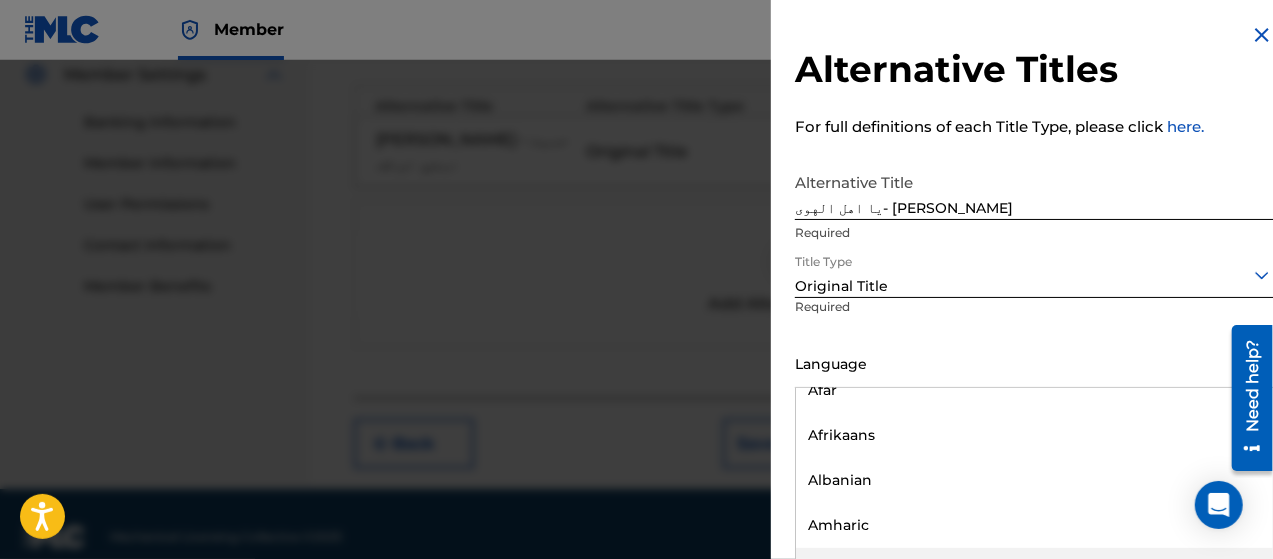 click on "Arabic" at bounding box center (1034, 570) 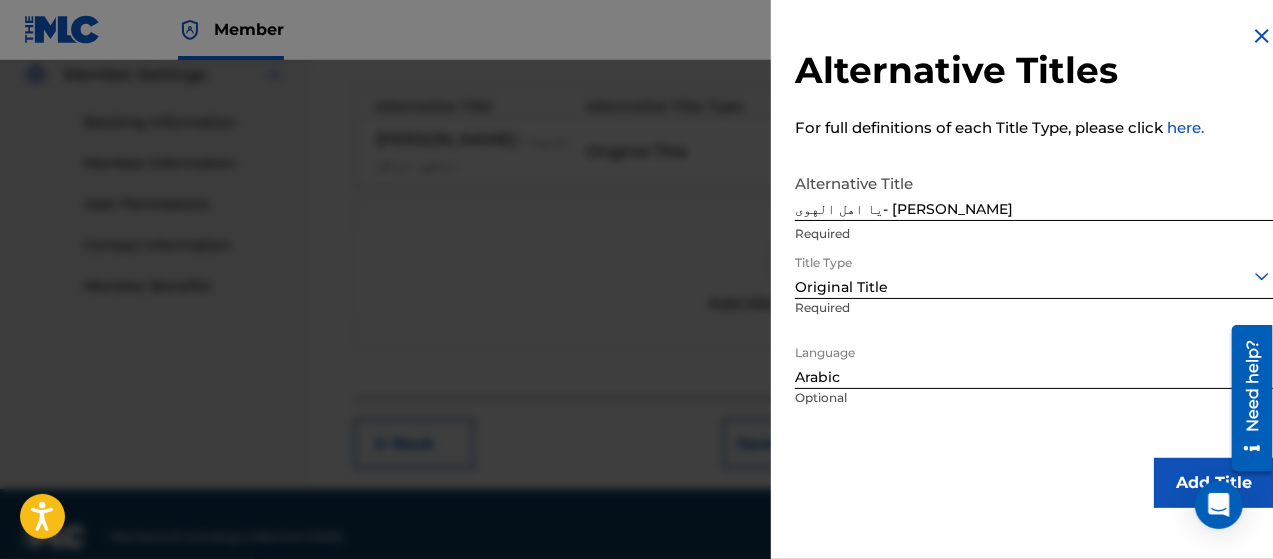click on "Add Title" at bounding box center [1214, 483] 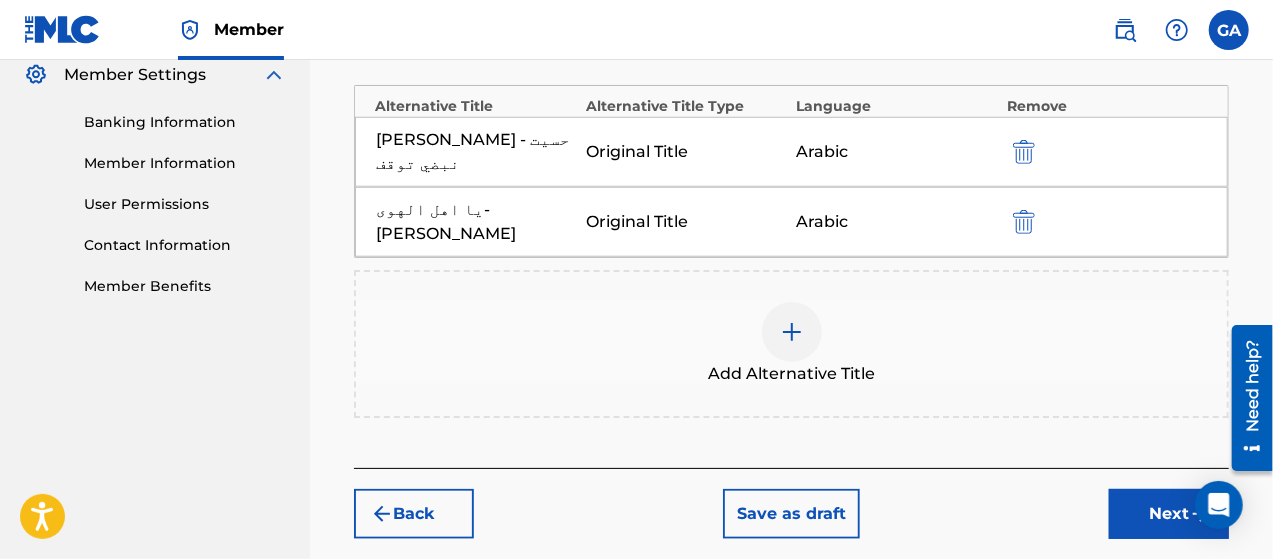 click on "Add Alternative Title" at bounding box center [791, 344] 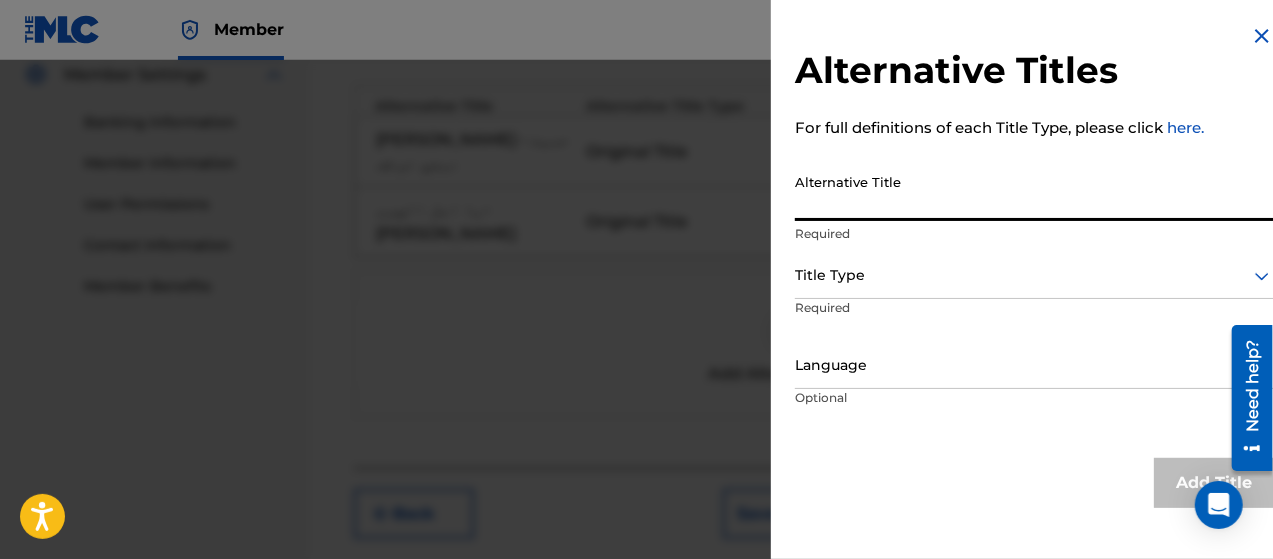 click on "Alternative Title" at bounding box center [1034, 192] 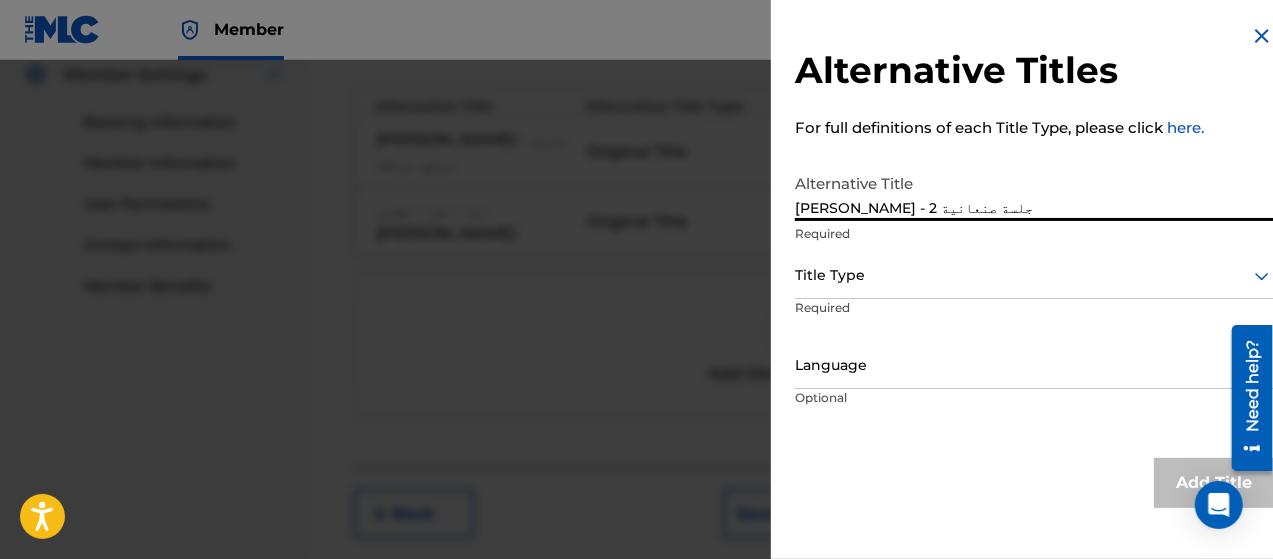 type on "[PERSON_NAME] - جلسة صنعانية 2" 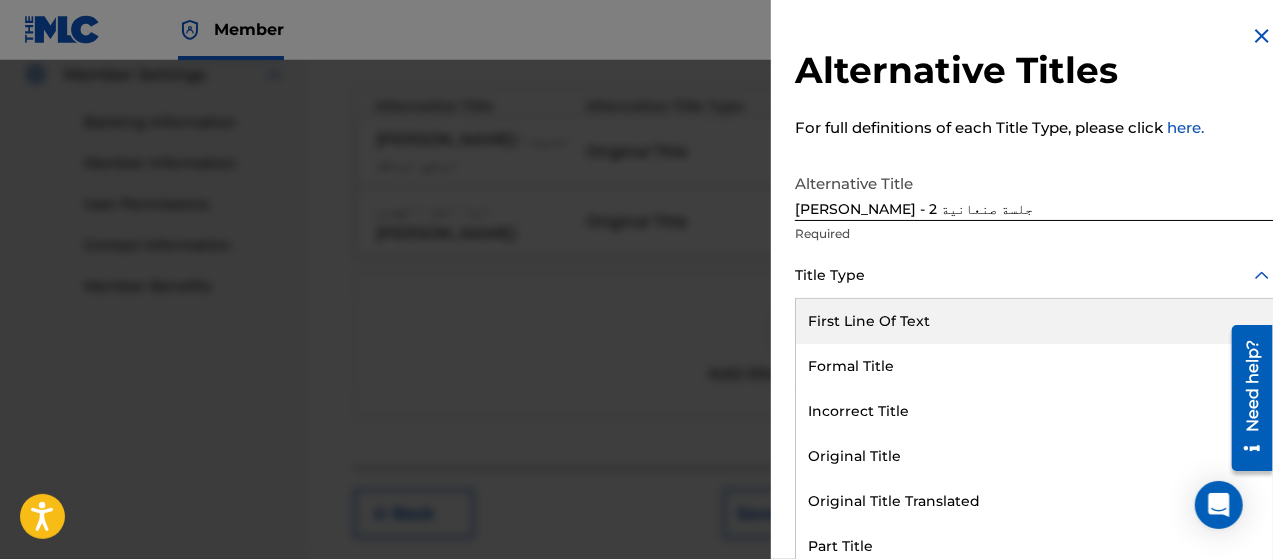 scroll, scrollTop: 16, scrollLeft: 0, axis: vertical 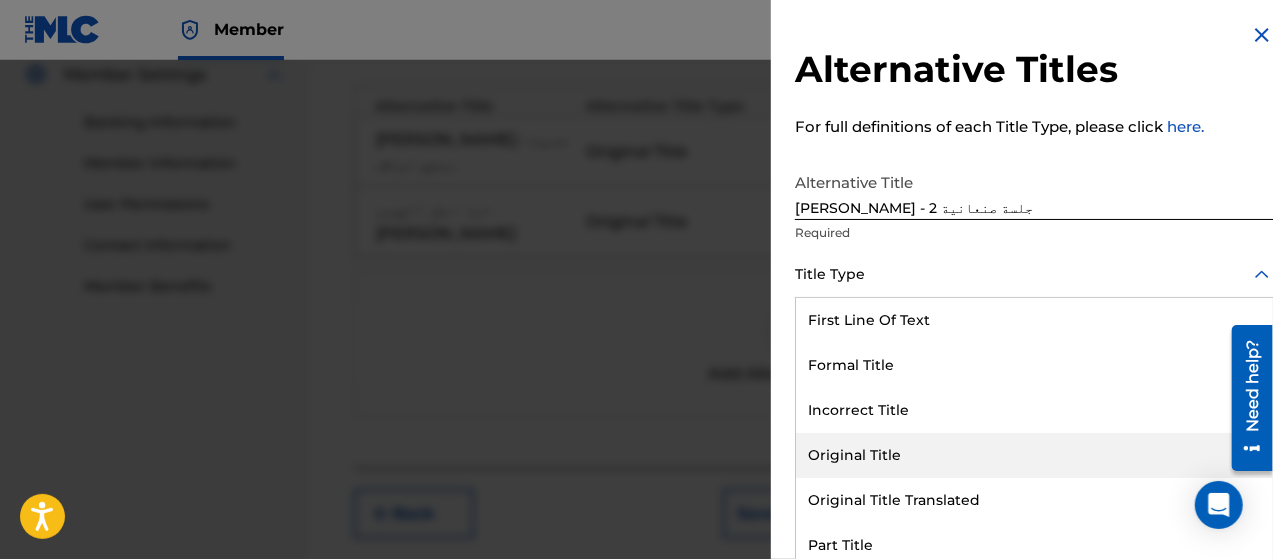 click on "Original Title" at bounding box center [1034, 455] 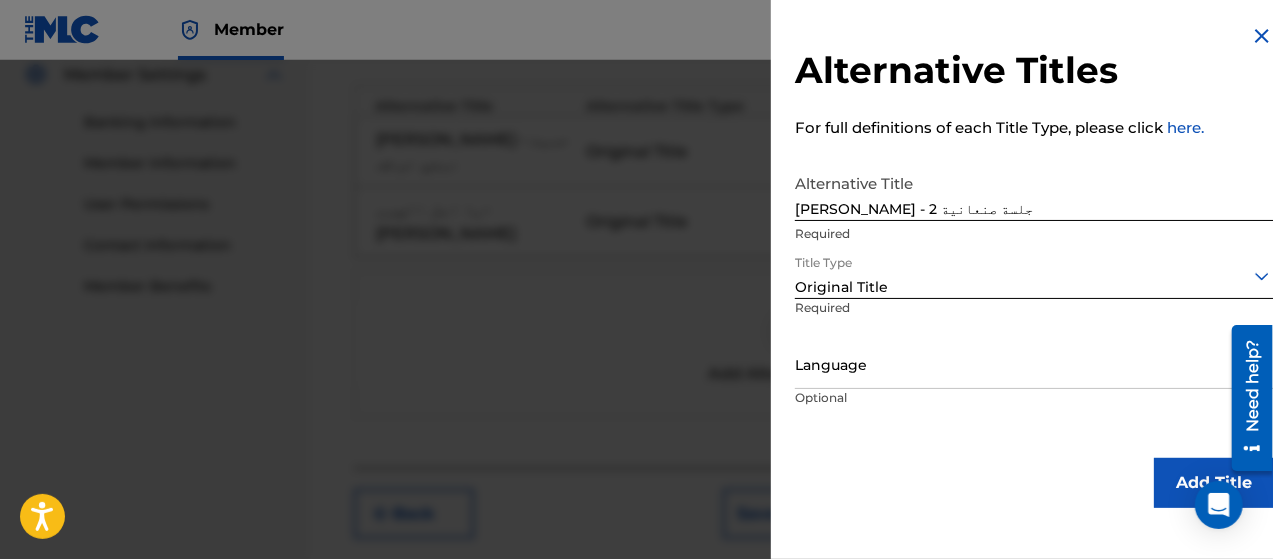 scroll, scrollTop: 0, scrollLeft: 0, axis: both 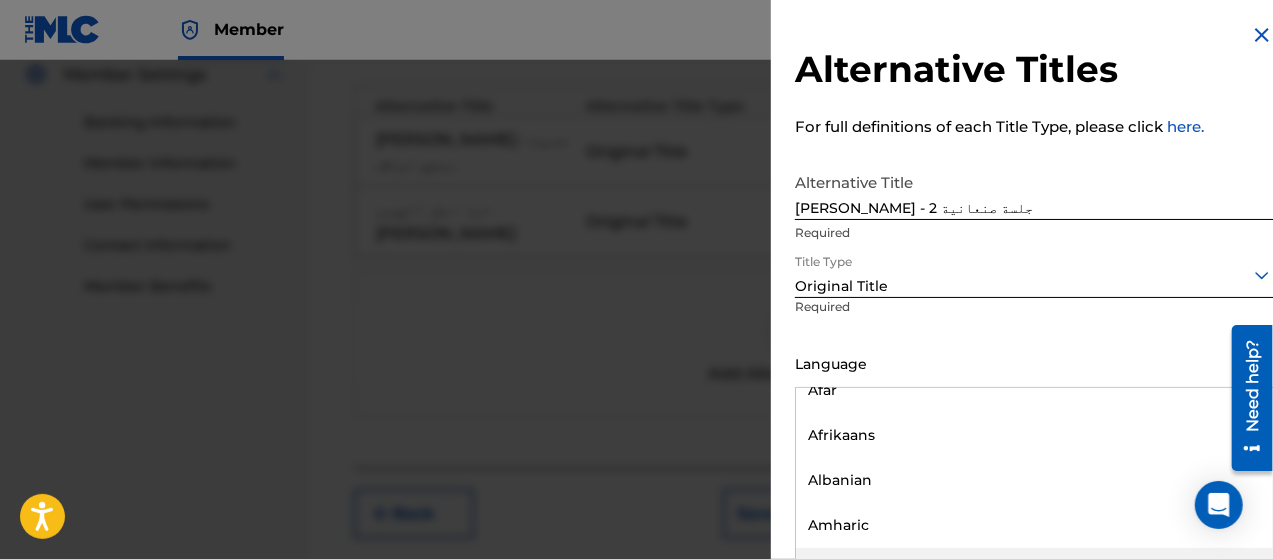 click on "Arabic" at bounding box center (1034, 570) 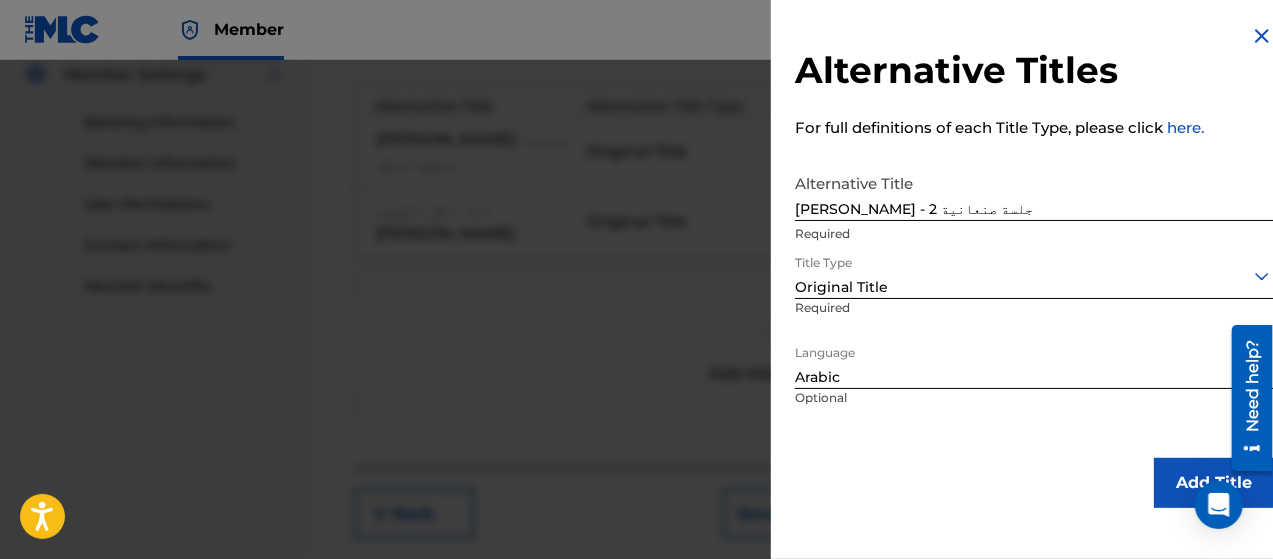 scroll, scrollTop: 0, scrollLeft: 0, axis: both 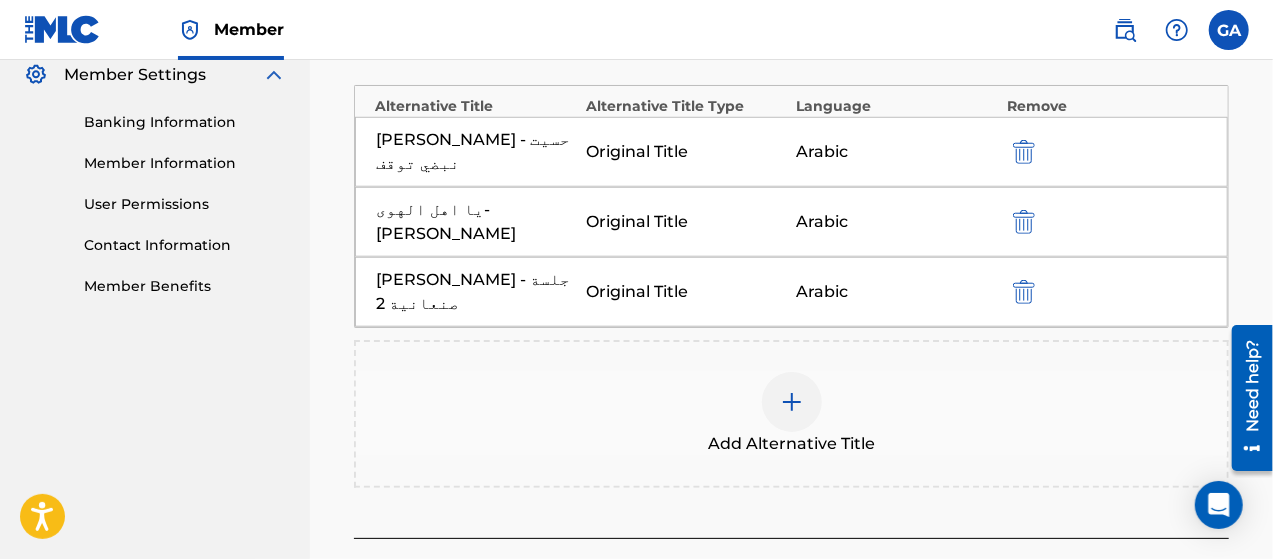 click at bounding box center (792, 402) 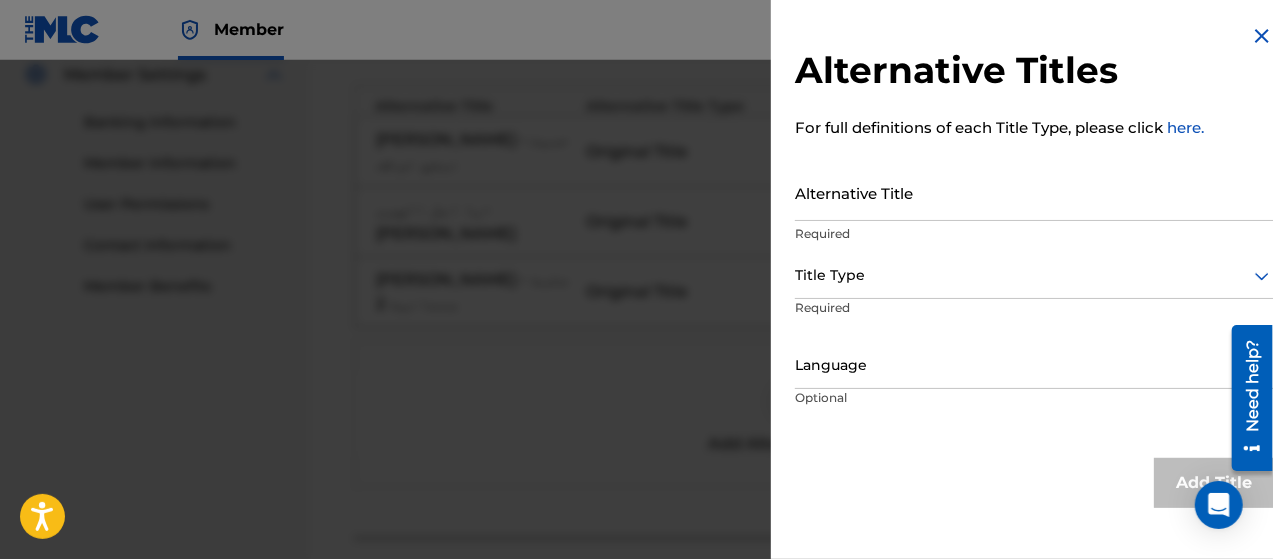 click on "Alternative Title" at bounding box center (1034, 192) 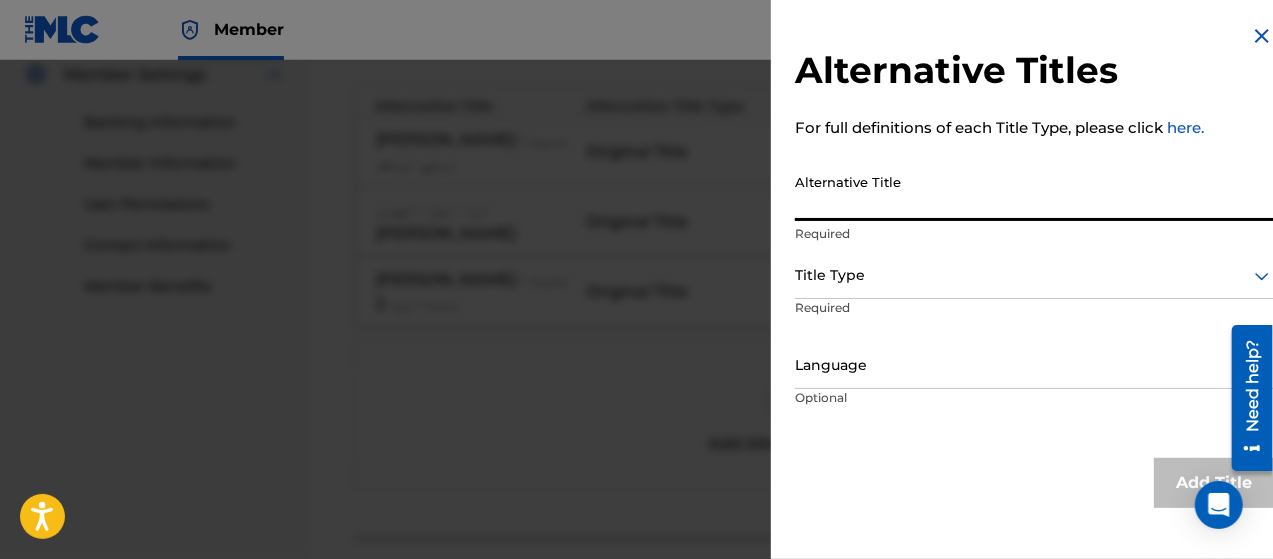 paste on "كنت متأكد وراكن - [PERSON_NAME]" 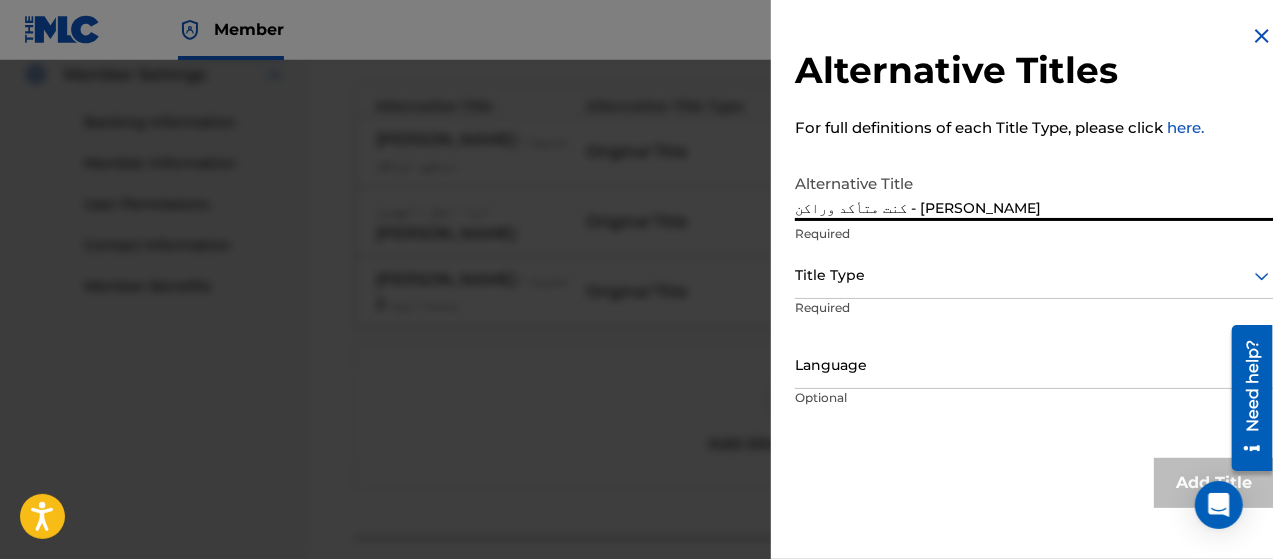 type on "كنت متأكد وراكن - [PERSON_NAME]" 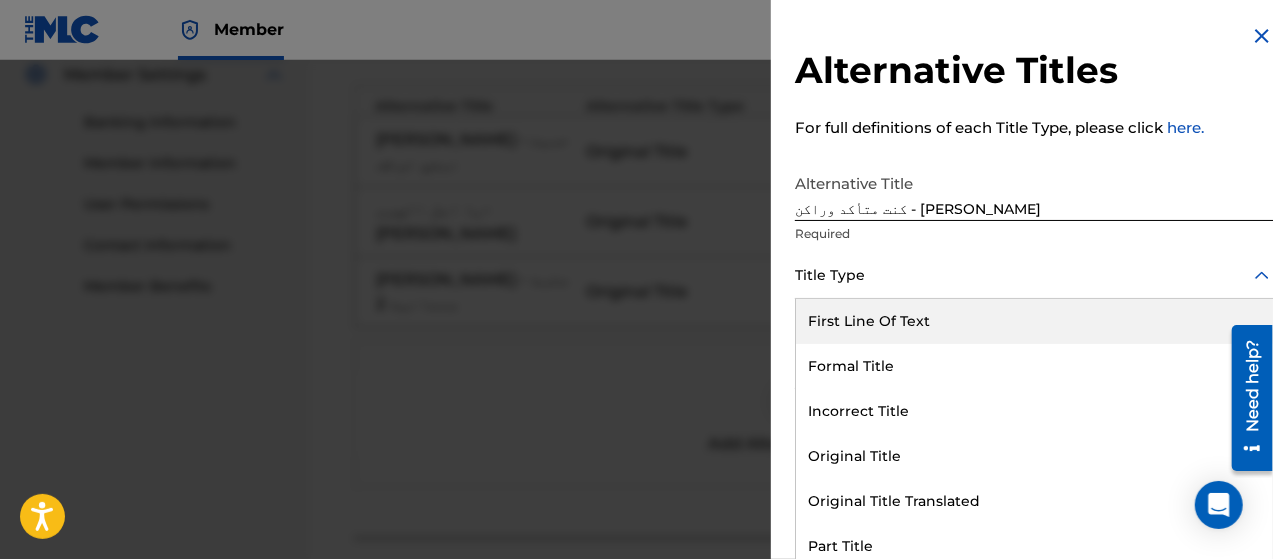 scroll, scrollTop: 16, scrollLeft: 0, axis: vertical 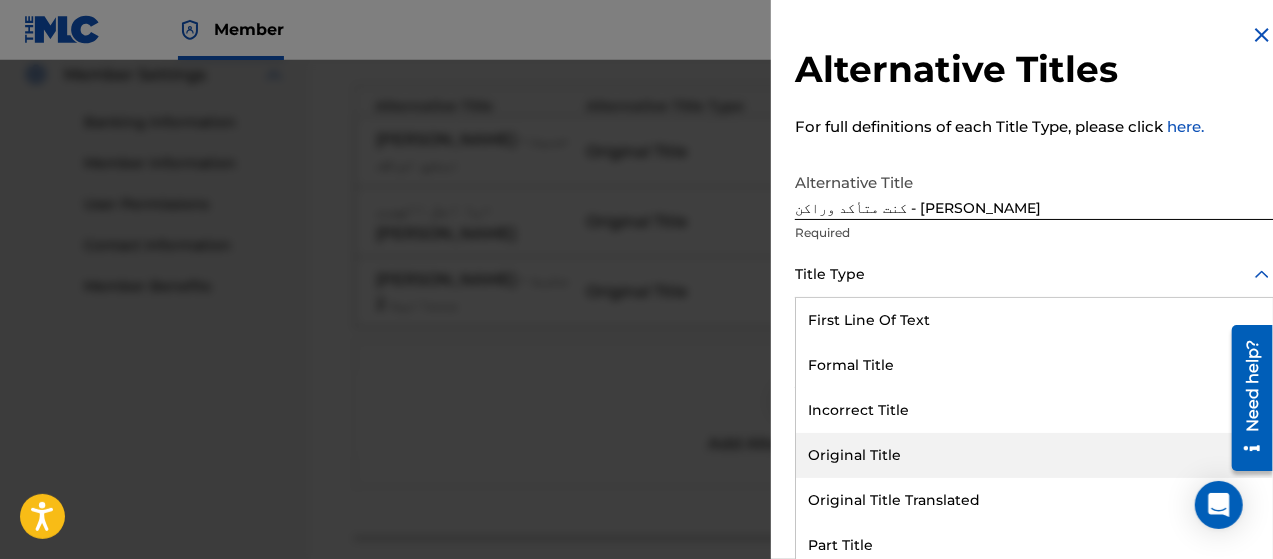 click on "Original Title" at bounding box center [1034, 455] 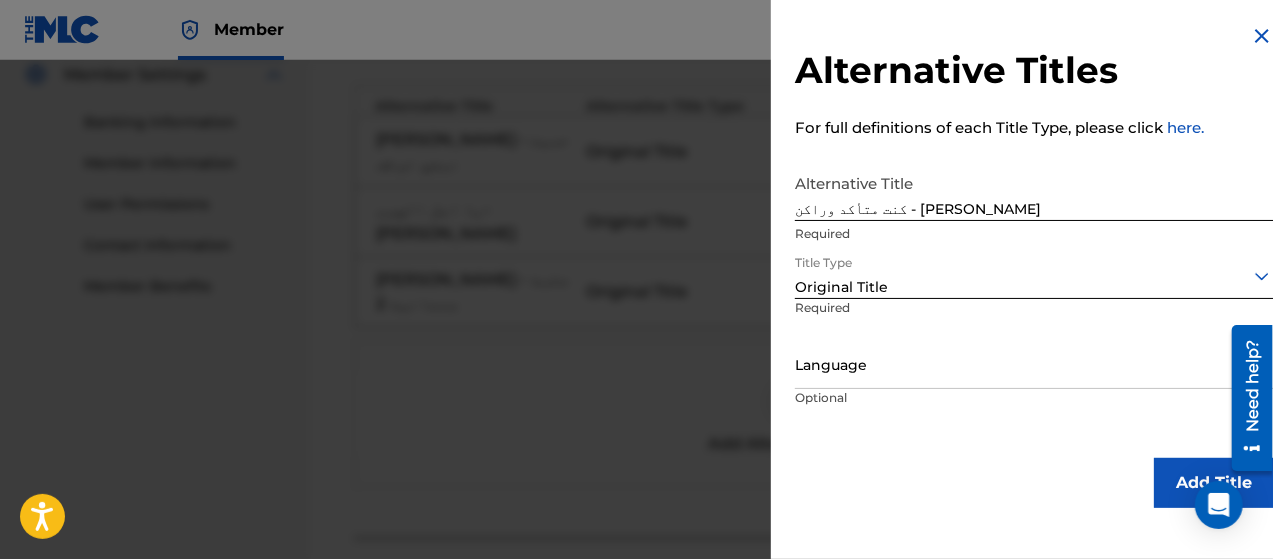 click on "Language" at bounding box center [1034, 366] 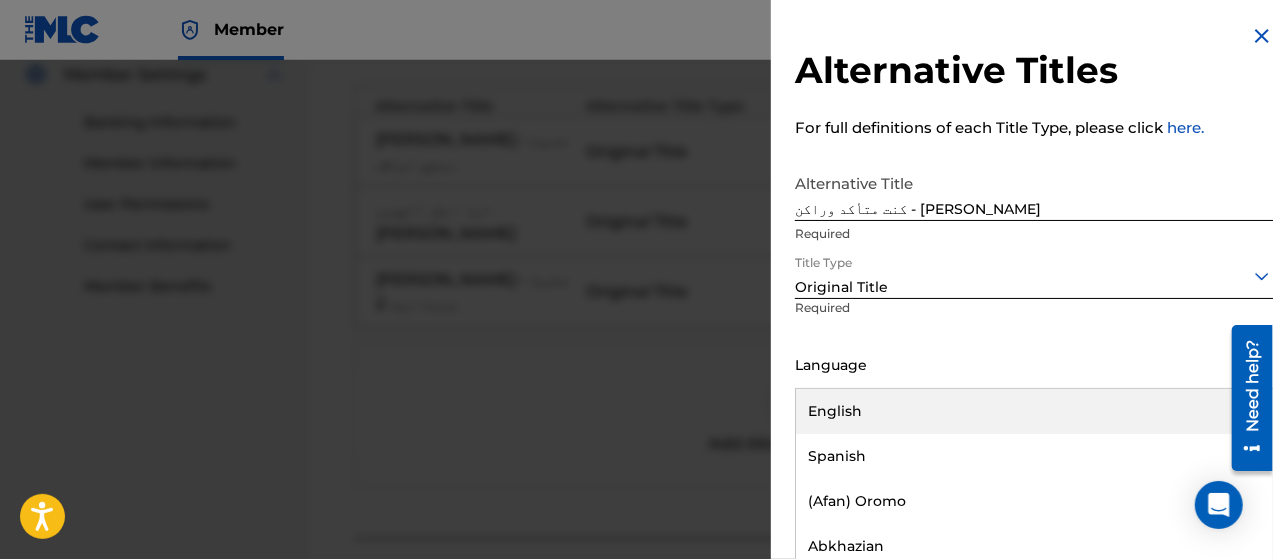 scroll, scrollTop: 16, scrollLeft: 0, axis: vertical 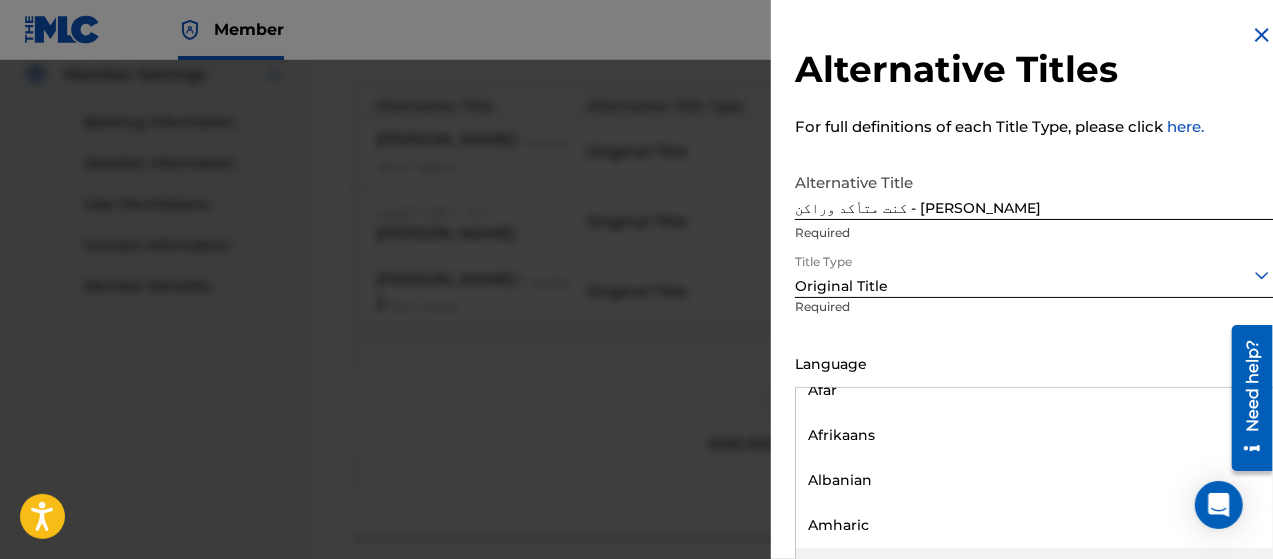 click on "Arabic" at bounding box center [1034, 570] 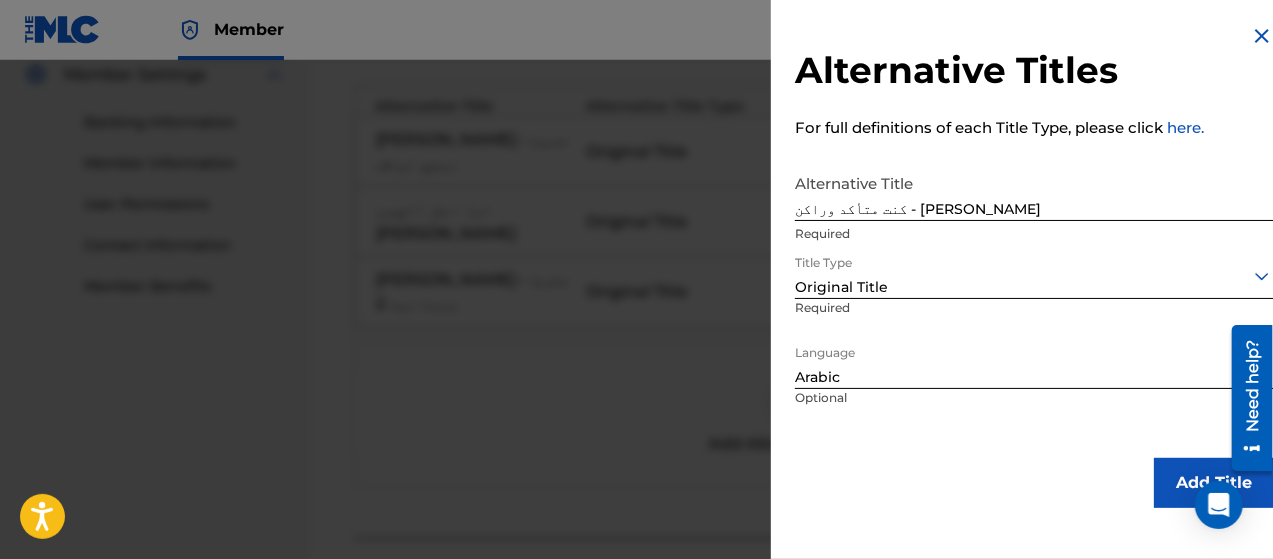 click on "Add Title" at bounding box center (1214, 483) 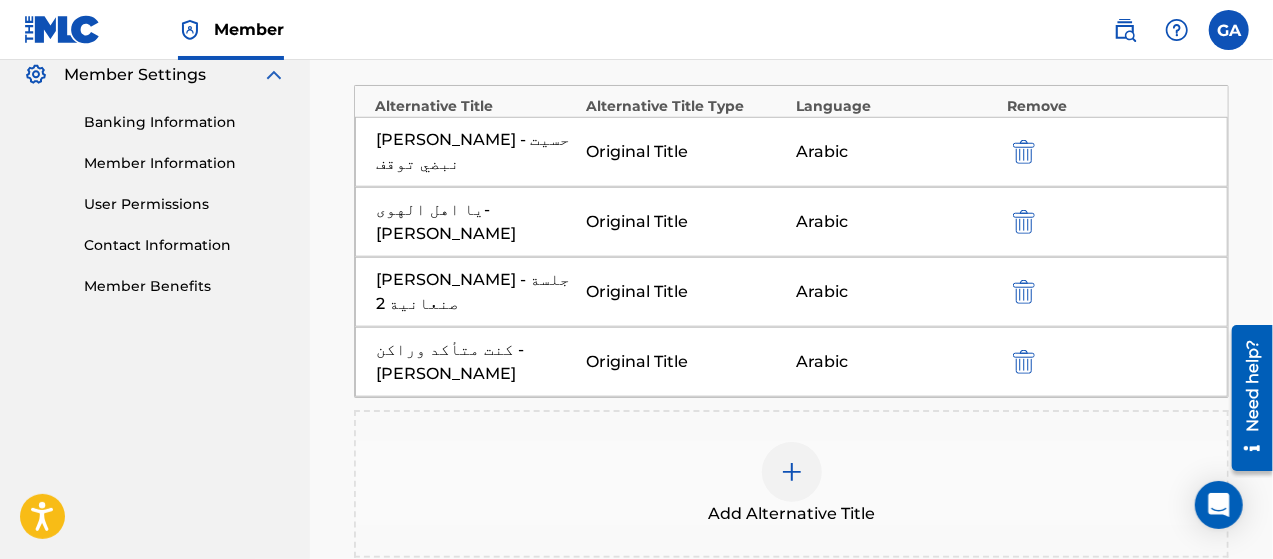click at bounding box center [792, 472] 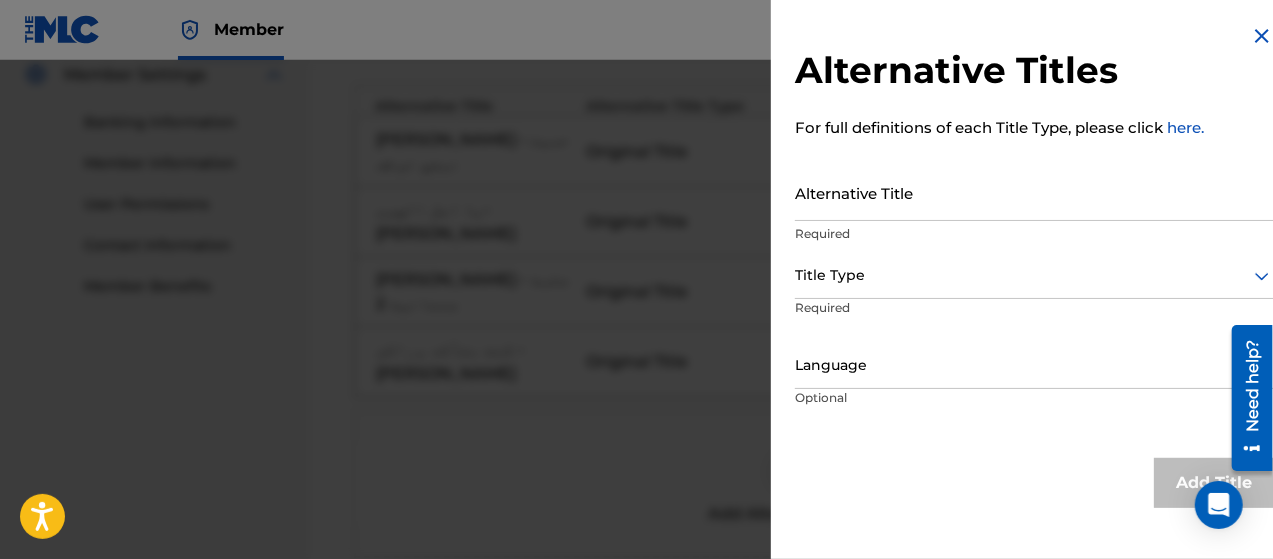 click on "Alternative Titles For full definitions of each Title Type, please click   here. Alternative Title   Required Title Type Required Language Optional Add Title" at bounding box center (1034, 266) 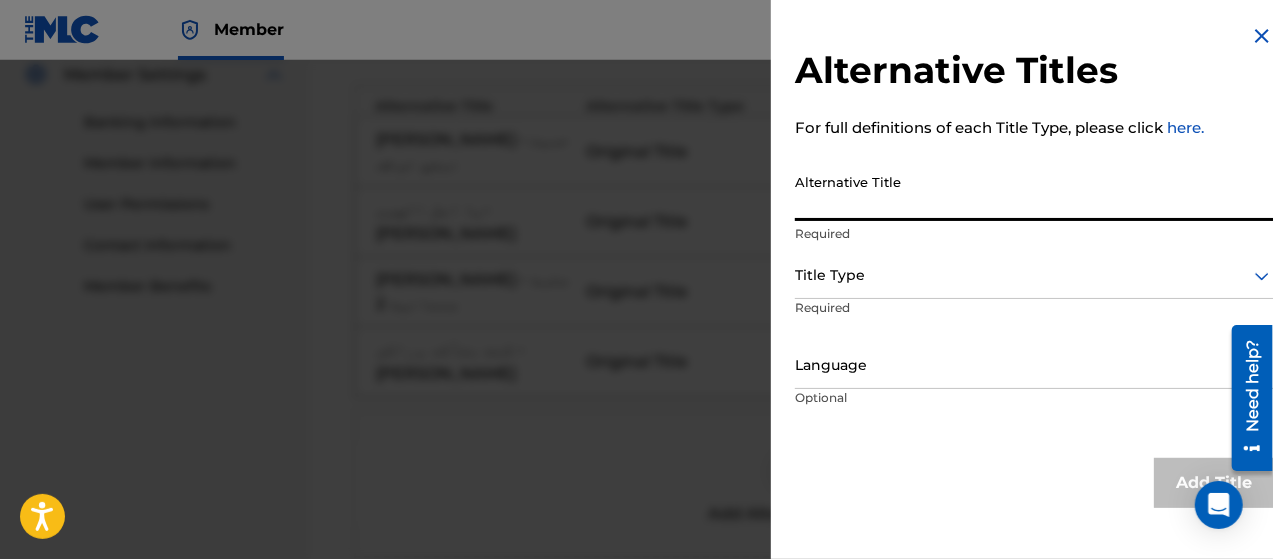paste on "[PERSON_NAME] - سلام عليا بيده" 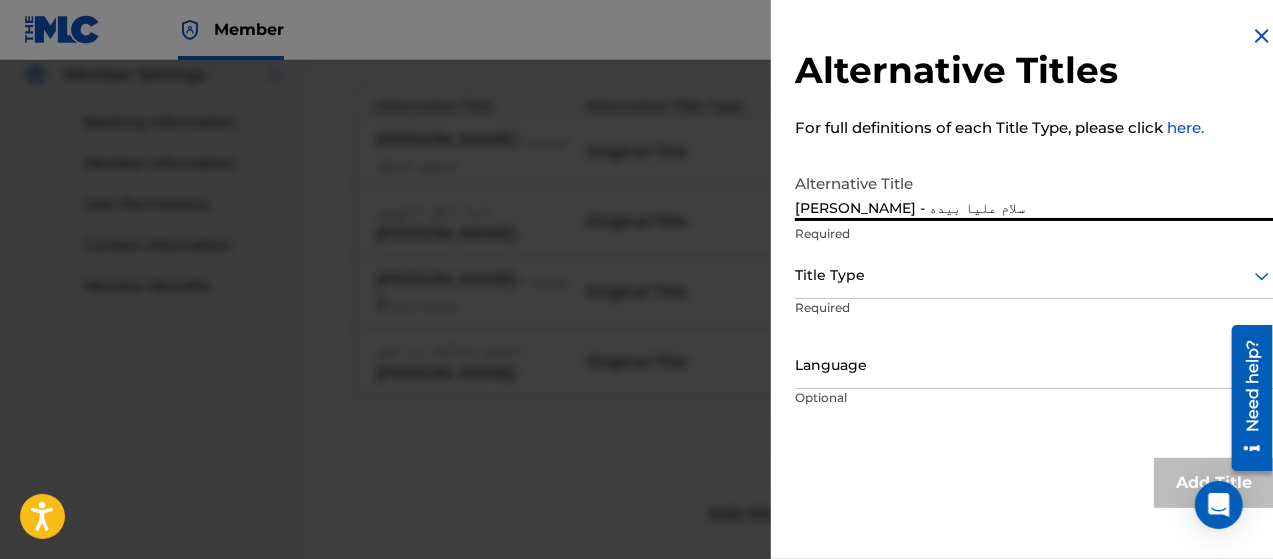 type on "[PERSON_NAME] - سلام عليا بيده" 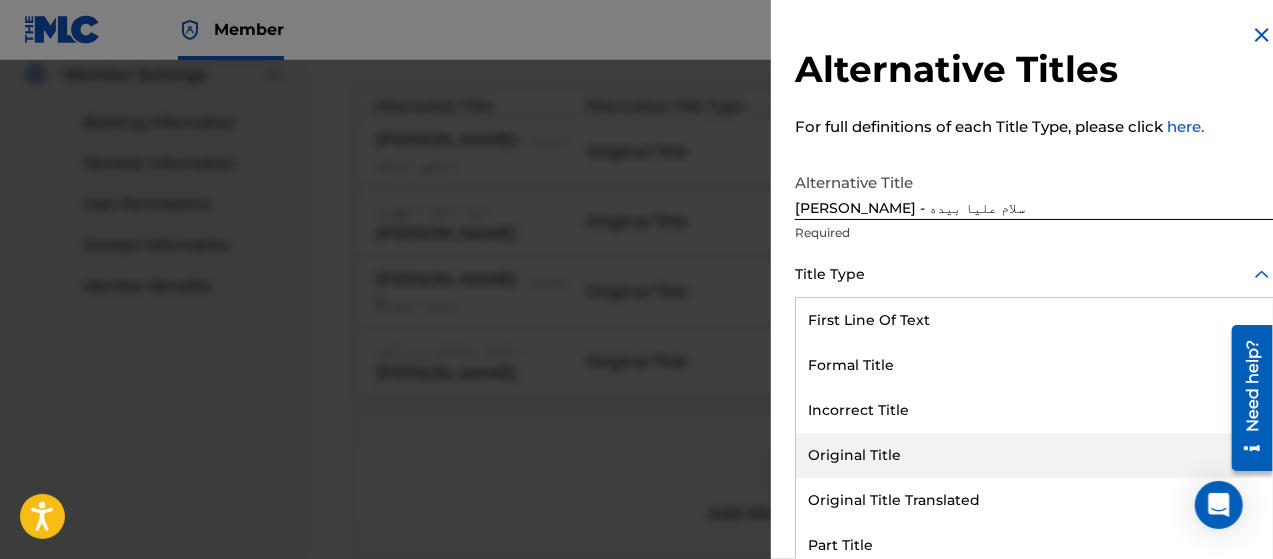 click on "Original Title" at bounding box center (1034, 455) 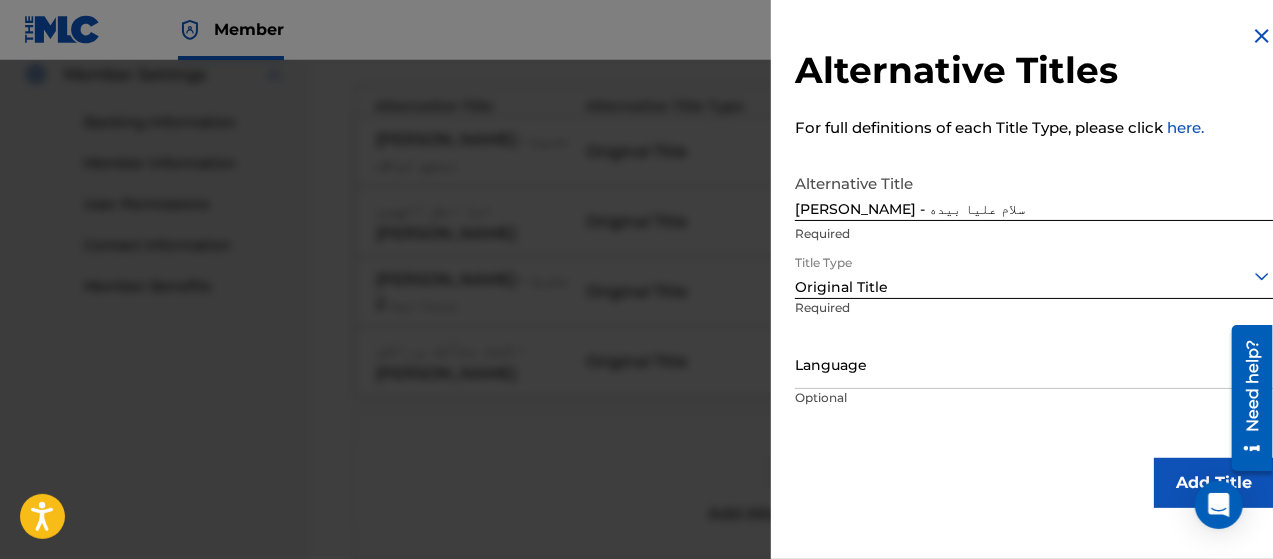 scroll, scrollTop: 0, scrollLeft: 0, axis: both 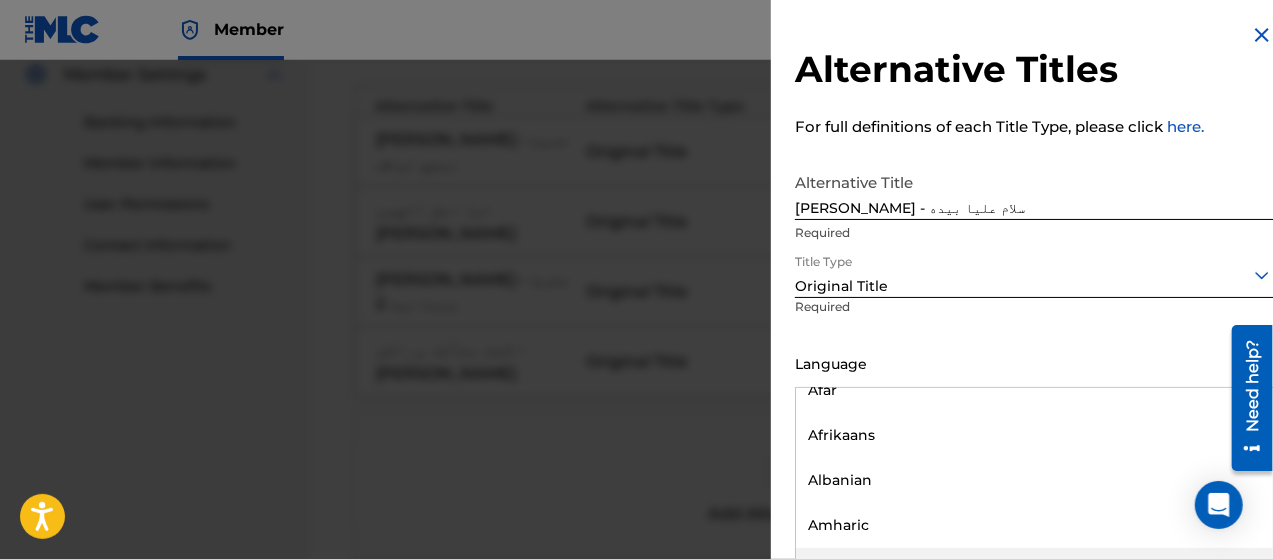 click on "Arabic" at bounding box center [1034, 570] 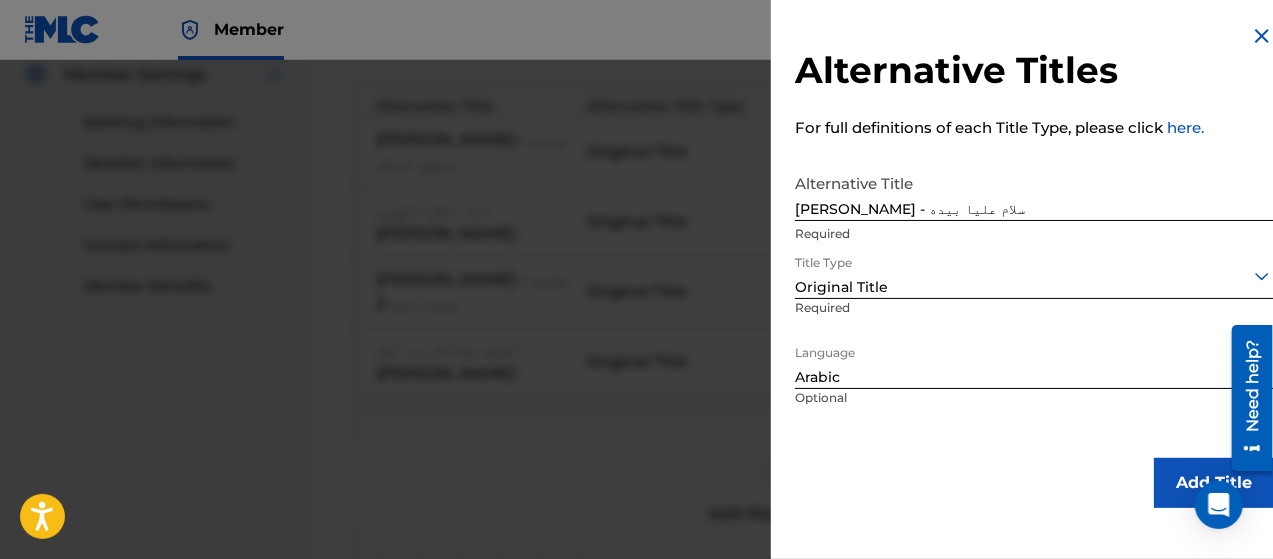 click on "Add Title" at bounding box center [1214, 483] 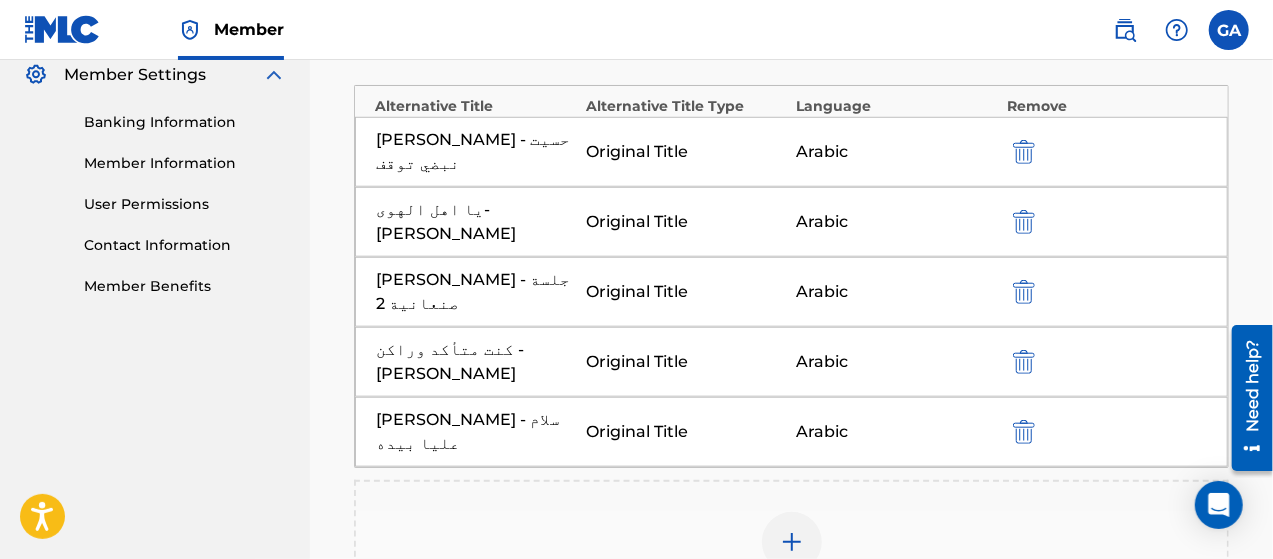 click on "Add Alternative Title" at bounding box center (791, 554) 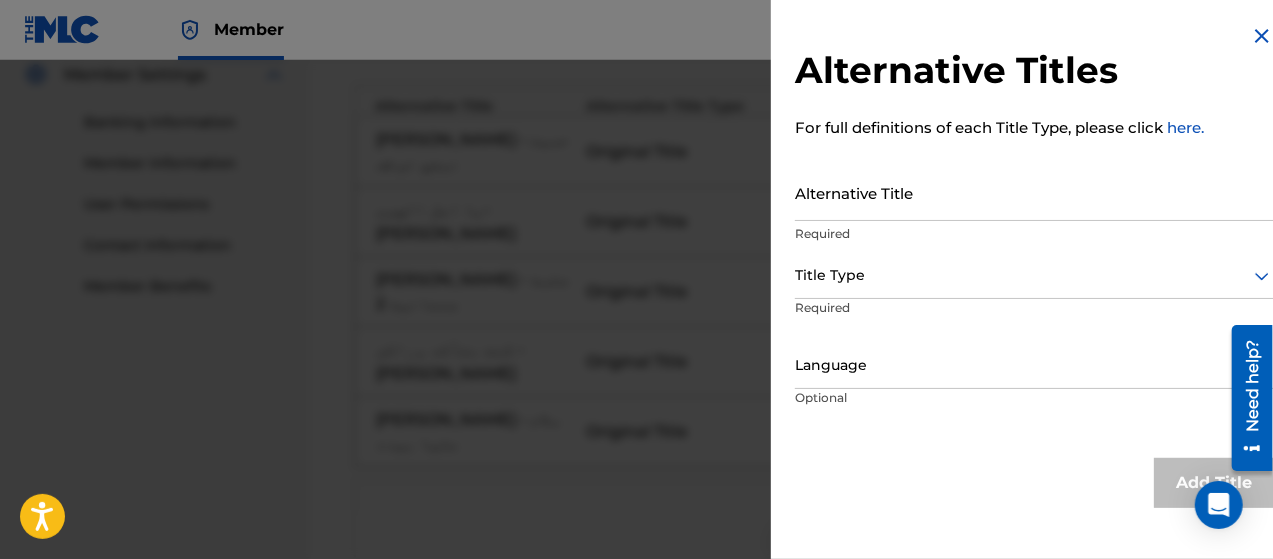click on "Alternative Title" at bounding box center [1034, 192] 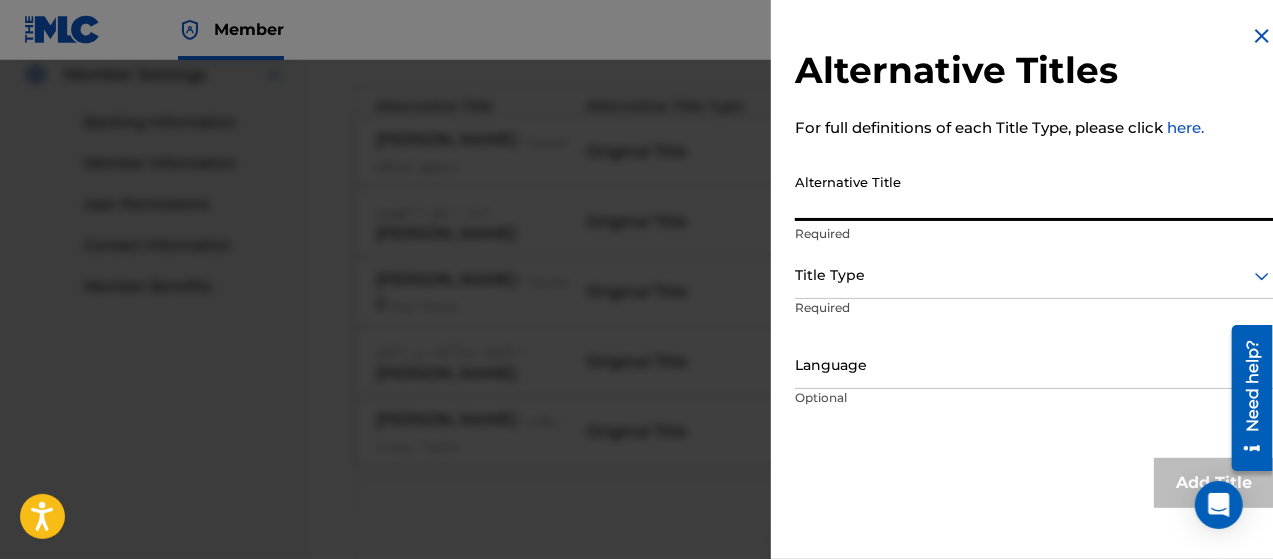 paste on "[PERSON_NAME] - خليك قريب منه" 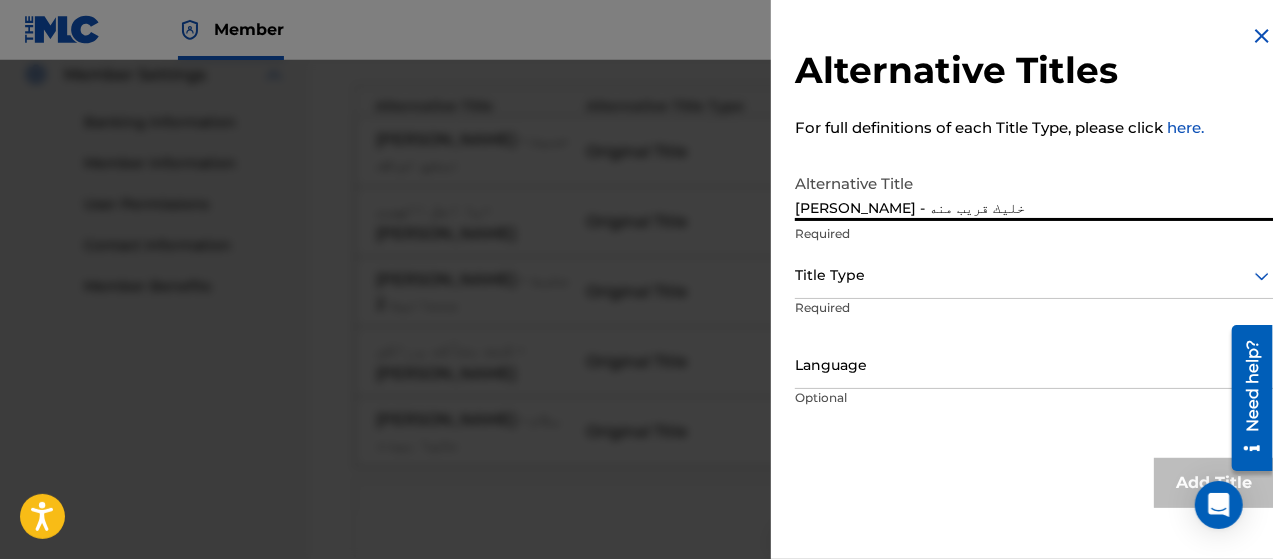 type on "[PERSON_NAME] - خليك قريب منه" 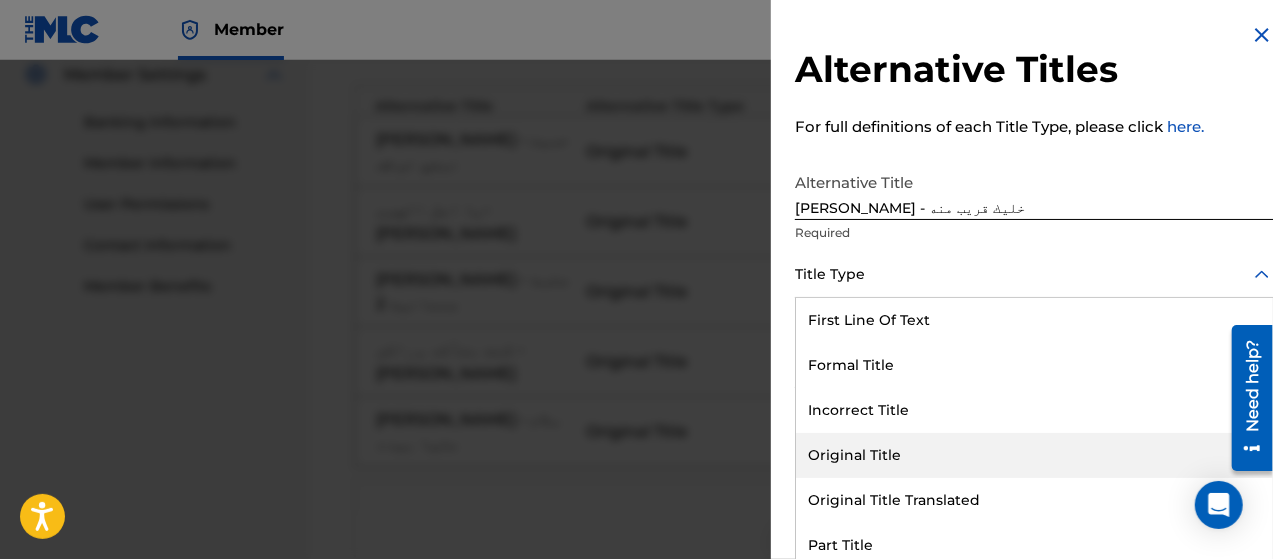 click on "Original Title" at bounding box center (1034, 455) 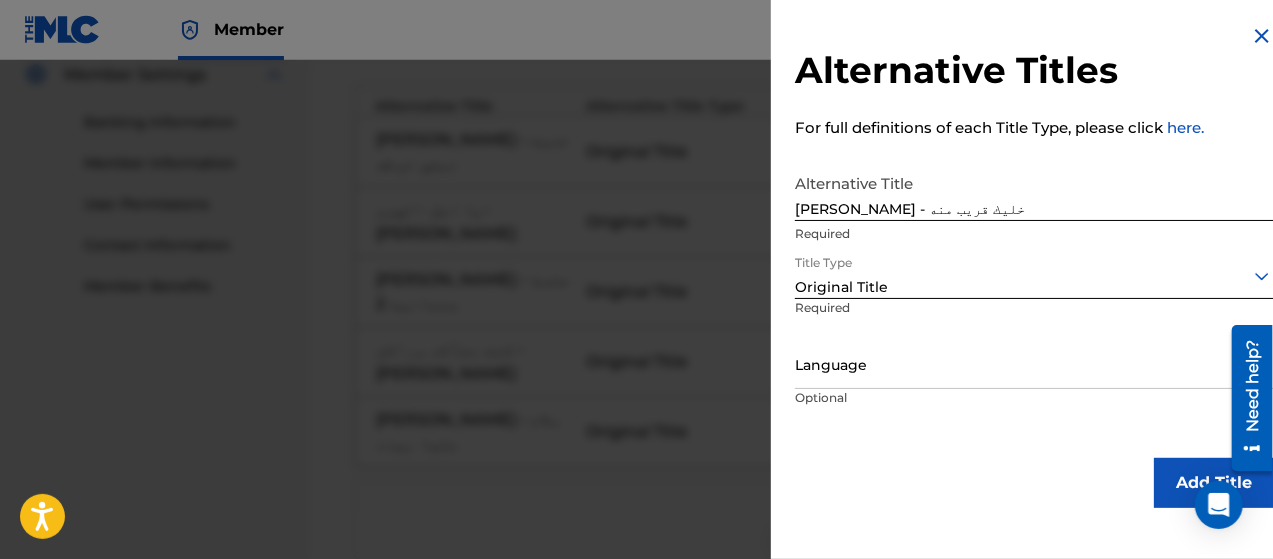 click on "Language" at bounding box center (1034, 366) 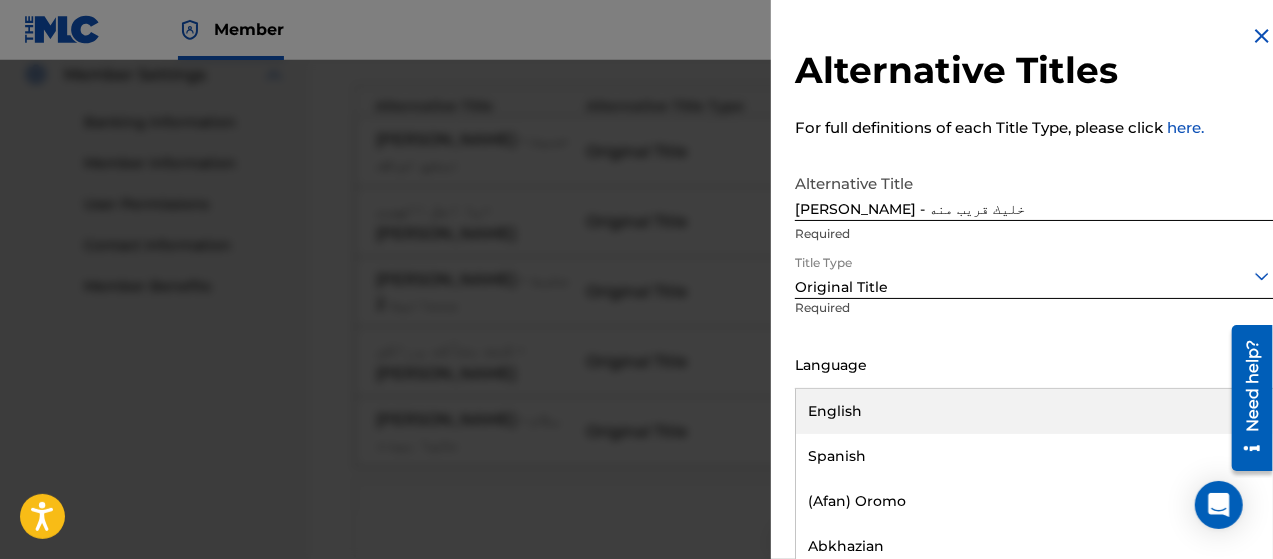 scroll, scrollTop: 16, scrollLeft: 0, axis: vertical 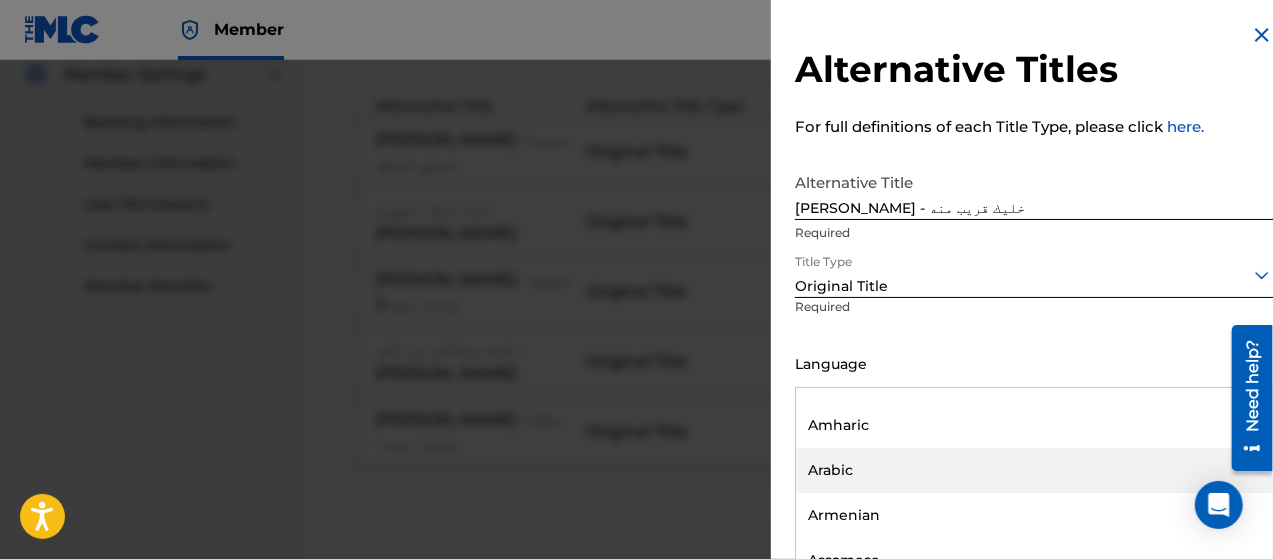click on "Arabic" at bounding box center [1034, 470] 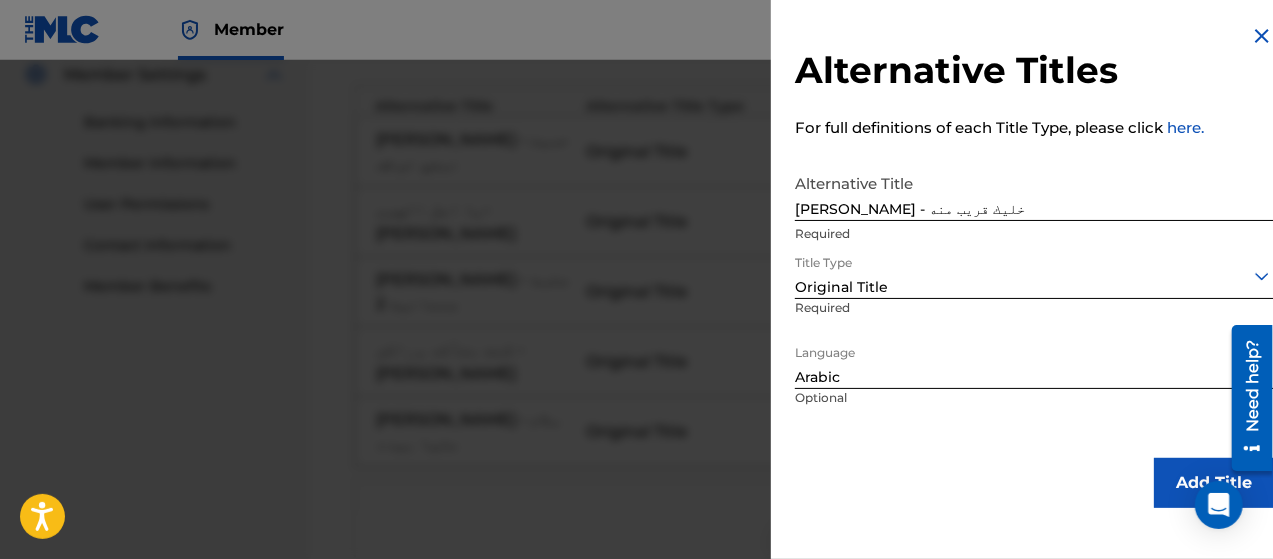 scroll, scrollTop: 0, scrollLeft: 0, axis: both 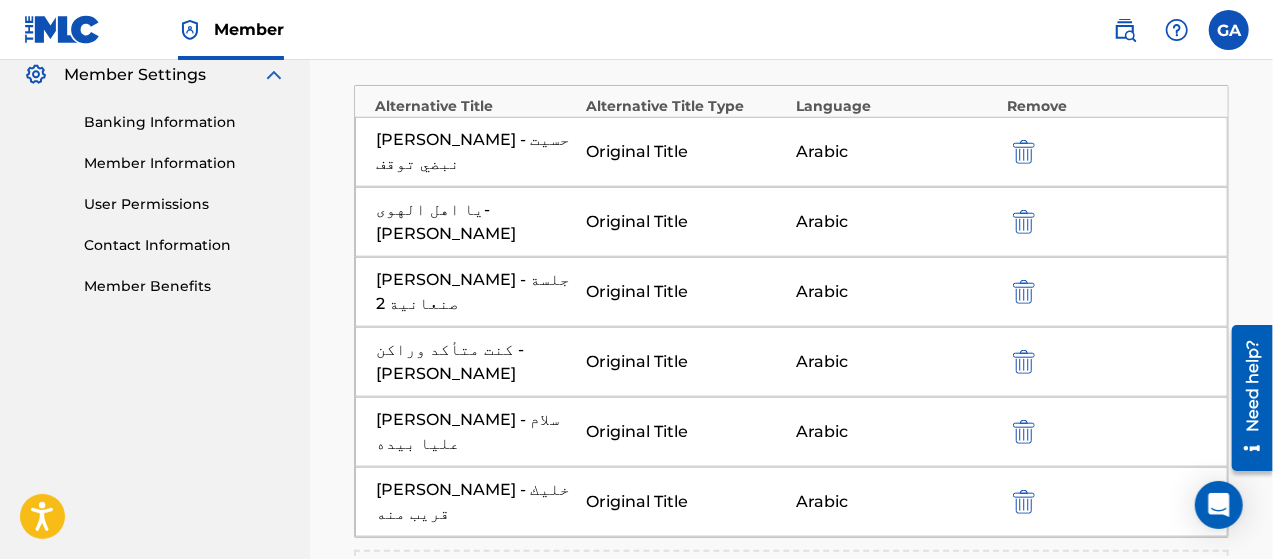 click at bounding box center (792, 612) 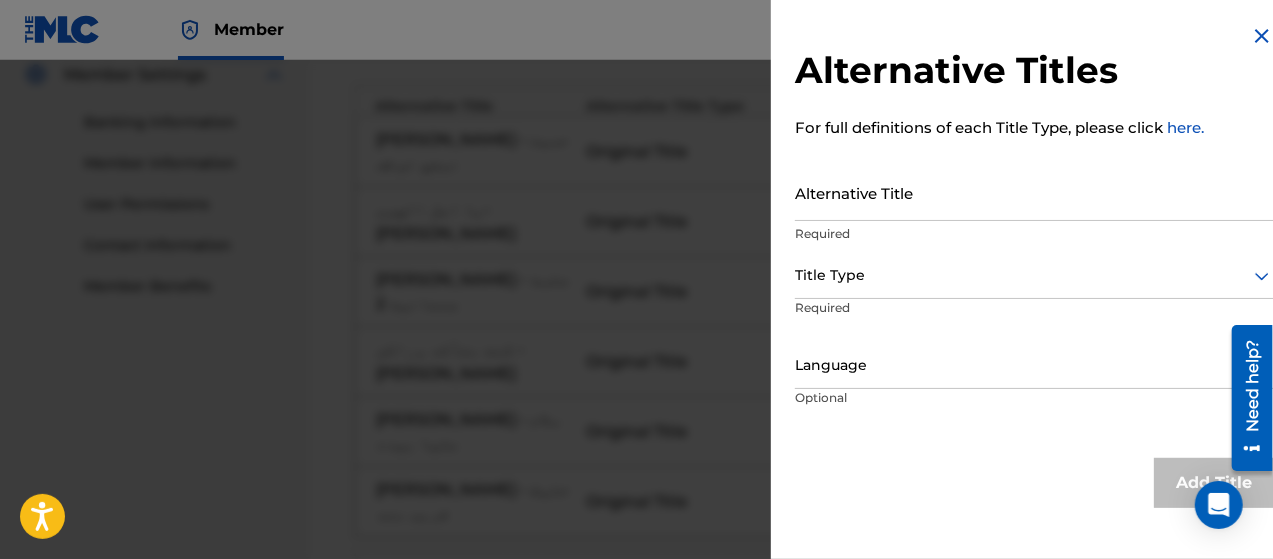 click on "Alternative Title" at bounding box center (1034, 192) 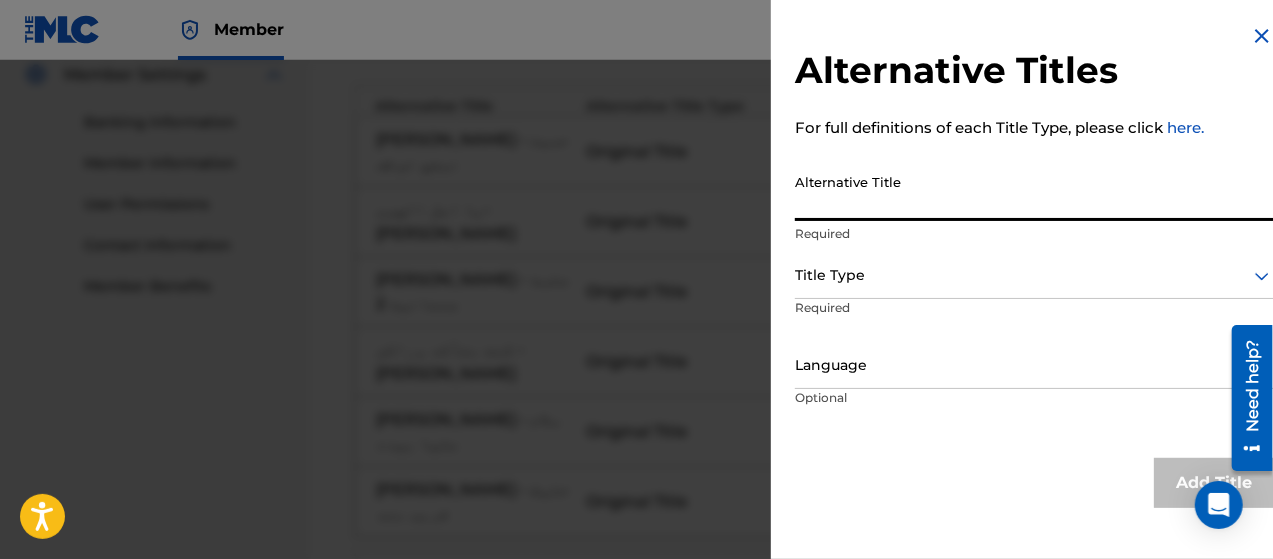 paste on "أه على قلبي - [PERSON_NAME]" 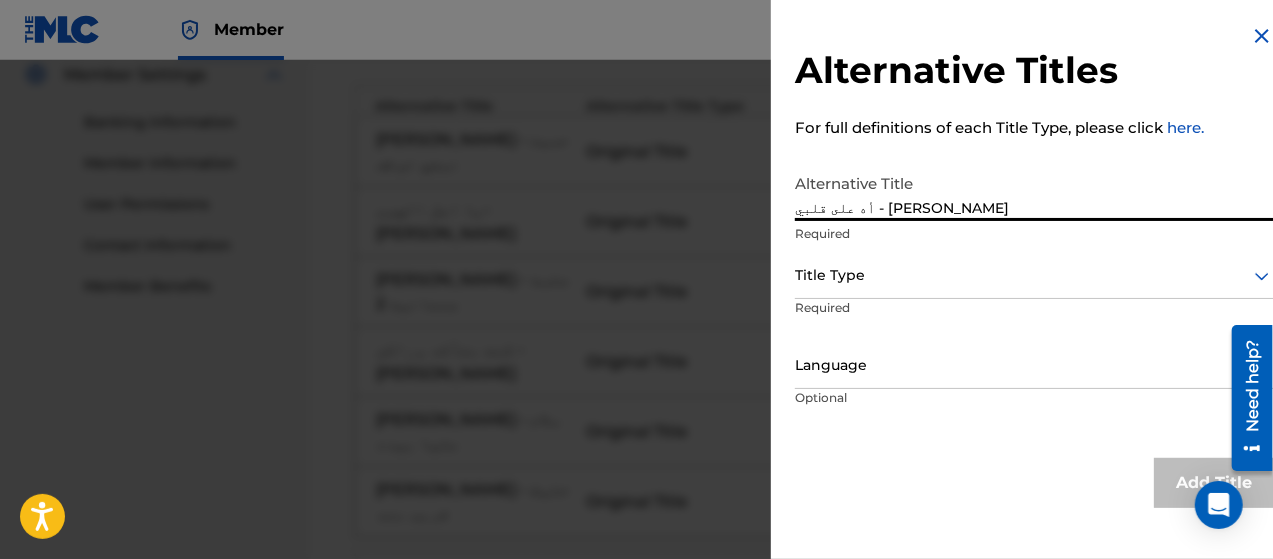 type on "أه على قلبي - [PERSON_NAME]" 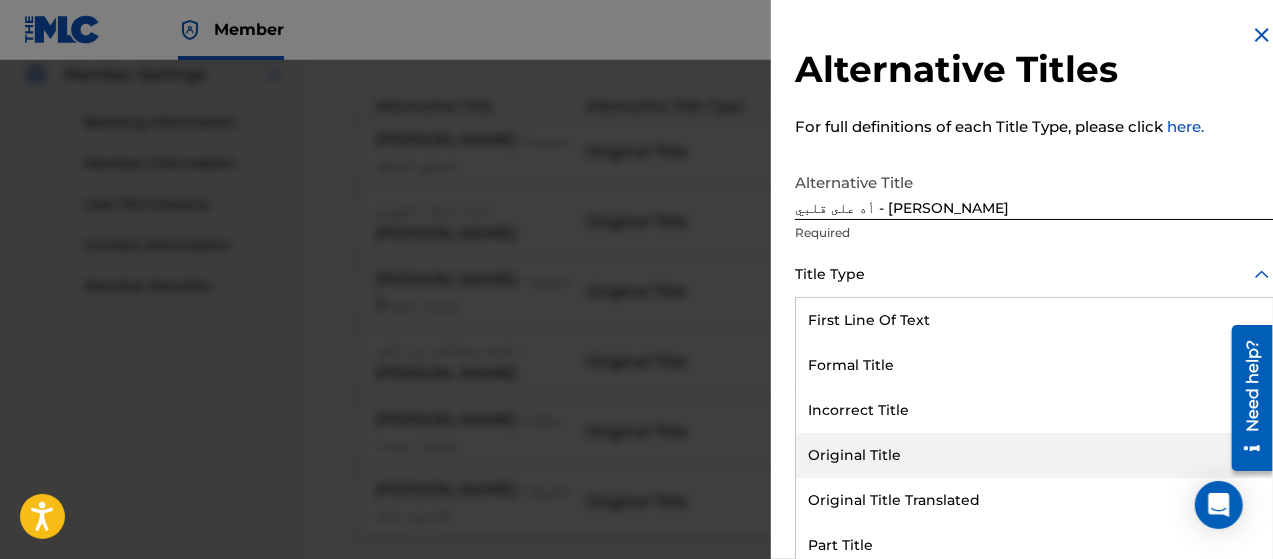 click on "Original Title" at bounding box center (1034, 455) 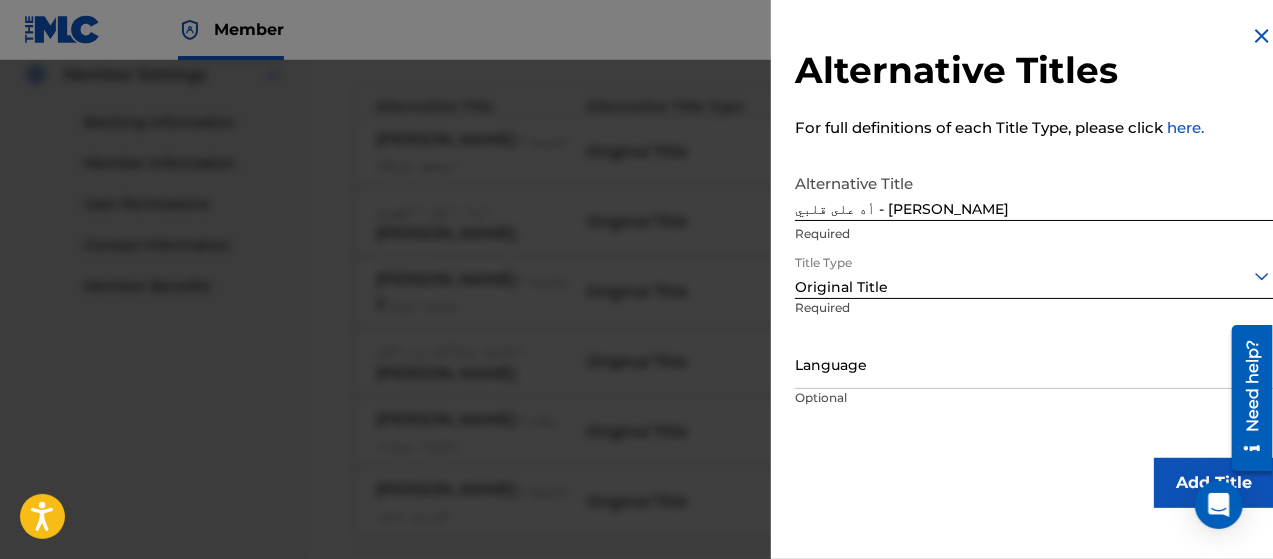 click at bounding box center (1034, 365) 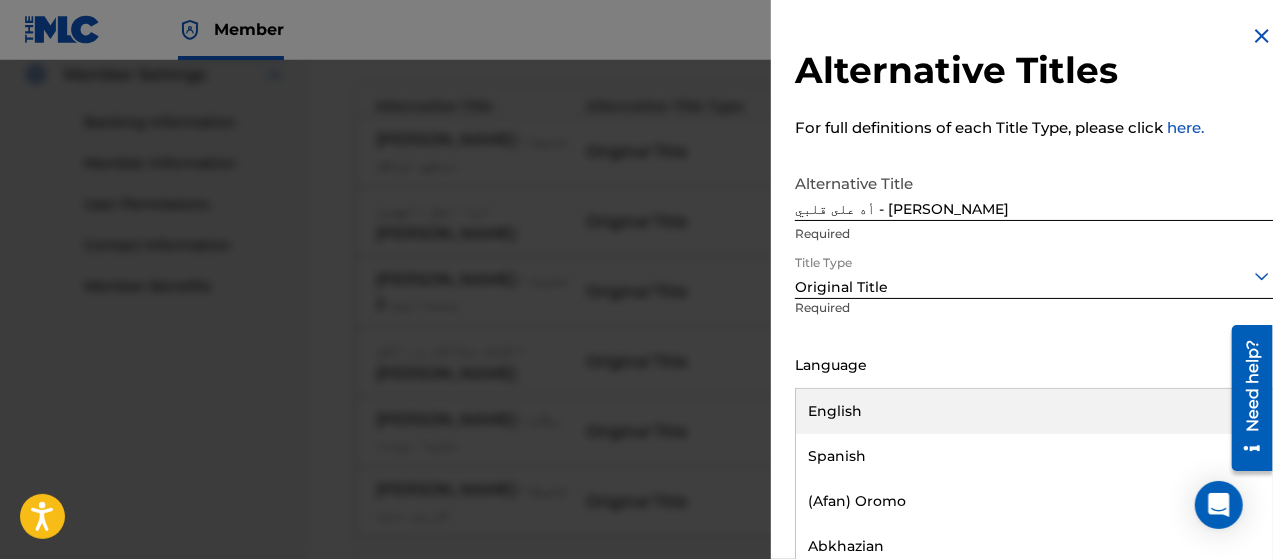 scroll, scrollTop: 16, scrollLeft: 0, axis: vertical 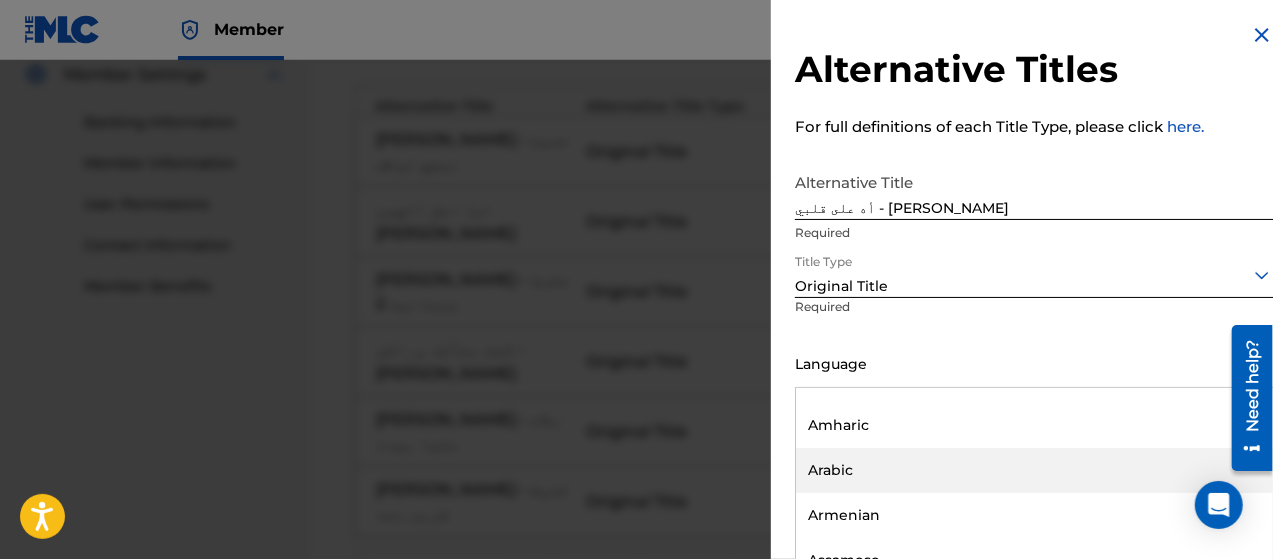 click on "Arabic" at bounding box center (1034, 470) 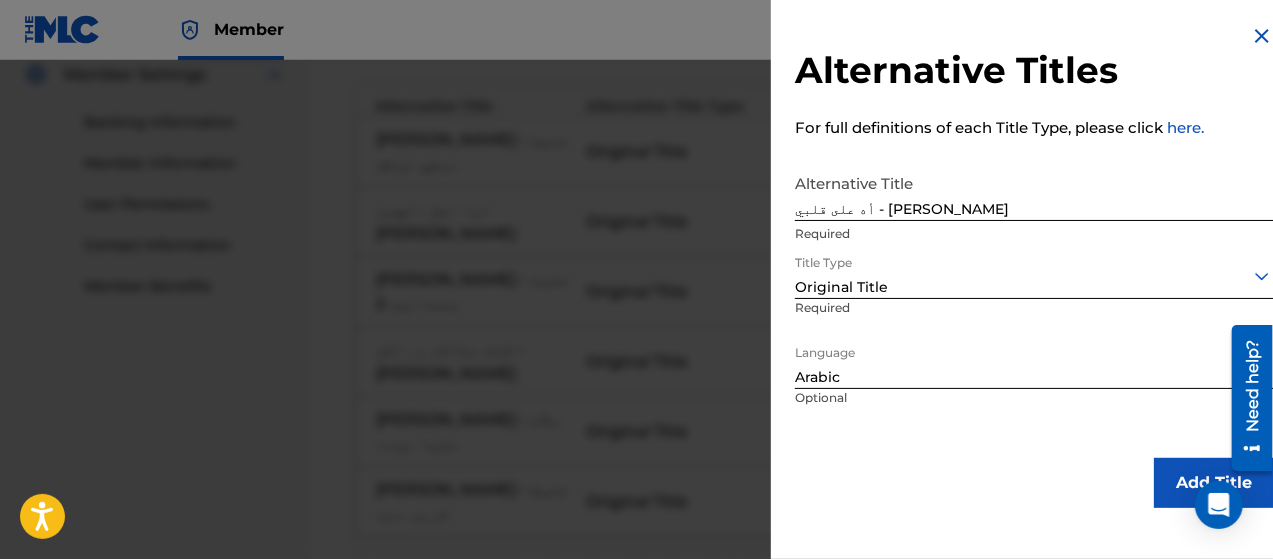 click on "Add Title" at bounding box center (1214, 483) 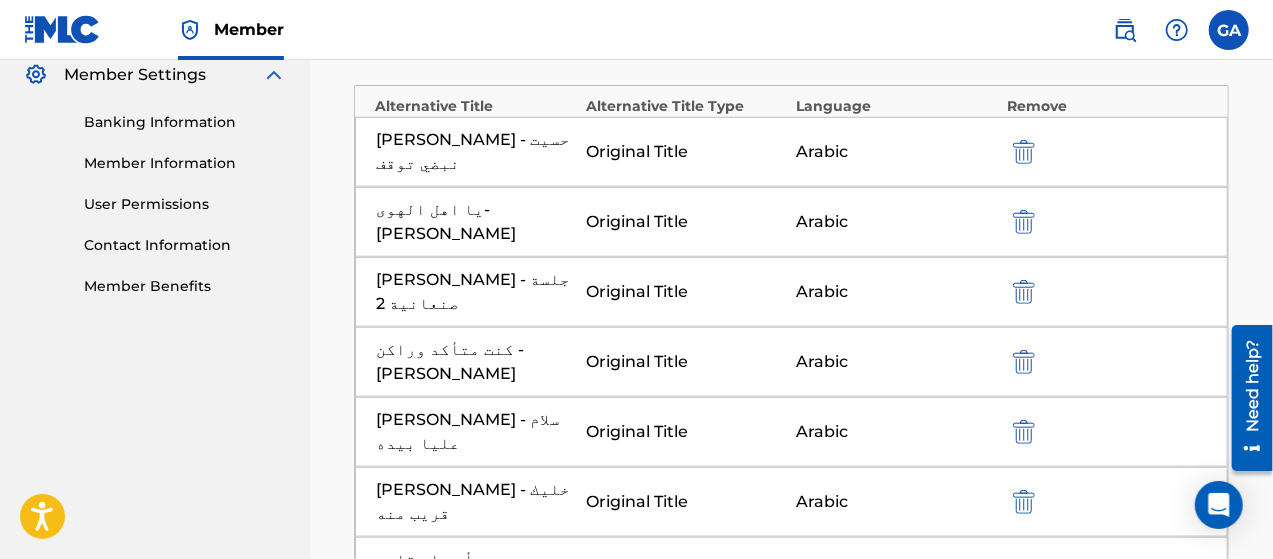 click at bounding box center (792, 682) 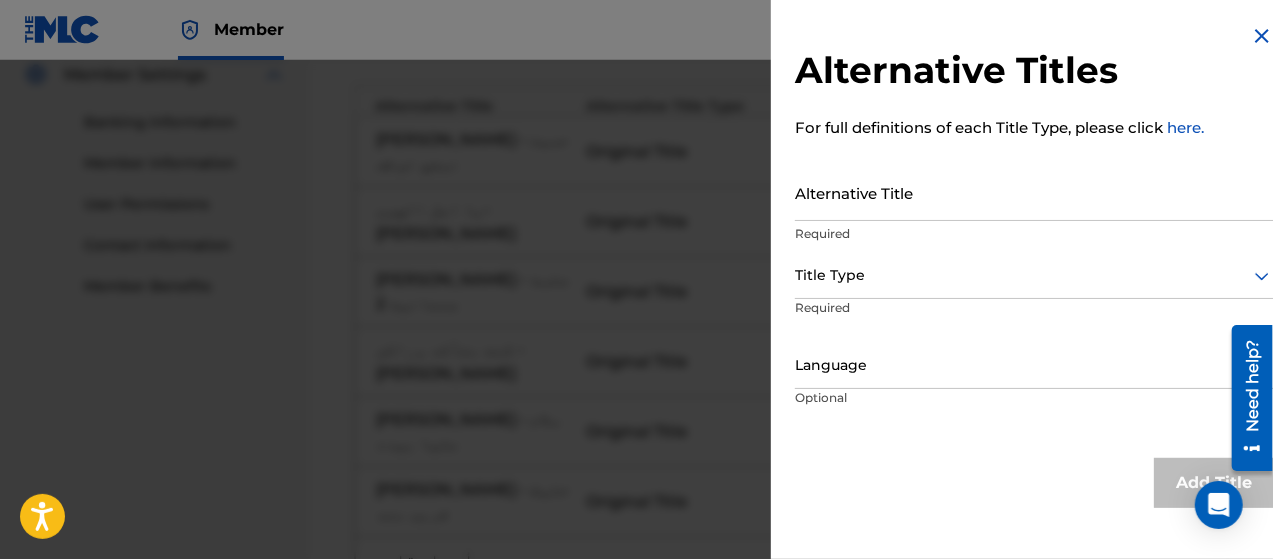 click on "Alternative Title" at bounding box center [1034, 192] 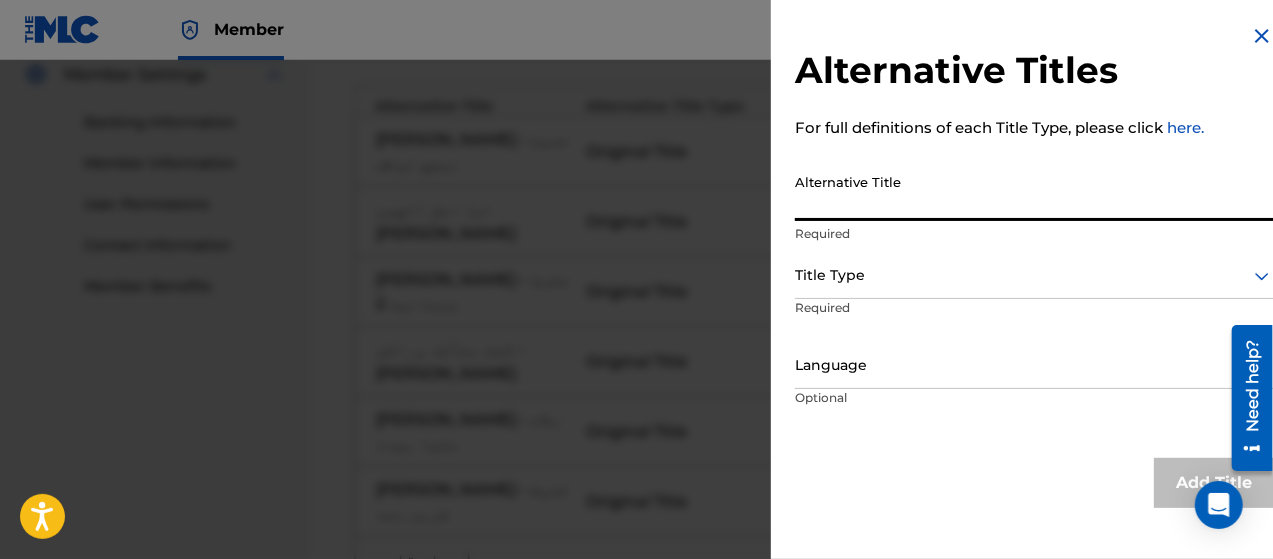 paste on "[PERSON_NAME] - جلسة صنعانية 1" 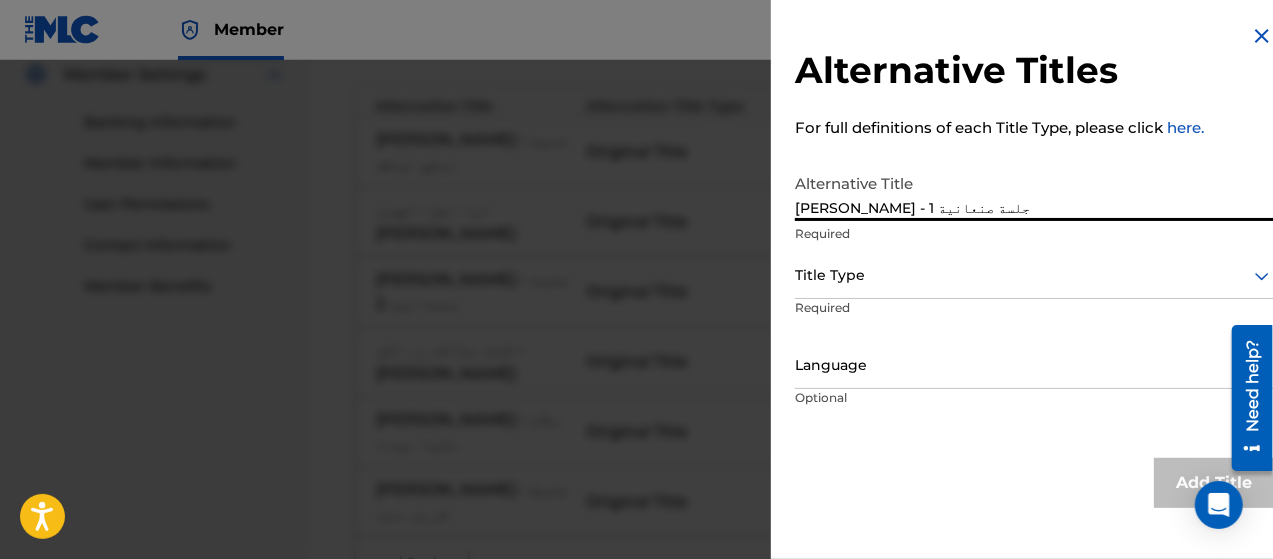 type on "[PERSON_NAME] - جلسة صنعانية 1" 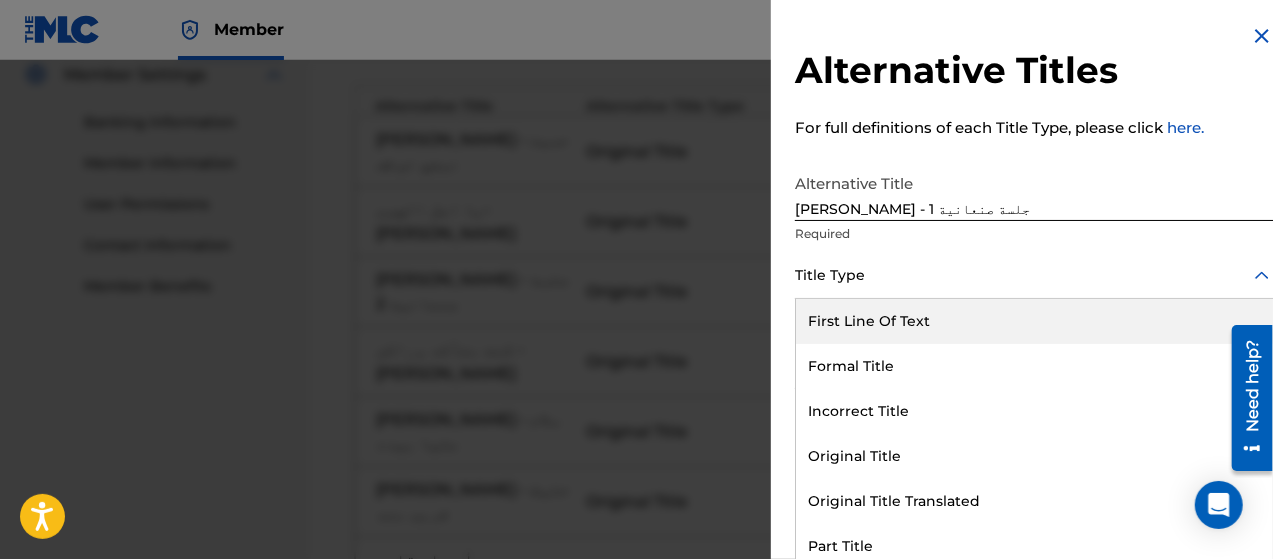 scroll, scrollTop: 16, scrollLeft: 0, axis: vertical 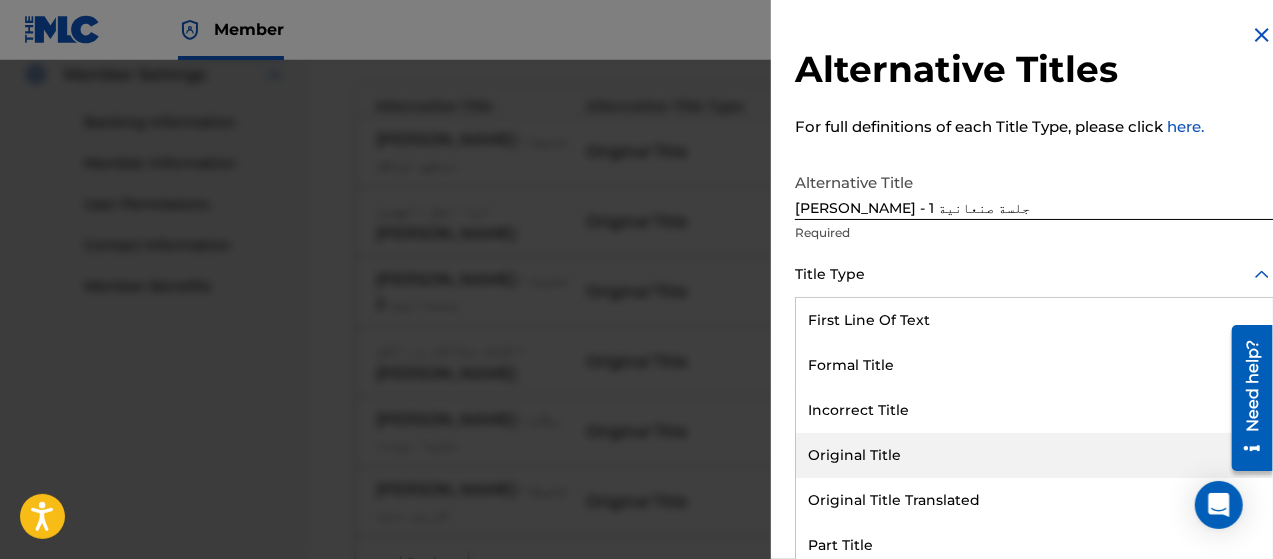 click on "Original Title" at bounding box center [1034, 455] 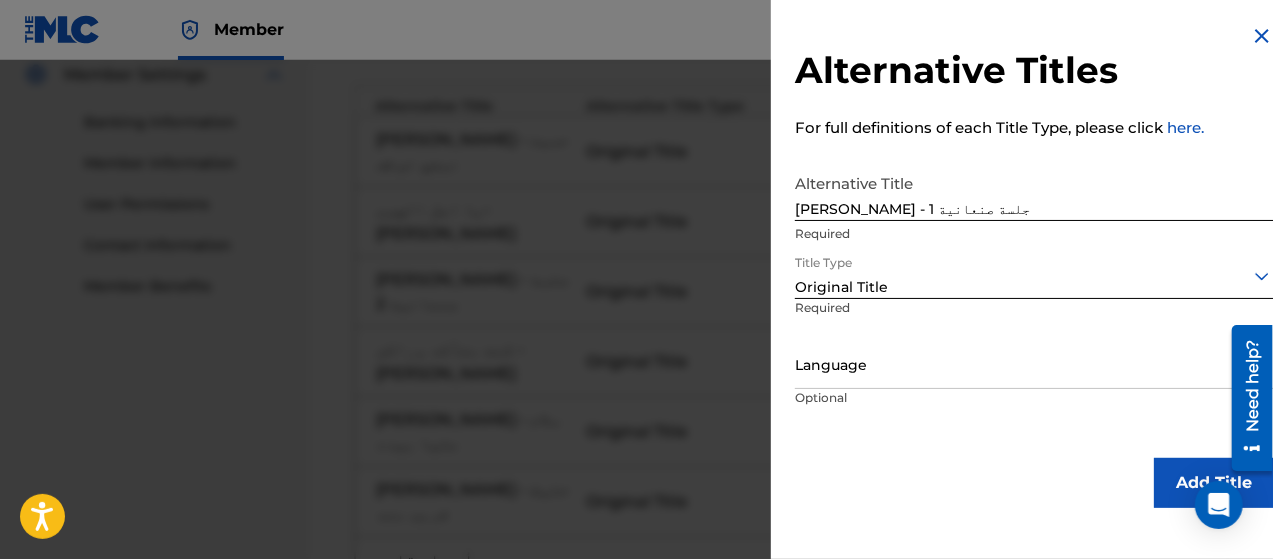 scroll, scrollTop: 0, scrollLeft: 0, axis: both 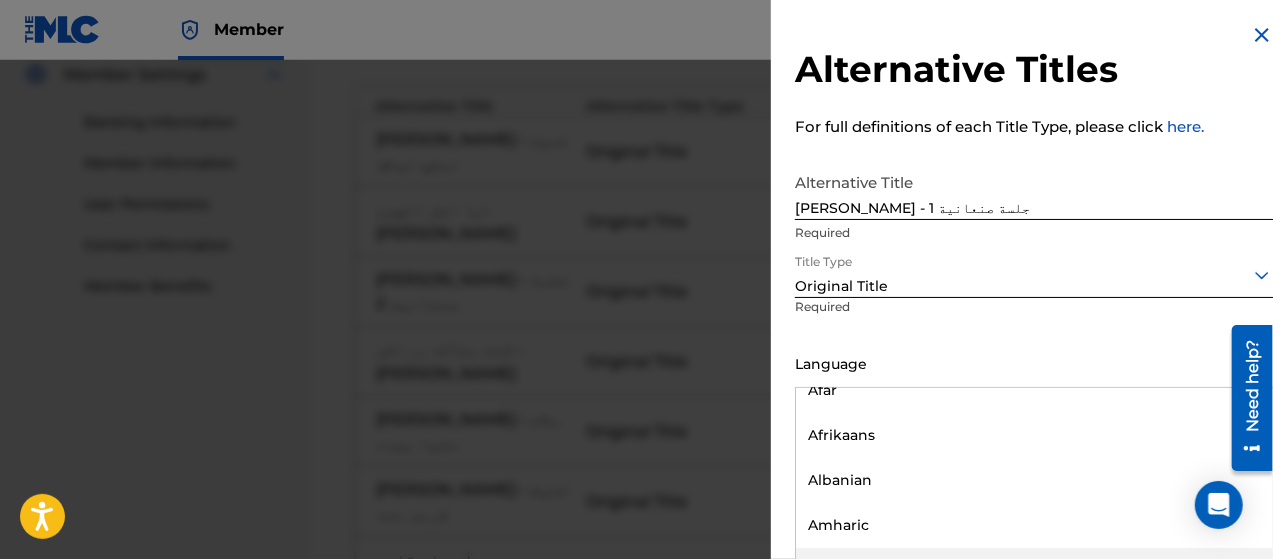 click on "Arabic" at bounding box center (1034, 570) 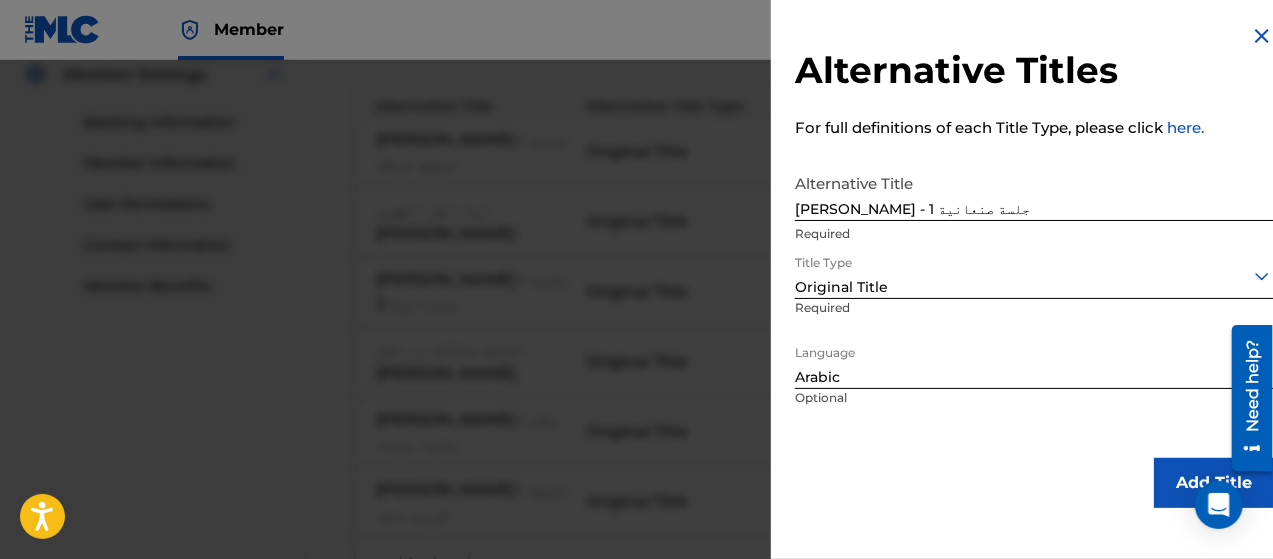 click on "Add Title" at bounding box center (1214, 483) 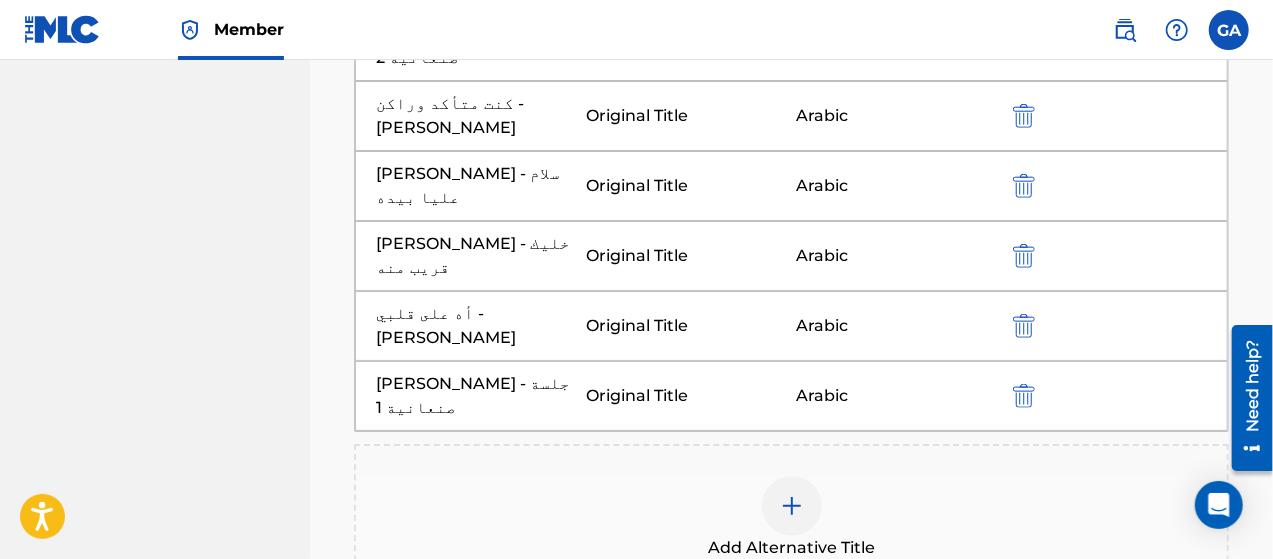scroll, scrollTop: 1123, scrollLeft: 0, axis: vertical 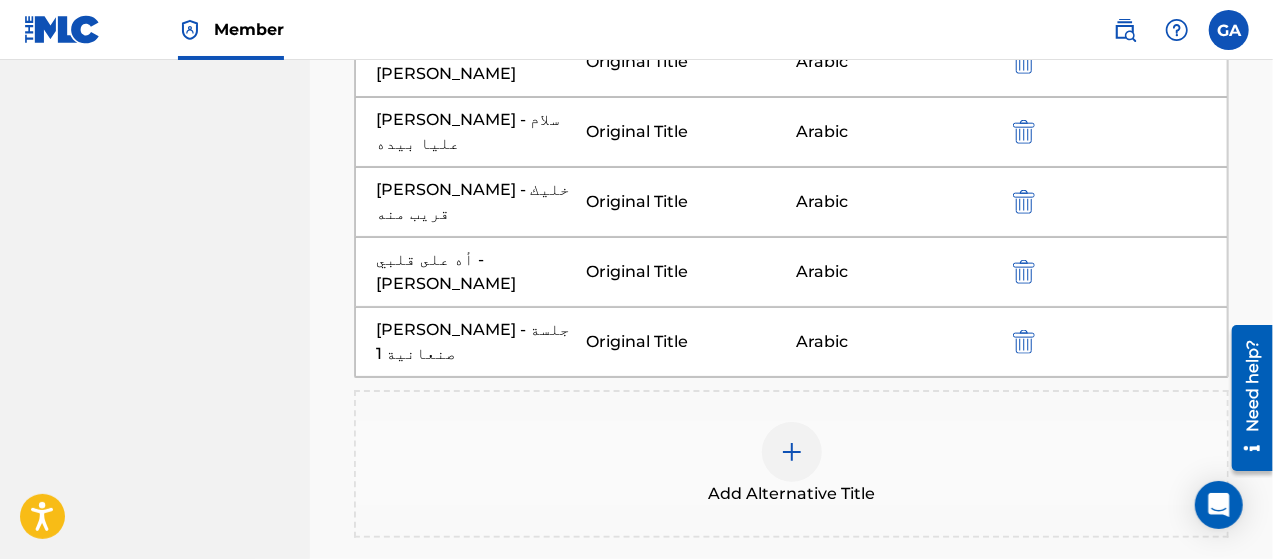 click at bounding box center [792, 452] 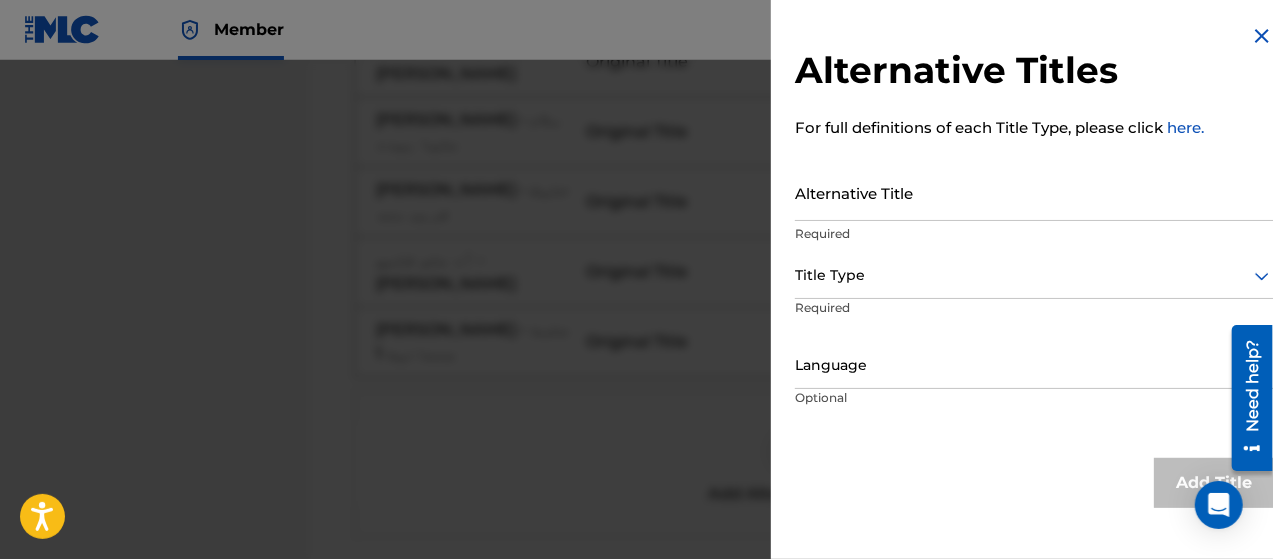 click on "Alternative Title" at bounding box center (1034, 192) 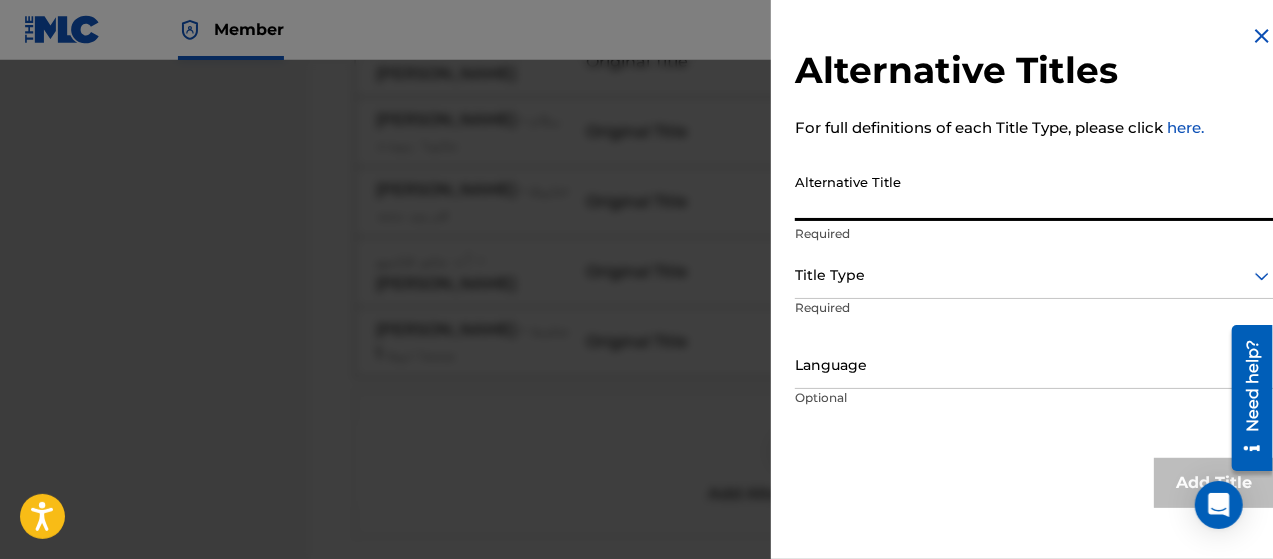 paste on "يحق لك تزعل - [PERSON_NAME]" 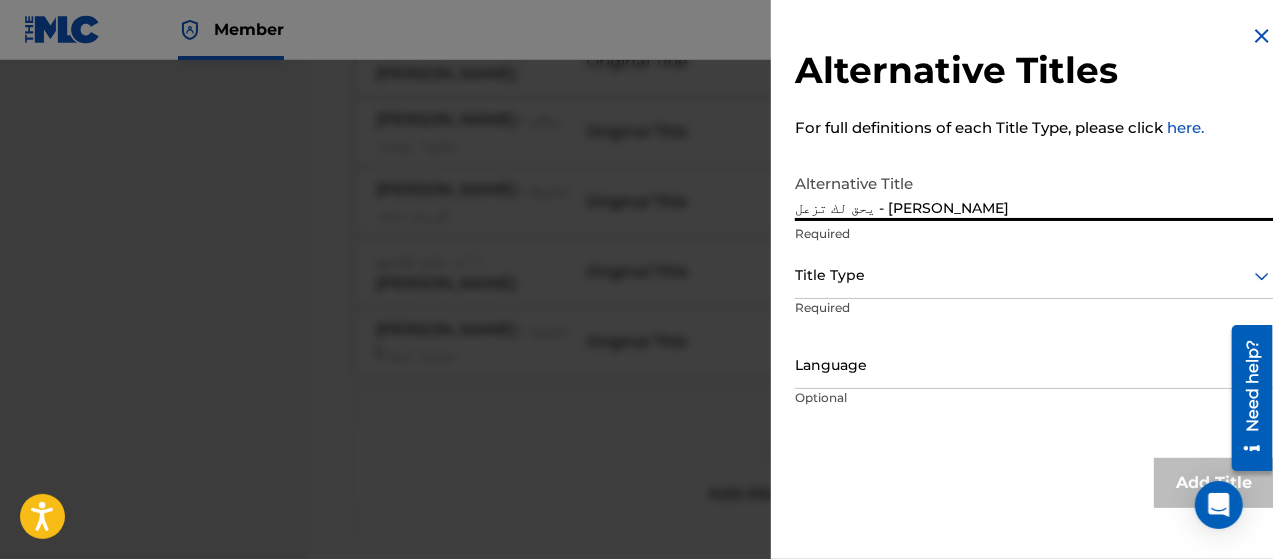 type on "يحق لك تزعل - [PERSON_NAME]" 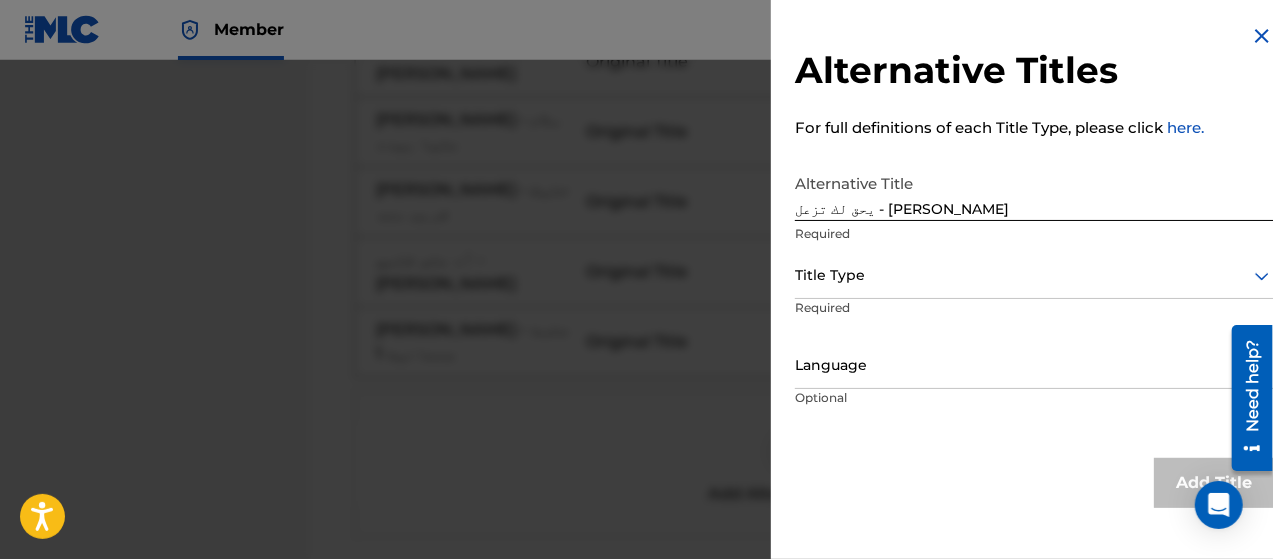 click on "Required" at bounding box center (873, 321) 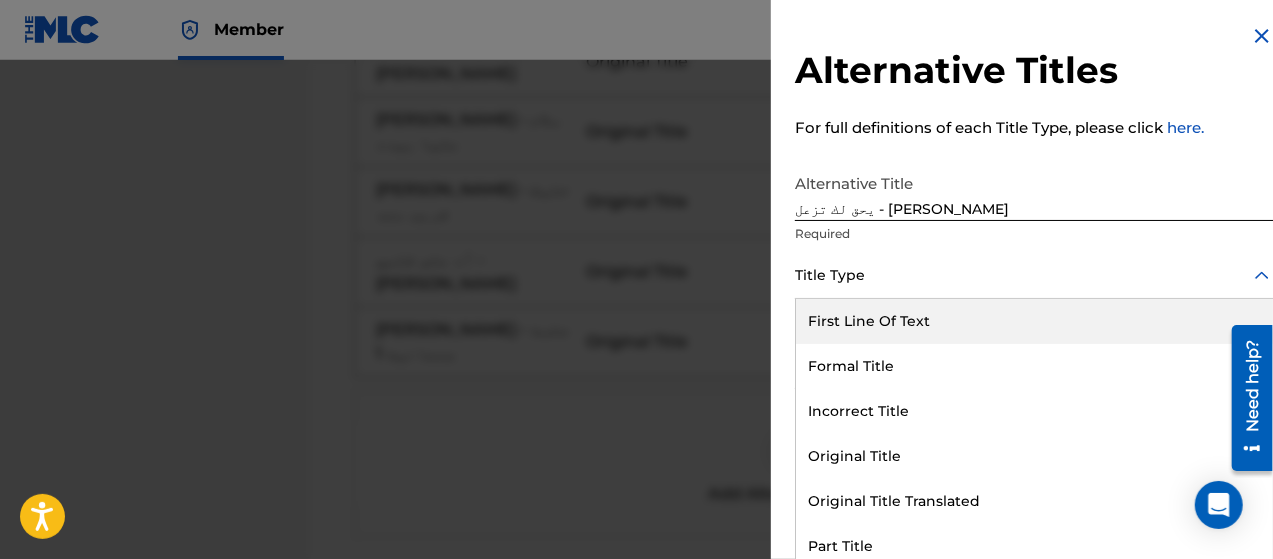 scroll, scrollTop: 16, scrollLeft: 0, axis: vertical 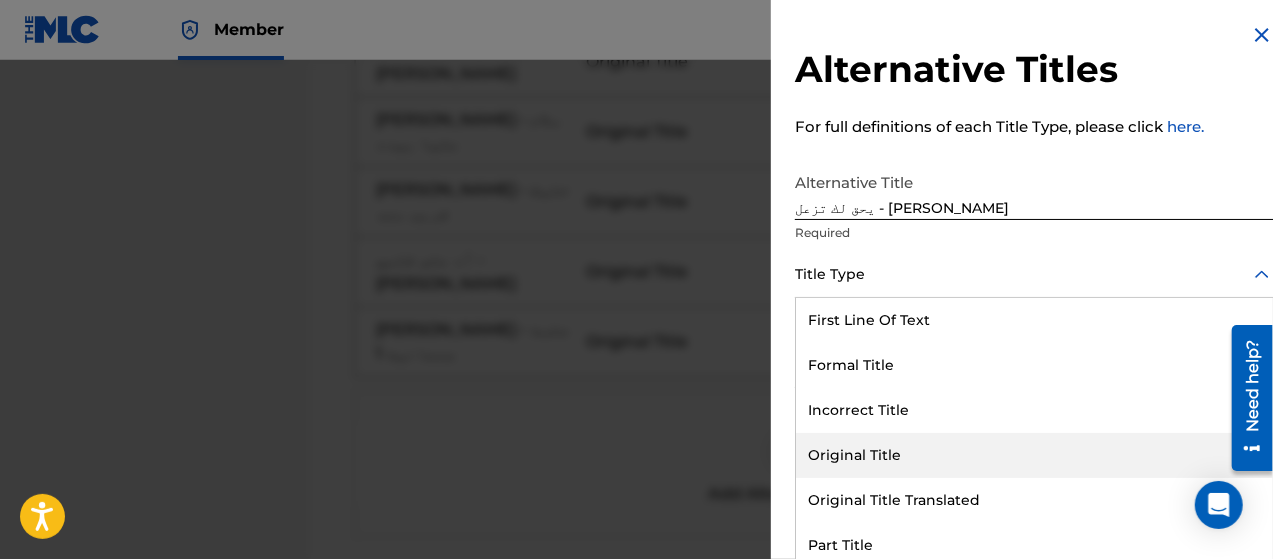 click on "Original Title" at bounding box center (1034, 455) 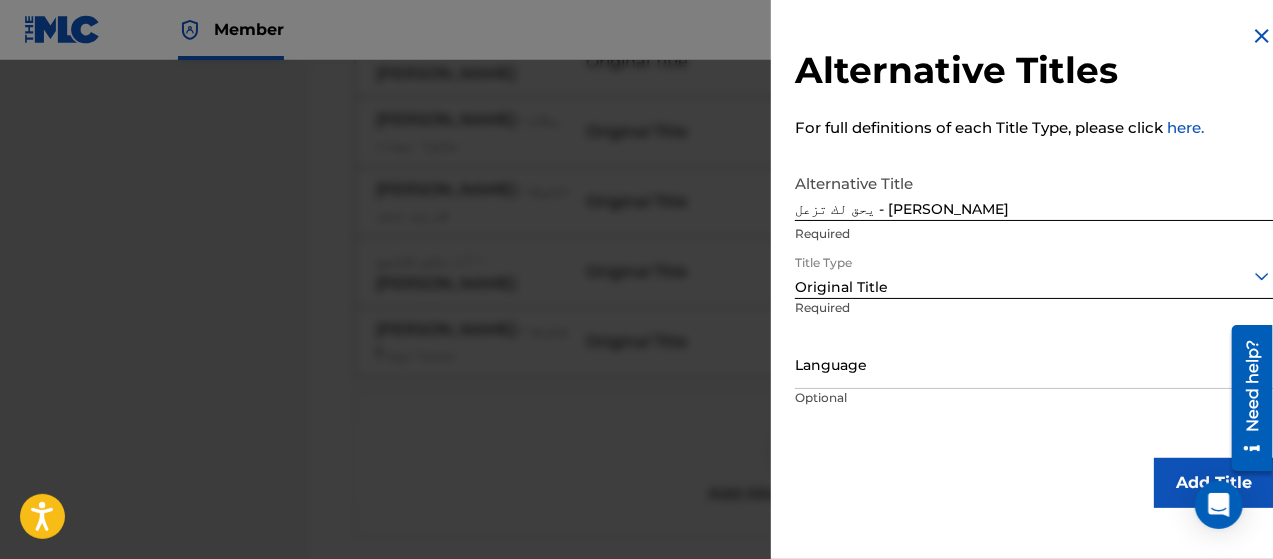 scroll, scrollTop: 0, scrollLeft: 0, axis: both 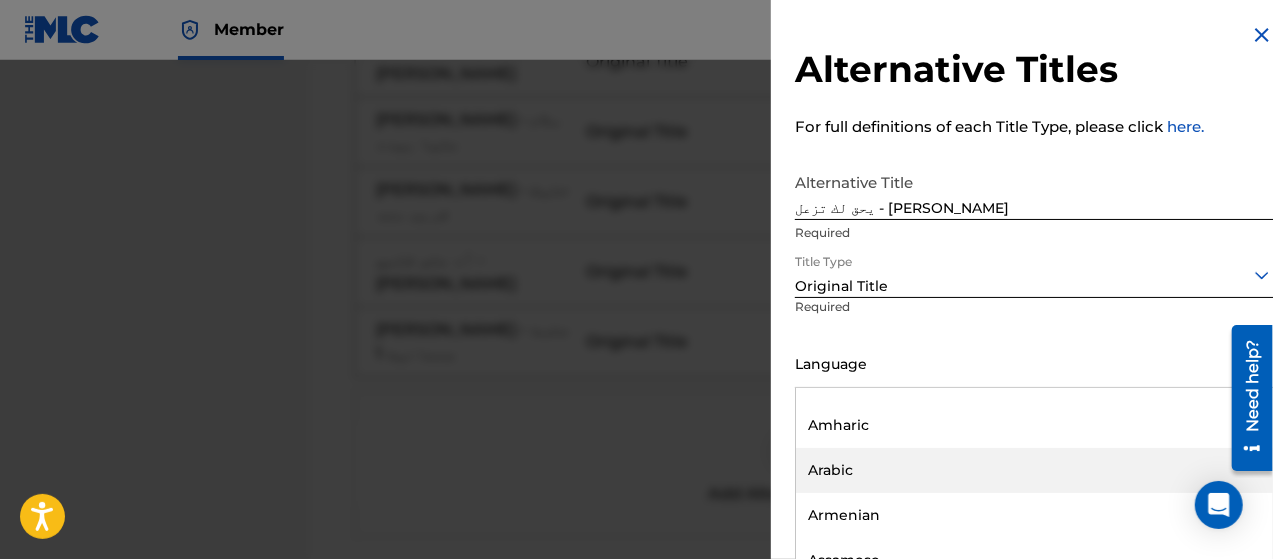 click on "Arabic" at bounding box center (1034, 470) 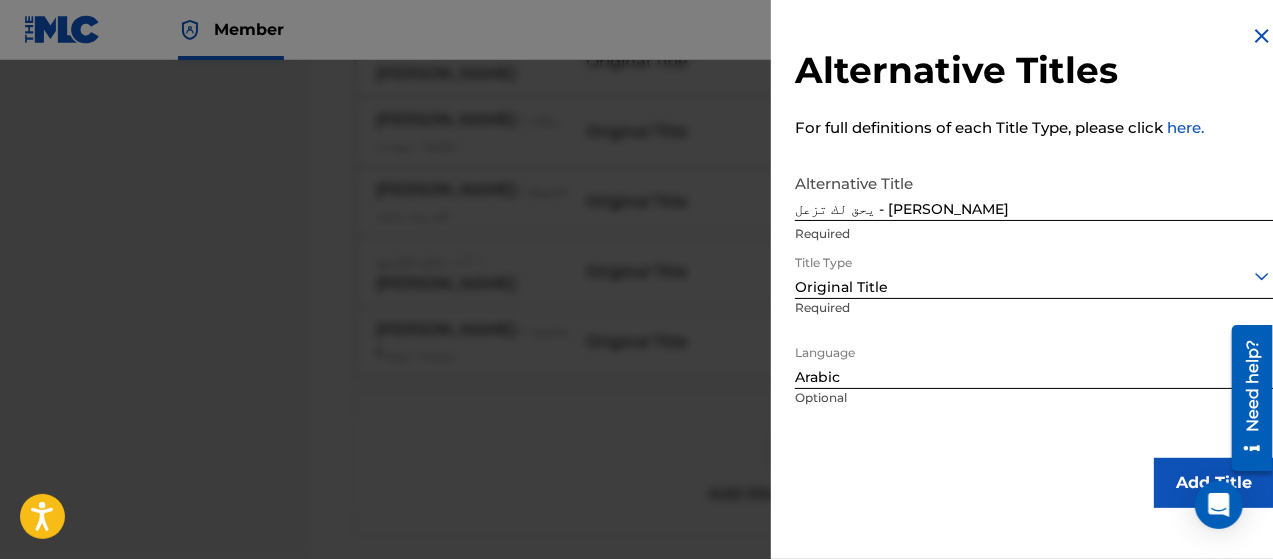 scroll 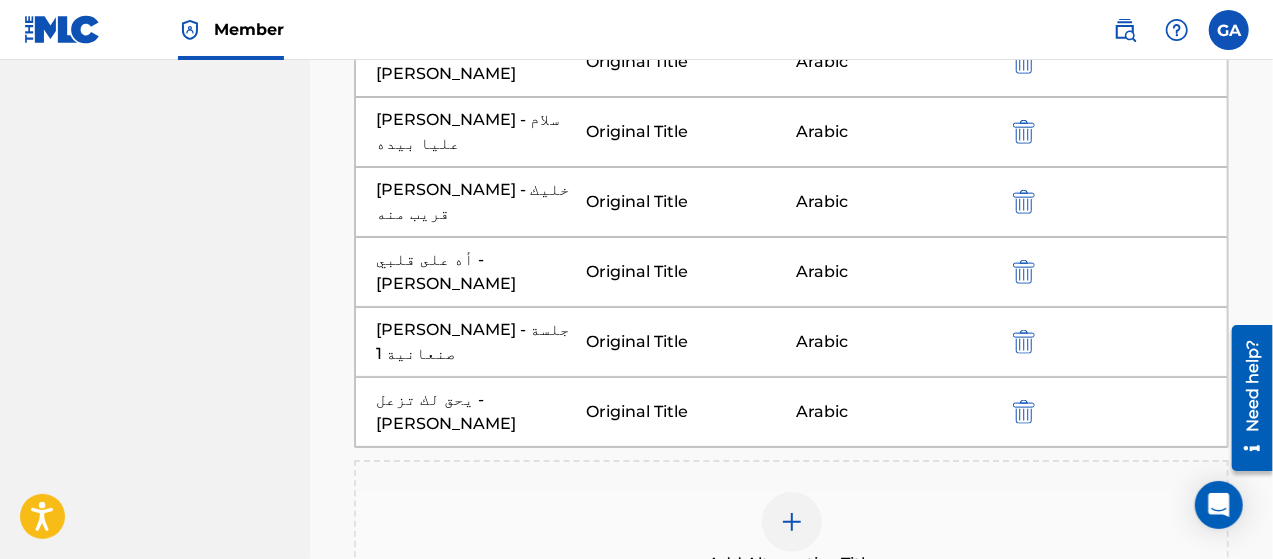 click on "Add Alternative Title" at bounding box center [791, 534] 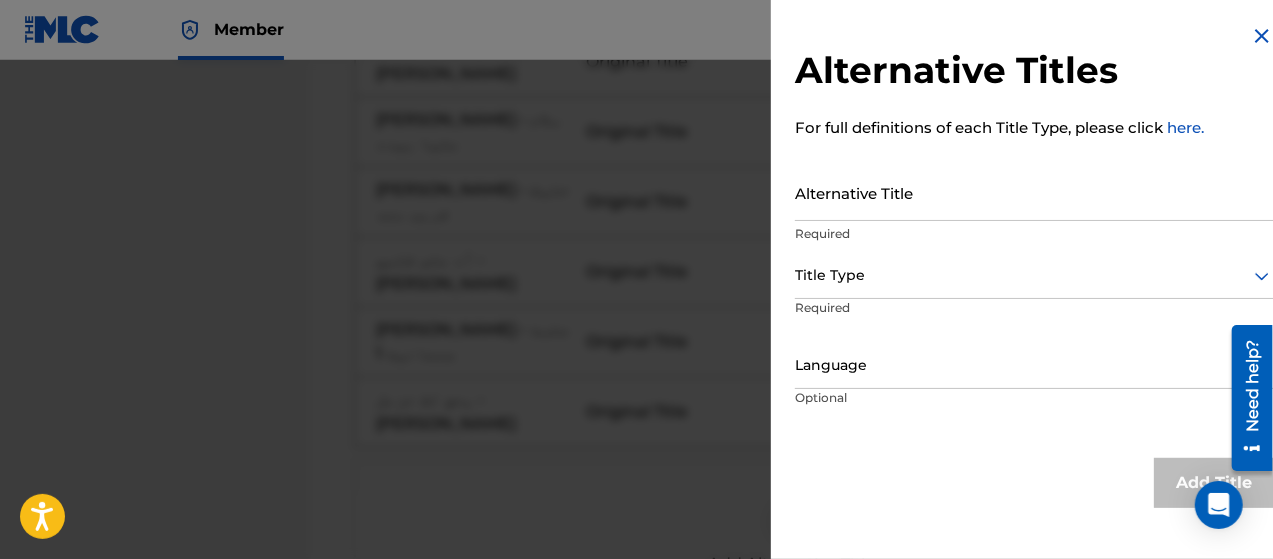 click on "Alternative Title" at bounding box center [1034, 192] 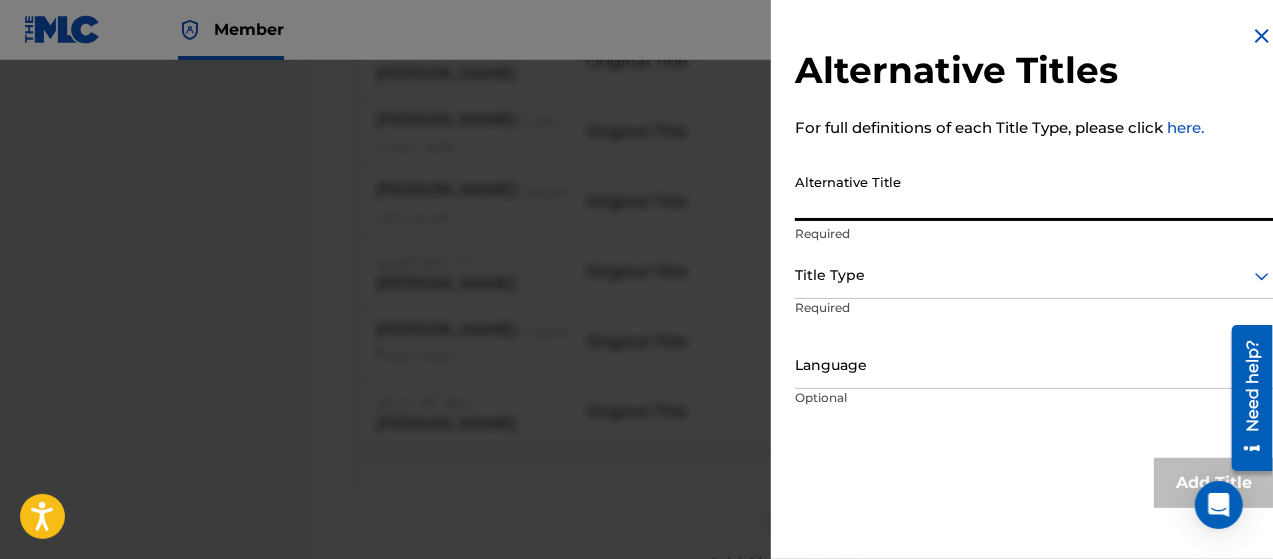 paste on "[PERSON_NAME] - ابيع الحياة واشتريك" 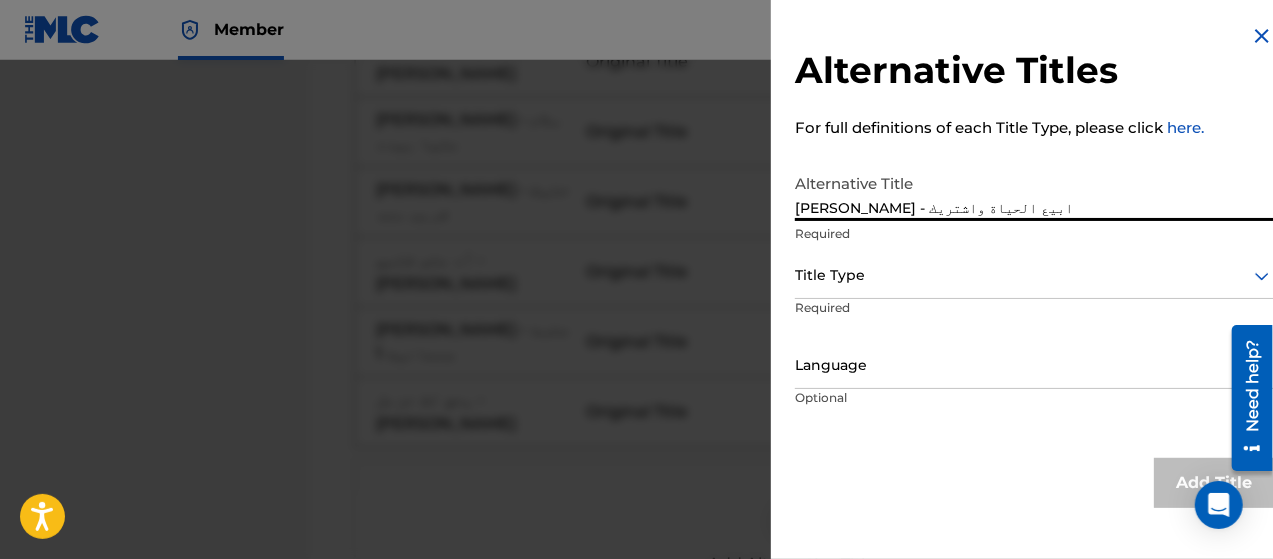 type on "[PERSON_NAME] - ابيع الحياة واشتريك" 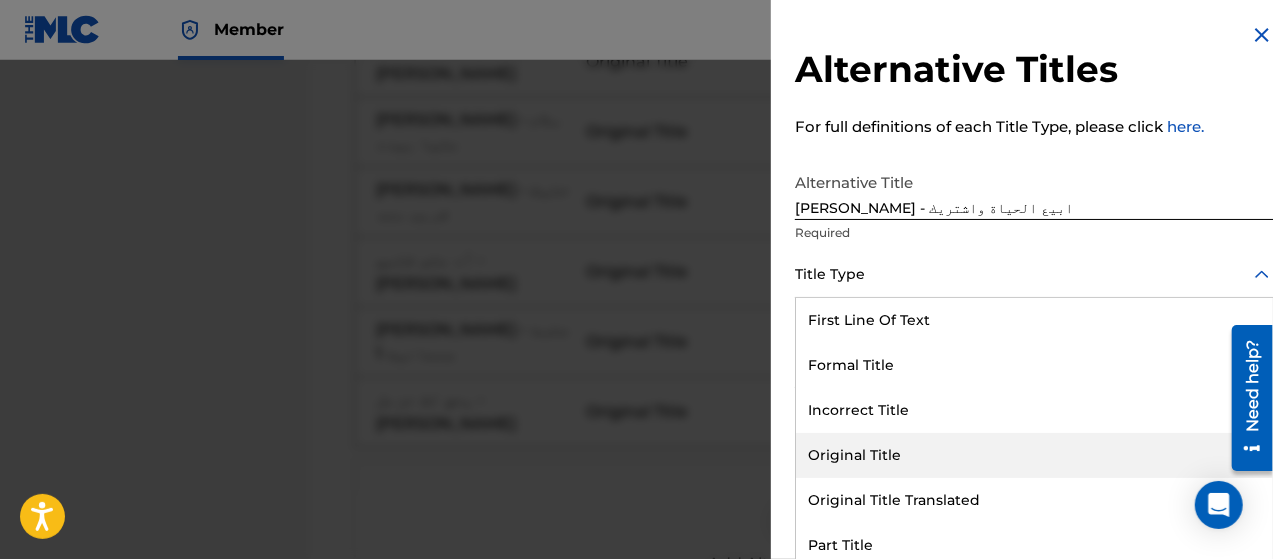 click on "Original Title" at bounding box center (1034, 455) 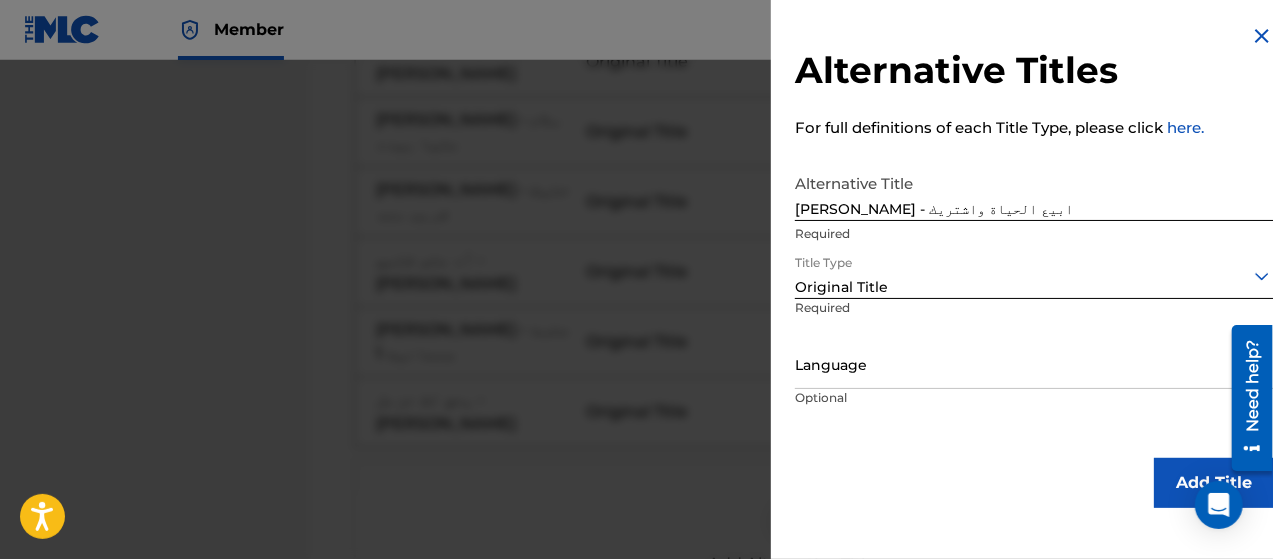 click on "Language" at bounding box center (1034, 366) 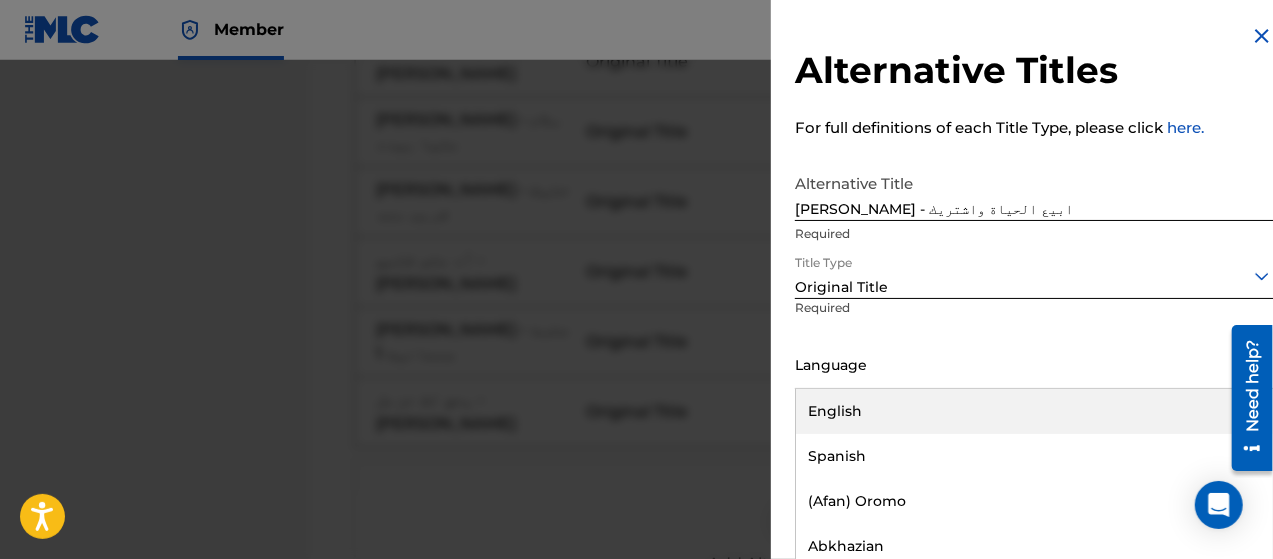 scroll, scrollTop: 16, scrollLeft: 0, axis: vertical 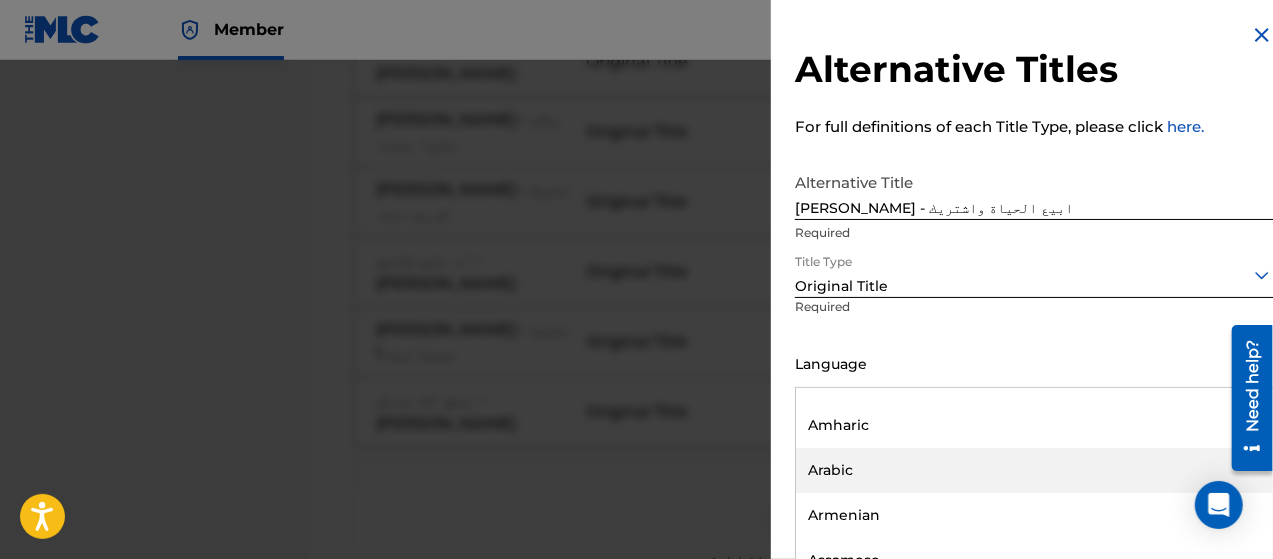 click on "Arabic" at bounding box center [1034, 470] 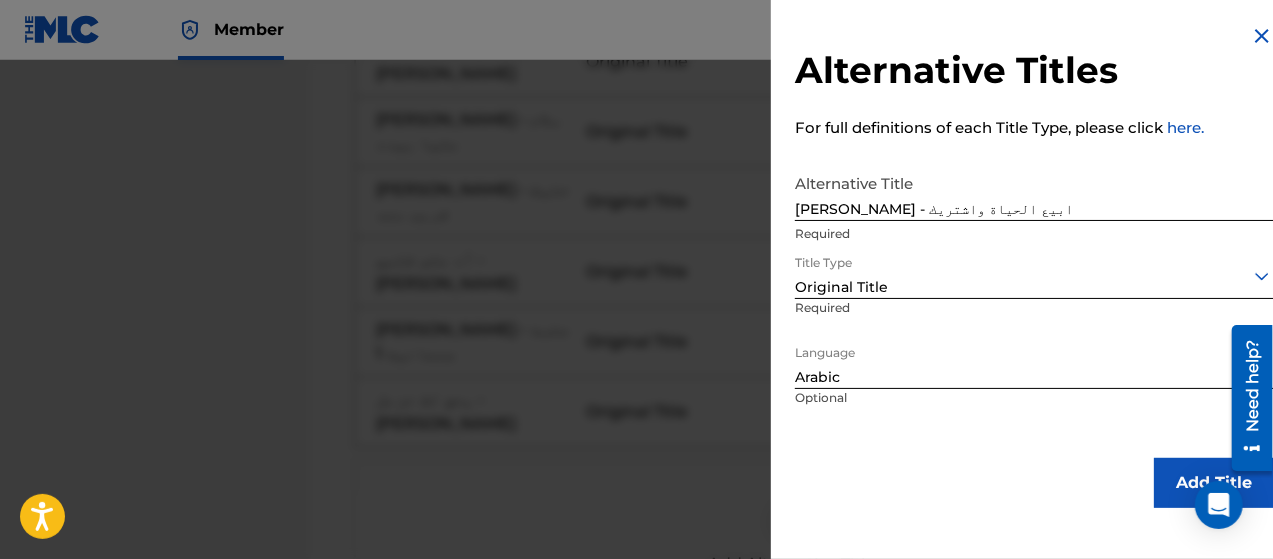 click on "Add Title" at bounding box center (1214, 483) 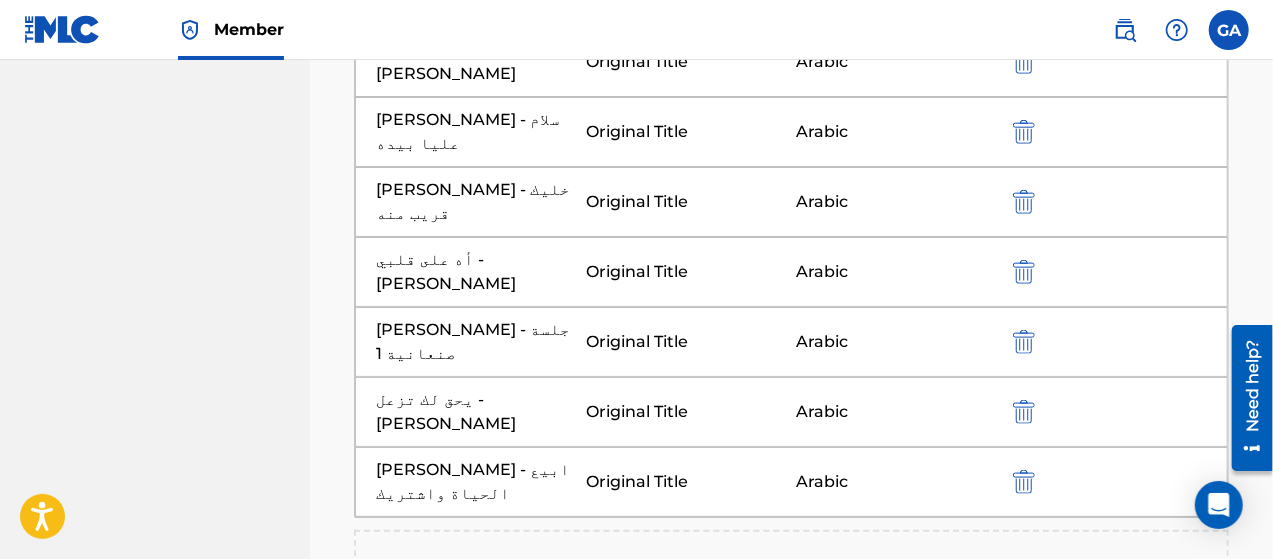 click at bounding box center (792, 592) 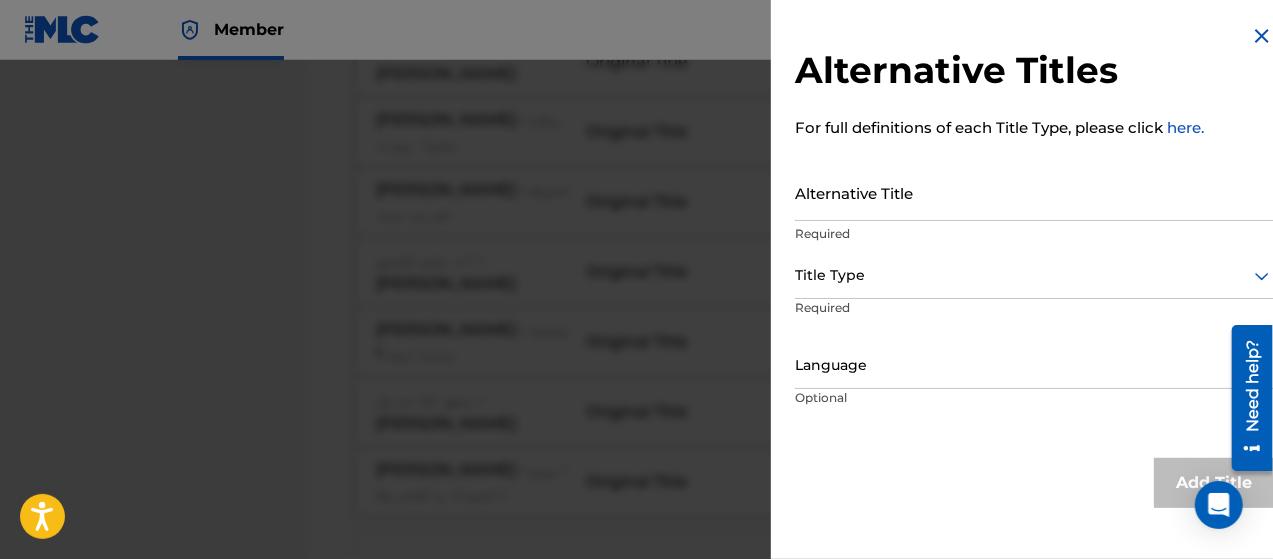 click on "Alternative Title" at bounding box center [1034, 192] 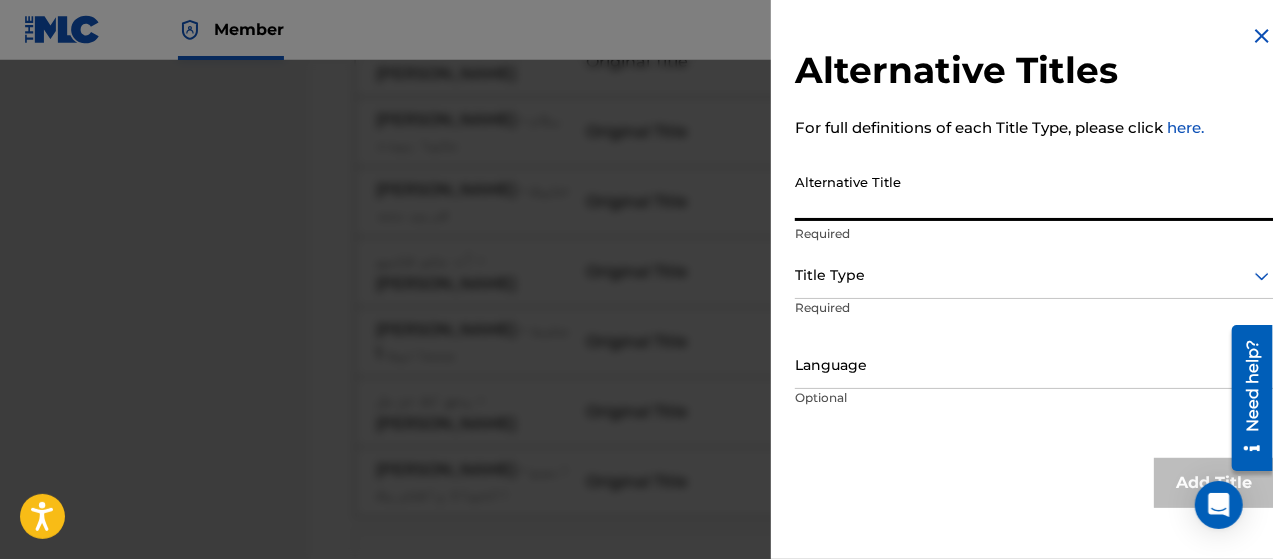 paste on "كنا نغني لكم - [PERSON_NAME]" 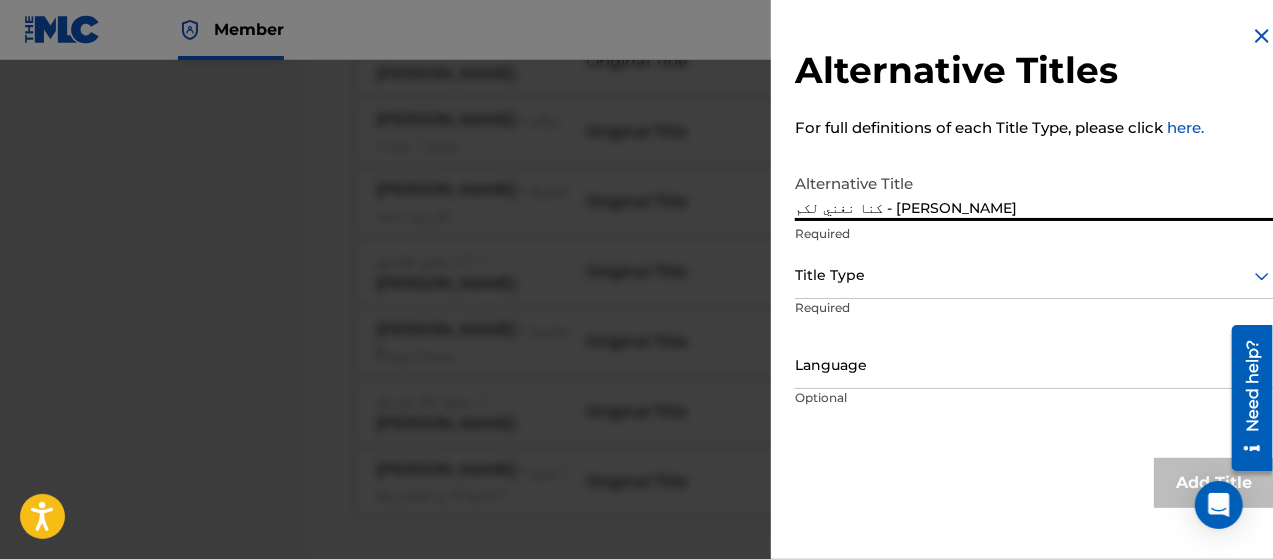 type on "كنا نغني لكم - [PERSON_NAME]" 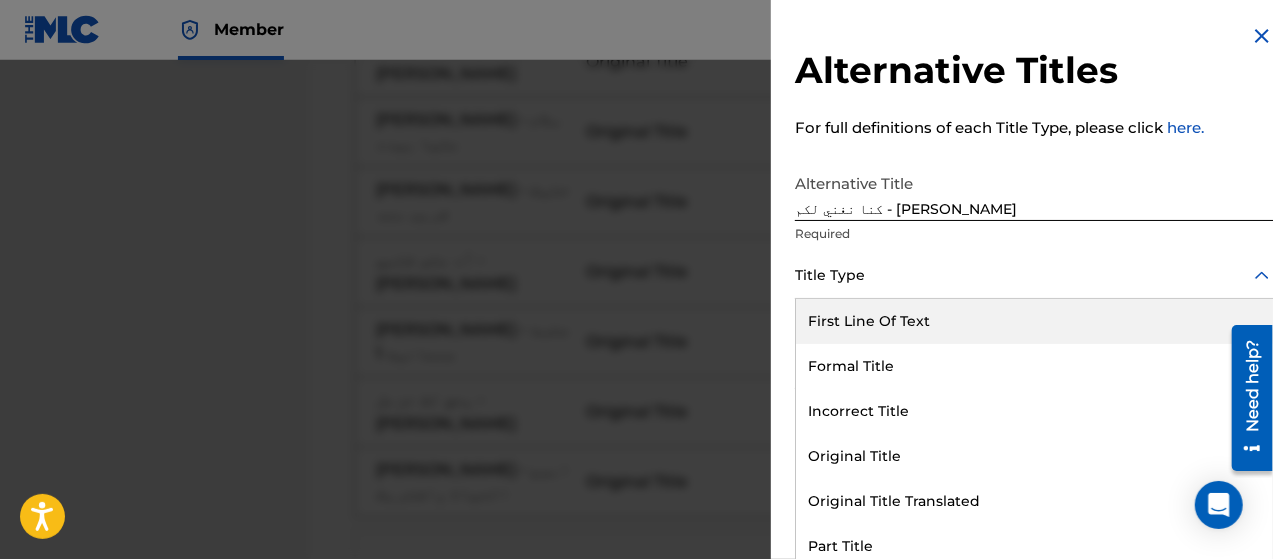 scroll, scrollTop: 16, scrollLeft: 0, axis: vertical 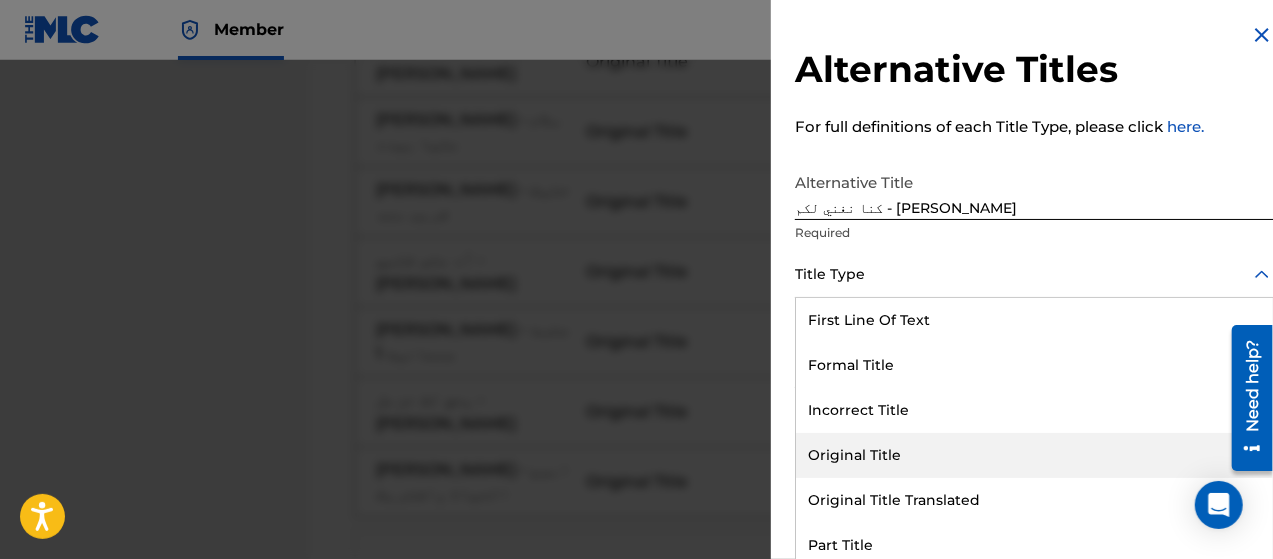 click on "Original Title" at bounding box center [1034, 455] 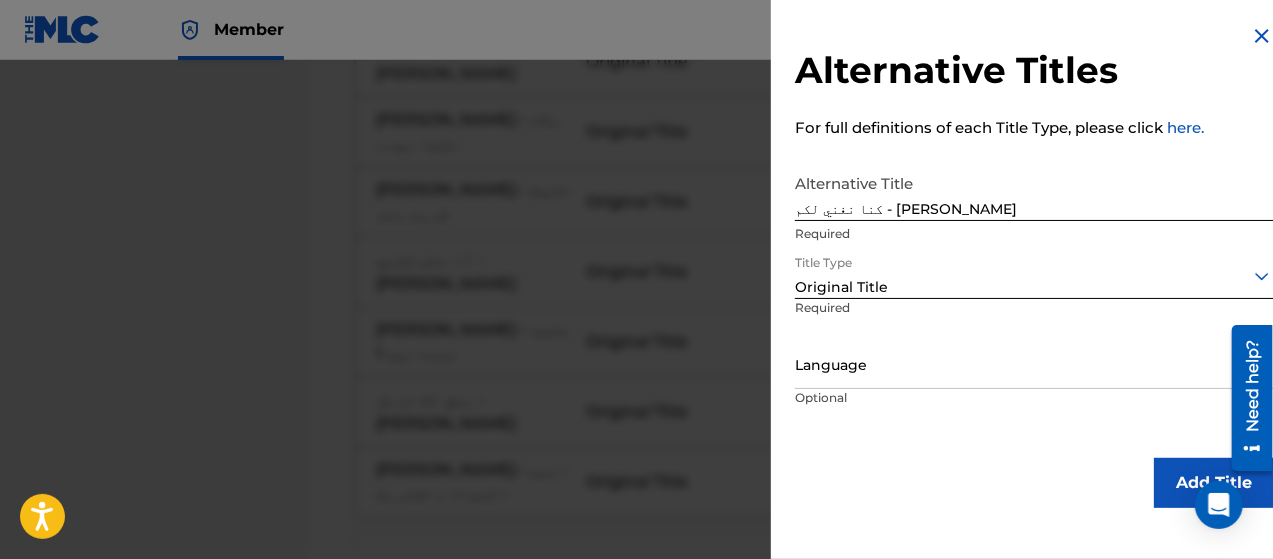 click at bounding box center (1034, 365) 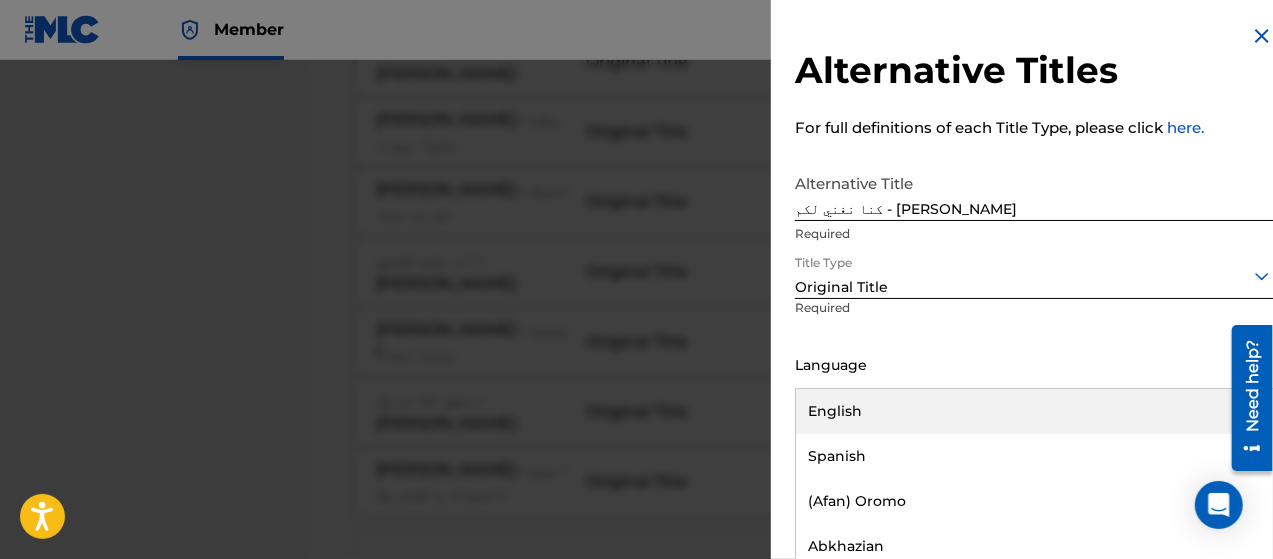 scroll, scrollTop: 16, scrollLeft: 0, axis: vertical 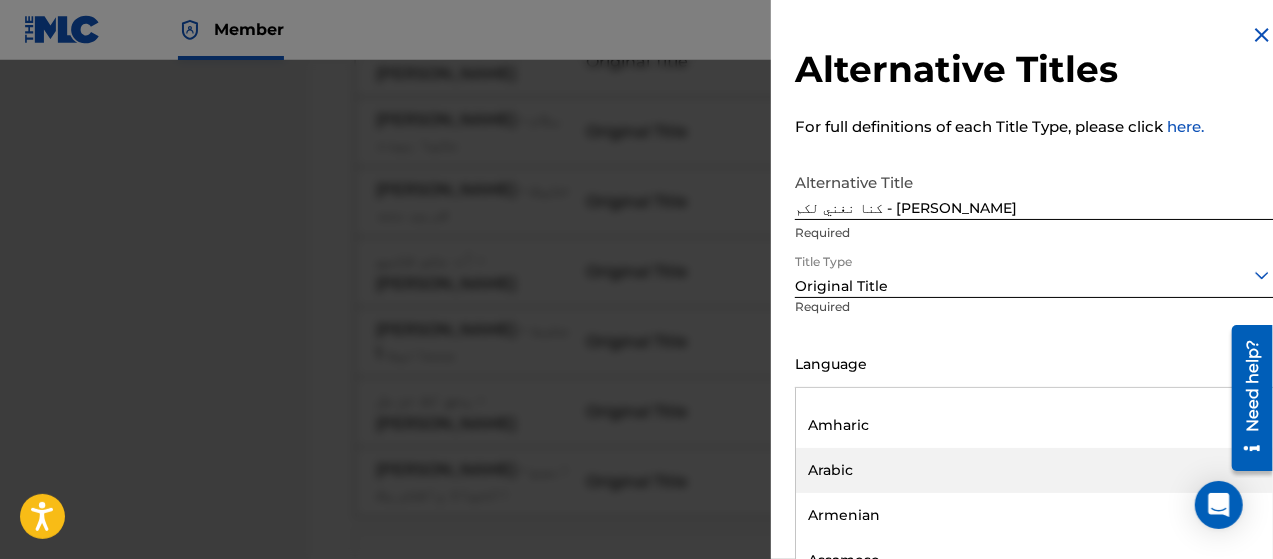 click on "Arabic" at bounding box center [1034, 470] 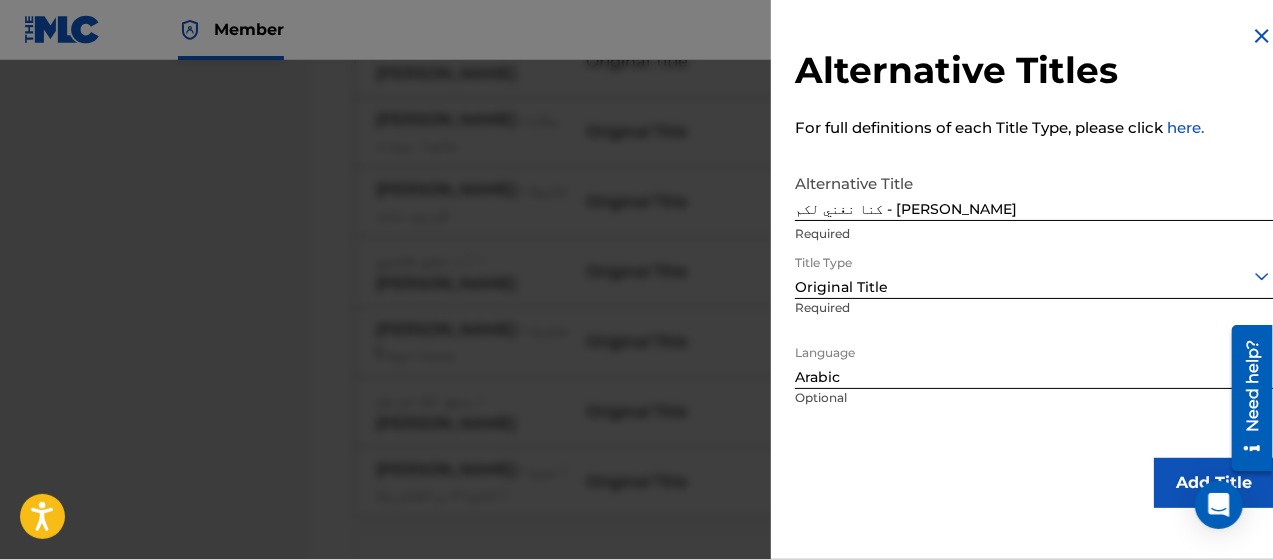 click on "Add Title" at bounding box center (1214, 483) 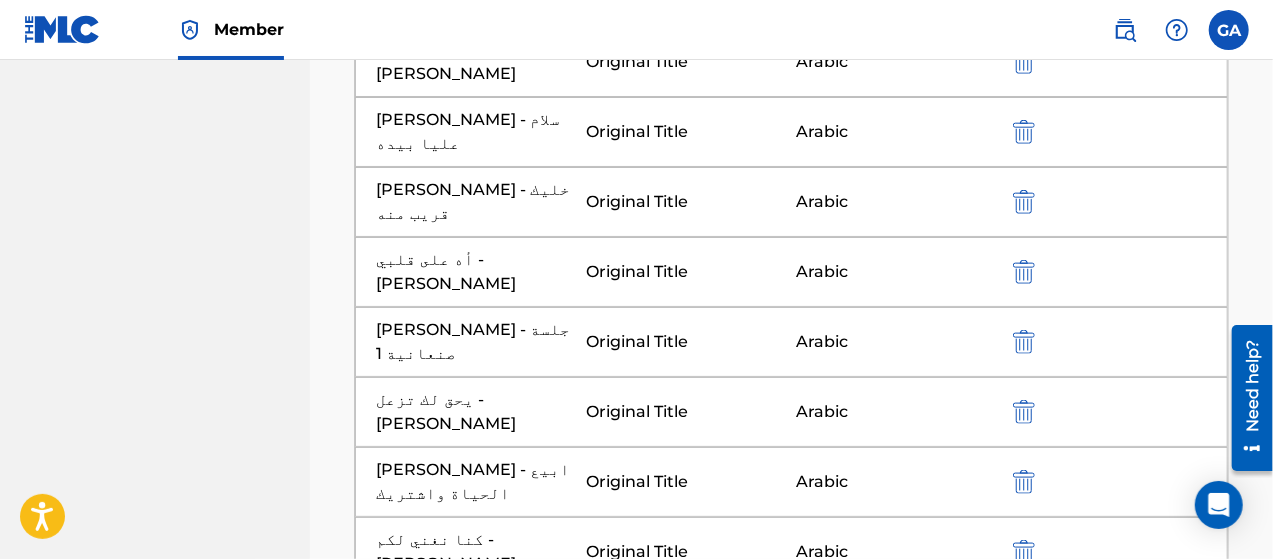 click on "Add Alternative Title" at bounding box center (791, 674) 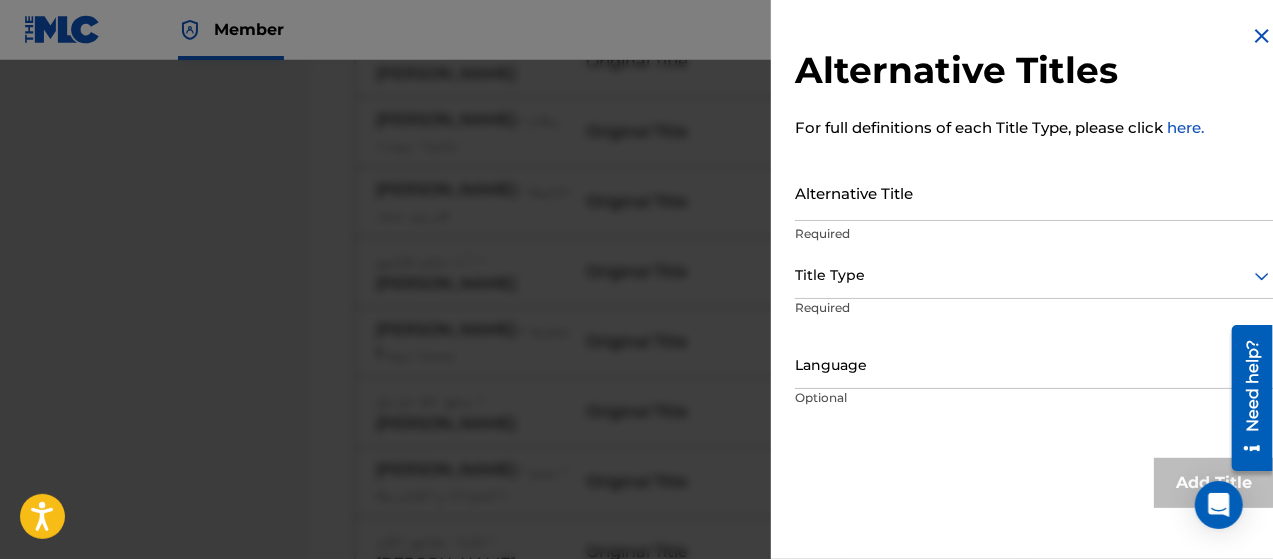click on "Alternative Title" at bounding box center [1034, 192] 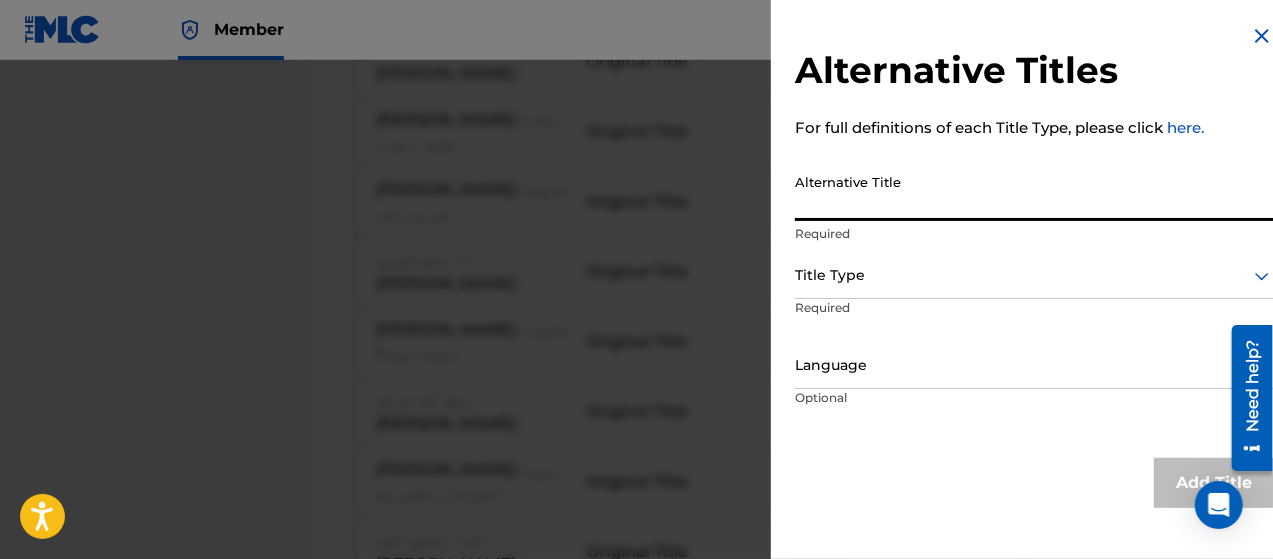 paste on "لا تذكرني جروحي - [PERSON_NAME]" 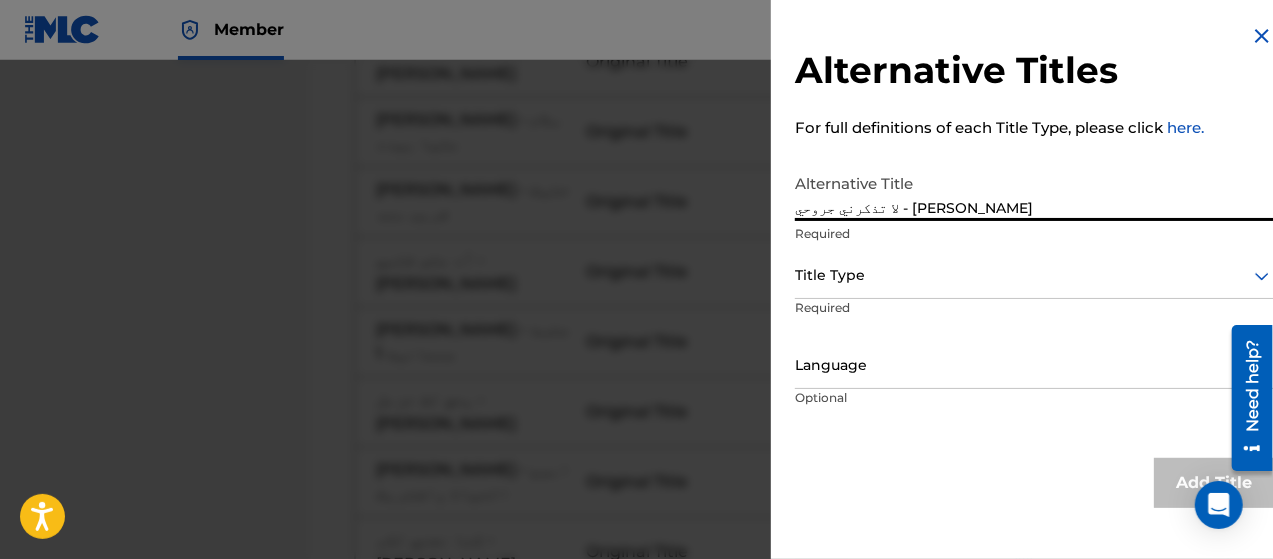 type on "لا تذكرني جروحي - [PERSON_NAME]" 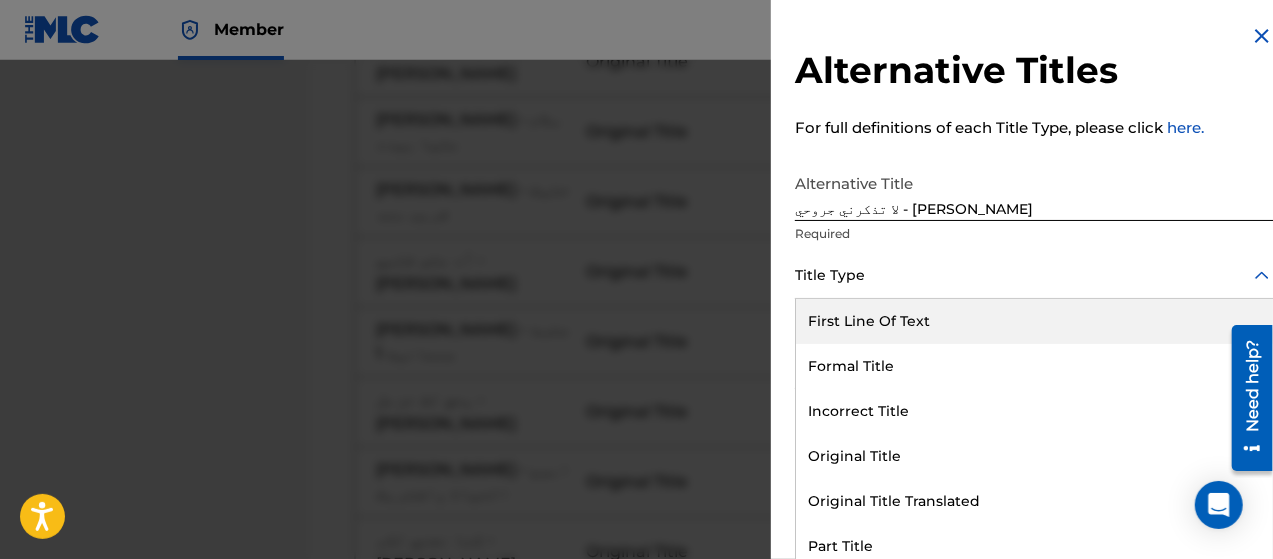 scroll, scrollTop: 16, scrollLeft: 0, axis: vertical 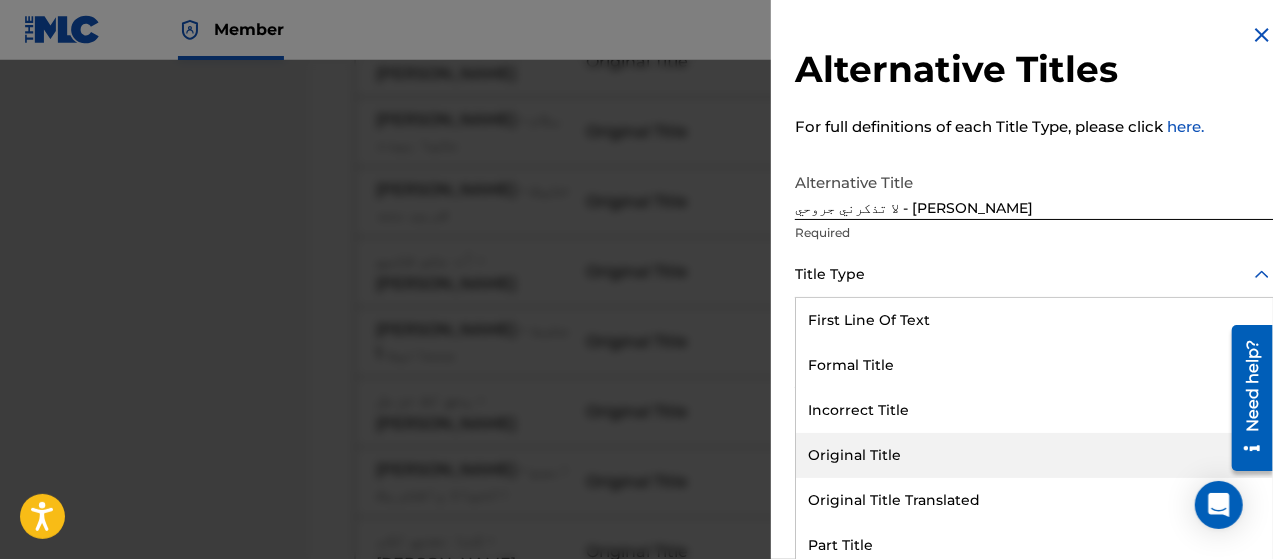 click on "Original Title" at bounding box center (1034, 455) 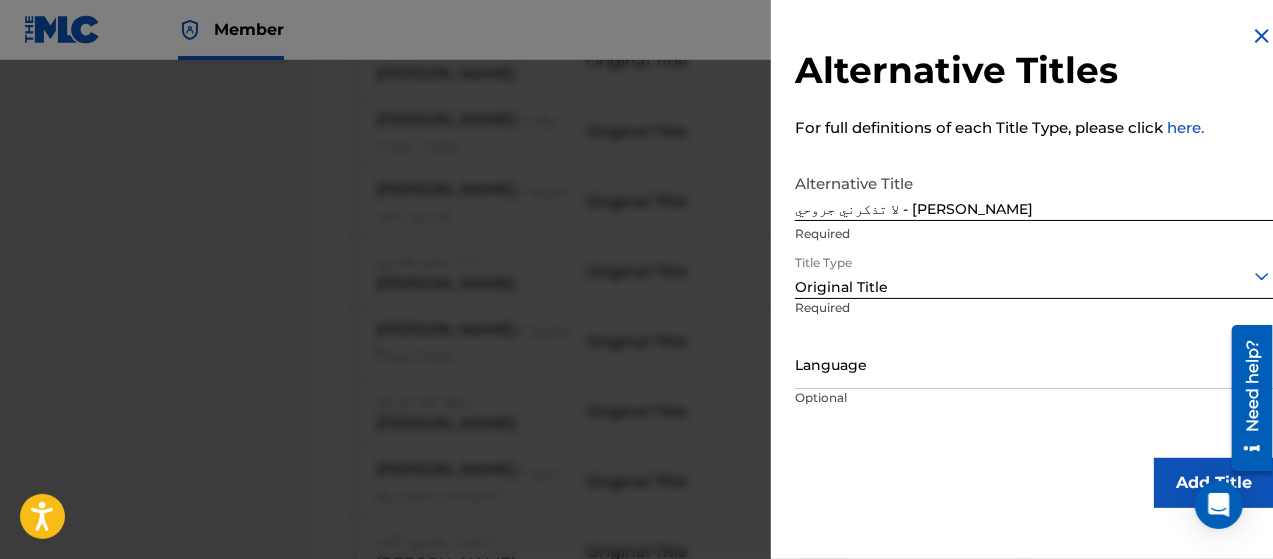 click on "Language" at bounding box center [1034, 366] 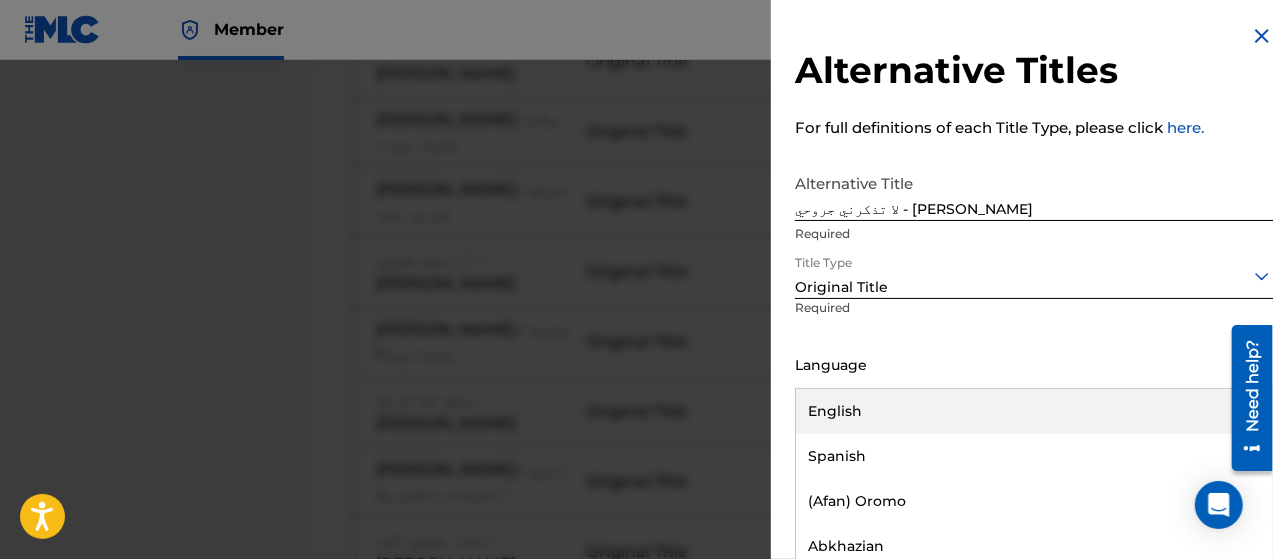 scroll, scrollTop: 16, scrollLeft: 0, axis: vertical 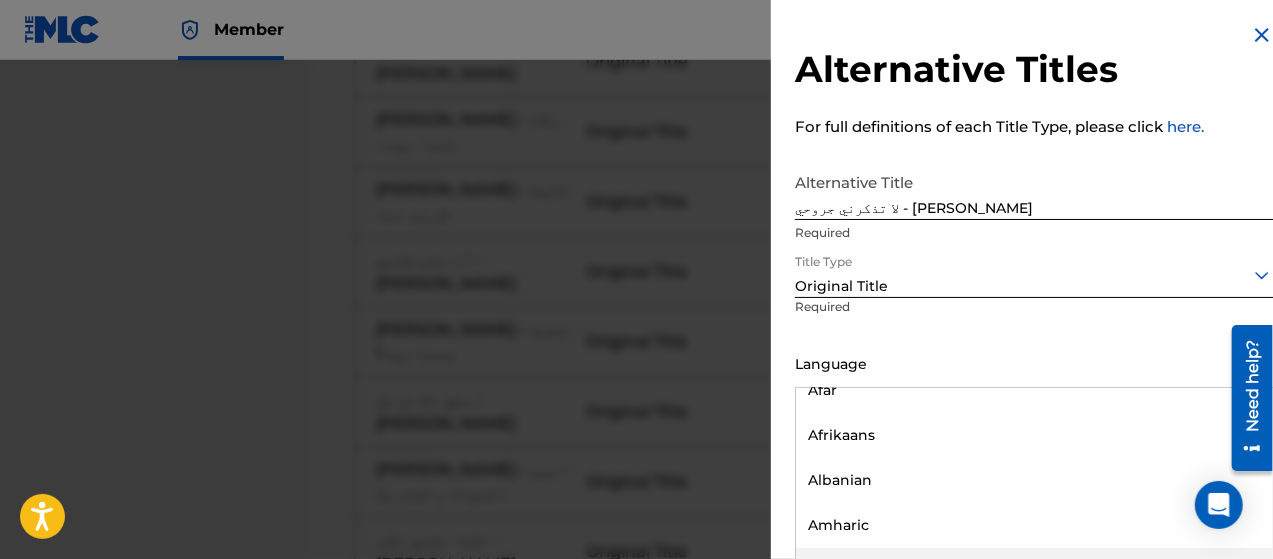 click on "Arabic" at bounding box center [1034, 570] 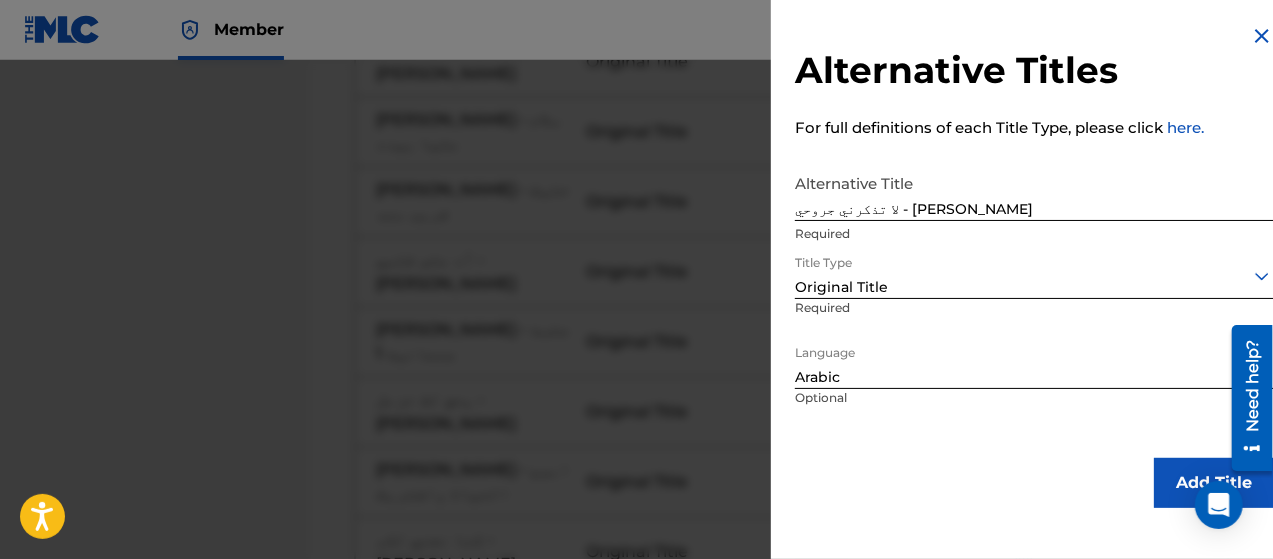 click on "Add Title" at bounding box center [1214, 483] 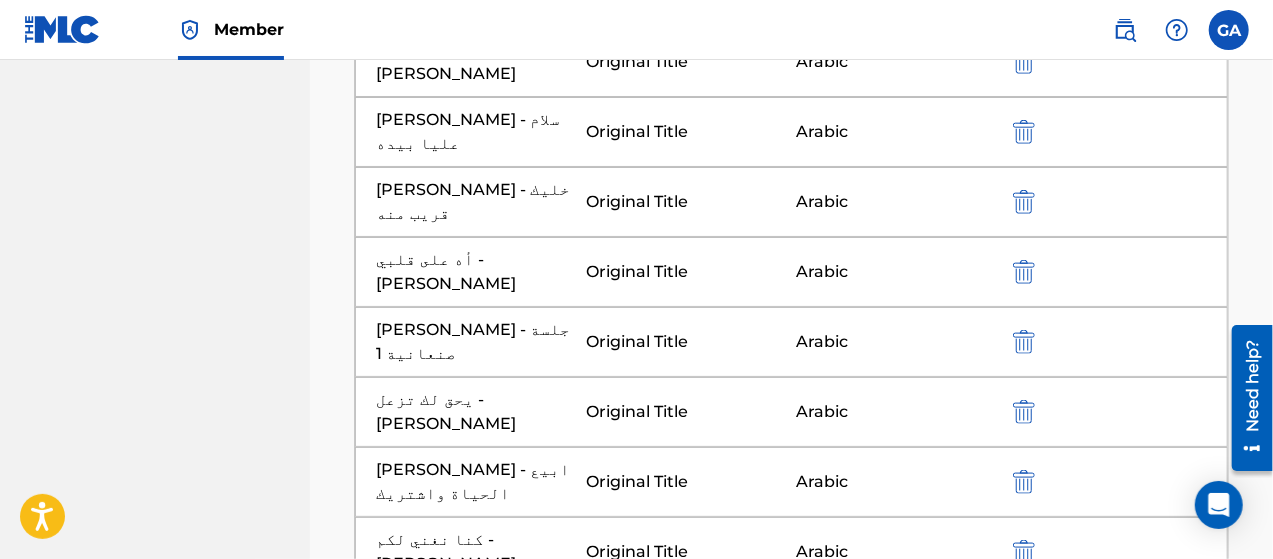 click on "Add Alternative Title" at bounding box center (791, 774) 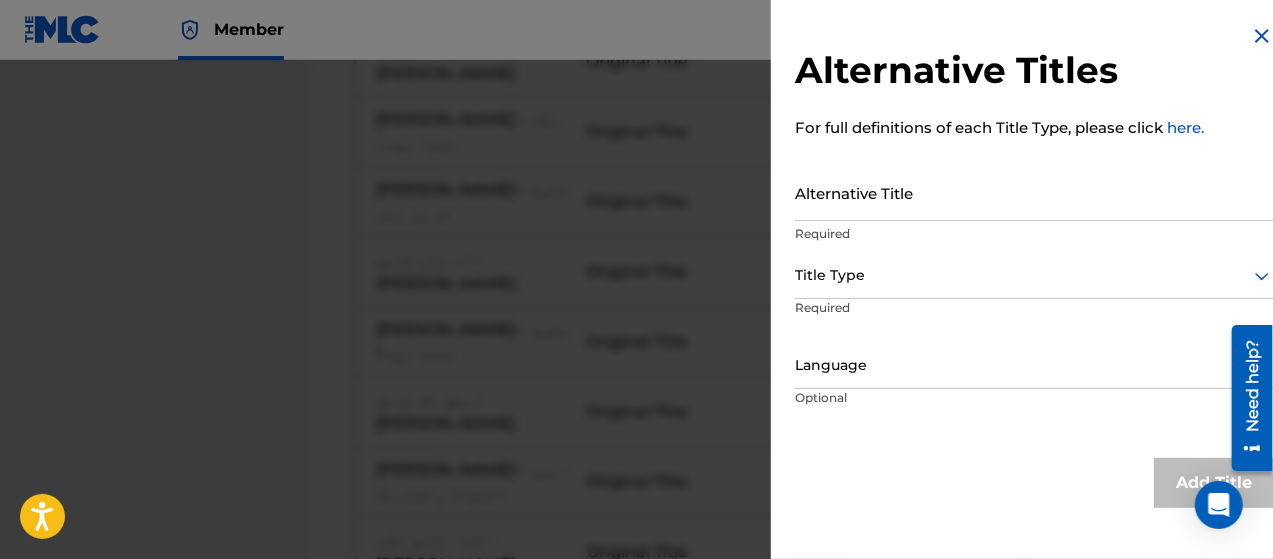 click on "Alternative Title   Required" at bounding box center (1034, 209) 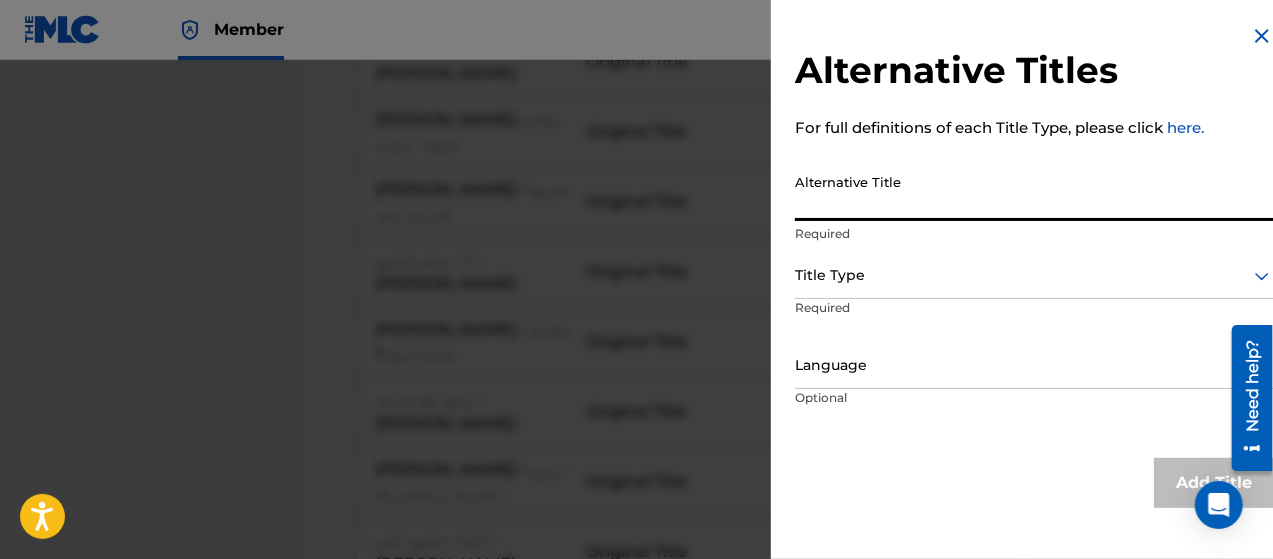 paste on "طلبنا اليك الله - [PERSON_NAME]" 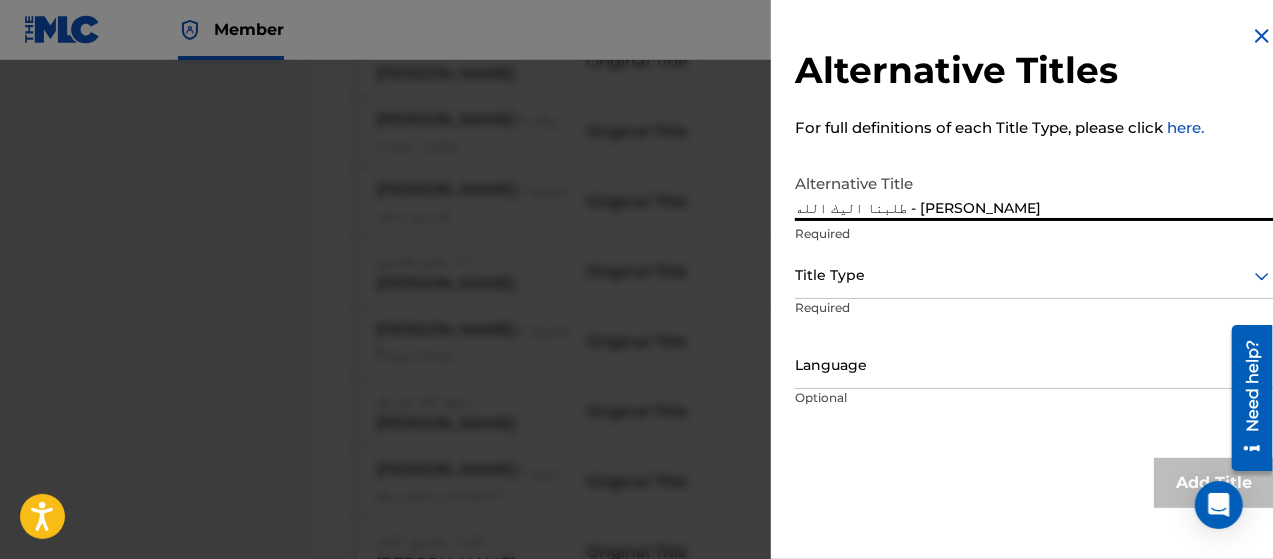 type on "طلبنا اليك الله - [PERSON_NAME]" 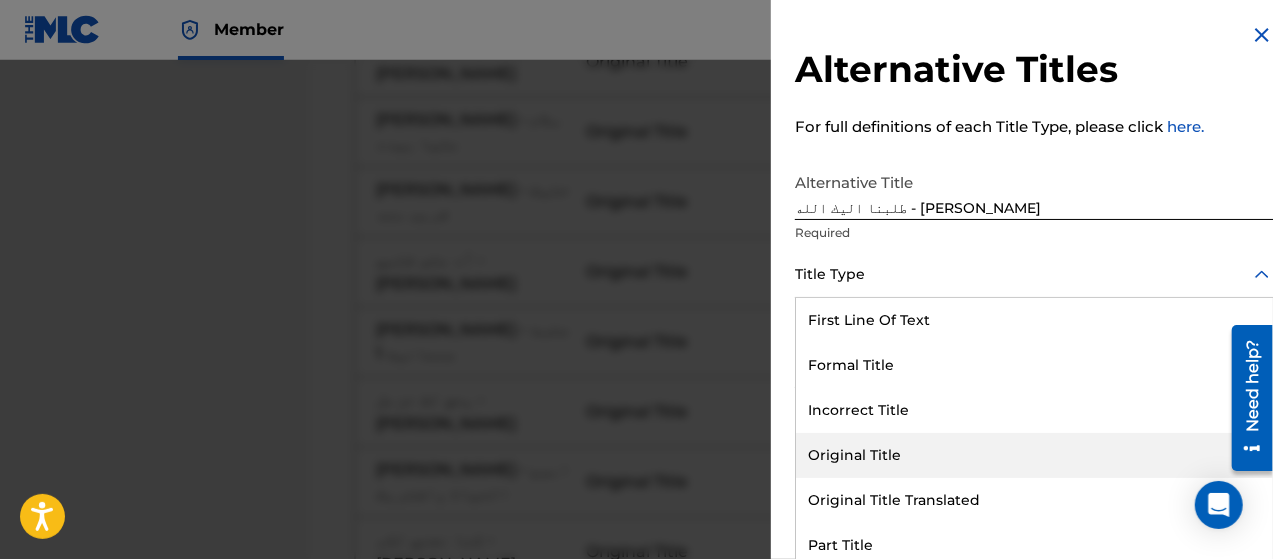 click on "Original Title" at bounding box center (1034, 455) 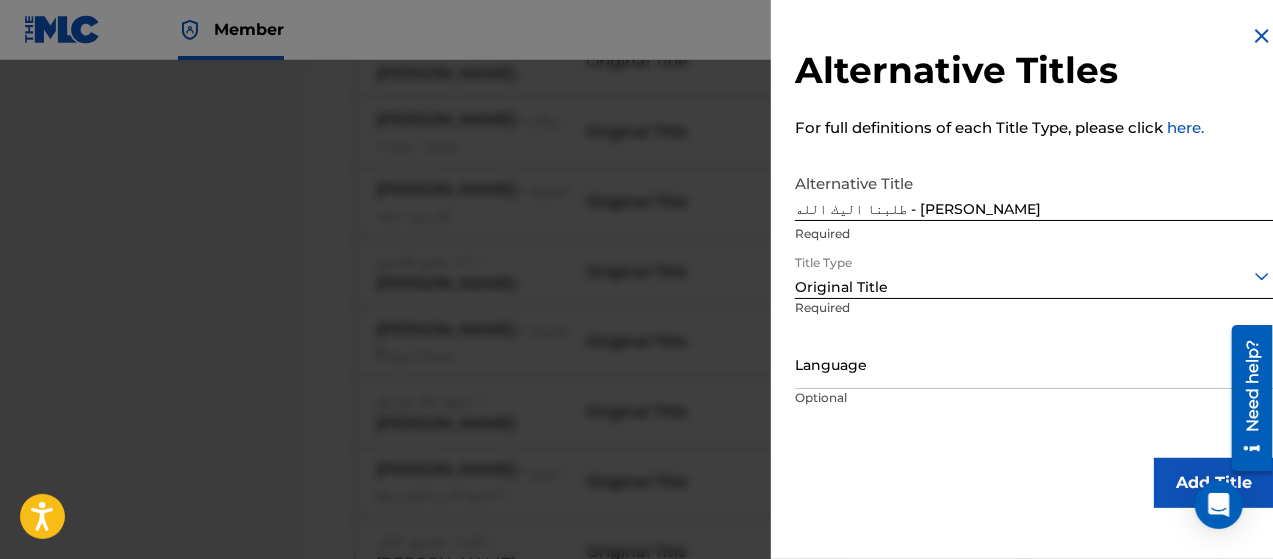click on "Language" at bounding box center (1034, 366) 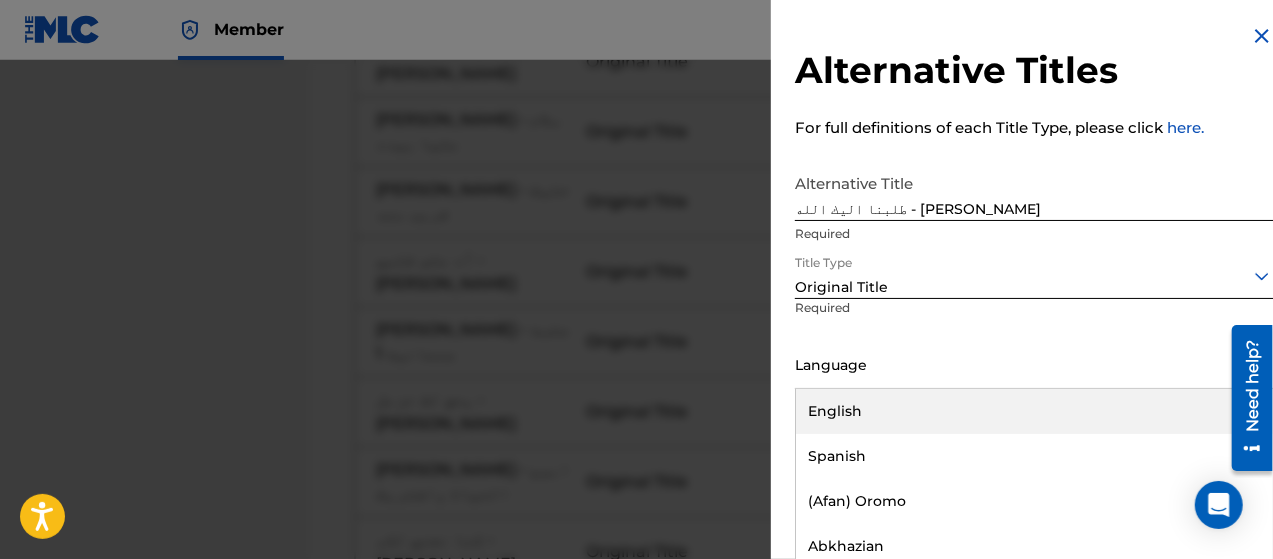 scroll, scrollTop: 16, scrollLeft: 0, axis: vertical 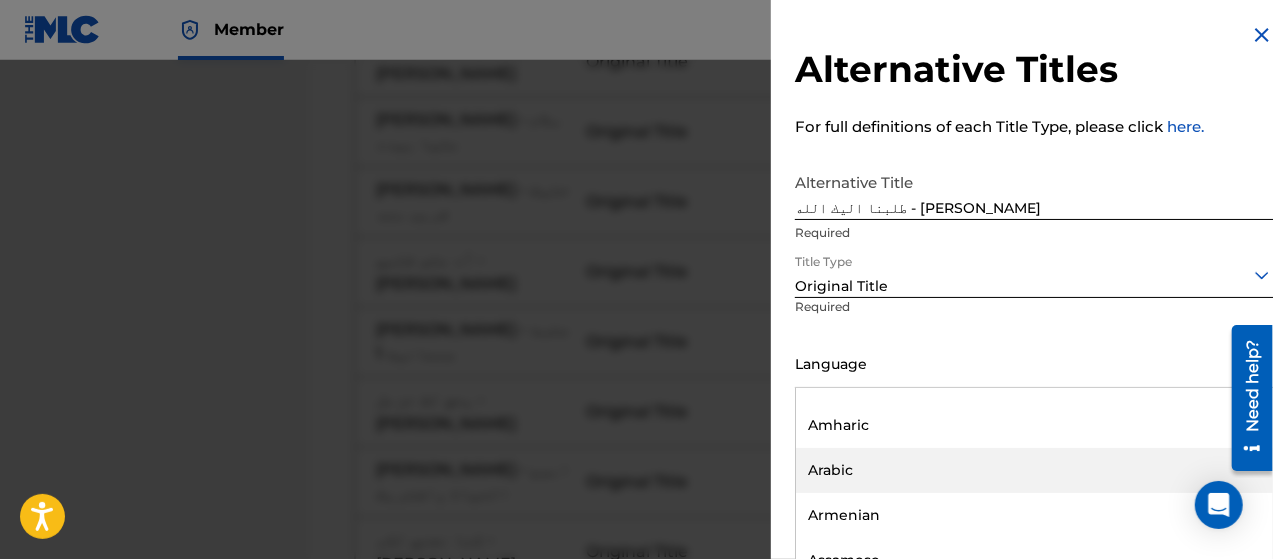 click on "Arabic" at bounding box center (1034, 470) 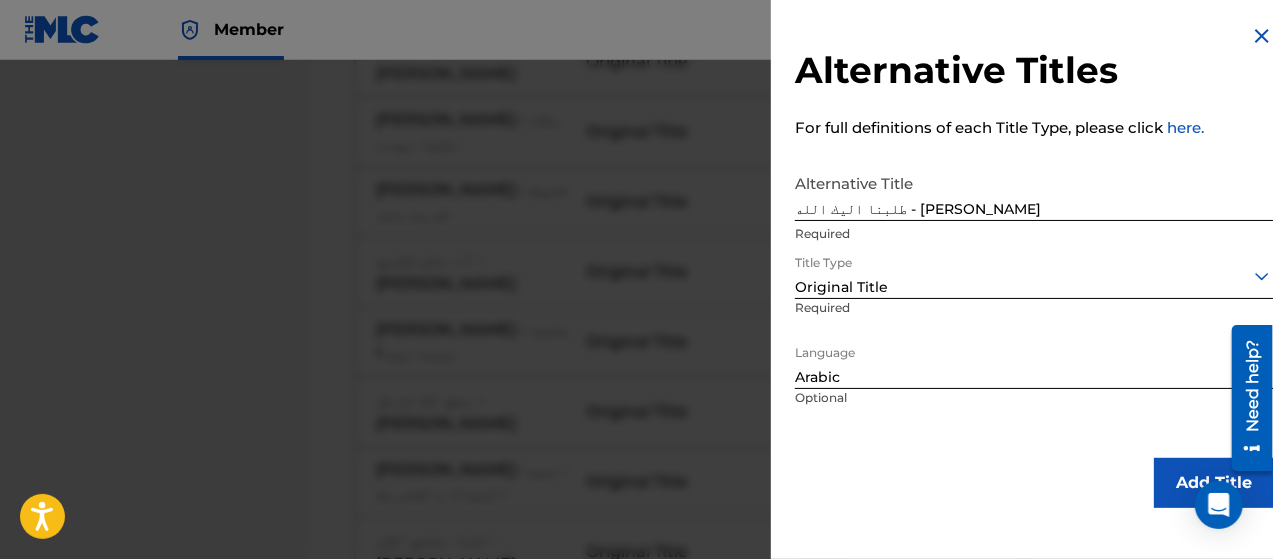 click on "Add Title" at bounding box center (1214, 483) 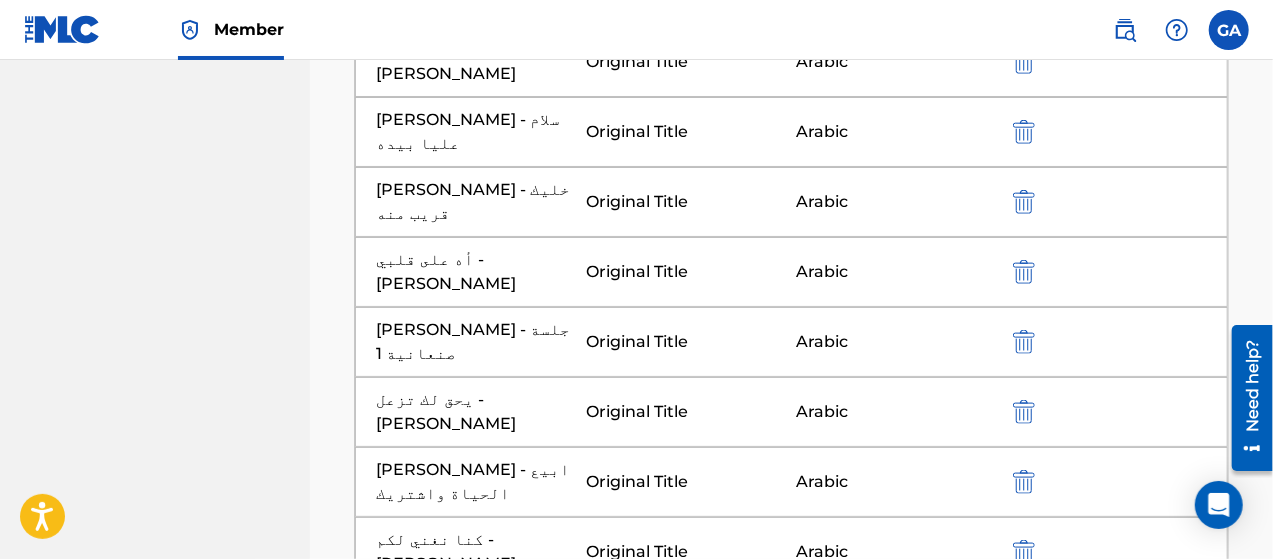 click at bounding box center [792, 802] 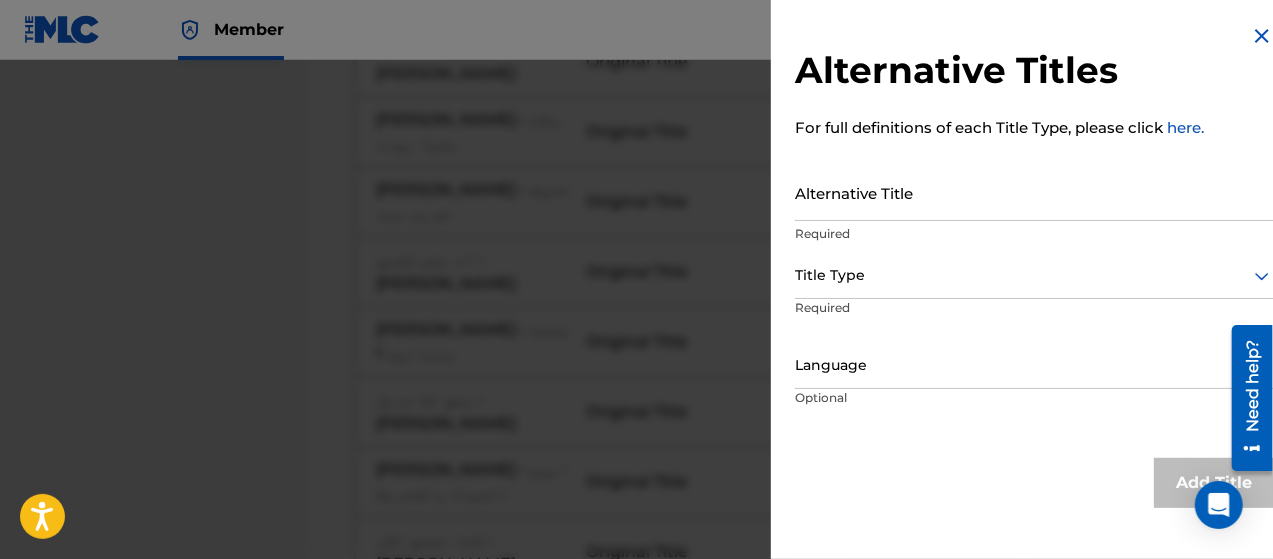 click on "Alternative Title" at bounding box center (1034, 192) 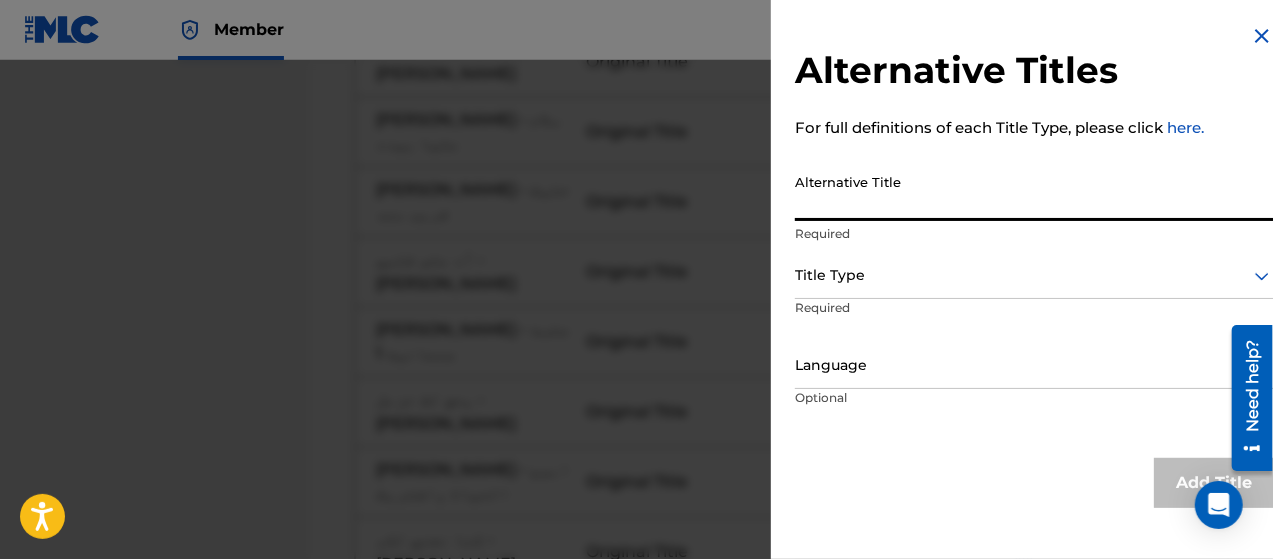 paste on "يا طبيب الهوى - [PERSON_NAME]" 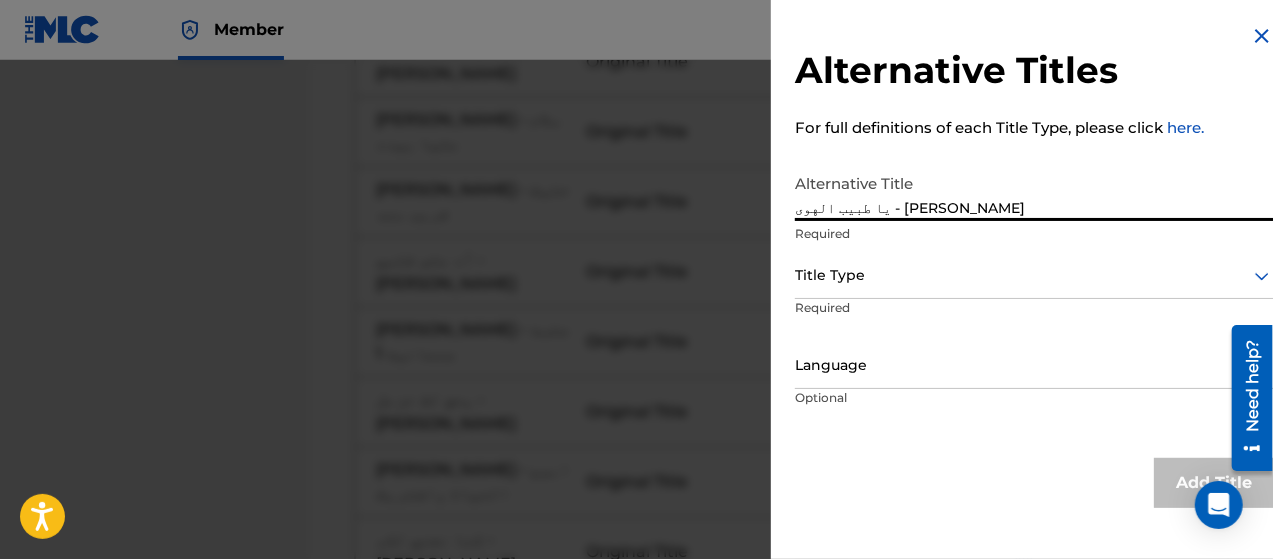 type on "يا طبيب الهوى - [PERSON_NAME]" 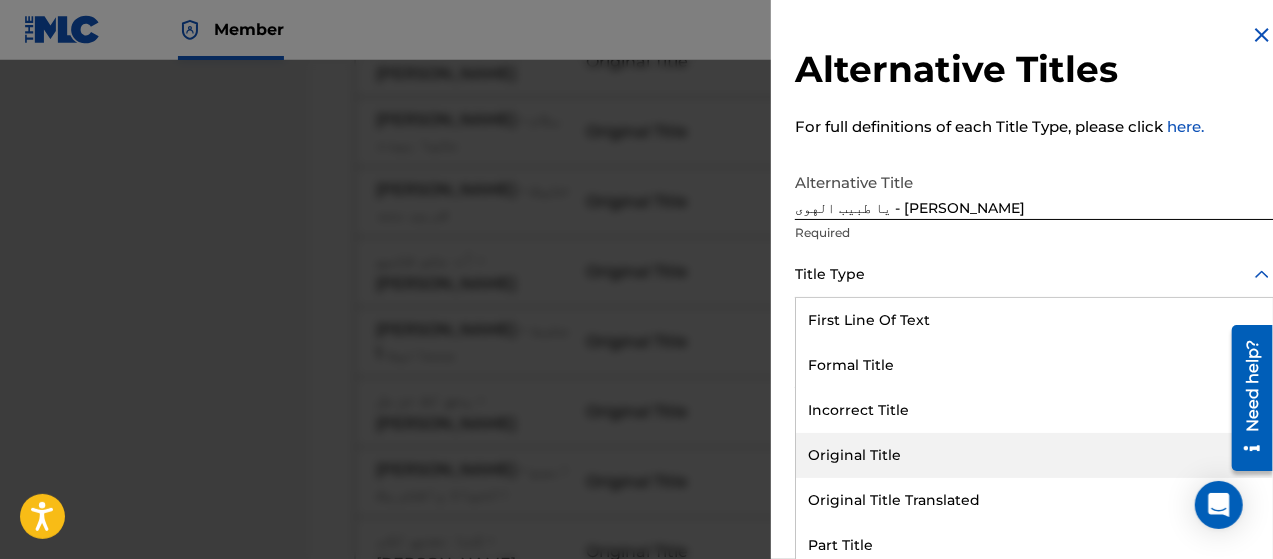 drag, startPoint x: 929, startPoint y: 411, endPoint x: 931, endPoint y: 431, distance: 20.09975 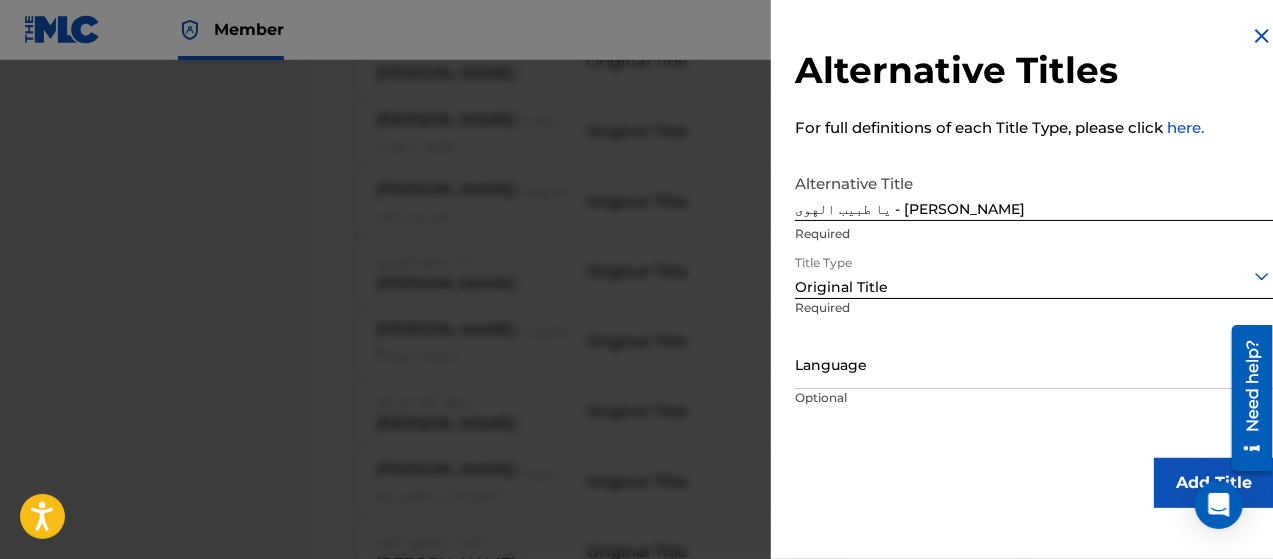 scroll, scrollTop: 0, scrollLeft: 0, axis: both 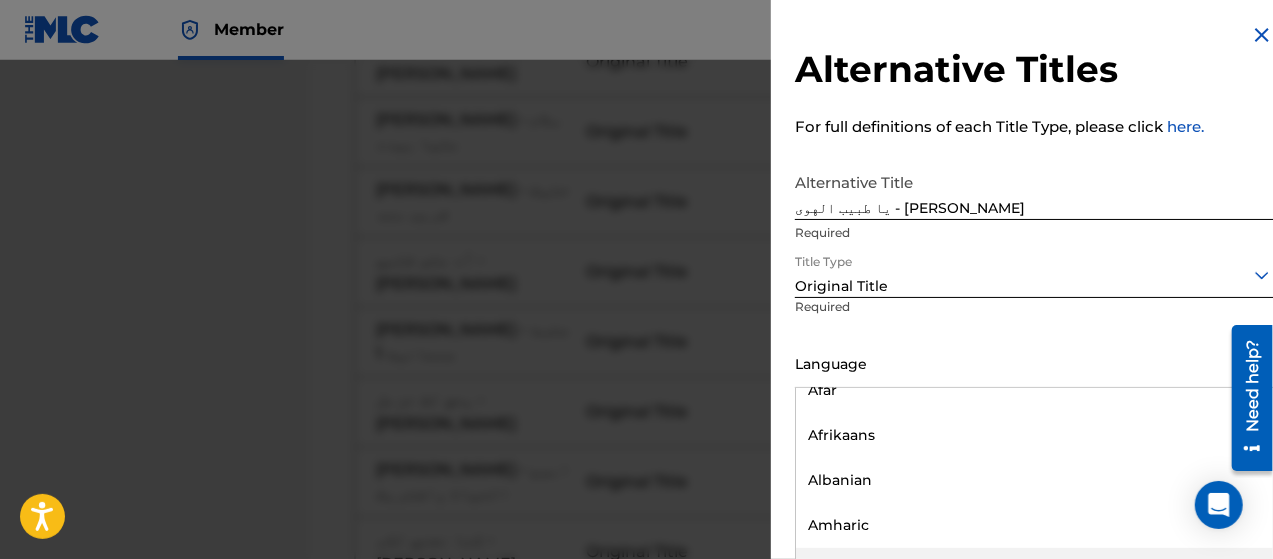 click on "Arabic" at bounding box center (1034, 570) 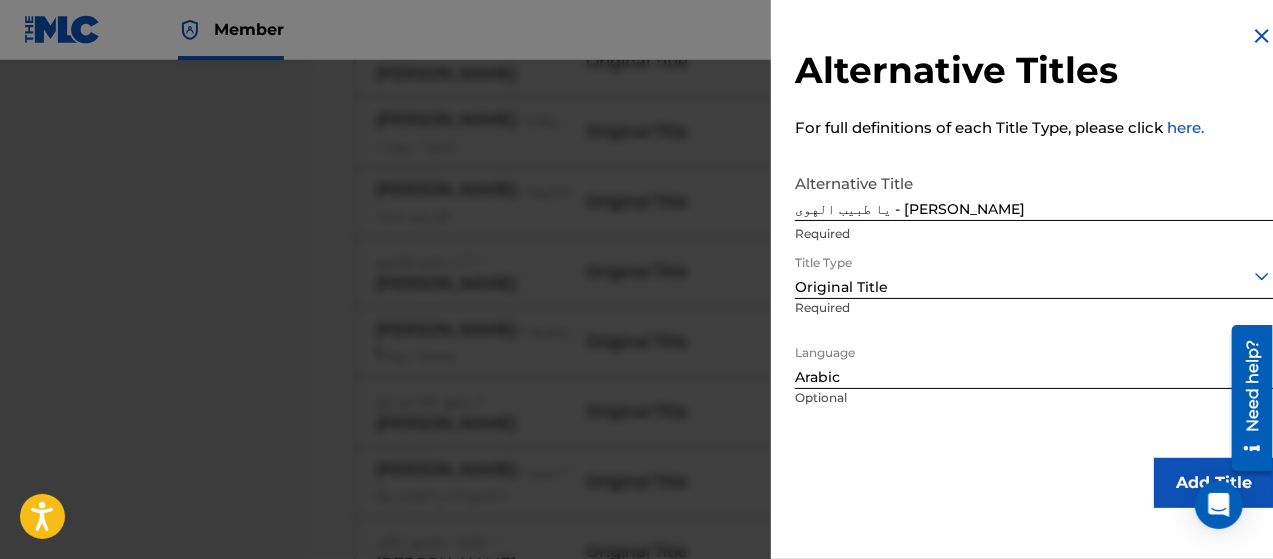 click on "Add Title" at bounding box center [1214, 483] 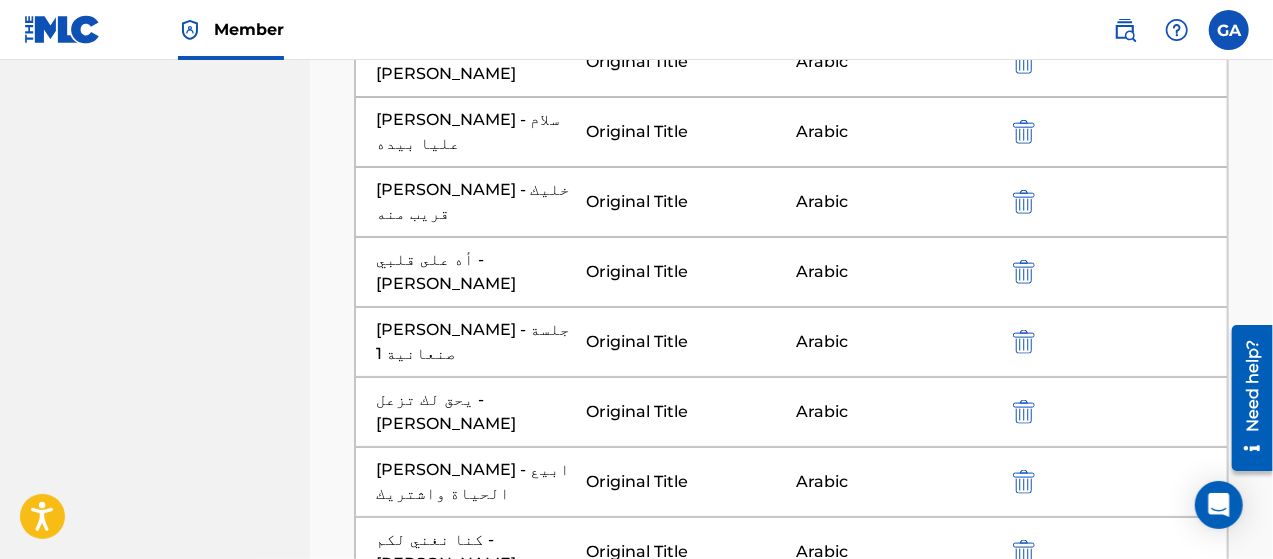 click at bounding box center (792, 872) 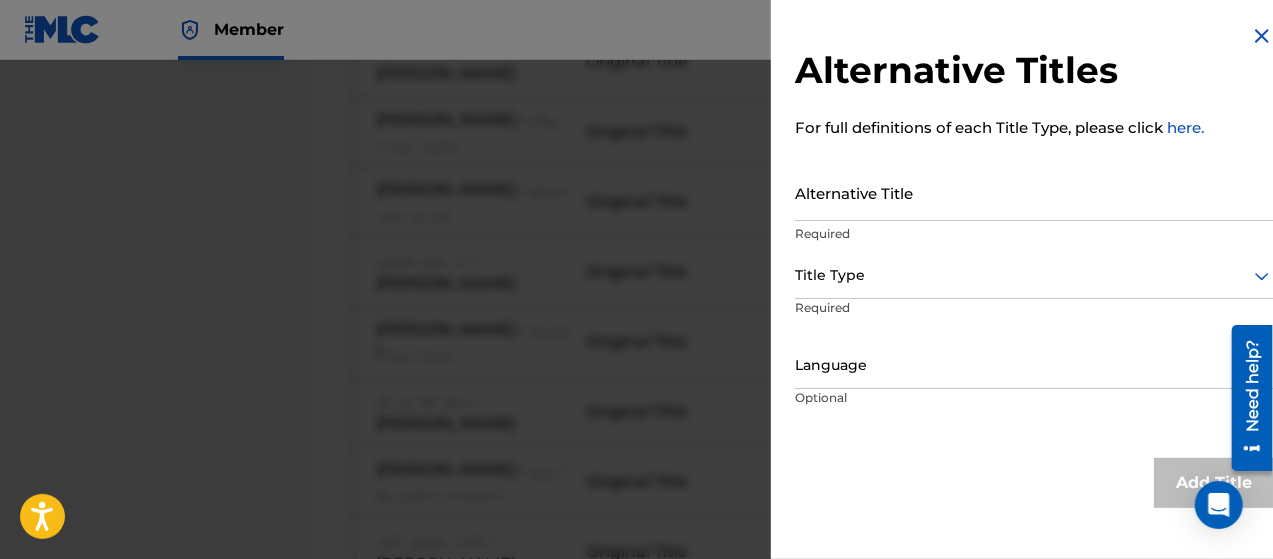 click on "Alternative Title" at bounding box center (1034, 192) 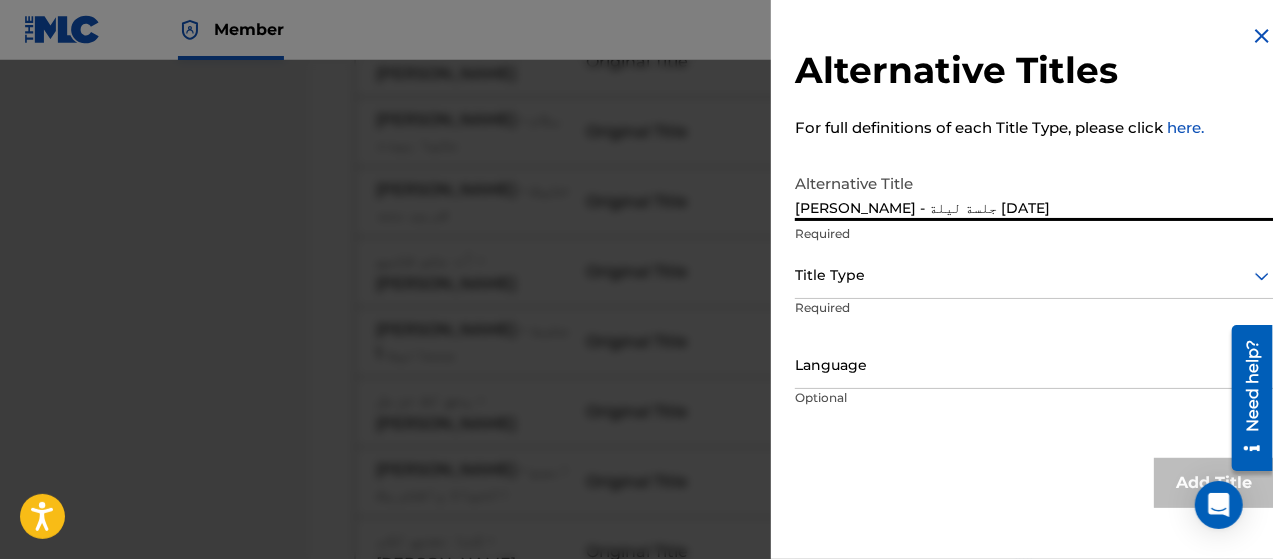 type on "[PERSON_NAME] - جلسة ليلة [DATE]" 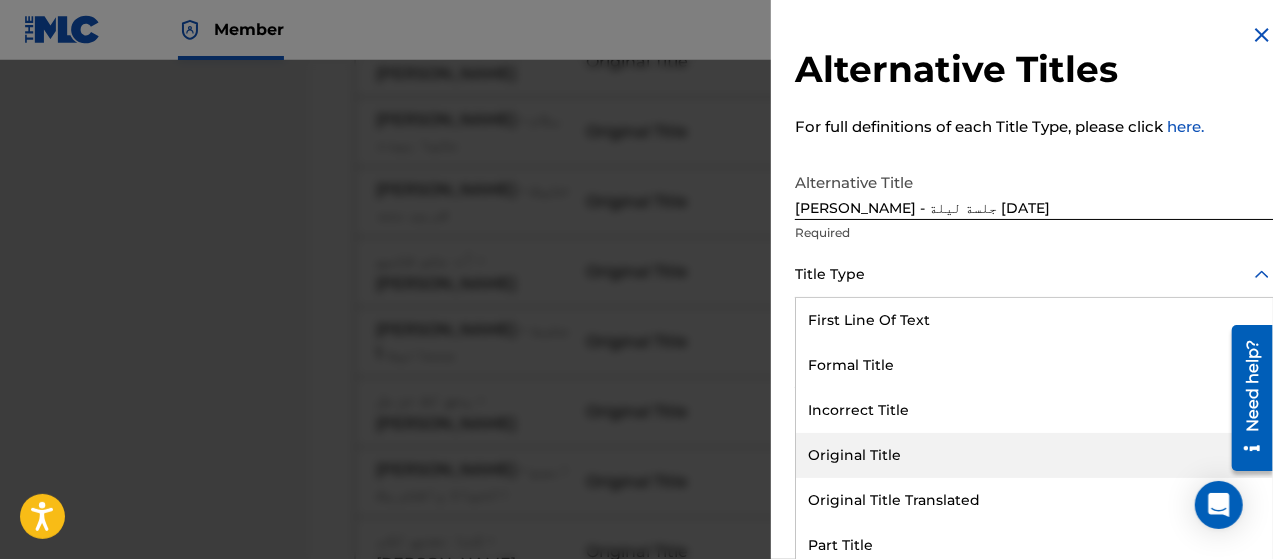 drag, startPoint x: 902, startPoint y: 443, endPoint x: 917, endPoint y: 415, distance: 31.764761 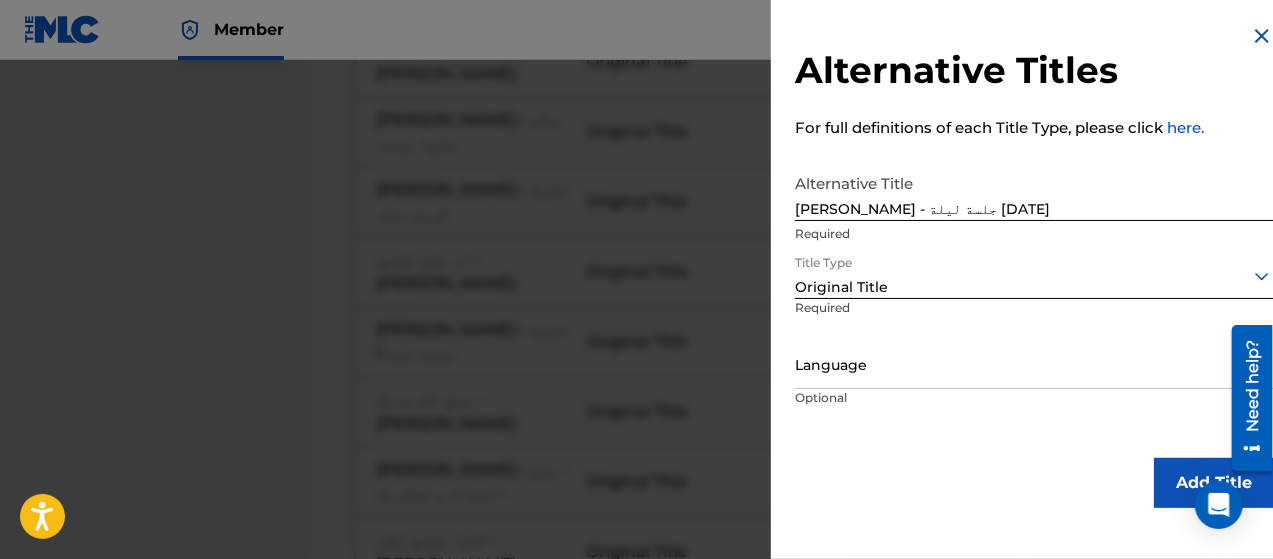 click on "Required" at bounding box center [871, 321] 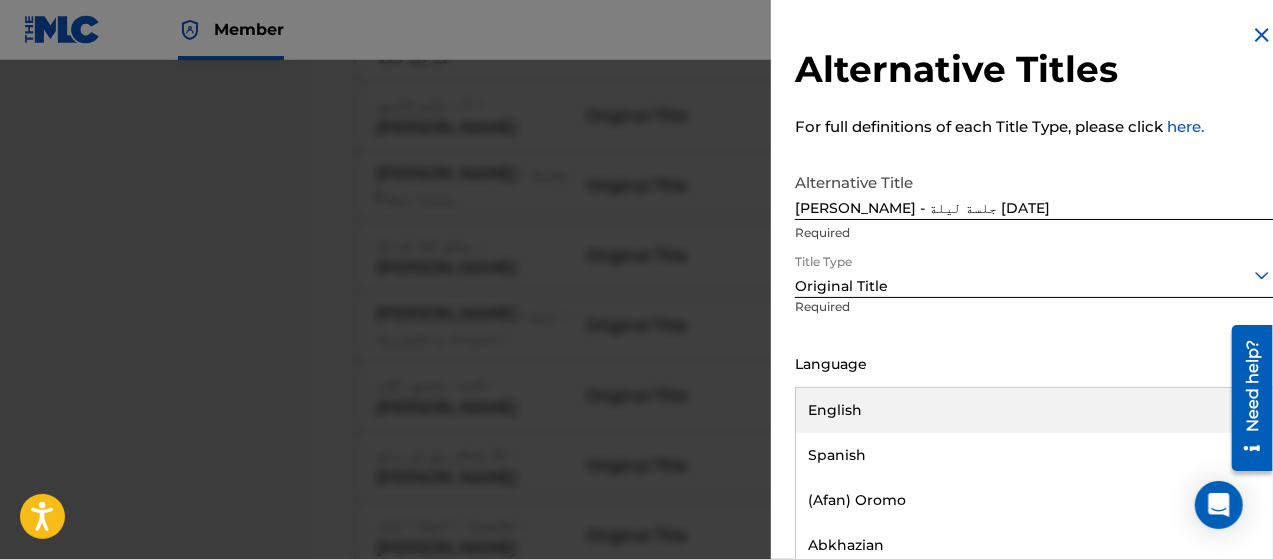 scroll, scrollTop: 1323, scrollLeft: 0, axis: vertical 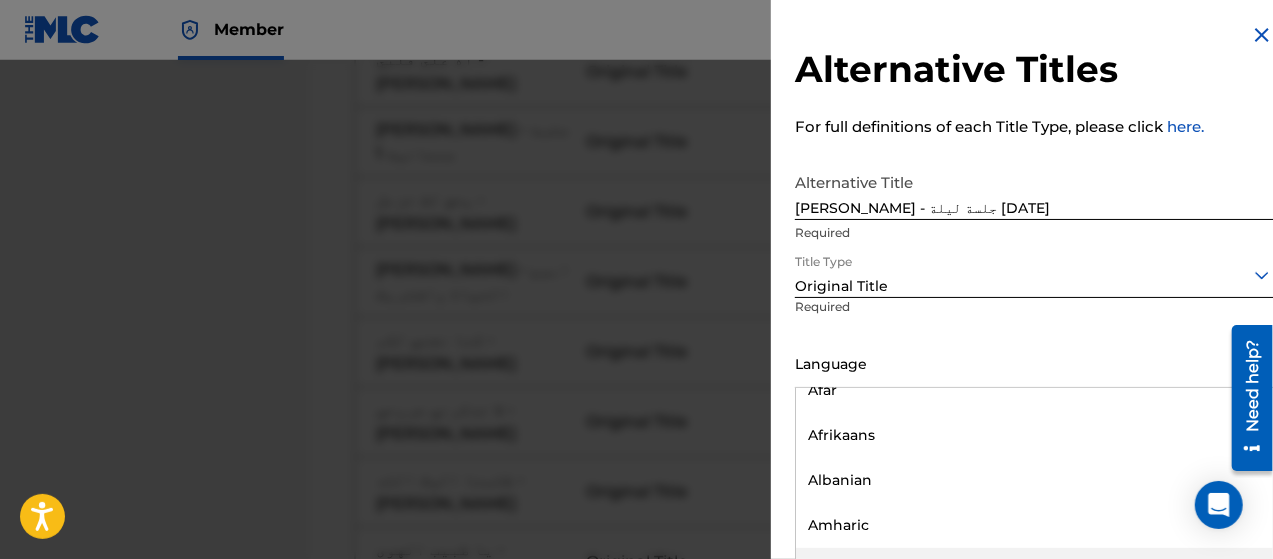 click on "Arabic" at bounding box center (1034, 570) 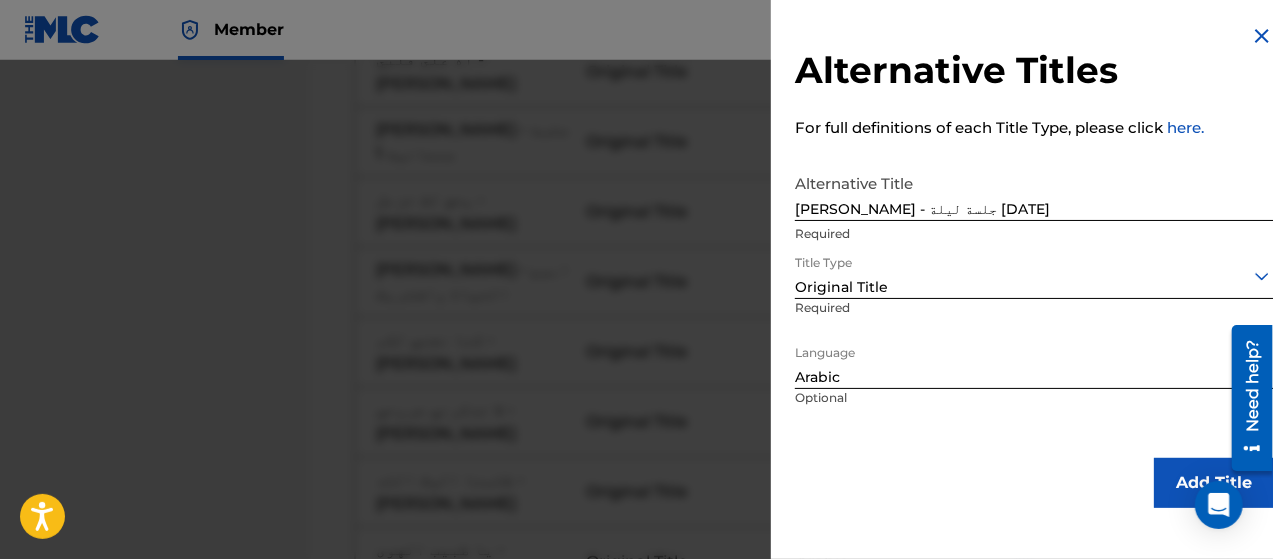 scroll, scrollTop: 0, scrollLeft: 0, axis: both 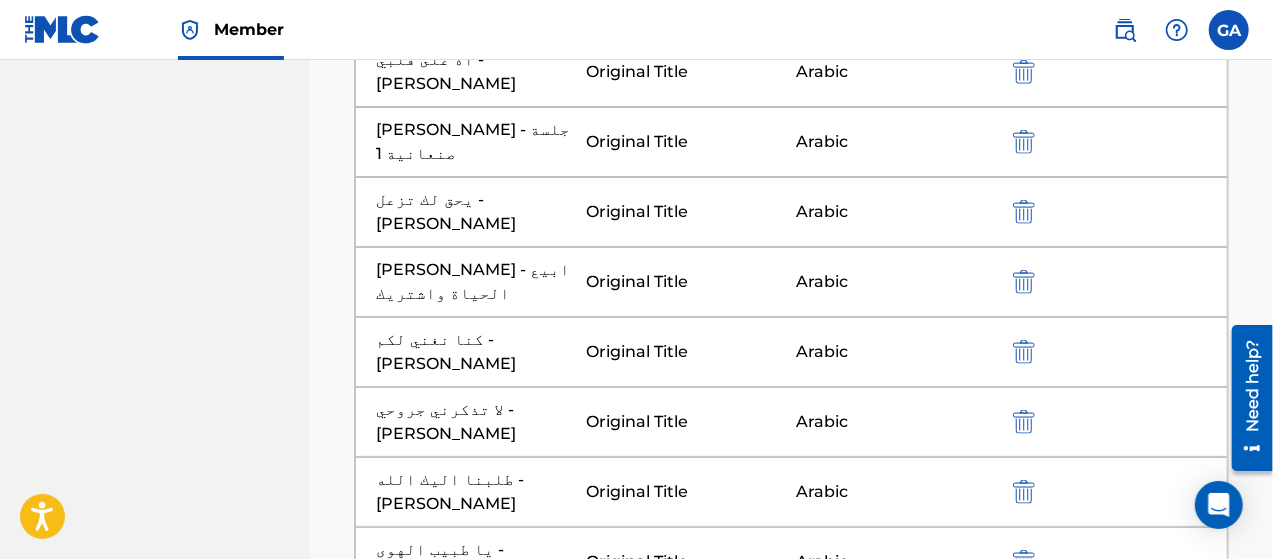 click at bounding box center (792, 742) 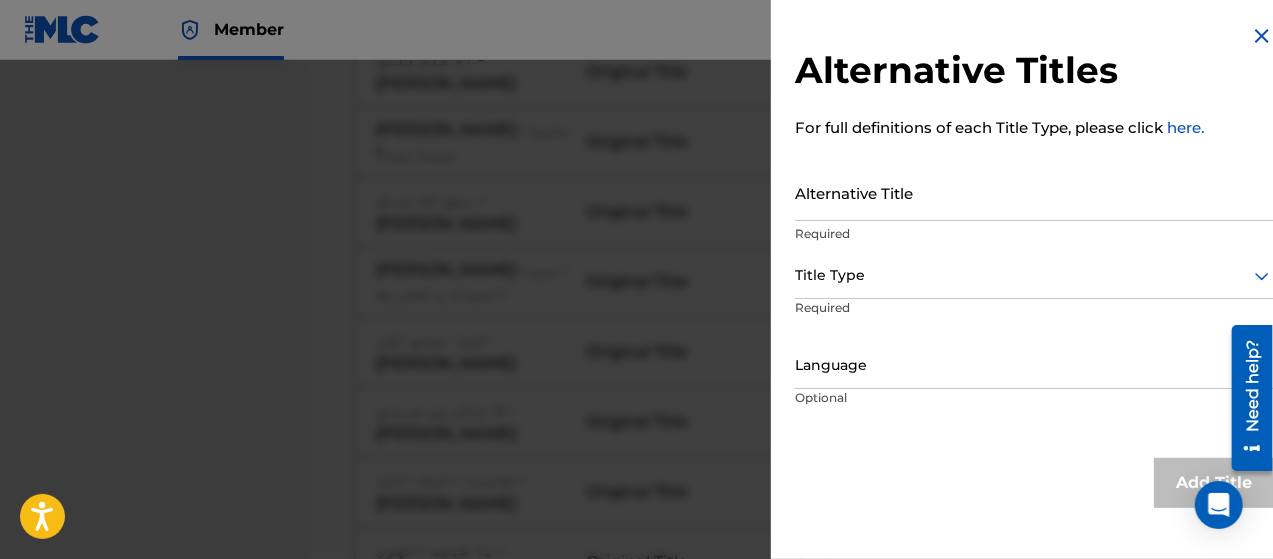 click on "Alternative Title" at bounding box center [1034, 192] 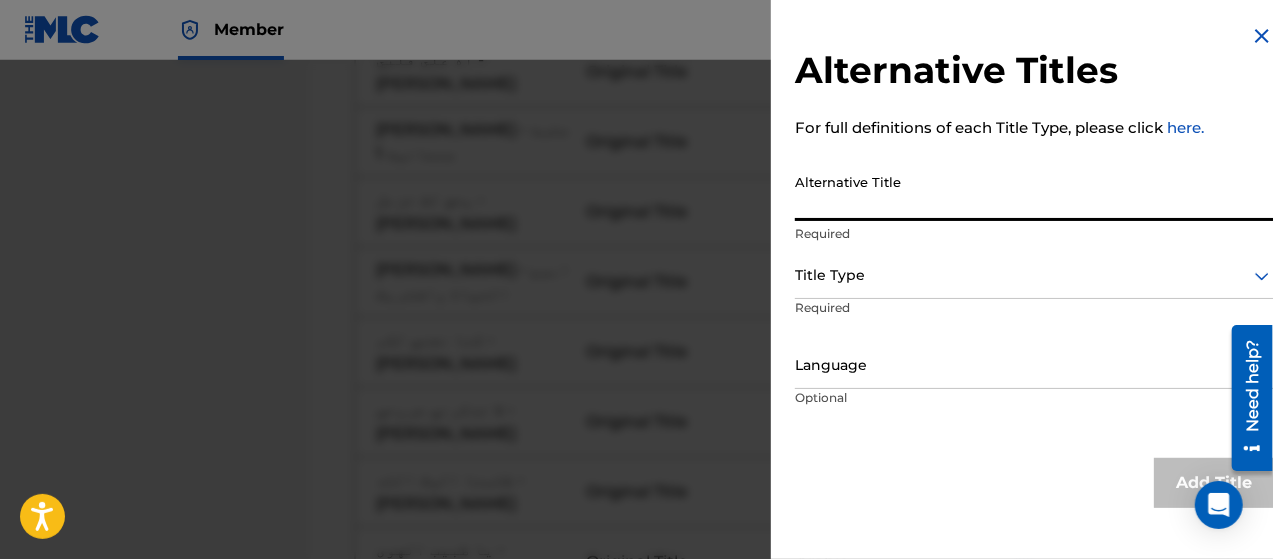 paste on "[PERSON_NAME] - لا يجيلي ولا أجيك" 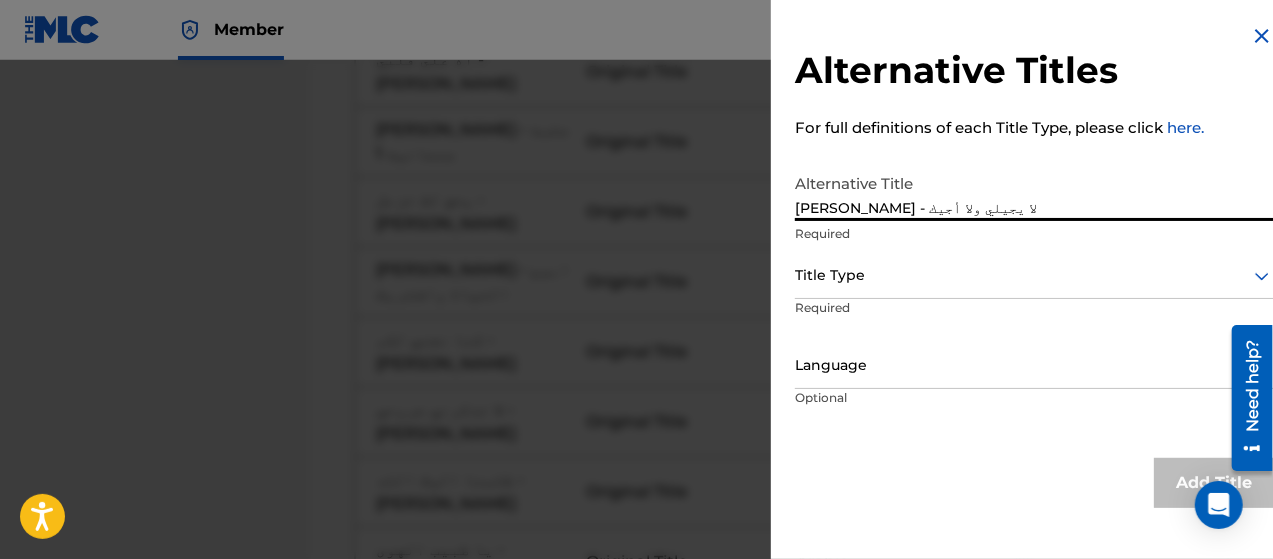 type on "[PERSON_NAME] - لا يجيلي ولا أجيك" 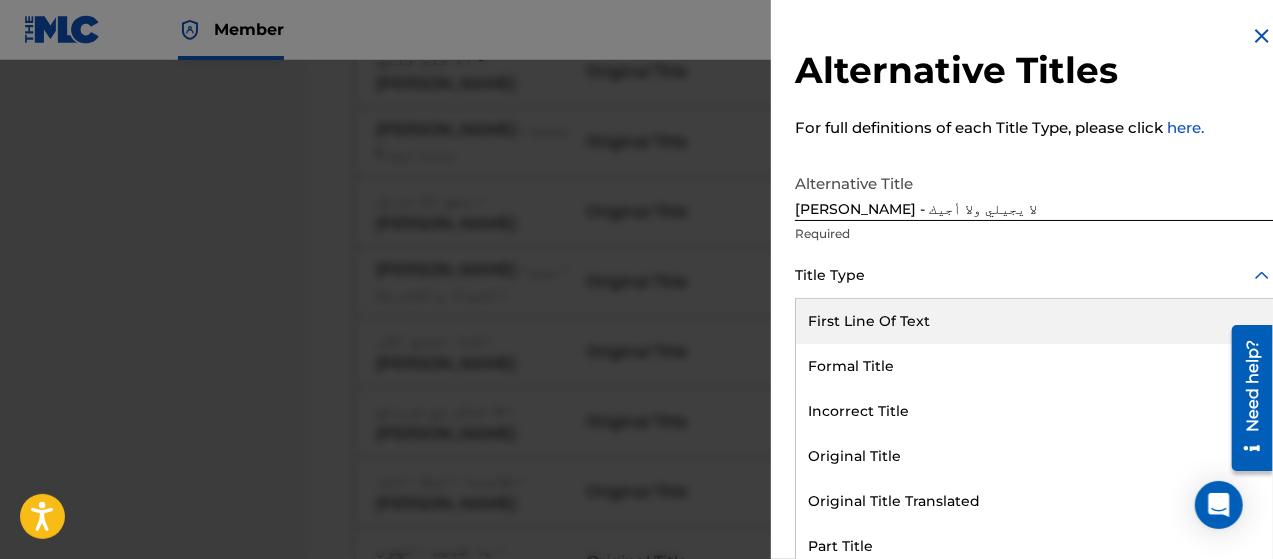 scroll, scrollTop: 16, scrollLeft: 0, axis: vertical 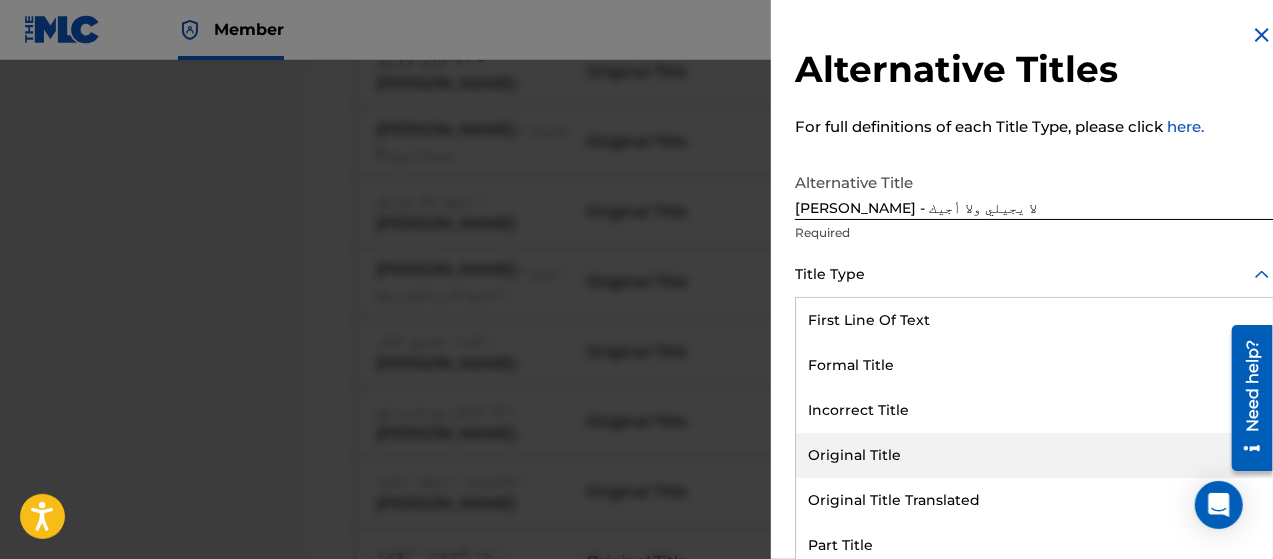click on "Original Title" at bounding box center [1034, 455] 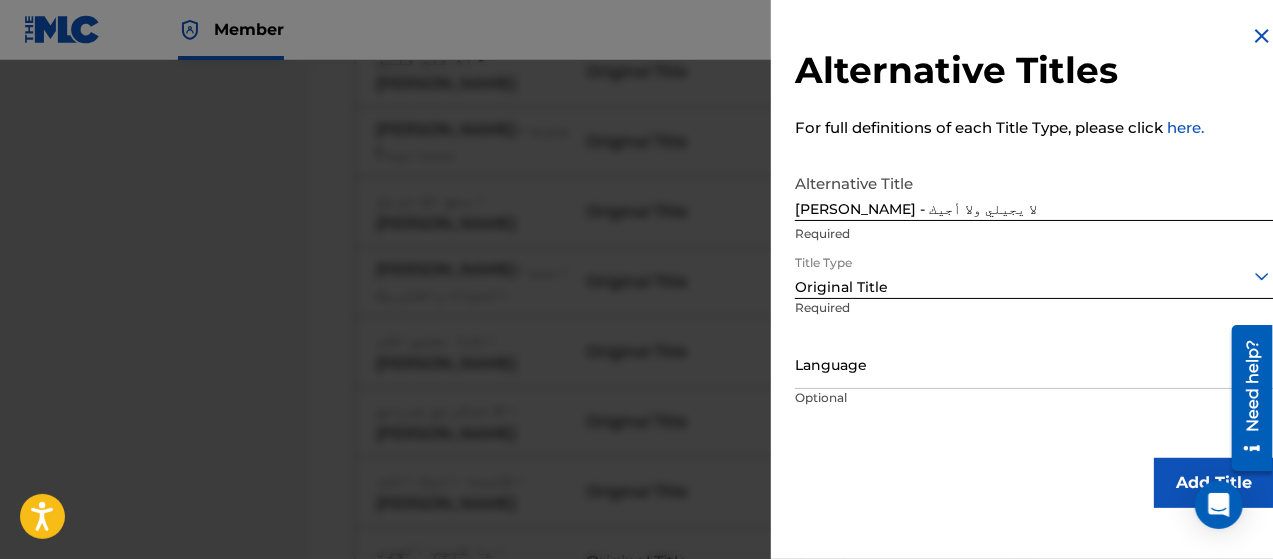 click on "Language" at bounding box center (1034, 366) 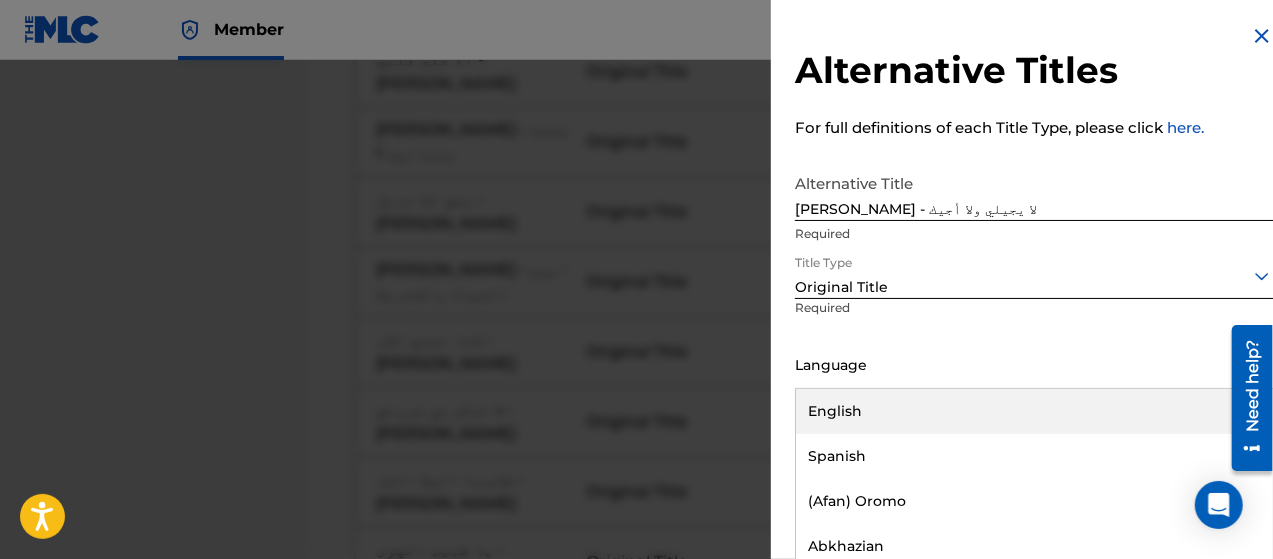 scroll, scrollTop: 16, scrollLeft: 0, axis: vertical 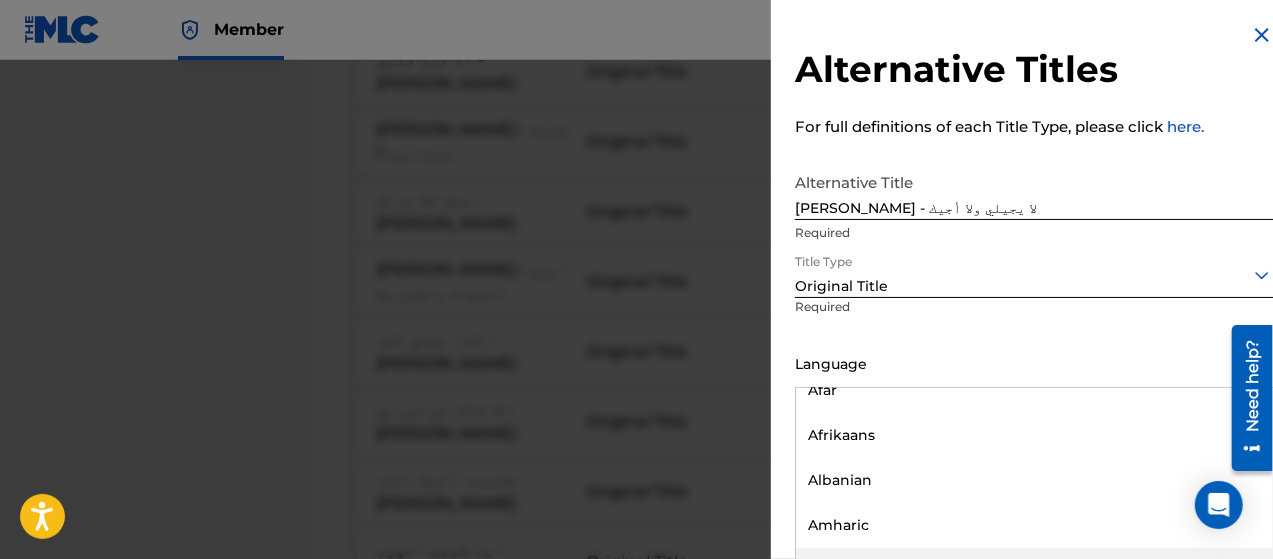 click on "Arabic" at bounding box center [1034, 570] 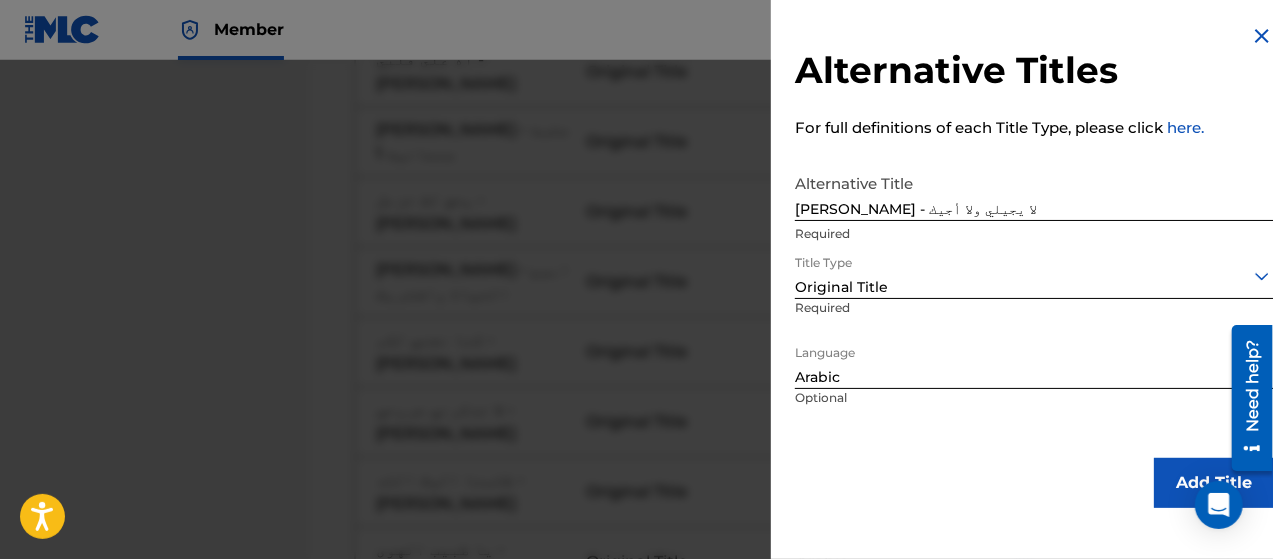 scroll, scrollTop: 0, scrollLeft: 0, axis: both 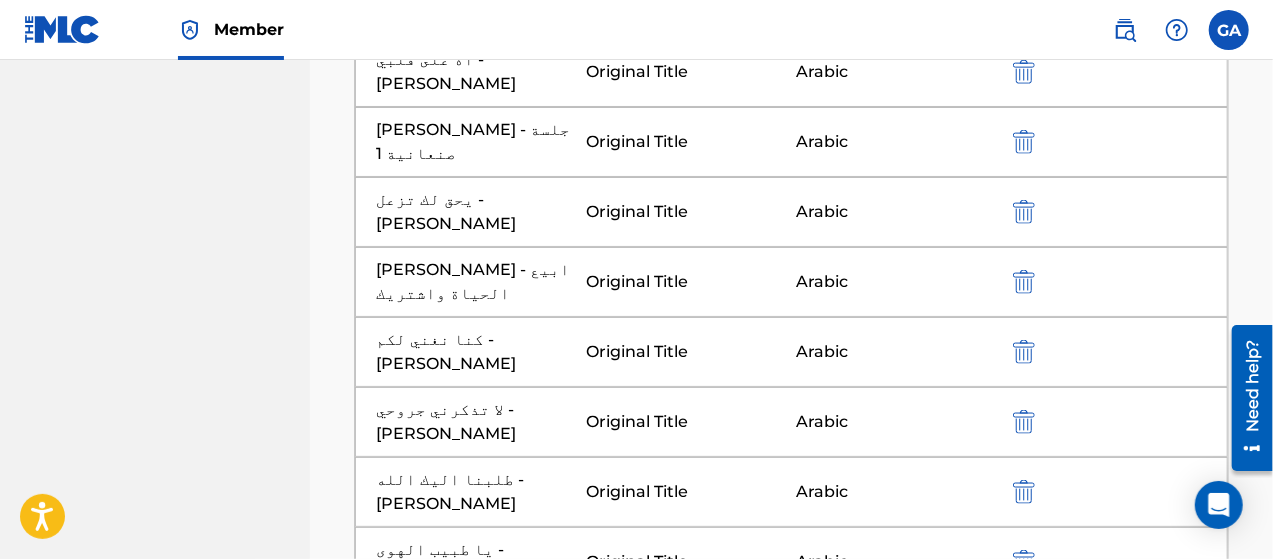 click at bounding box center (792, 812) 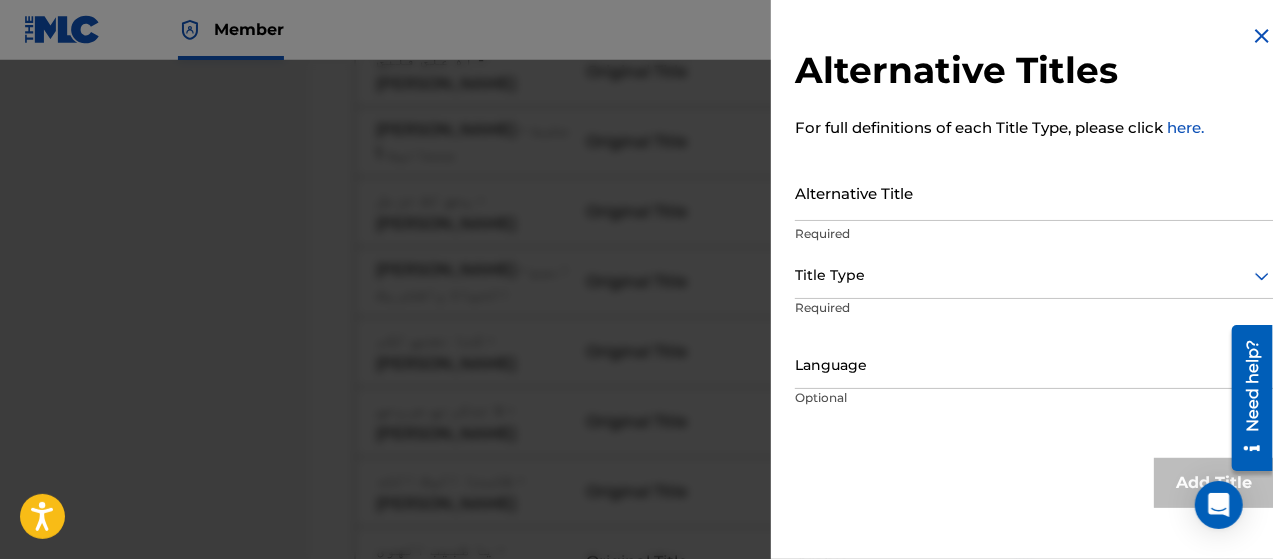 click on "Alternative Title" at bounding box center (1034, 192) 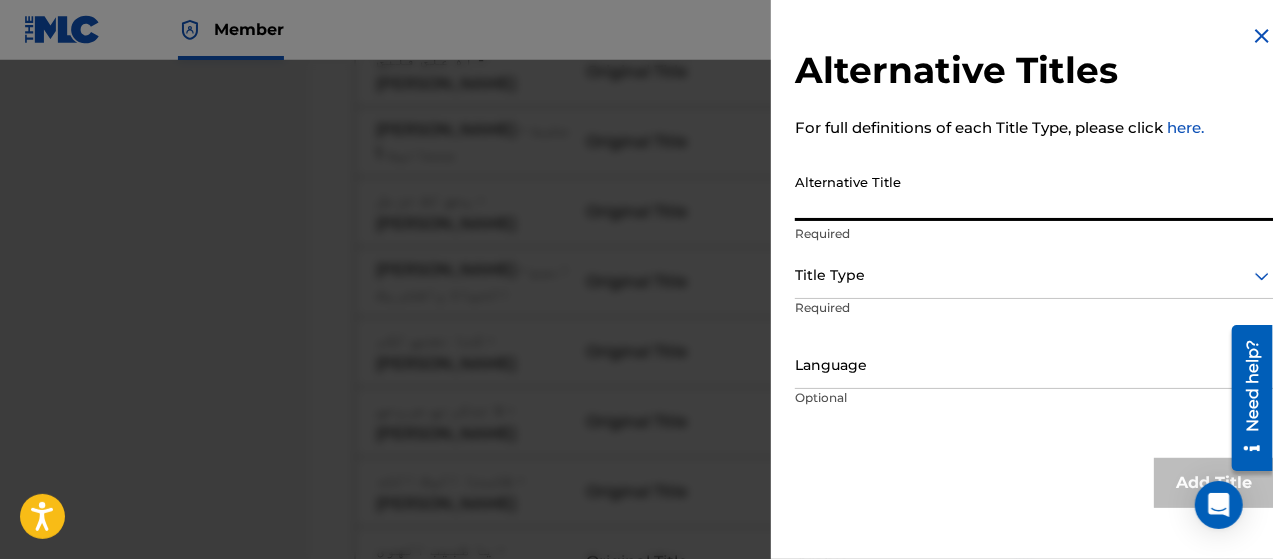paste on "[PERSON_NAME] - شاهد القلب رشيق [GEOGRAPHIC_DATA]" 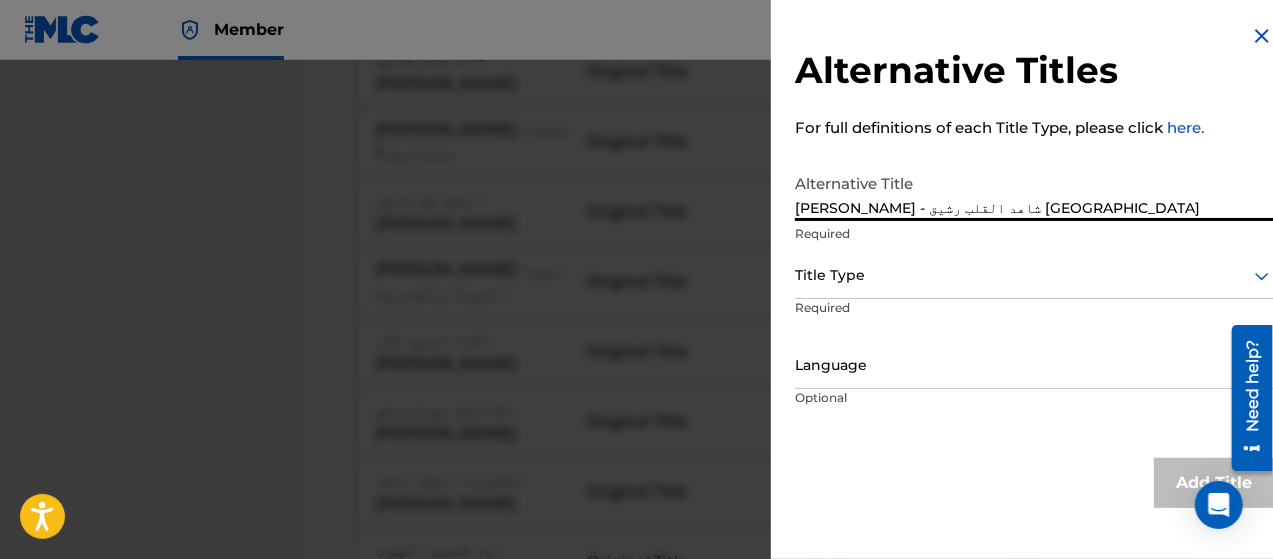 type on "[PERSON_NAME] - شاهد القلب رشيق [GEOGRAPHIC_DATA]" 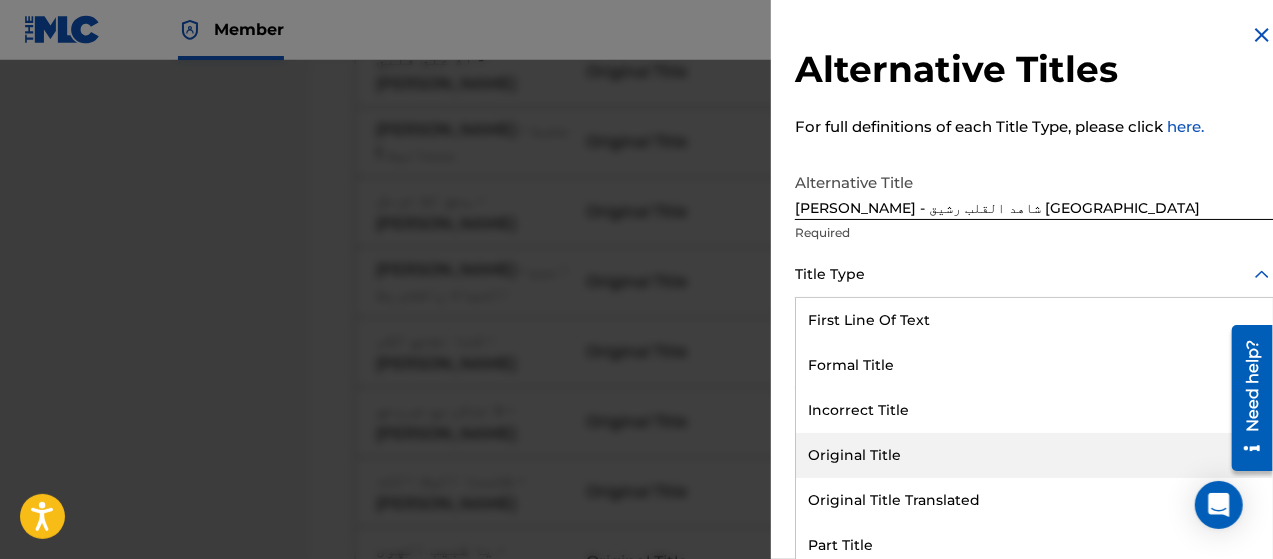 click on "Original Title" at bounding box center (1034, 455) 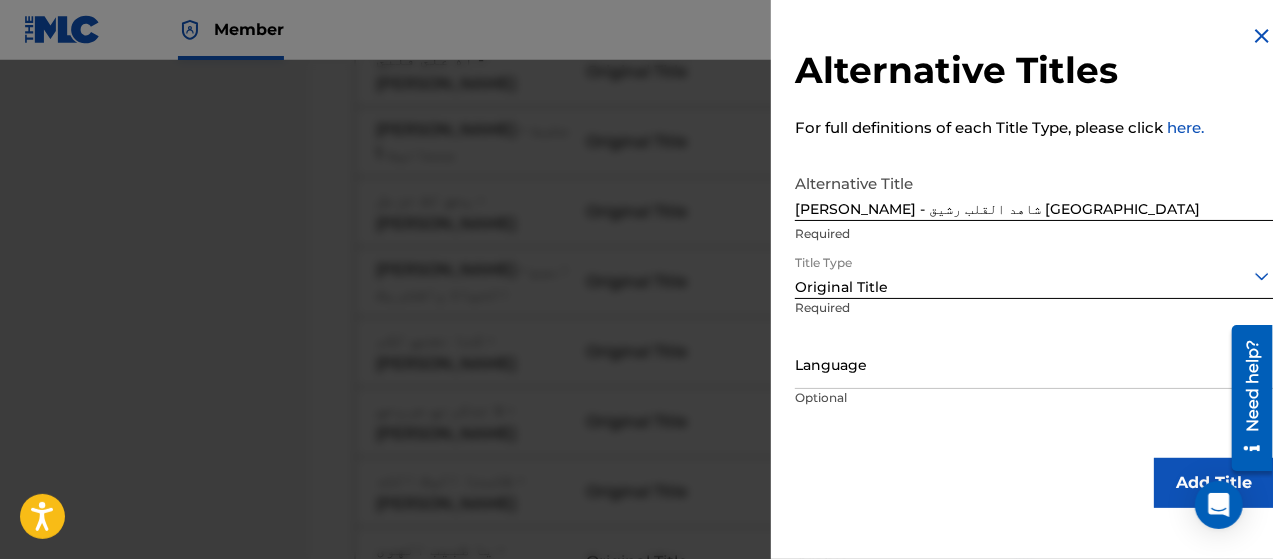 click on "Language" at bounding box center [1034, 366] 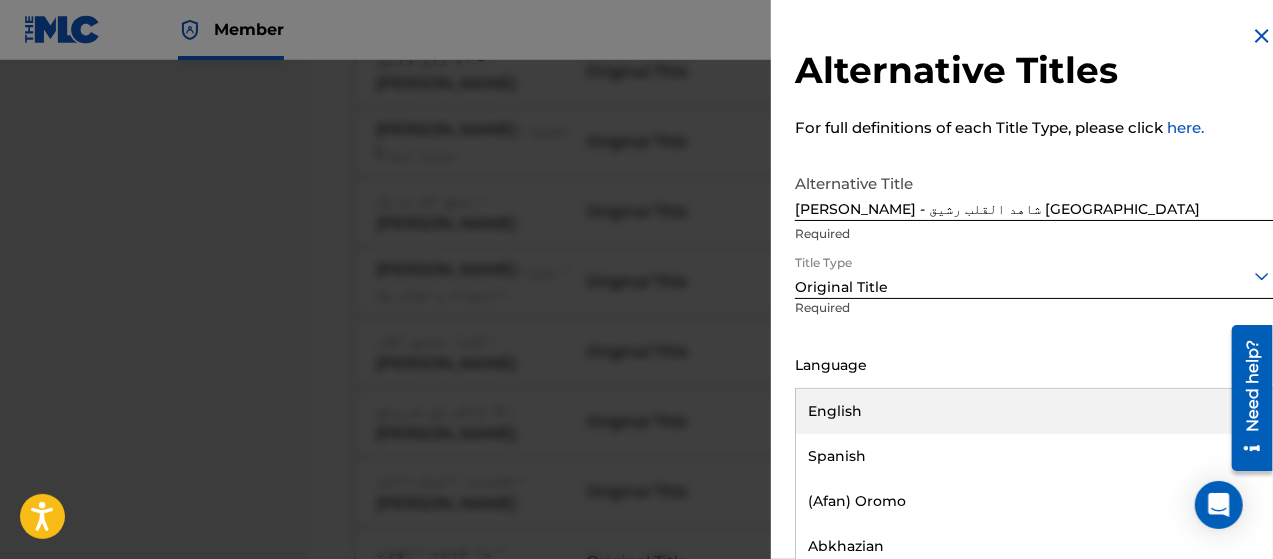scroll, scrollTop: 16, scrollLeft: 0, axis: vertical 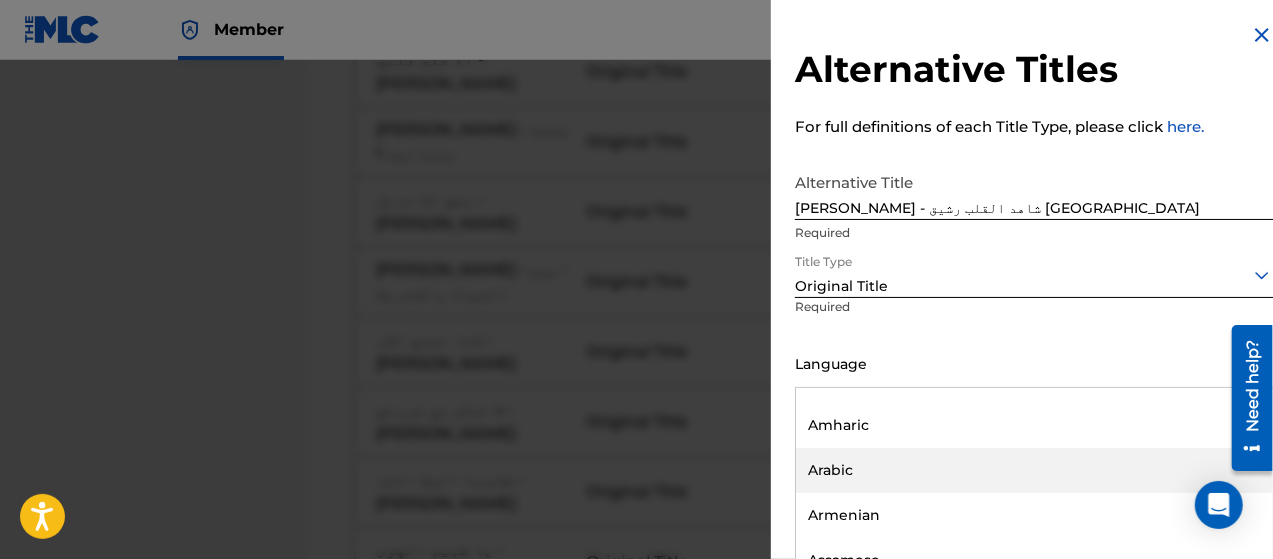click on "Arabic" at bounding box center [1034, 470] 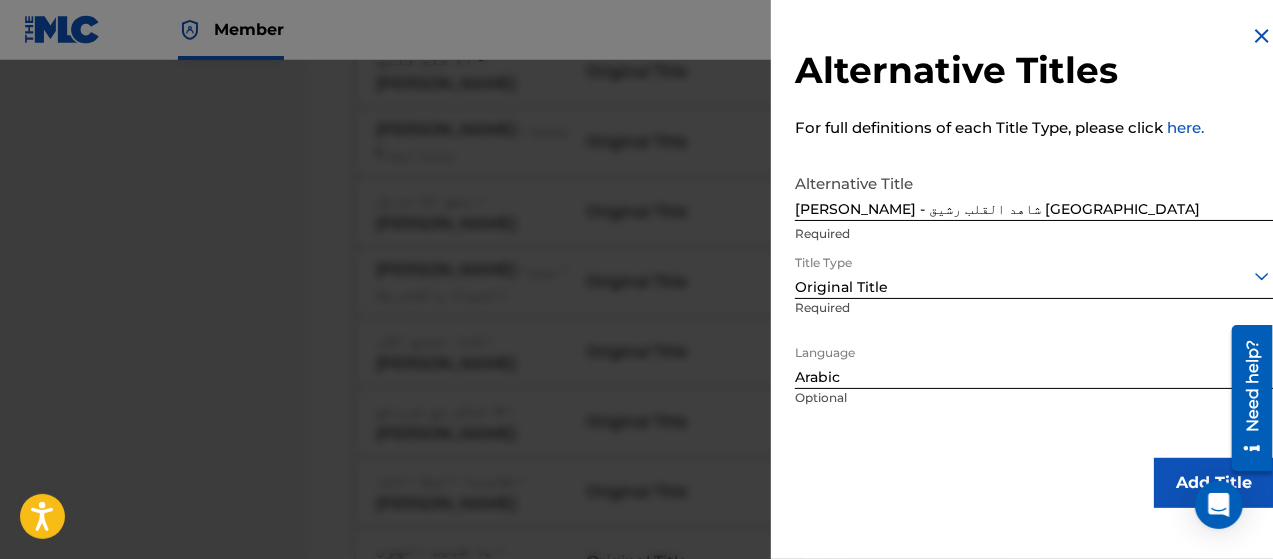 scroll, scrollTop: 0, scrollLeft: 0, axis: both 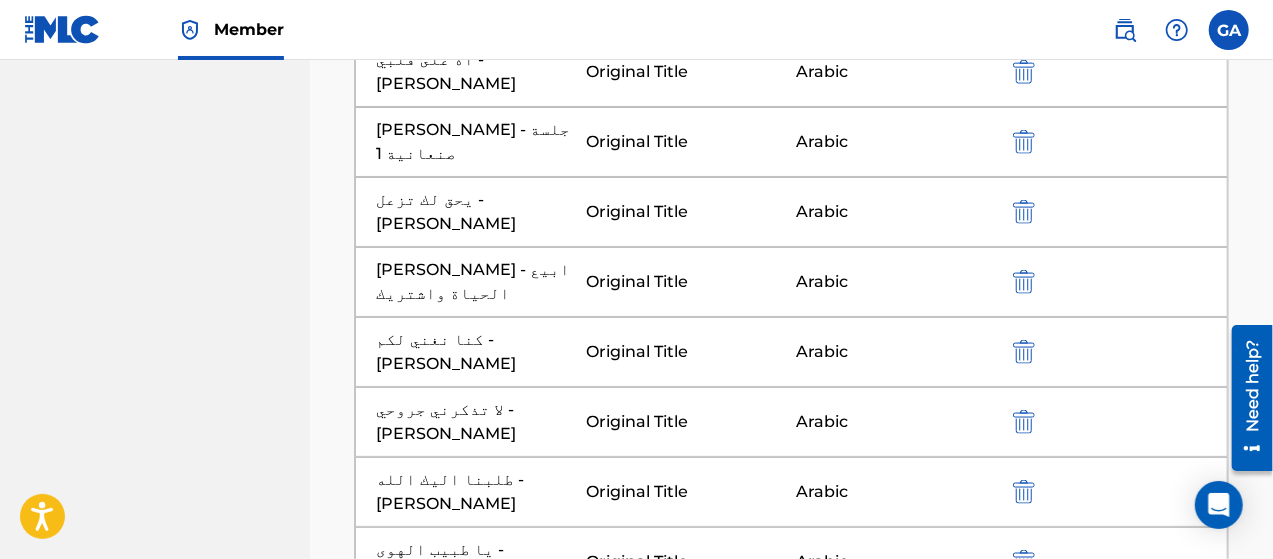 click at bounding box center [792, 906] 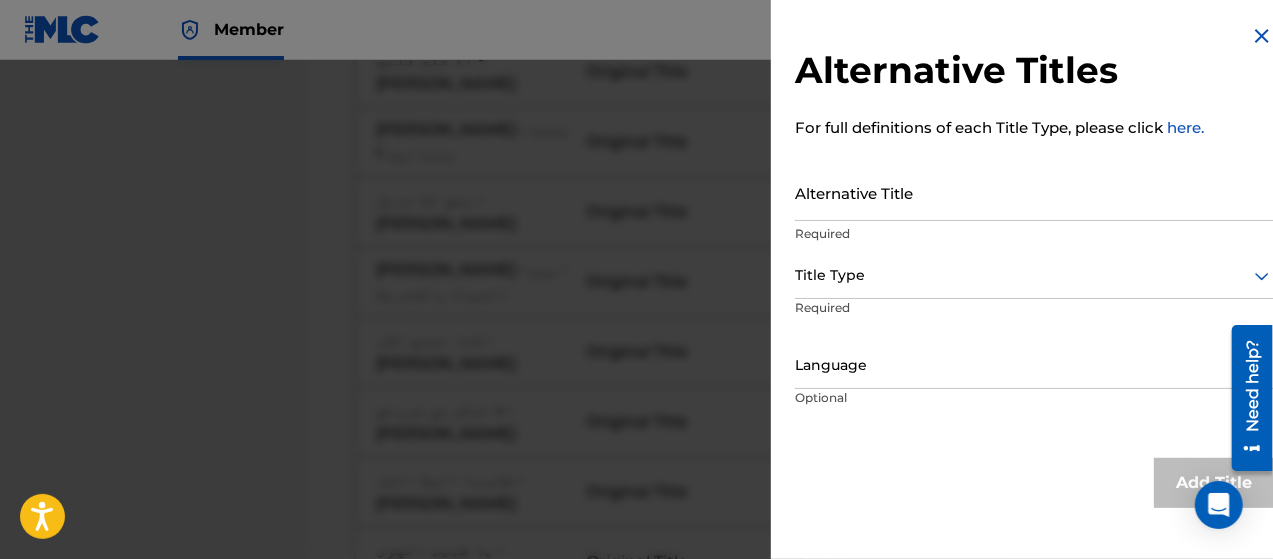 click on "Alternative Title" at bounding box center [1034, 192] 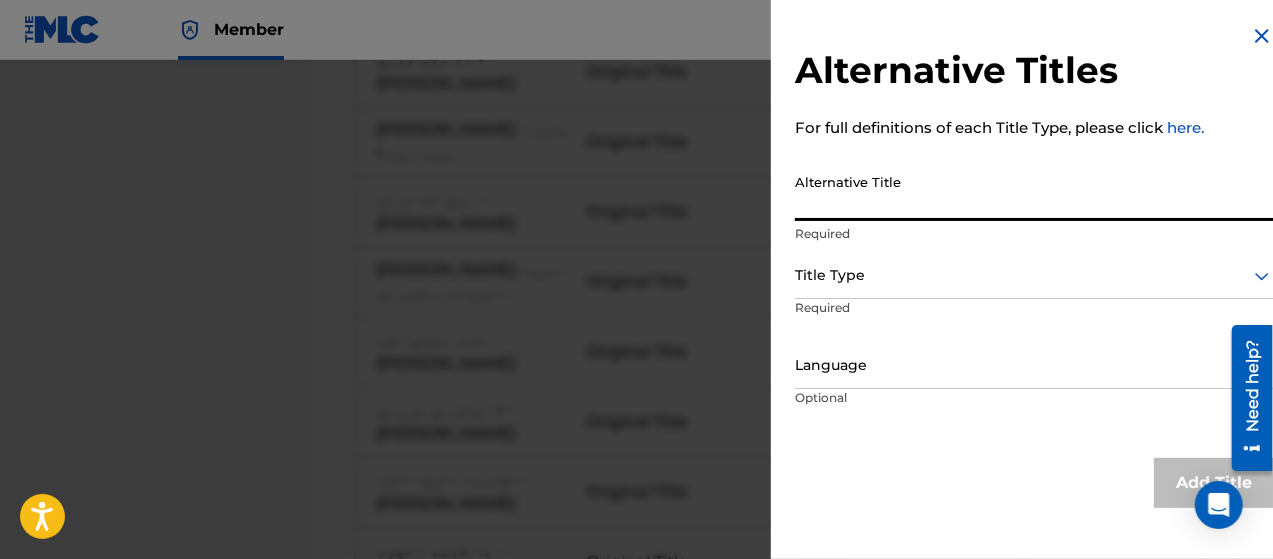paste on "[PERSON_NAME] - يا ونتي الف ونه" 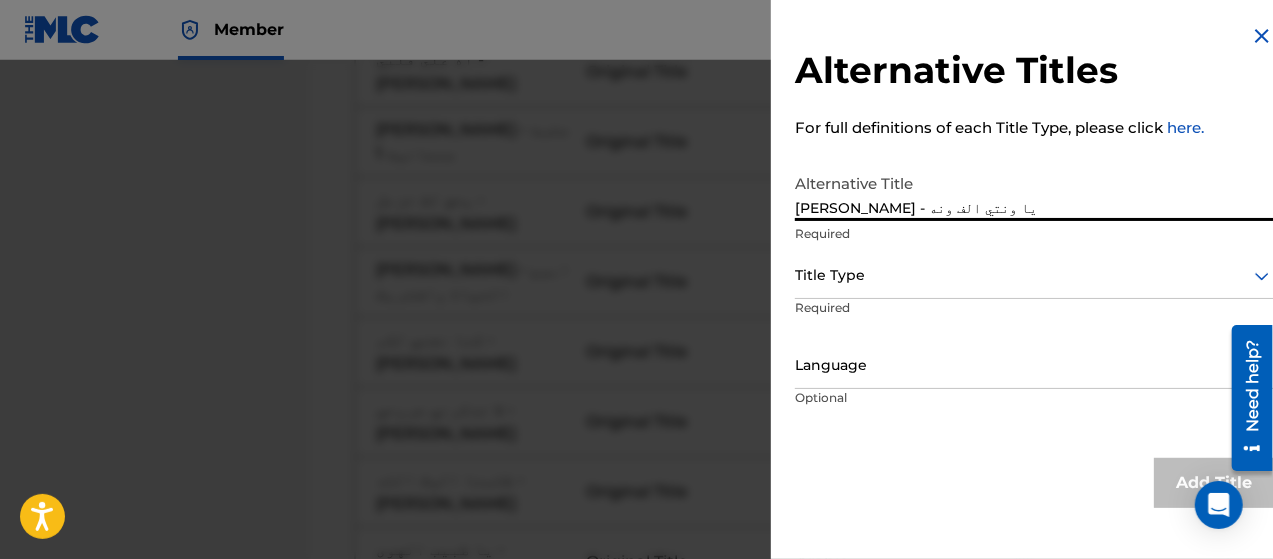 type on "[PERSON_NAME] - يا ونتي الف ونه" 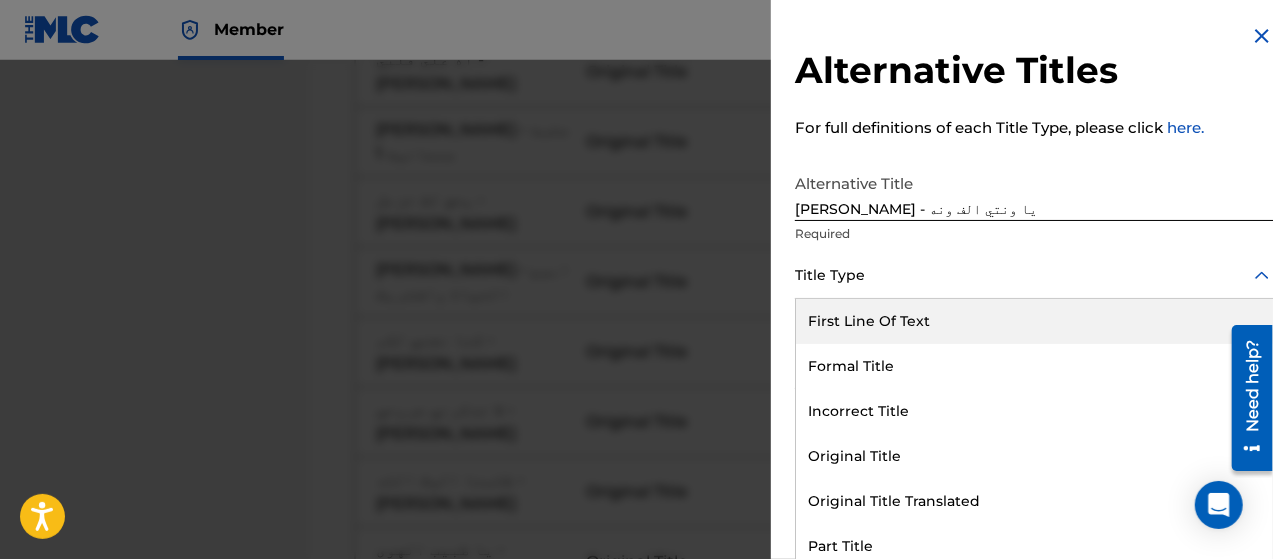 scroll, scrollTop: 16, scrollLeft: 0, axis: vertical 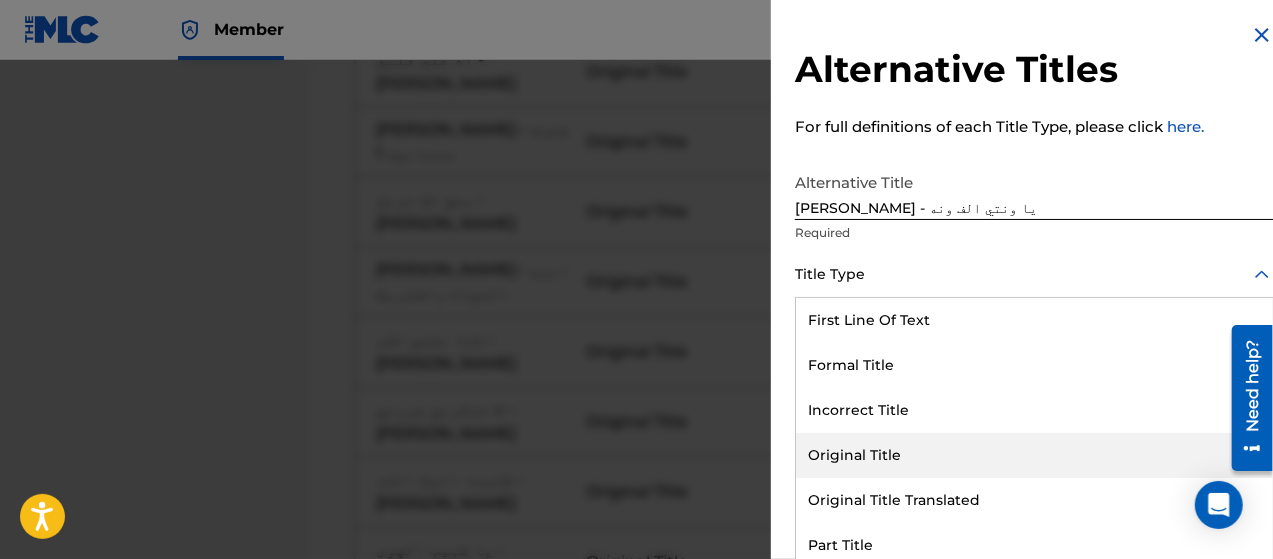 click on "Original Title" at bounding box center (1034, 455) 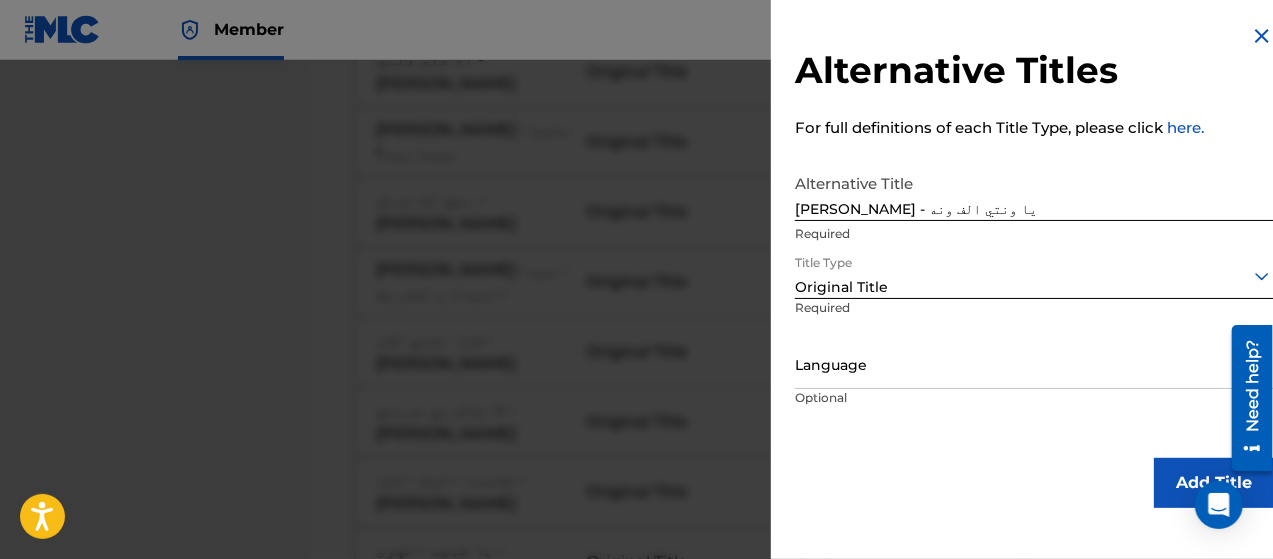 scroll, scrollTop: 0, scrollLeft: 0, axis: both 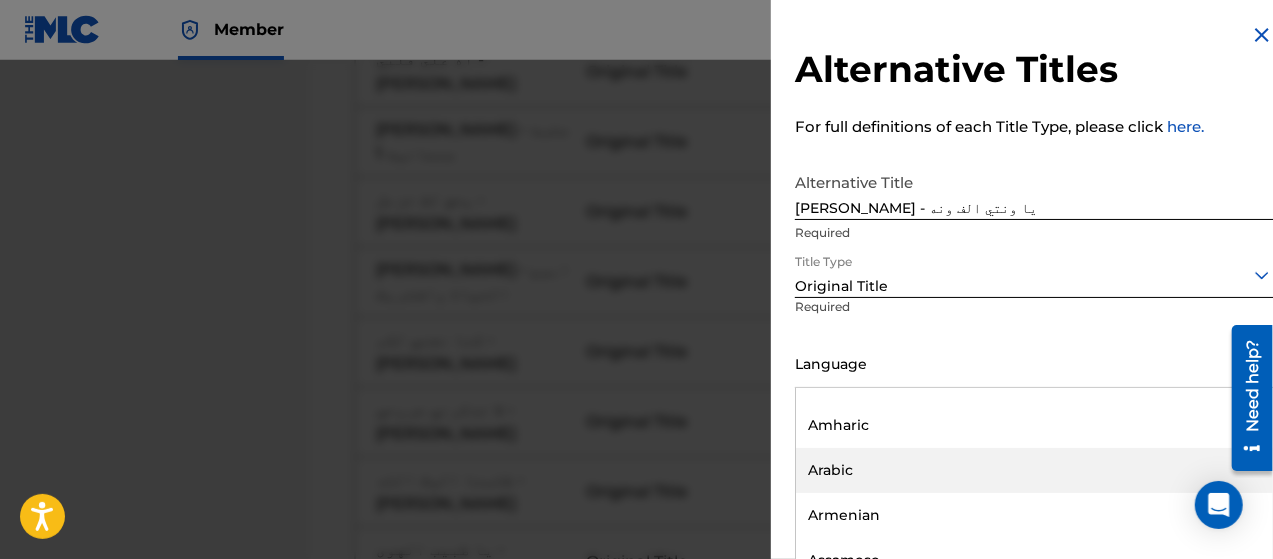 click on "Arabic" at bounding box center [1034, 470] 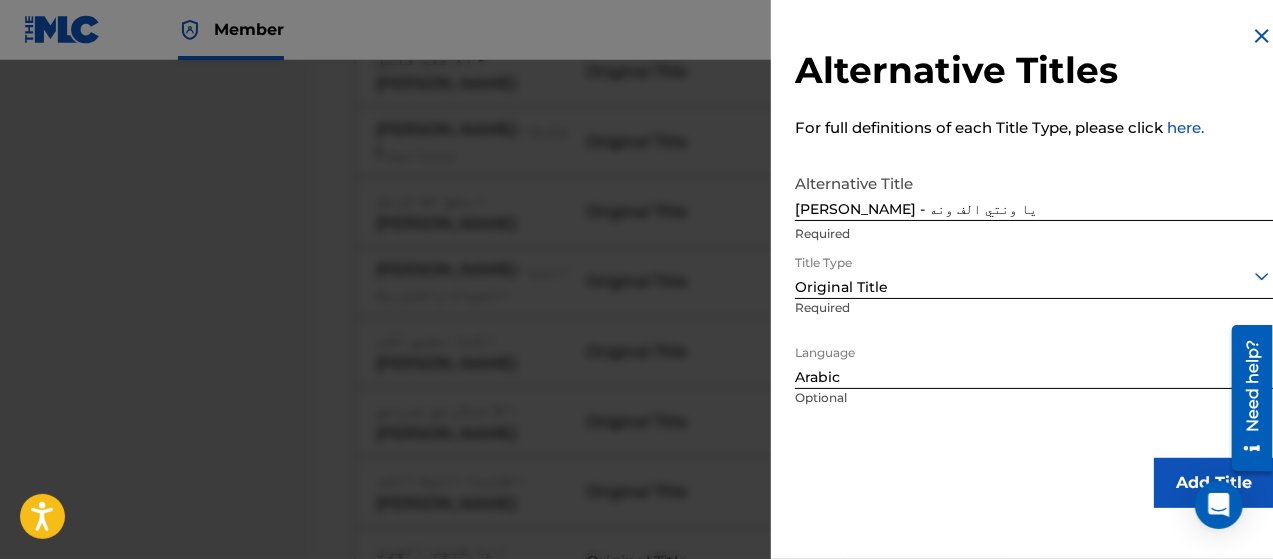 scroll, scrollTop: 0, scrollLeft: 0, axis: both 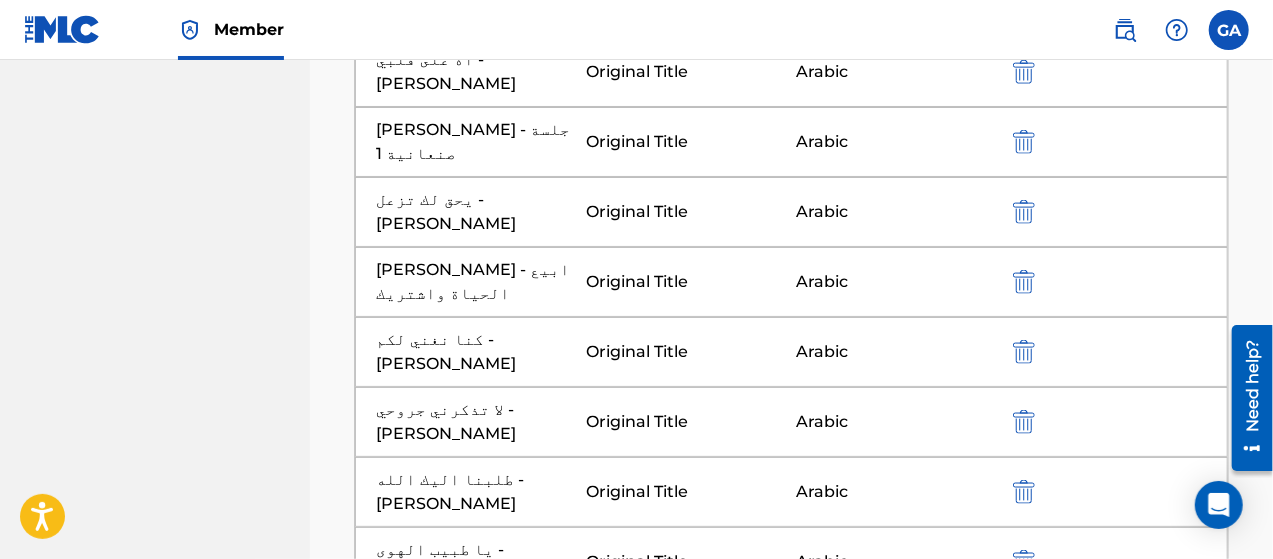 click at bounding box center (792, 976) 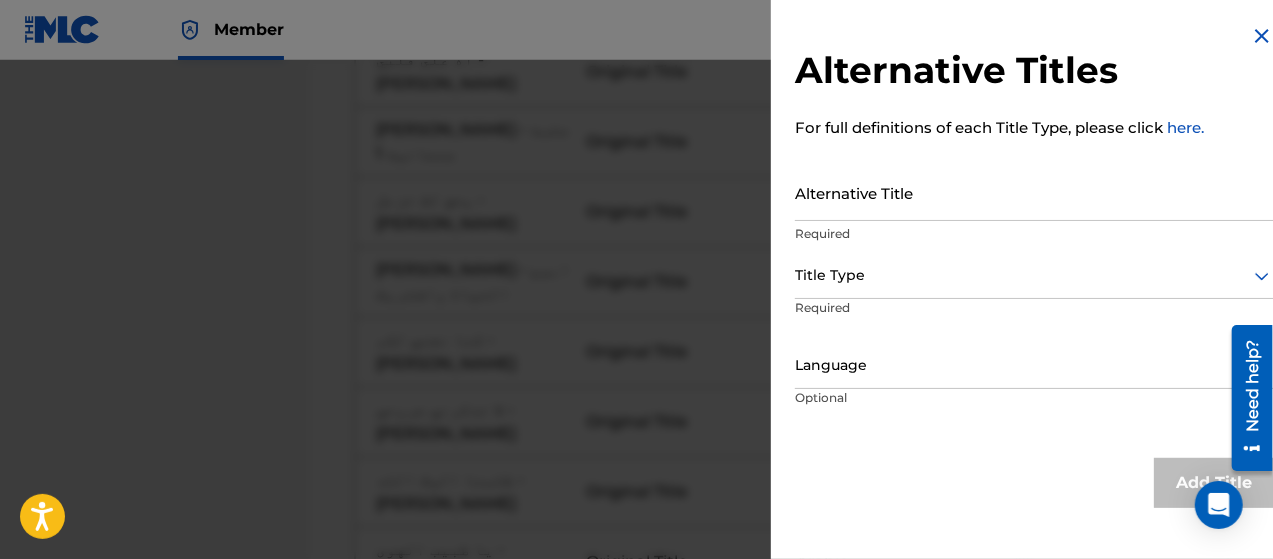 click on "Alternative Title" at bounding box center (1034, 192) 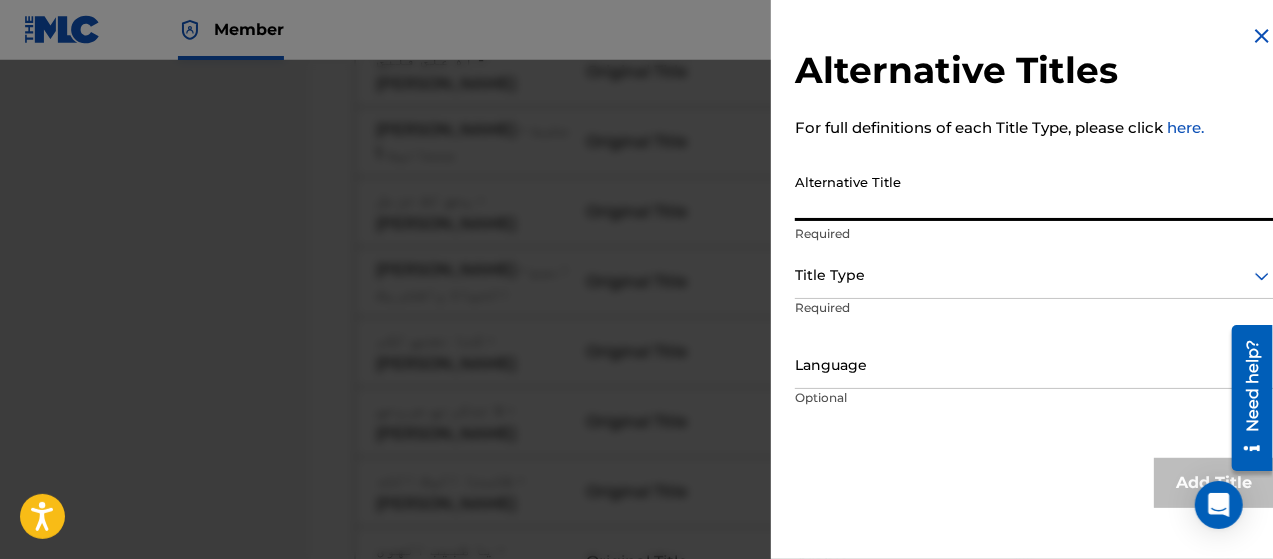 click on "Alternative Title" at bounding box center [1034, 192] 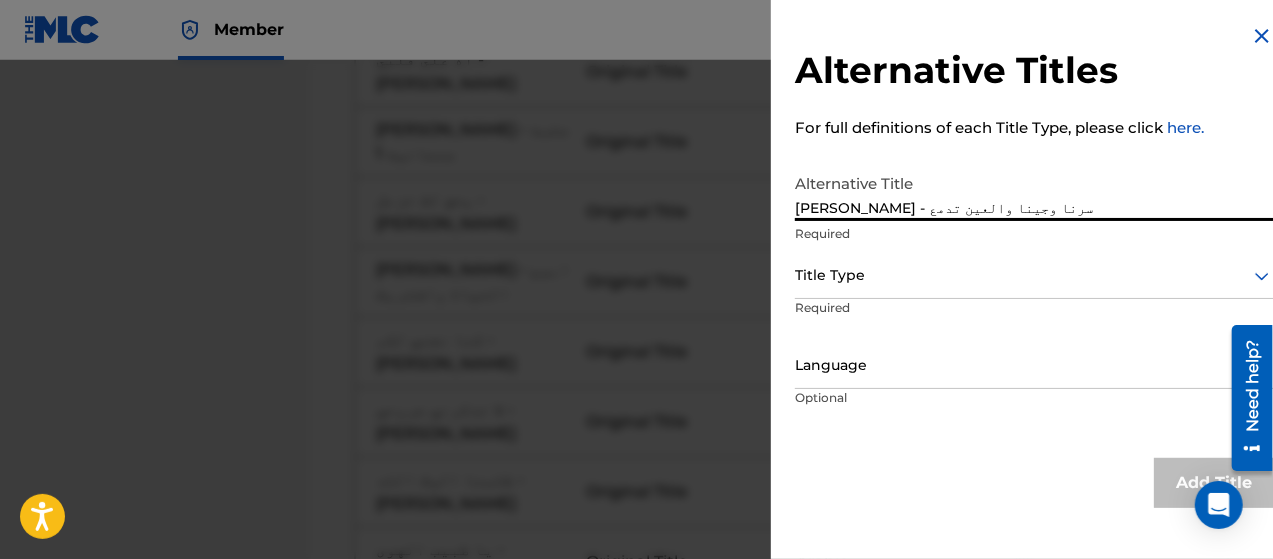 type on "[PERSON_NAME] - سرنا وجينا والعين تدمع" 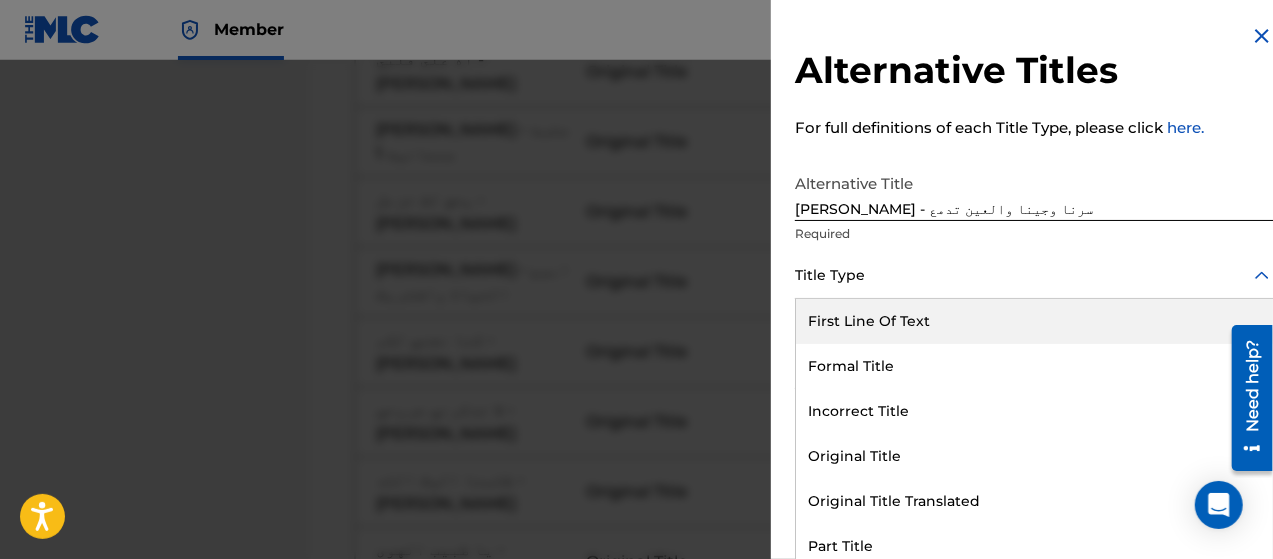 scroll, scrollTop: 16, scrollLeft: 0, axis: vertical 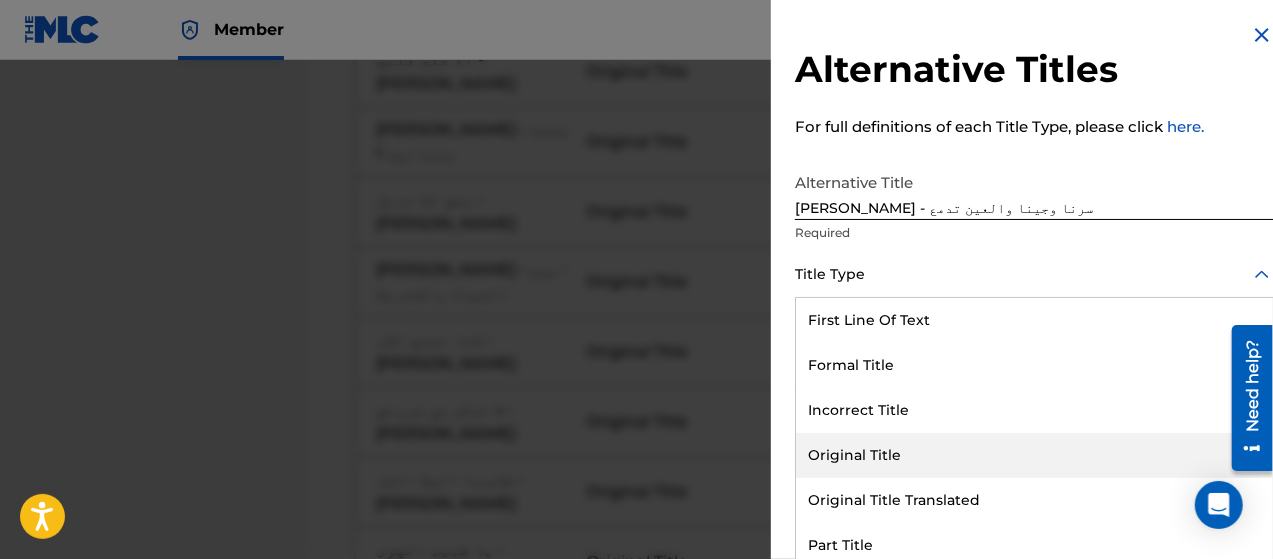 click on "Original Title" at bounding box center [1034, 455] 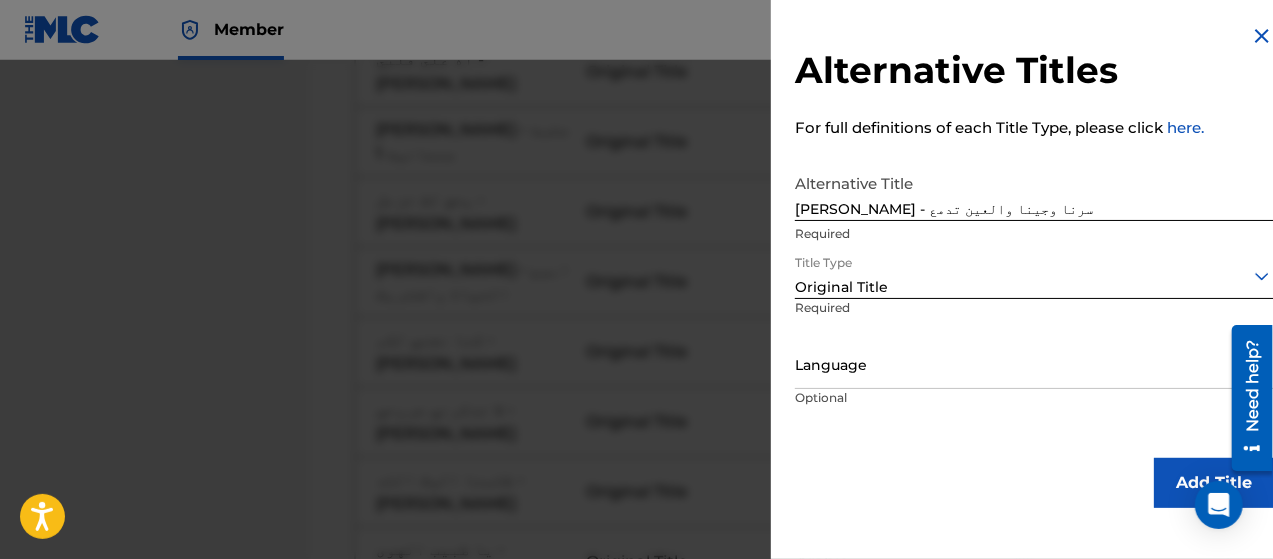scroll, scrollTop: 0, scrollLeft: 0, axis: both 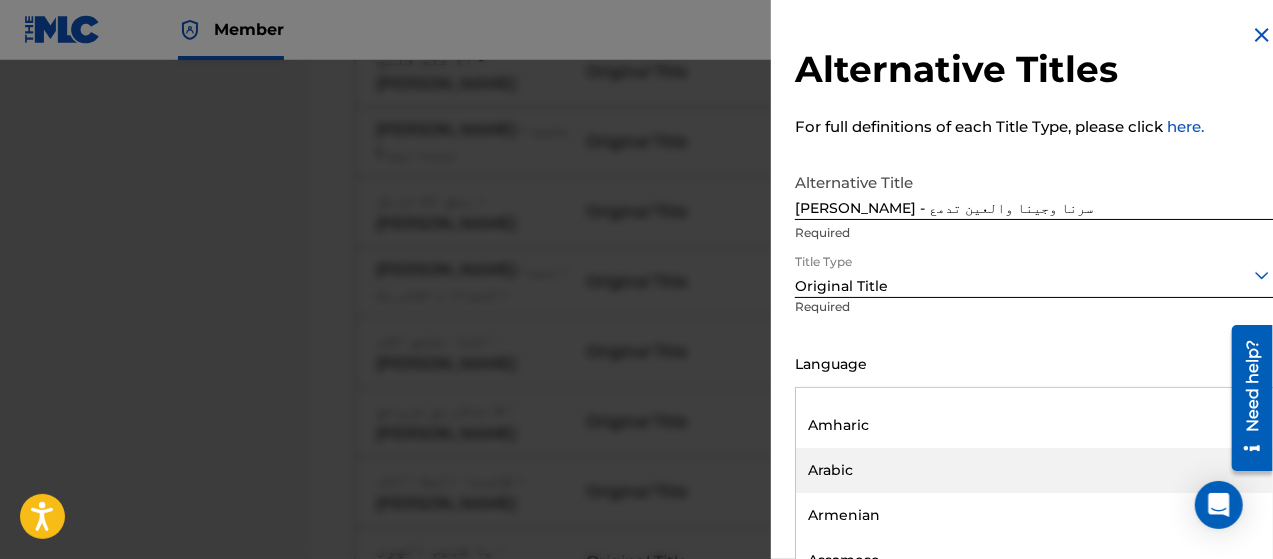 click on "Arabic" at bounding box center (1034, 470) 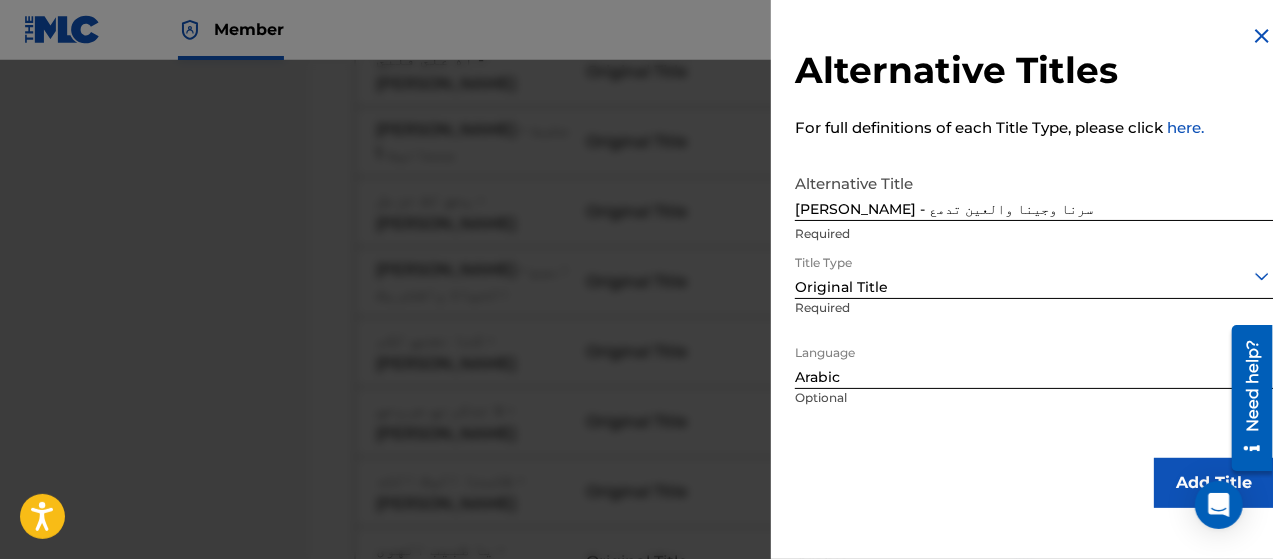 scroll, scrollTop: 0, scrollLeft: 0, axis: both 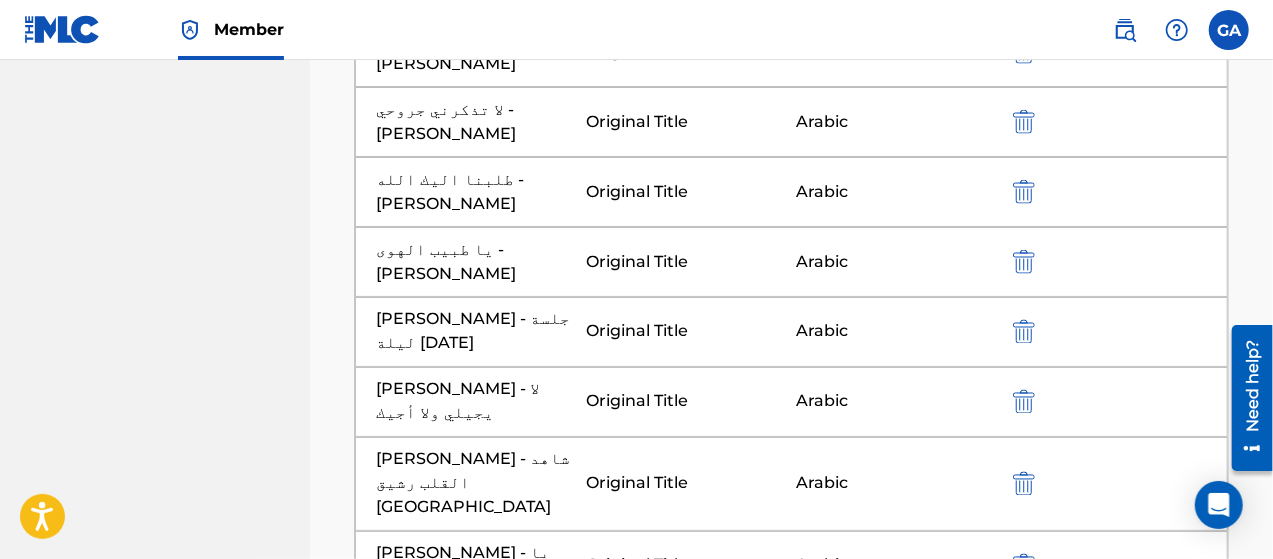 click at bounding box center (792, 746) 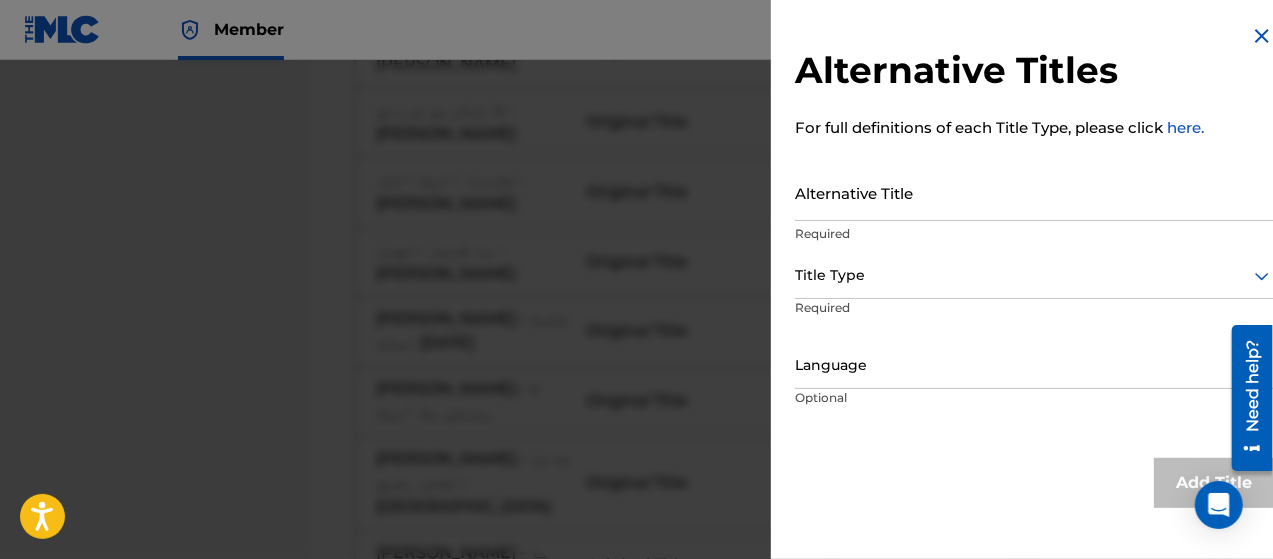 click on "Alternative Title" at bounding box center (1034, 192) 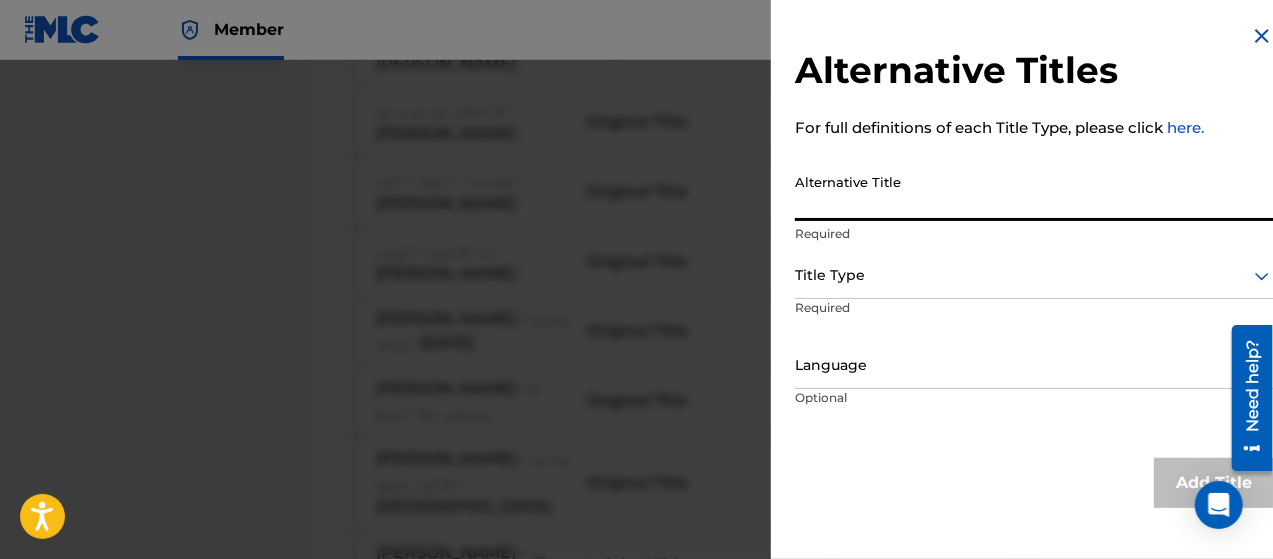 paste on "في قلبي طبيعة عوجاء - [PERSON_NAME]" 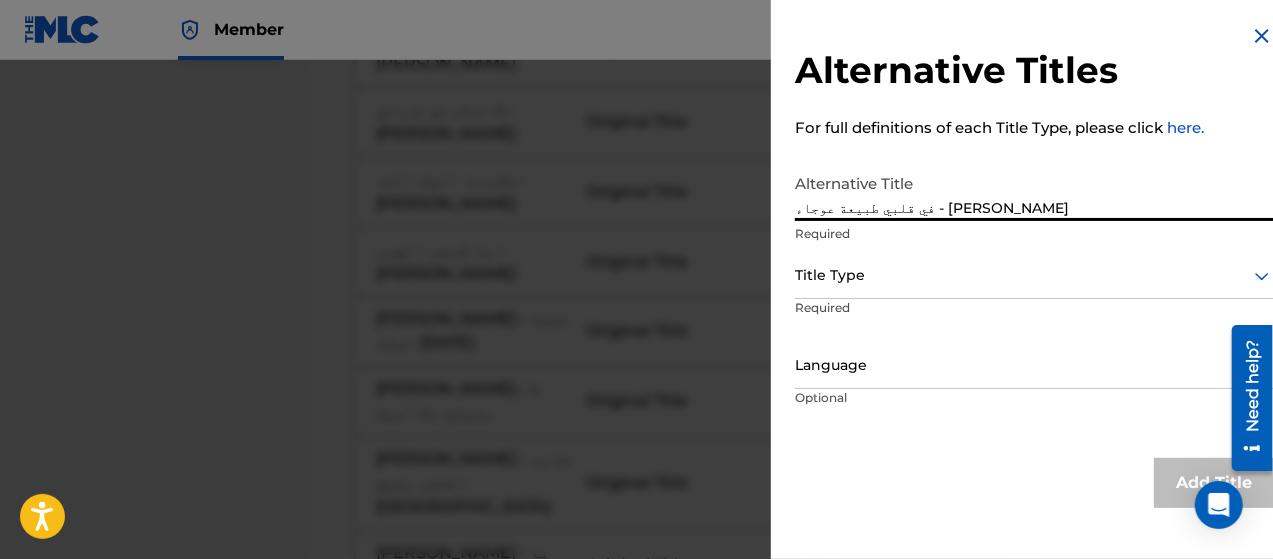 type on "في قلبي طبيعة عوجاء - [PERSON_NAME]" 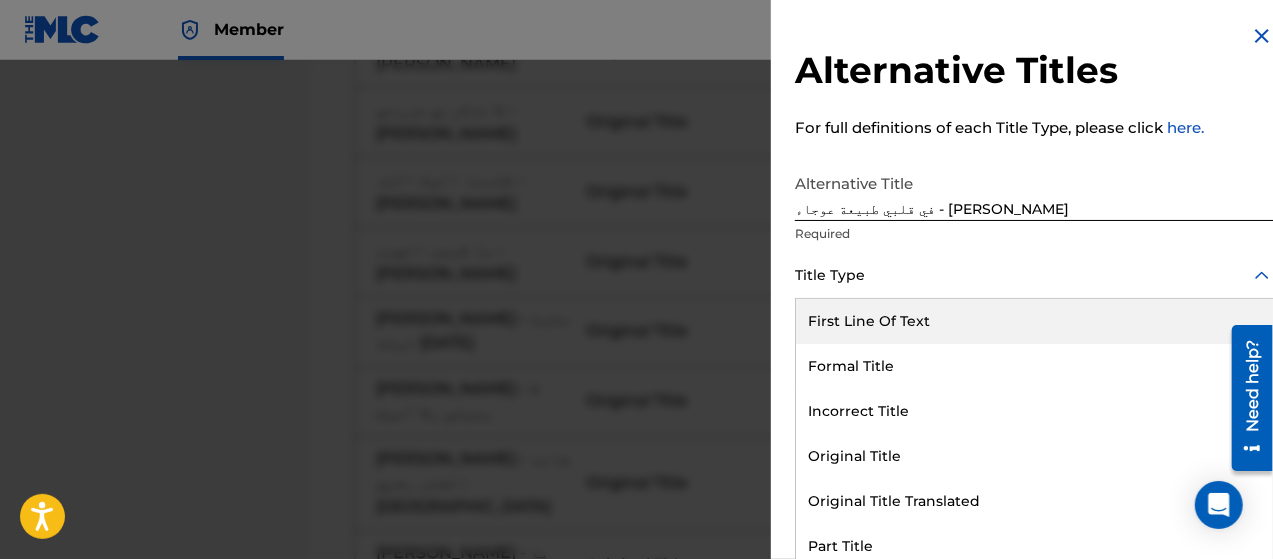 click at bounding box center (1034, 275) 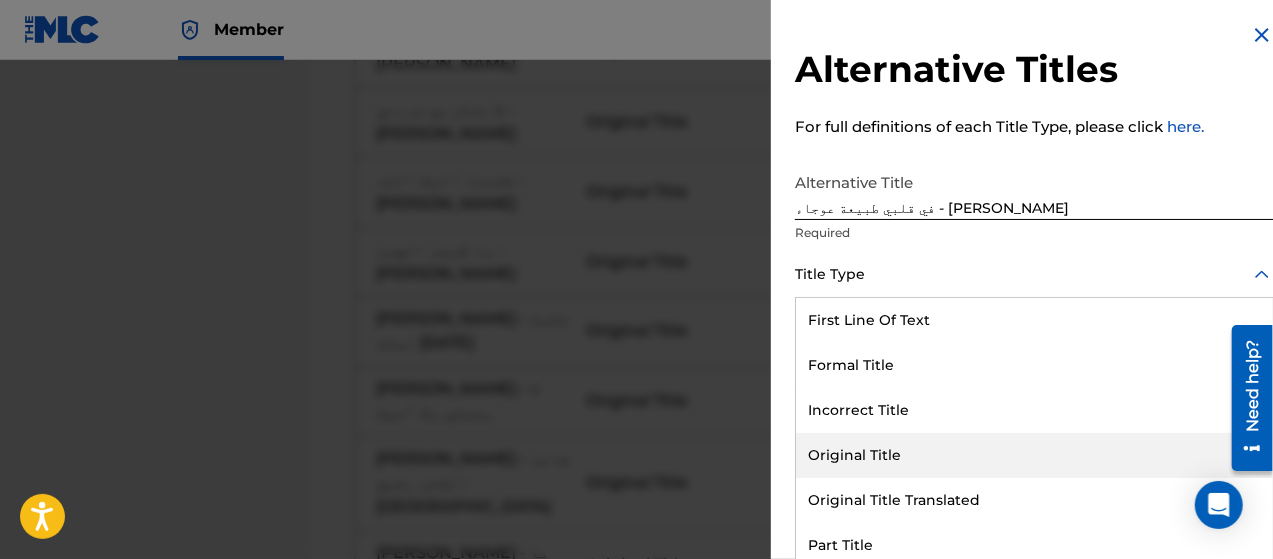click on "Original Title" at bounding box center [1034, 455] 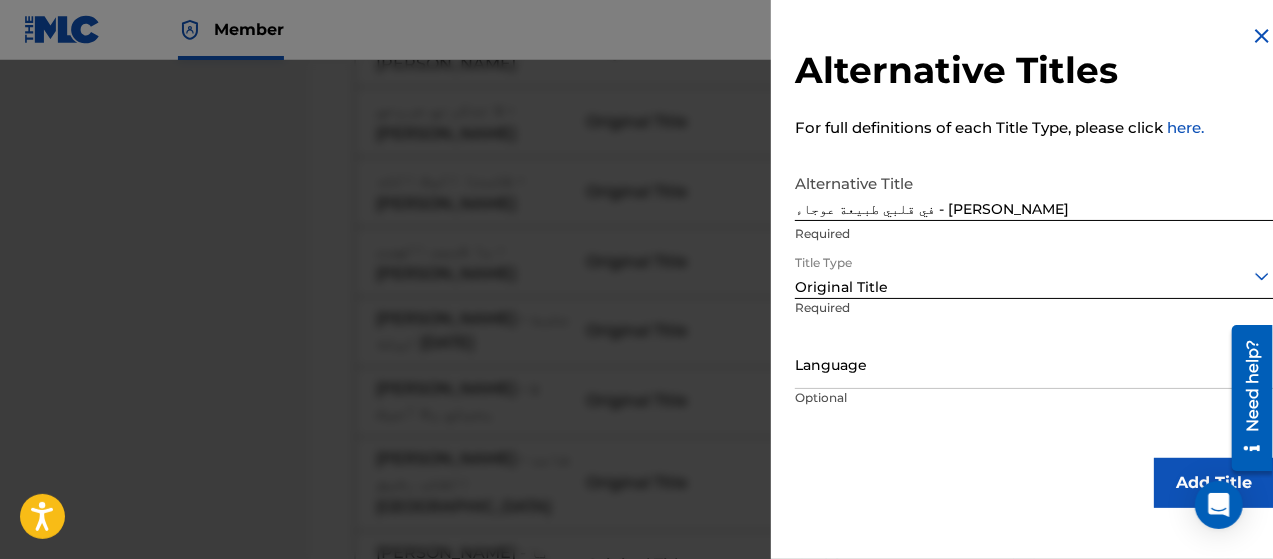 scroll, scrollTop: 0, scrollLeft: 0, axis: both 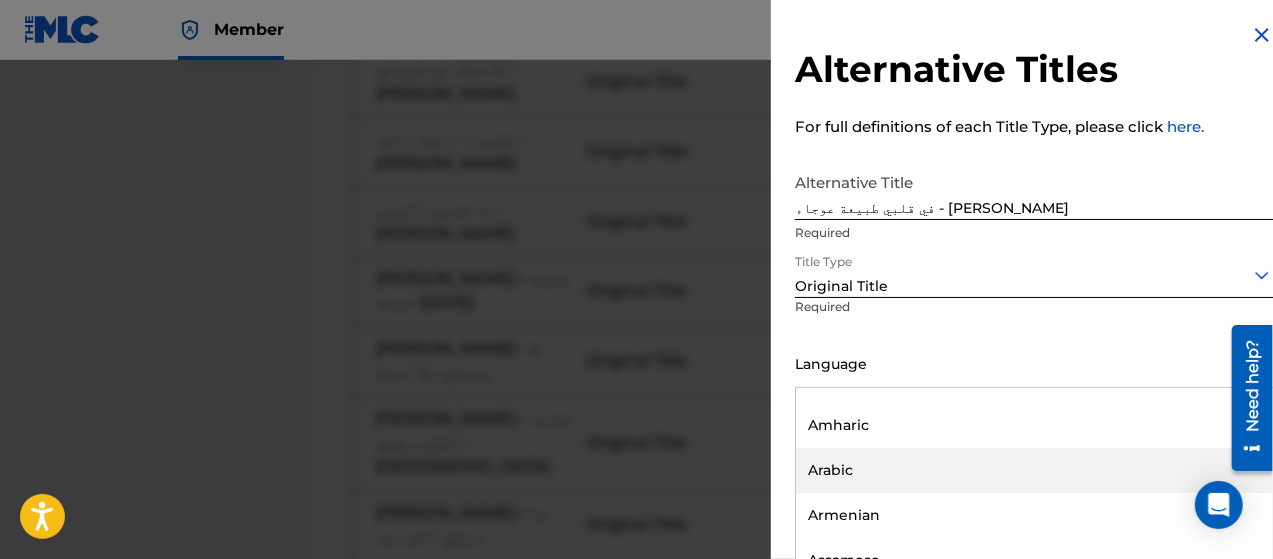 click on "Arabic" at bounding box center (1034, 470) 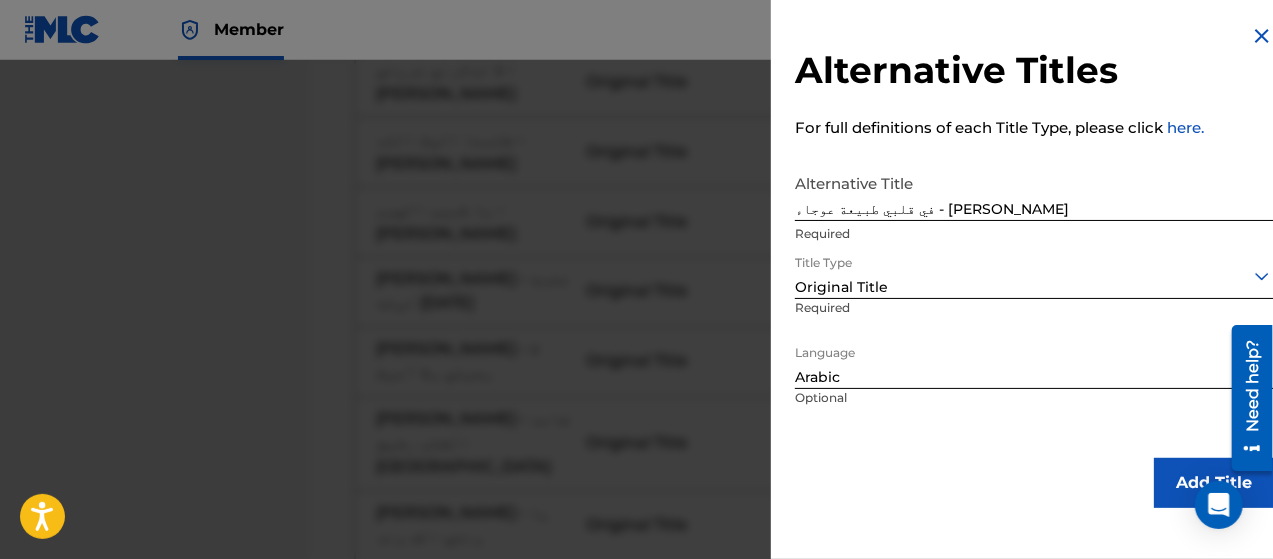 click on "Add Title" at bounding box center (1214, 483) 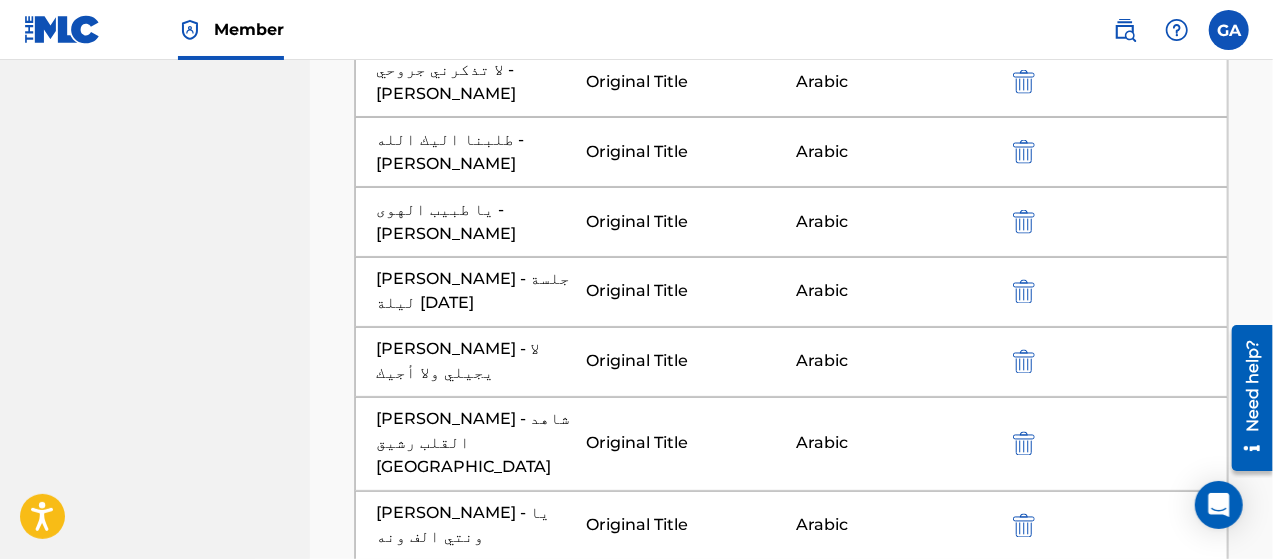 click at bounding box center [792, 776] 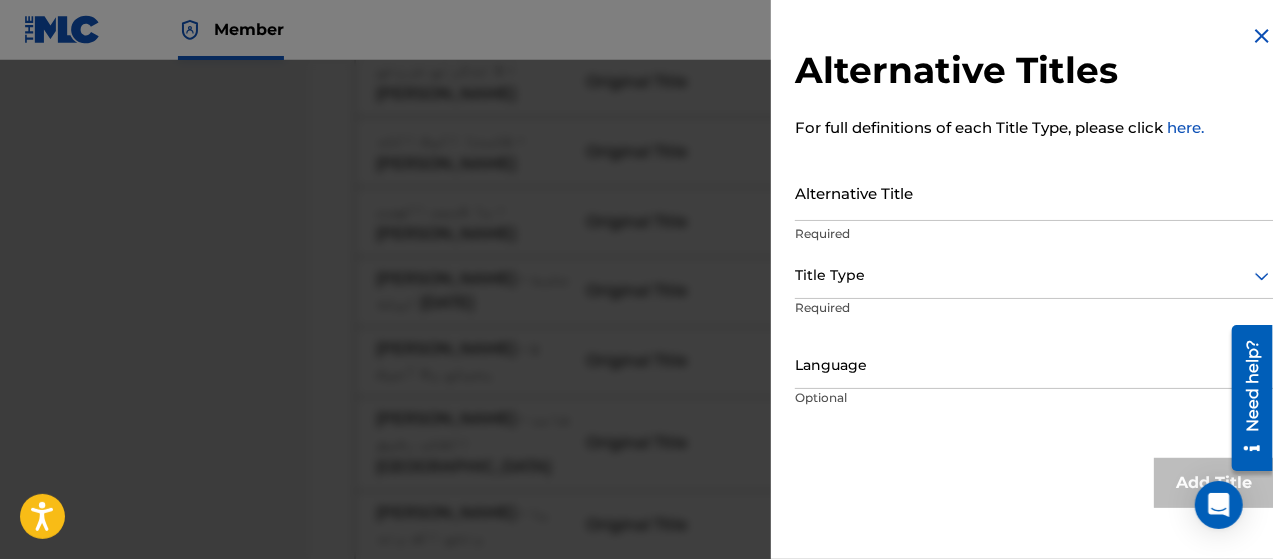 click on "Alternative Title" at bounding box center [1034, 192] 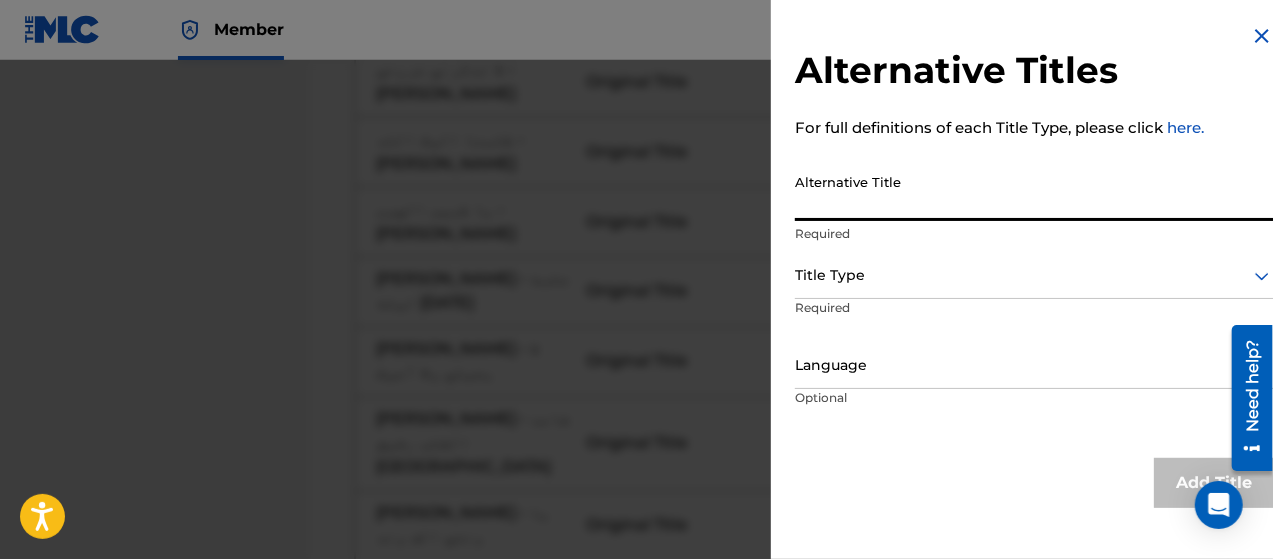 paste on "[PERSON_NAME] - جلسة يا قلب ارتاح" 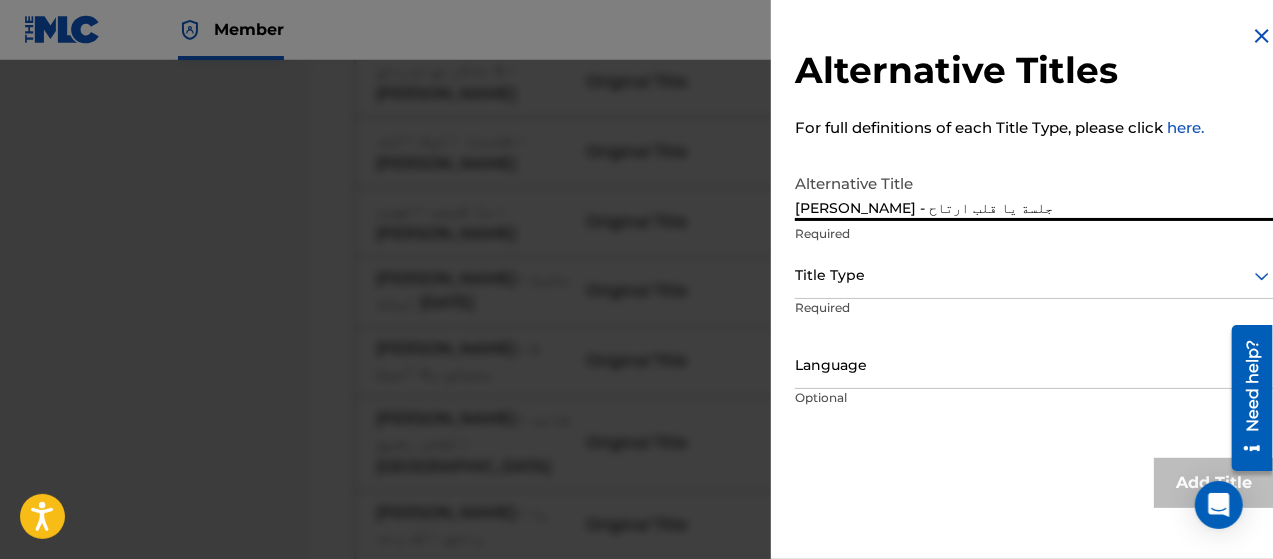 type on "[PERSON_NAME] - جلسة يا قلب ارتاح" 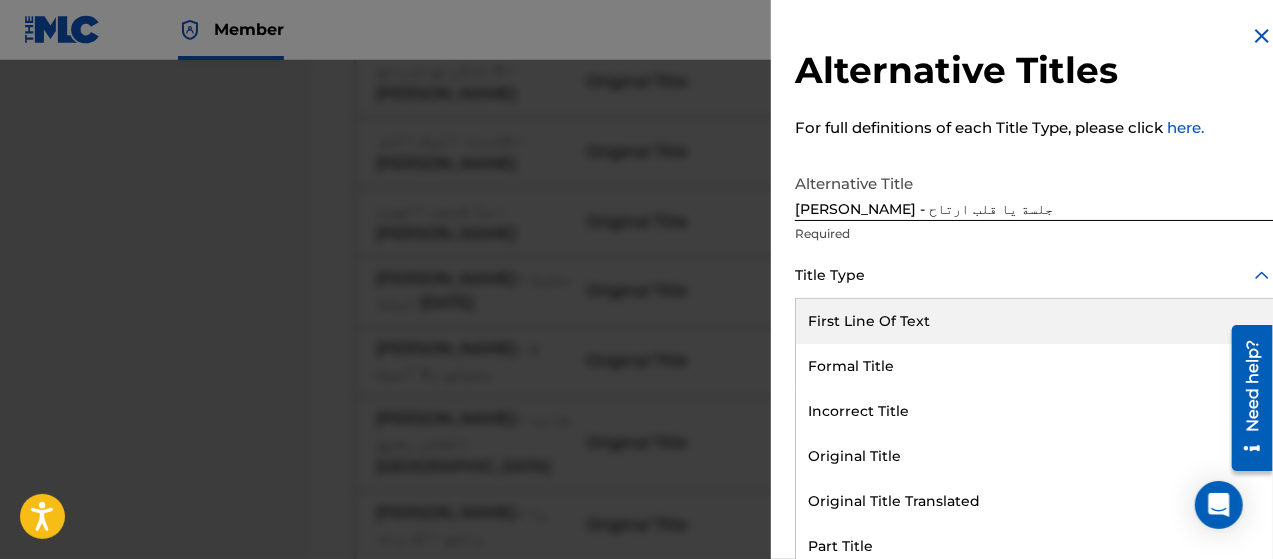 scroll, scrollTop: 16, scrollLeft: 0, axis: vertical 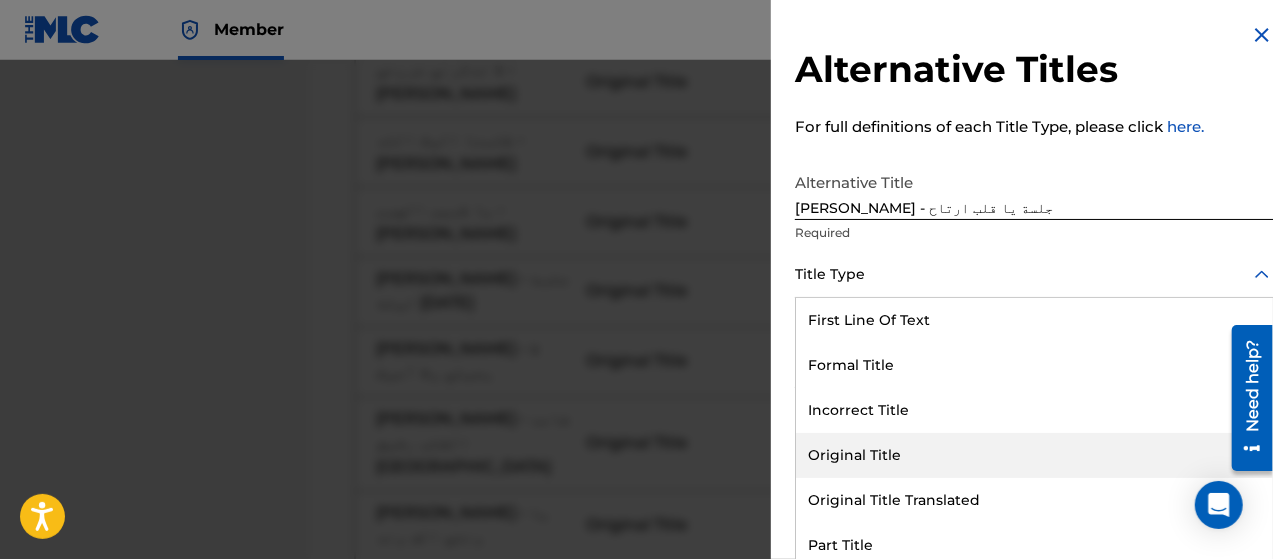 click on "Original Title" at bounding box center (1034, 455) 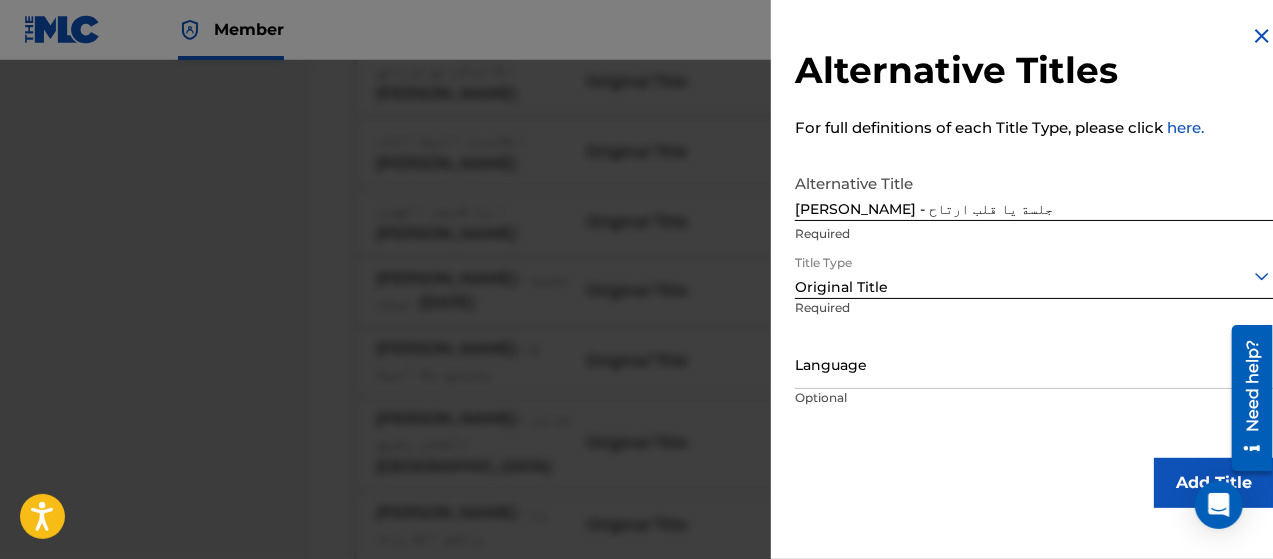 scroll, scrollTop: 0, scrollLeft: 0, axis: both 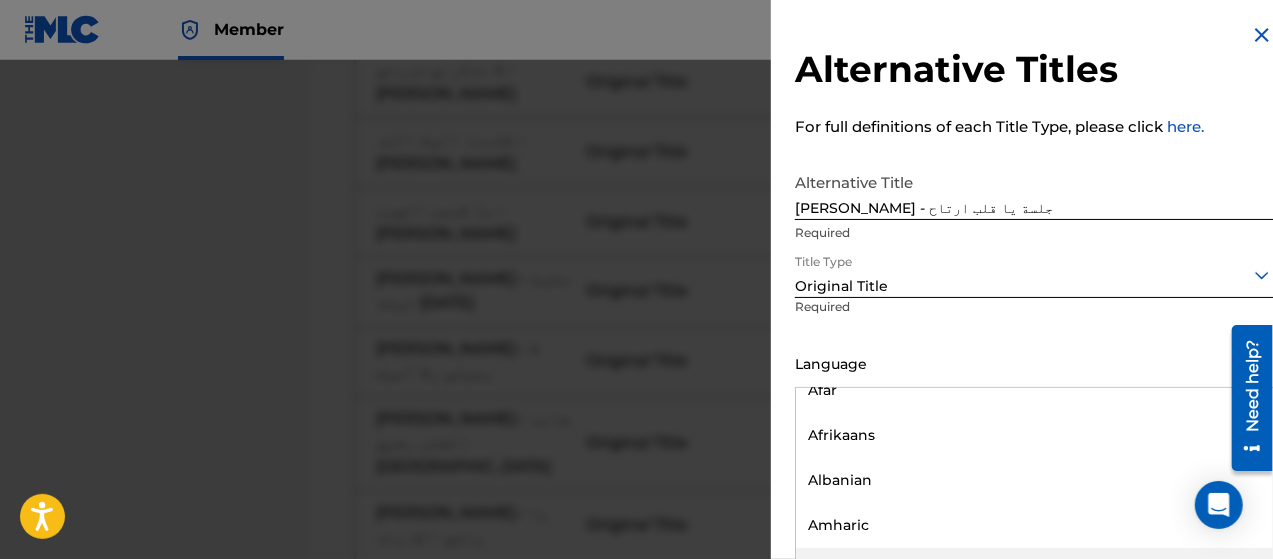 click on "Arabic" at bounding box center [1034, 570] 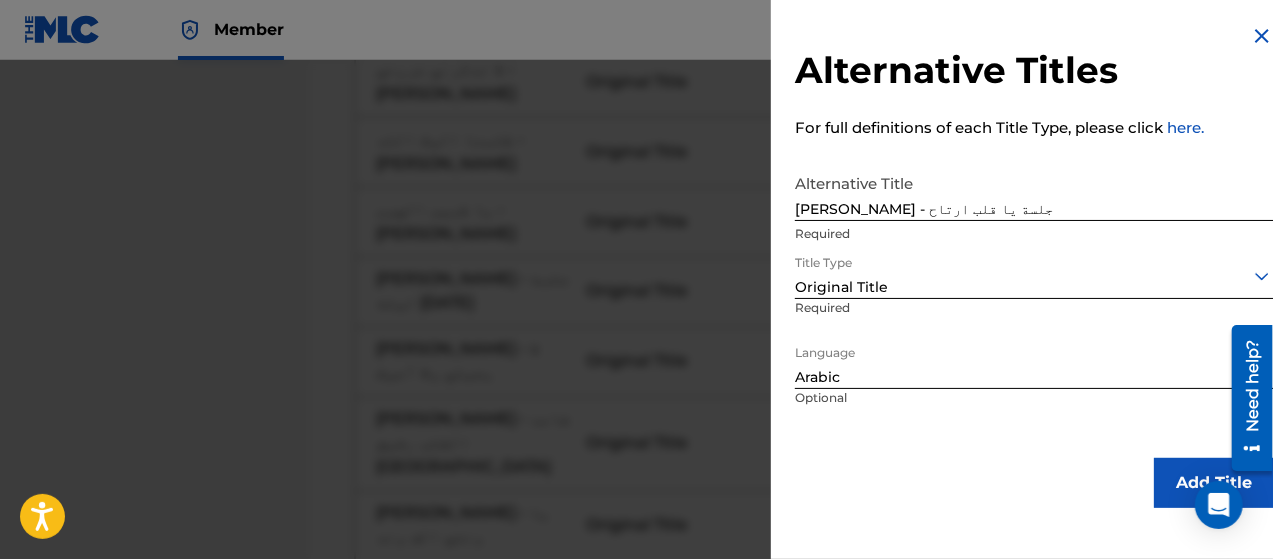 click on "Add Title" at bounding box center [1214, 483] 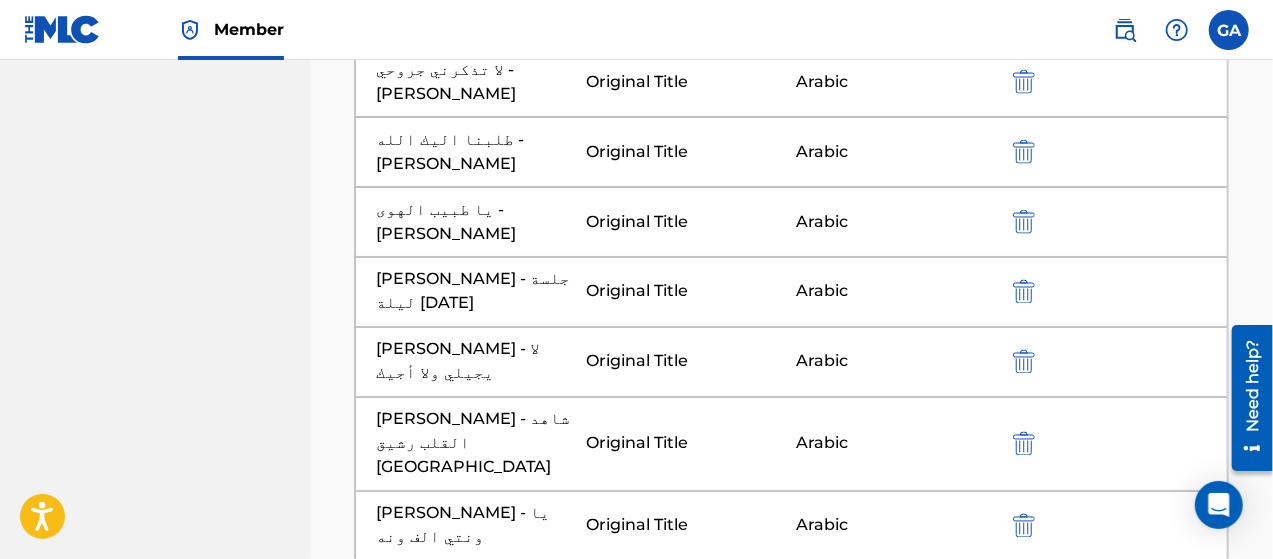 click on "Add Alternative Title" at bounding box center [791, 858] 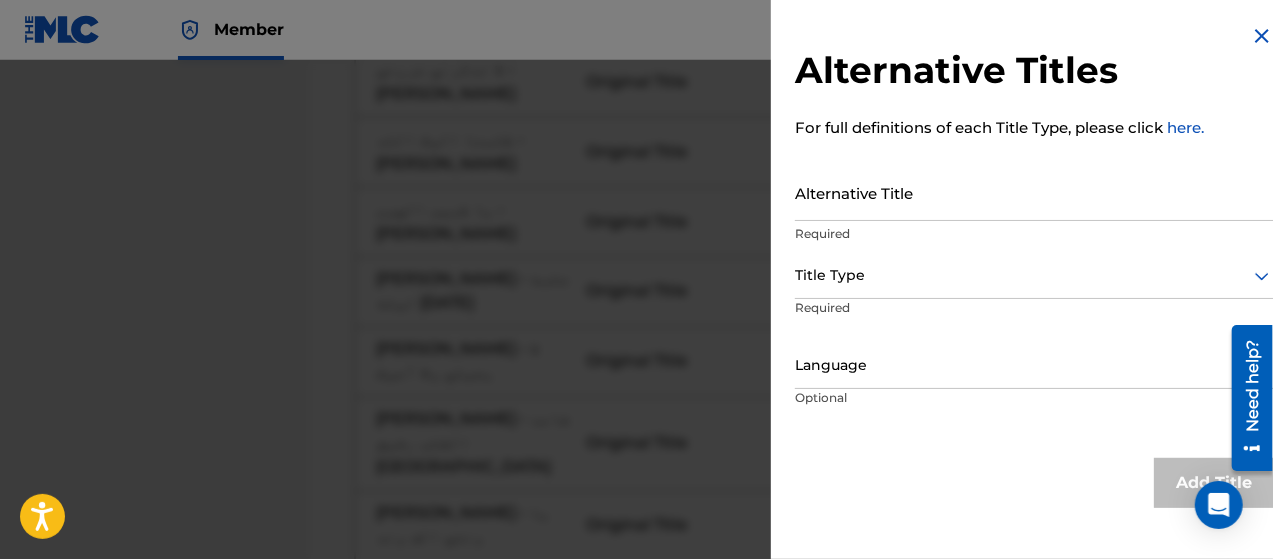click on "Alternative Title" at bounding box center (1034, 192) 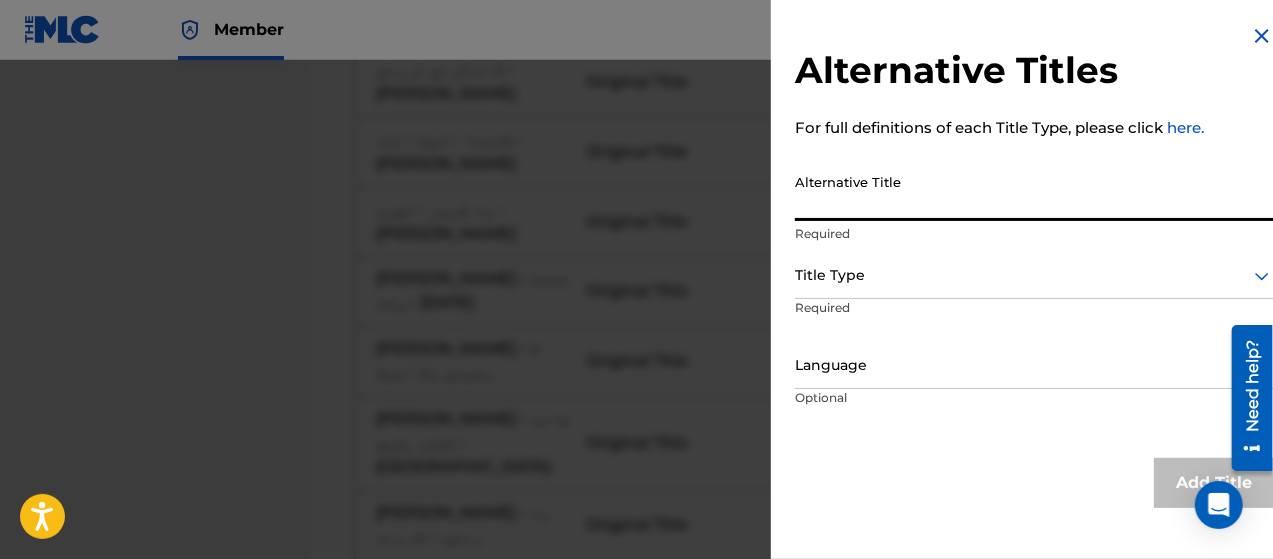 paste on "كله ذوق كله رقه - [PERSON_NAME]" 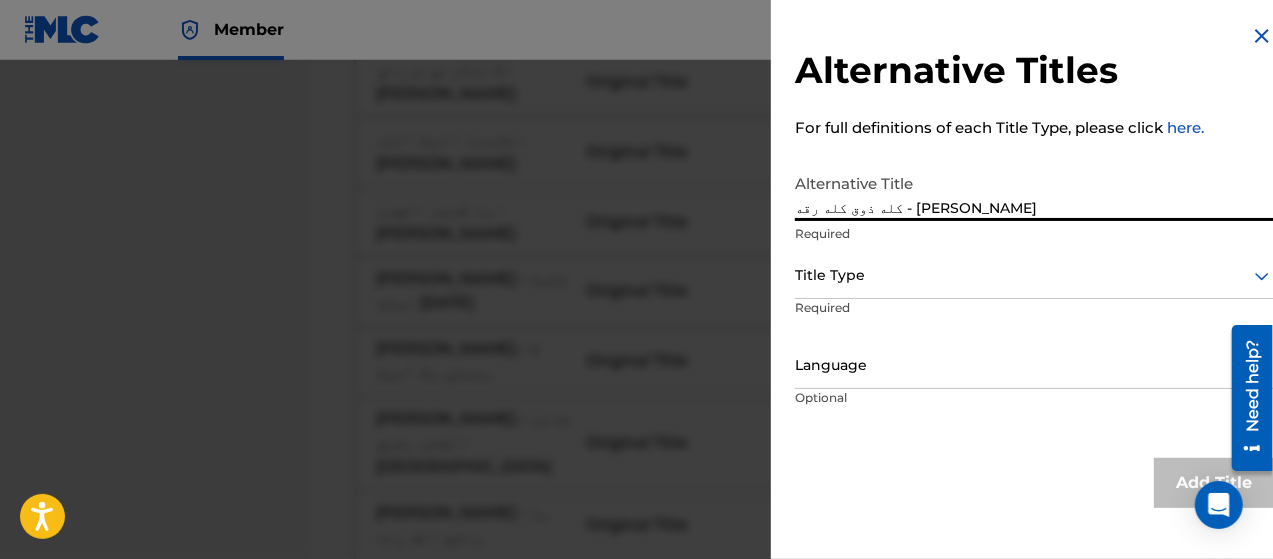 type on "كله ذوق كله رقه - [PERSON_NAME]" 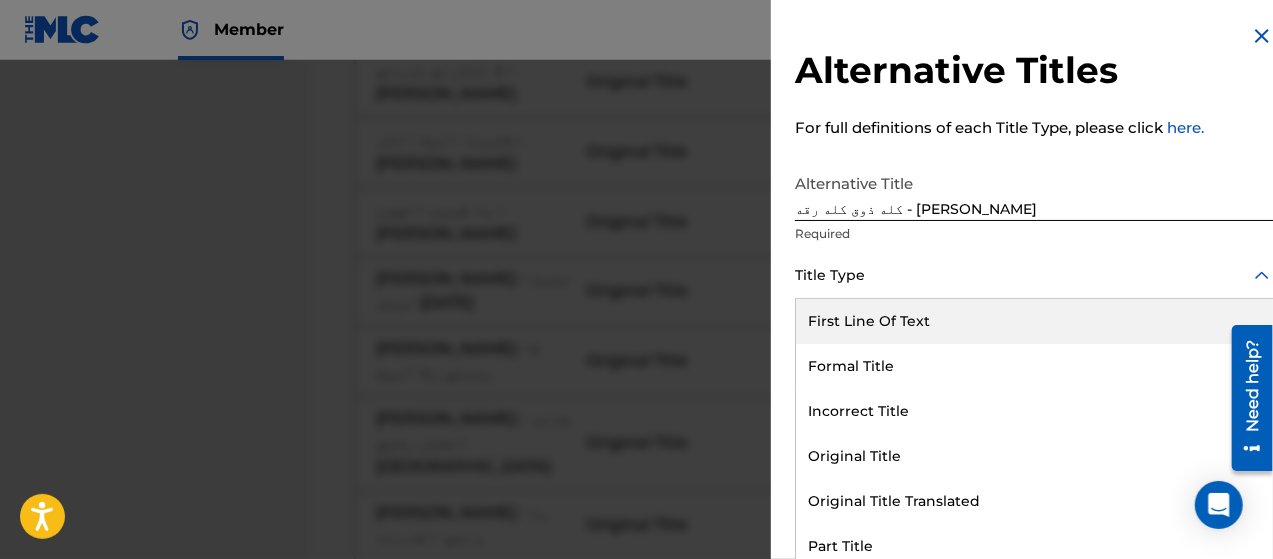 scroll, scrollTop: 16, scrollLeft: 0, axis: vertical 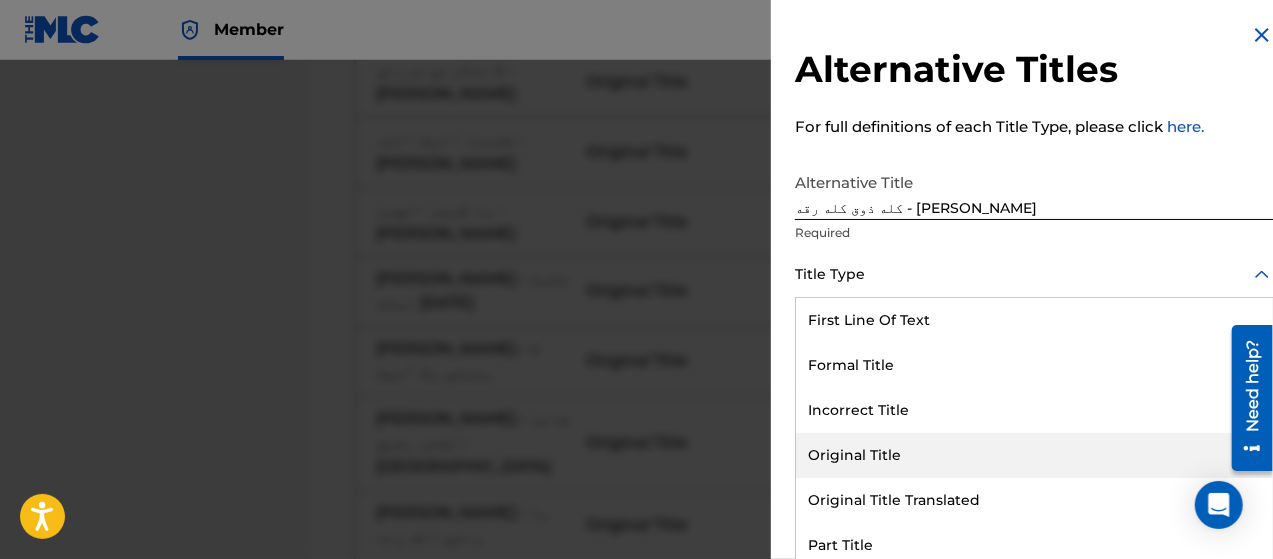 click on "Original Title" at bounding box center [1034, 455] 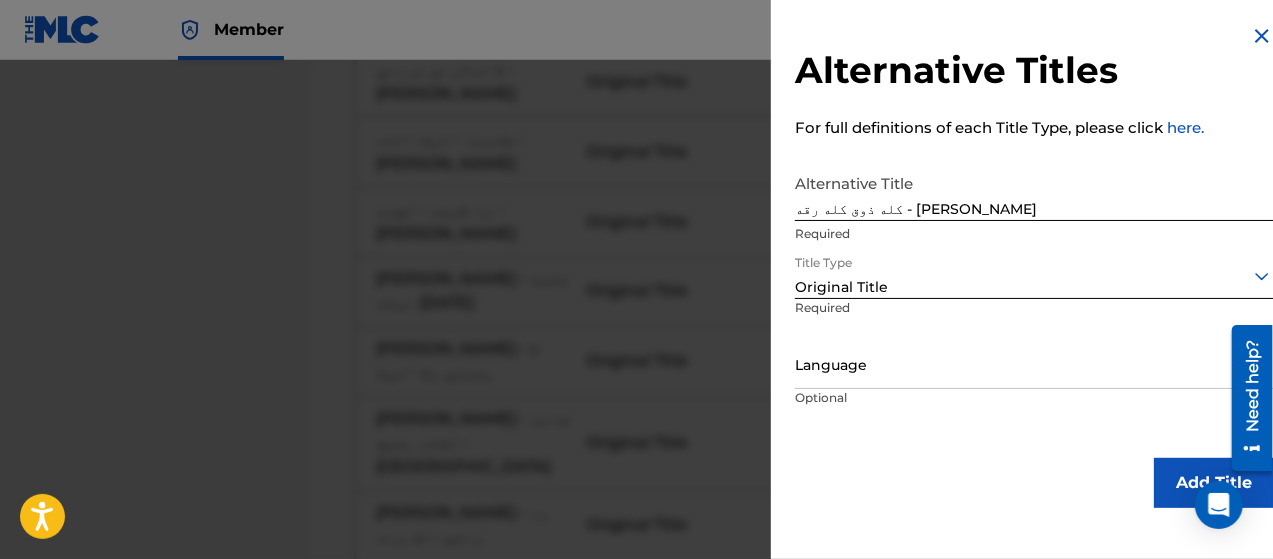 click on "Language Optional" at bounding box center (1034, 389) 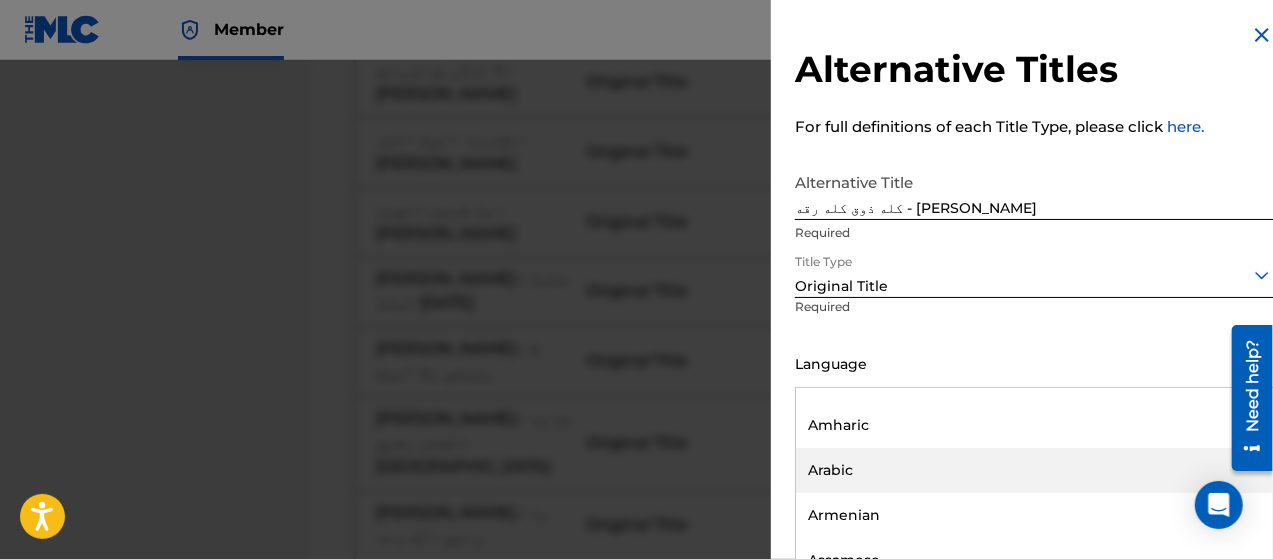 click on "Arabic" at bounding box center [1034, 470] 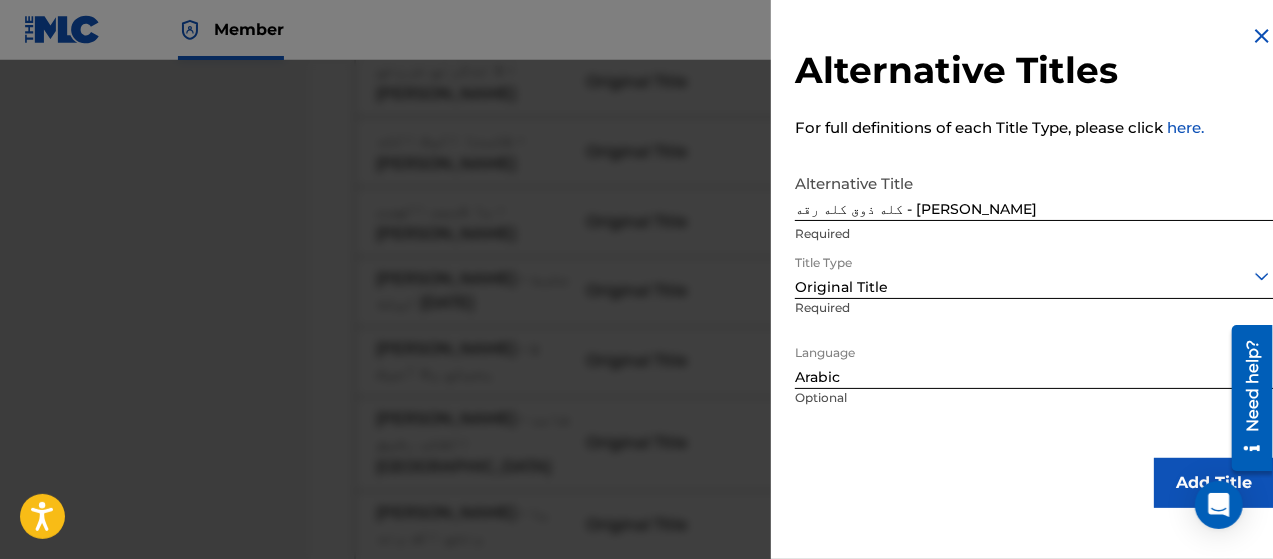 click on "Add Title" at bounding box center (1214, 483) 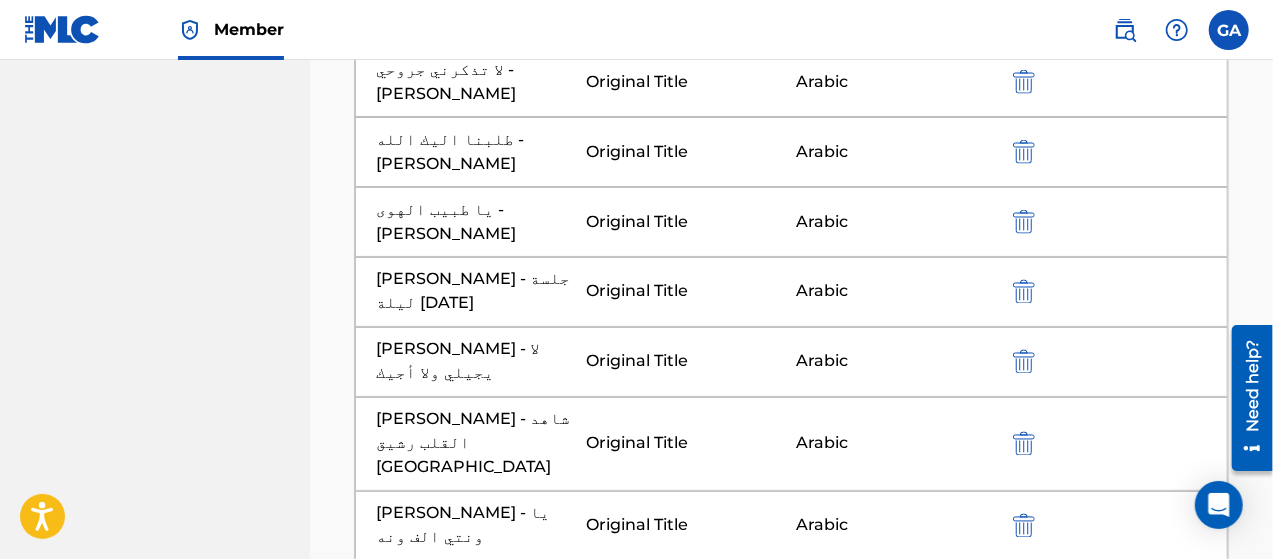 click at bounding box center (792, 916) 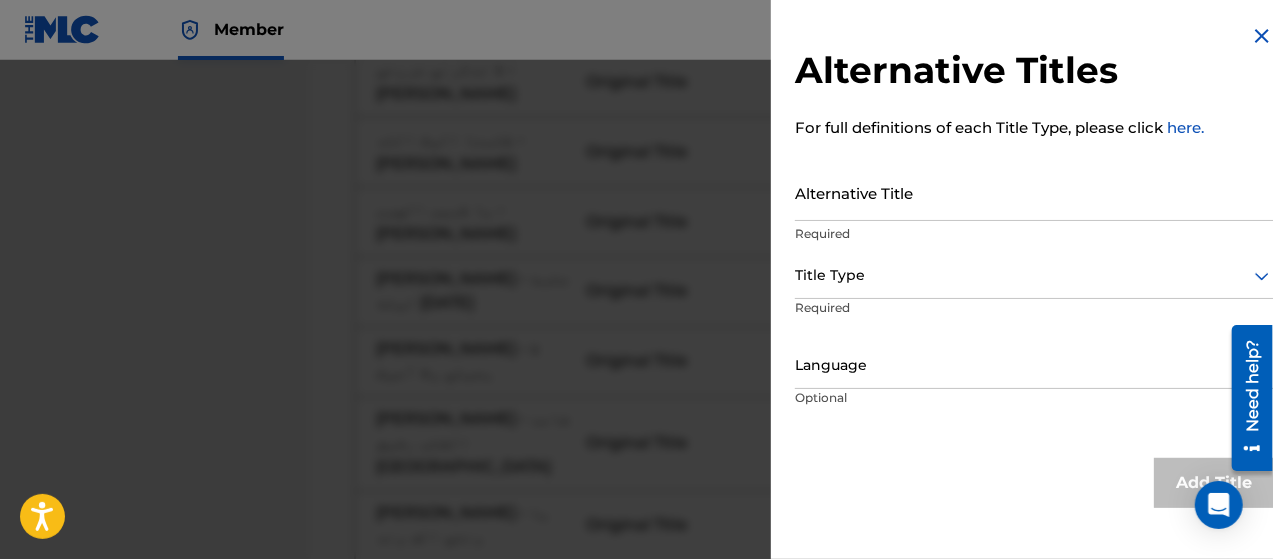 click on "Alternative Title" at bounding box center [1034, 192] 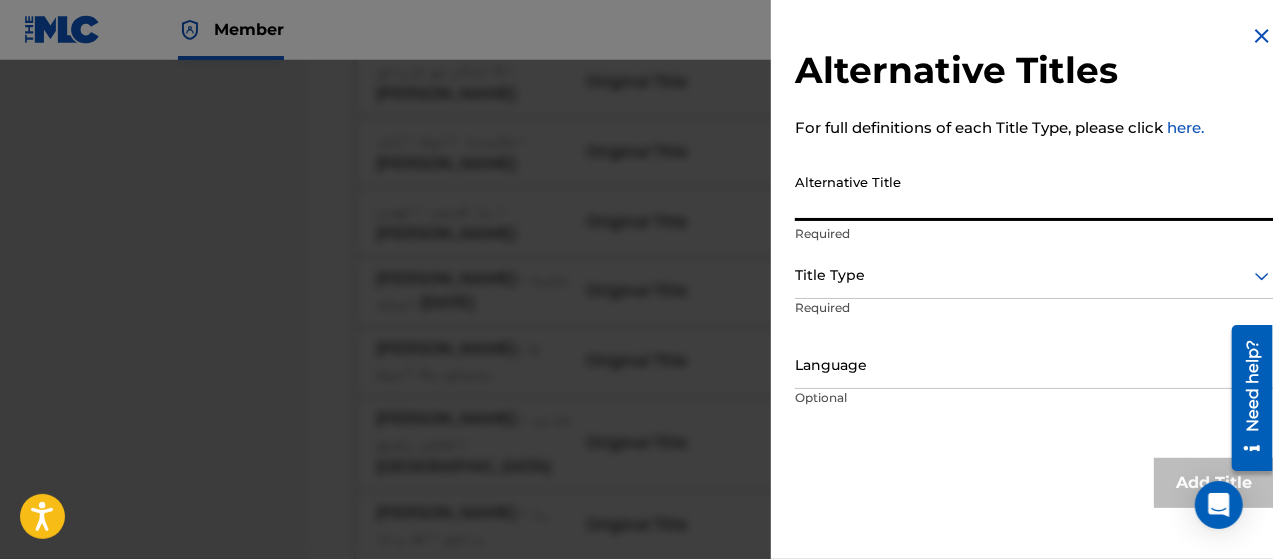 paste on "سلام مني على وادي بنا- [PERSON_NAME]" 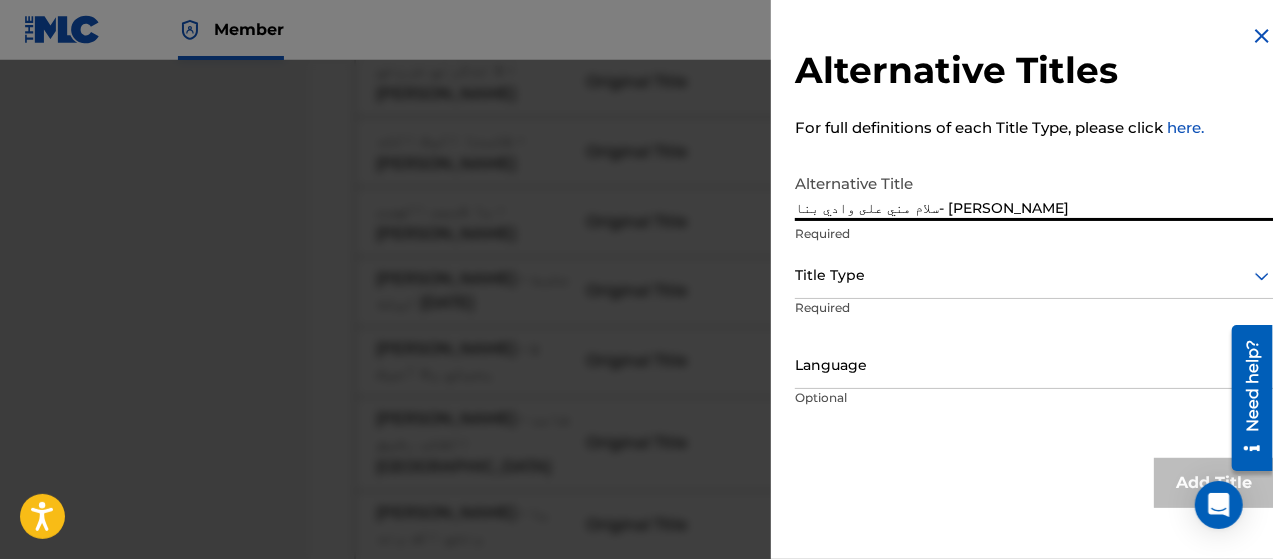 type on "سلام مني على وادي بنا- [PERSON_NAME]" 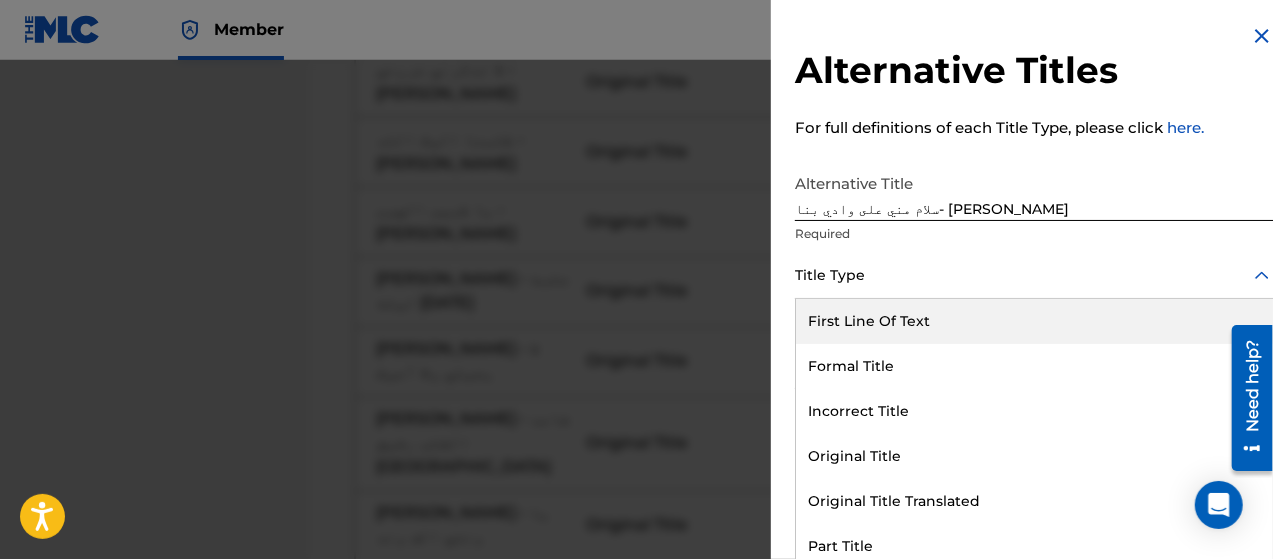 scroll, scrollTop: 16, scrollLeft: 0, axis: vertical 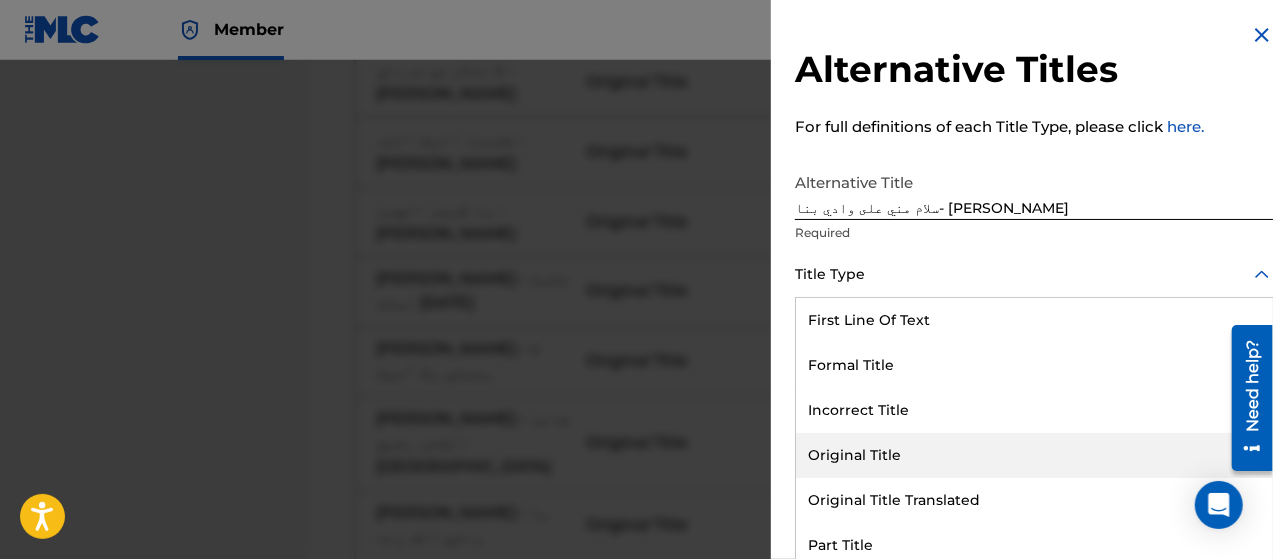 click on "Original Title" at bounding box center (1034, 455) 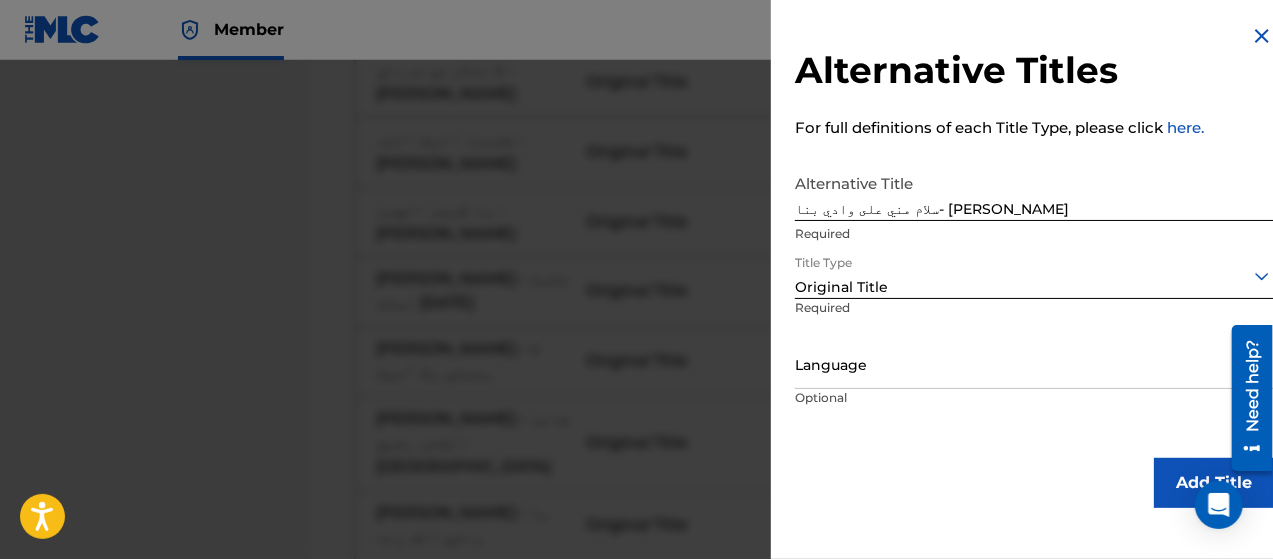 scroll, scrollTop: 0, scrollLeft: 0, axis: both 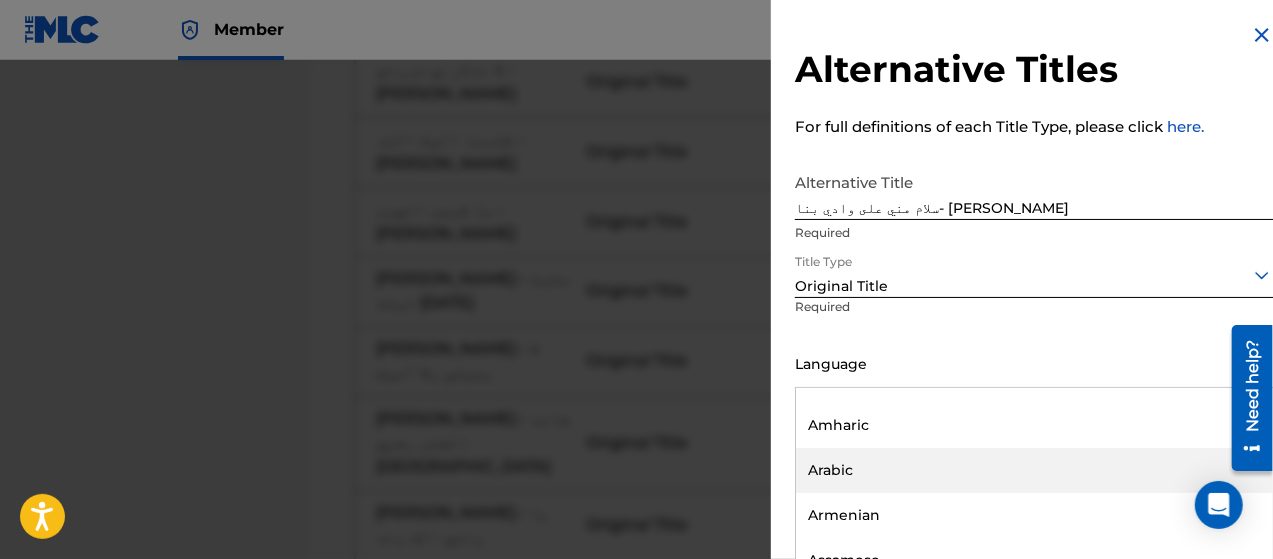click on "Arabic" at bounding box center [1034, 470] 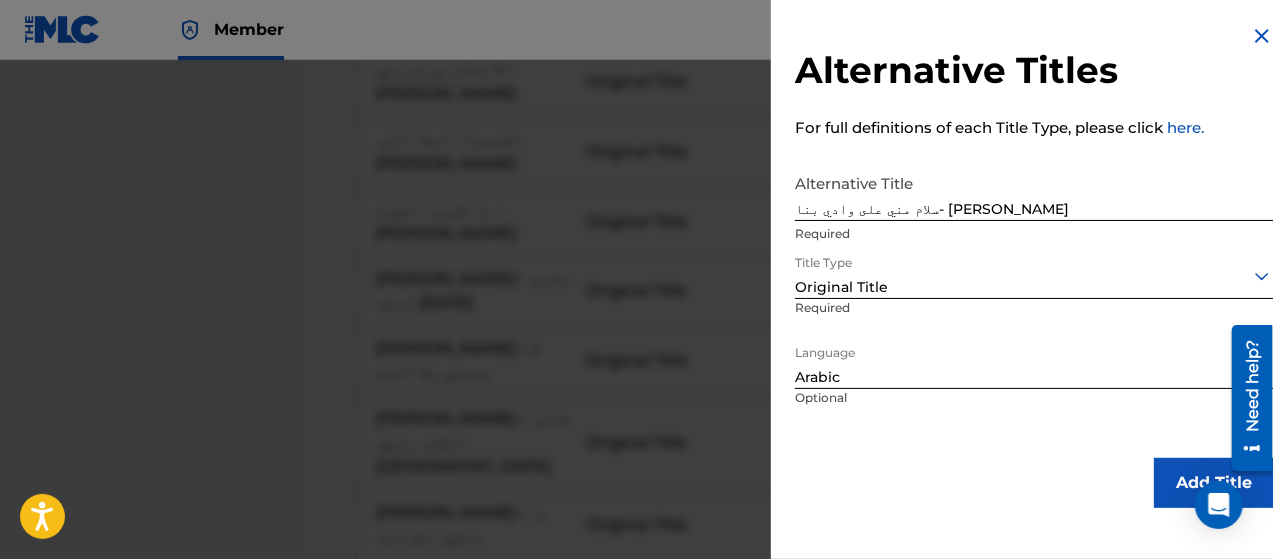 click on "Add Title" at bounding box center [1214, 483] 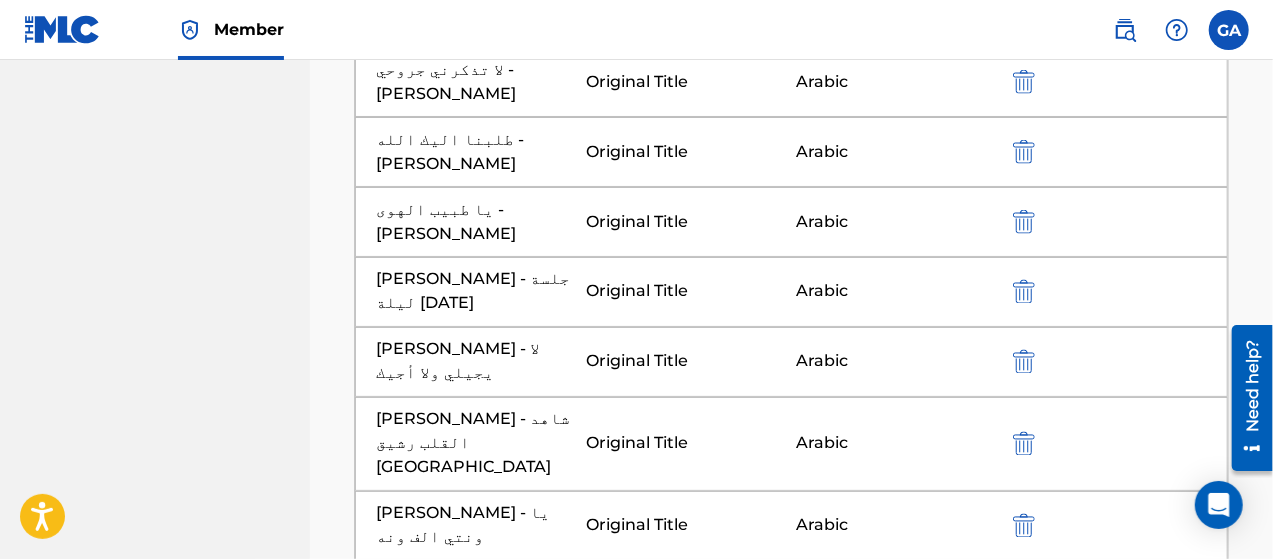 click at bounding box center (792, 986) 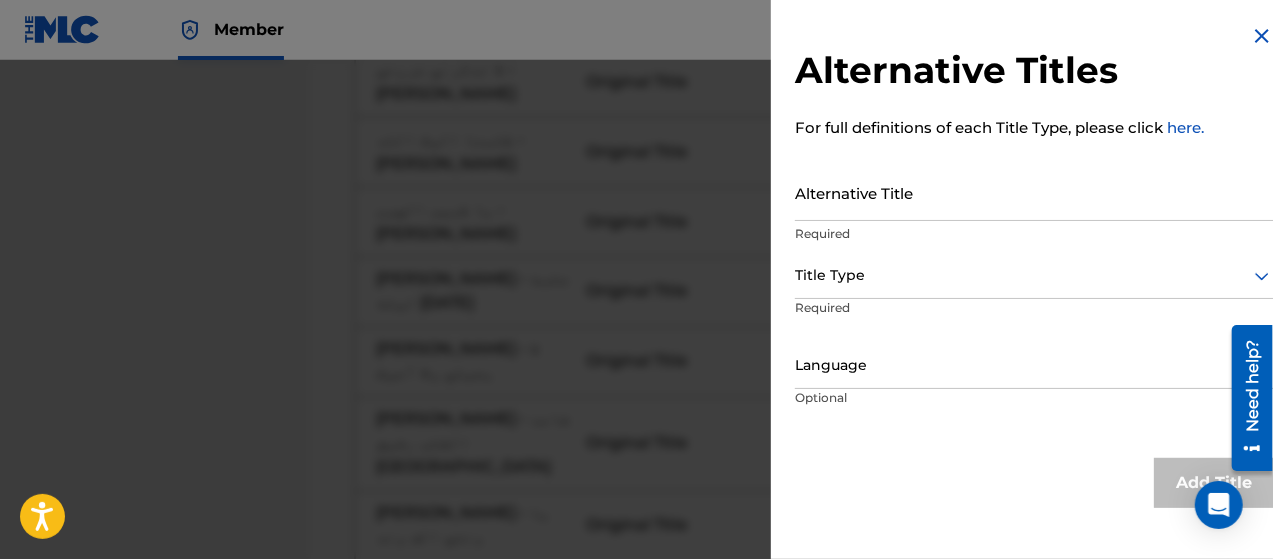 click on "Alternative Title" at bounding box center (1034, 192) 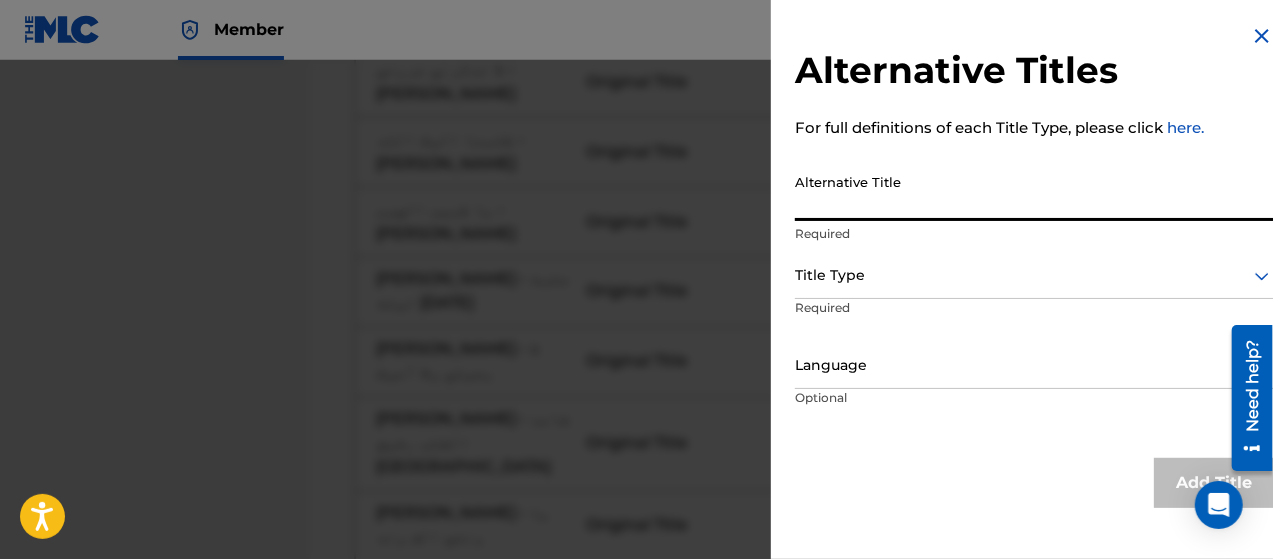 paste on "[PERSON_NAME] - طنش وبس لا تهم الناس" 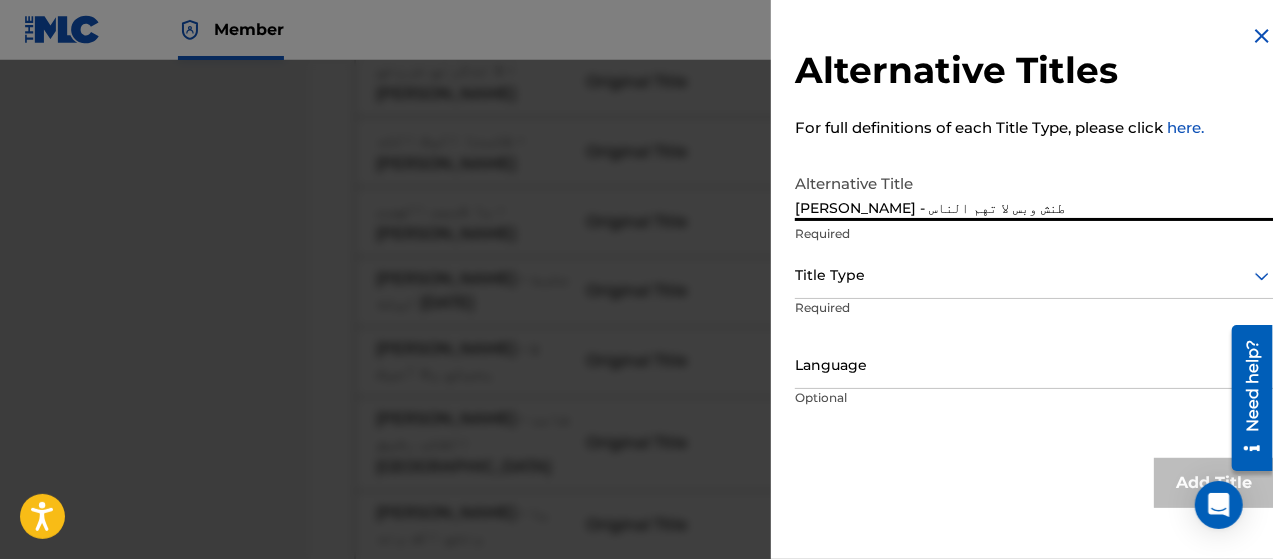 type on "[PERSON_NAME] - طنش وبس لا تهم الناس" 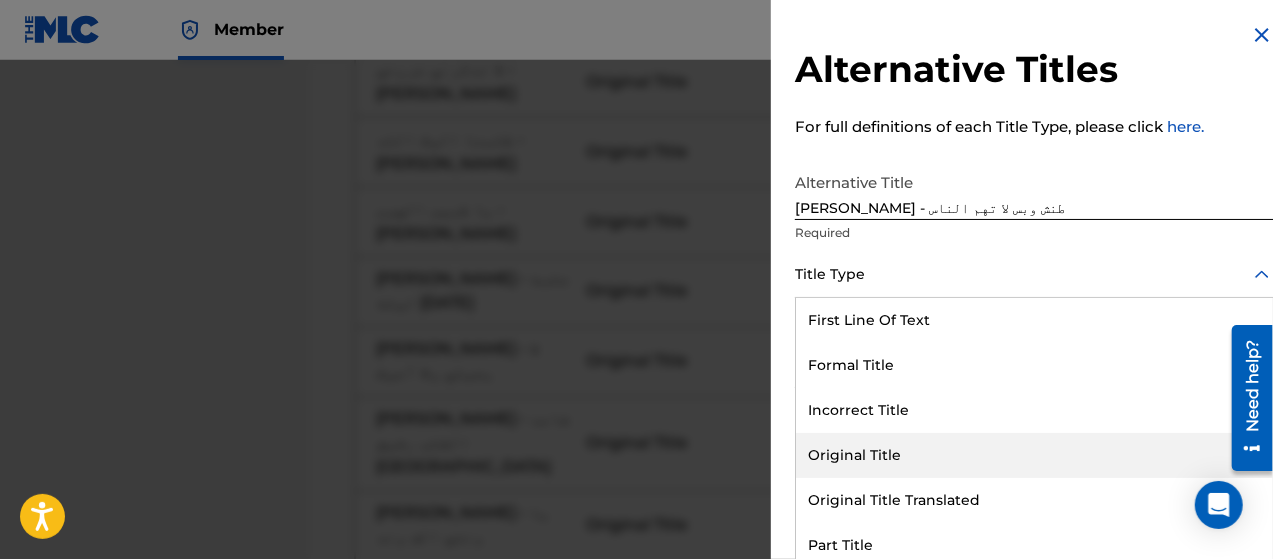 click on "Original Title" at bounding box center (1034, 455) 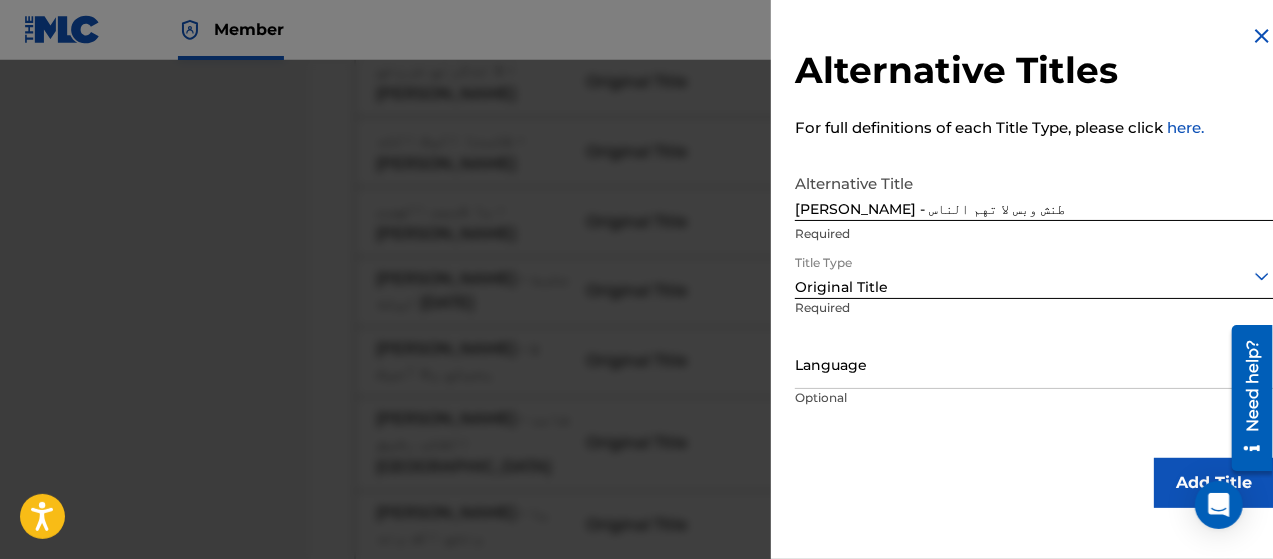 scroll, scrollTop: 0, scrollLeft: 0, axis: both 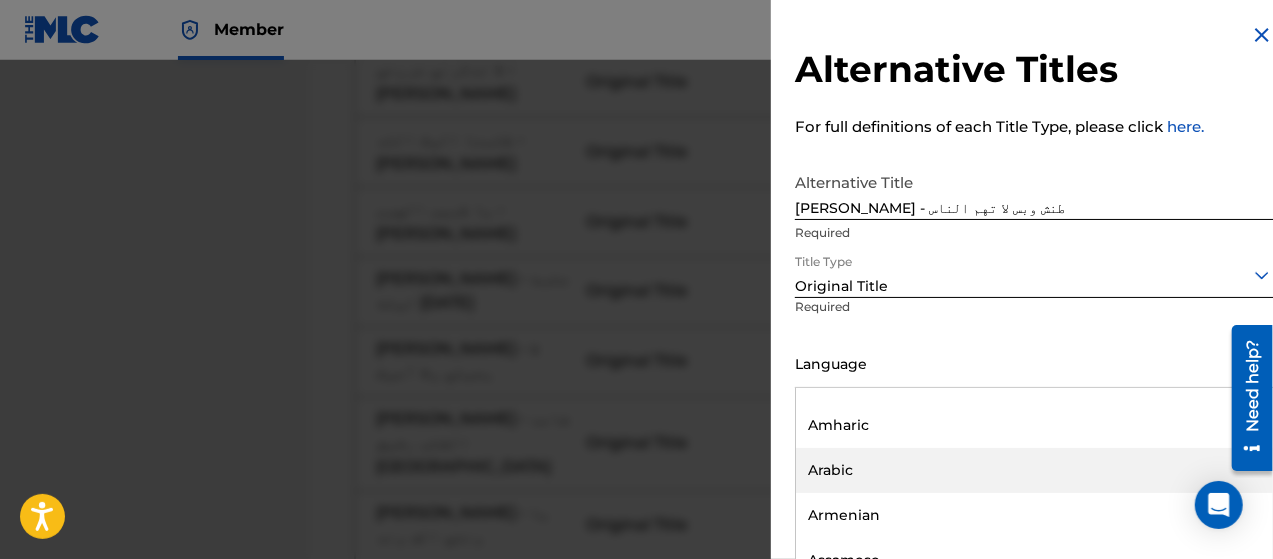 click on "Arabic" at bounding box center (1034, 470) 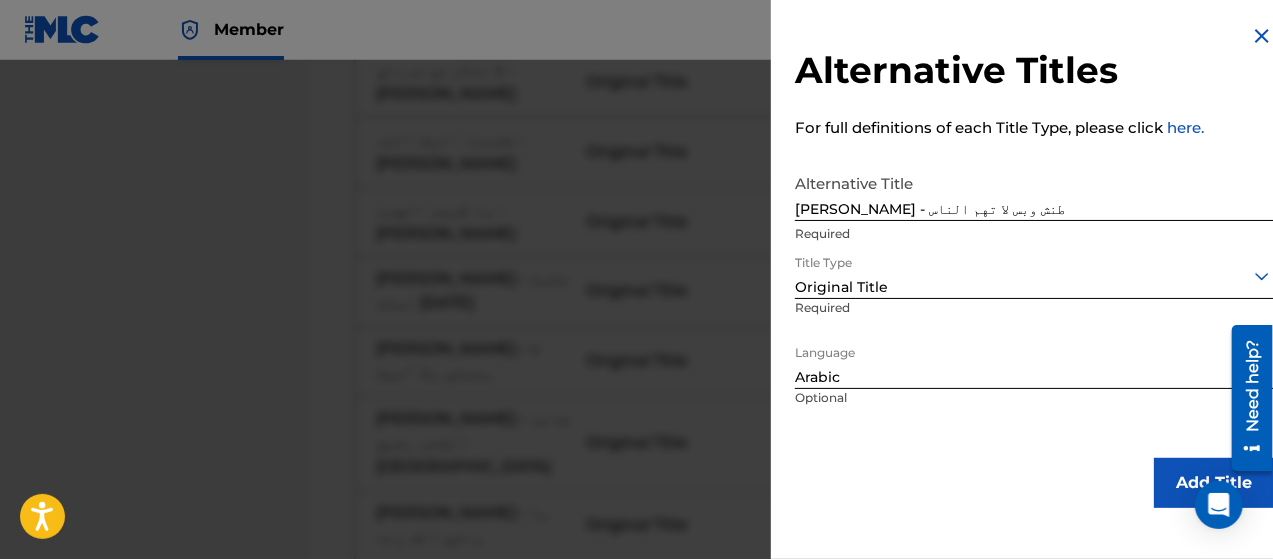 click on "Add Title" at bounding box center (1214, 483) 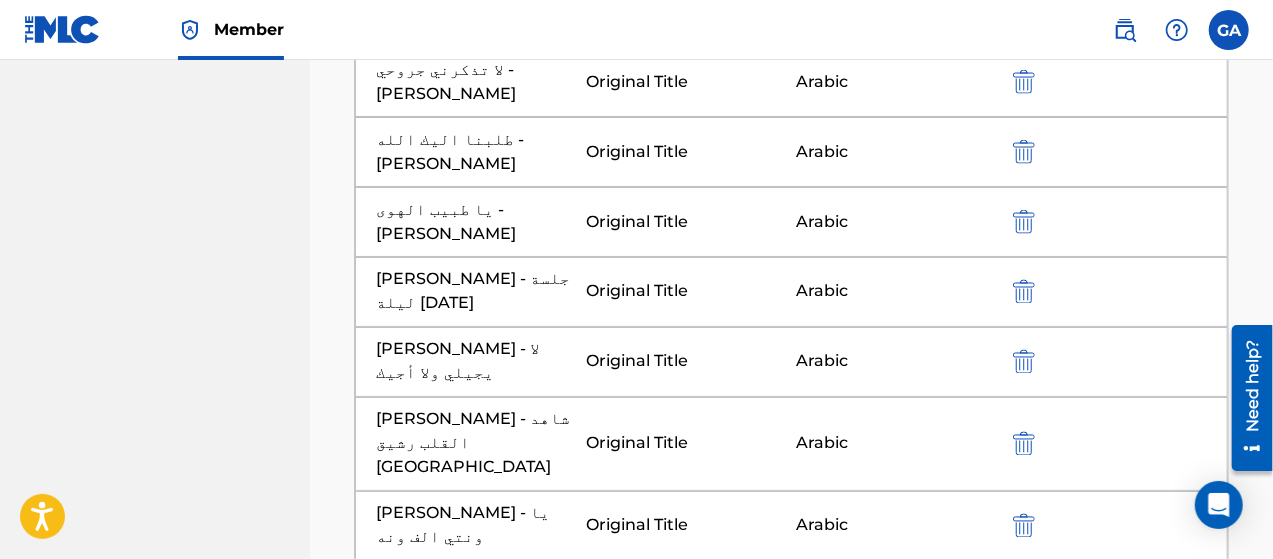 click at bounding box center (792, 1056) 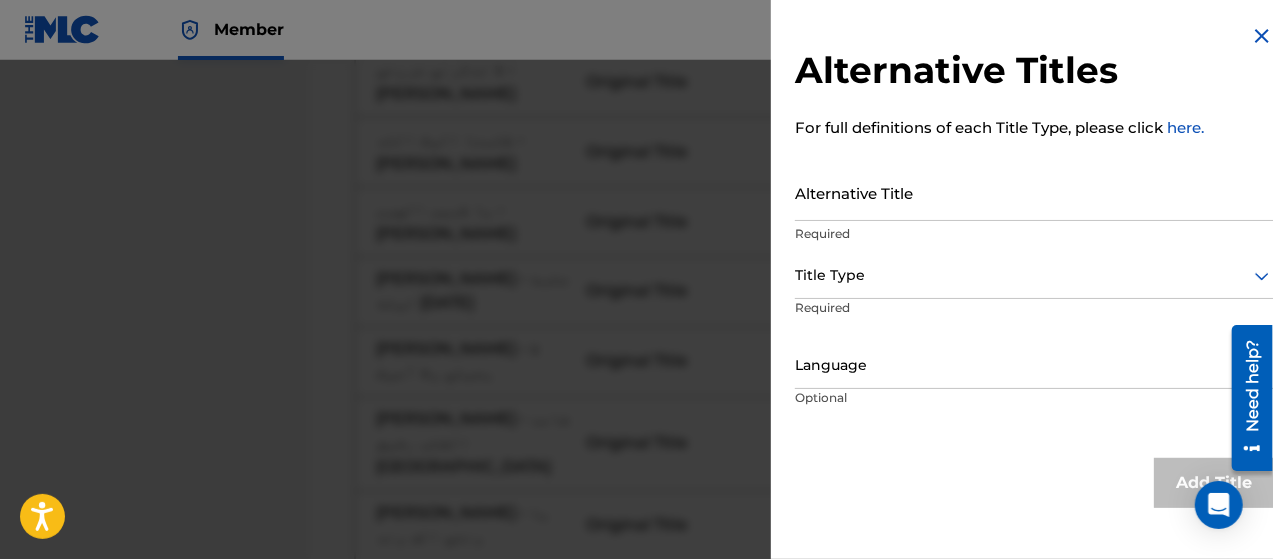 click on "Alternative Title" at bounding box center [1034, 192] 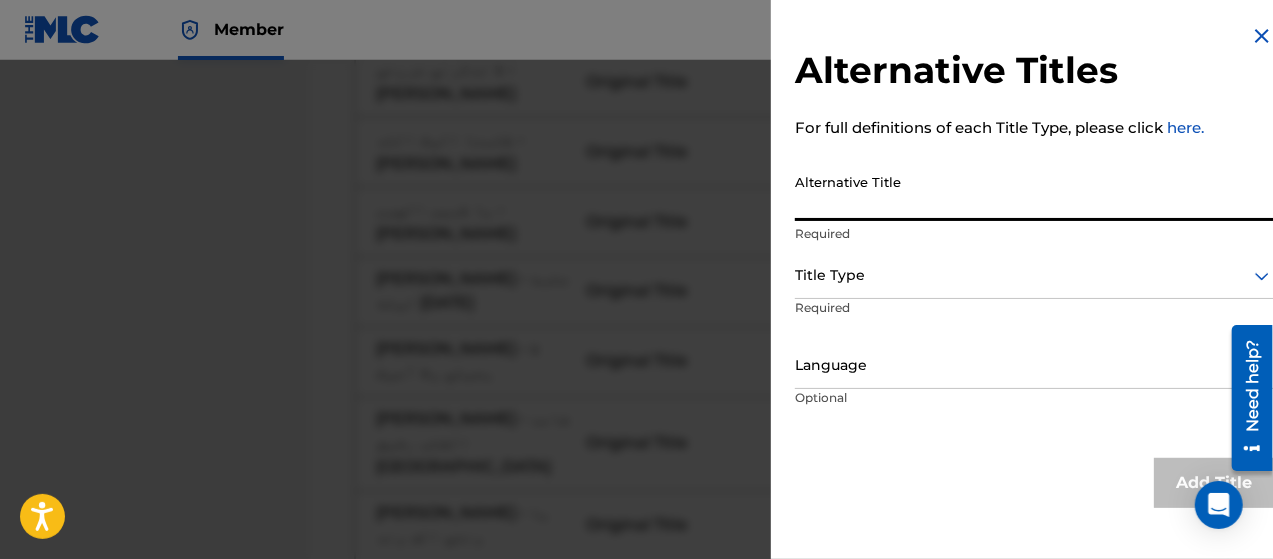 paste on "[PERSON_NAME] - يا قلبي ارتاح لا تهم" 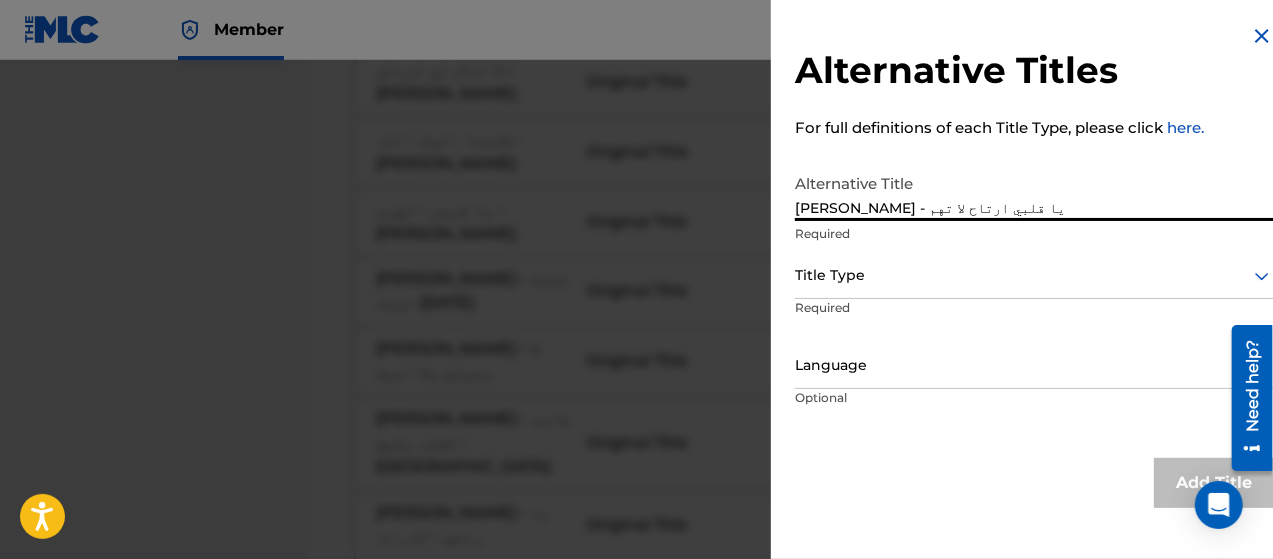 type on "[PERSON_NAME] - يا قلبي ارتاح لا تهم" 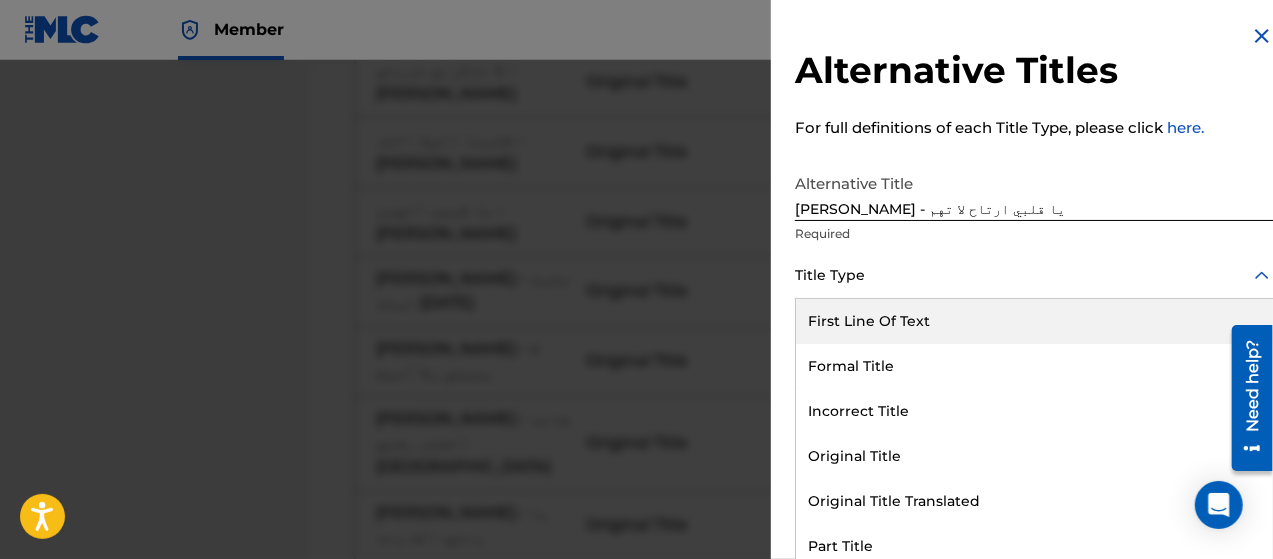 scroll, scrollTop: 16, scrollLeft: 0, axis: vertical 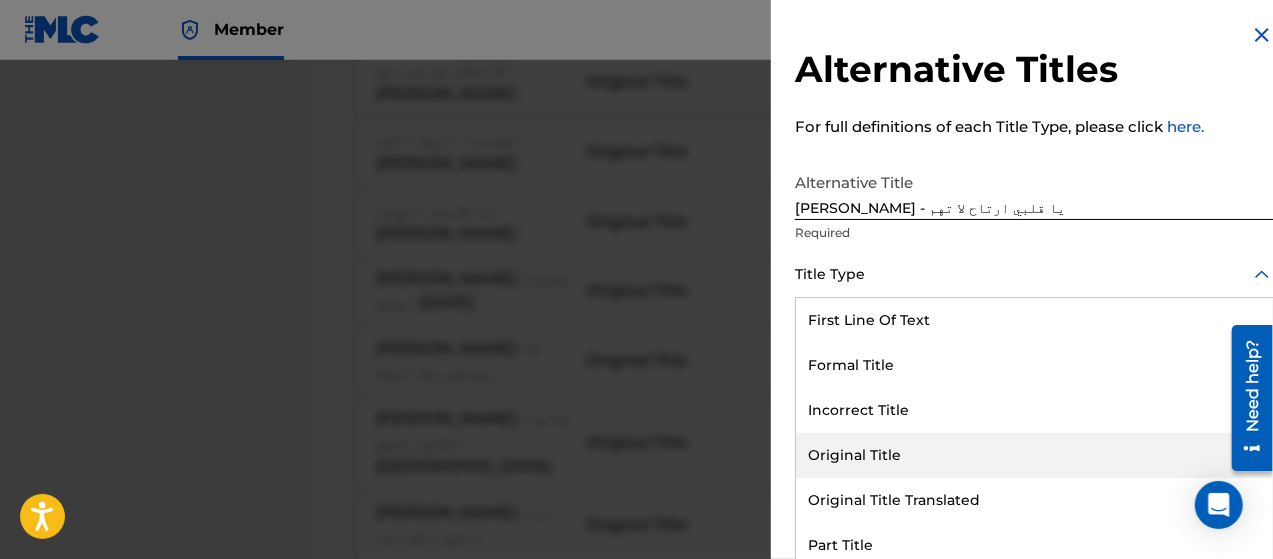 click on "Original Title" at bounding box center [1034, 455] 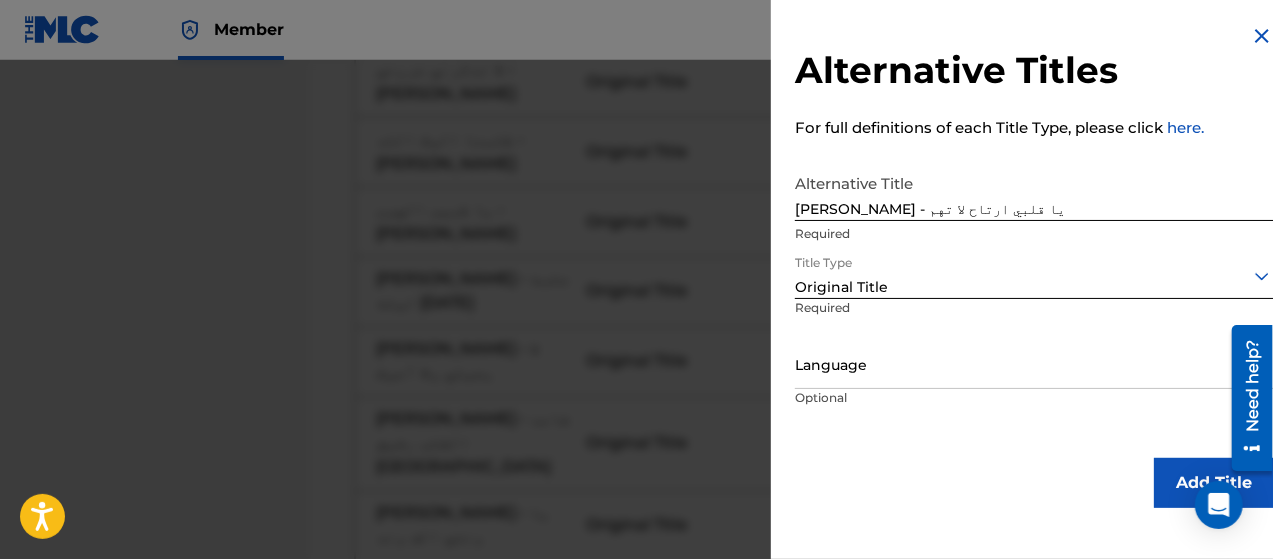 scroll, scrollTop: 0, scrollLeft: 0, axis: both 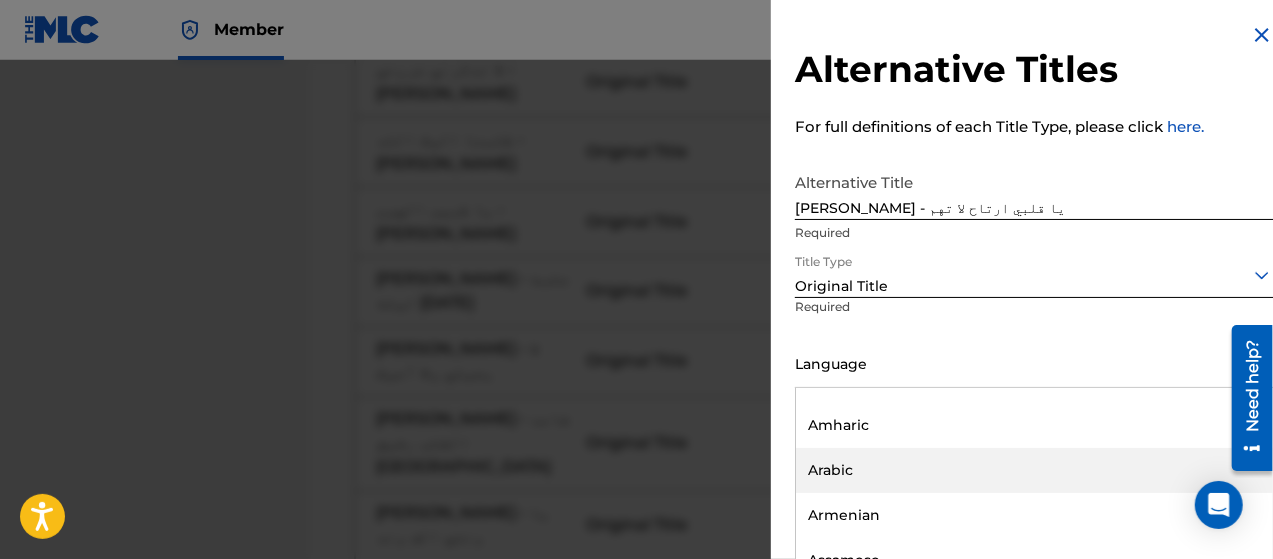 click on "Arabic" at bounding box center [1034, 470] 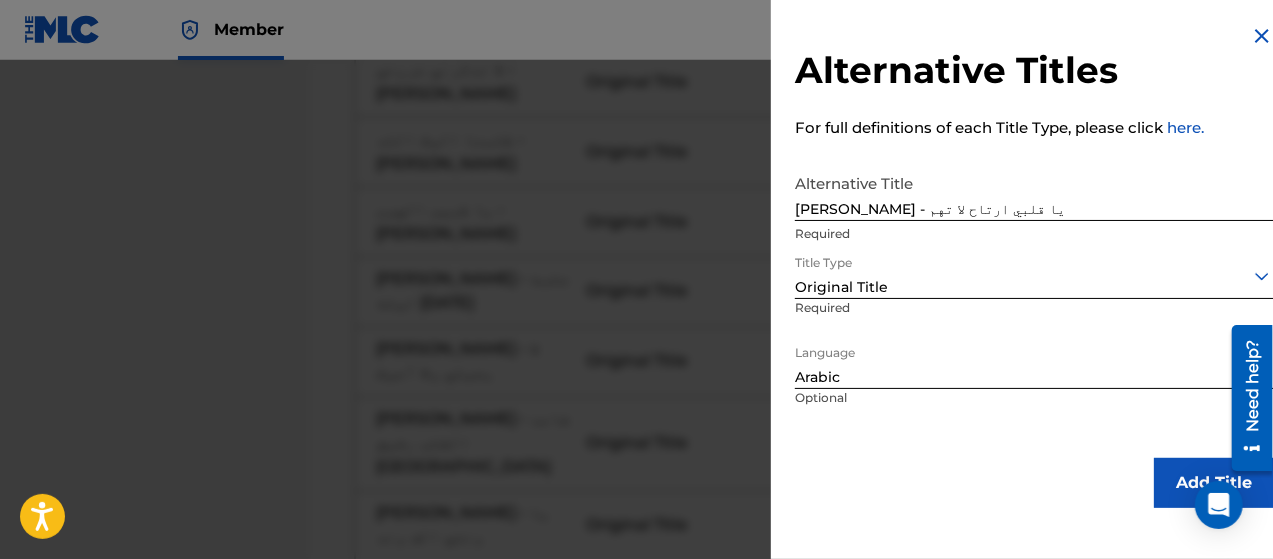 click on "Add Title" at bounding box center (1214, 483) 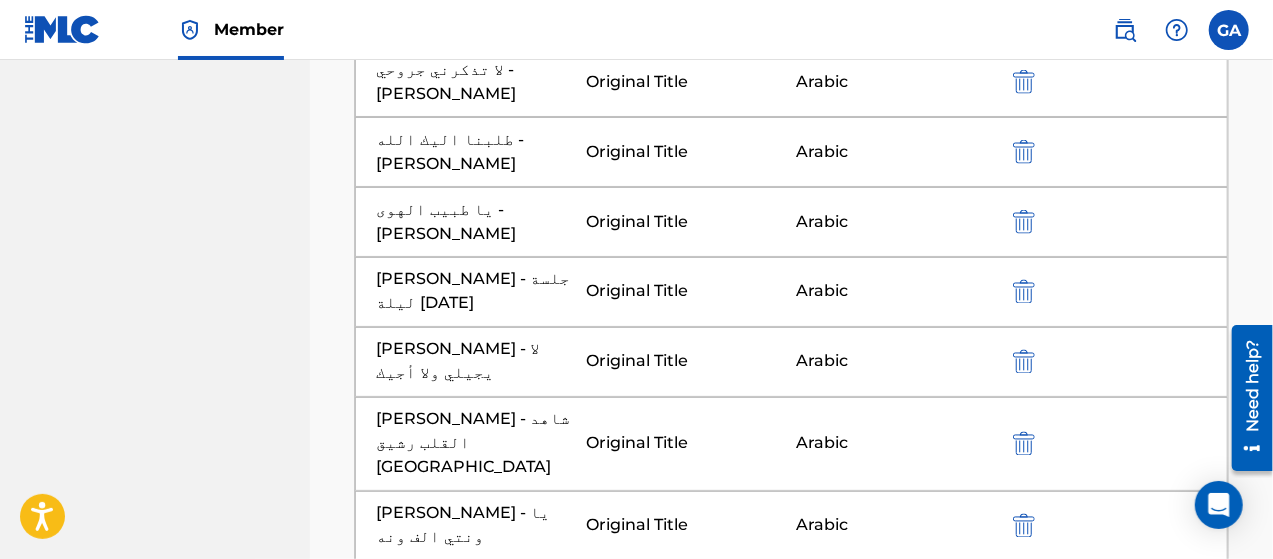 click at bounding box center [792, 1126] 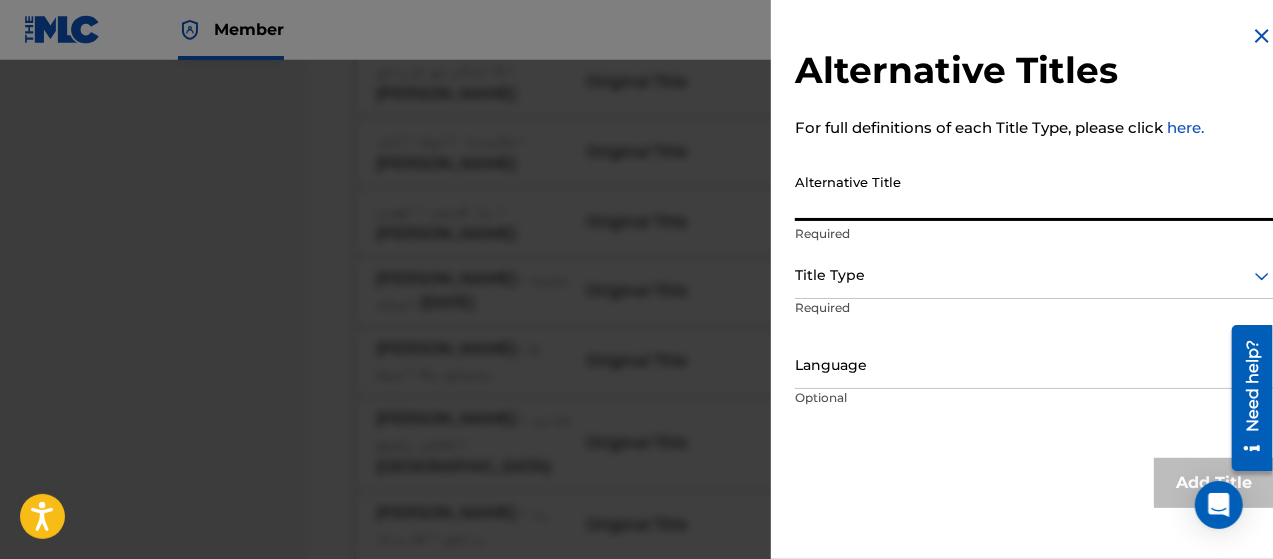 click on "Alternative Title" at bounding box center [1034, 192] 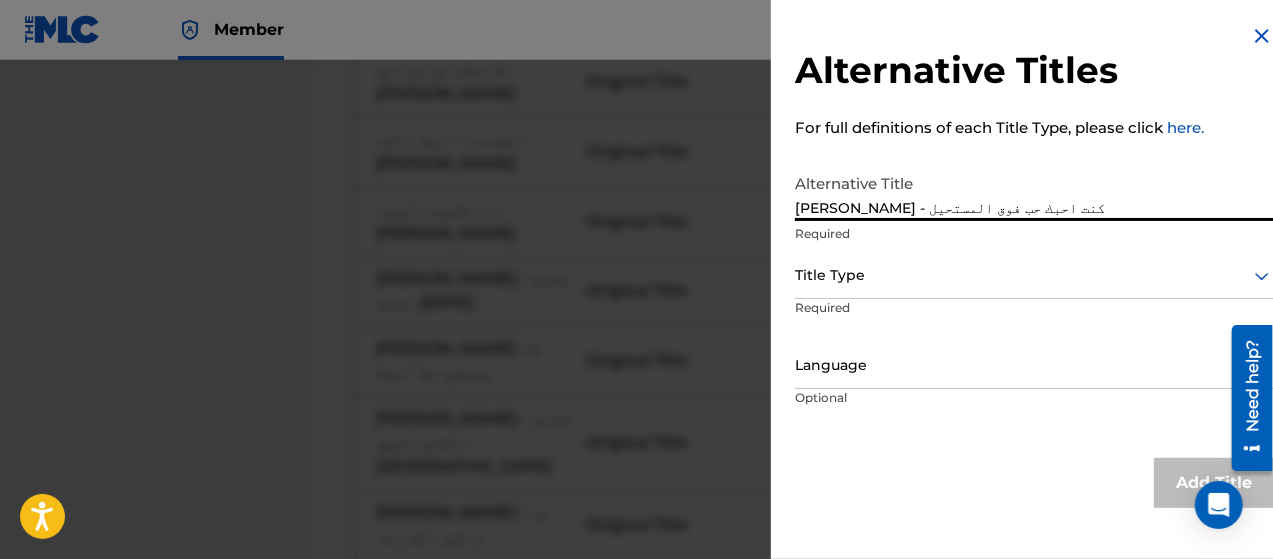 type on "[PERSON_NAME] - كنت احبك حب فوق المستحيل" 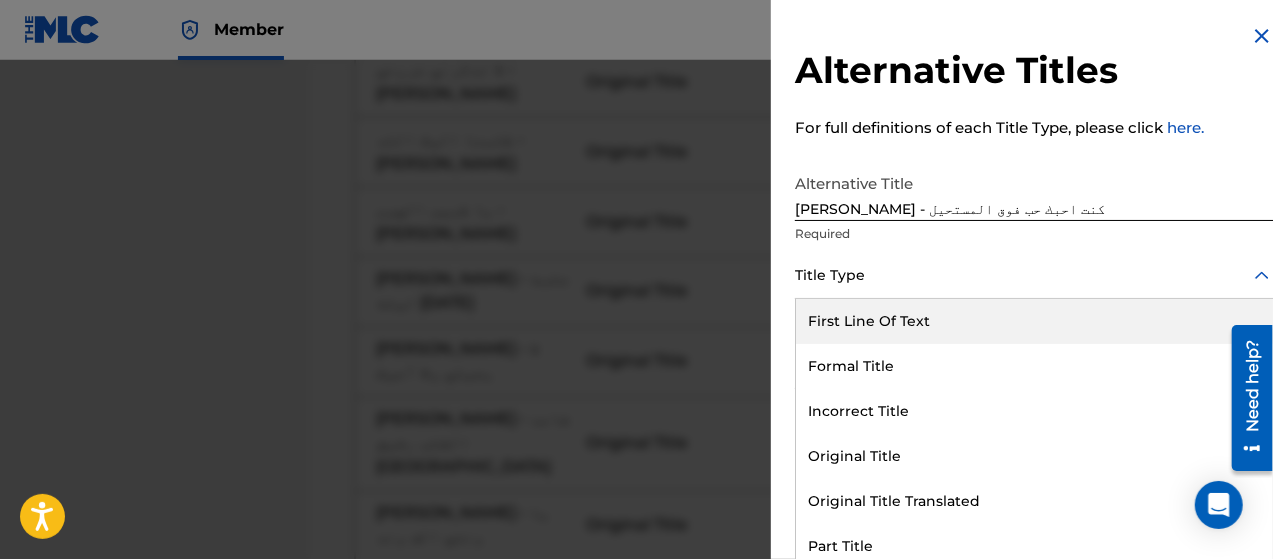 scroll, scrollTop: 16, scrollLeft: 0, axis: vertical 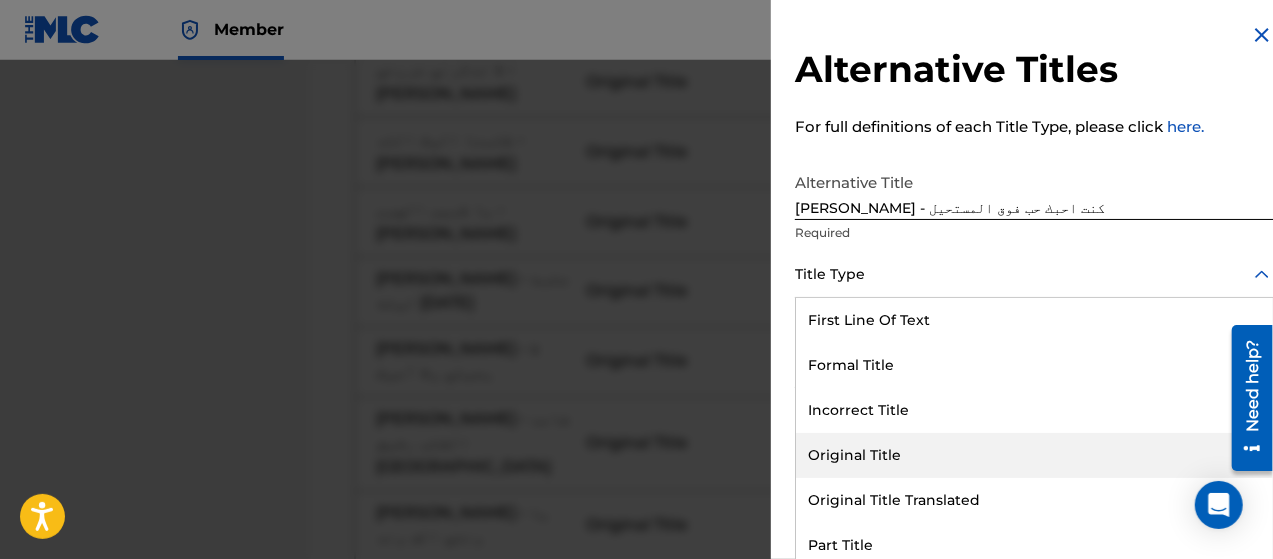 click on "Original Title" at bounding box center (1034, 455) 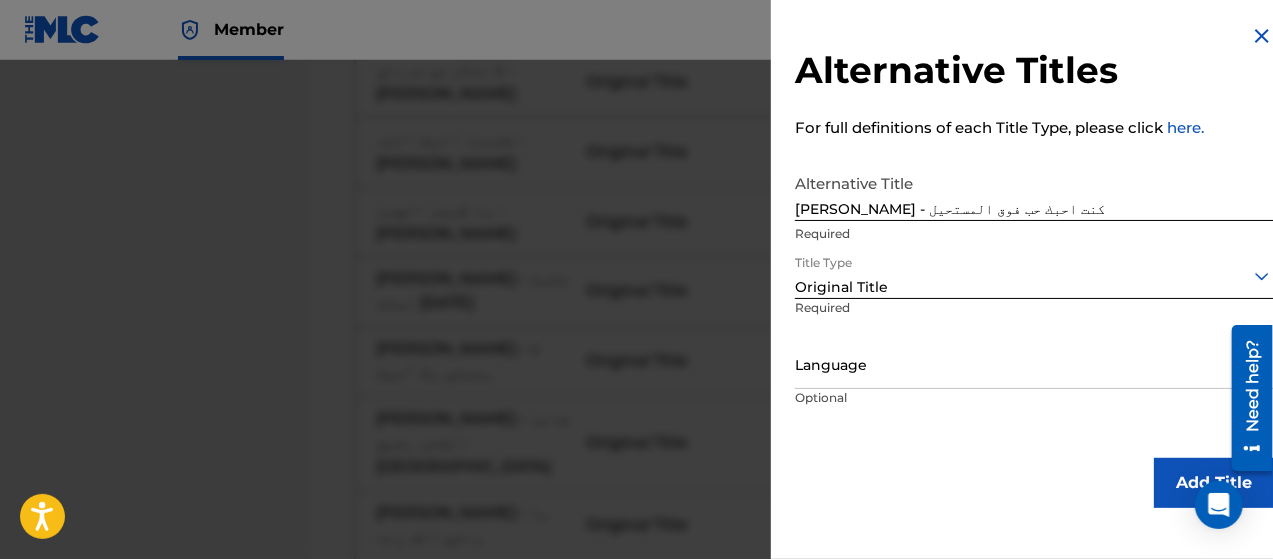 click on "Language" at bounding box center [1034, 366] 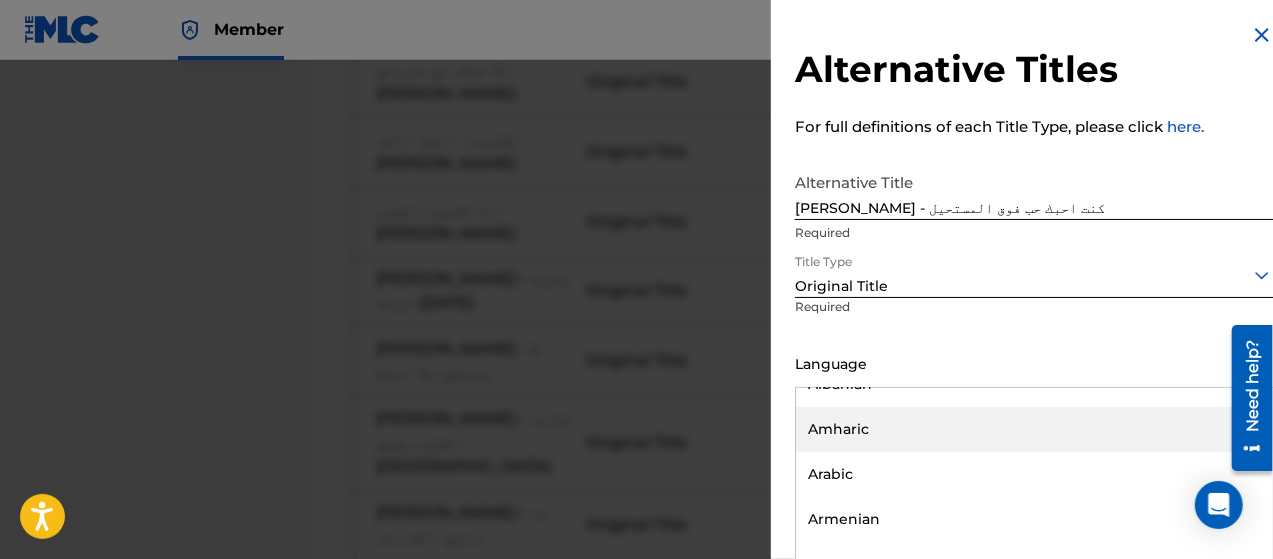 scroll, scrollTop: 300, scrollLeft: 0, axis: vertical 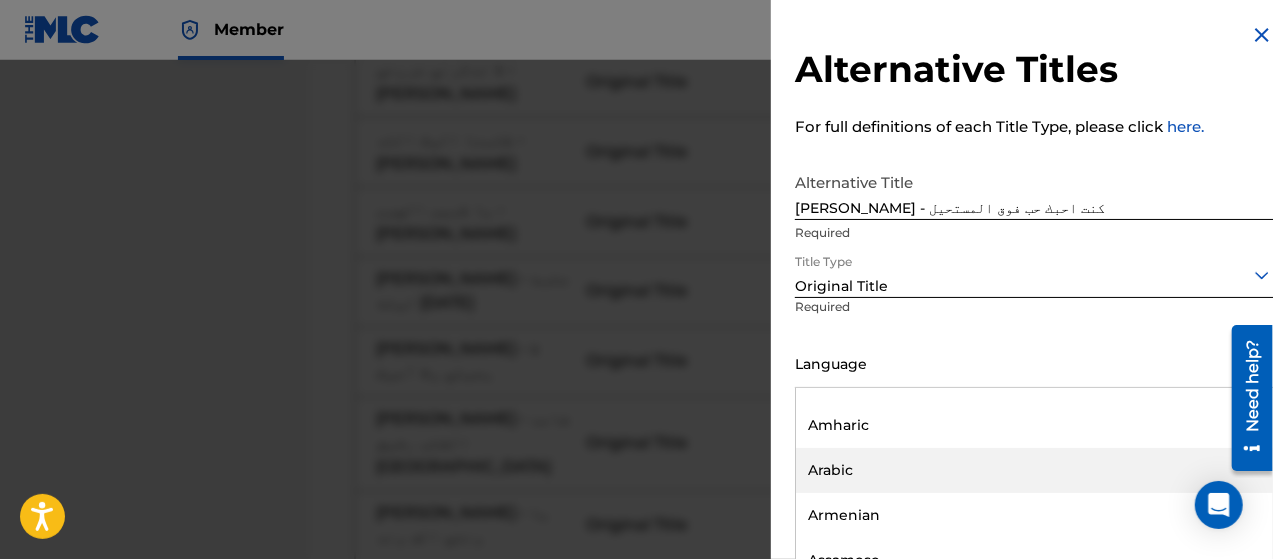 click on "Arabic" at bounding box center (1034, 470) 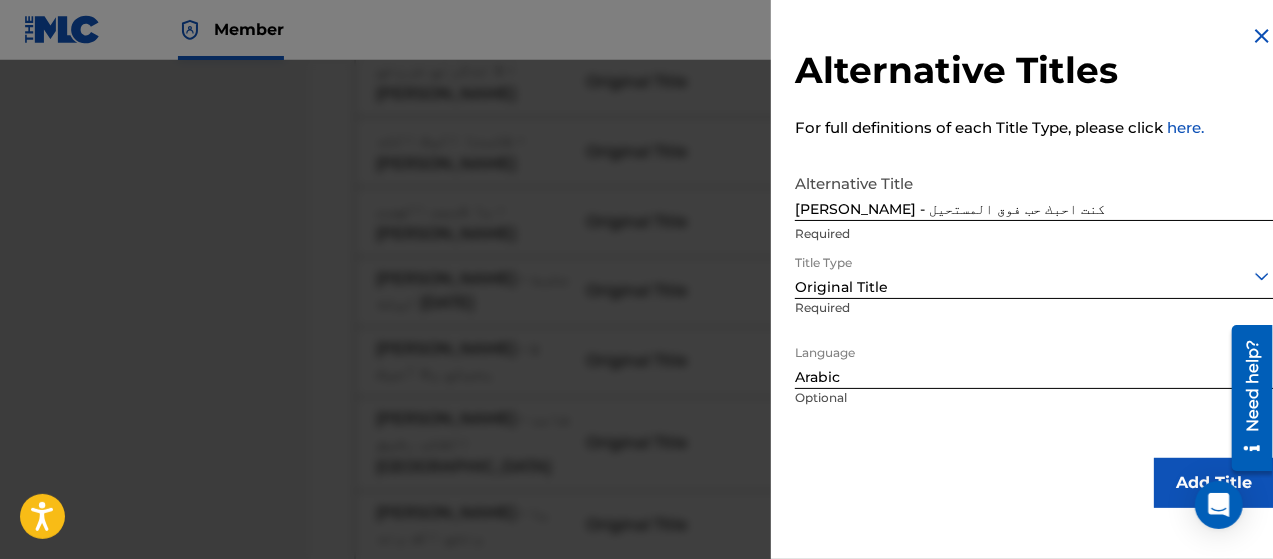 scroll, scrollTop: 0, scrollLeft: 0, axis: both 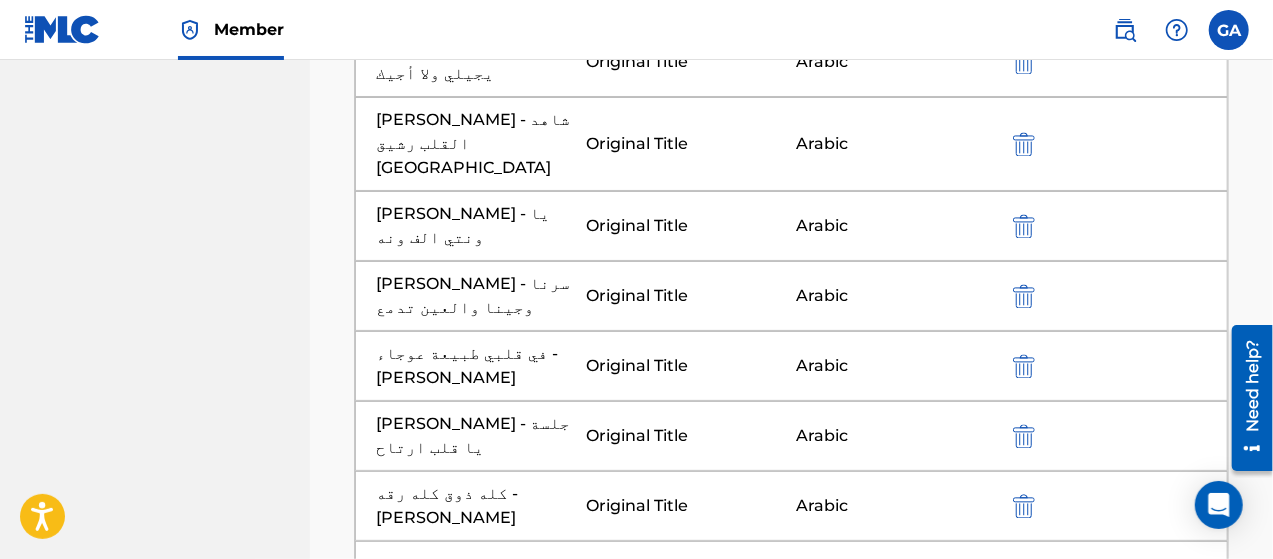 click at bounding box center [792, 896] 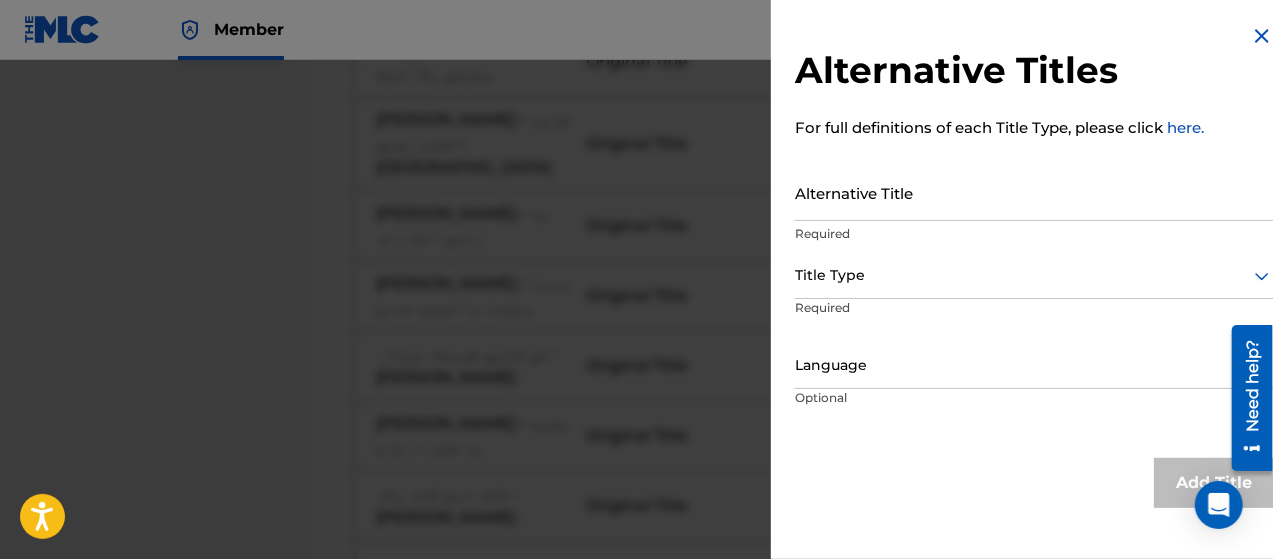 click on "Alternative Title" at bounding box center [1034, 192] 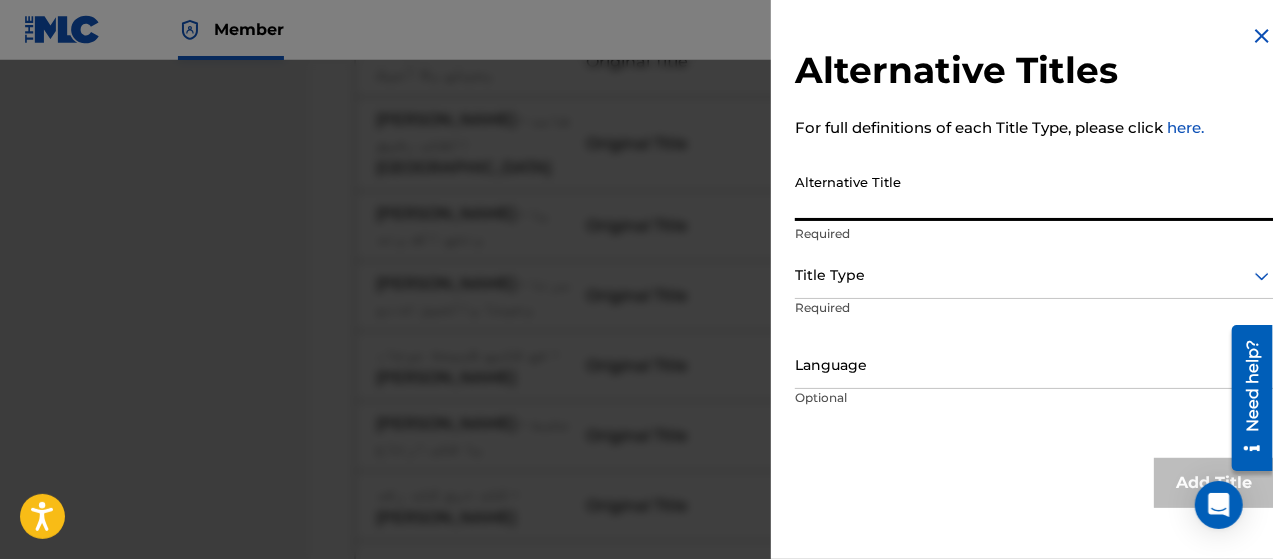 paste on "[PERSON_NAME] - يا قلبي ارتاح وابرد منهم" 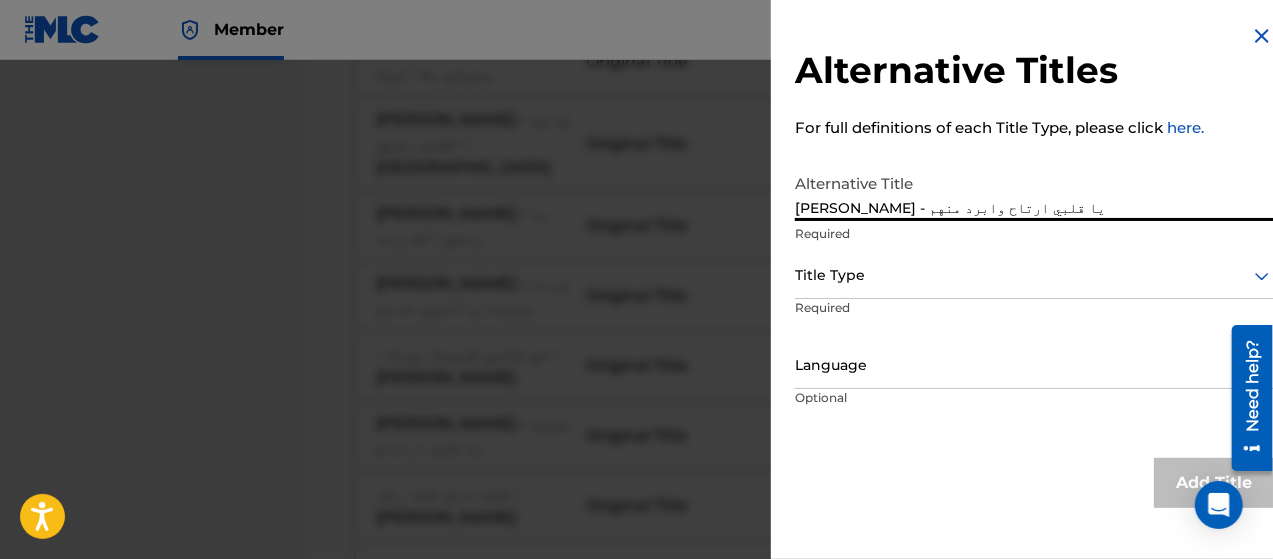 type on "[PERSON_NAME] - يا قلبي ارتاح وابرد منهم" 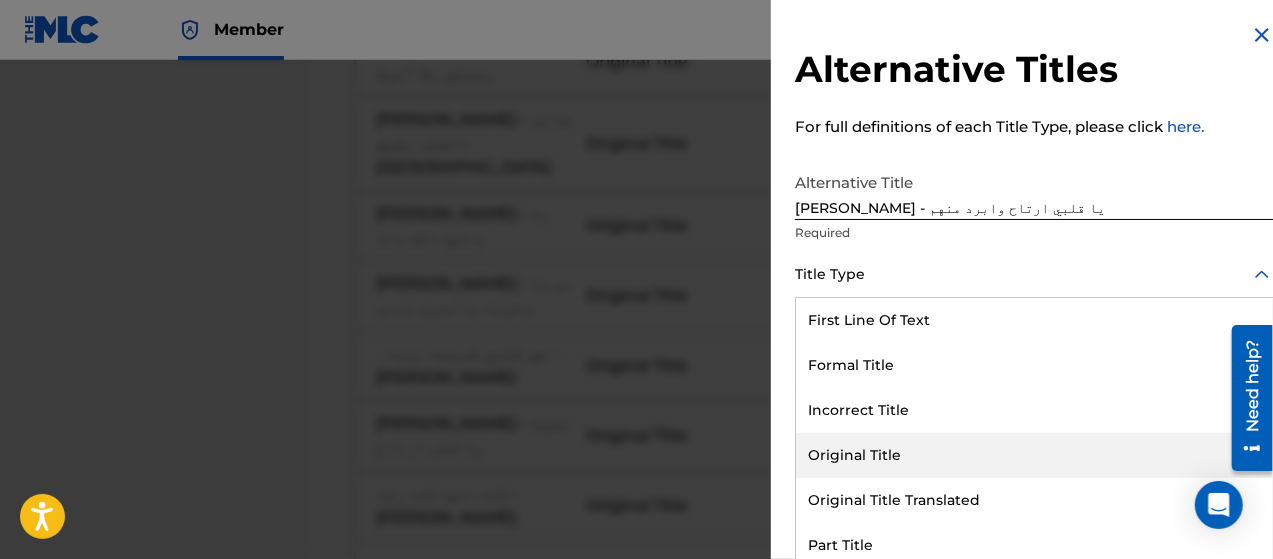 click on "Original Title" at bounding box center [1034, 455] 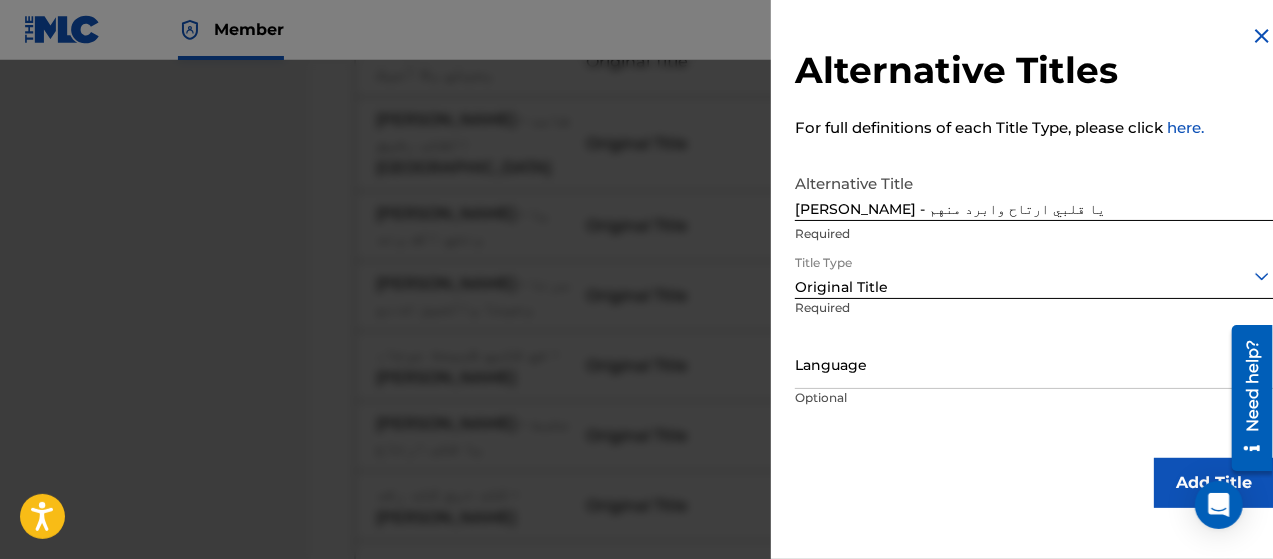 scroll, scrollTop: 0, scrollLeft: 0, axis: both 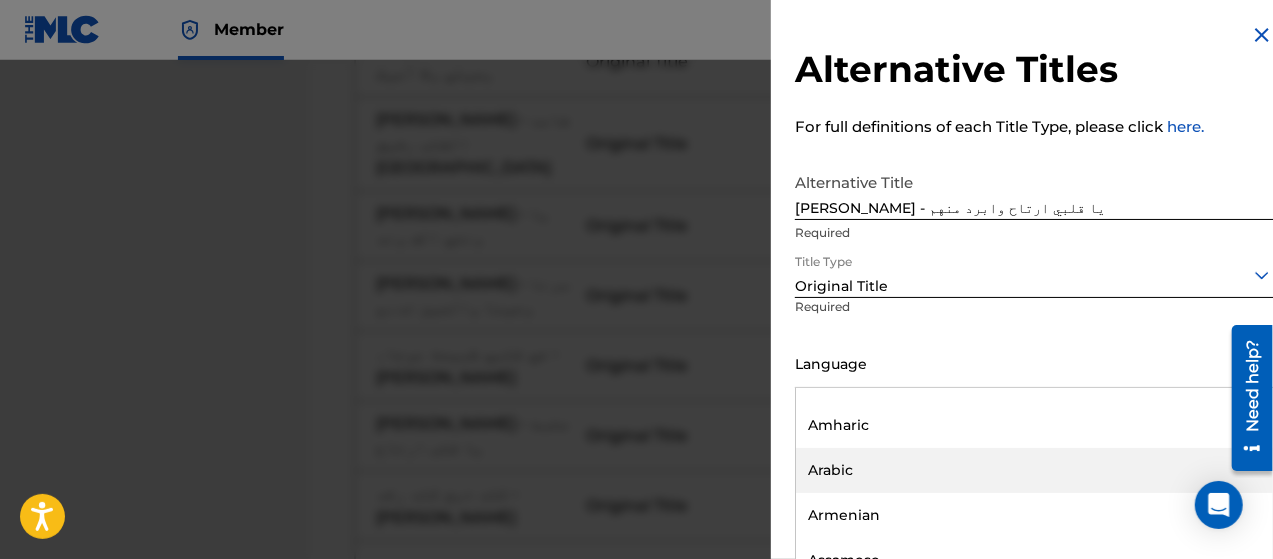 drag, startPoint x: 906, startPoint y: 454, endPoint x: 920, endPoint y: 453, distance: 14.035668 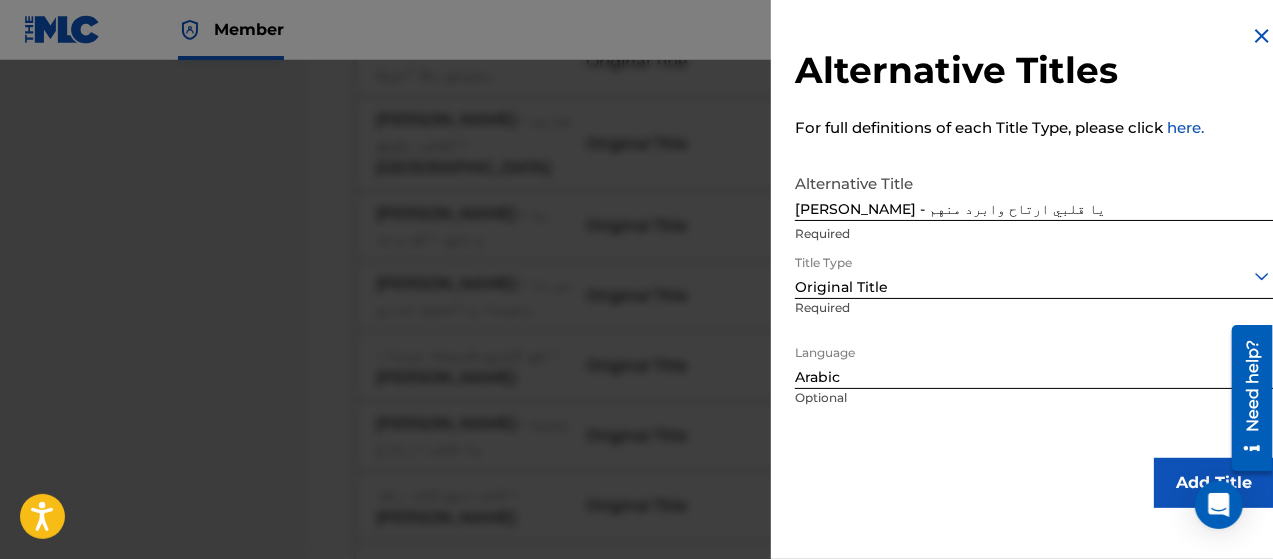 click on "Add Title" at bounding box center (1214, 483) 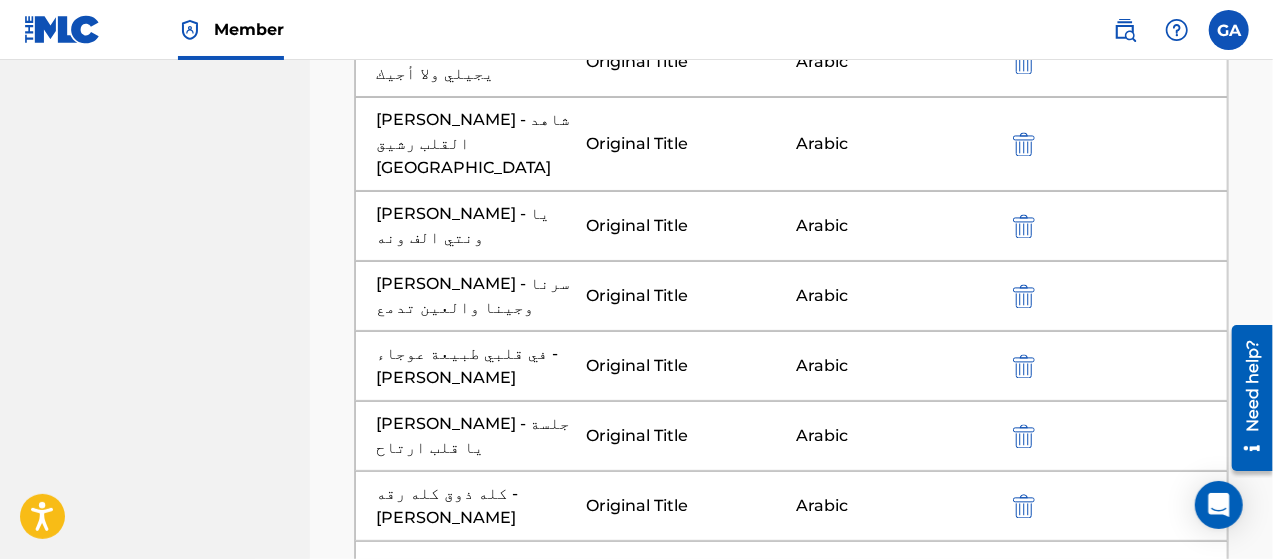 click at bounding box center (792, 966) 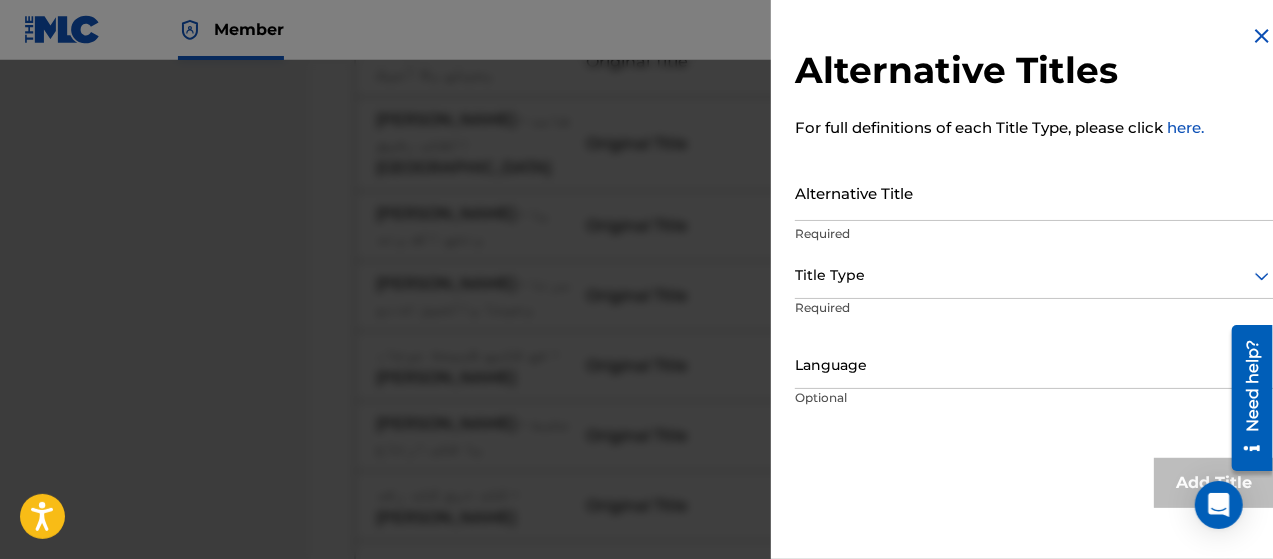 click on "Alternative Title" at bounding box center [1034, 192] 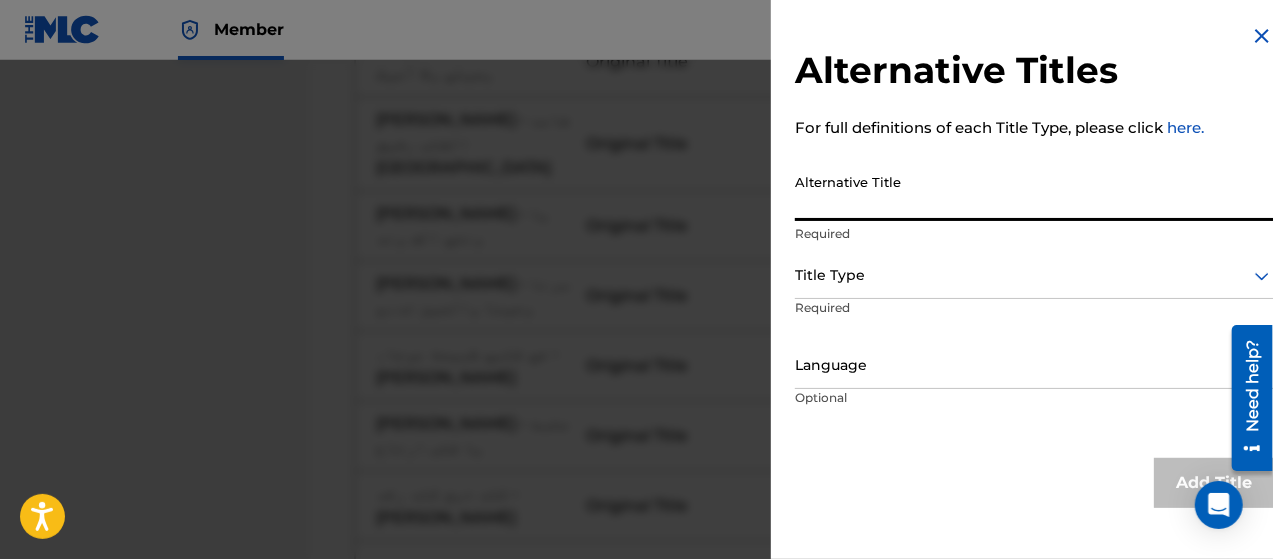 paste on "[PERSON_NAME] - لا ذمتي انا استاهل لحن جديد" 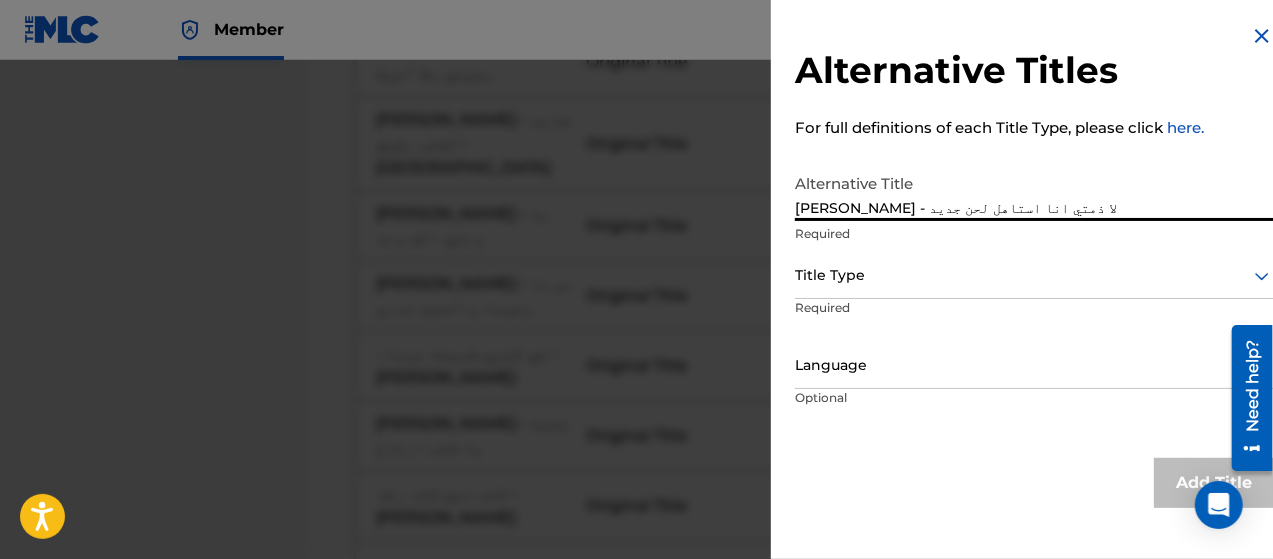 type on "[PERSON_NAME] - لا ذمتي انا استاهل لحن جديد" 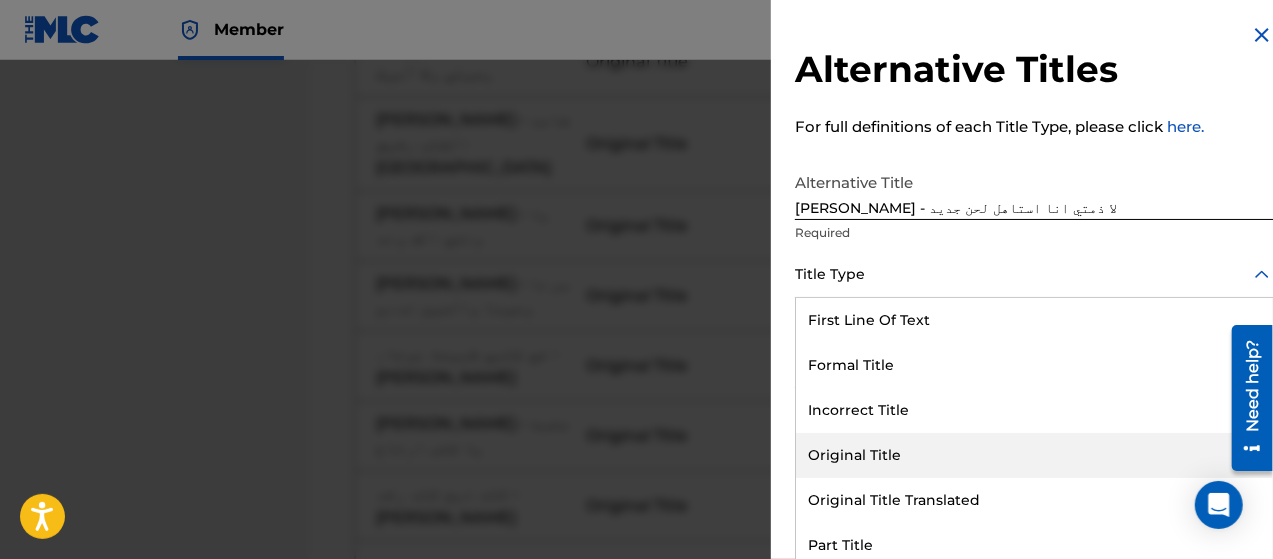 click on "Original Title" at bounding box center [1034, 455] 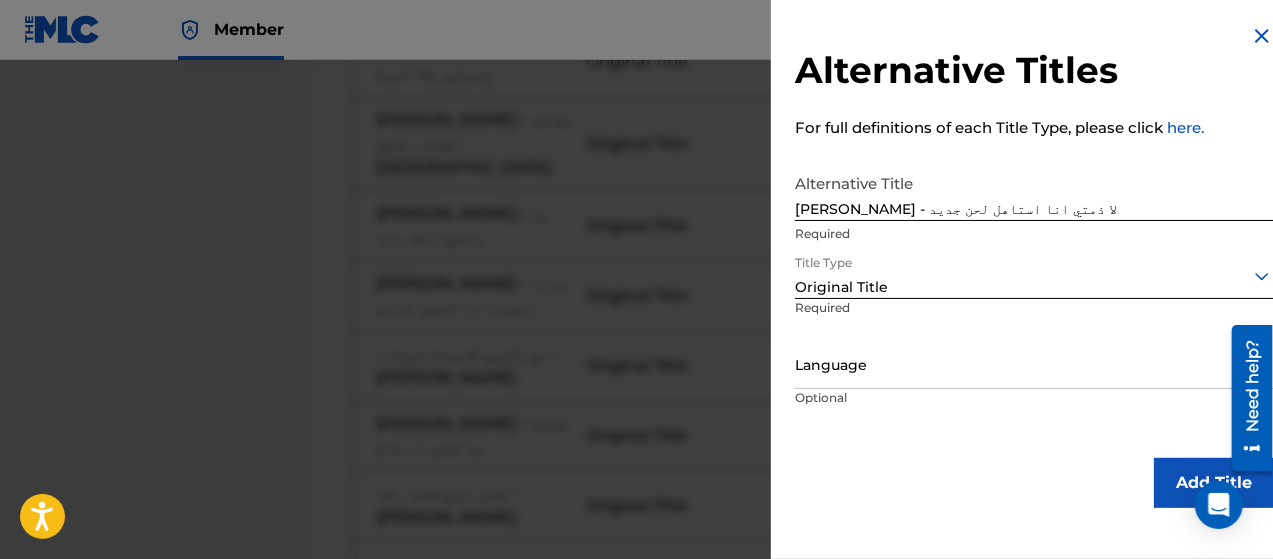 click on "Required" at bounding box center [871, 321] 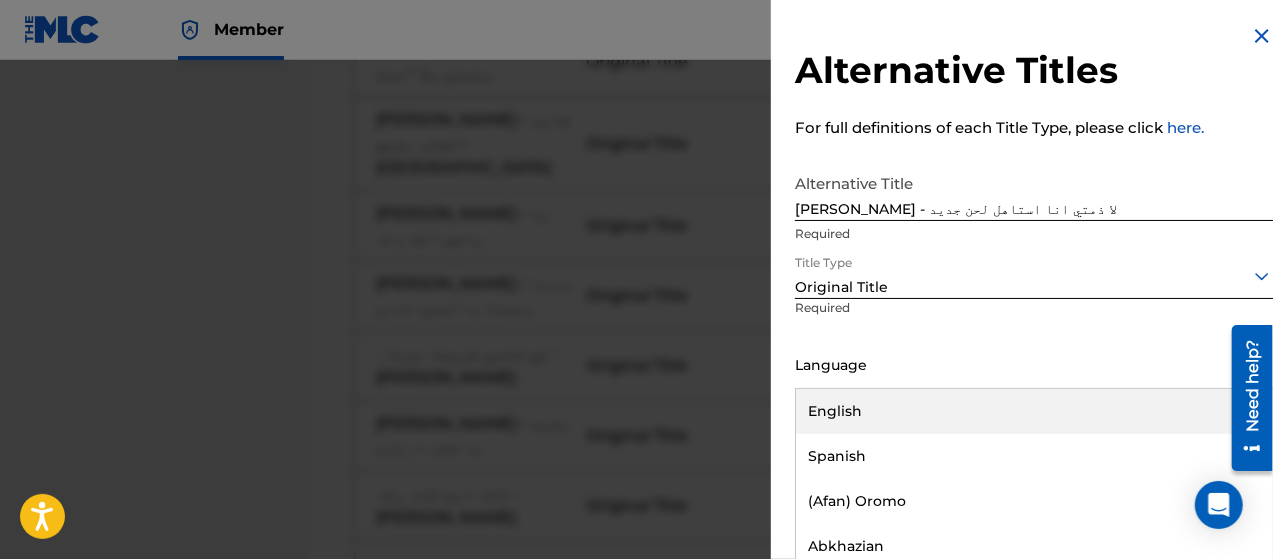 scroll, scrollTop: 16, scrollLeft: 0, axis: vertical 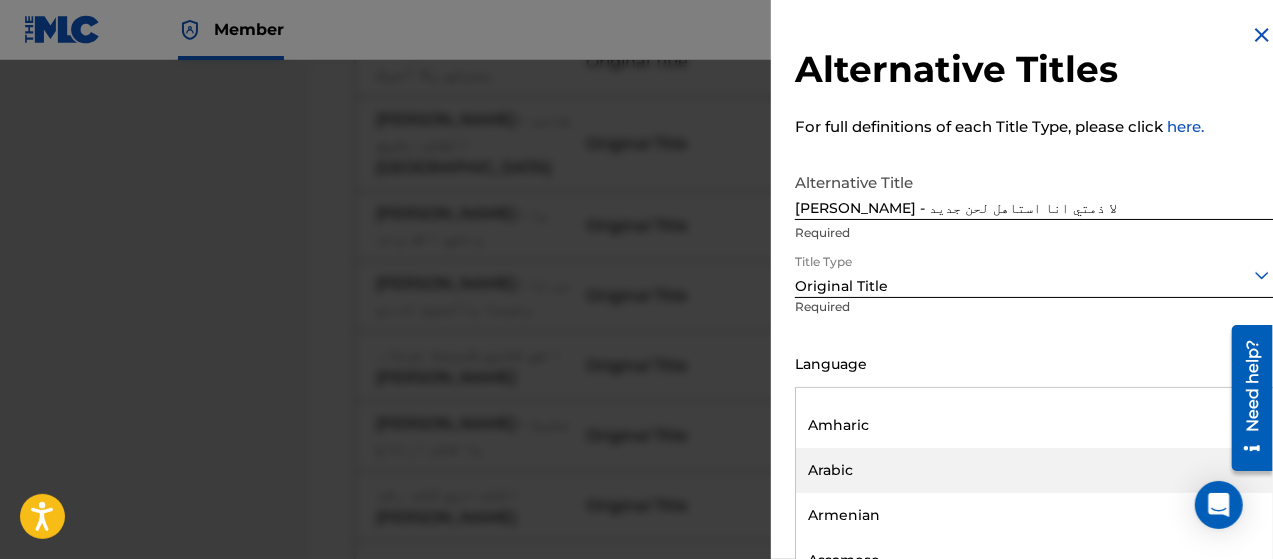 click on "Arabic" at bounding box center (1034, 470) 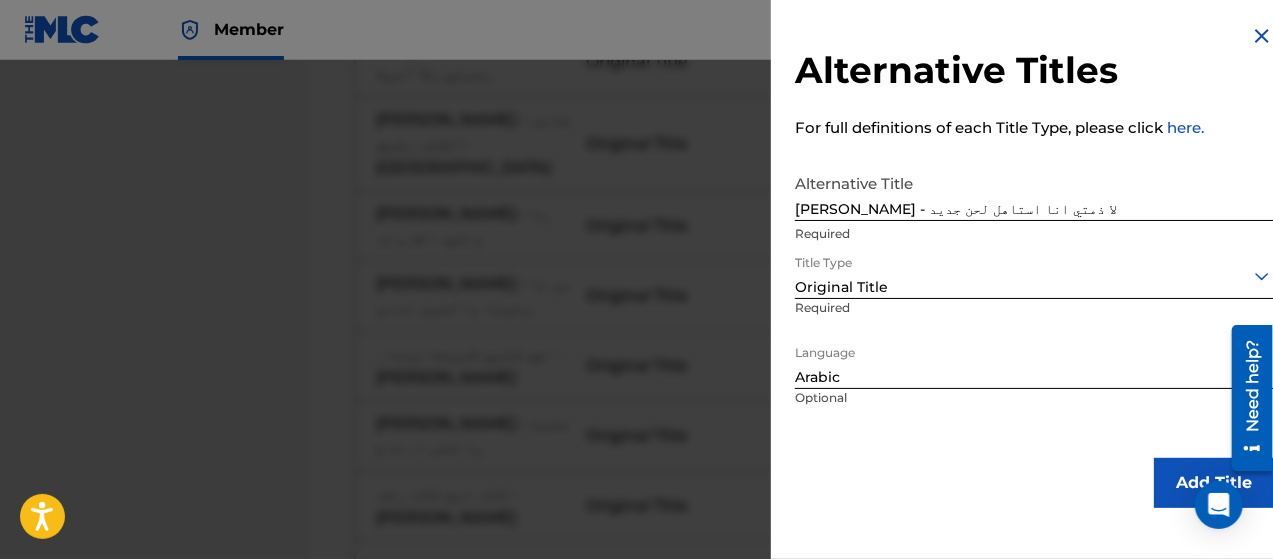 click on "Add Title" at bounding box center (1214, 483) 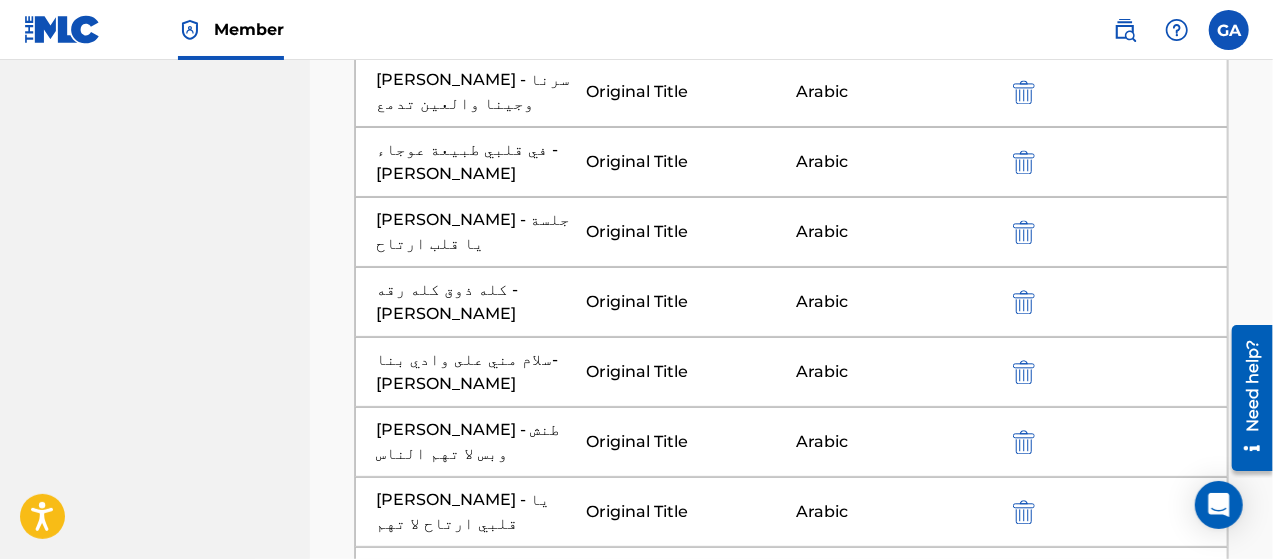 click on "Next" at bounding box center [1169, 1038] 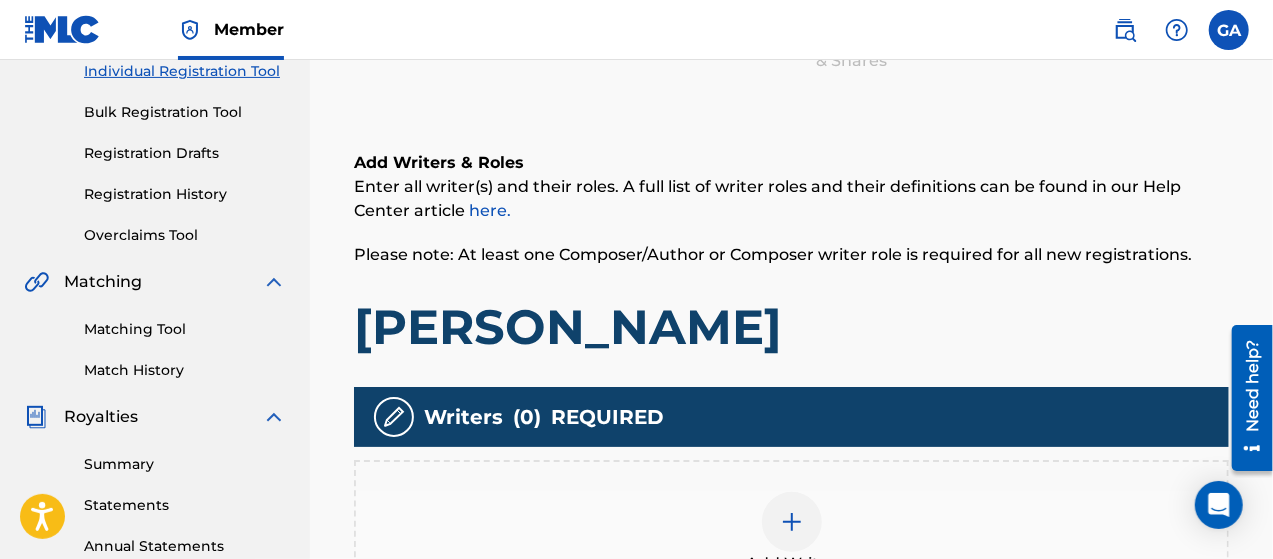 scroll, scrollTop: 390, scrollLeft: 0, axis: vertical 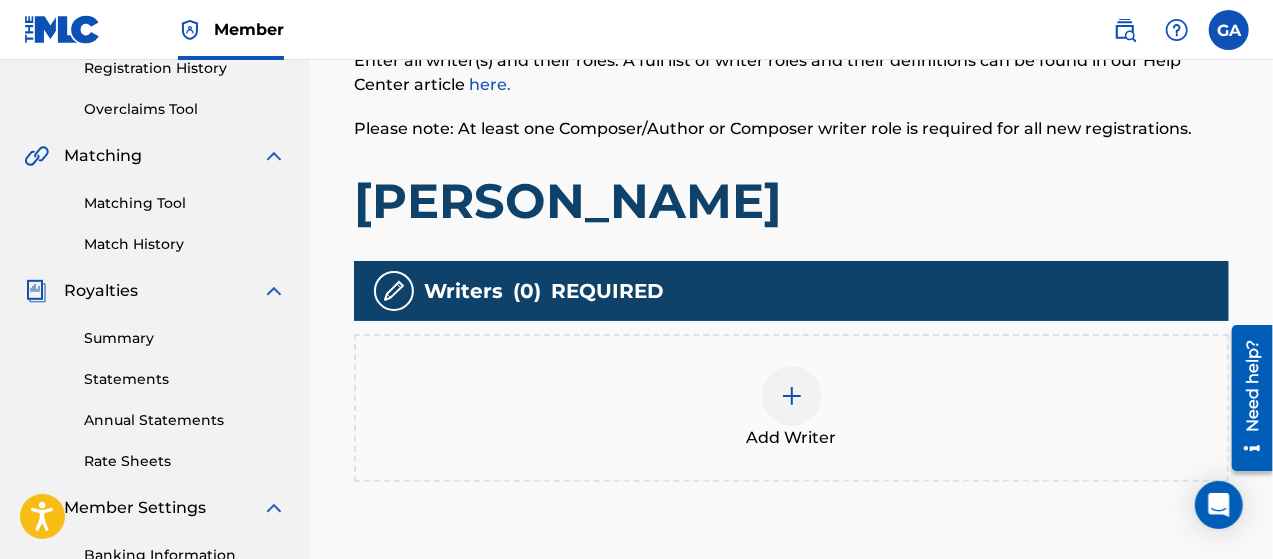 click at bounding box center (792, 396) 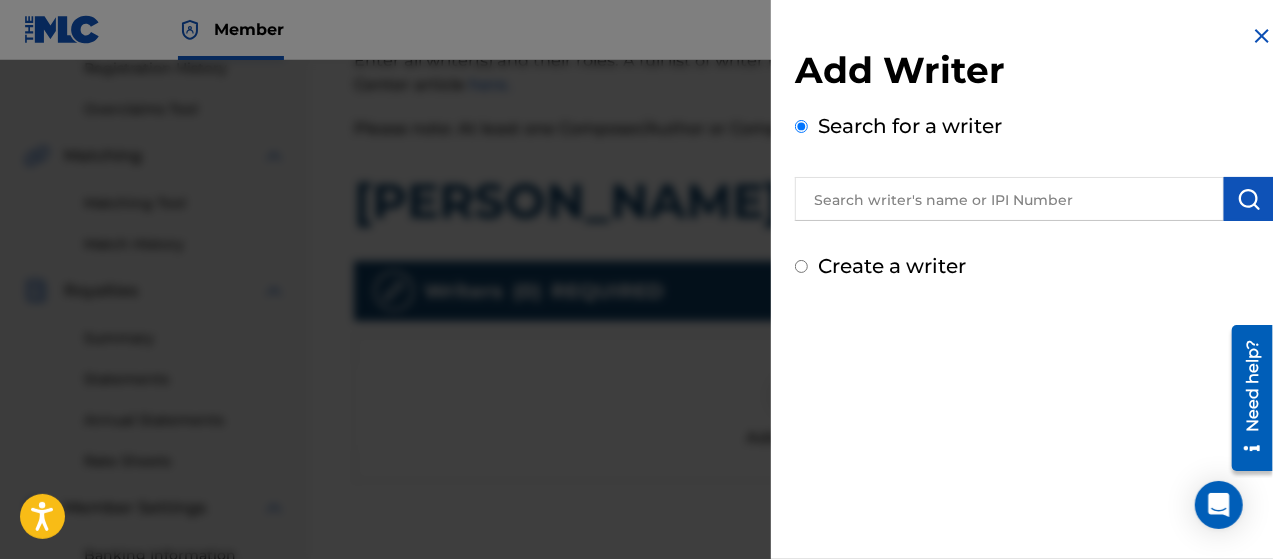 click at bounding box center [1009, 199] 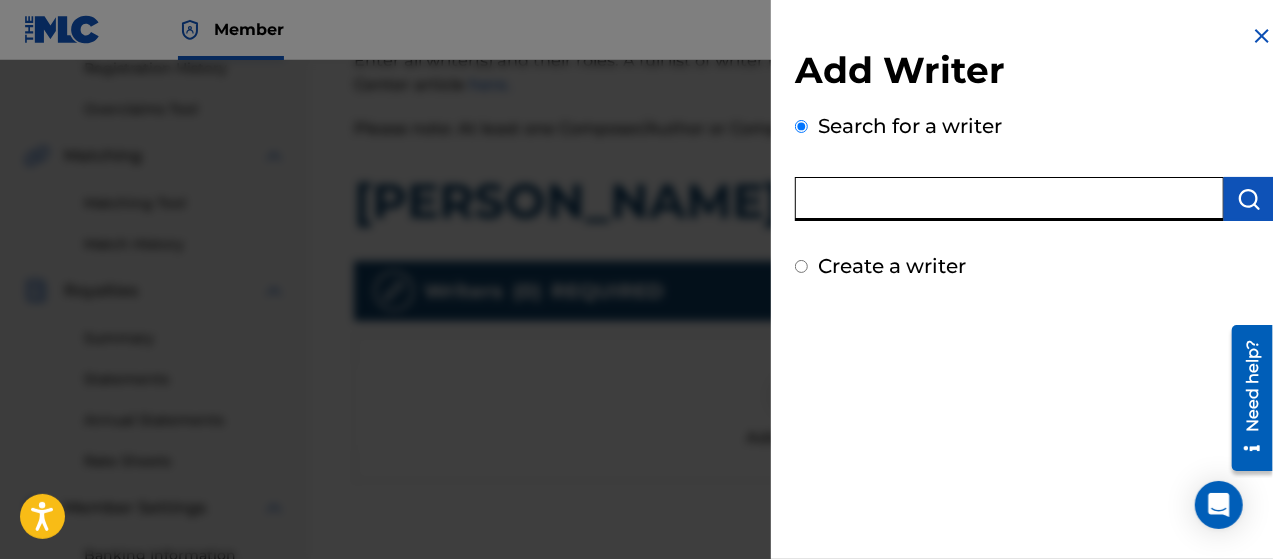 type on "ل" 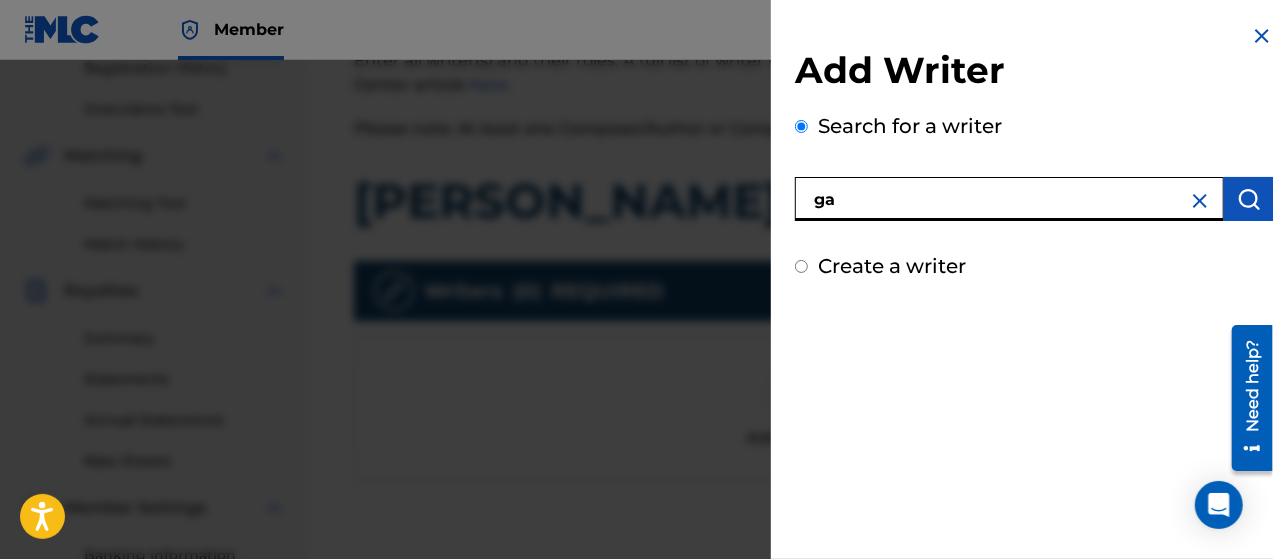 type on "g" 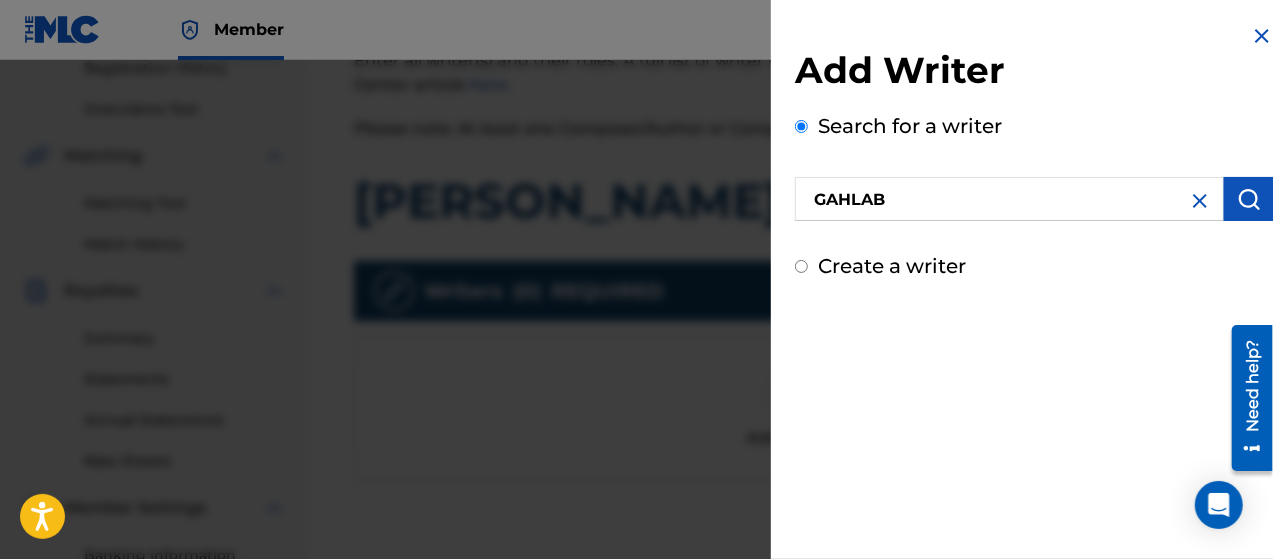 click at bounding box center [1249, 199] 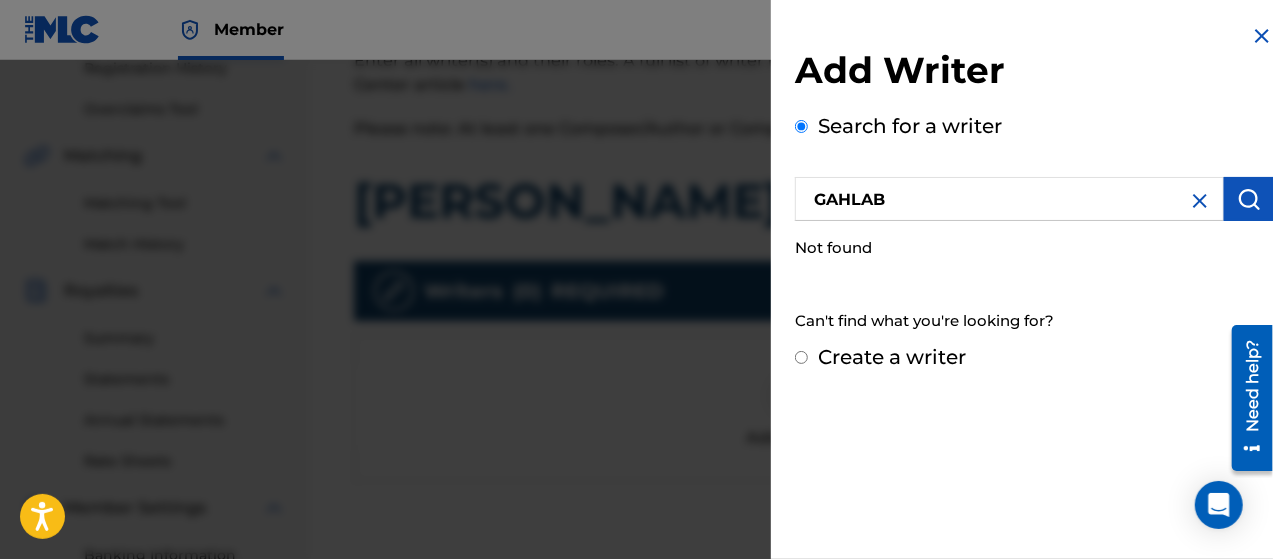 click on "GAHLAB" at bounding box center [1009, 199] 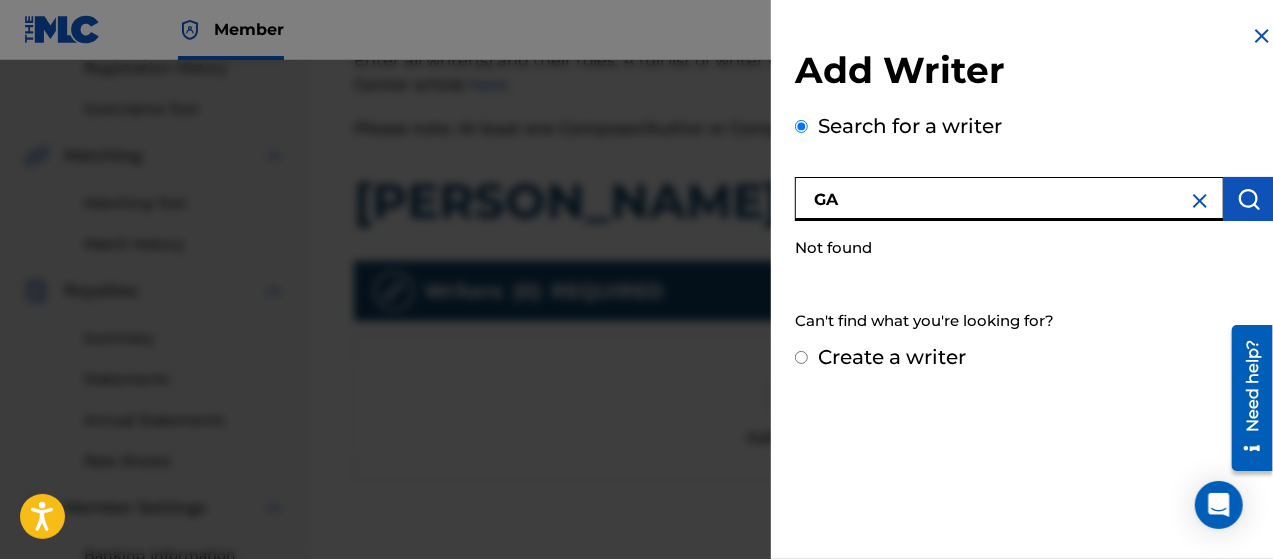 click at bounding box center (1249, 199) 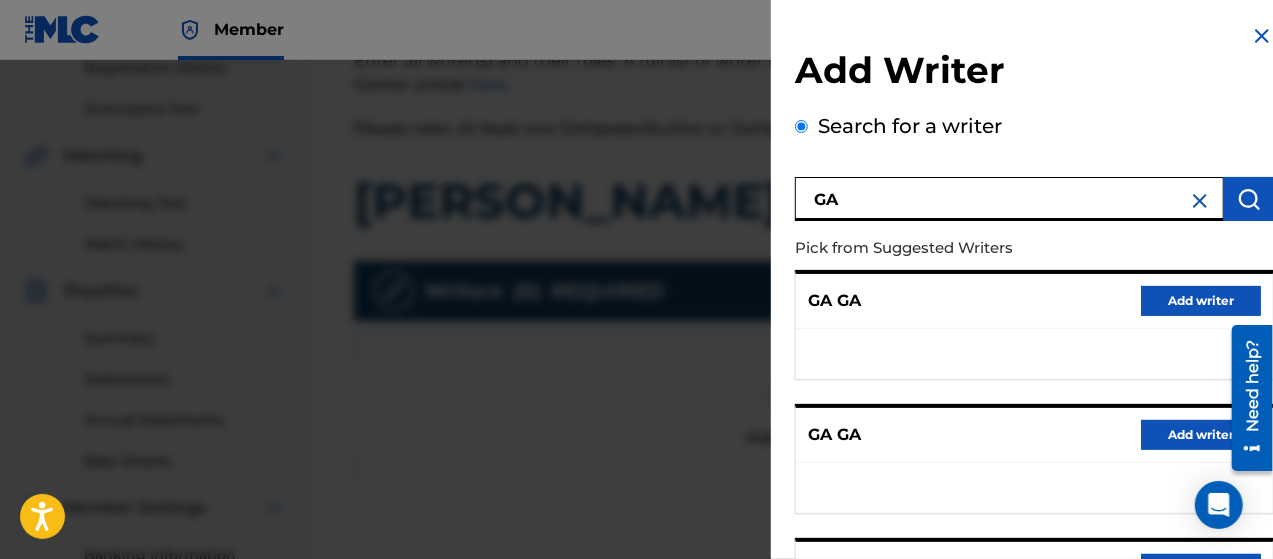 click on "GA" at bounding box center [1009, 199] 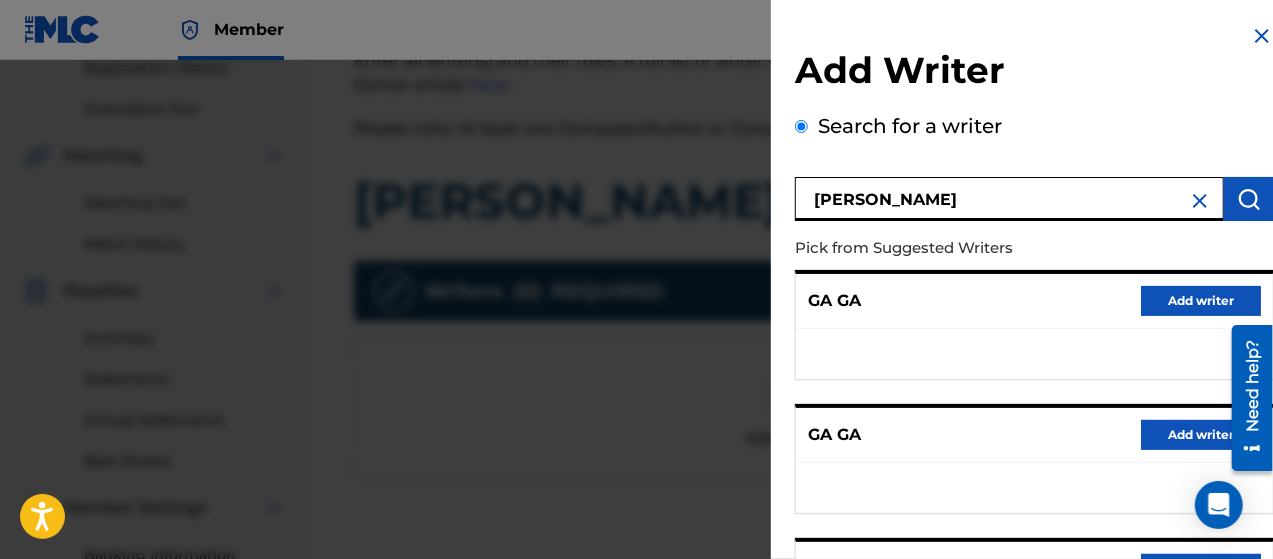 click at bounding box center [1249, 199] 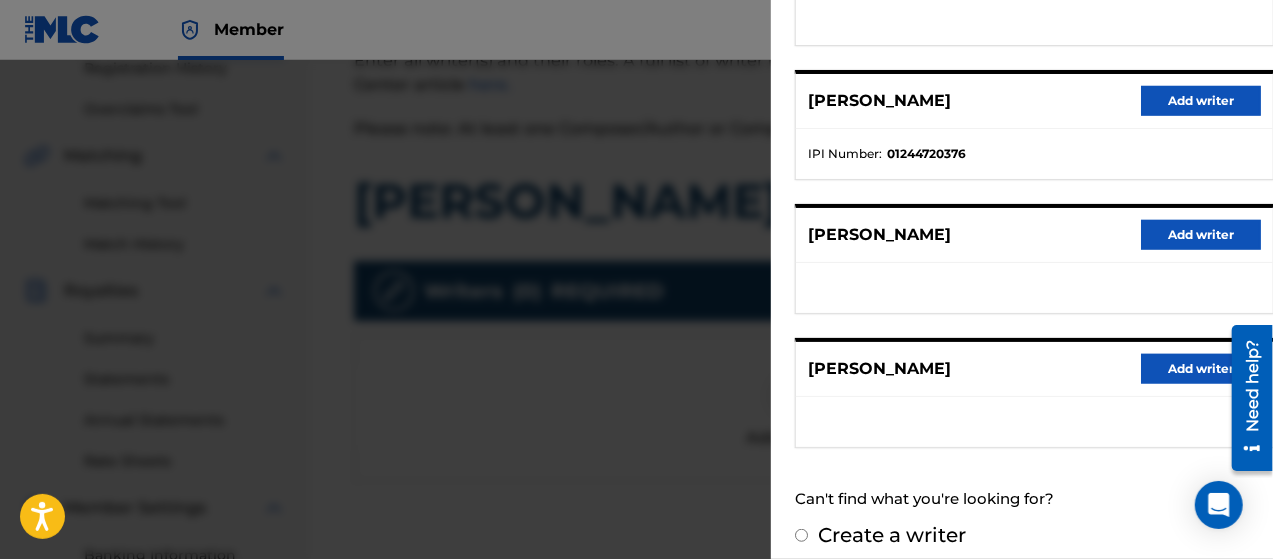 scroll, scrollTop: 0, scrollLeft: 0, axis: both 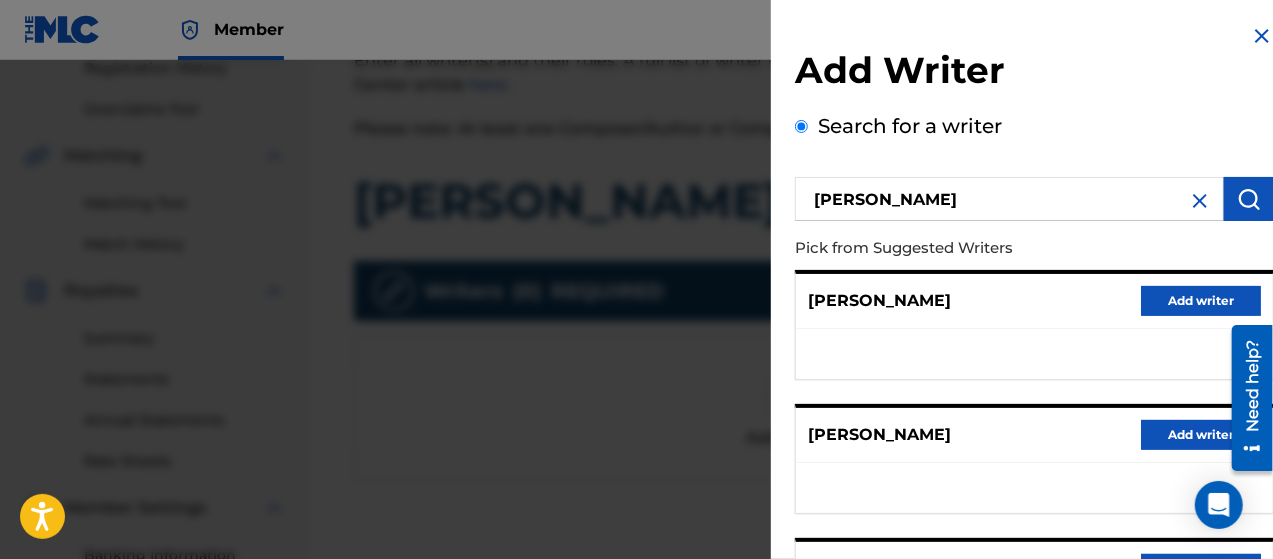 click on "[PERSON_NAME]" at bounding box center [1009, 199] 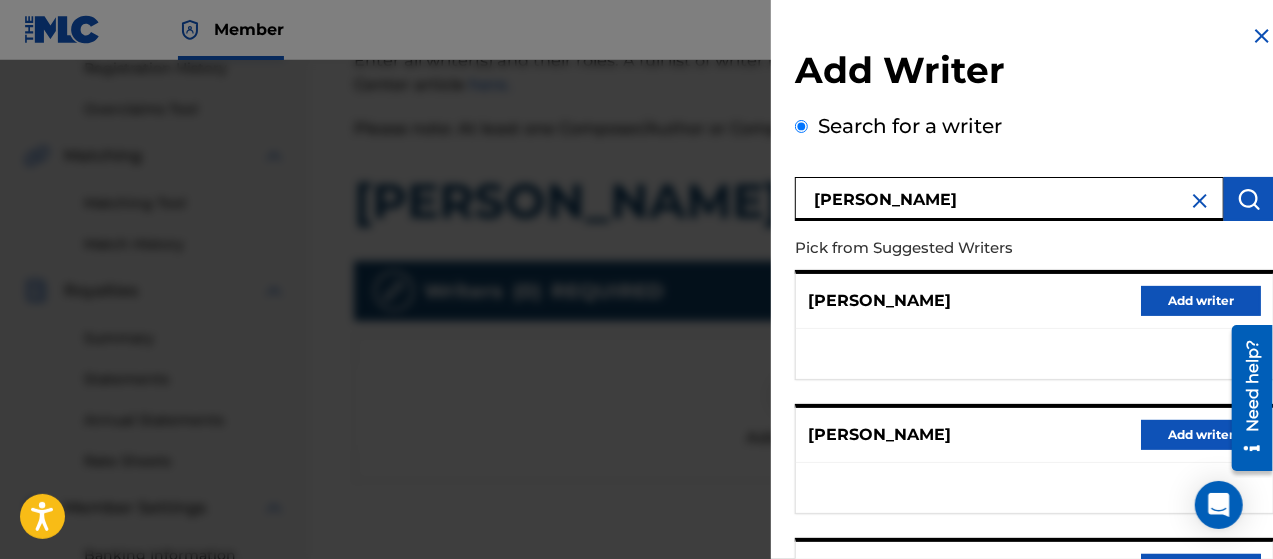 click on "[PERSON_NAME]" at bounding box center (1009, 199) 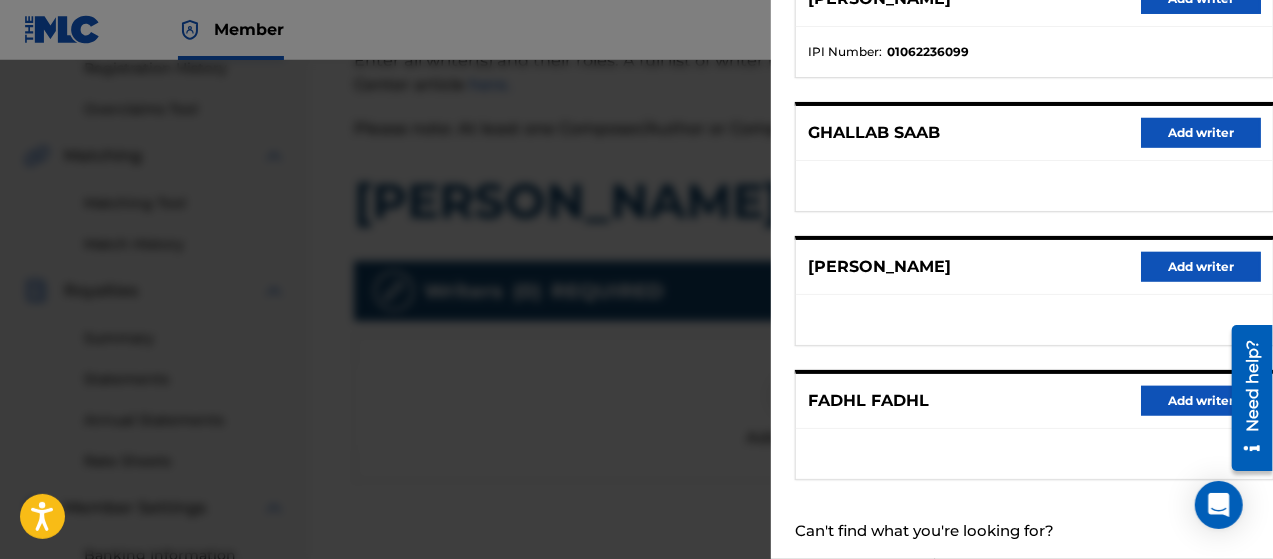 scroll, scrollTop: 479, scrollLeft: 0, axis: vertical 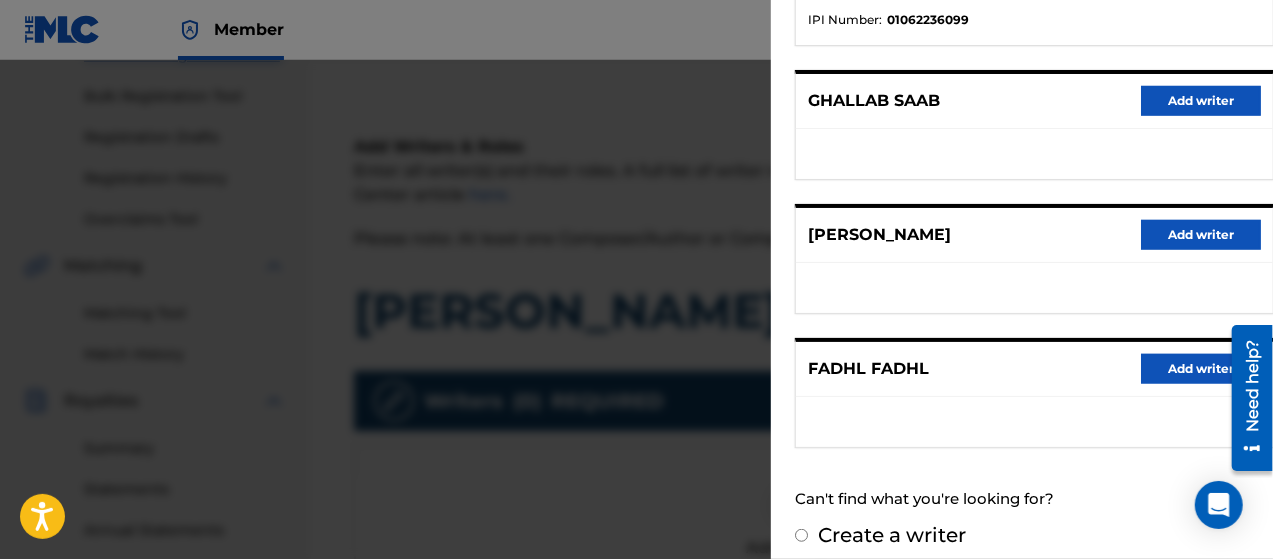 click on "Create a writer" at bounding box center [892, 535] 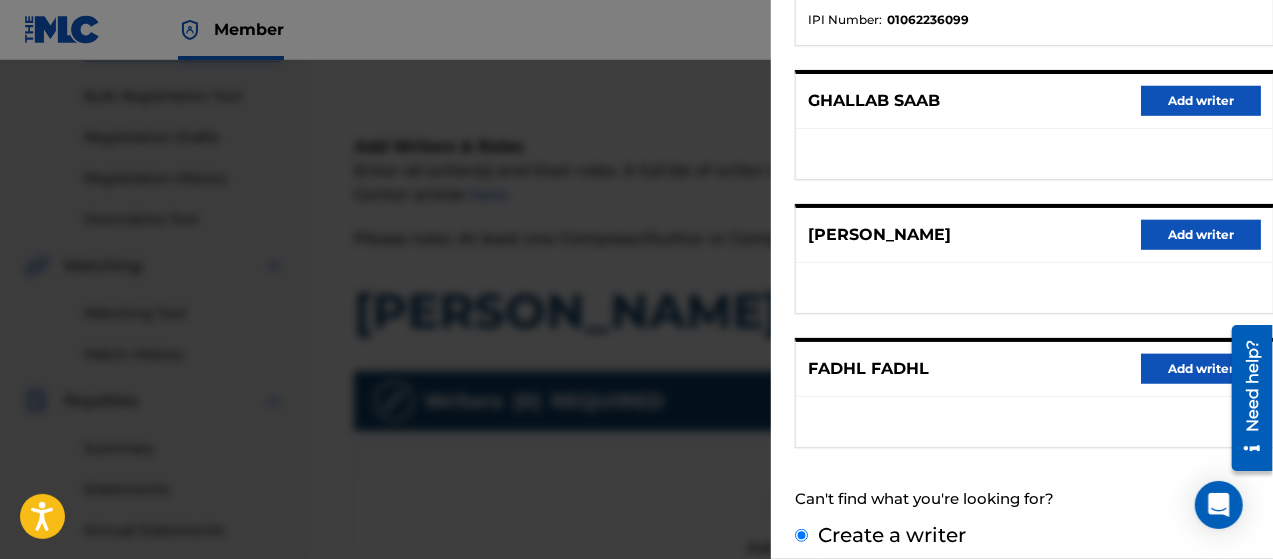 click on "Create a writer" at bounding box center (801, 535) 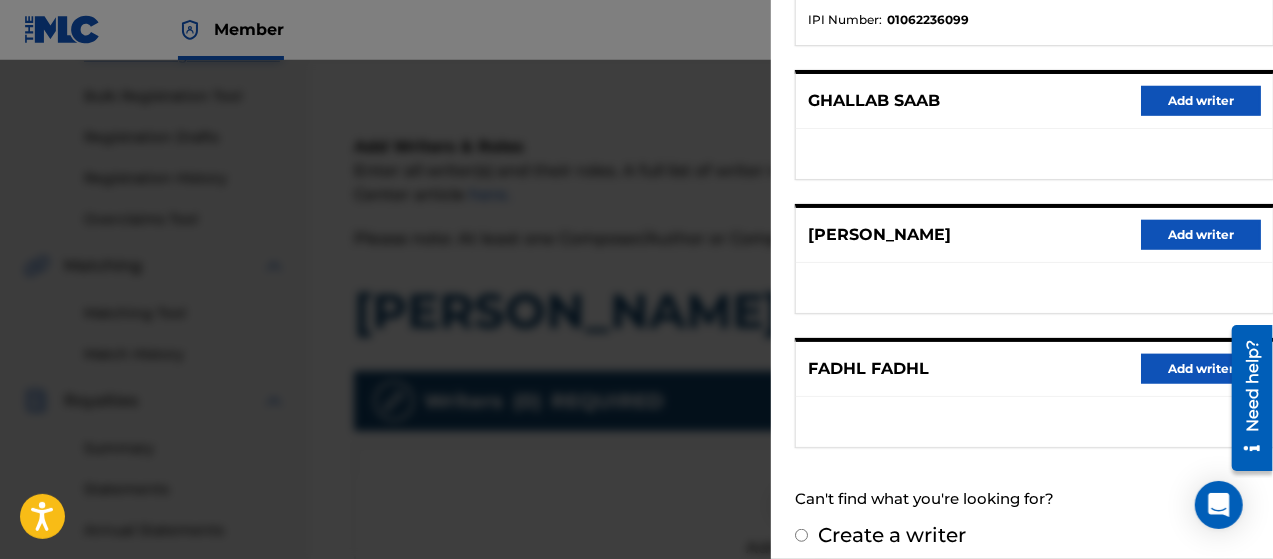 radio on "false" 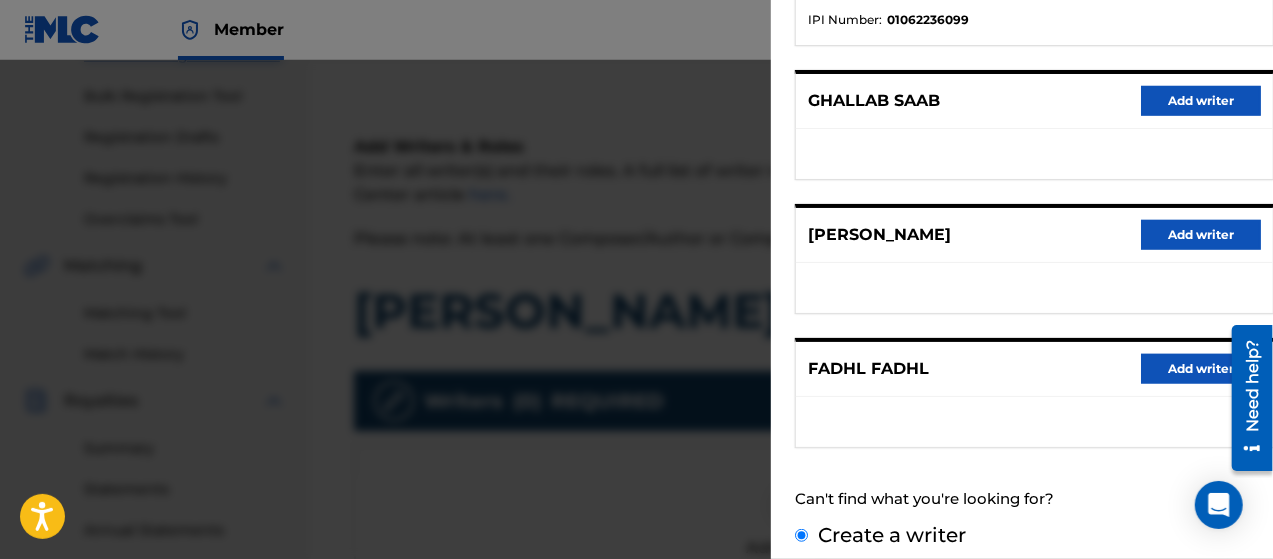 scroll, scrollTop: 244, scrollLeft: 0, axis: vertical 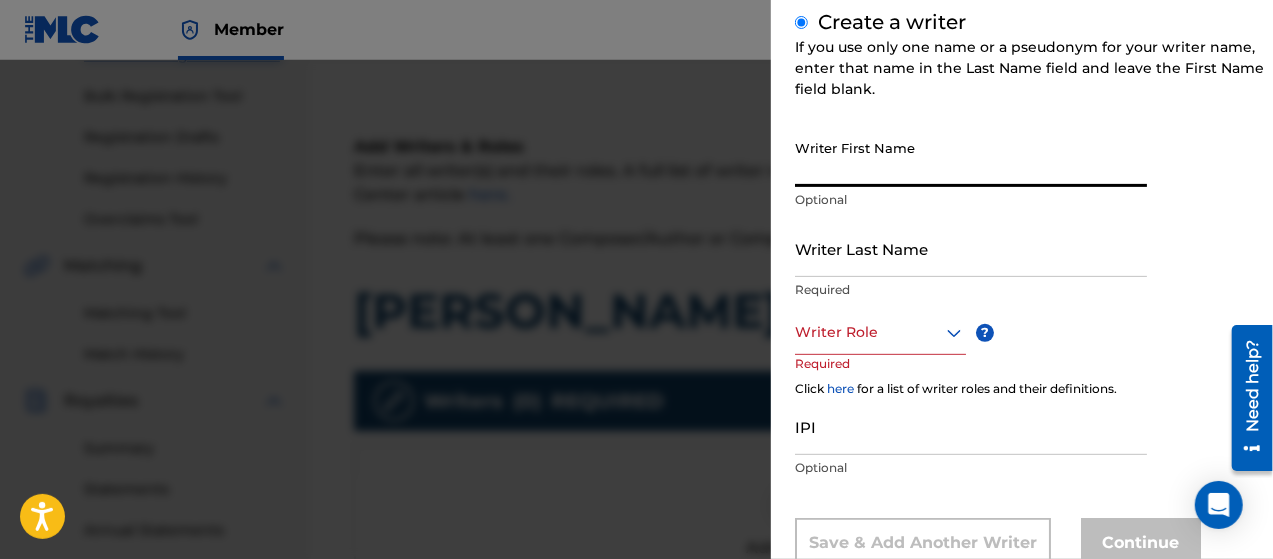 click on "Writer First Name" at bounding box center (971, 158) 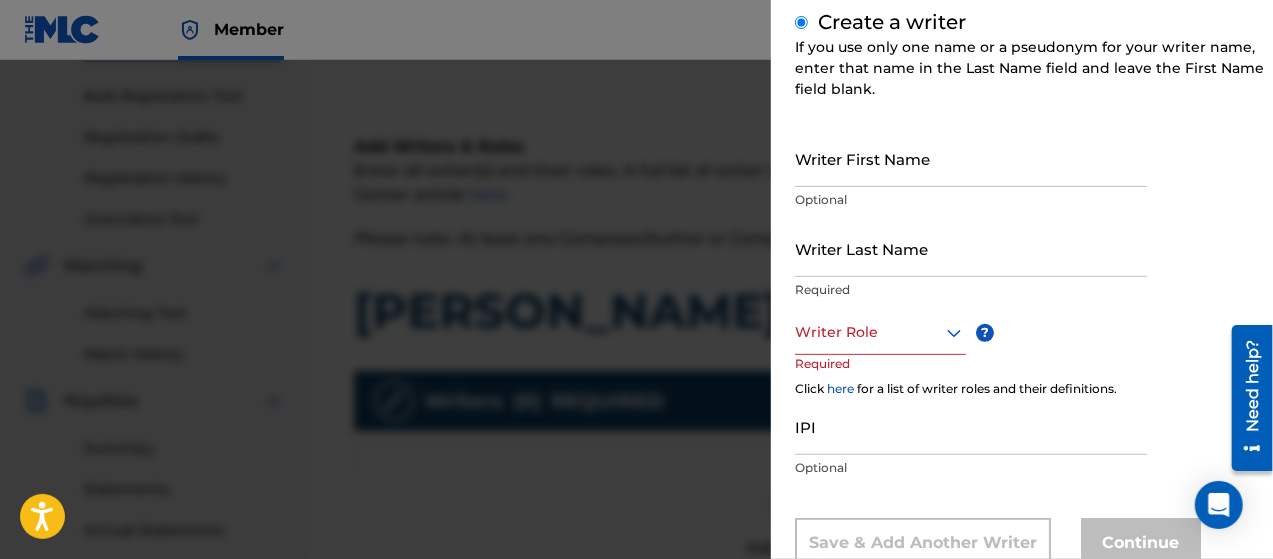 scroll, scrollTop: 0, scrollLeft: 0, axis: both 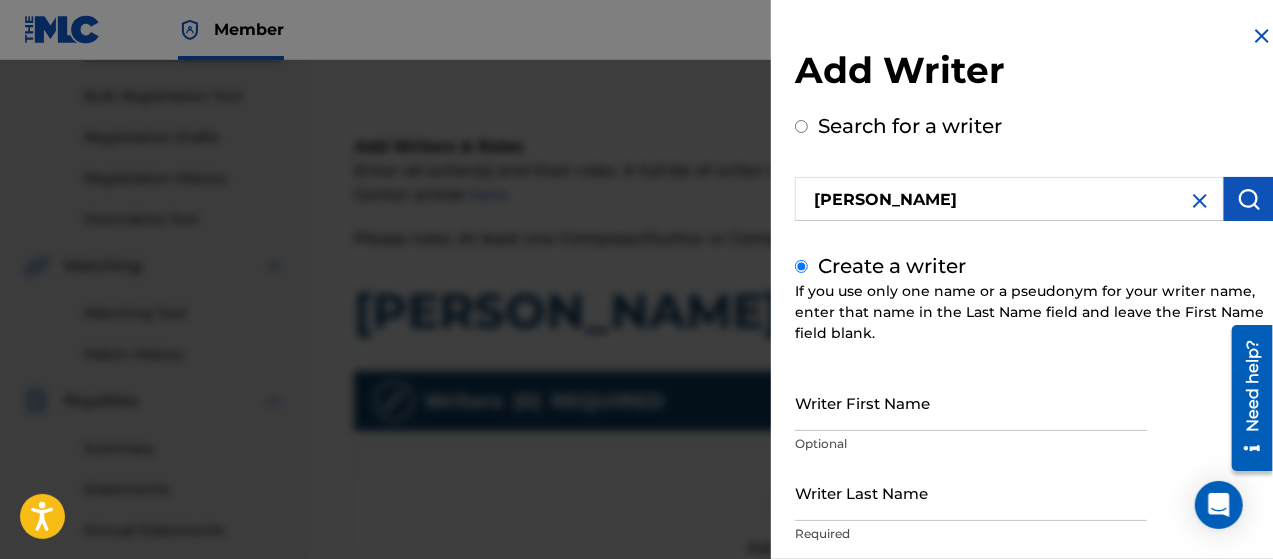click at bounding box center [1262, 36] 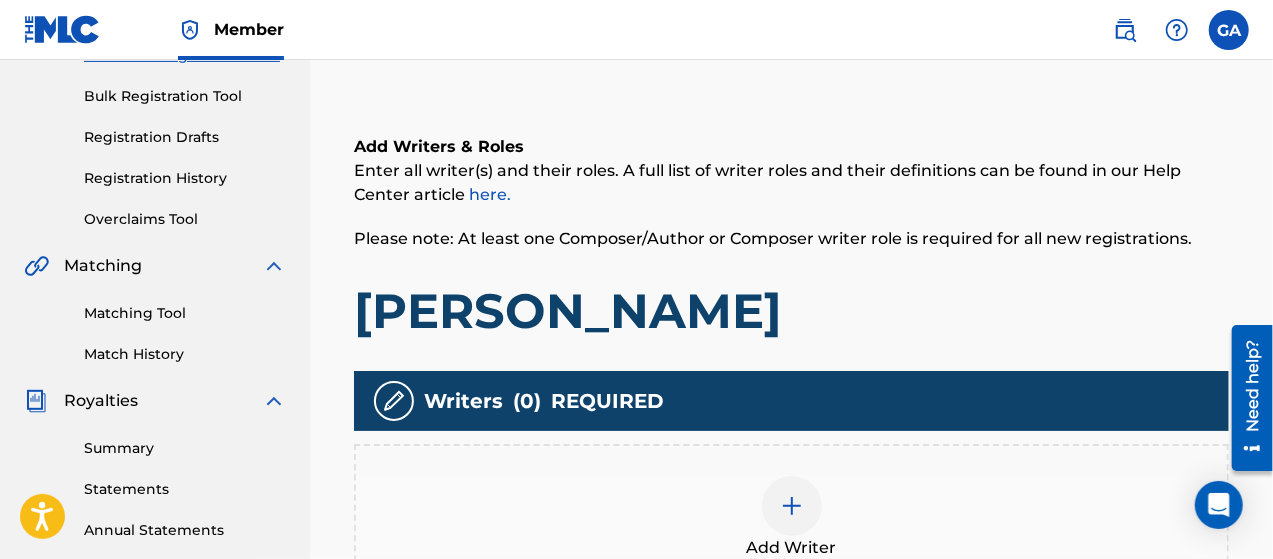 click at bounding box center [792, 506] 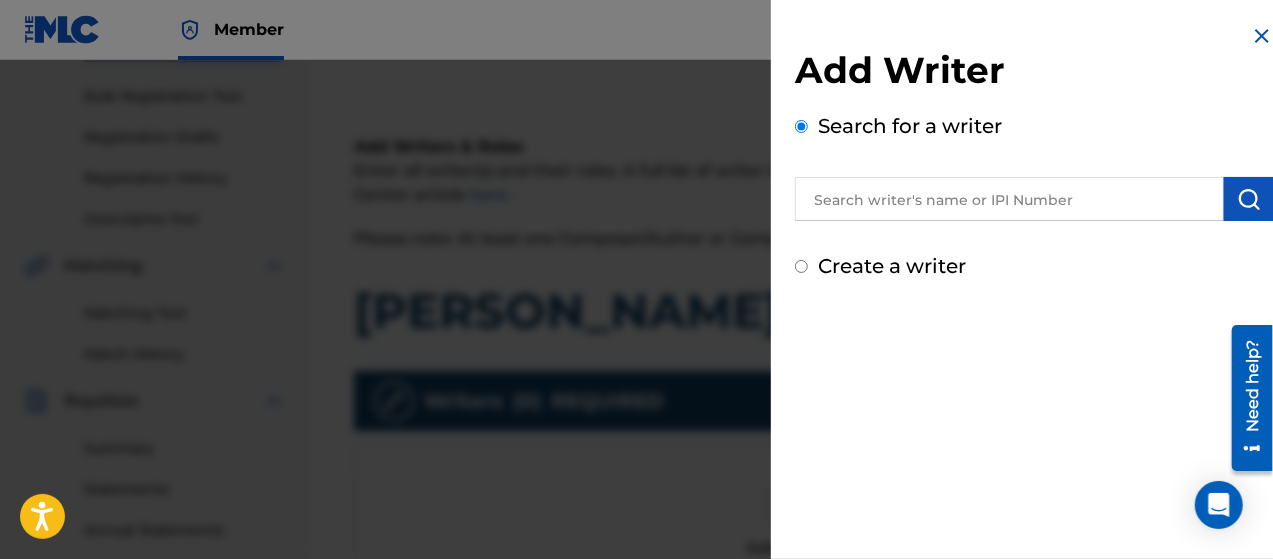 click at bounding box center (1009, 199) 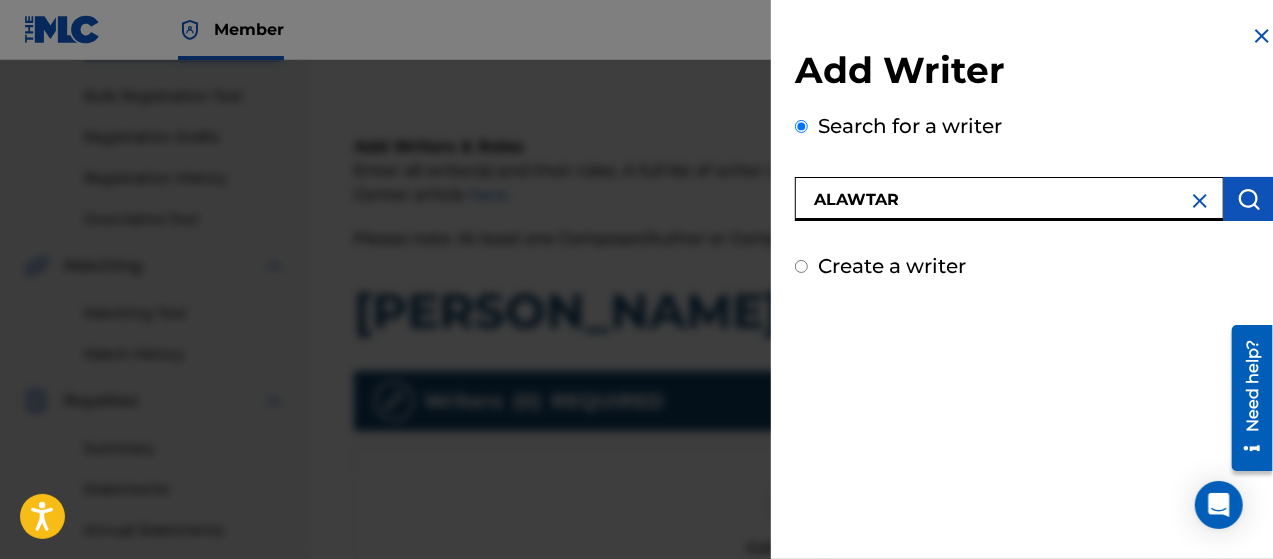 type on "ALAWTAR" 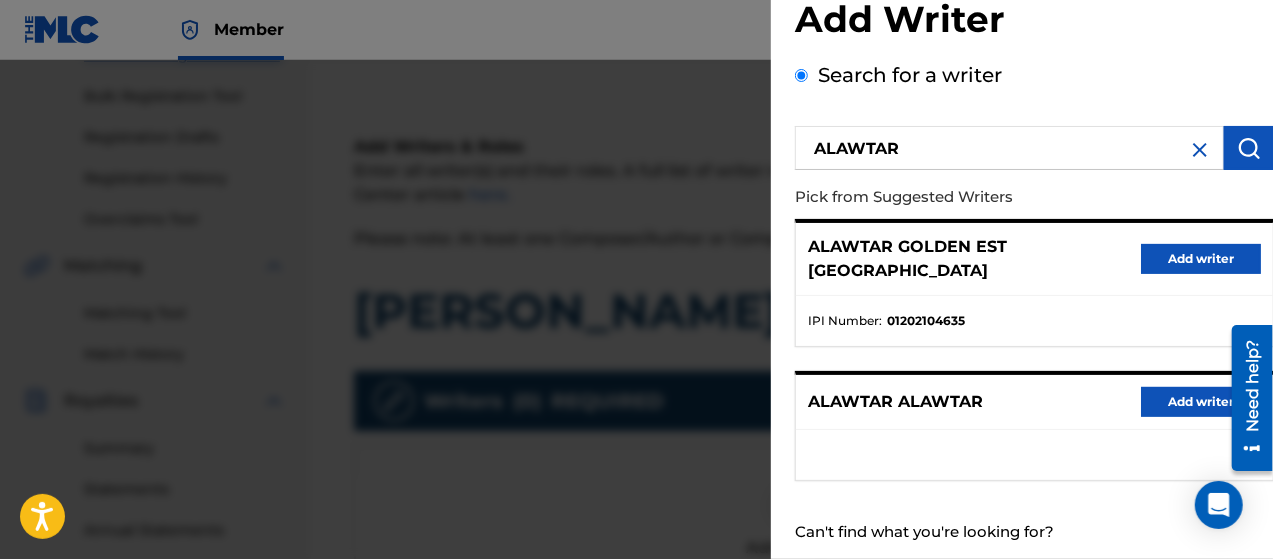scroll, scrollTop: 79, scrollLeft: 0, axis: vertical 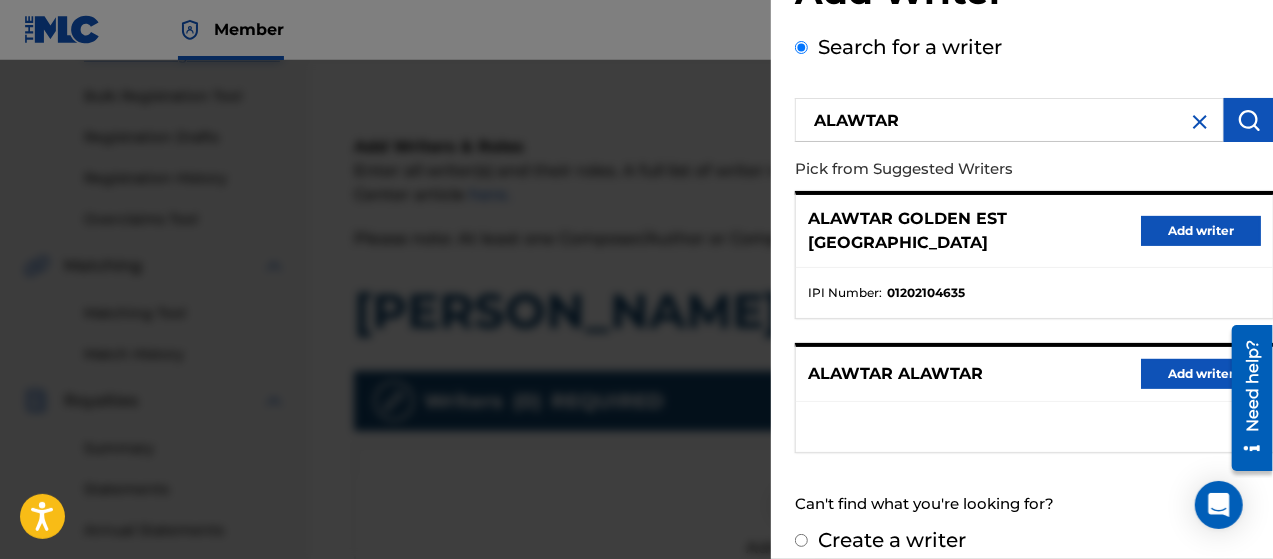 click on "Add writer" at bounding box center [1201, 231] 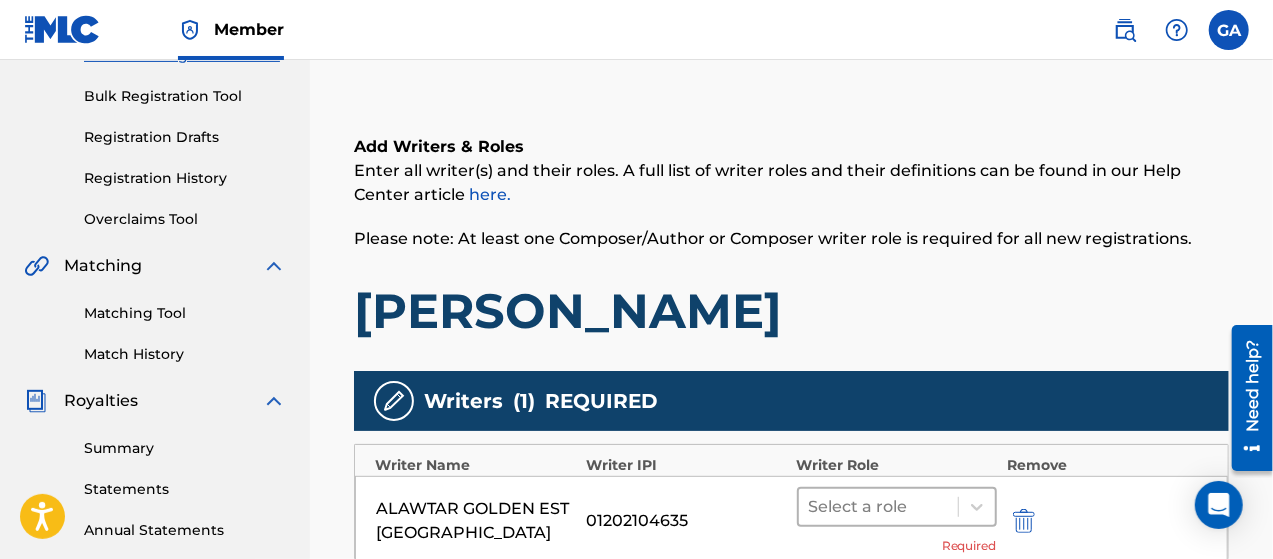 click at bounding box center [878, 507] 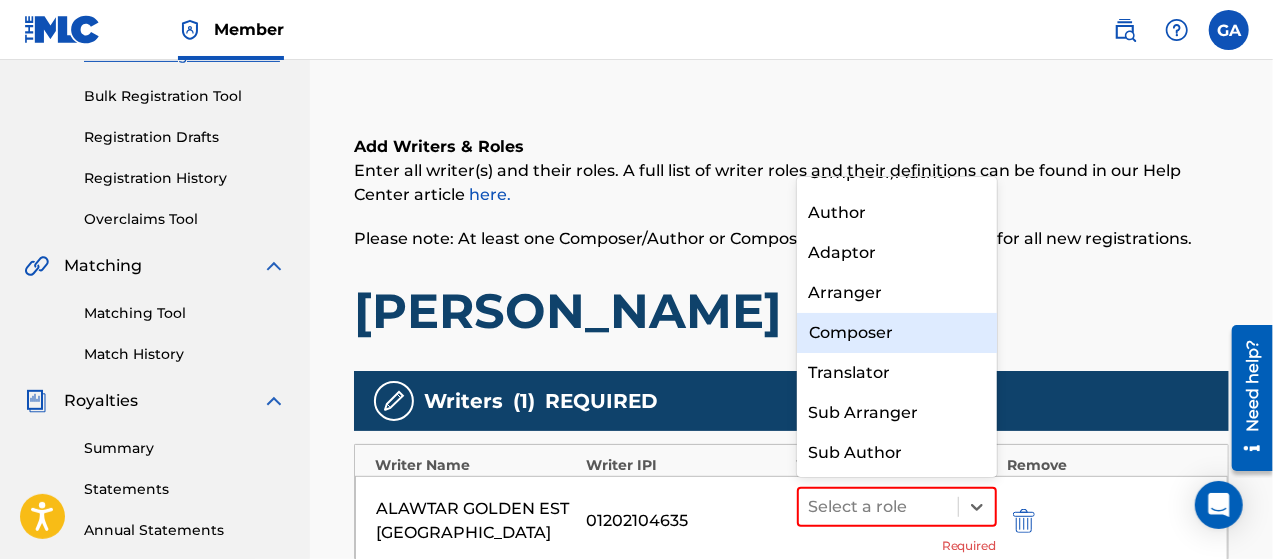 scroll, scrollTop: 0, scrollLeft: 0, axis: both 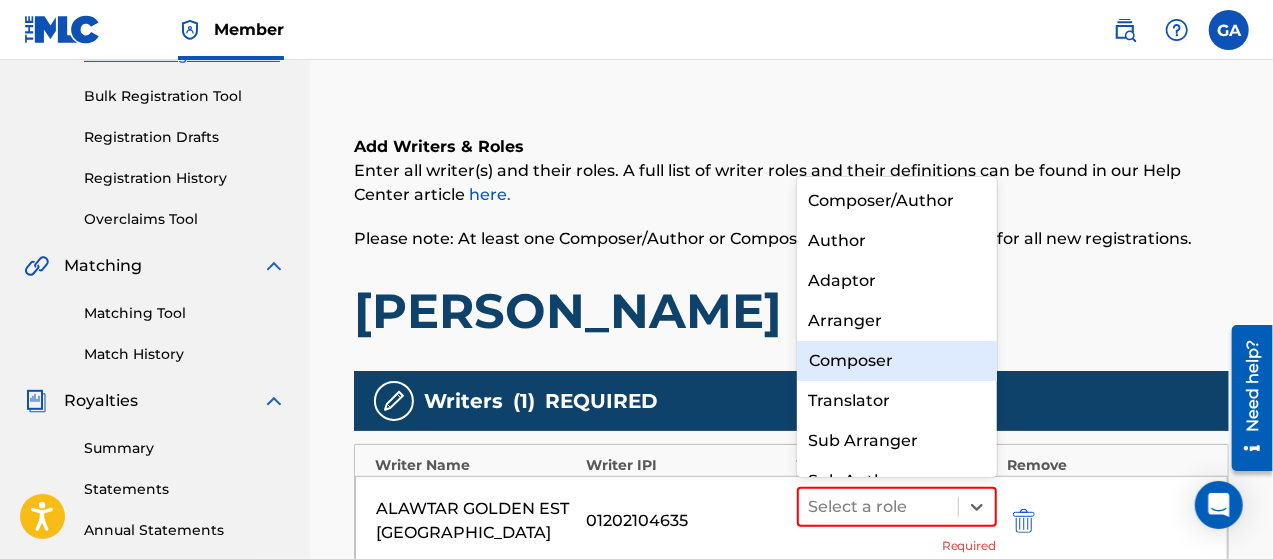 click on "Composer" at bounding box center (897, 361) 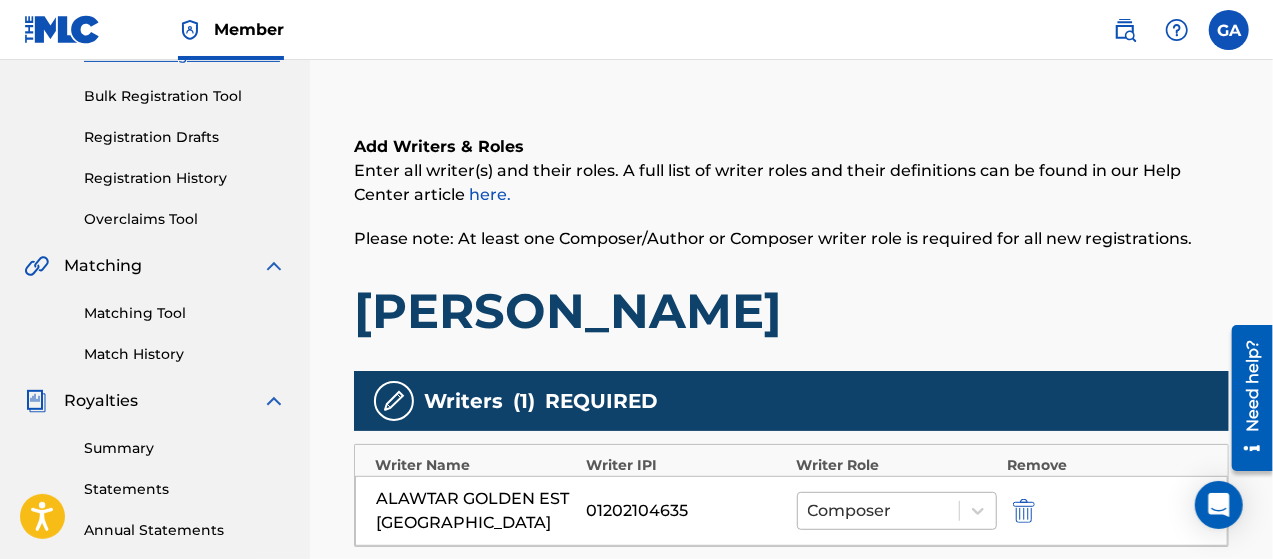 click at bounding box center [878, 511] 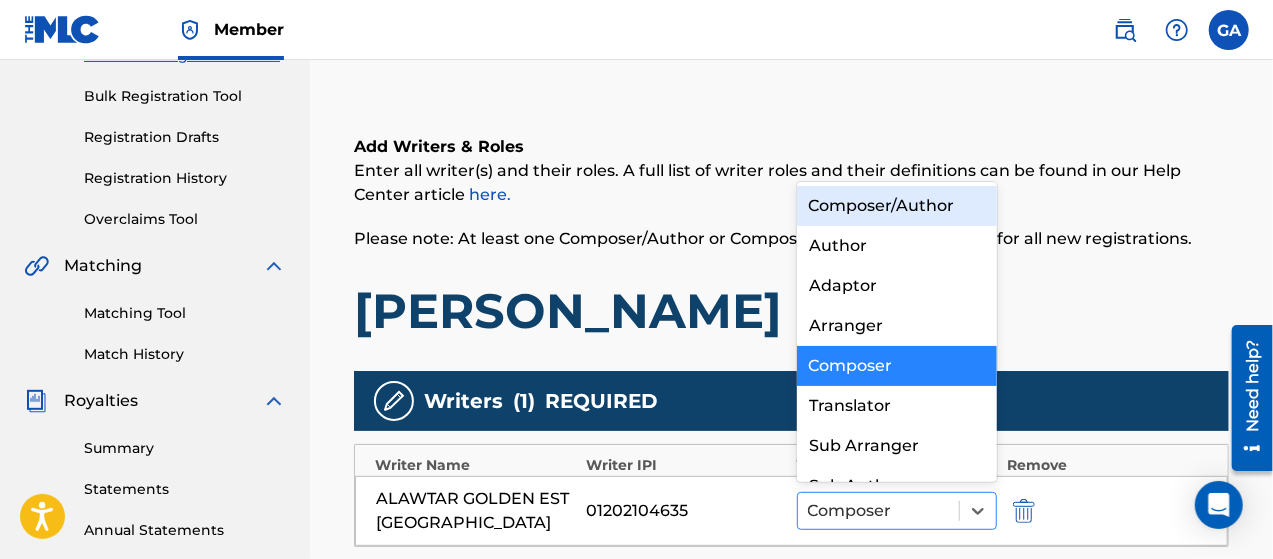 click at bounding box center [878, 511] 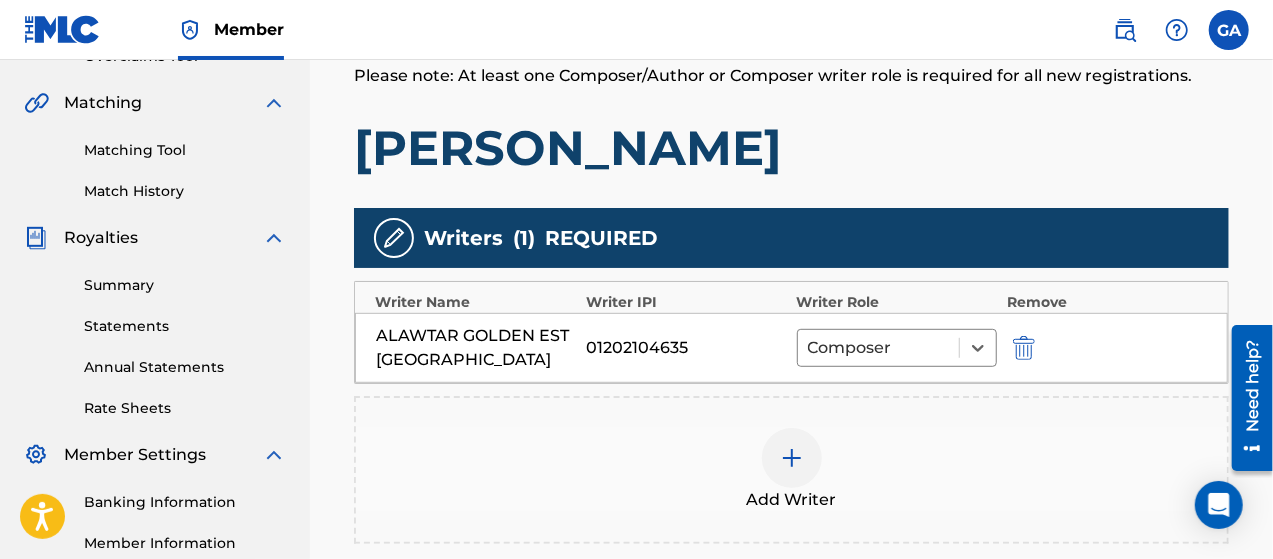 scroll, scrollTop: 580, scrollLeft: 0, axis: vertical 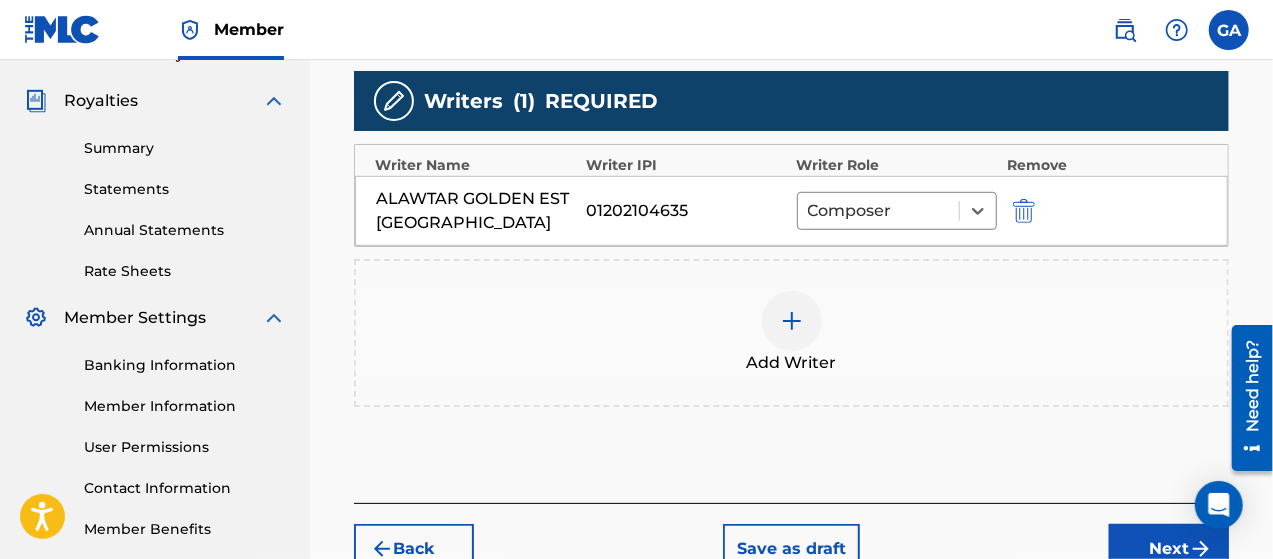 click on "Add Writers & Roles Enter all writer(s) and their roles. A full list of writer roles and their definitions can be found in our Help Center article   here. Please note: At least one Composer/Author or Composer writer role is required for all new registrations. [PERSON_NAME] Writers ( 1 ) REQUIRED Writer Name Writer IPI Writer Role Remove ALAWTAR GOLDEN EST YEMEN 01202104635 Composer Add Writer" at bounding box center (791, 145) 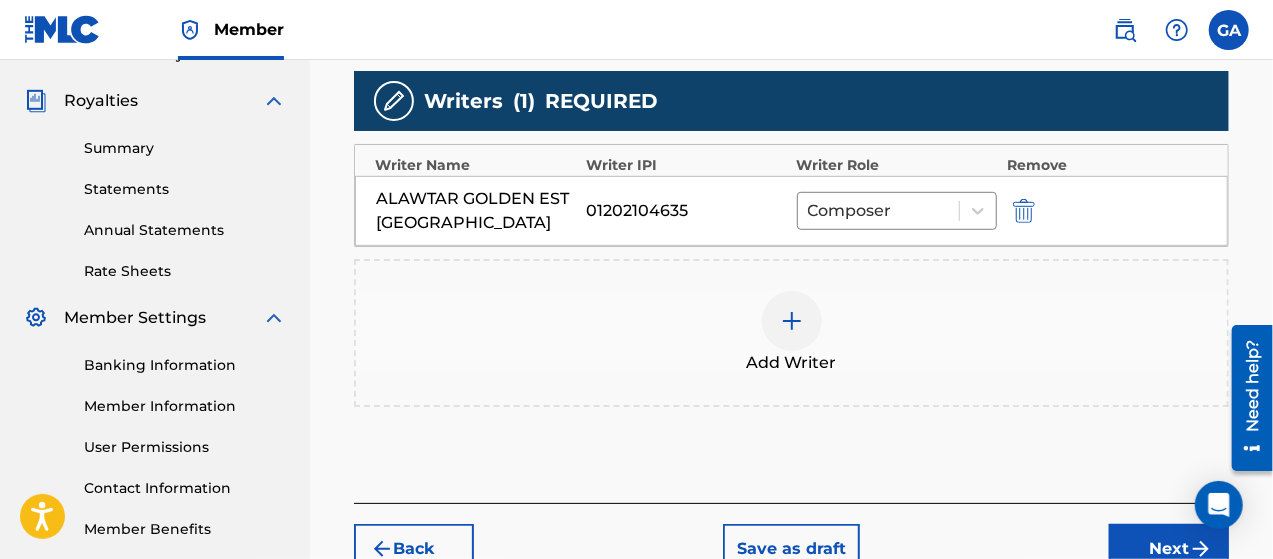 click on "Save as draft" at bounding box center [791, 549] 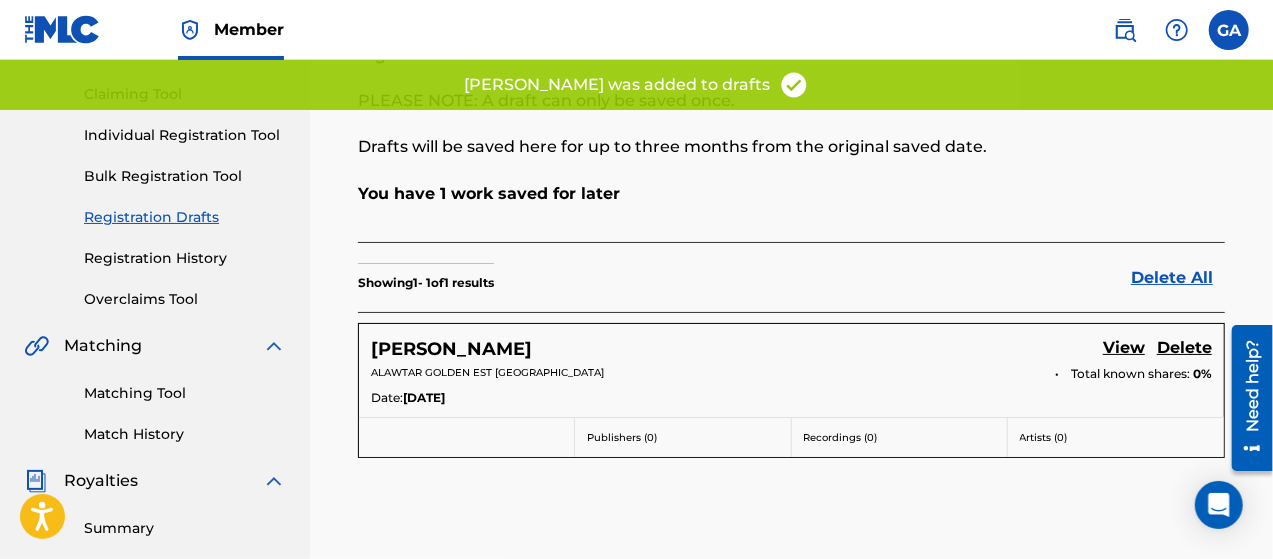 scroll, scrollTop: 0, scrollLeft: 0, axis: both 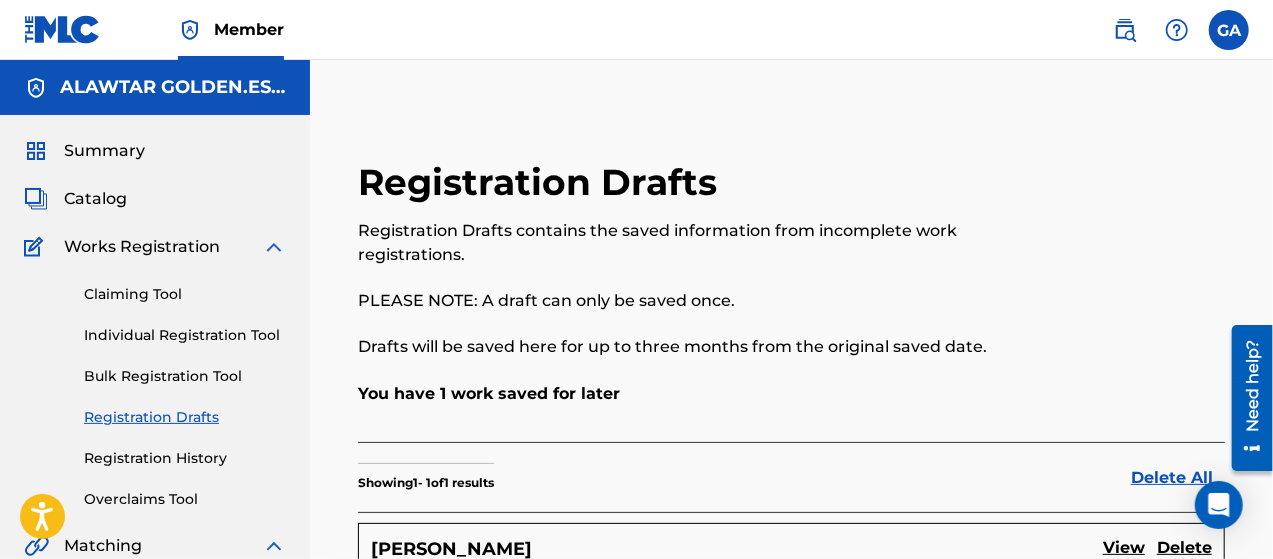 click on "Registration History" at bounding box center (185, 458) 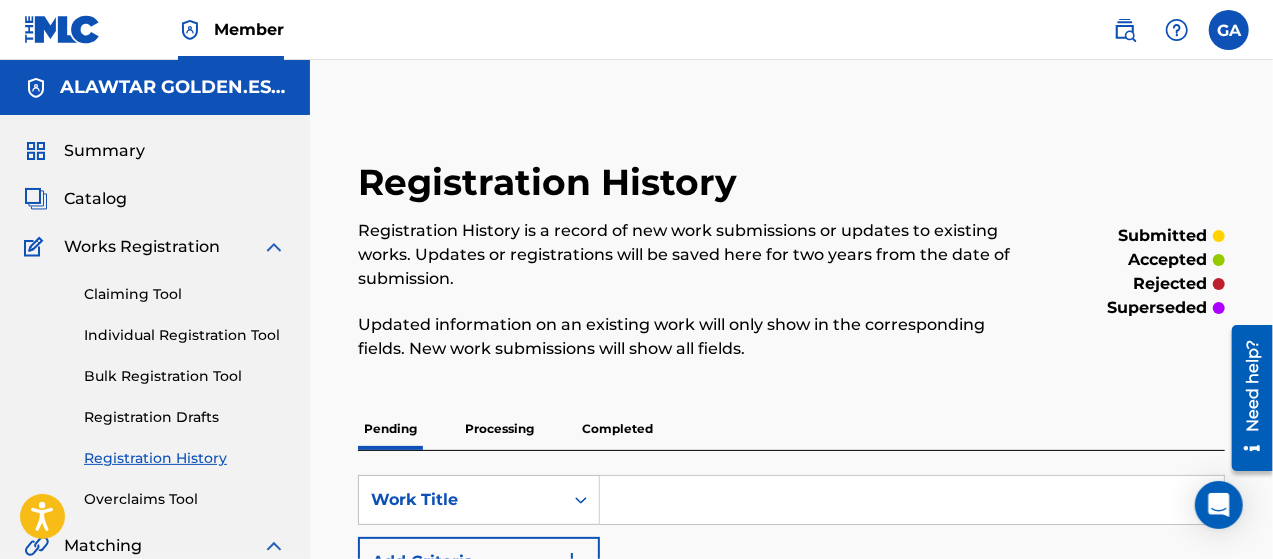 click on "Processing" at bounding box center (499, 429) 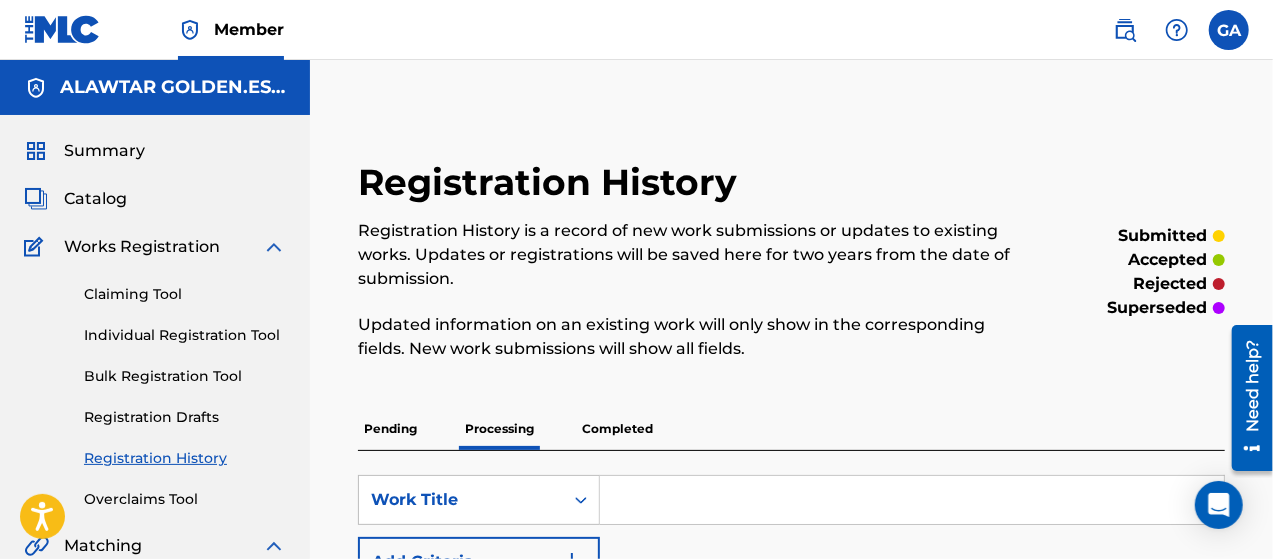 click on "Completed" at bounding box center (617, 429) 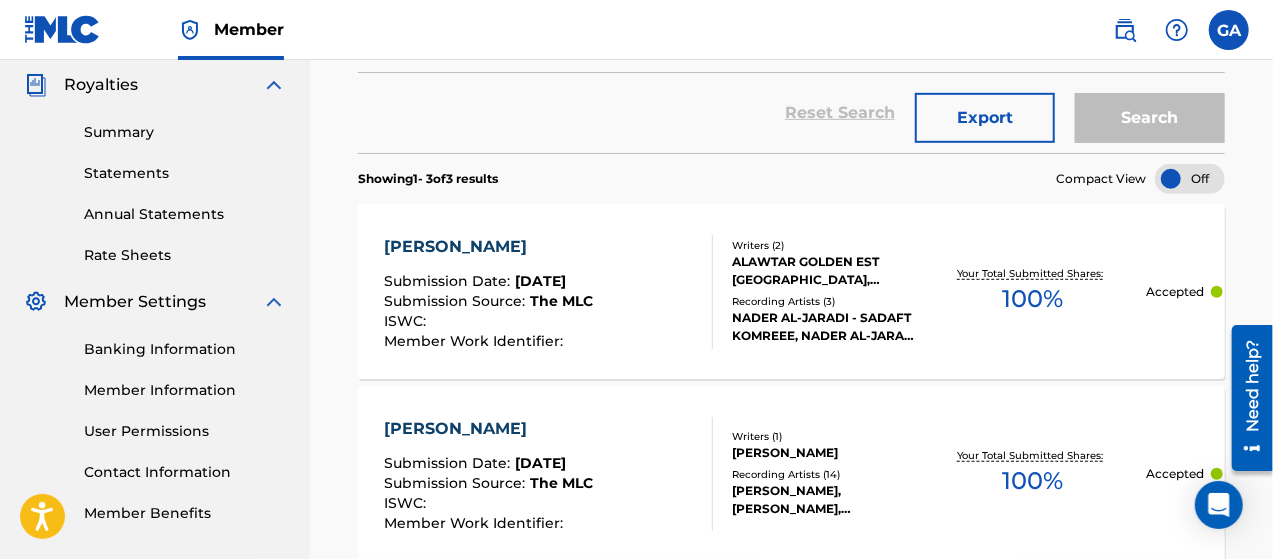 scroll, scrollTop: 700, scrollLeft: 0, axis: vertical 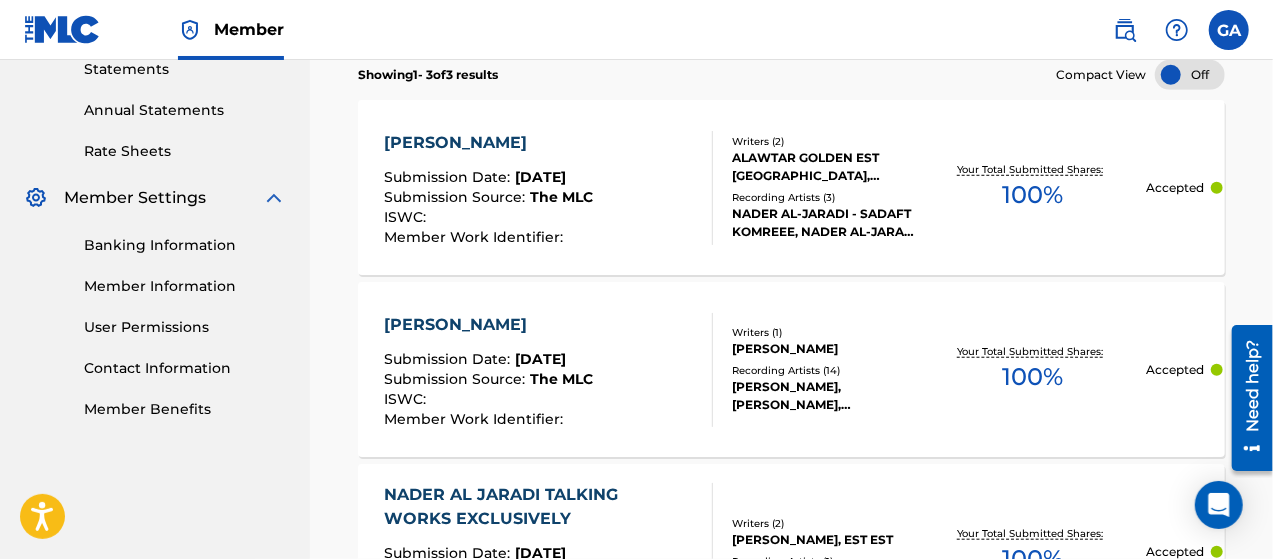click on "[PERSON_NAME]" at bounding box center [825, 349] 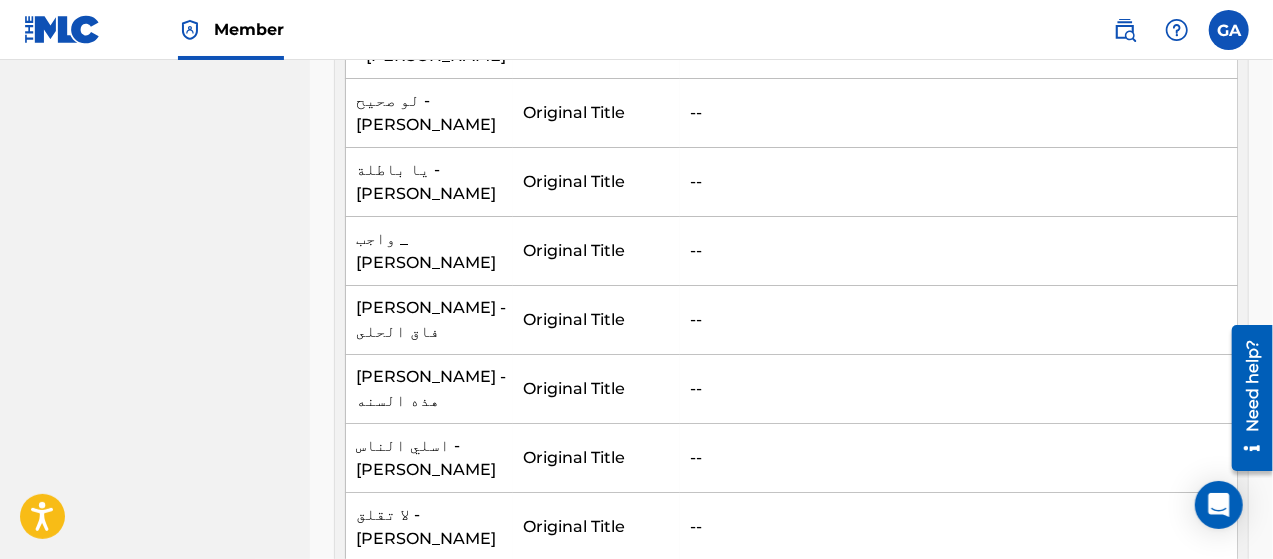 scroll, scrollTop: 1400, scrollLeft: 0, axis: vertical 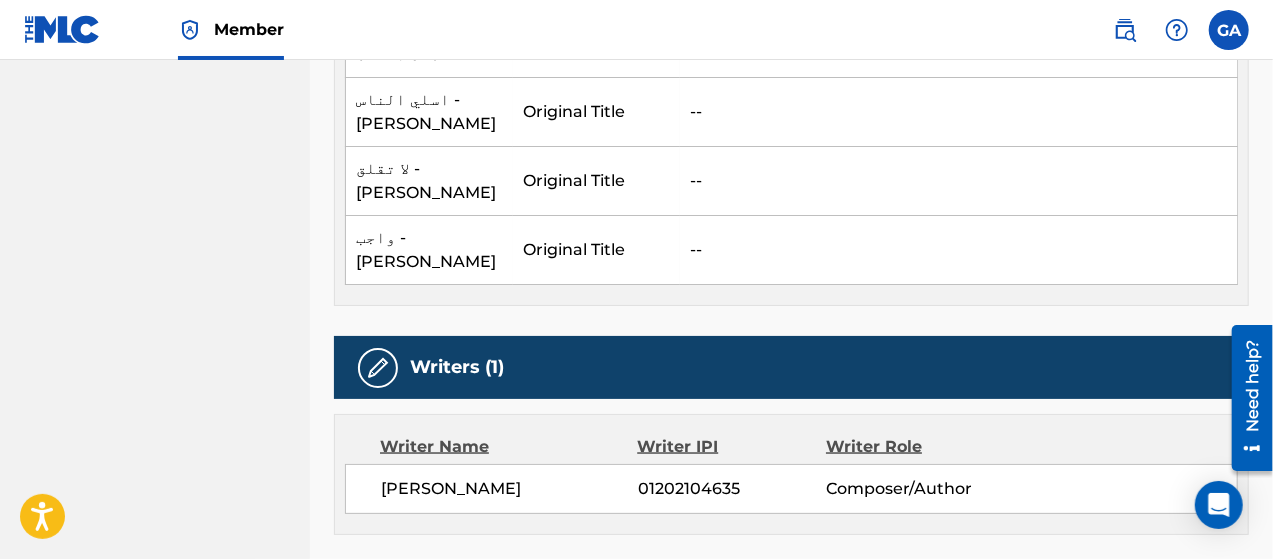 click on "[PERSON_NAME]" at bounding box center (509, 489) 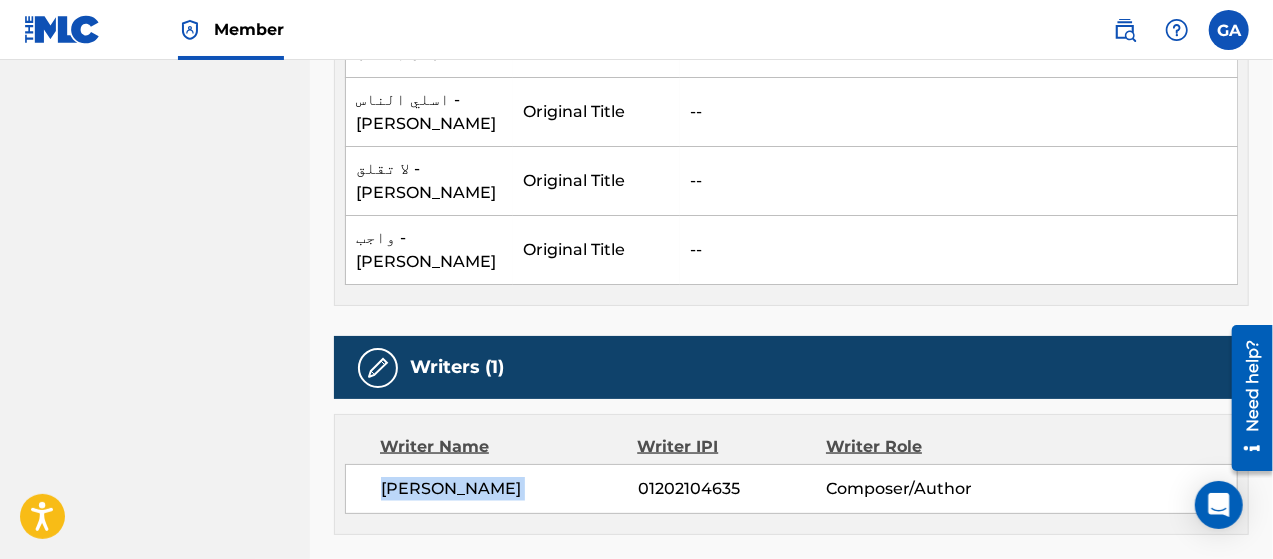 click on "[PERSON_NAME]" at bounding box center [509, 489] 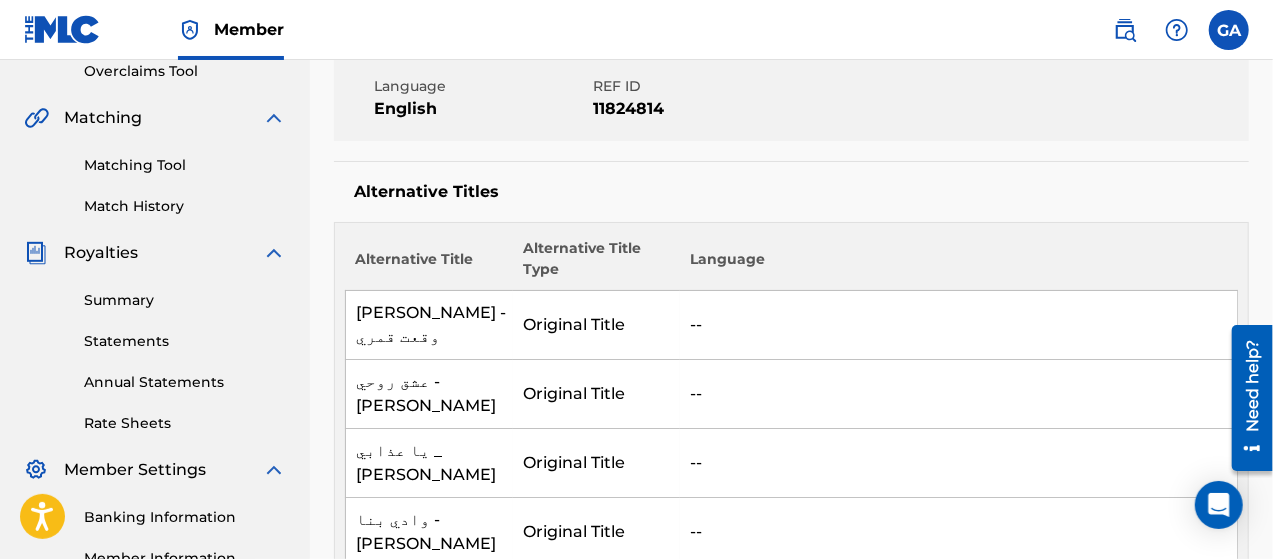 scroll, scrollTop: 300, scrollLeft: 0, axis: vertical 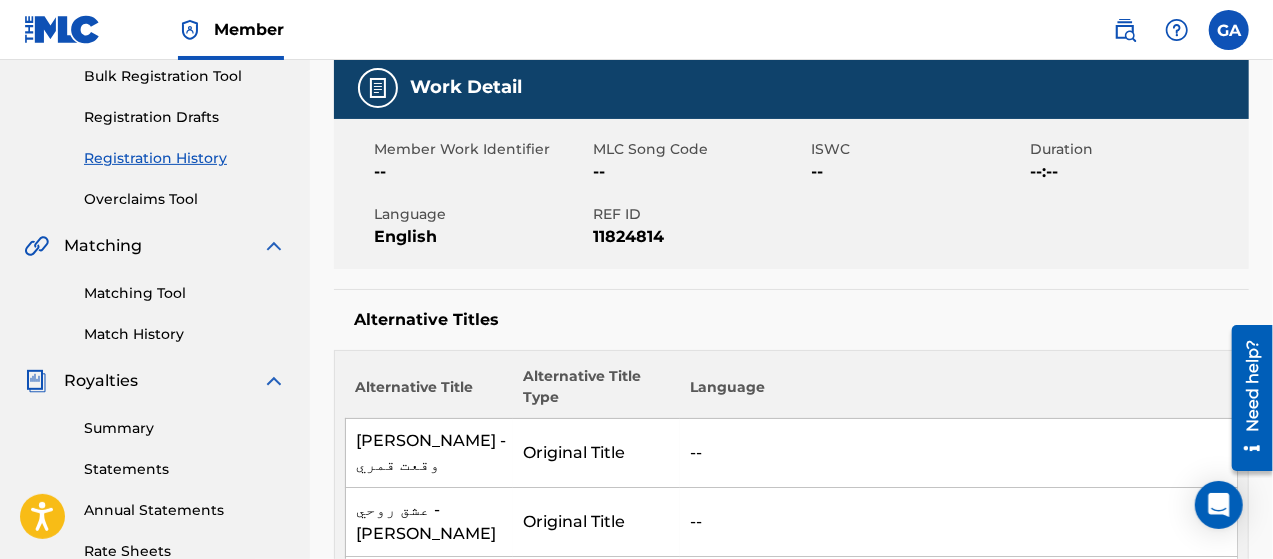 click on "Registration Drafts" at bounding box center [185, 117] 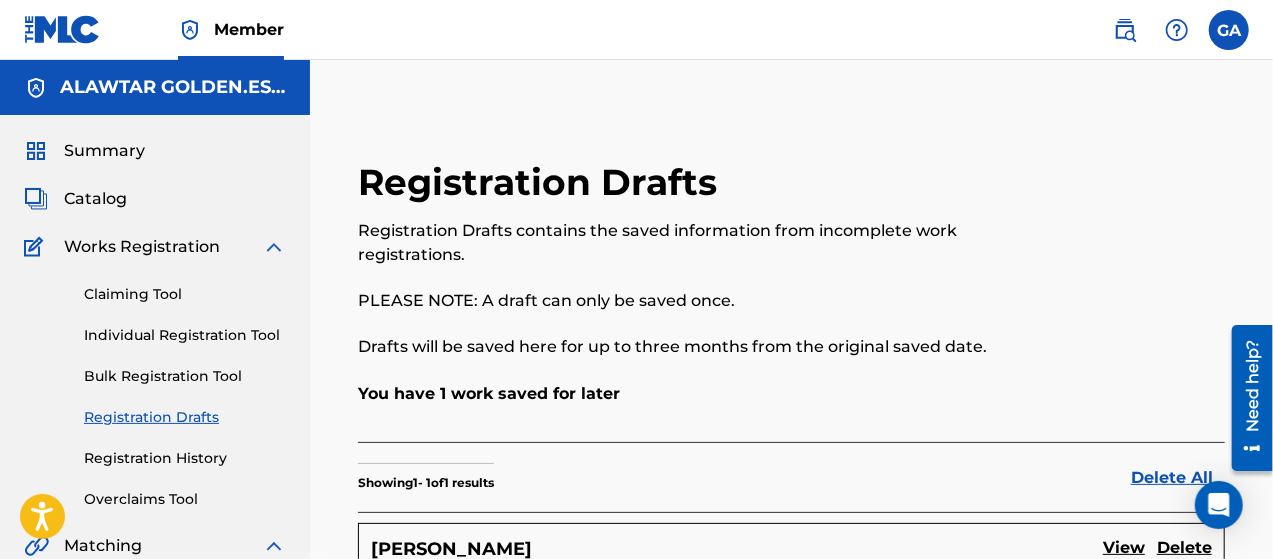 scroll, scrollTop: 400, scrollLeft: 0, axis: vertical 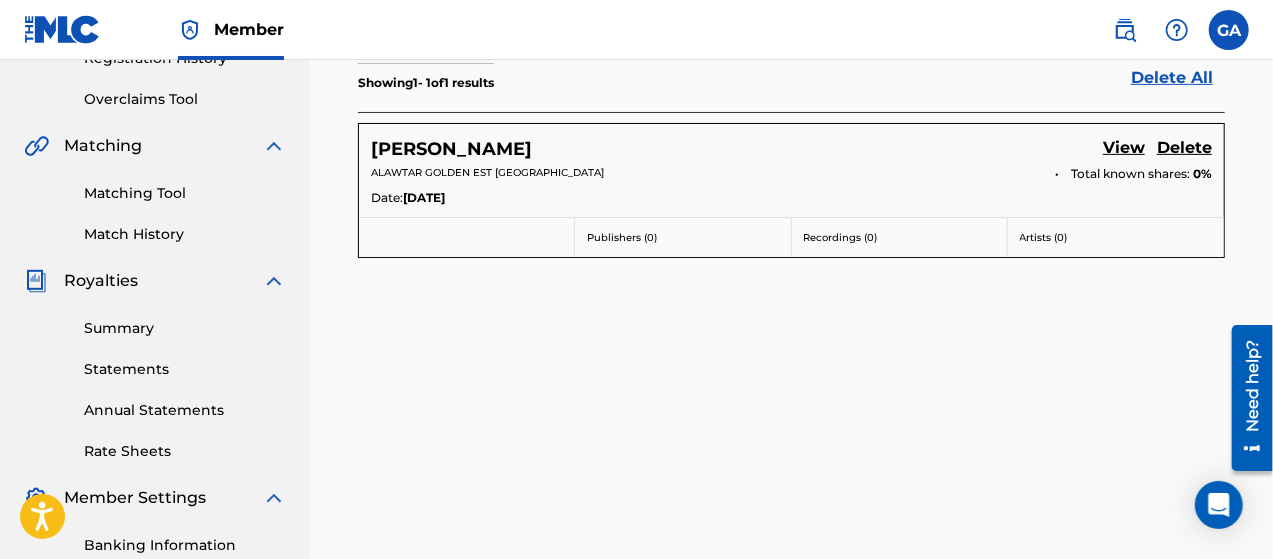 click on "View" at bounding box center (1124, 149) 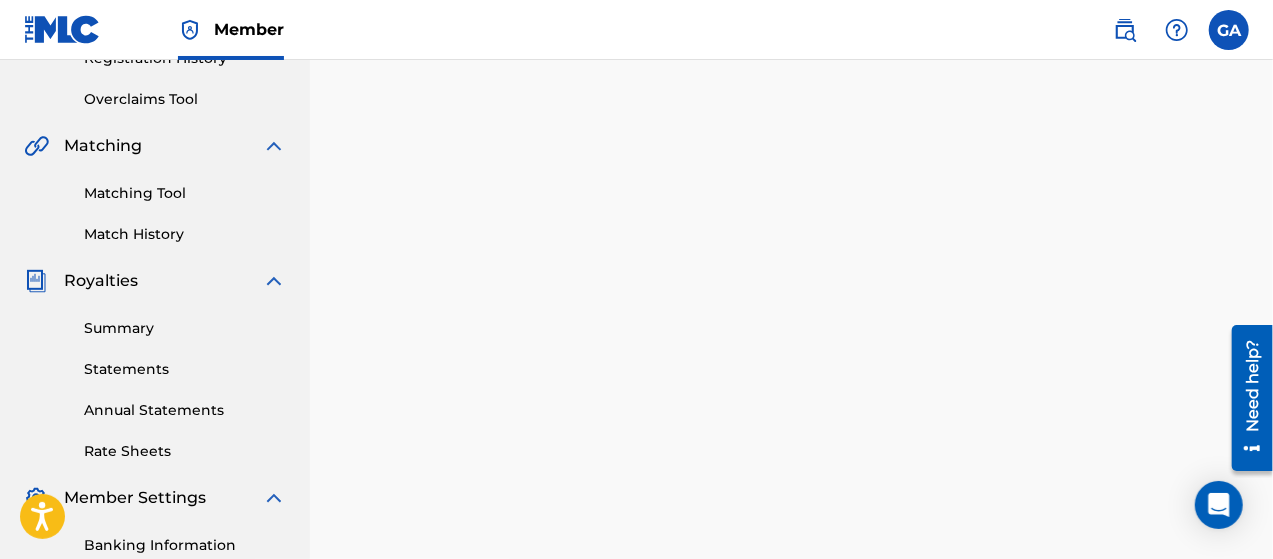 scroll, scrollTop: 0, scrollLeft: 0, axis: both 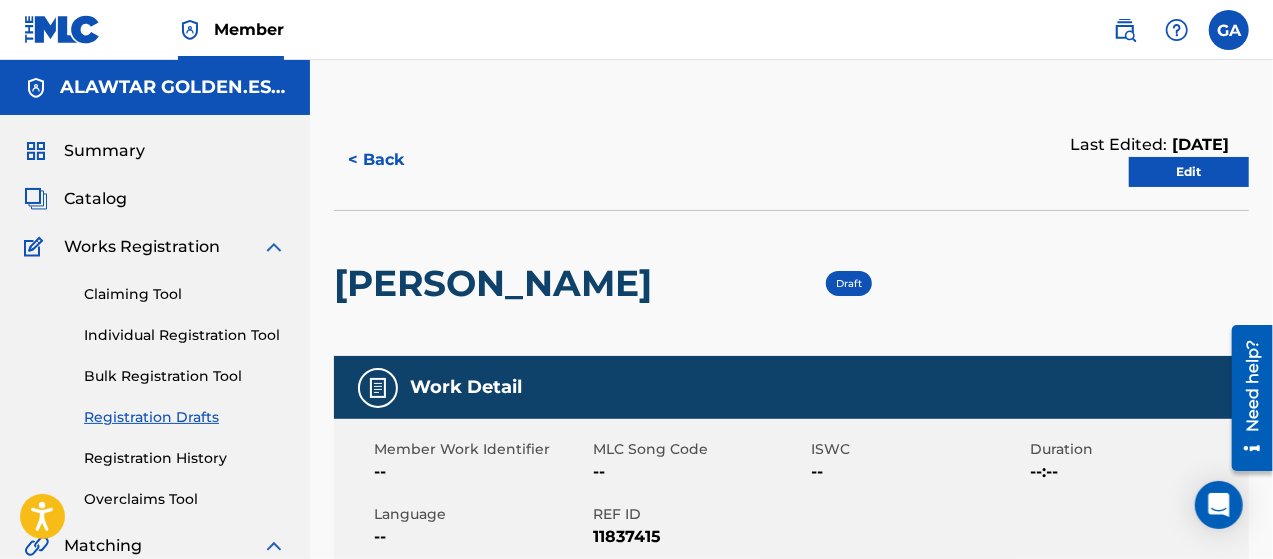 click on "Edit" at bounding box center (1189, 172) 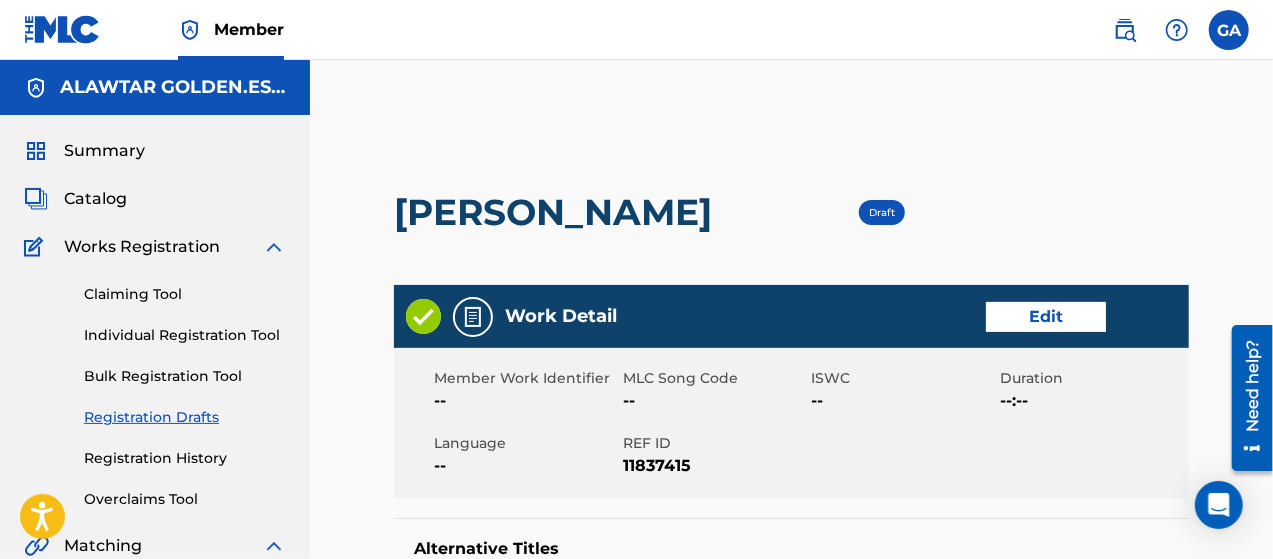 click on "Edit" at bounding box center [1046, 317] 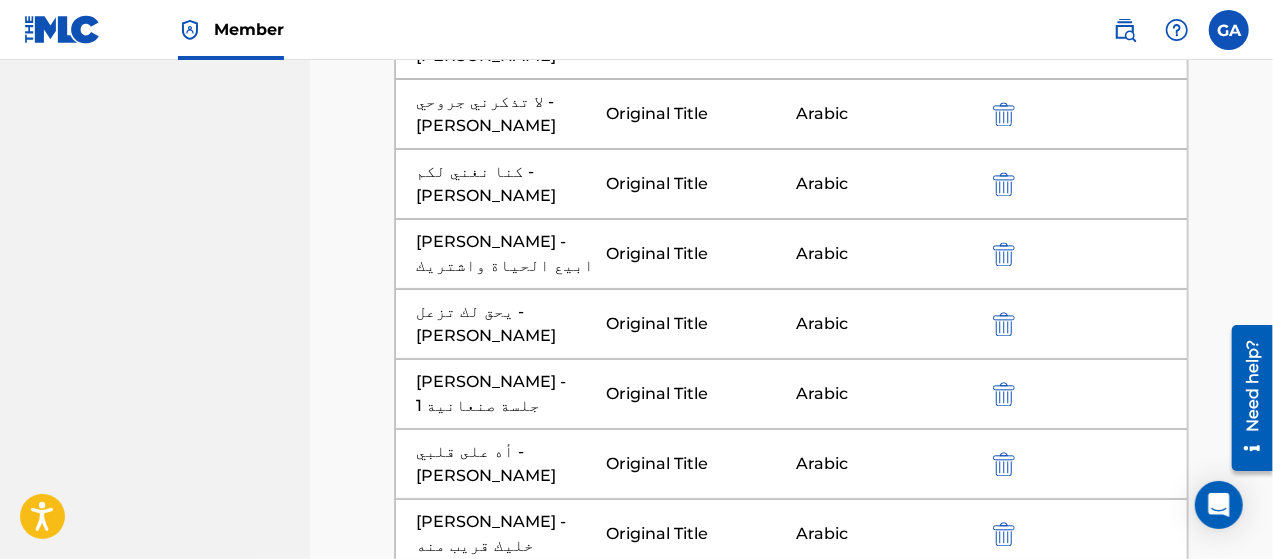 scroll, scrollTop: 2200, scrollLeft: 0, axis: vertical 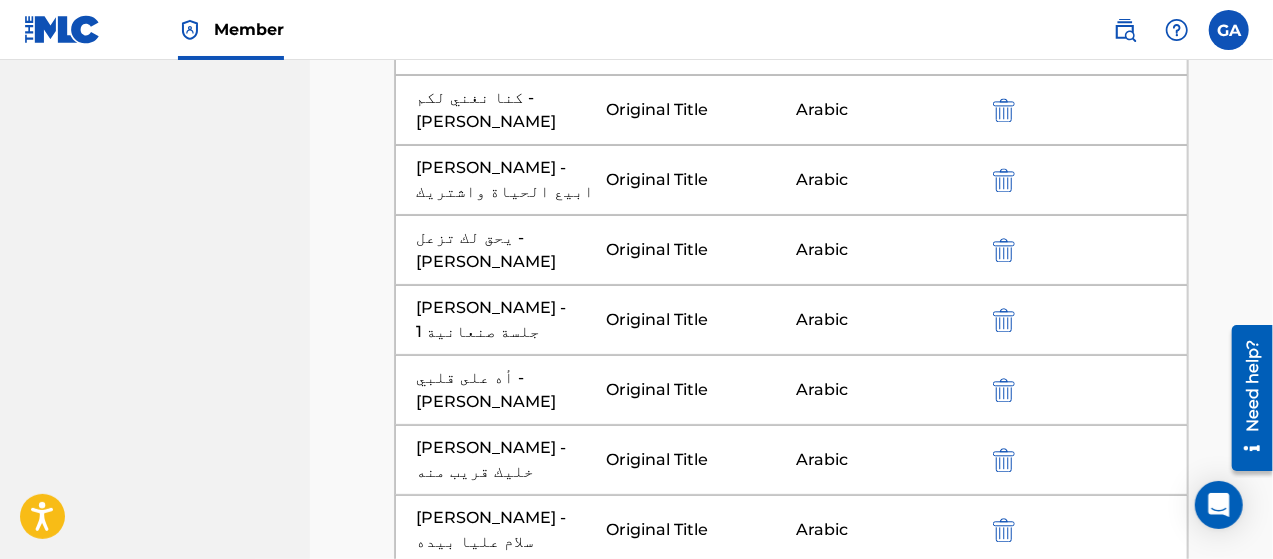 click on "Next" at bounding box center (1104, 1101) 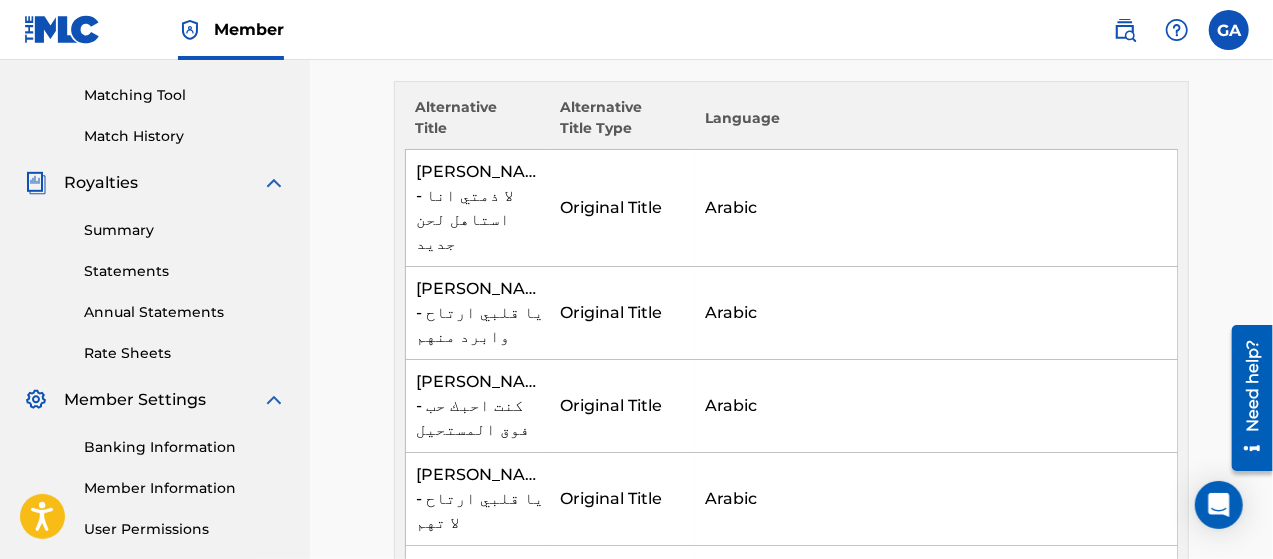 scroll, scrollTop: 0, scrollLeft: 0, axis: both 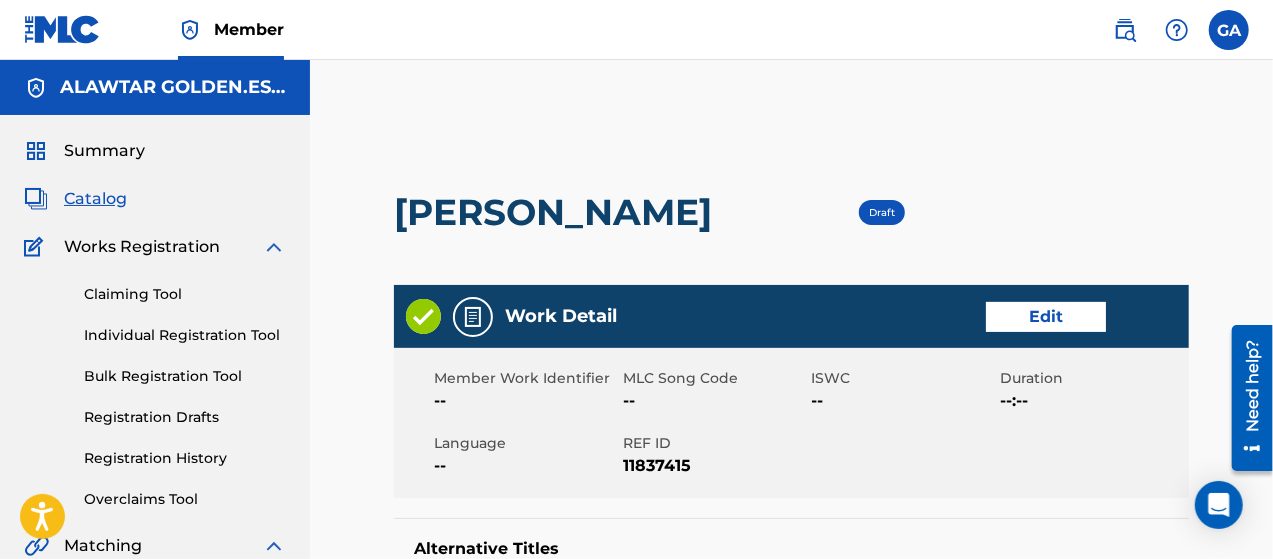 click on "Edit" at bounding box center [1046, 317] 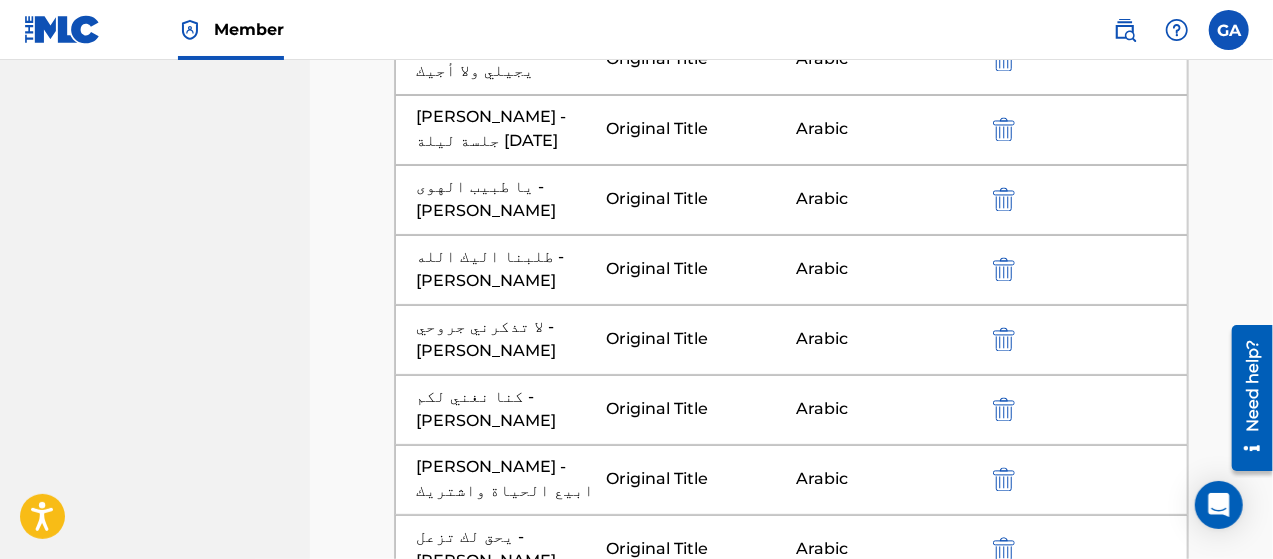 scroll, scrollTop: 2297, scrollLeft: 0, axis: vertical 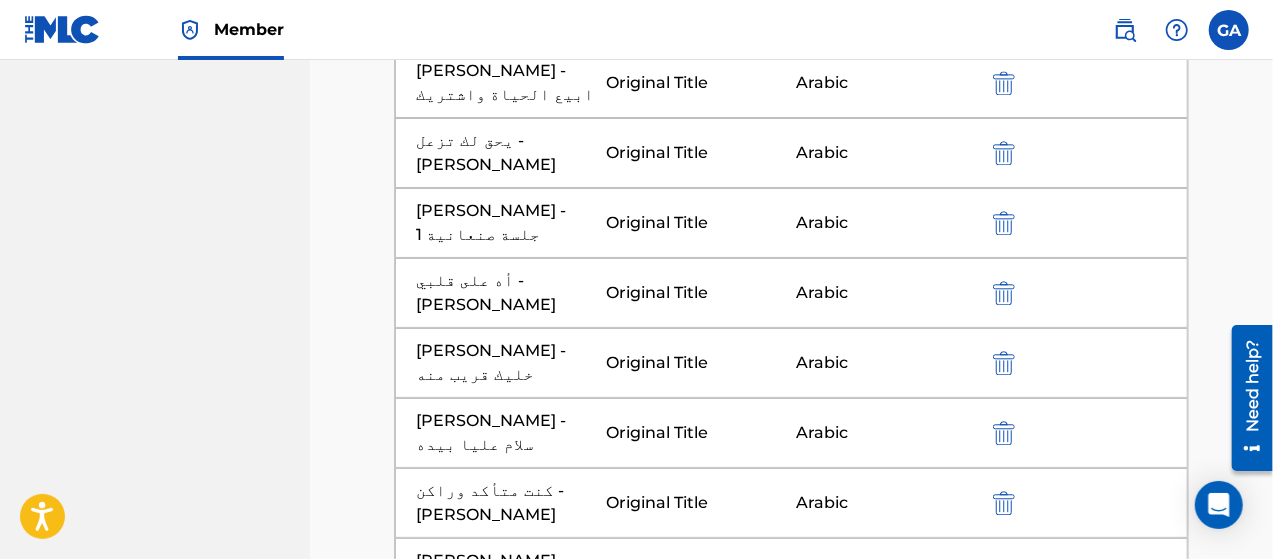 click on "Next" at bounding box center [1104, 1004] 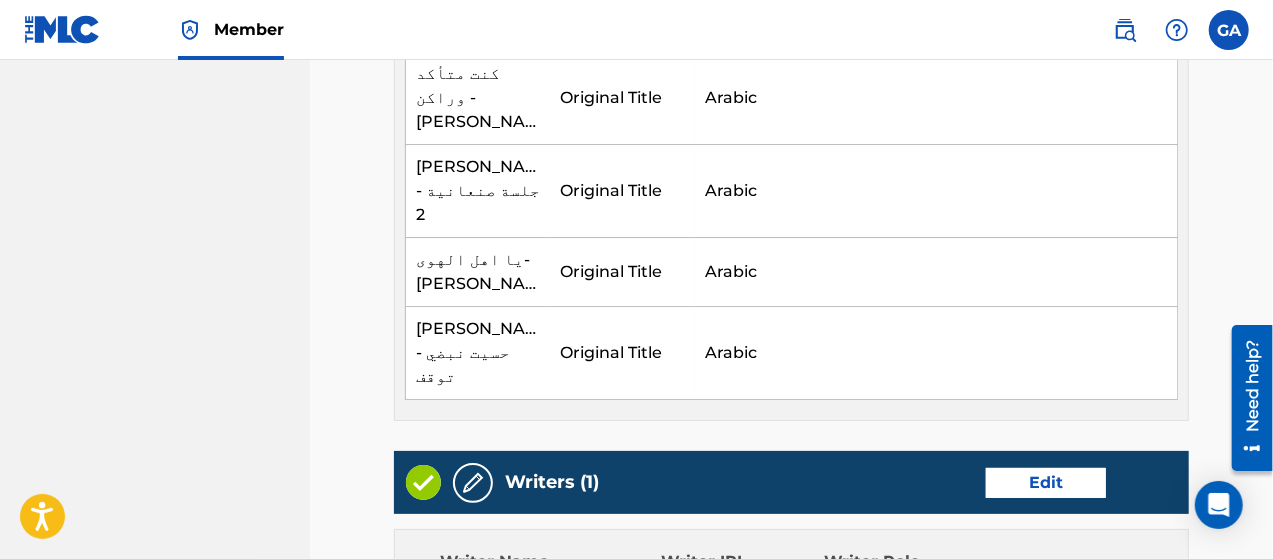 scroll, scrollTop: 2408, scrollLeft: 0, axis: vertical 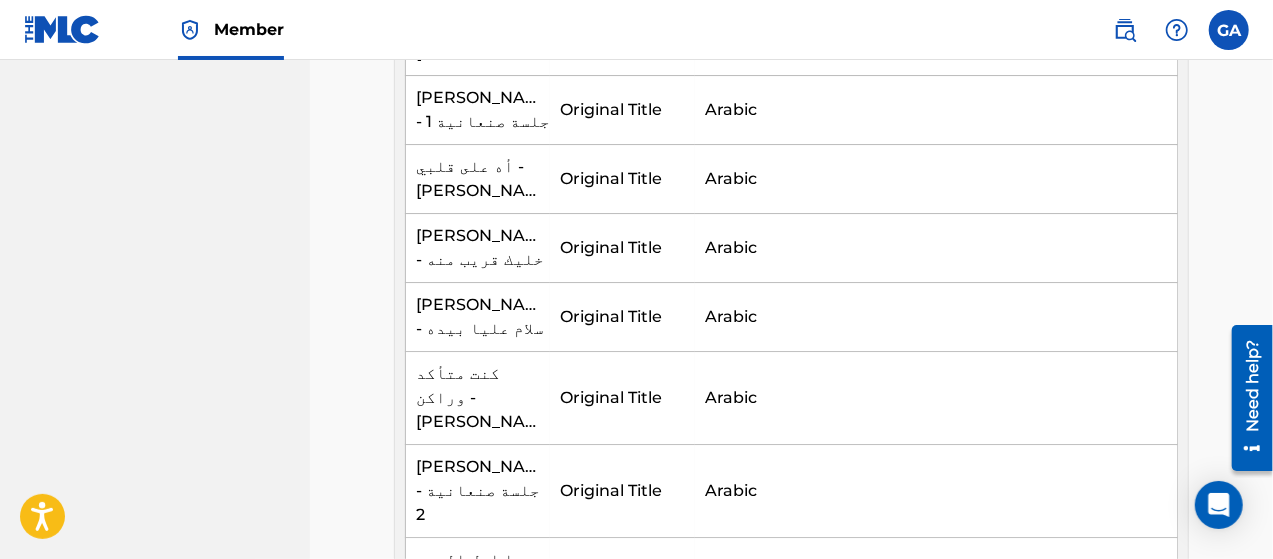 click on "Edit" at bounding box center [1046, 783] 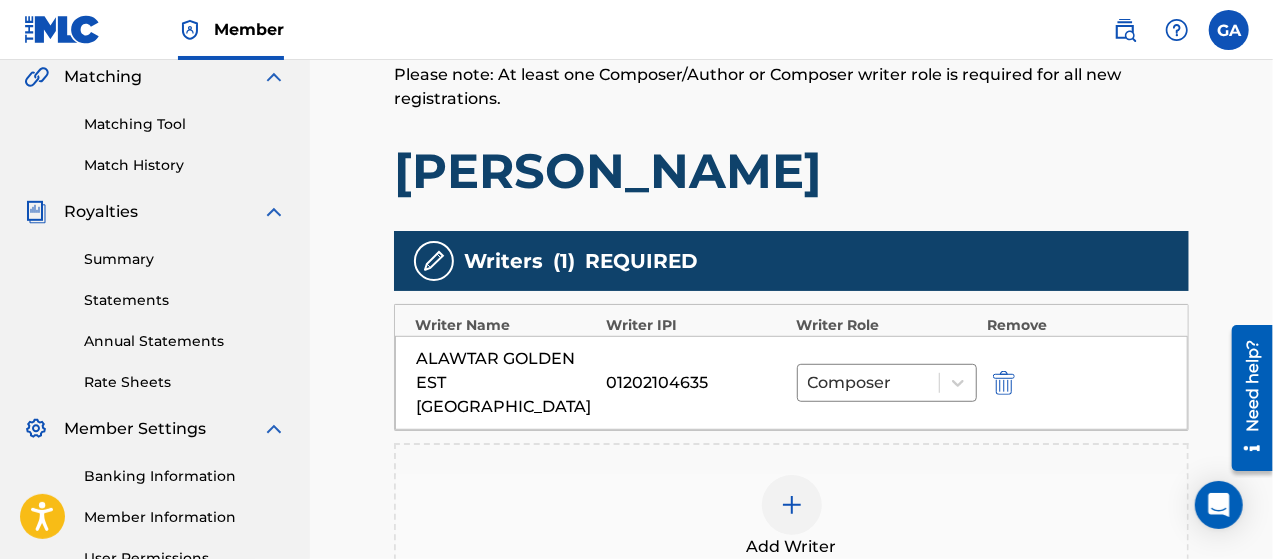 scroll, scrollTop: 500, scrollLeft: 0, axis: vertical 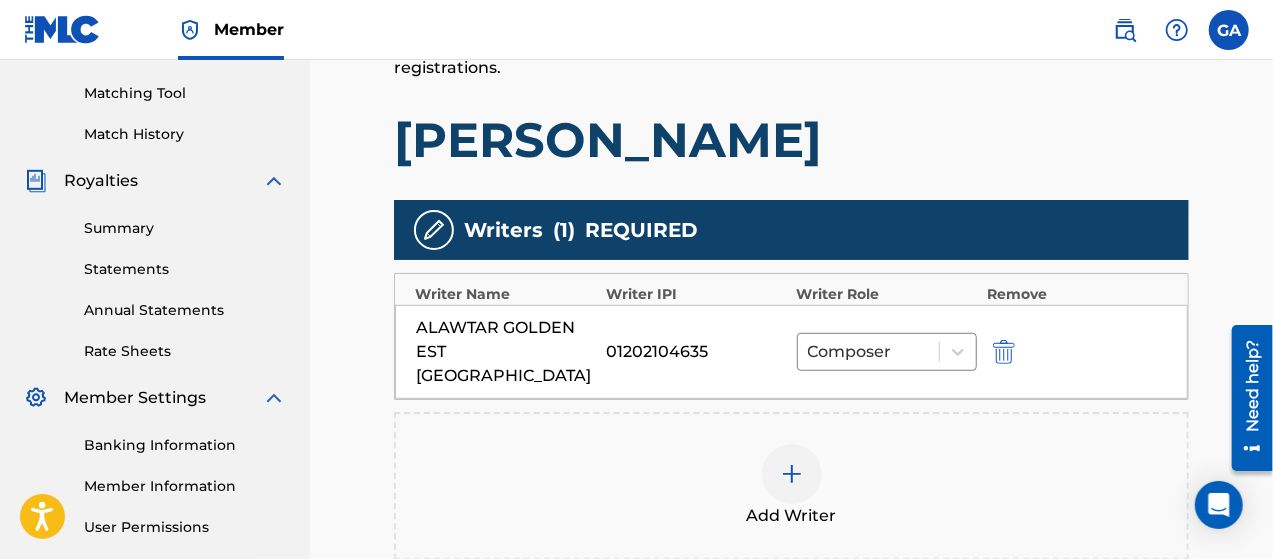 click at bounding box center (1004, 352) 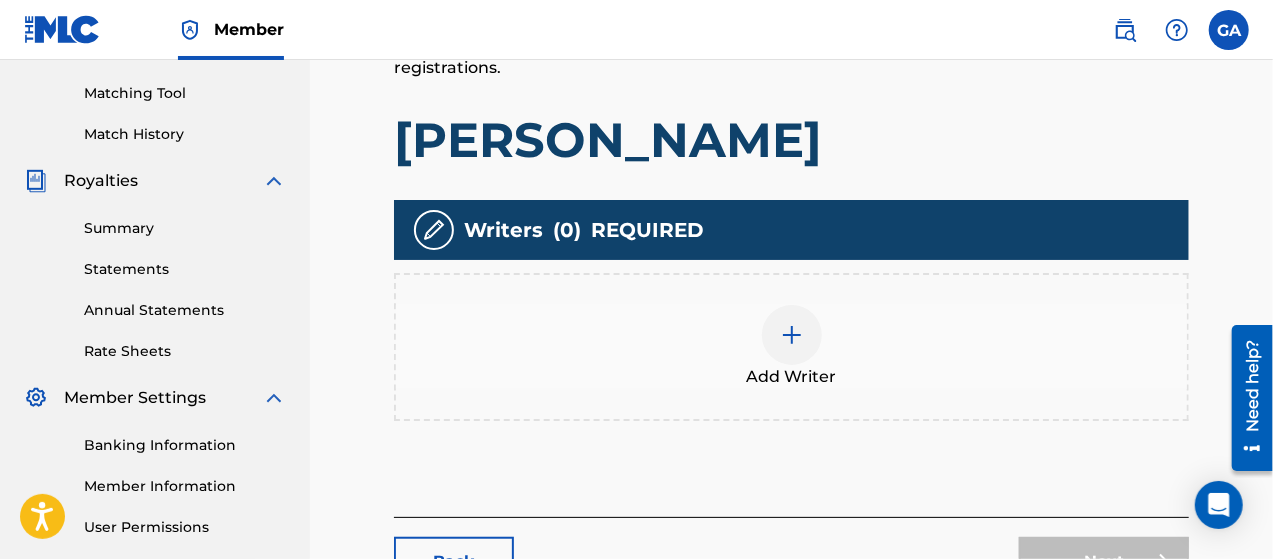 click at bounding box center (792, 335) 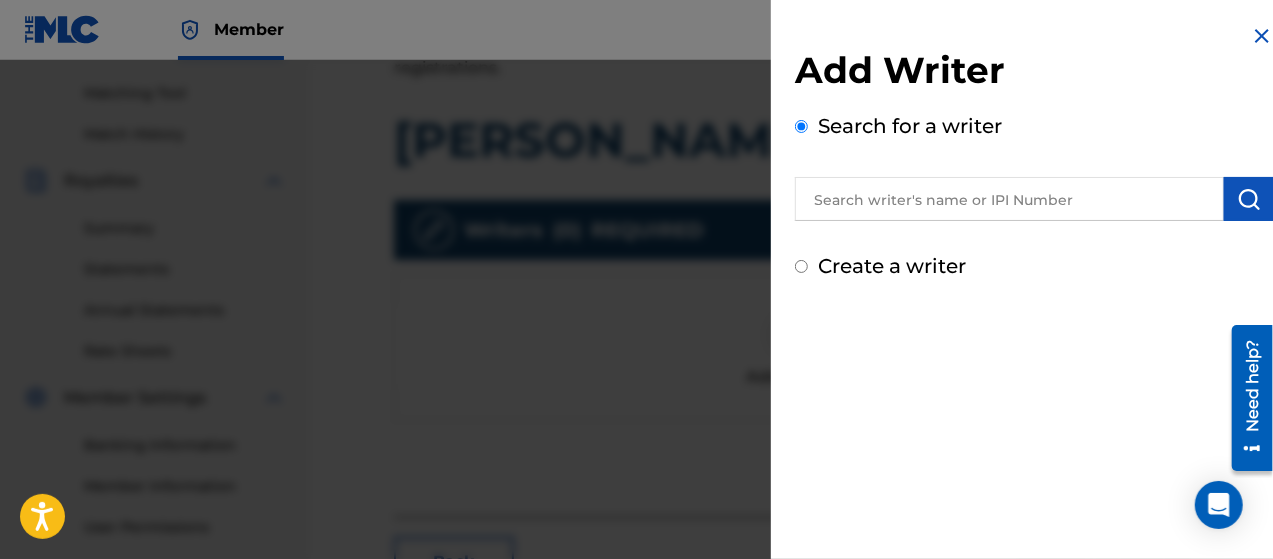 click at bounding box center (1009, 199) 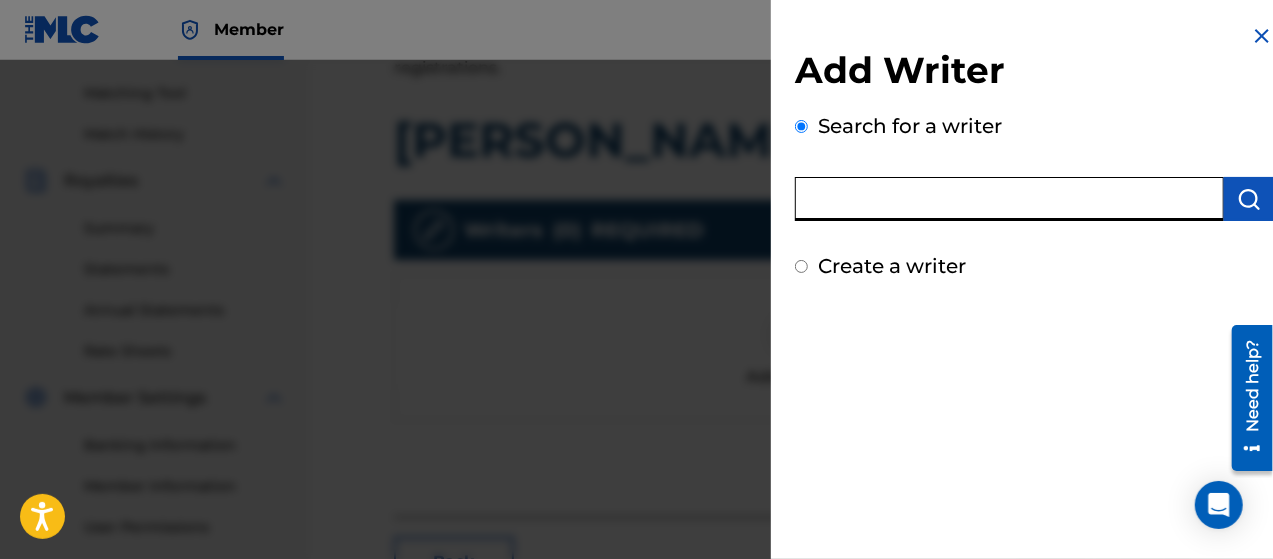 paste on "[PERSON_NAME]" 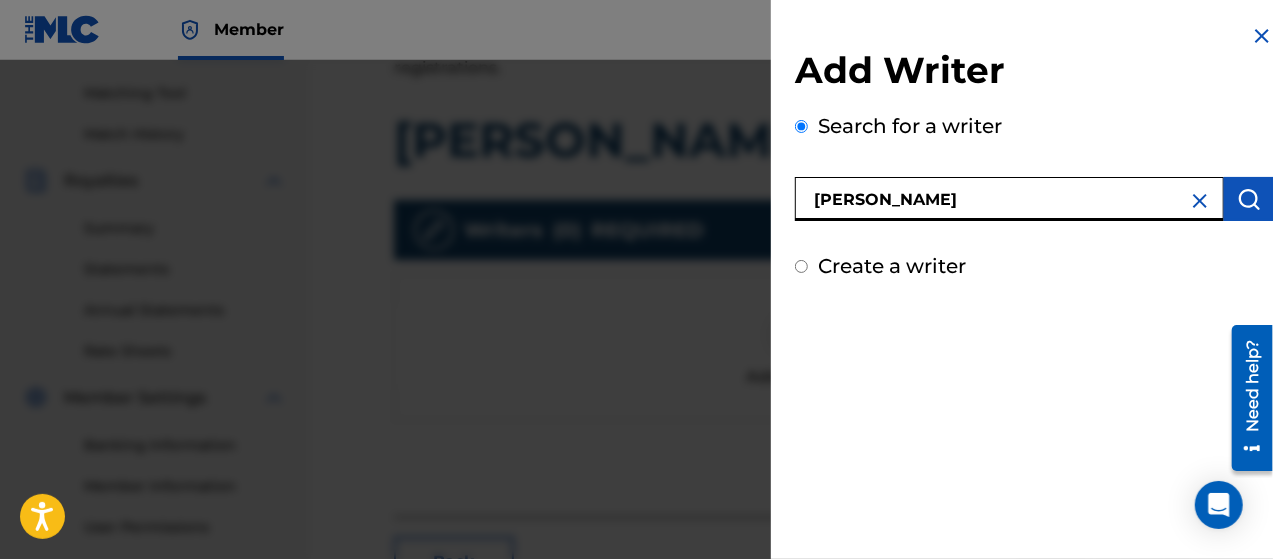 type on "[PERSON_NAME]" 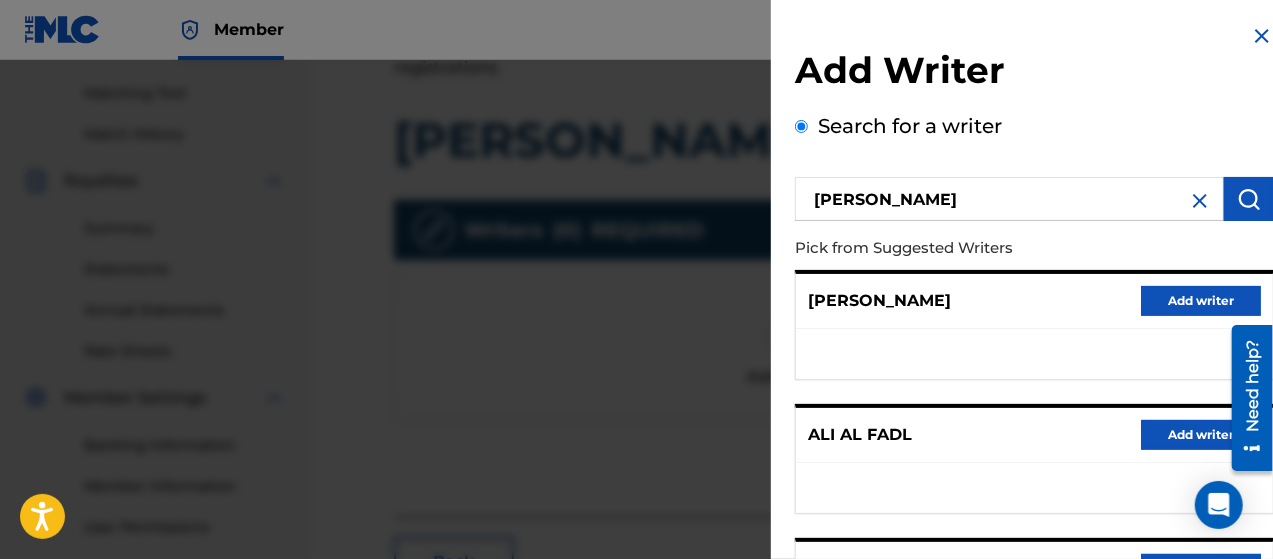 scroll, scrollTop: 400, scrollLeft: 0, axis: vertical 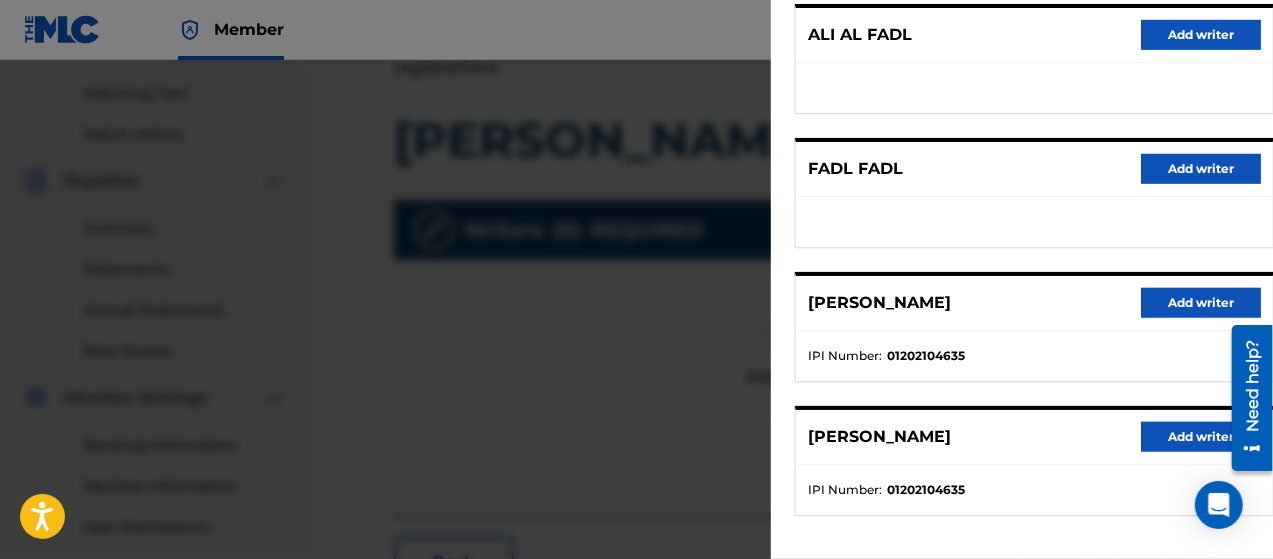 click on "Add writer" at bounding box center (1201, 437) 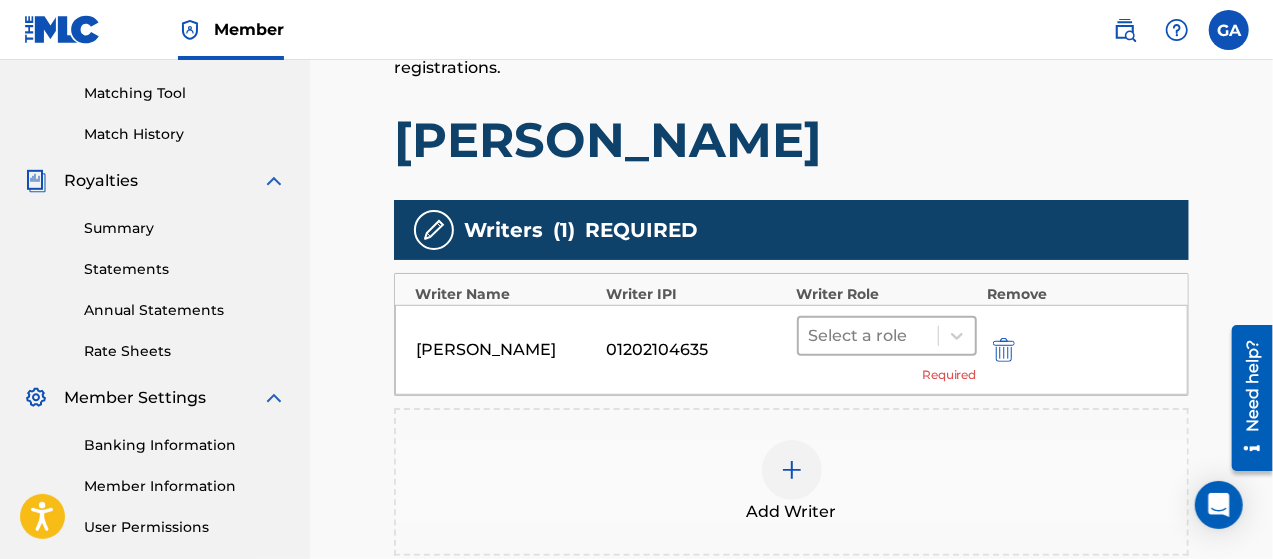 click at bounding box center (868, 336) 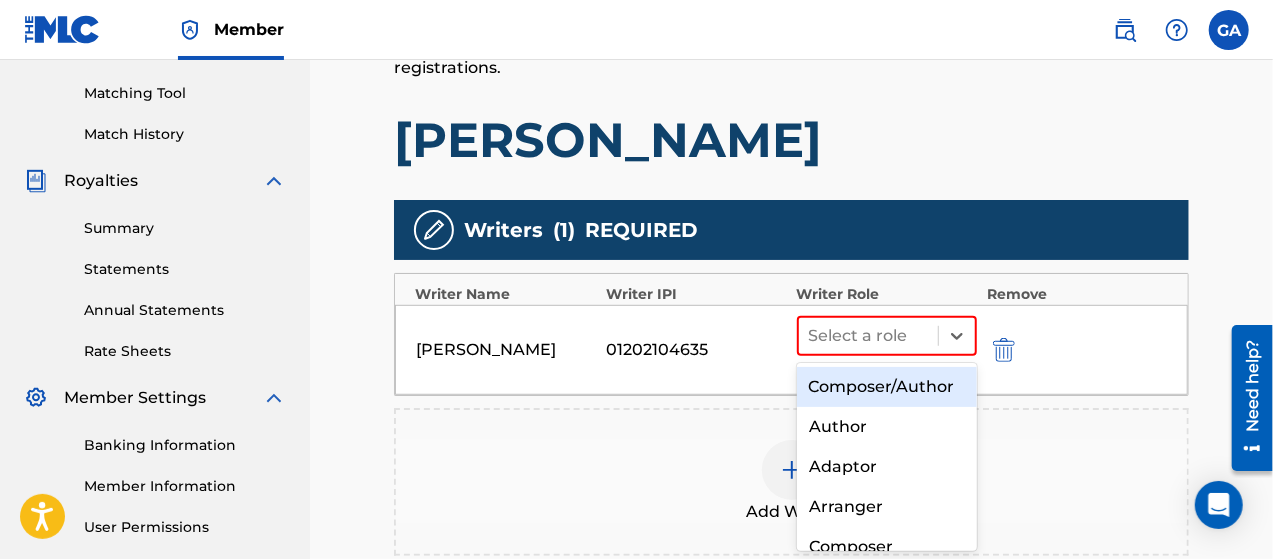 click on "Composer/Author" at bounding box center (887, 387) 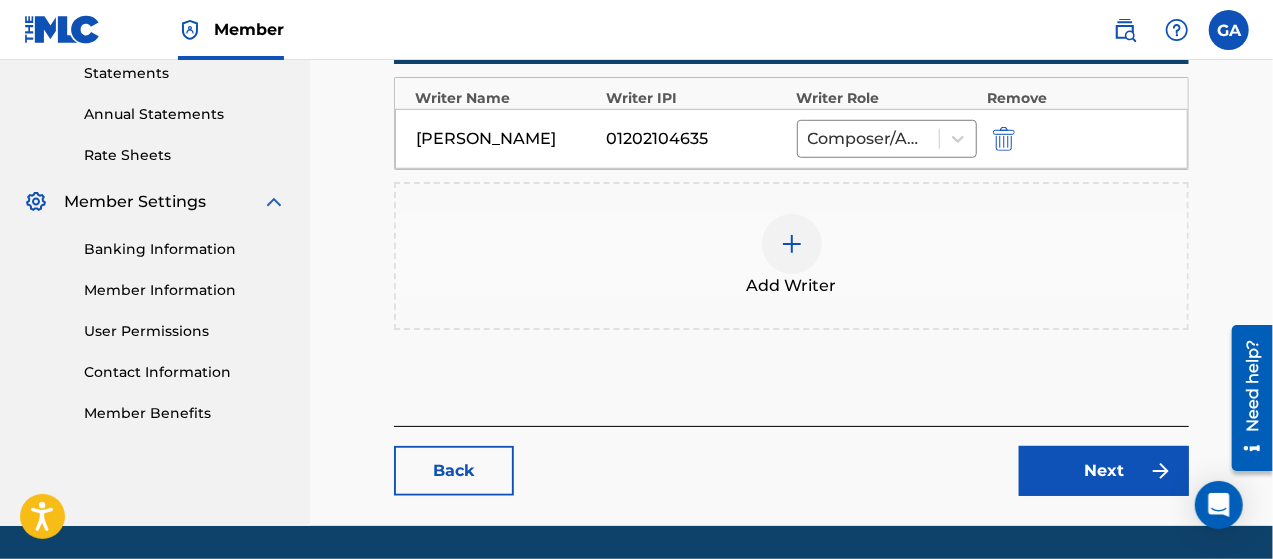 scroll, scrollTop: 767, scrollLeft: 0, axis: vertical 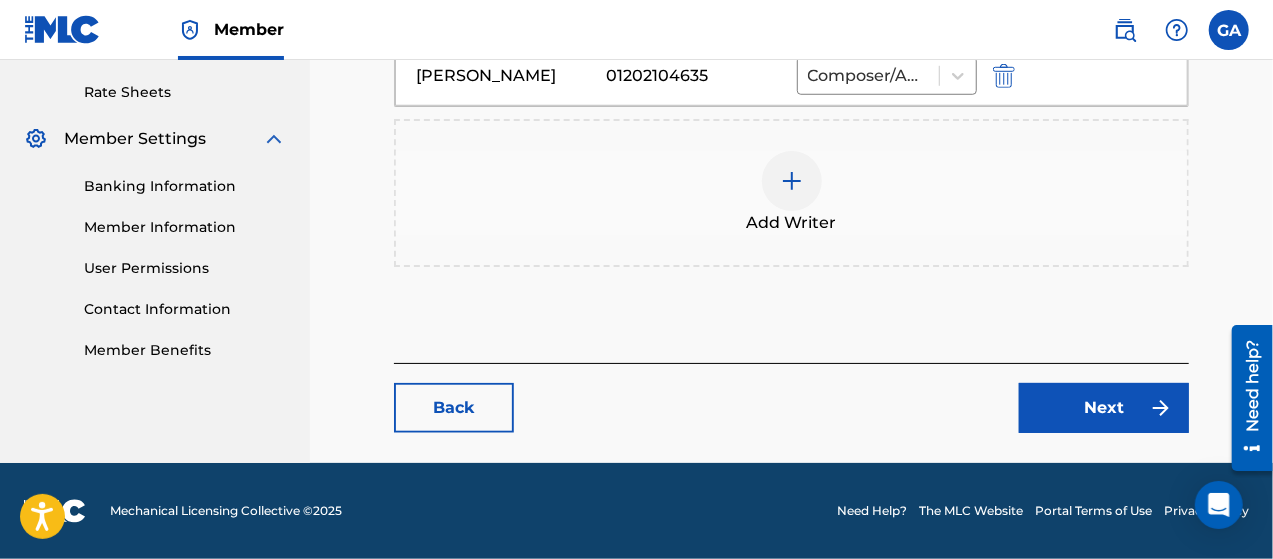 click on "Next" at bounding box center (1104, 408) 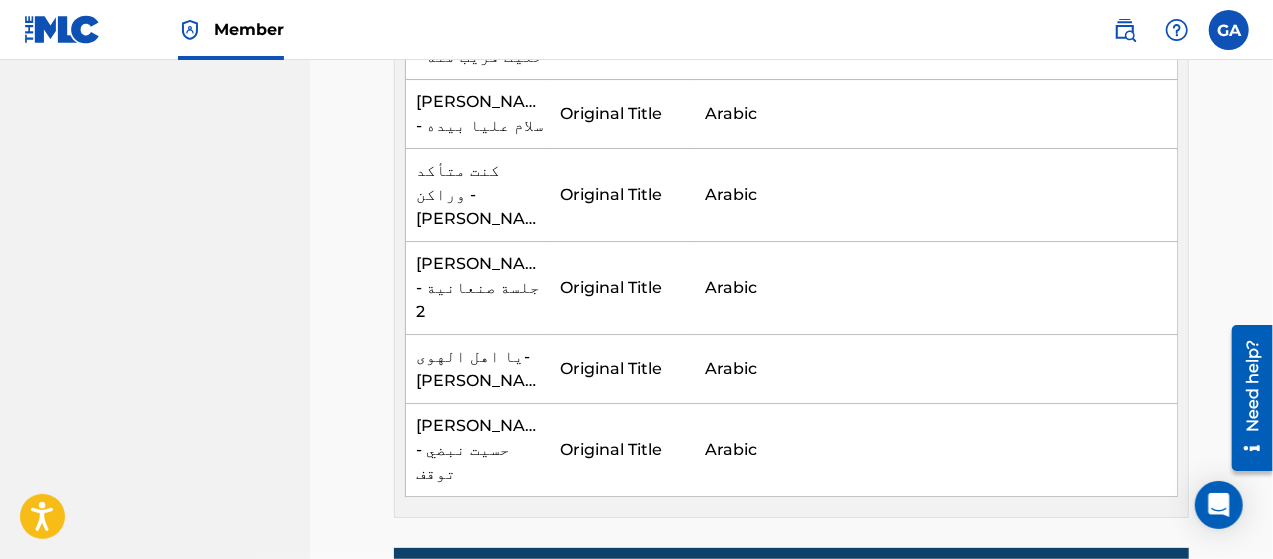 scroll, scrollTop: 2608, scrollLeft: 0, axis: vertical 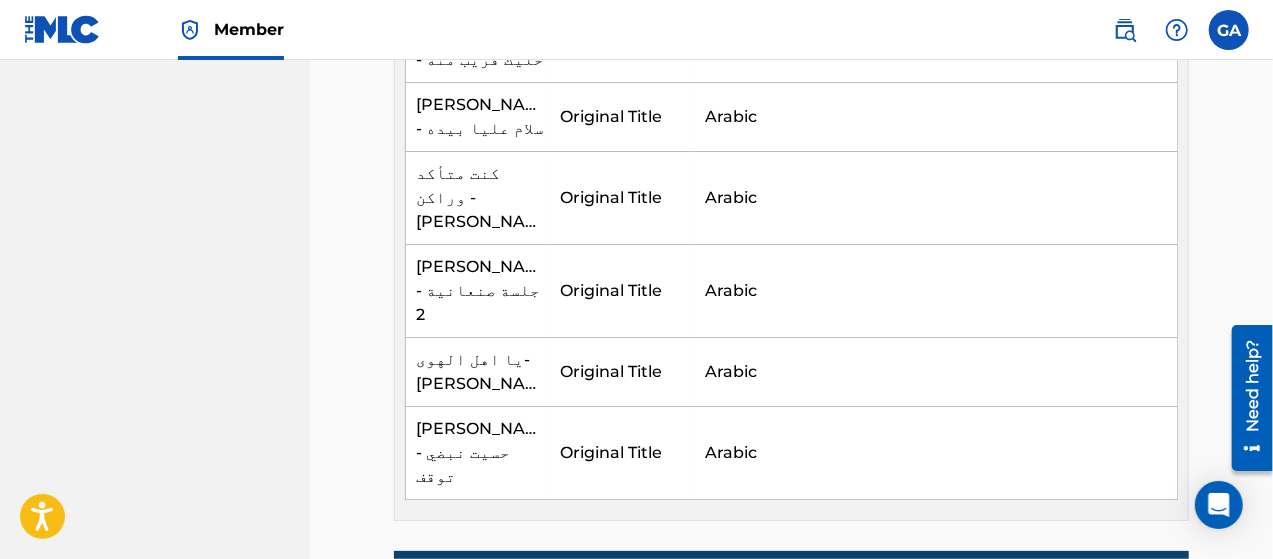 click on "Edit" at bounding box center (1109, 812) 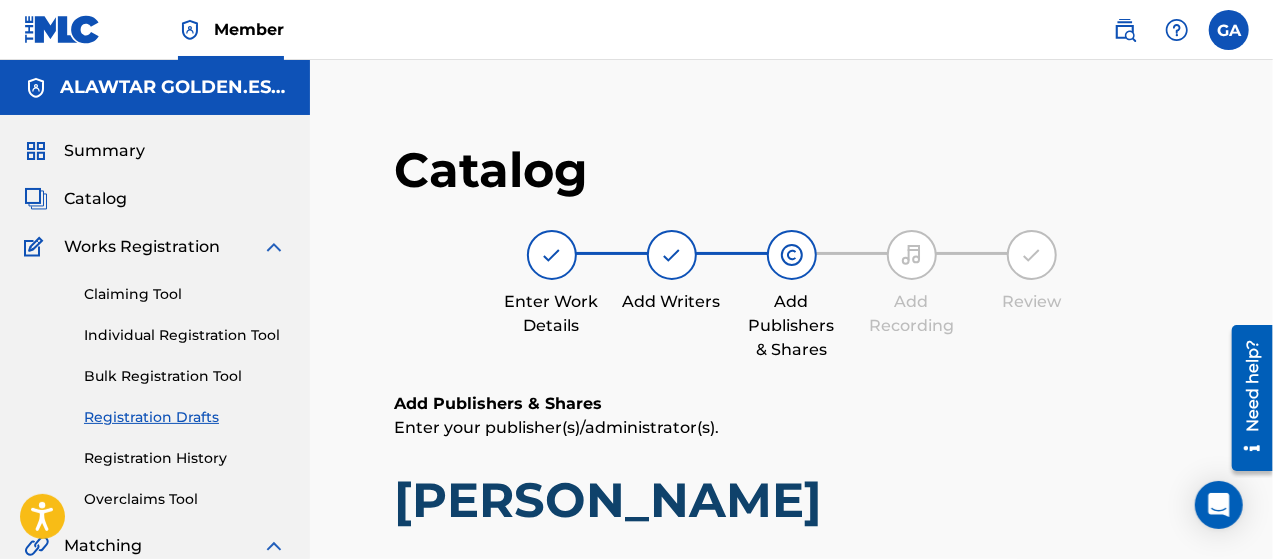 scroll, scrollTop: 400, scrollLeft: 0, axis: vertical 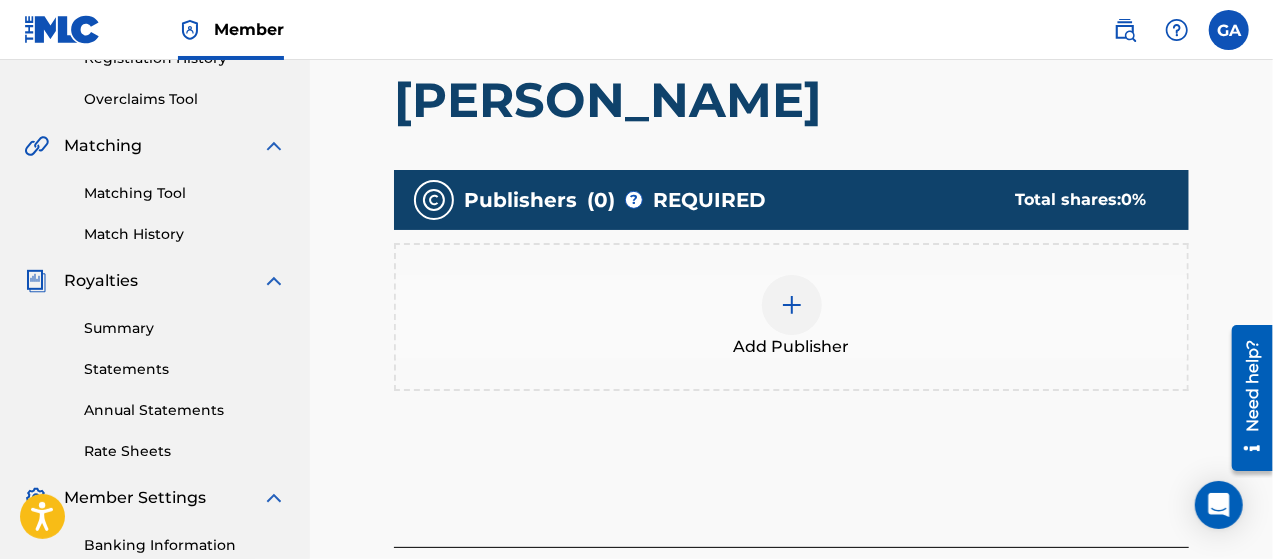click at bounding box center [792, 305] 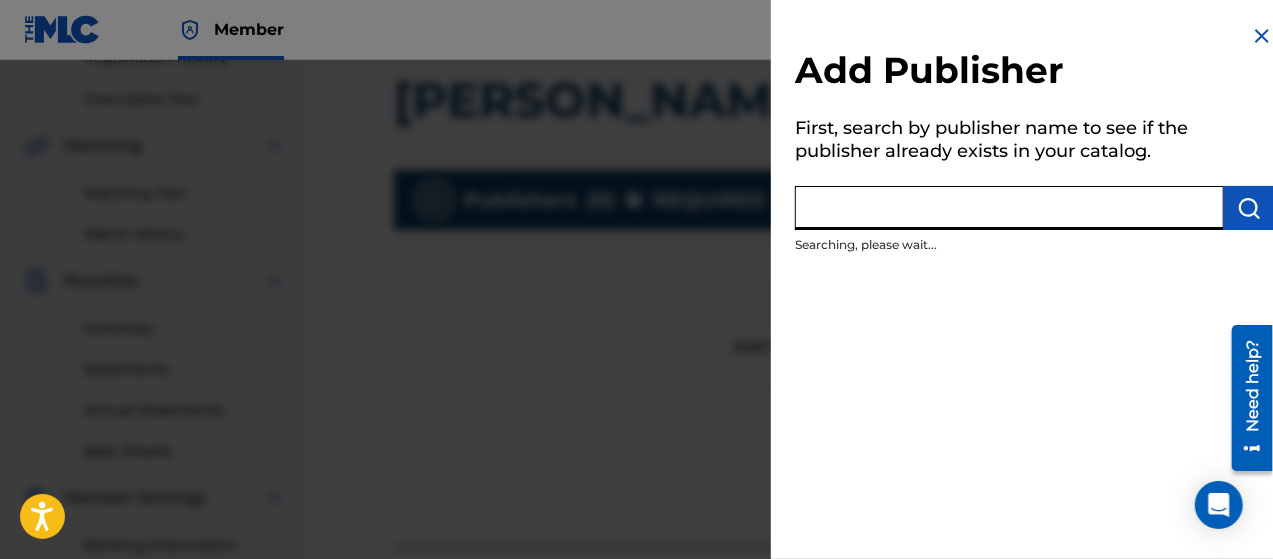 click at bounding box center [1009, 208] 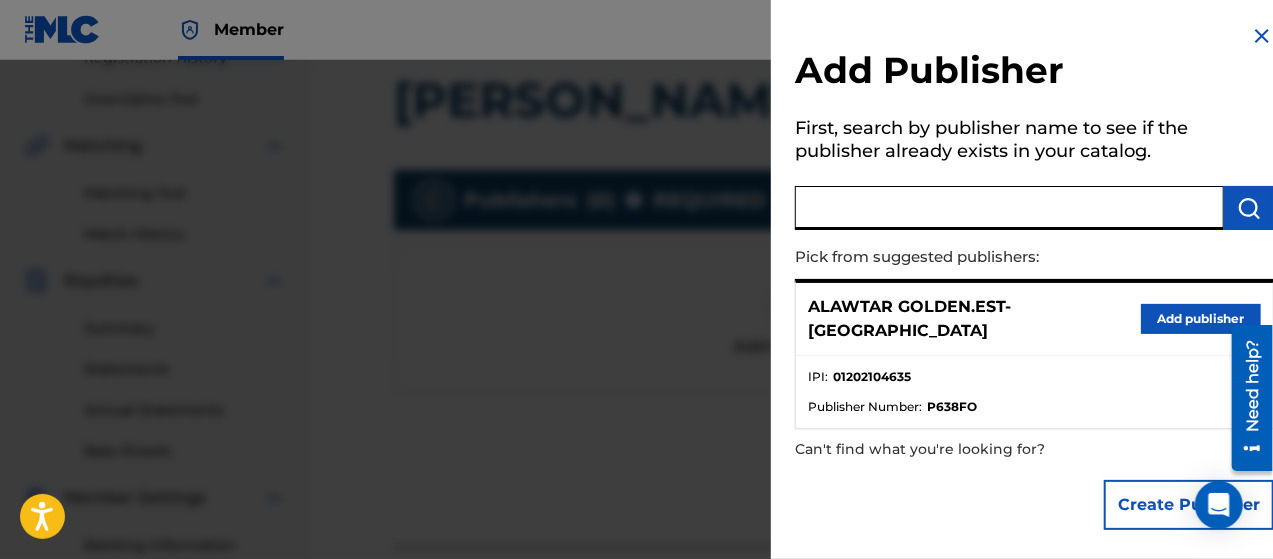 click on "Add publisher" at bounding box center (1201, 319) 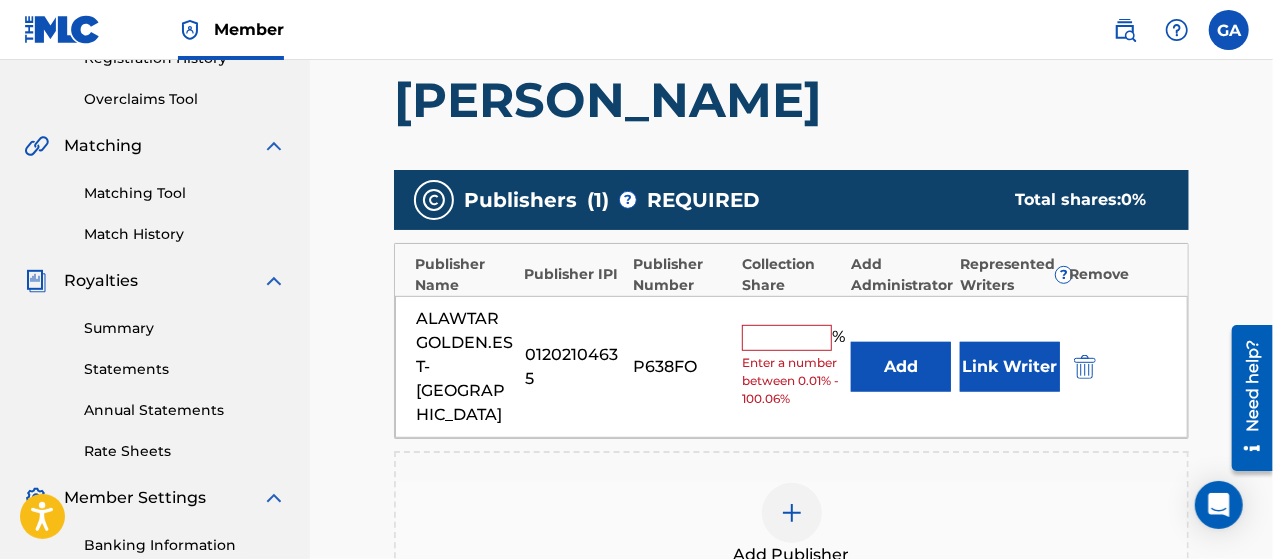click at bounding box center [787, 338] 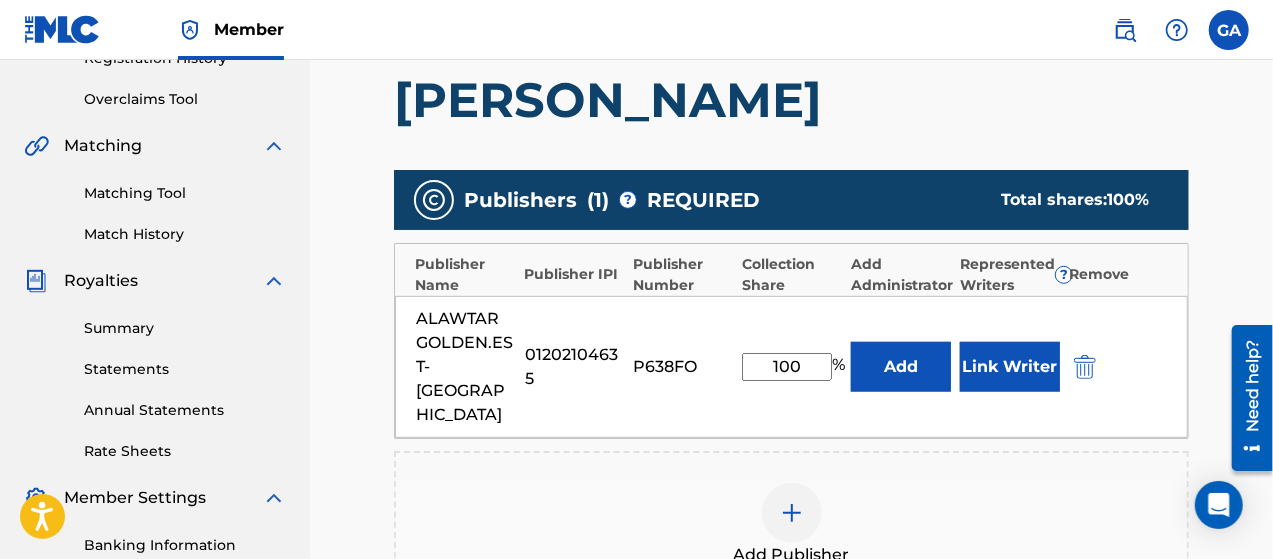 click at bounding box center (1244, 397) 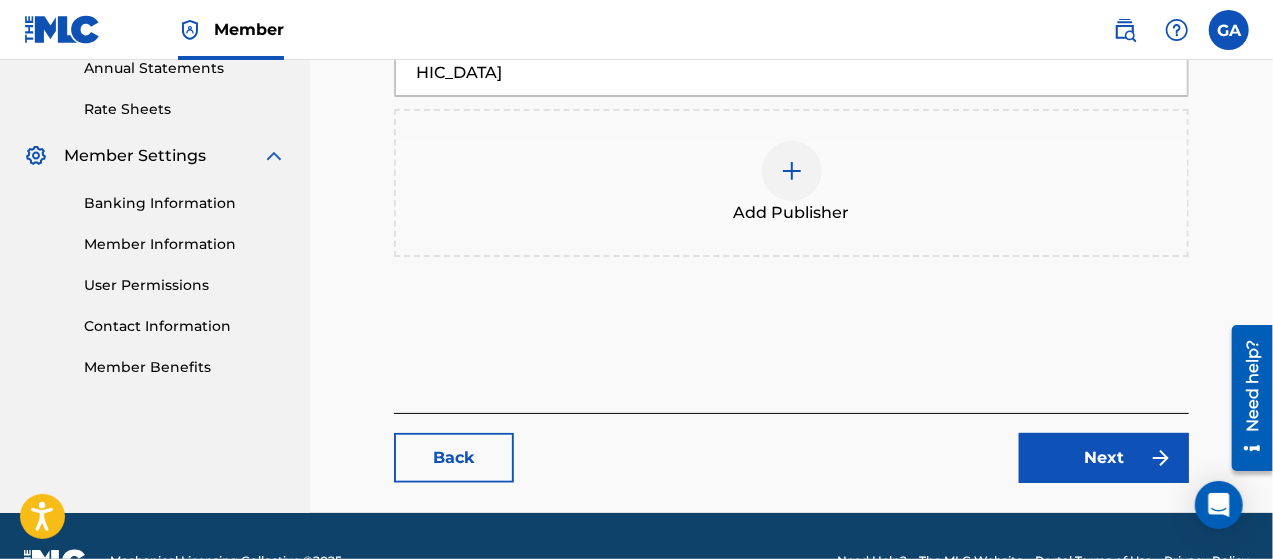 scroll, scrollTop: 742, scrollLeft: 0, axis: vertical 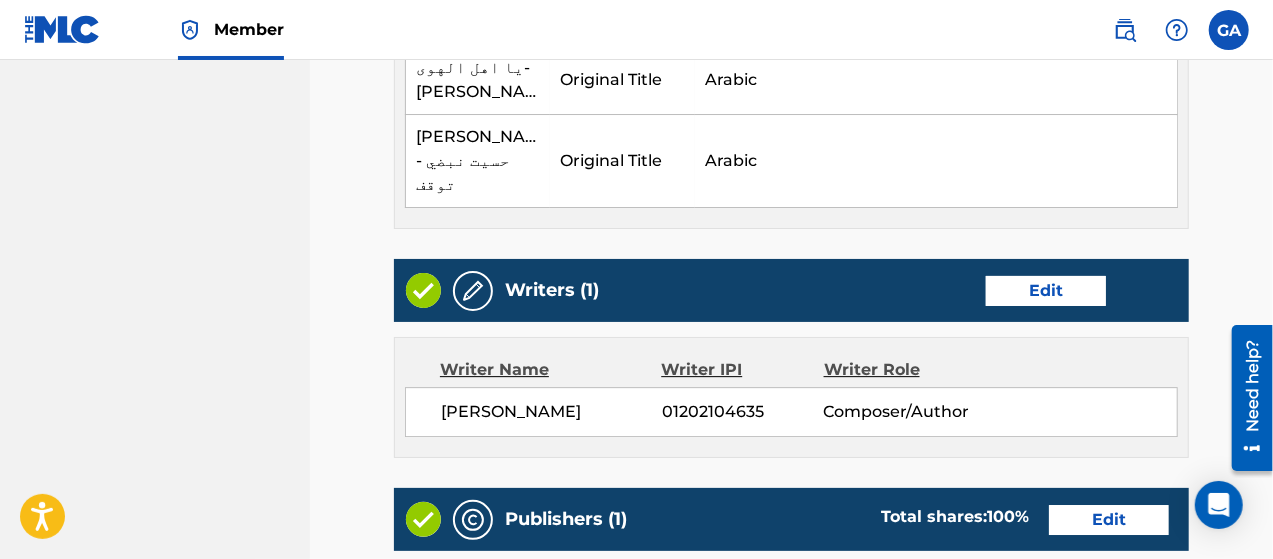 click on "Edit" at bounding box center [1084, 851] 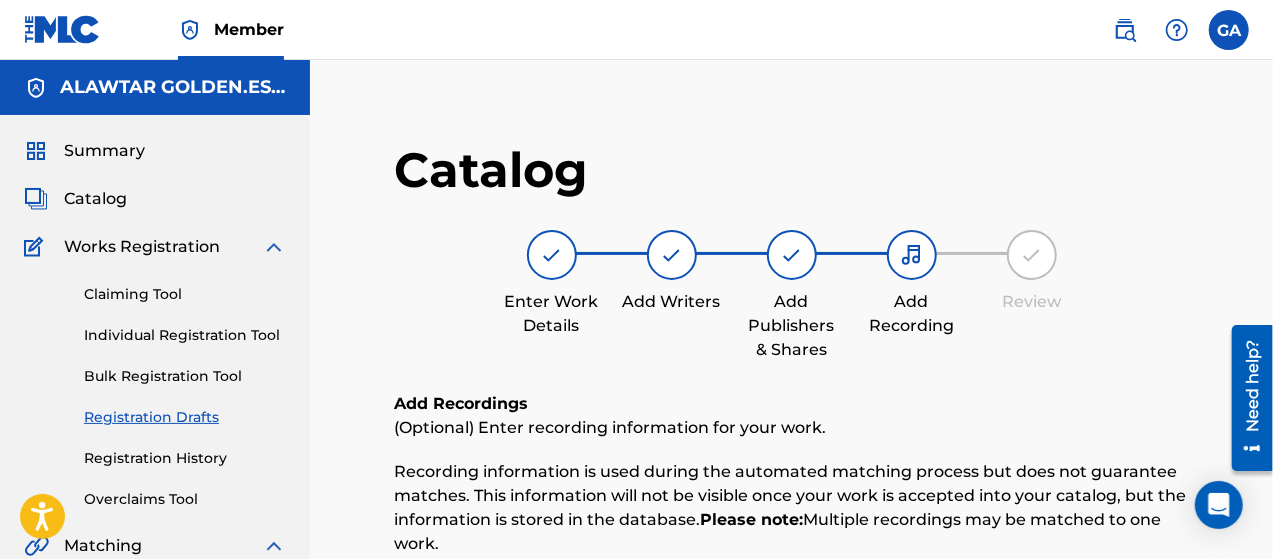scroll, scrollTop: 600, scrollLeft: 0, axis: vertical 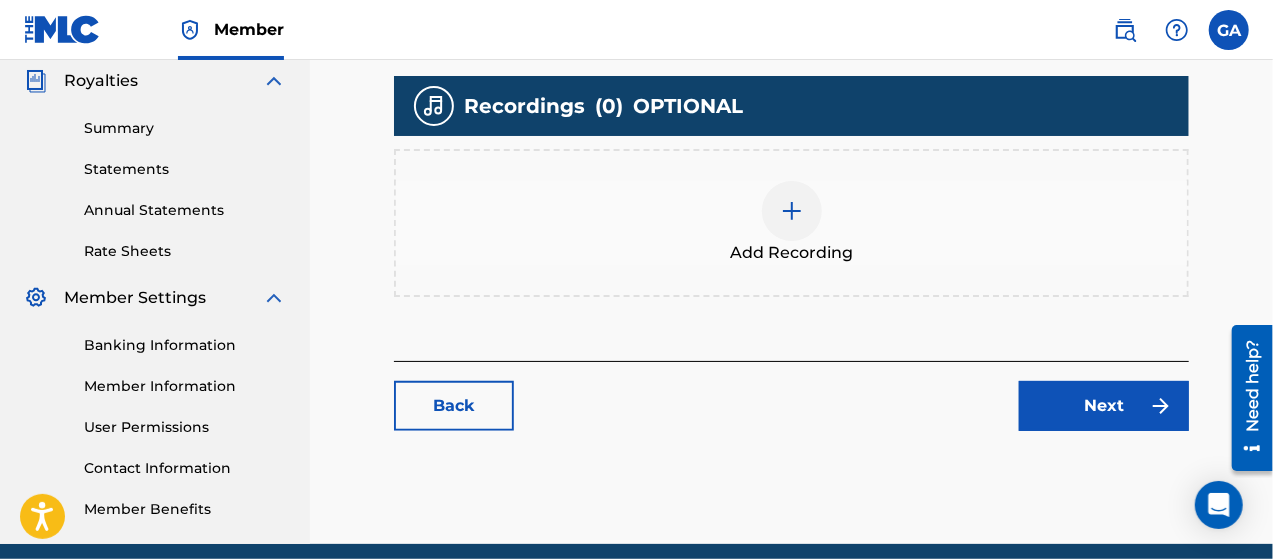 click at bounding box center (792, 211) 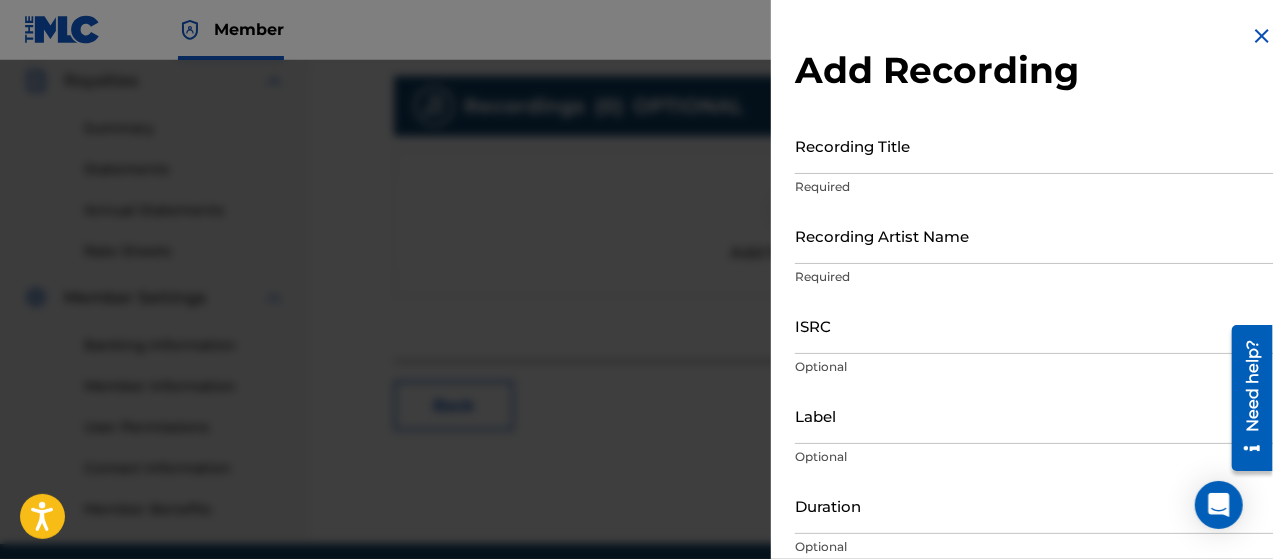 click on "Recording Title" at bounding box center (1034, 145) 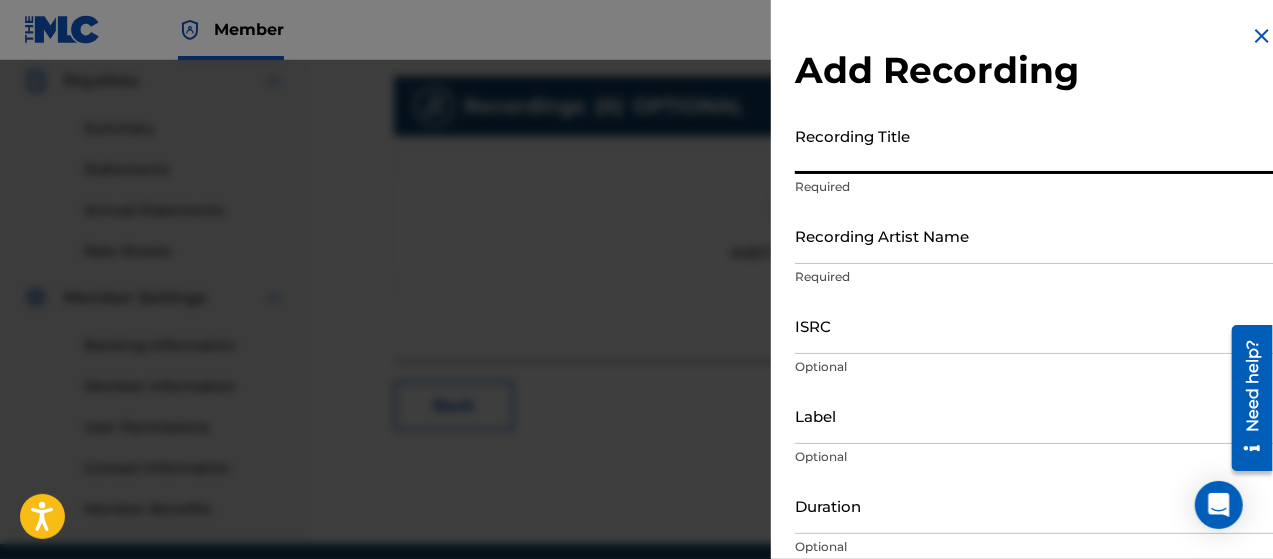 paste on "[PERSON_NAME] - حسيت نبضي توقف" 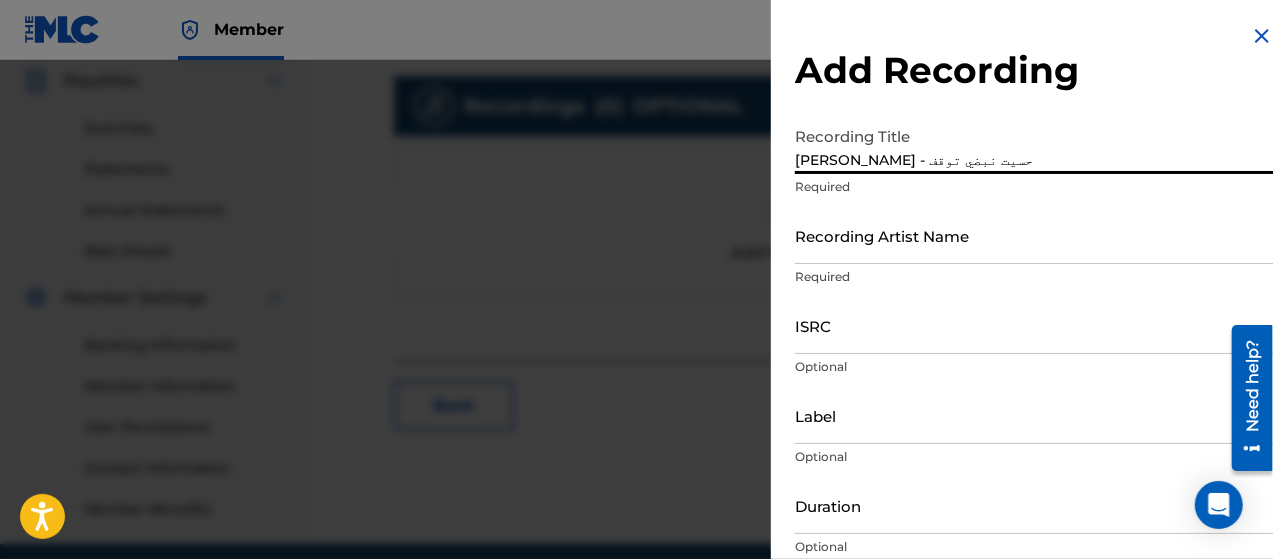 type on "[PERSON_NAME] - حسيت نبضي توقف" 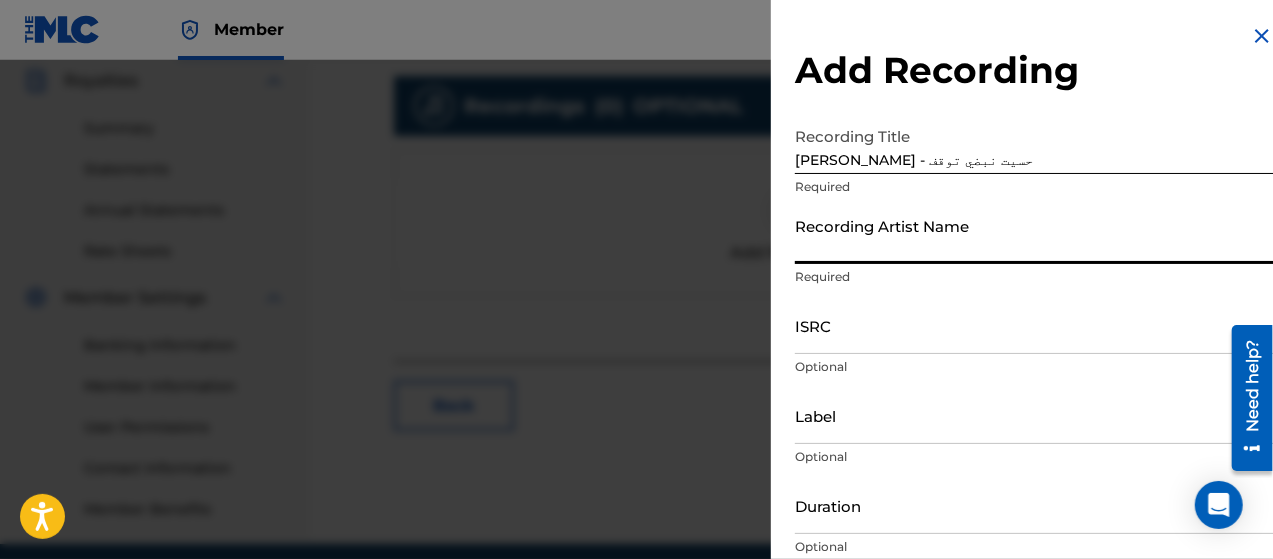 paste on "NADER AL JARADI" 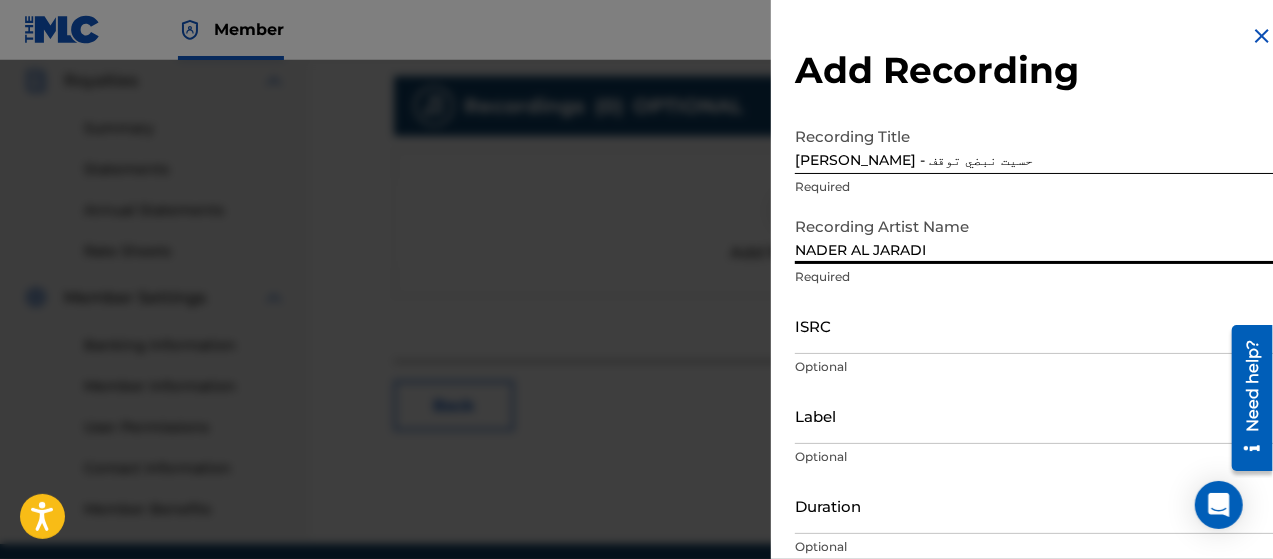 type on "NADER AL JARADI" 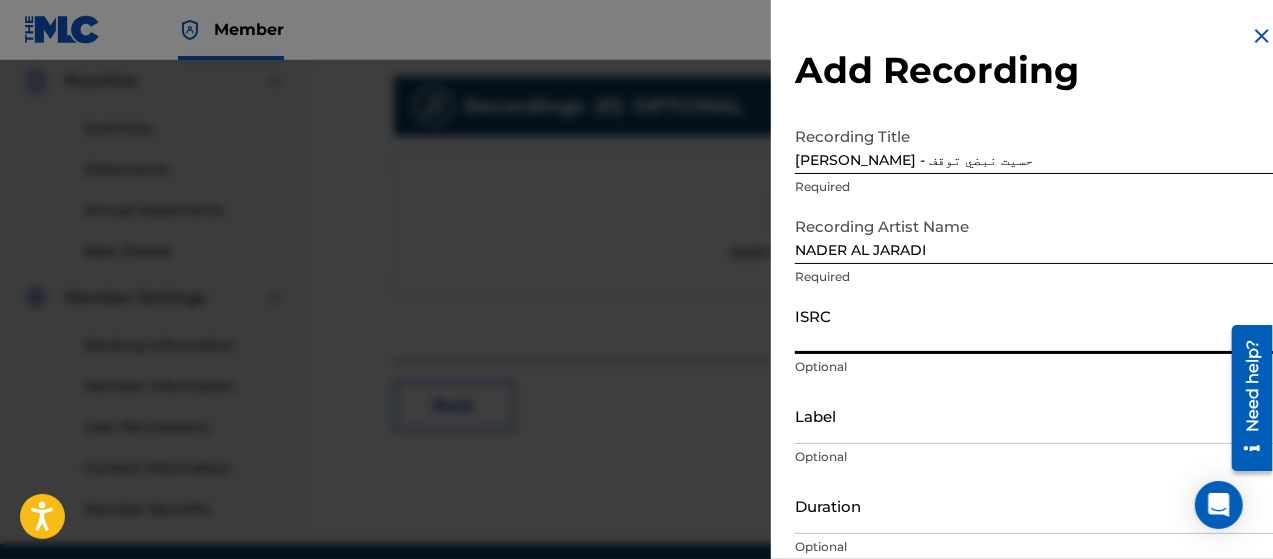 paste on "YEA001606084" 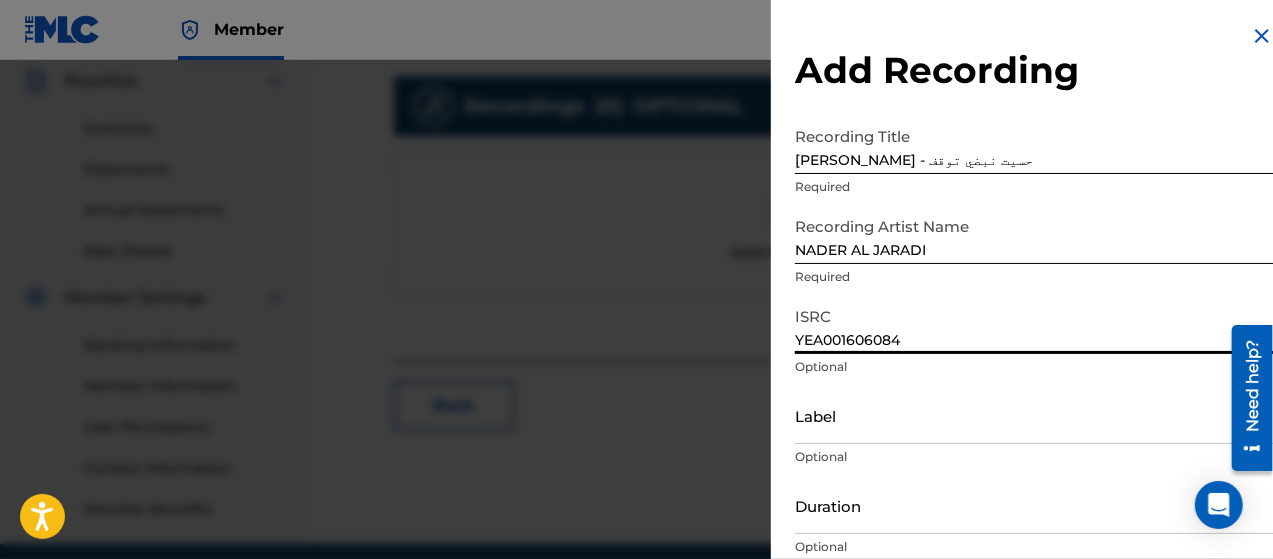 scroll, scrollTop: 172, scrollLeft: 0, axis: vertical 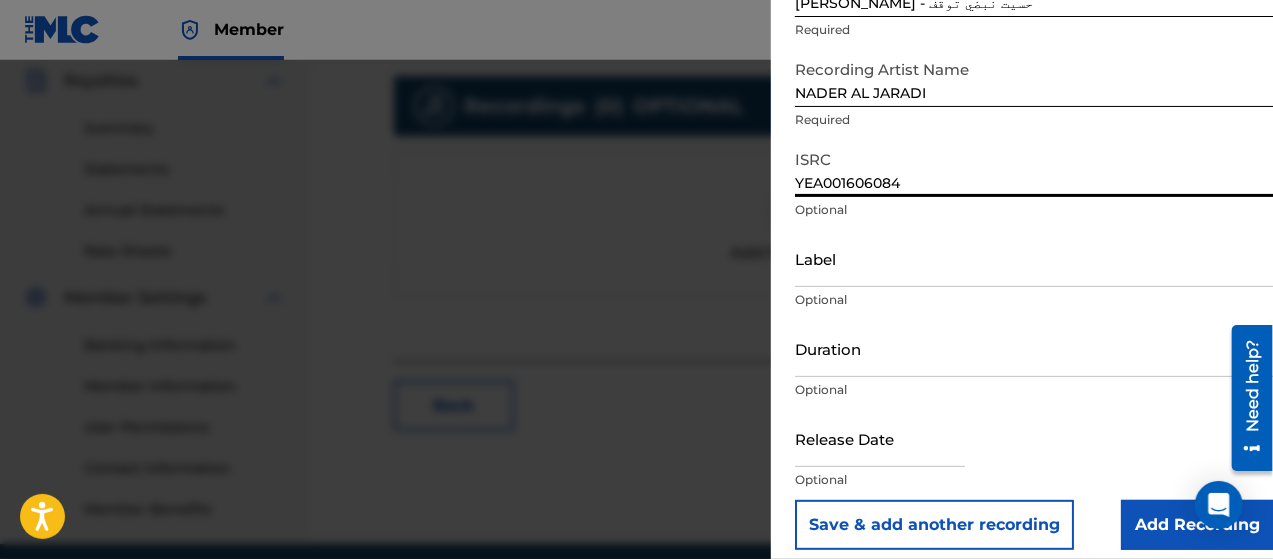 click on "Add Recording" at bounding box center [1197, 525] 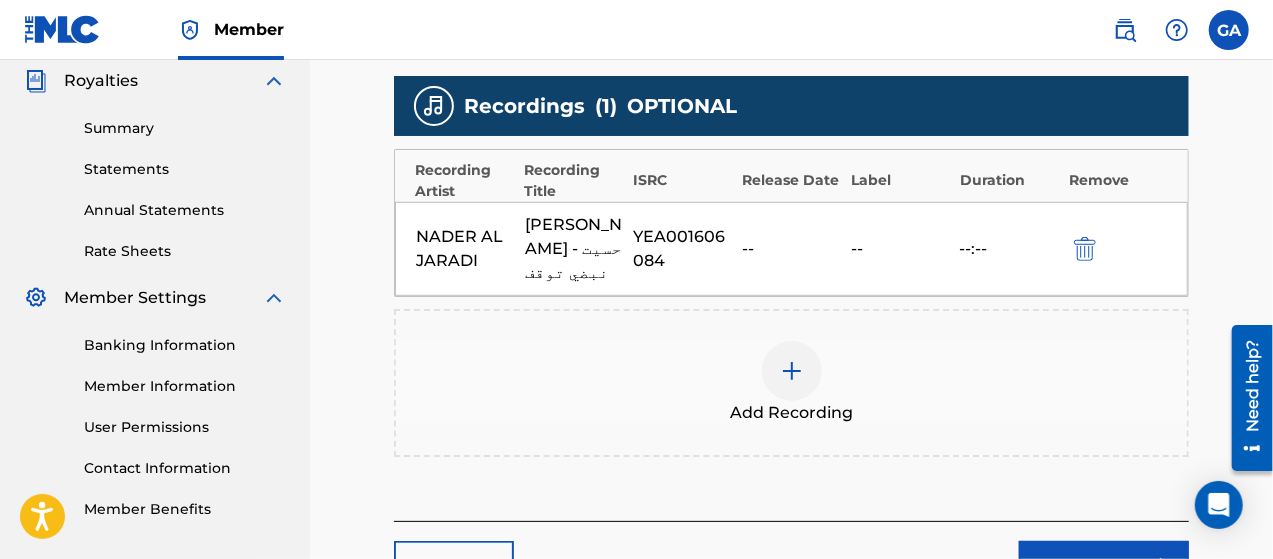 click at bounding box center (792, 371) 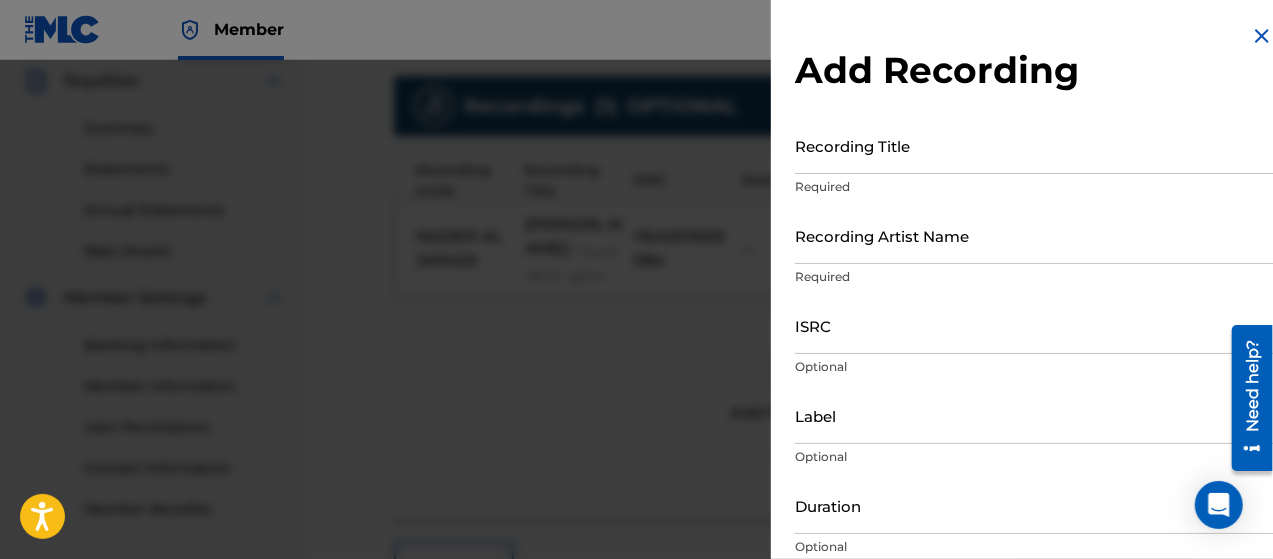 click on "Recording Title" at bounding box center (1034, 145) 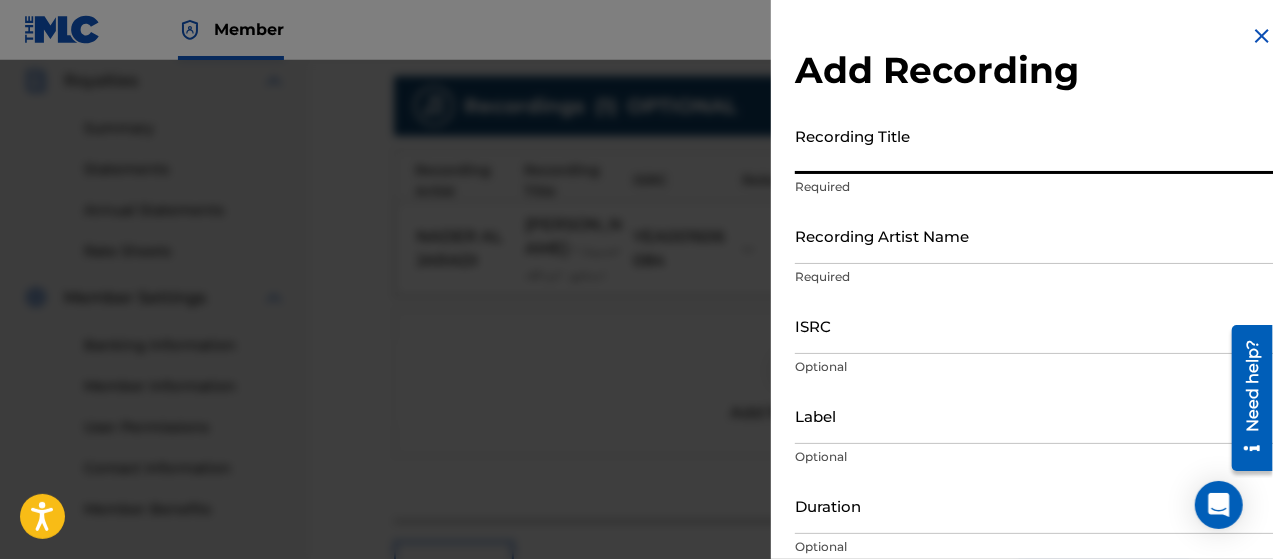 paste on "يا اهل الهوى- [PERSON_NAME]" 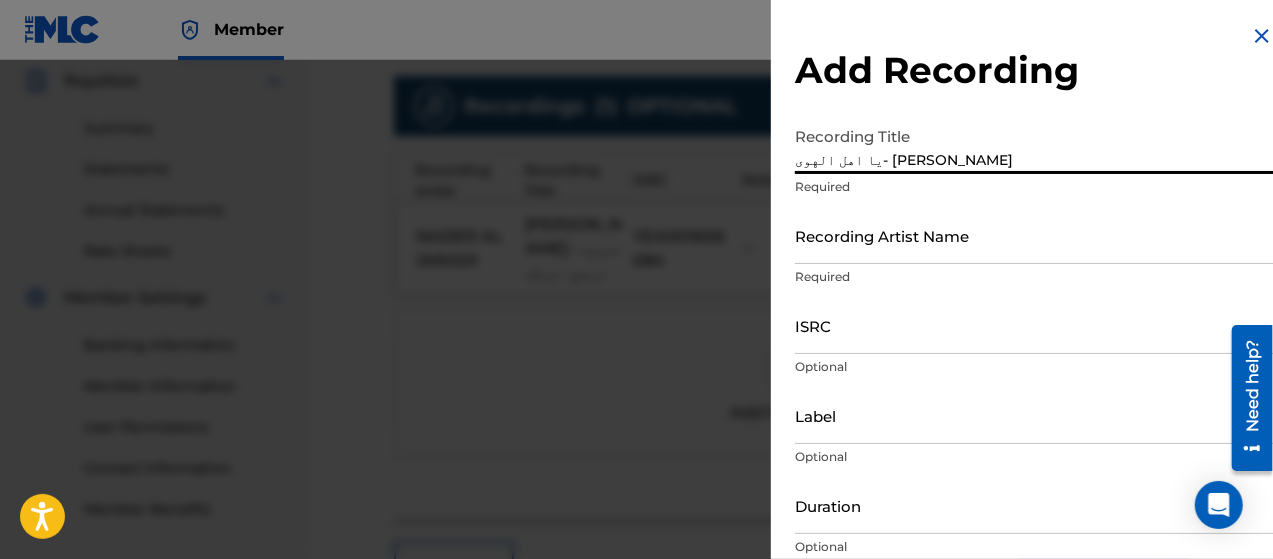 type on "يا اهل الهوى- [PERSON_NAME]" 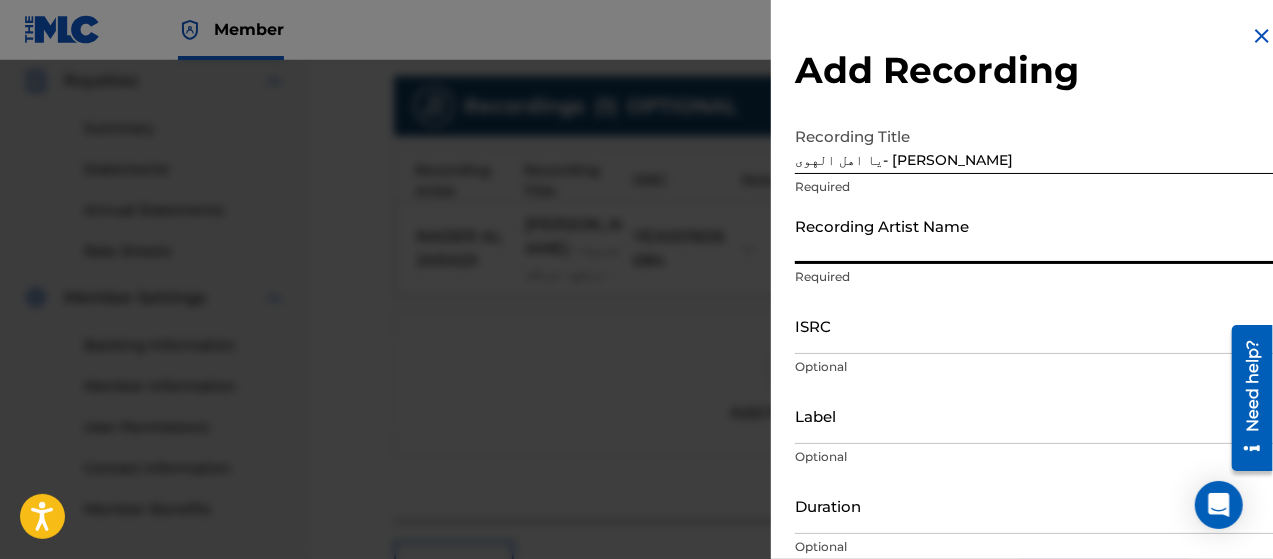 type on "NADER AL JARADI" 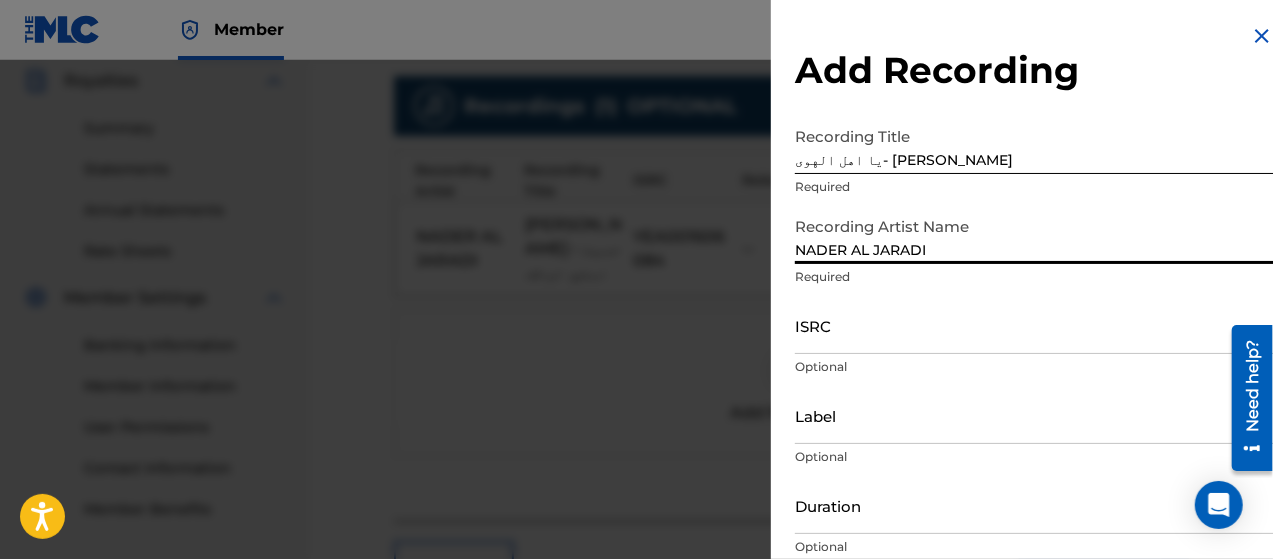 click on "ISRC" at bounding box center (1034, 325) 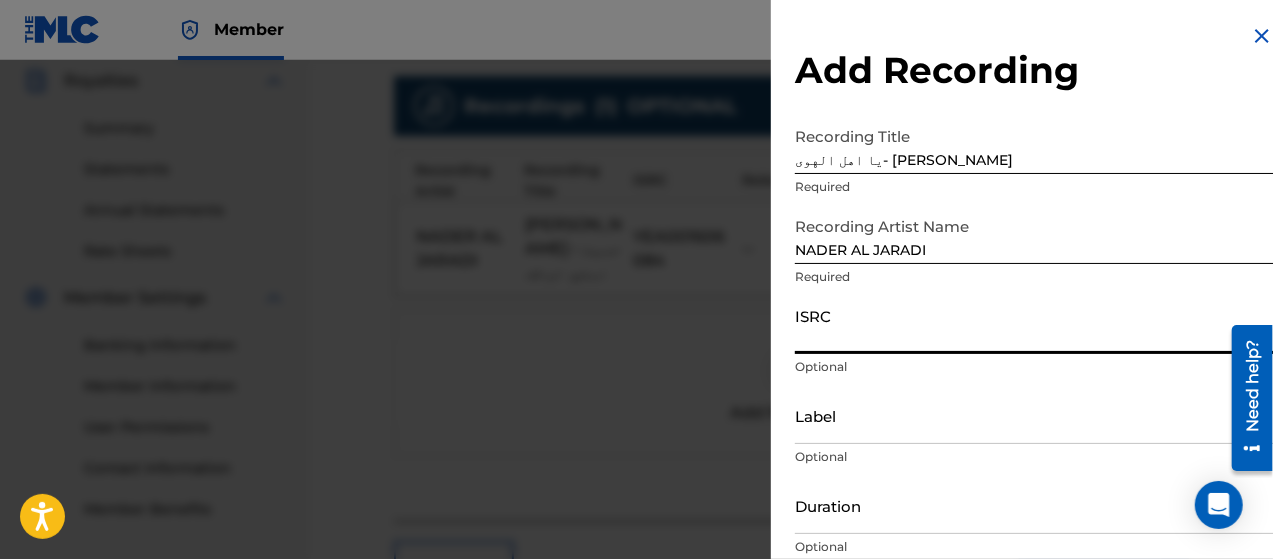 paste on "YEA001606620" 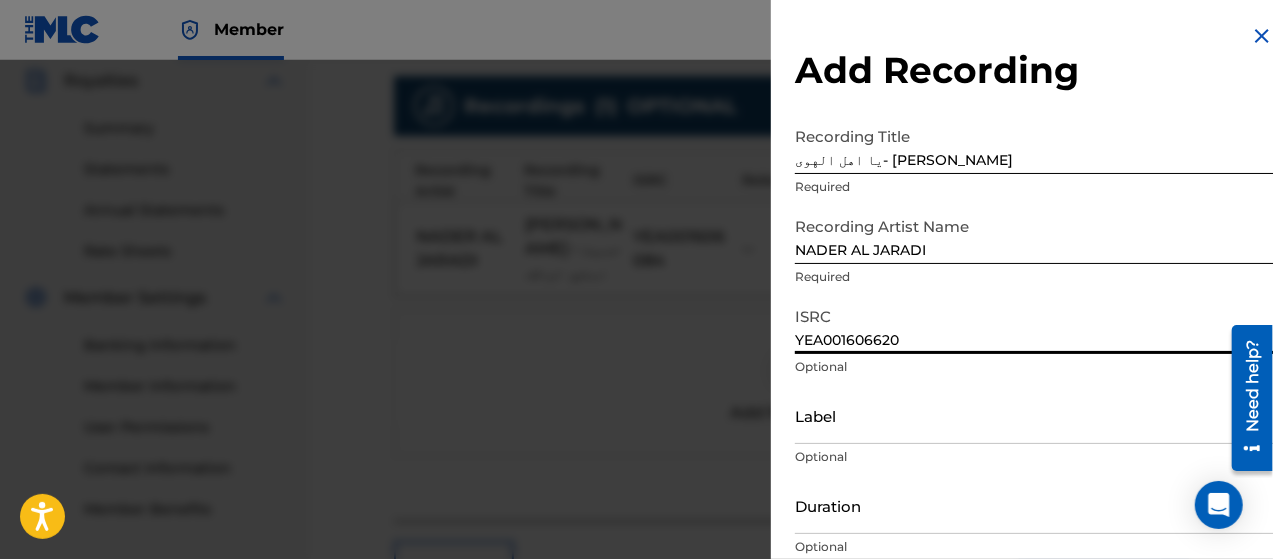 scroll, scrollTop: 172, scrollLeft: 0, axis: vertical 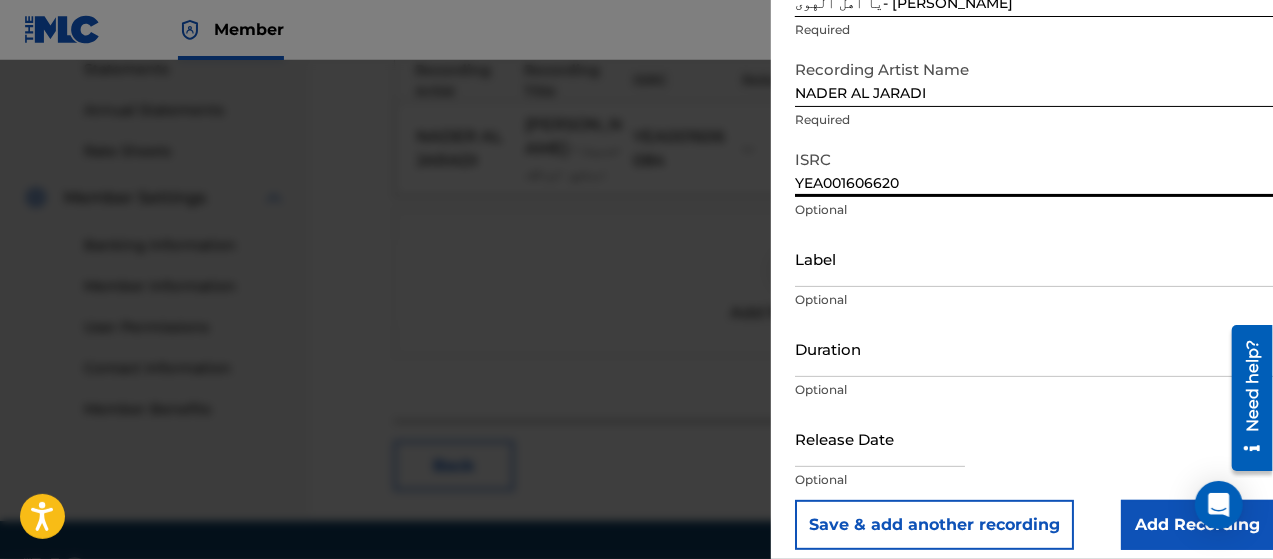 type on "YEA001606620" 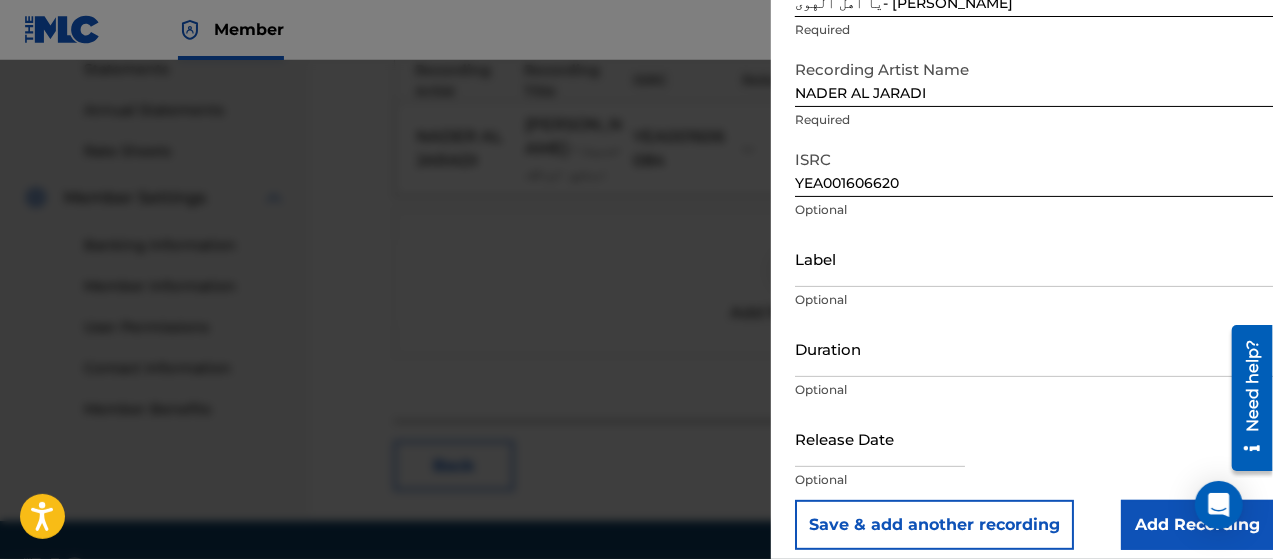 click on "Add Recording" at bounding box center [1197, 525] 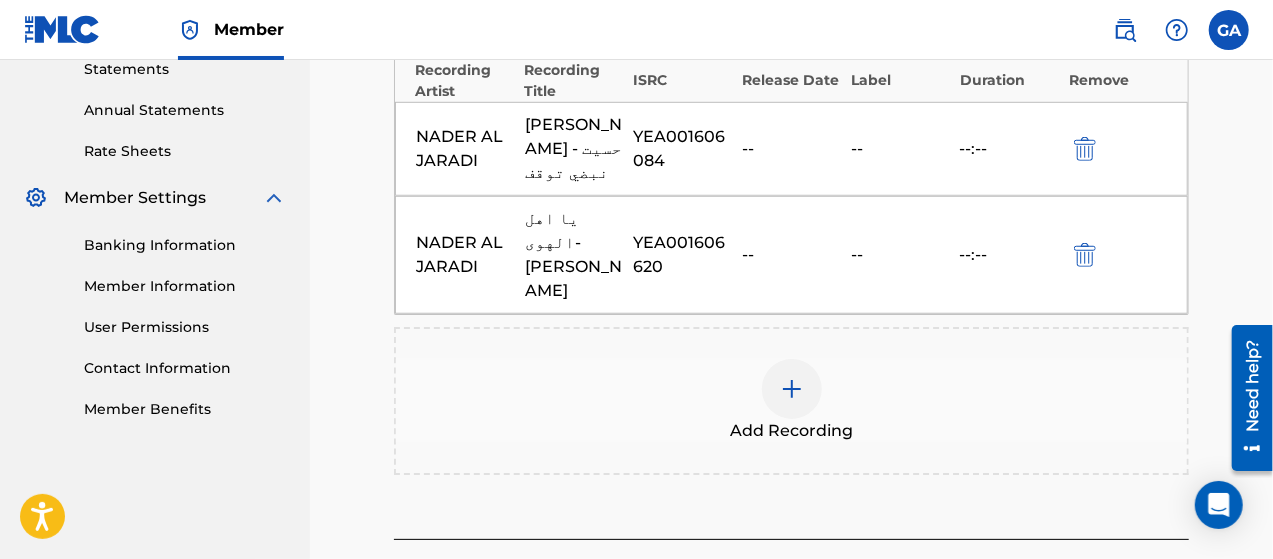 click on "Add Recording" at bounding box center (791, 401) 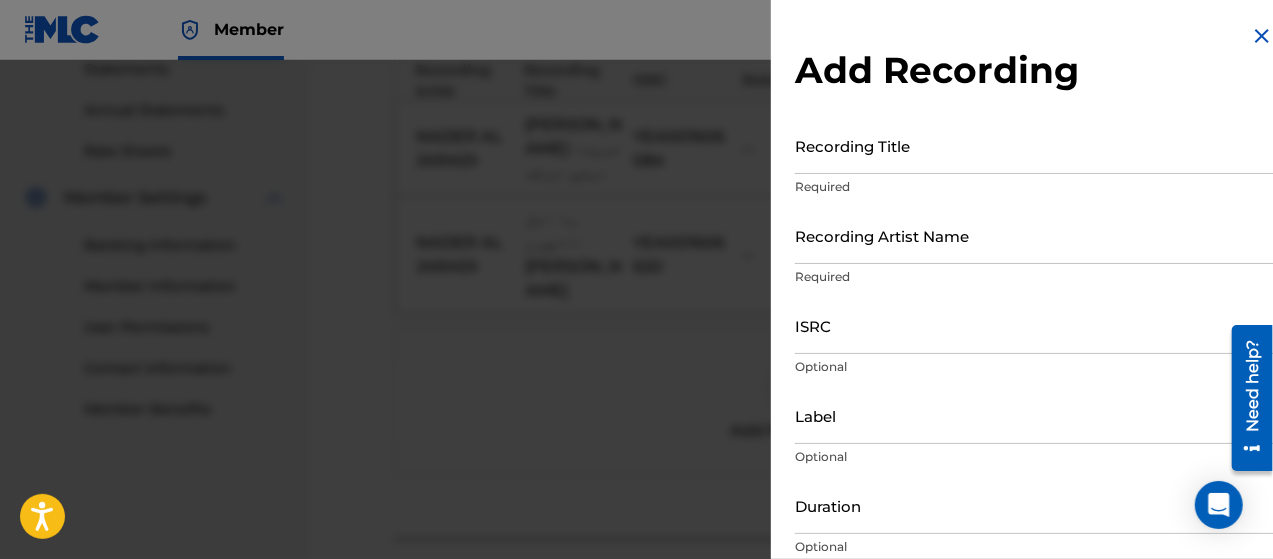 click on "Recording Title" at bounding box center [1034, 145] 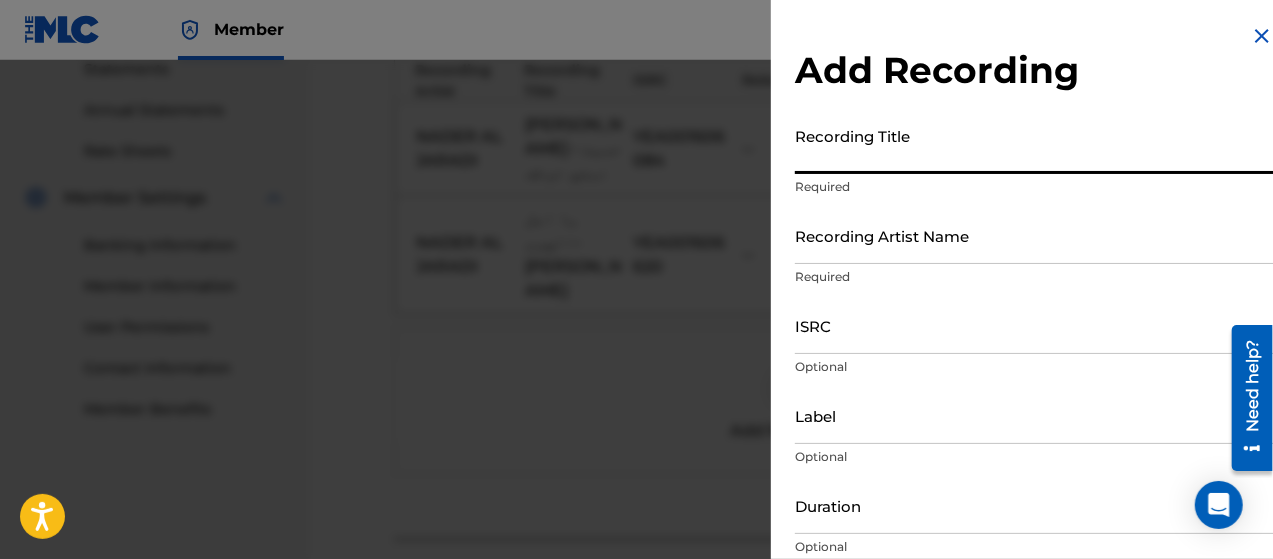 paste on "[PERSON_NAME] - جلسة صنعانية 2" 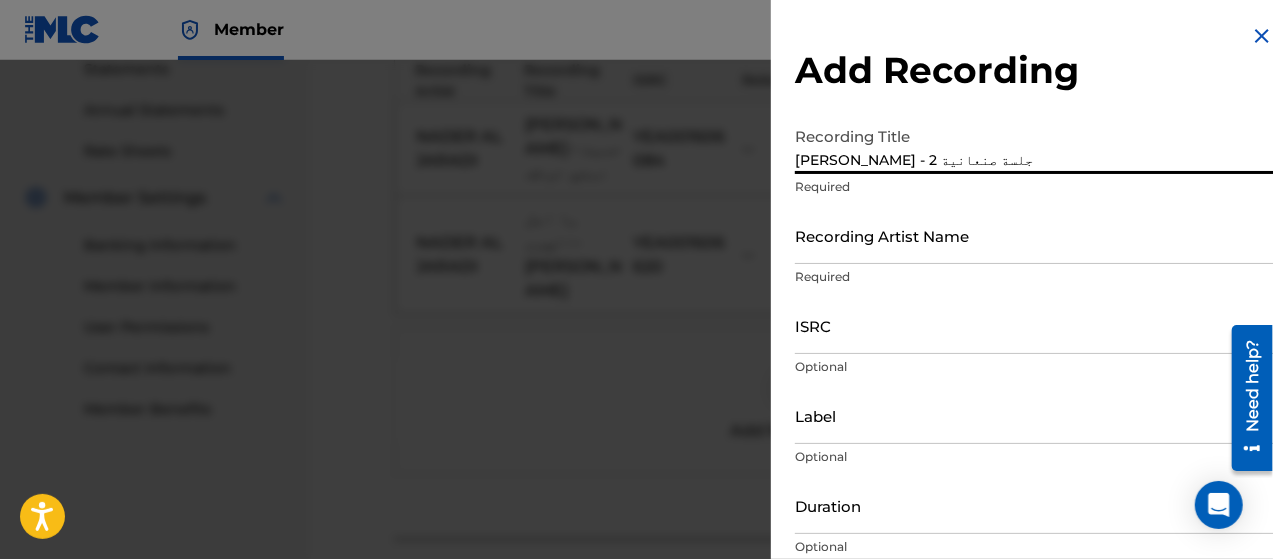 type on "[PERSON_NAME] - جلسة صنعانية 2" 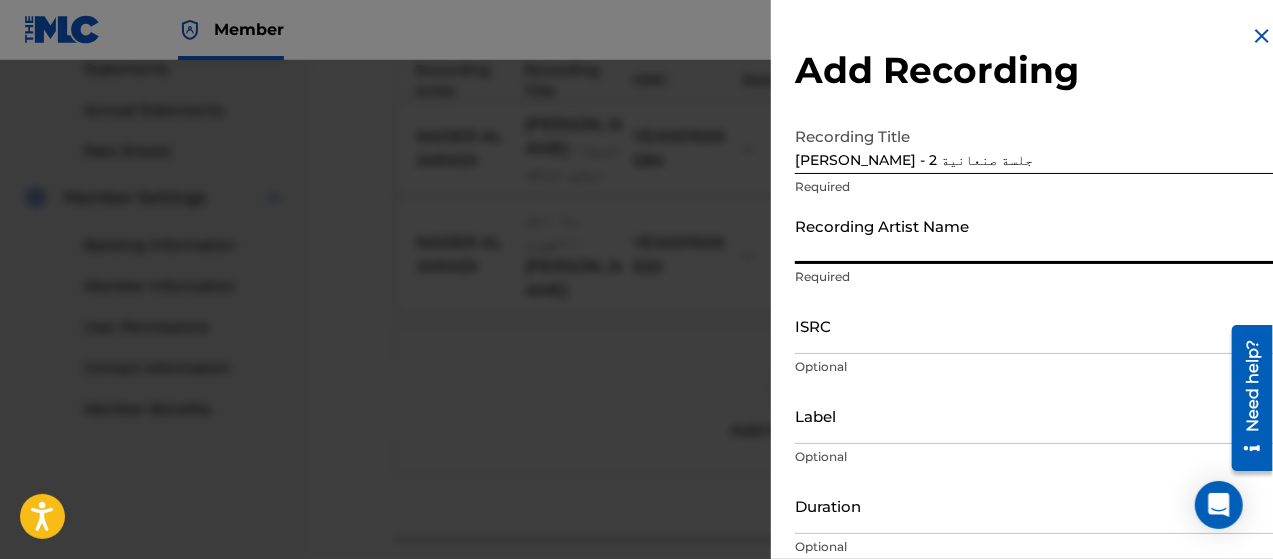 click on "Recording Artist Name" at bounding box center (1034, 235) 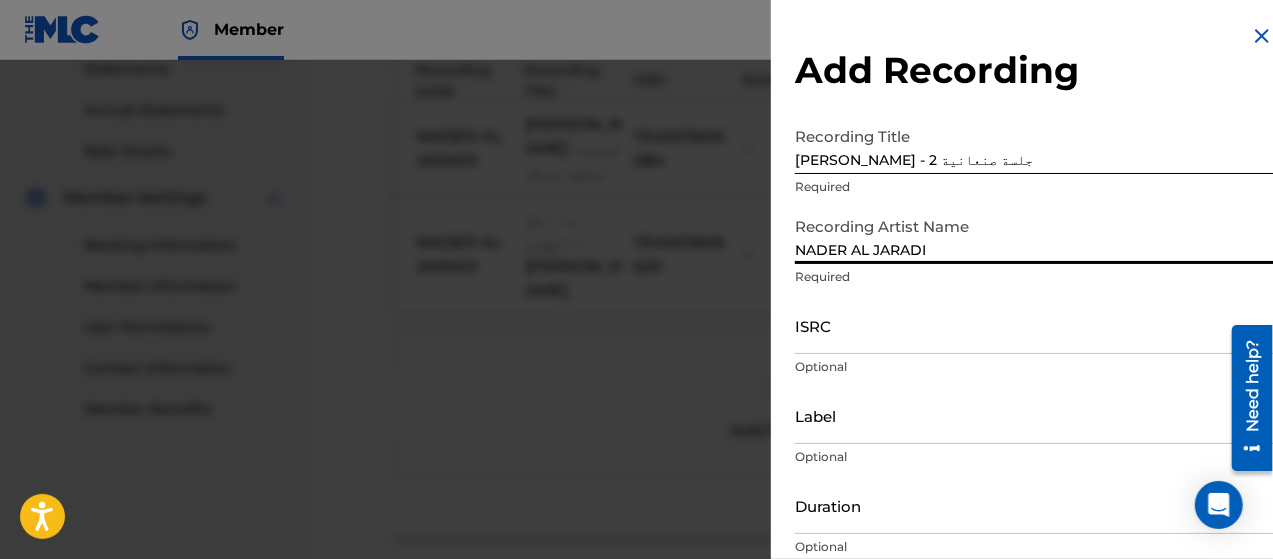 click on "ISRC" at bounding box center (1034, 325) 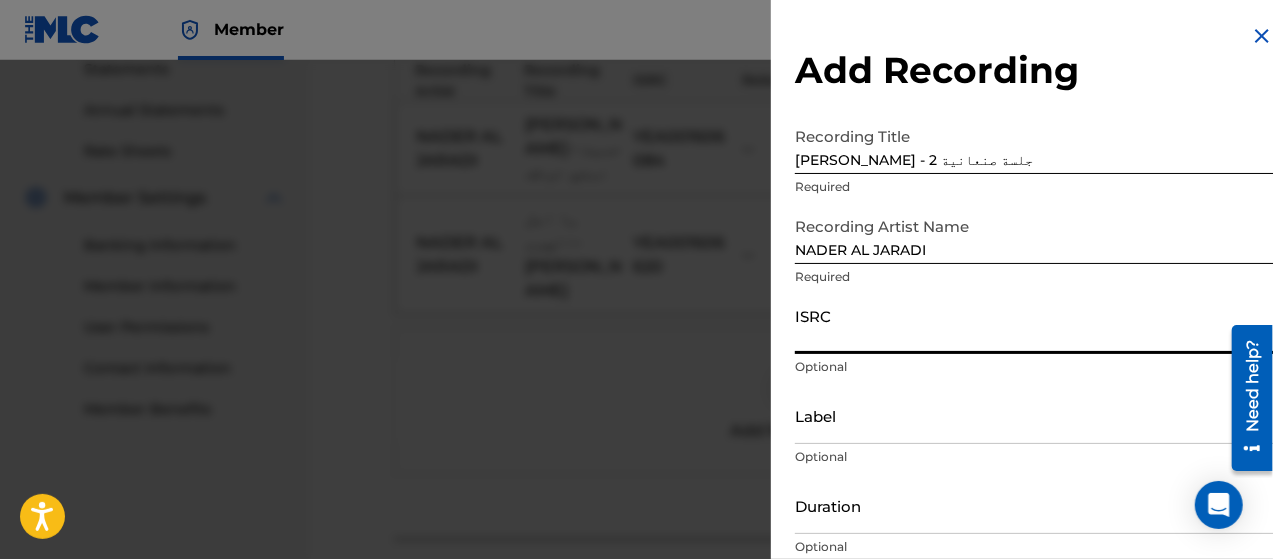 paste on "YEA001606081" 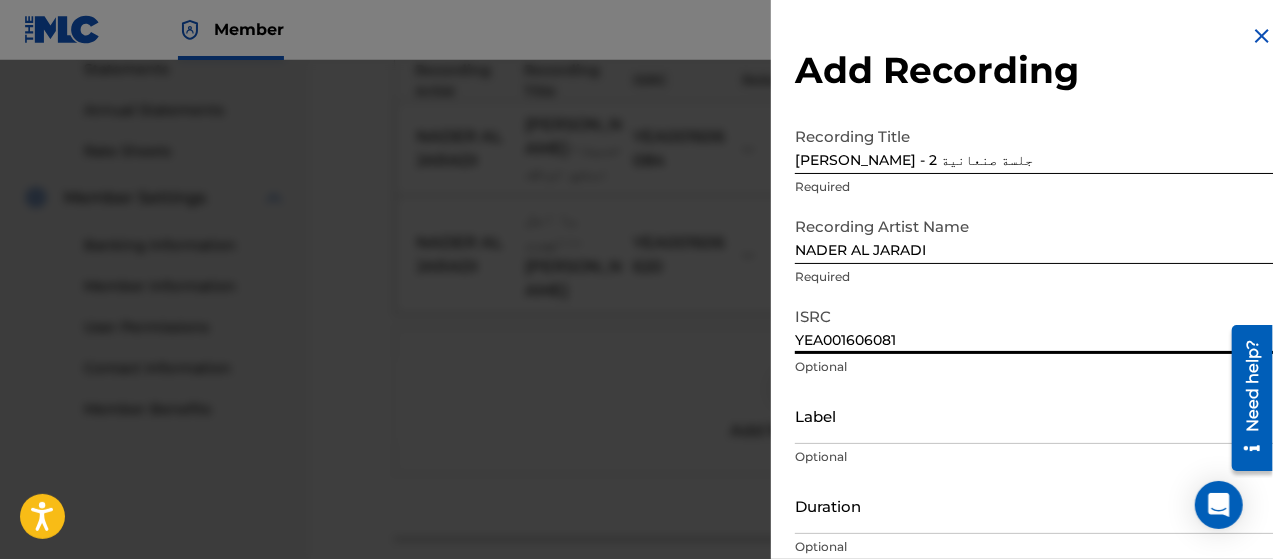 scroll, scrollTop: 172, scrollLeft: 0, axis: vertical 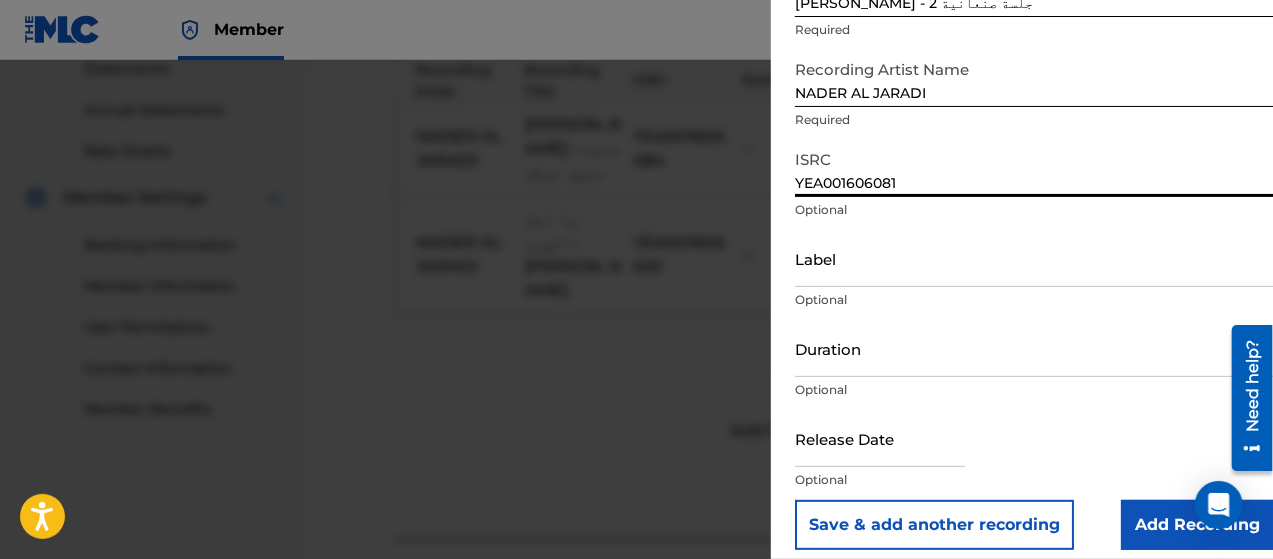 type on "YEA001606081" 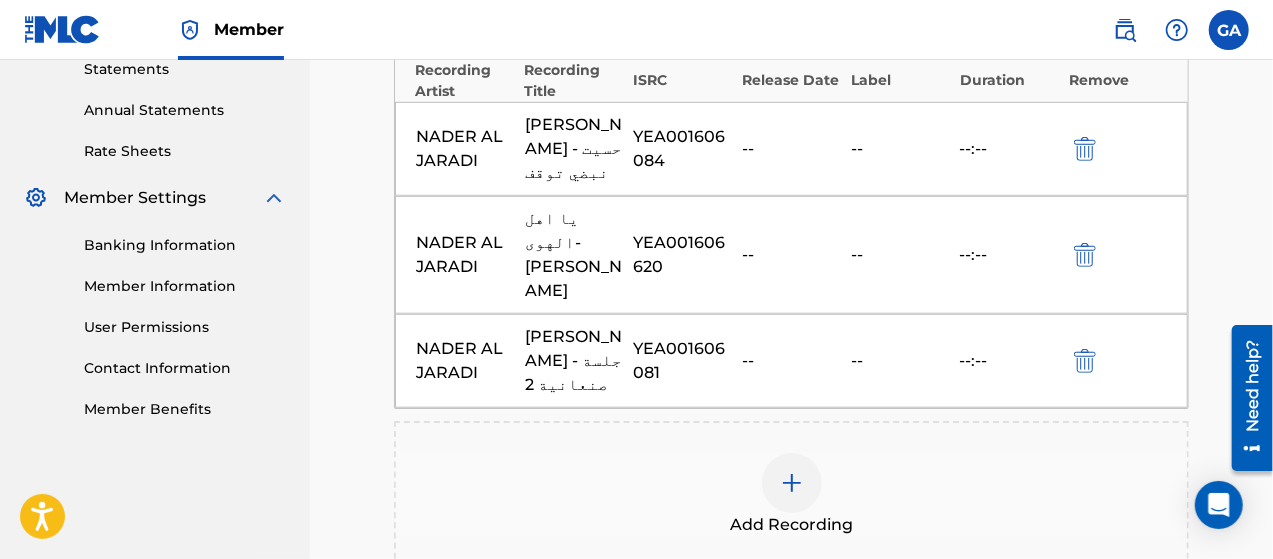 click at bounding box center (792, 483) 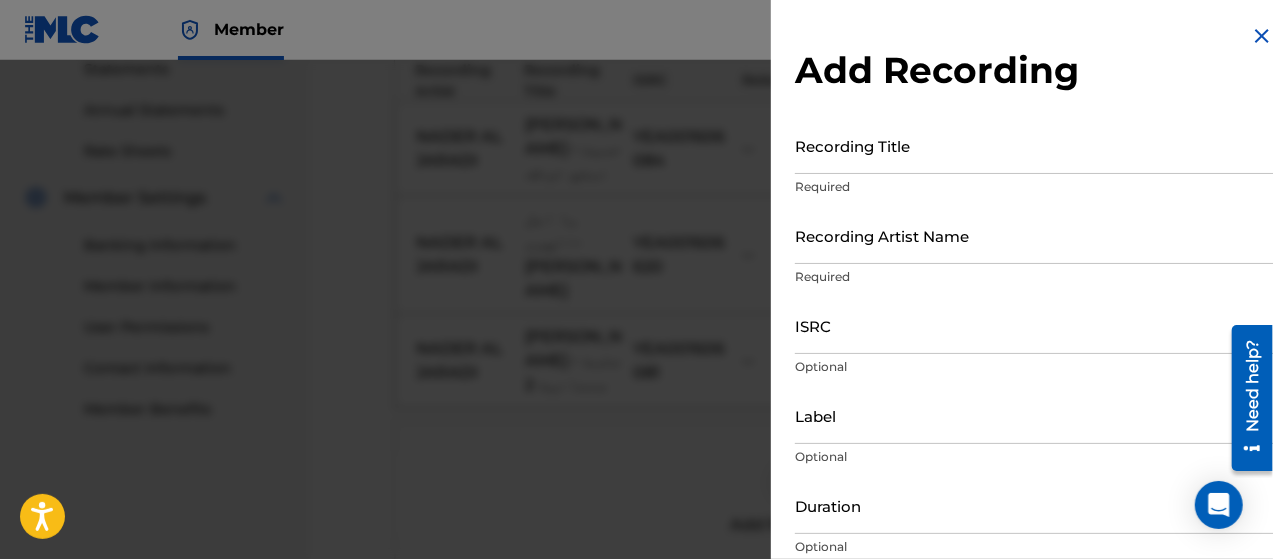 click on "Recording Title" at bounding box center (1034, 145) 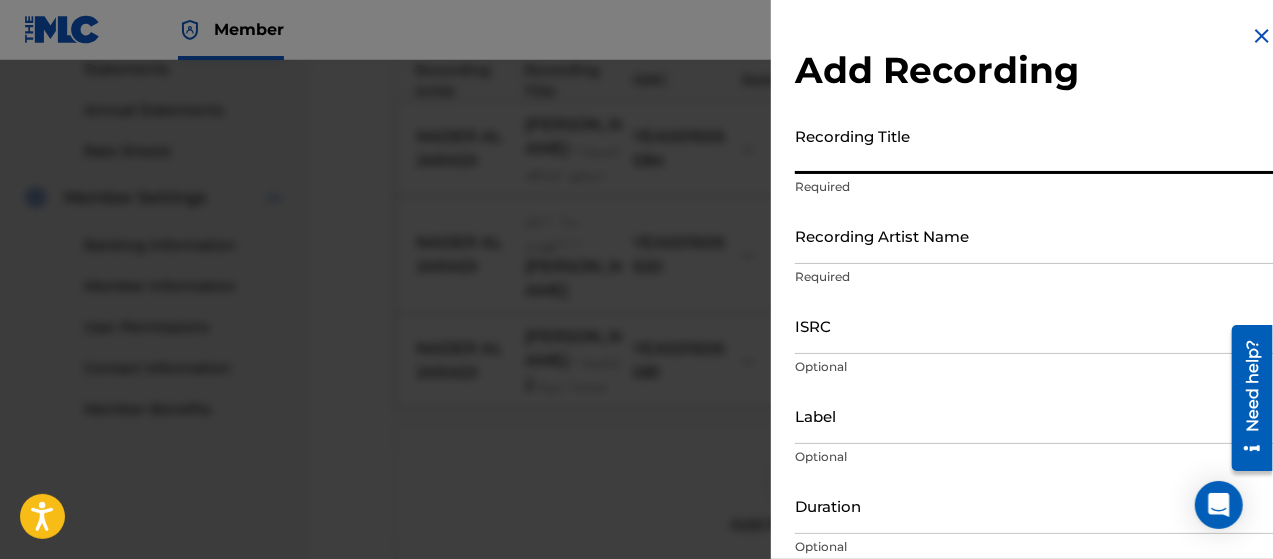 paste on "كنت متأكد وراكن - [PERSON_NAME]" 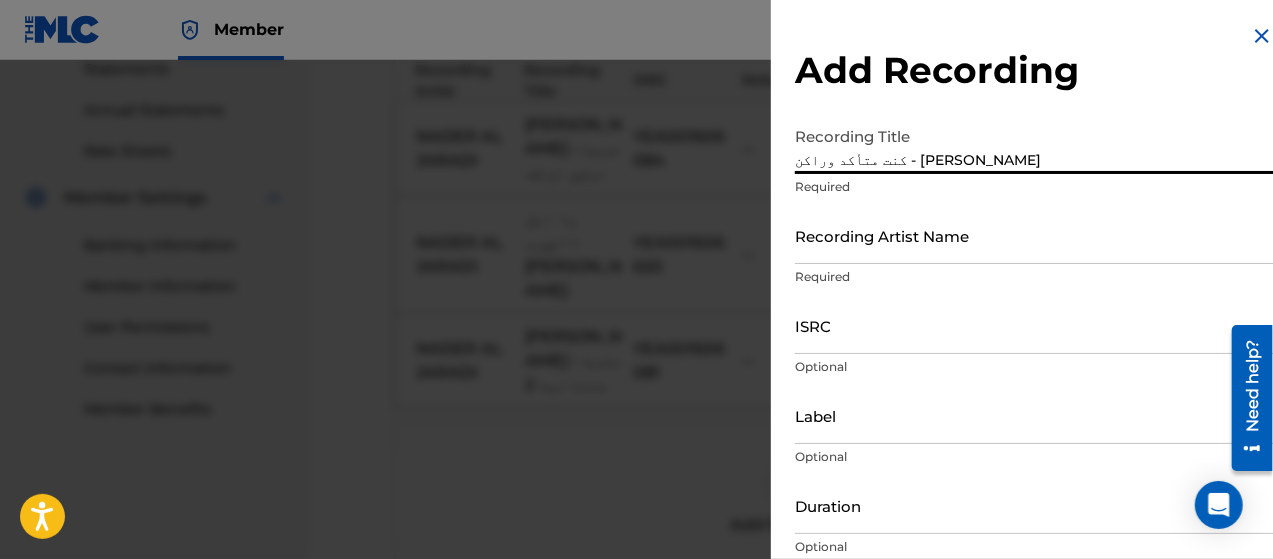 type on "كنت متأكد وراكن - [PERSON_NAME]" 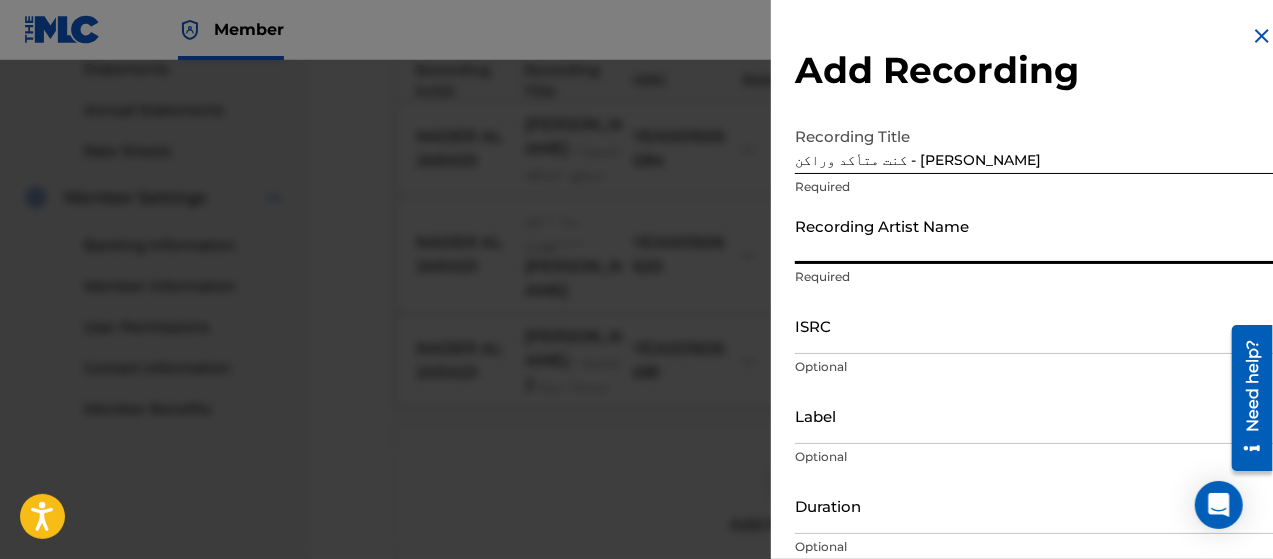 type on "NADER AL JARADI" 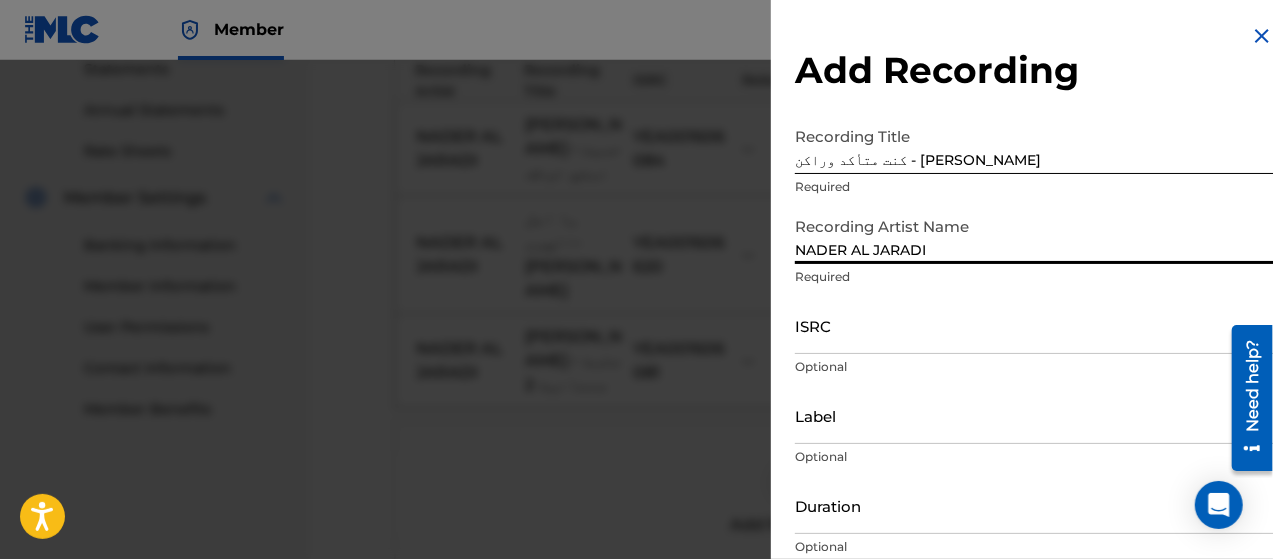 click on "ISRC" at bounding box center [1034, 325] 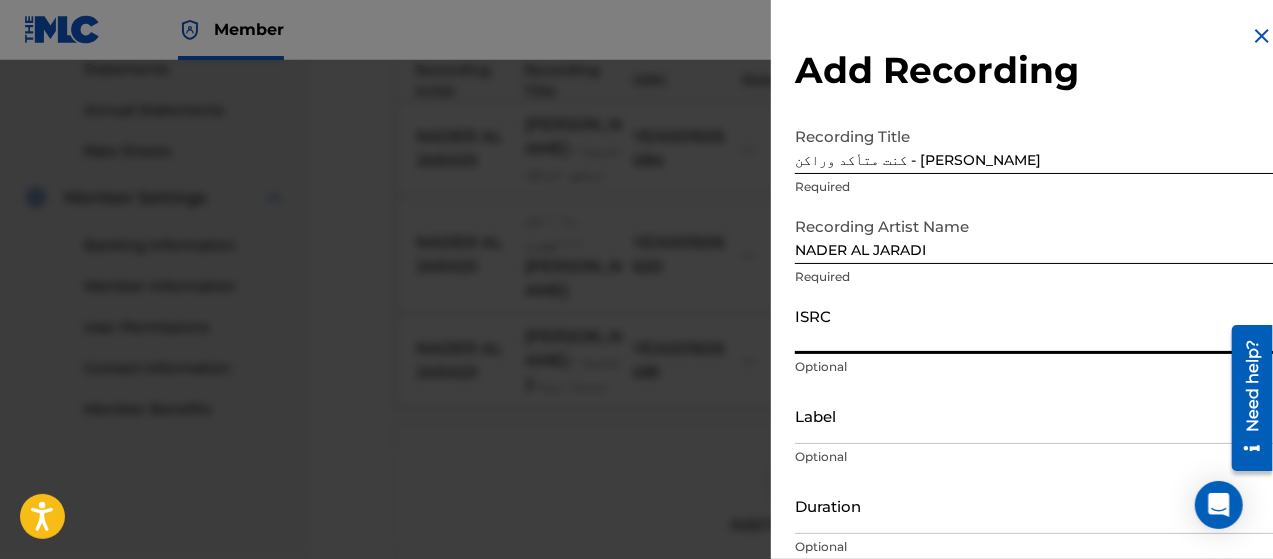 paste on "YEA001606614" 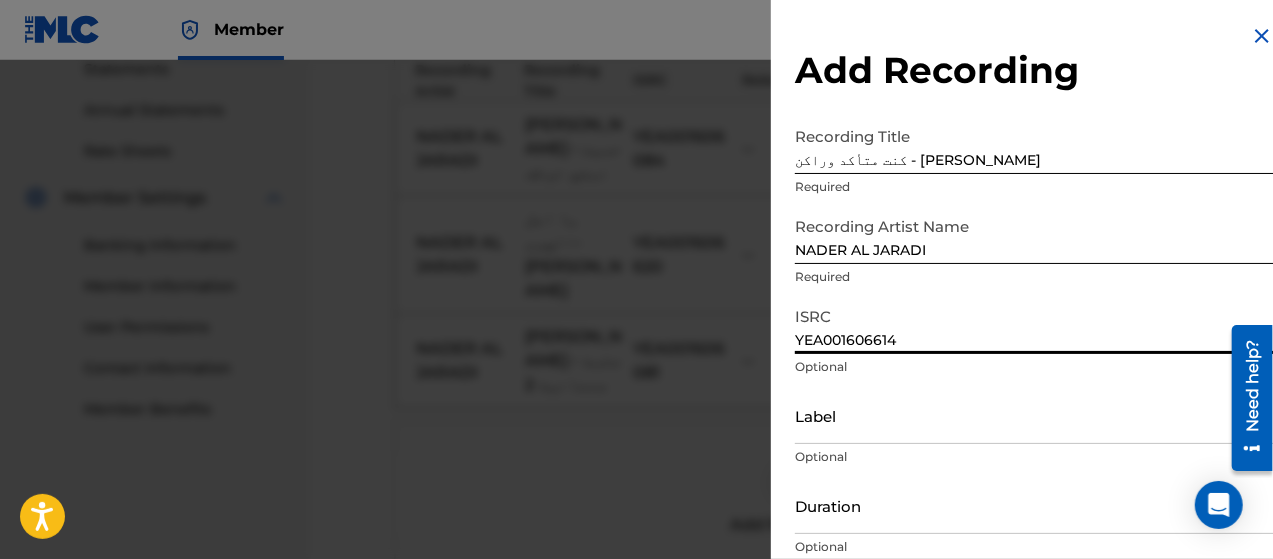 scroll, scrollTop: 172, scrollLeft: 0, axis: vertical 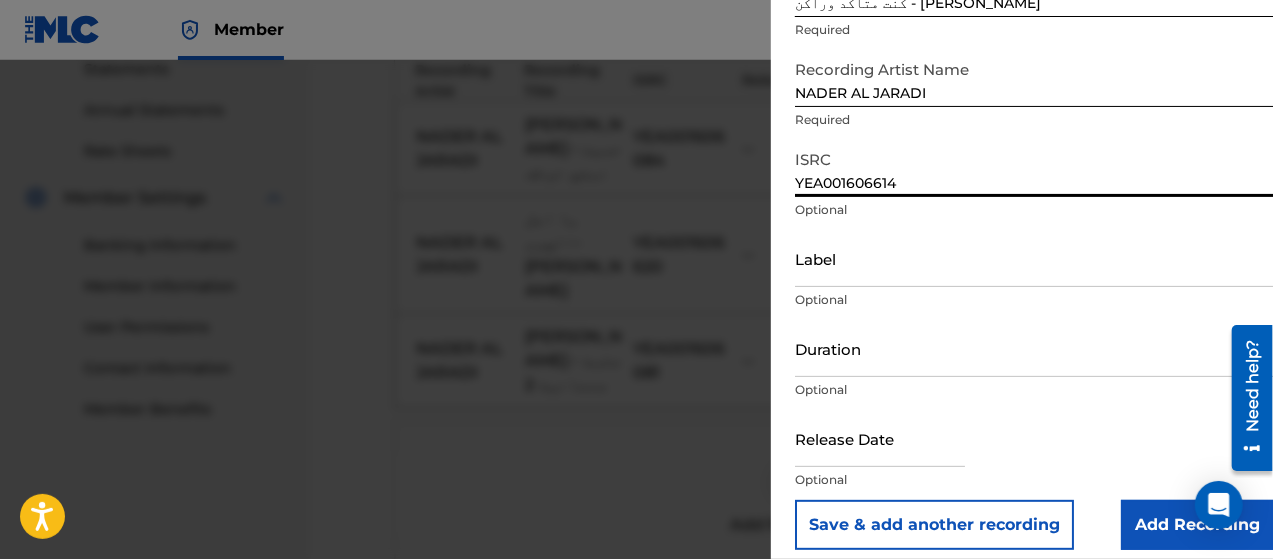 type on "YEA001606614" 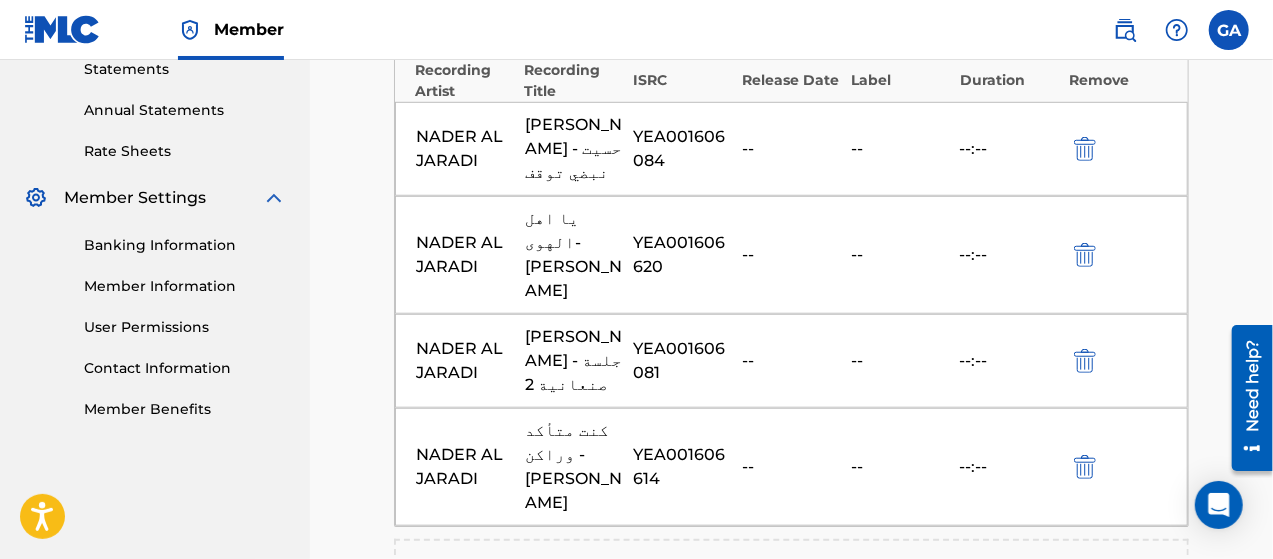 click on "Add Recording" at bounding box center (791, 613) 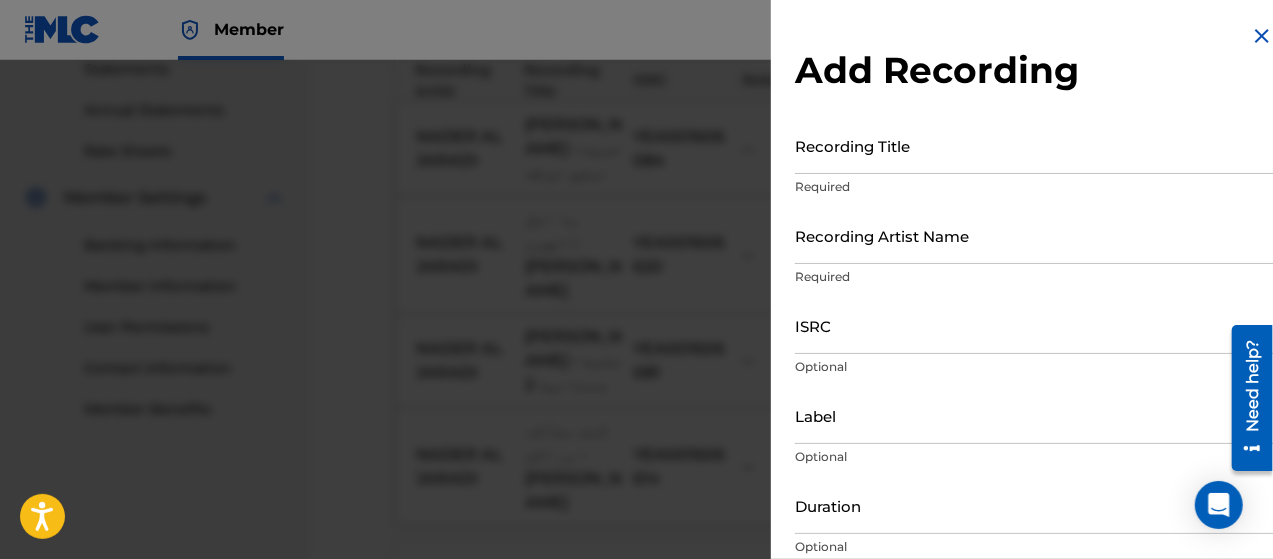 click on "Recording Title" at bounding box center [1034, 145] 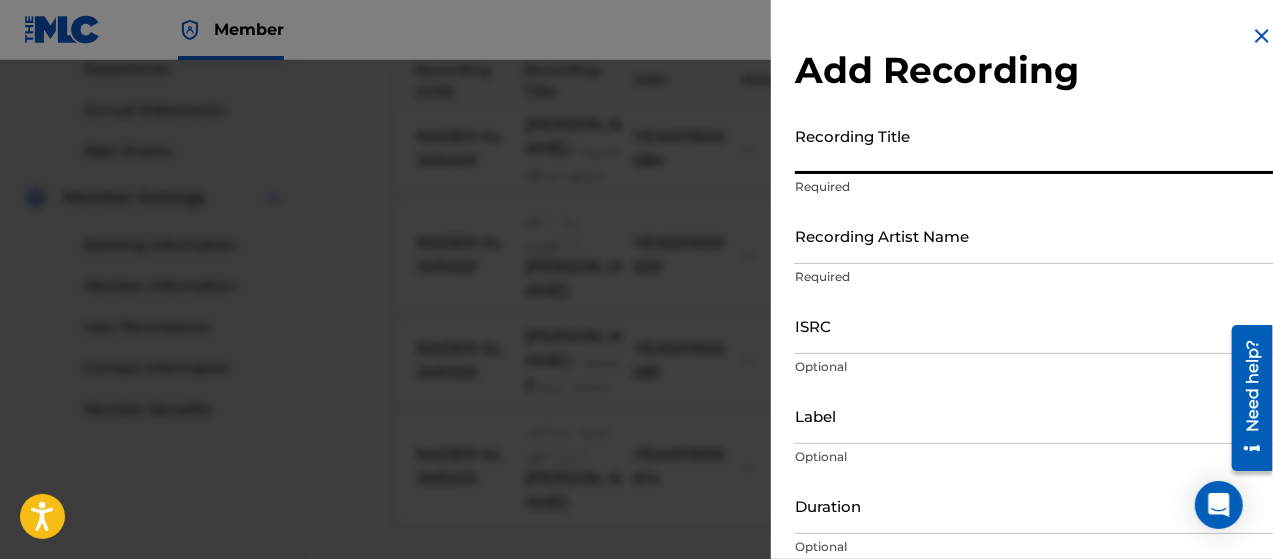 paste on "[PERSON_NAME] - سلام عليا بيده" 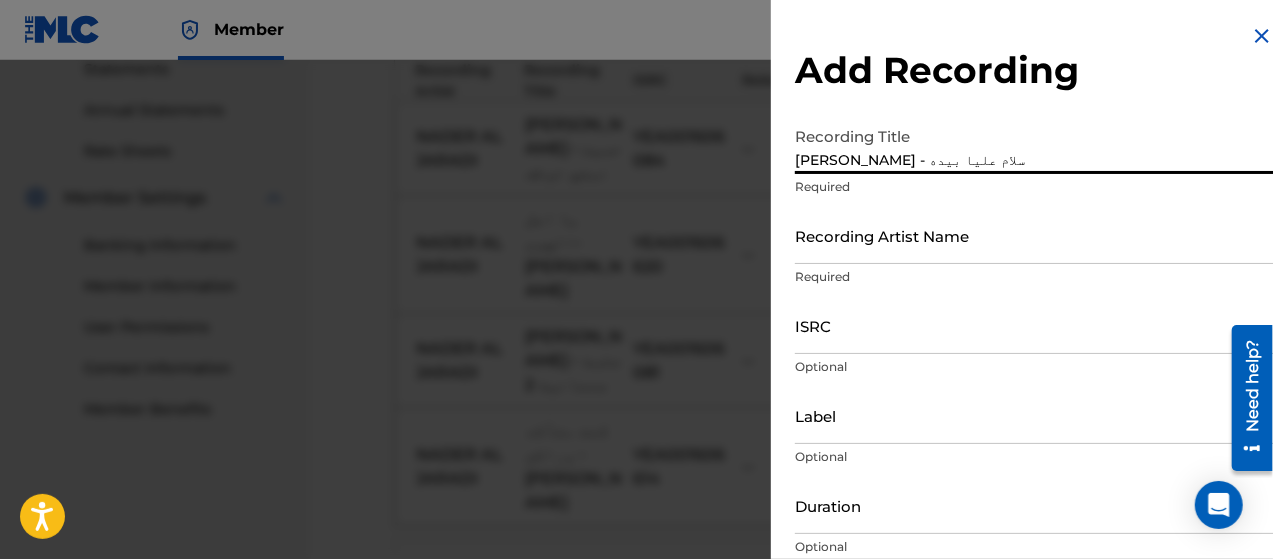 type on "[PERSON_NAME] - سلام عليا بيده" 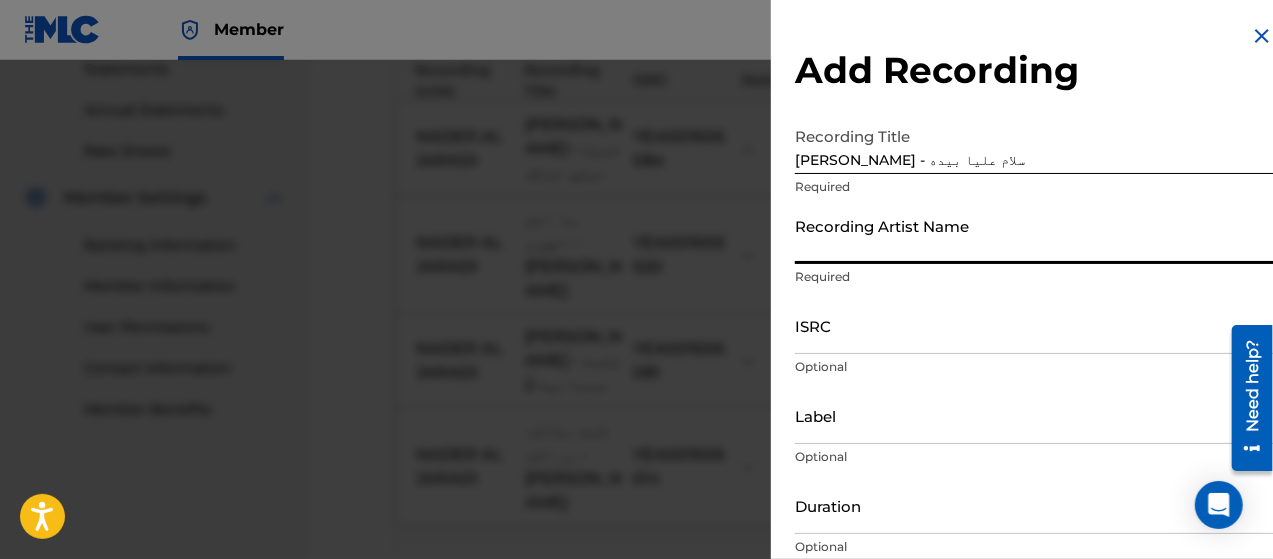type on "NADER AL JARADI" 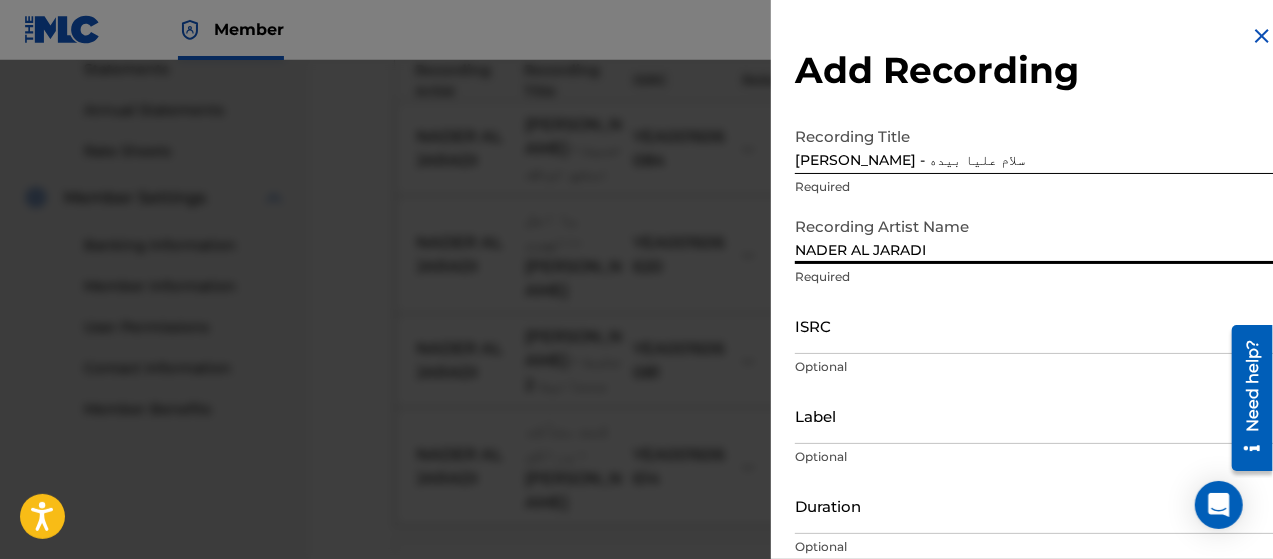 click on "ISRC" at bounding box center [1034, 325] 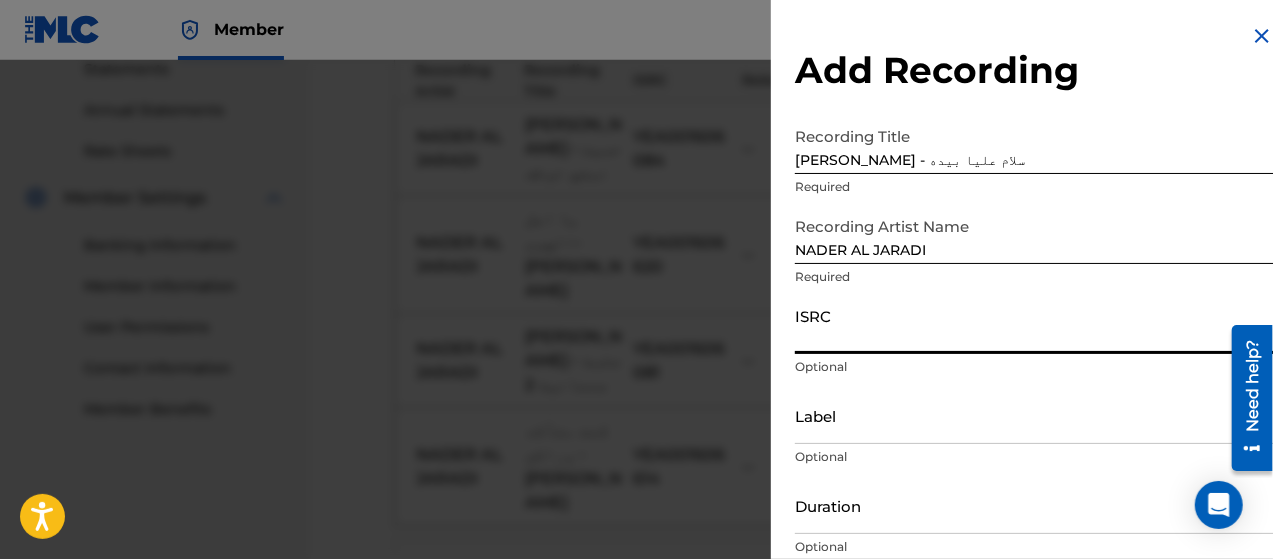 paste on "YEA001603339" 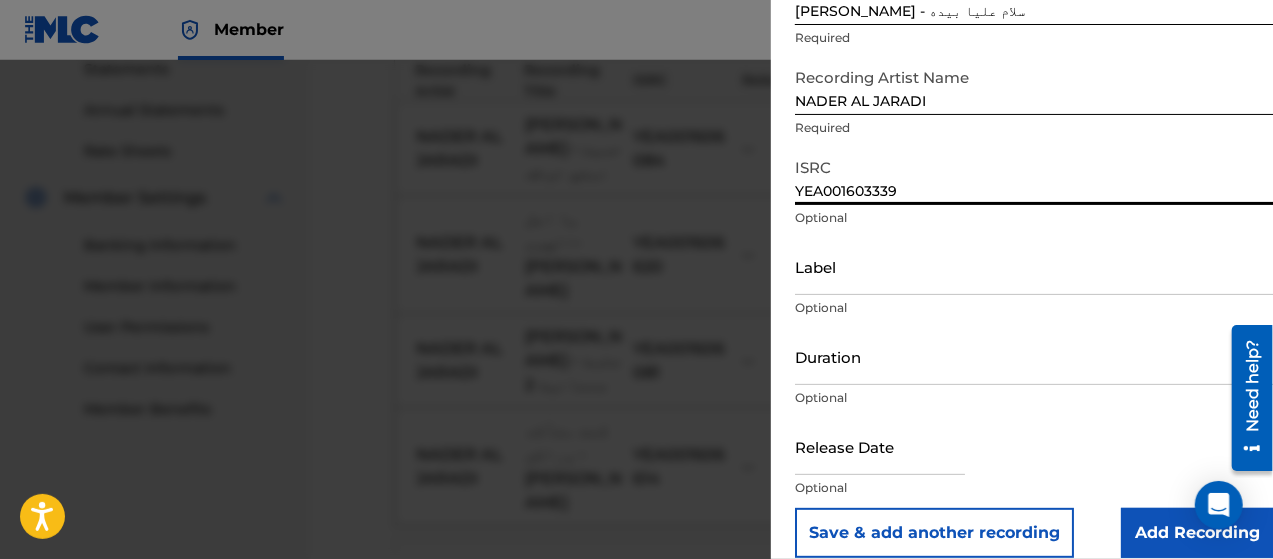 scroll, scrollTop: 172, scrollLeft: 0, axis: vertical 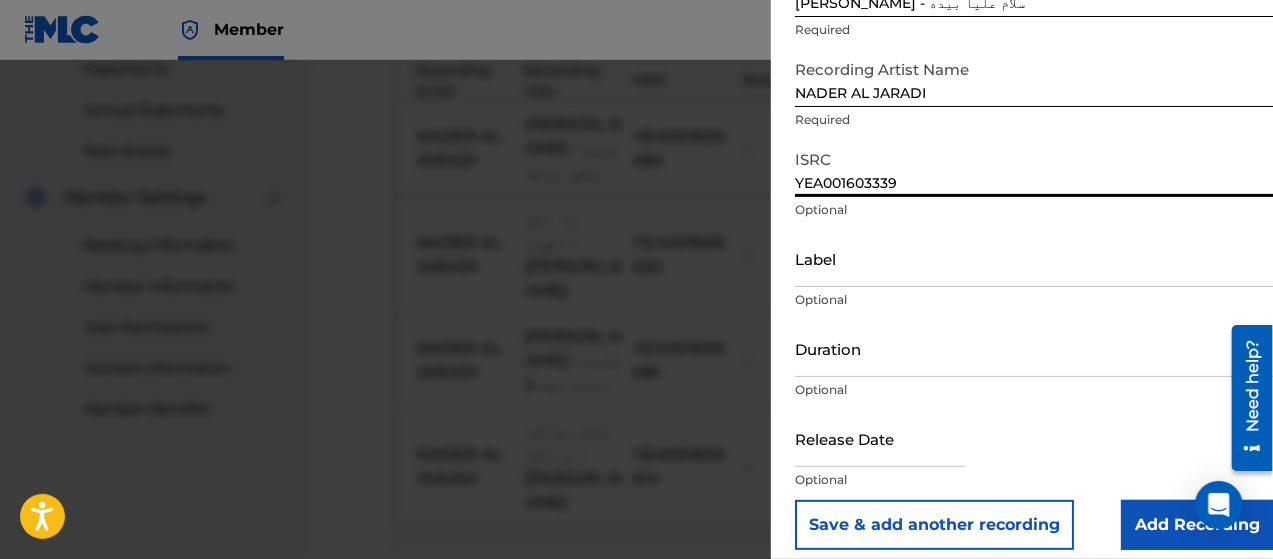 type on "YEA001603339" 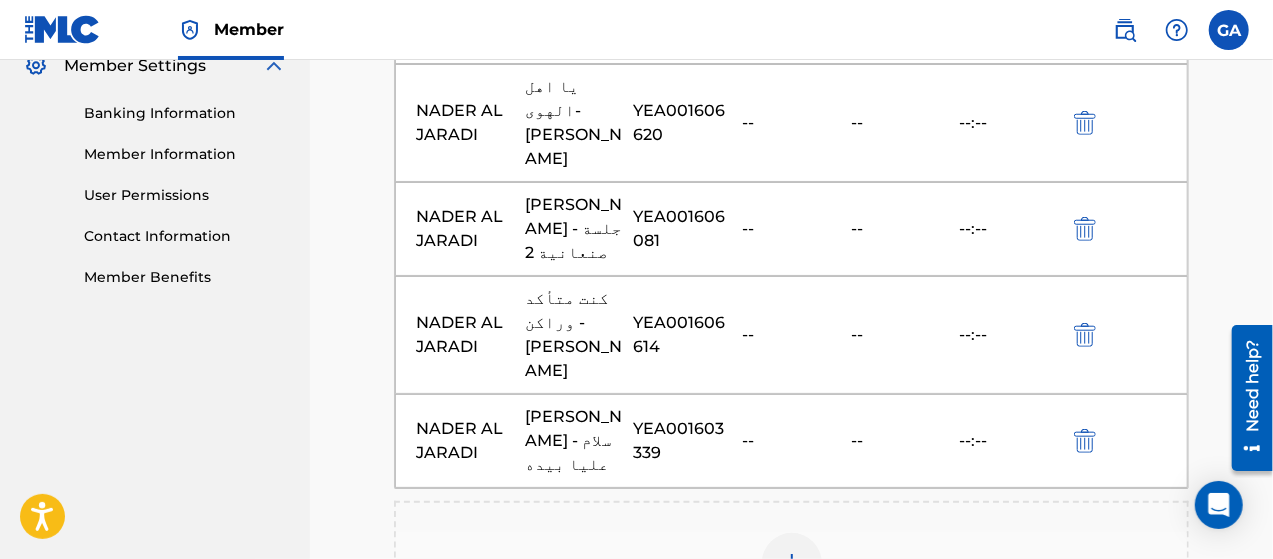 scroll, scrollTop: 1000, scrollLeft: 0, axis: vertical 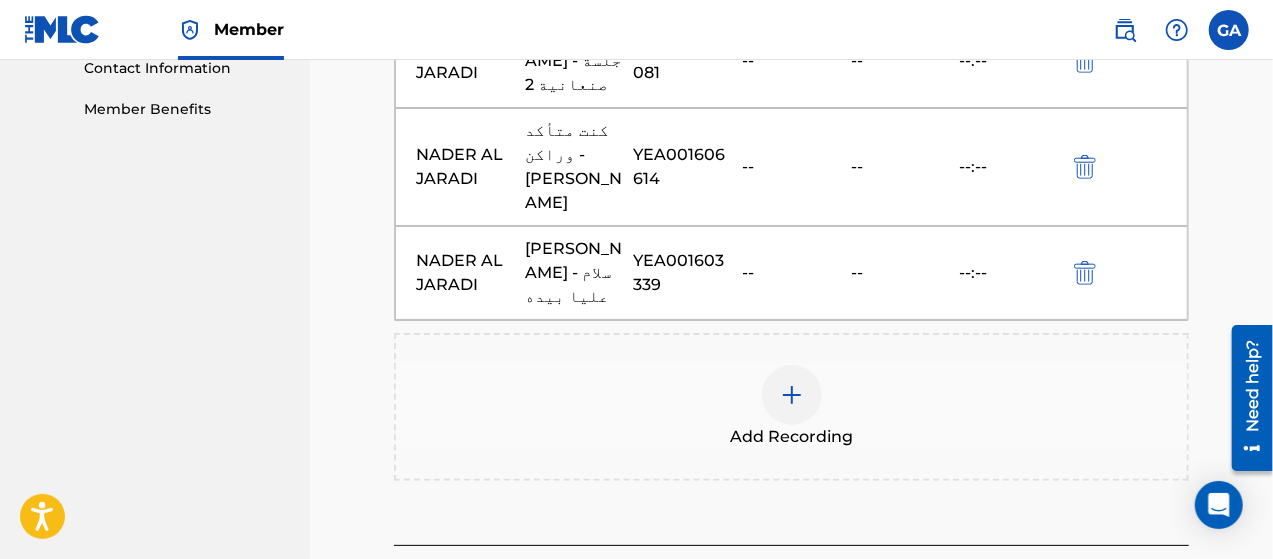 click at bounding box center (792, 395) 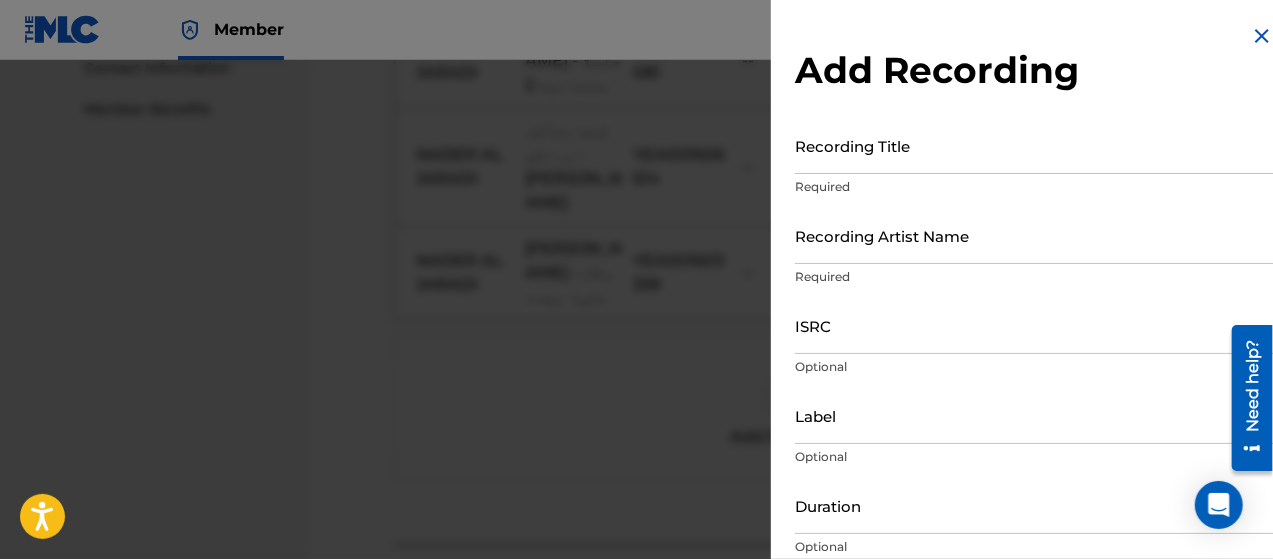 click on "Recording Title" at bounding box center (1034, 145) 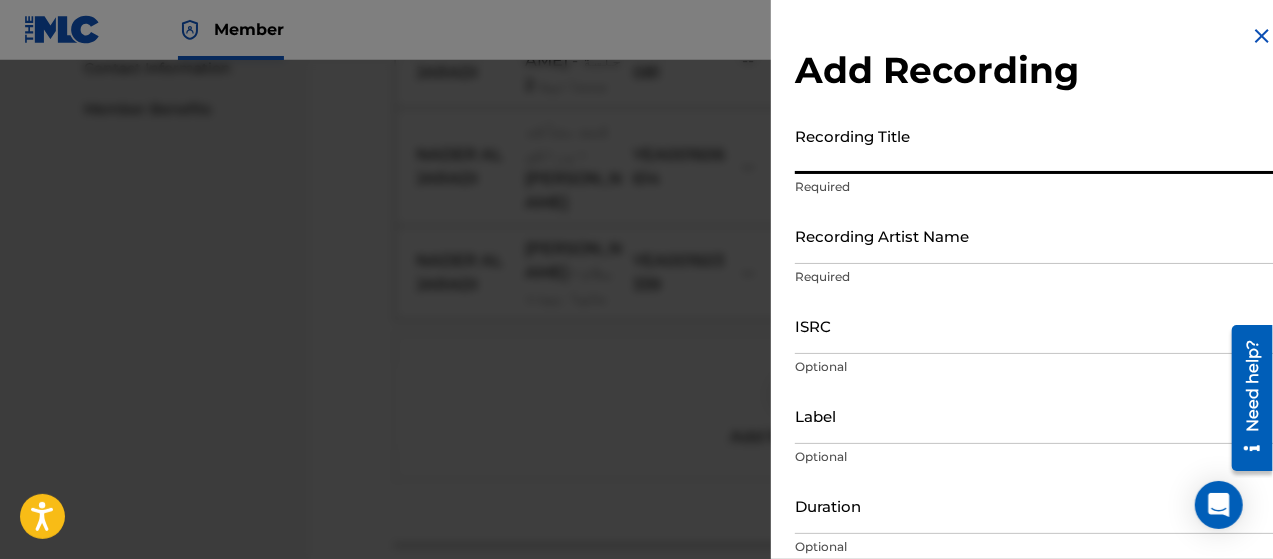 paste on "[PERSON_NAME] - خليك قريب منه" 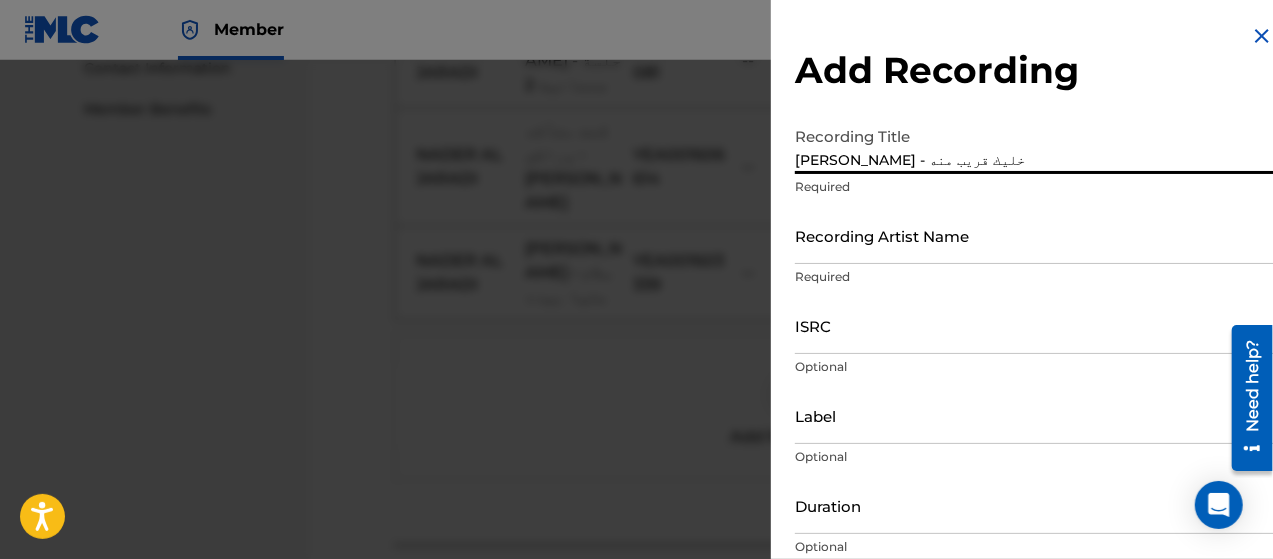 type on "[PERSON_NAME] - خليك قريب منه" 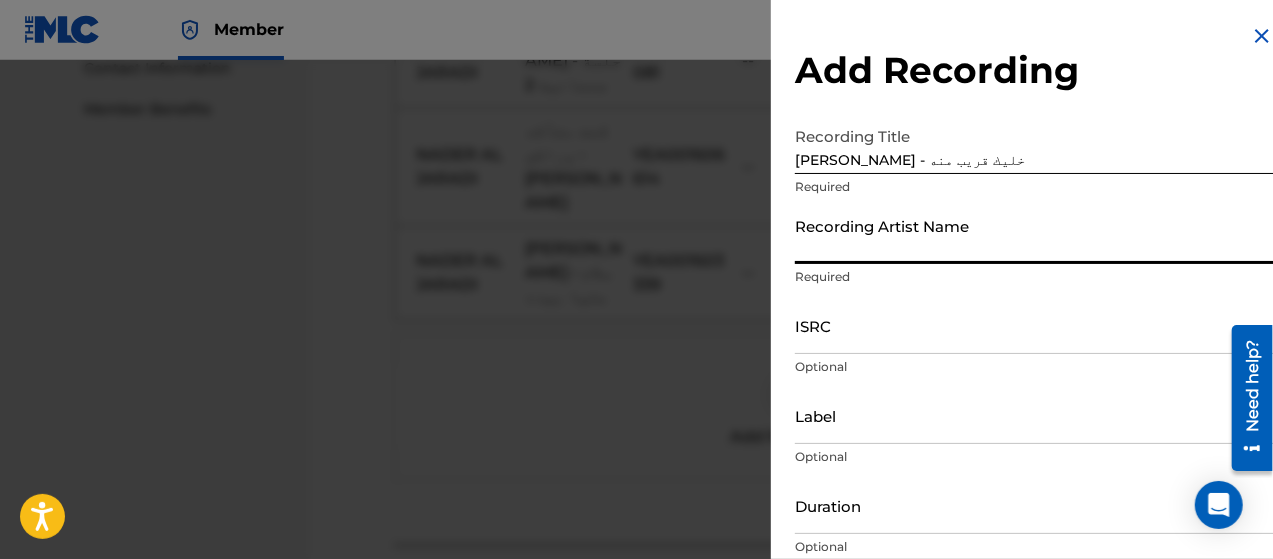type on "NADER AL JARADI" 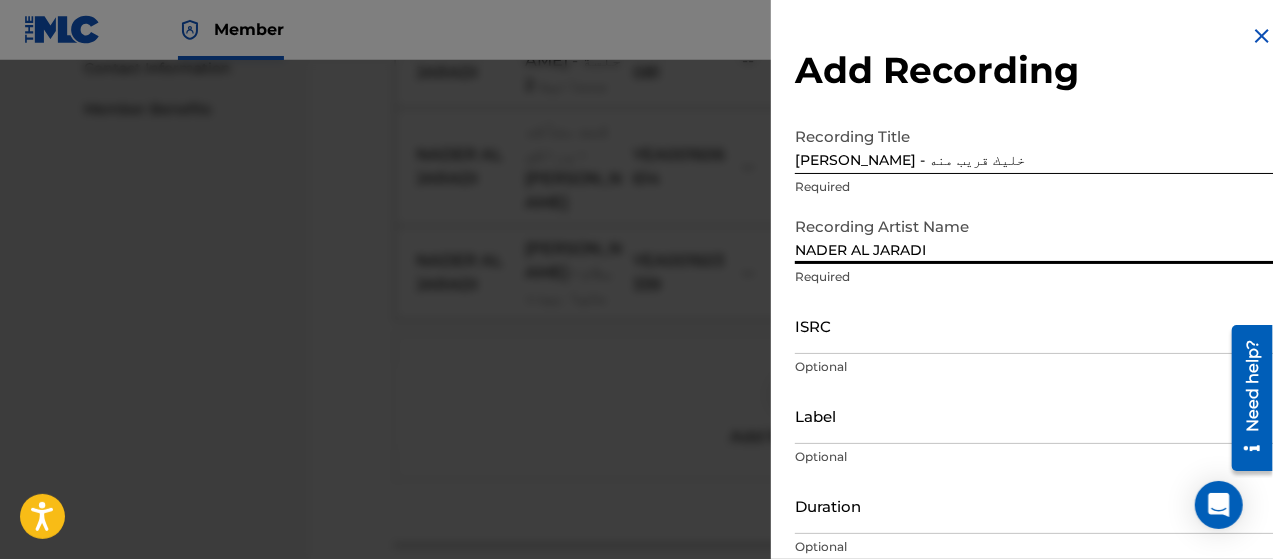 click on "ISRC" at bounding box center [1034, 325] 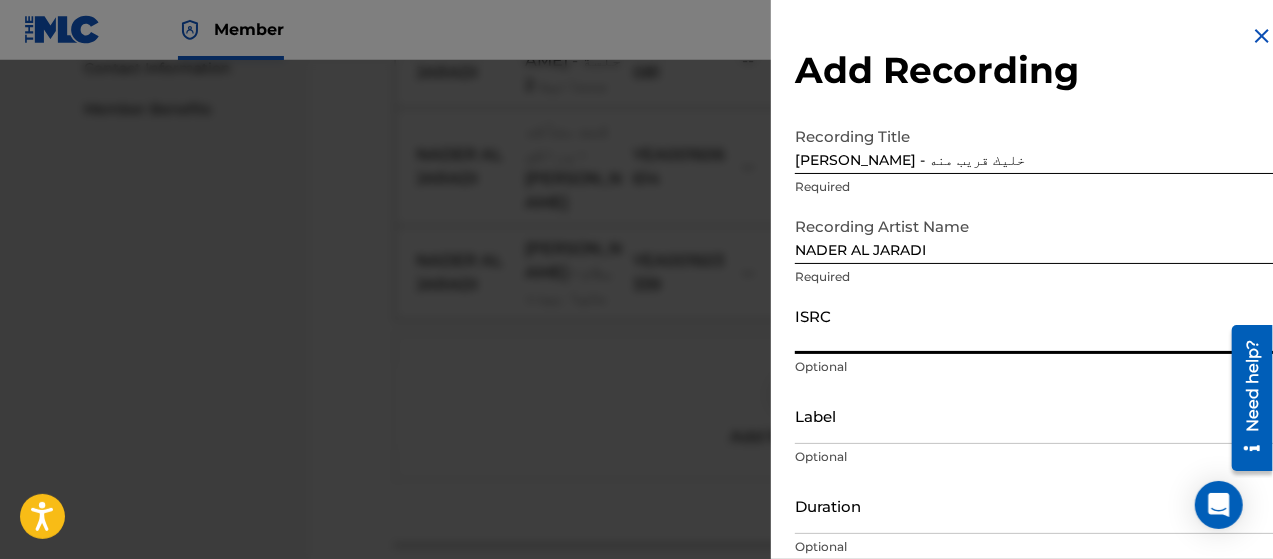 paste on "YEA001603281" 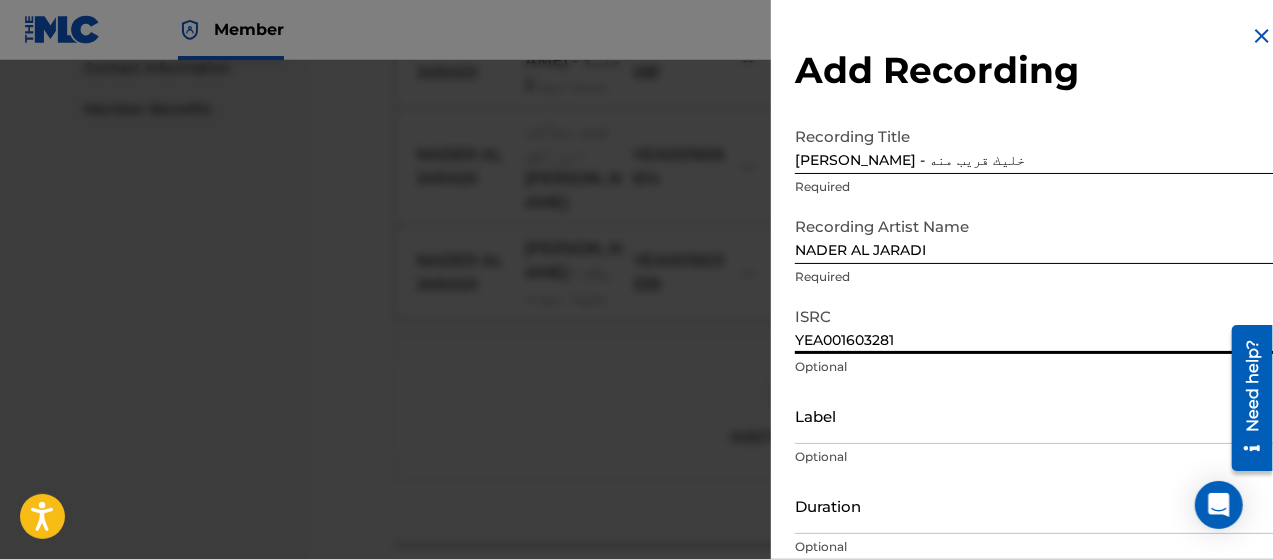 scroll, scrollTop: 172, scrollLeft: 0, axis: vertical 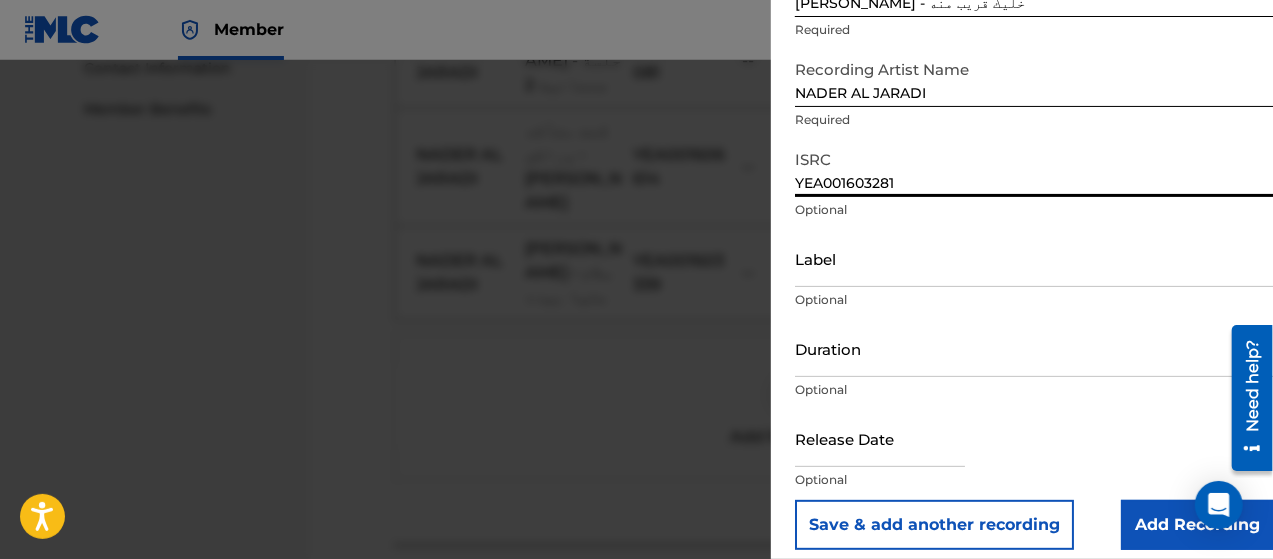type on "YEA001603281" 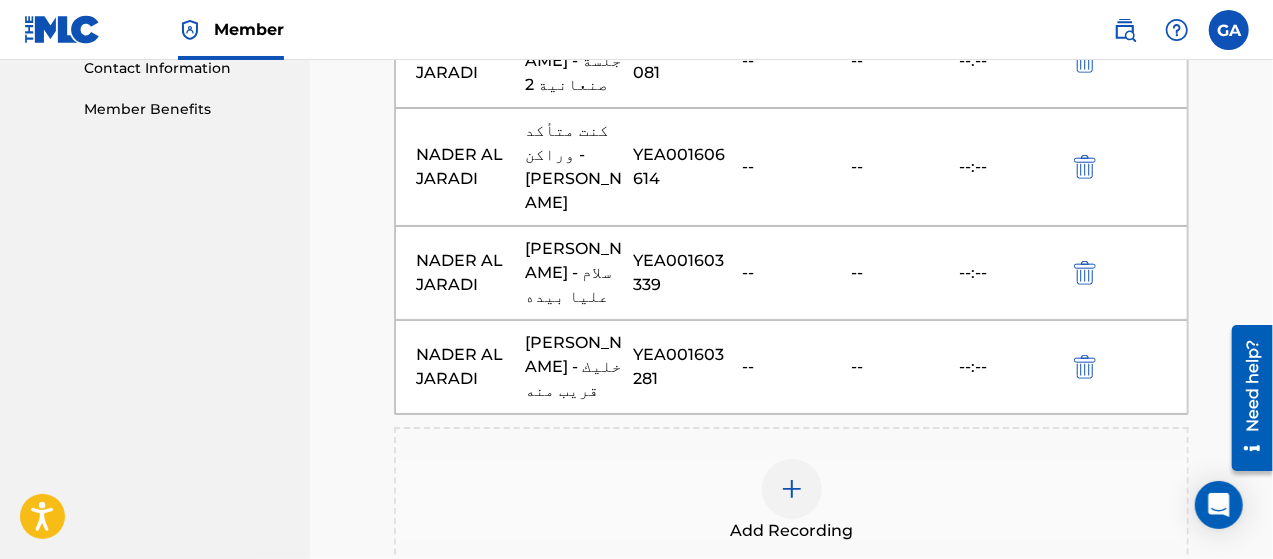 click on "Add Recording" at bounding box center [791, 501] 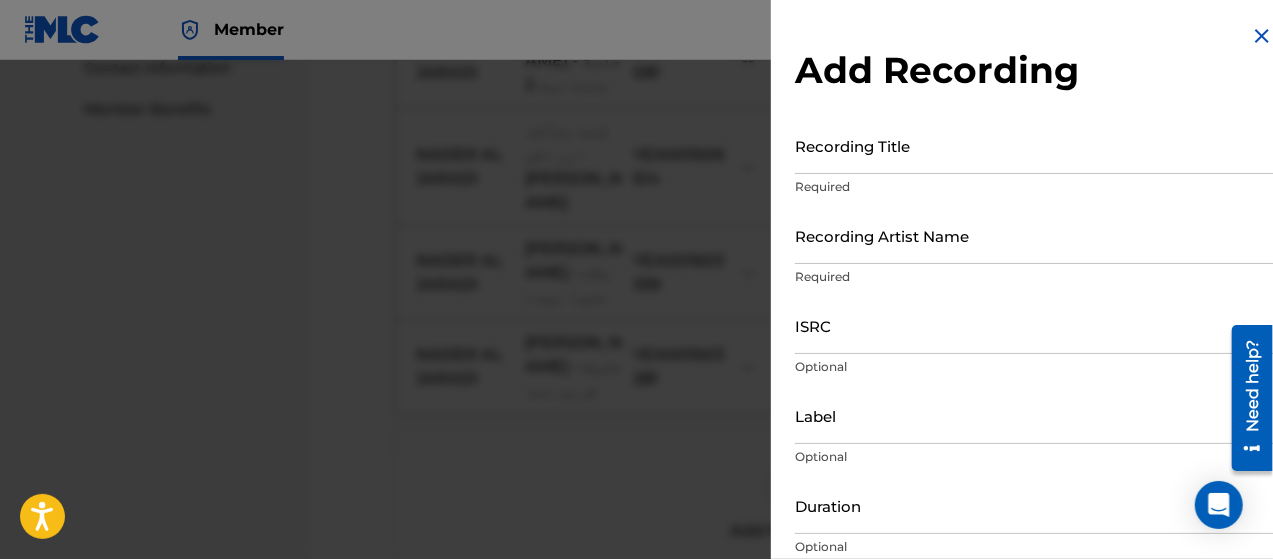 click on "Recording Title" at bounding box center (1034, 145) 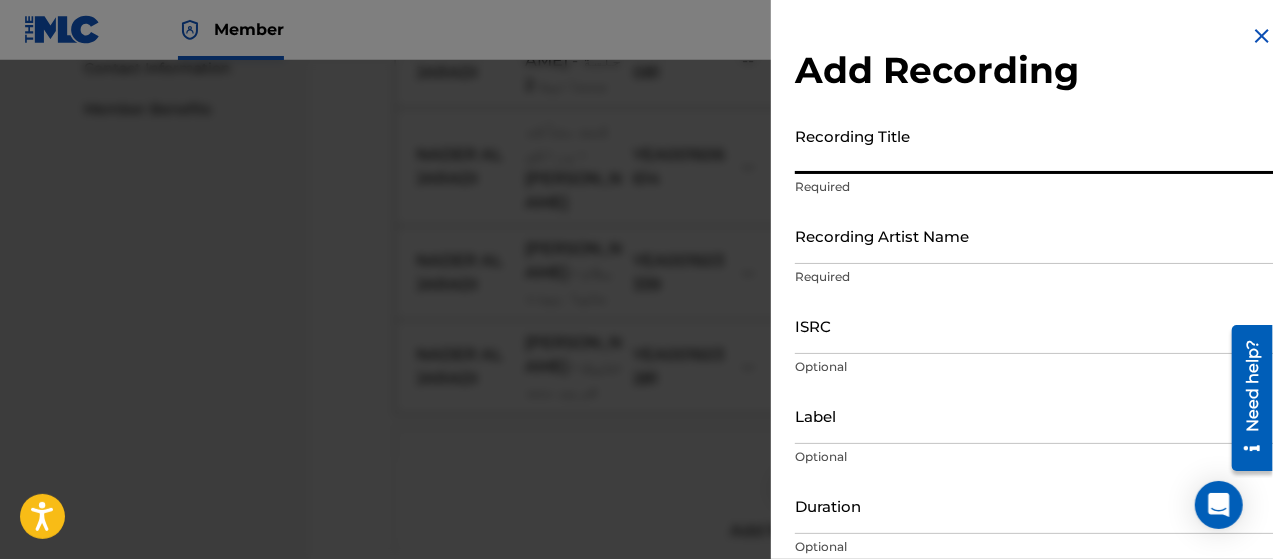 paste on "أه على قلبي - [PERSON_NAME]" 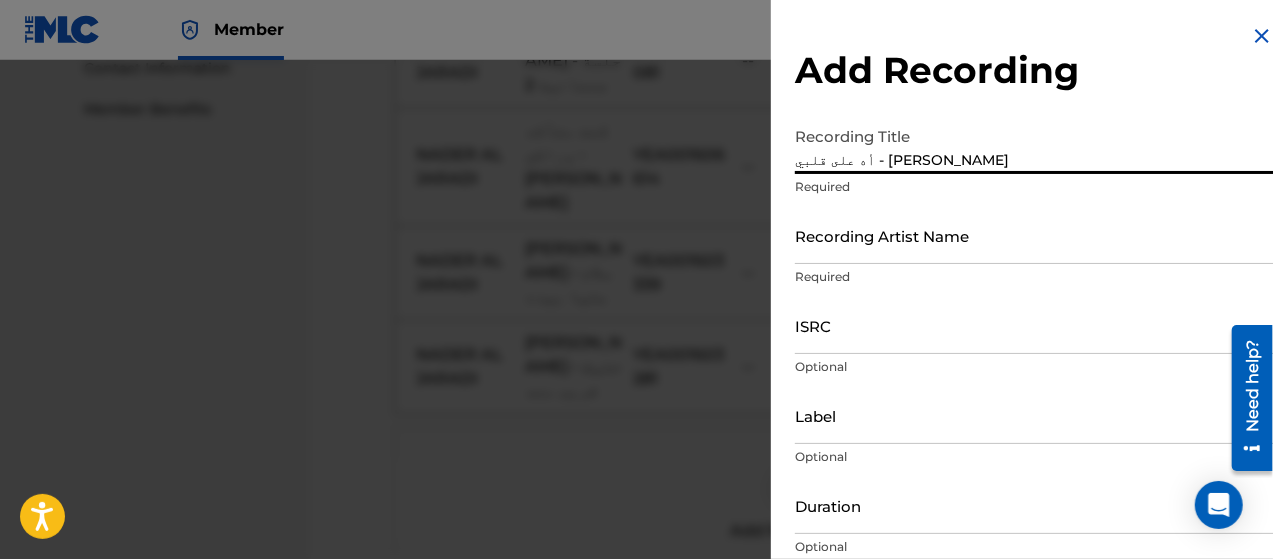 type on "أه على قلبي - [PERSON_NAME]" 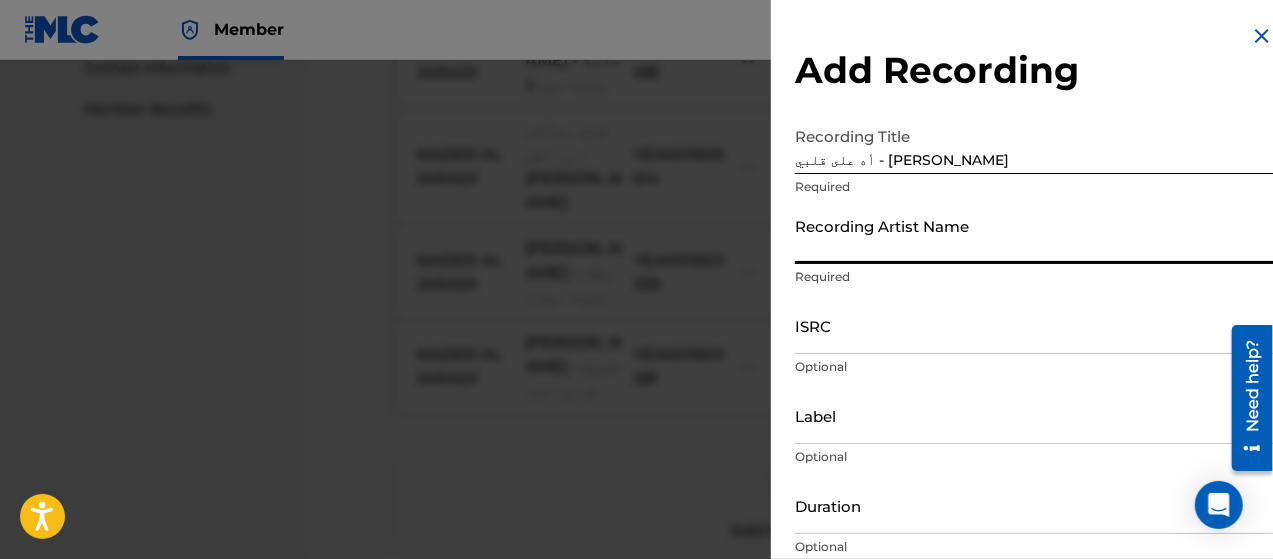 type on "NADER AL JARADI" 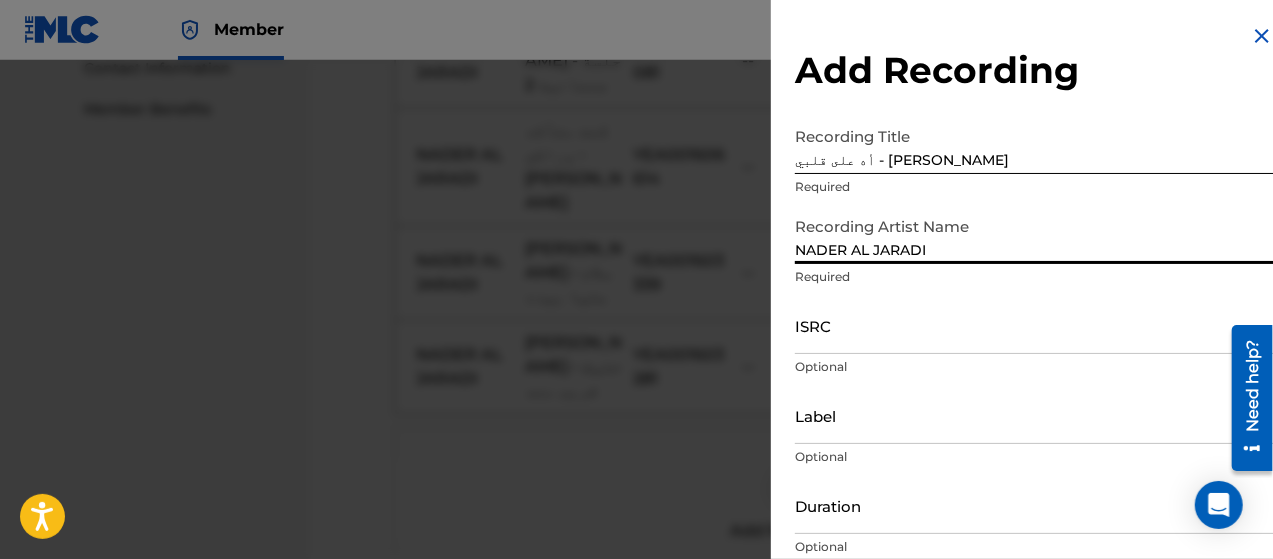click on "ISRC" at bounding box center (1034, 325) 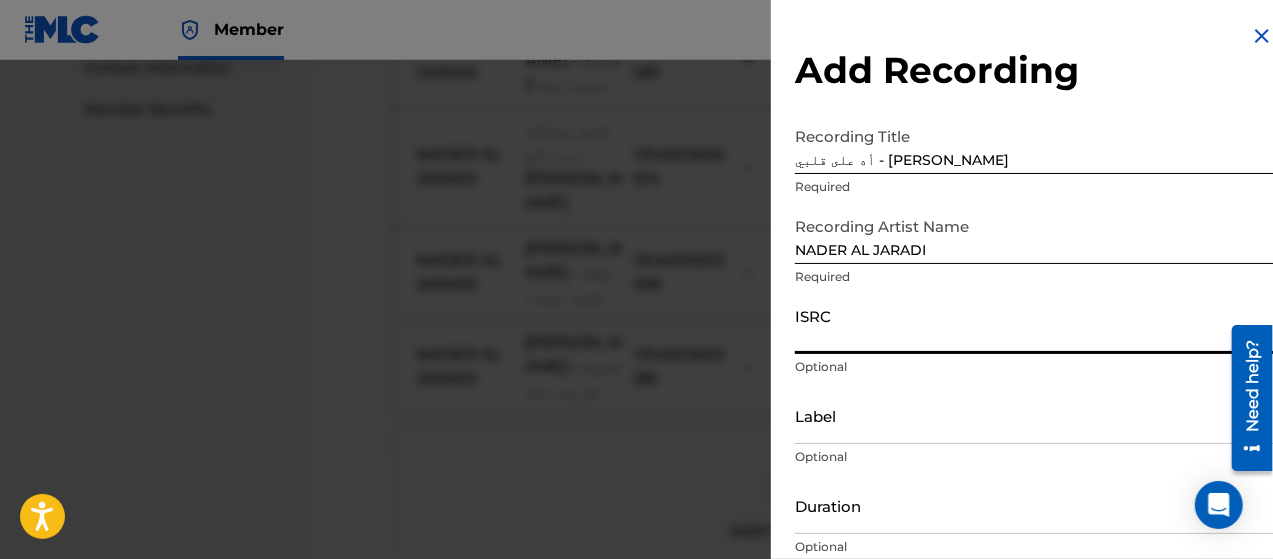 paste on "YEA001606603" 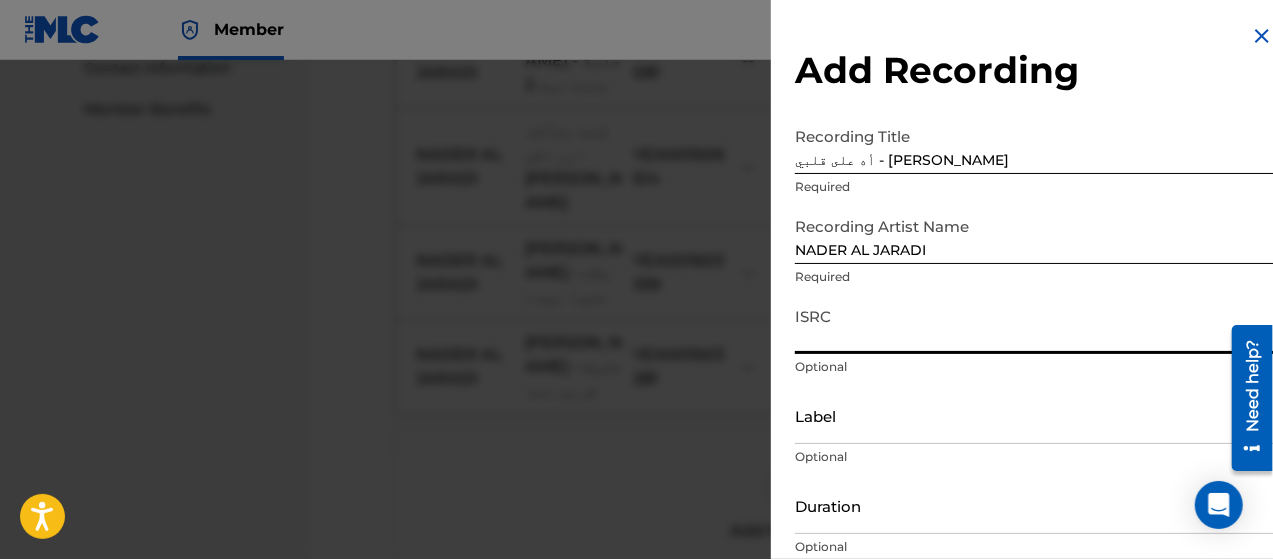 type on "YEA001606603" 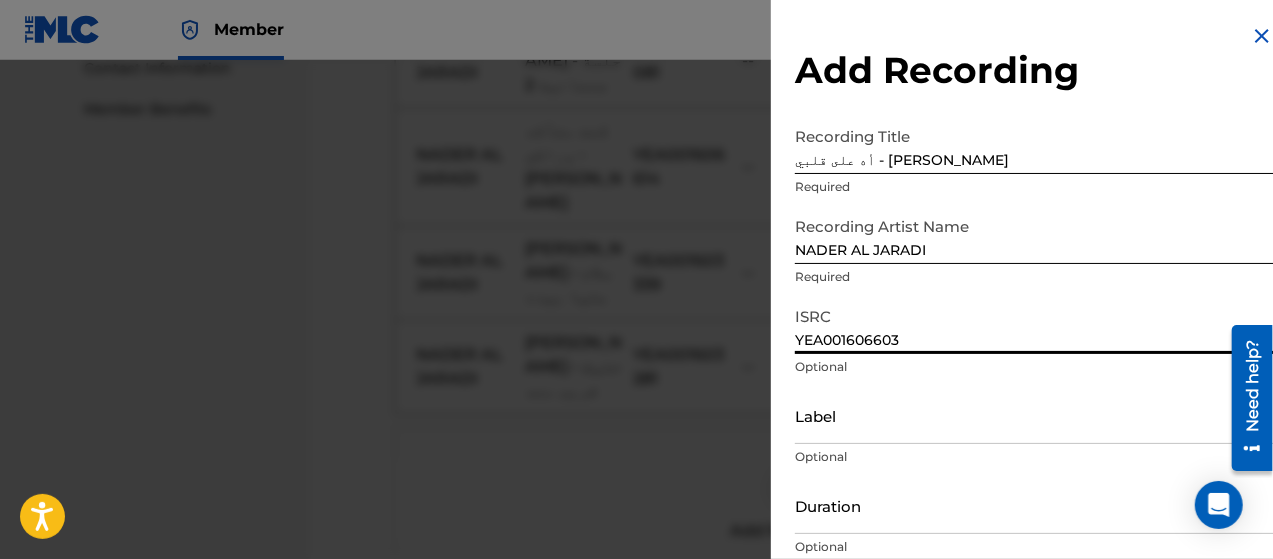 scroll, scrollTop: 172, scrollLeft: 0, axis: vertical 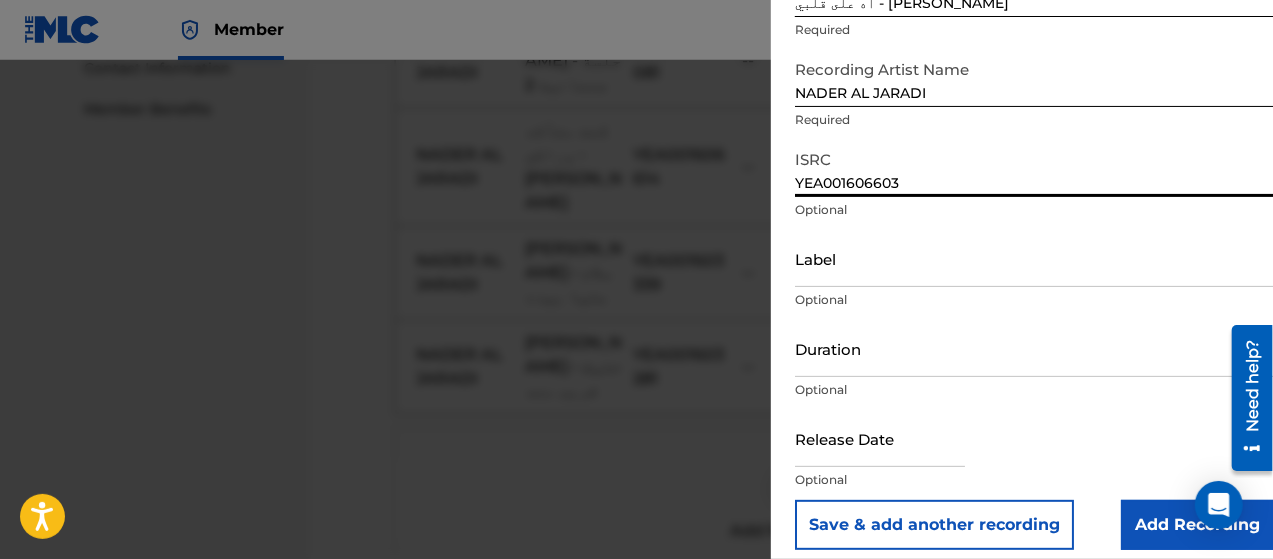 click on "Add Recording" at bounding box center (1197, 525) 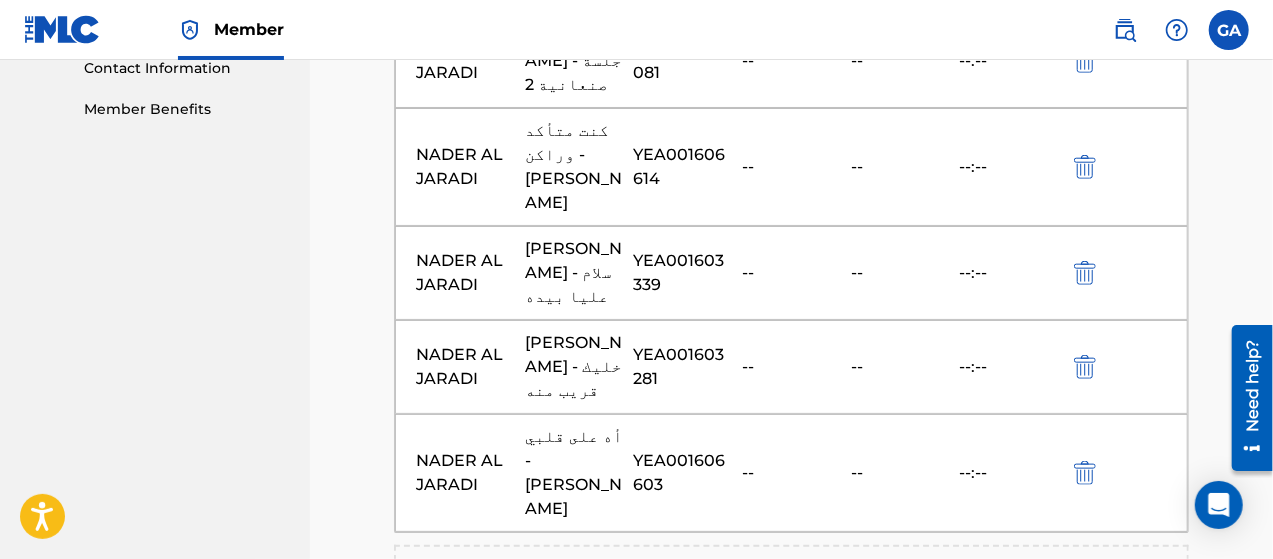 click at bounding box center (792, 607) 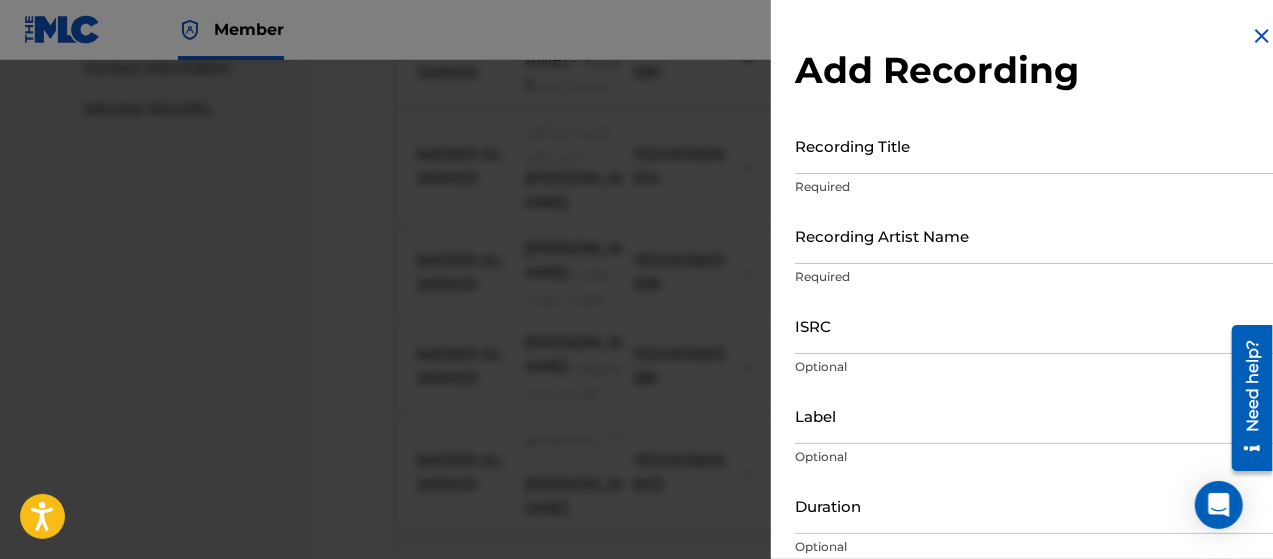 click on "Recording Title" at bounding box center [1034, 145] 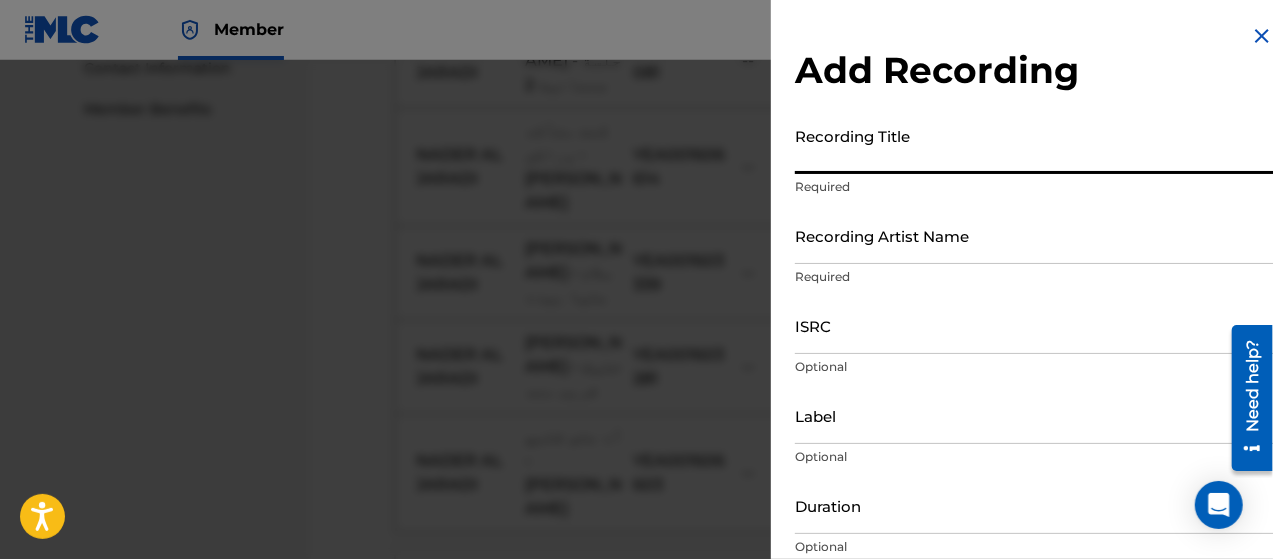 paste on "[PERSON_NAME] - جلسة صنعانية 1" 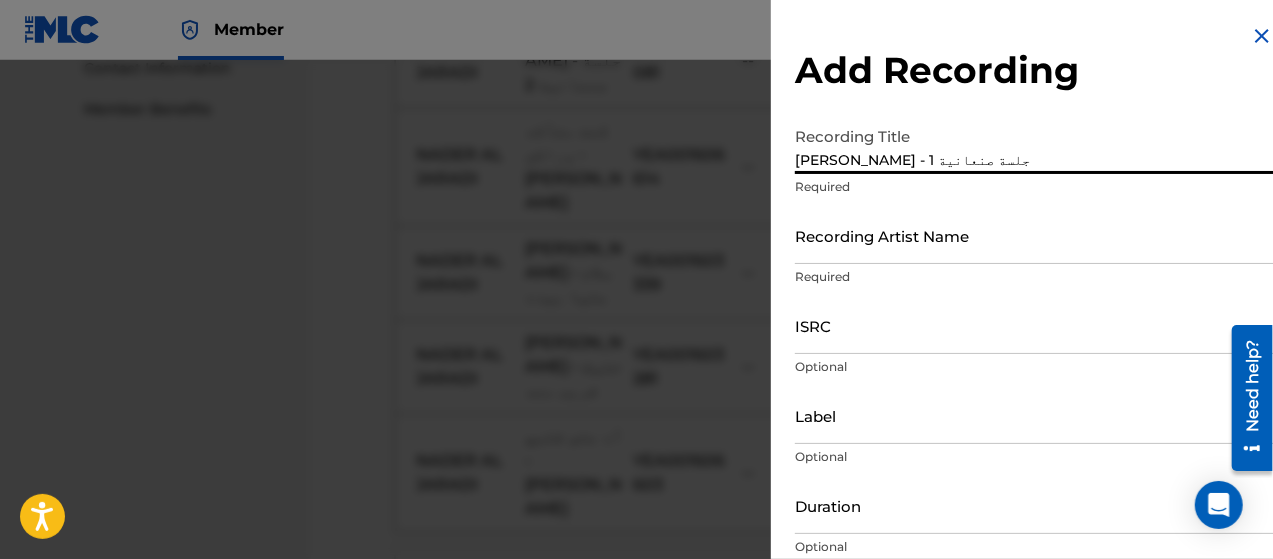 type on "[PERSON_NAME] - جلسة صنعانية 1" 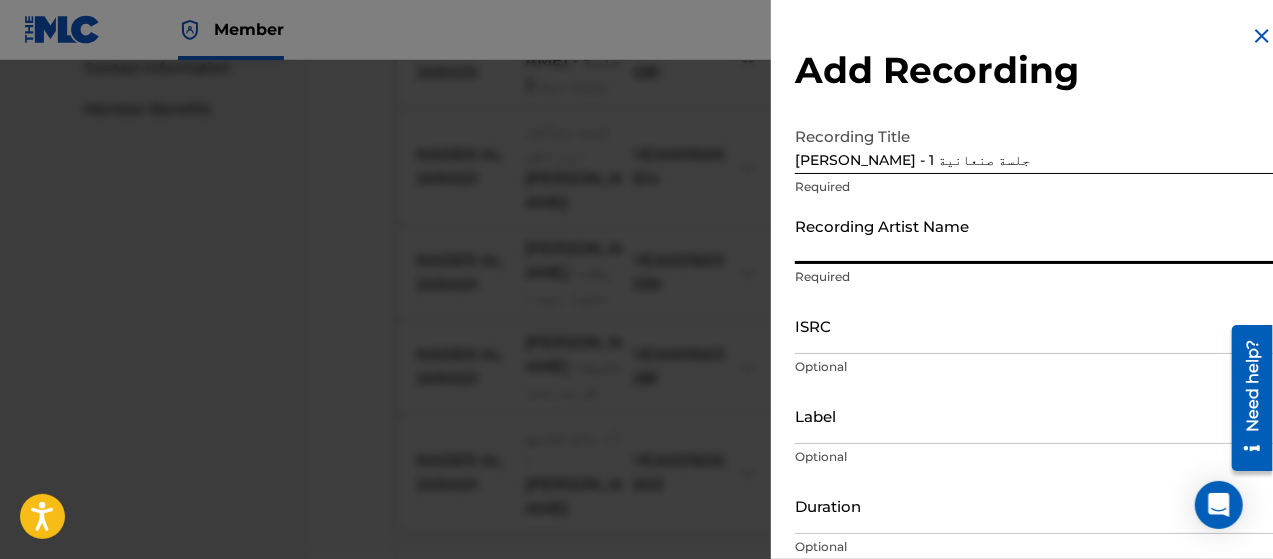 type on "NADER AL JARADI" 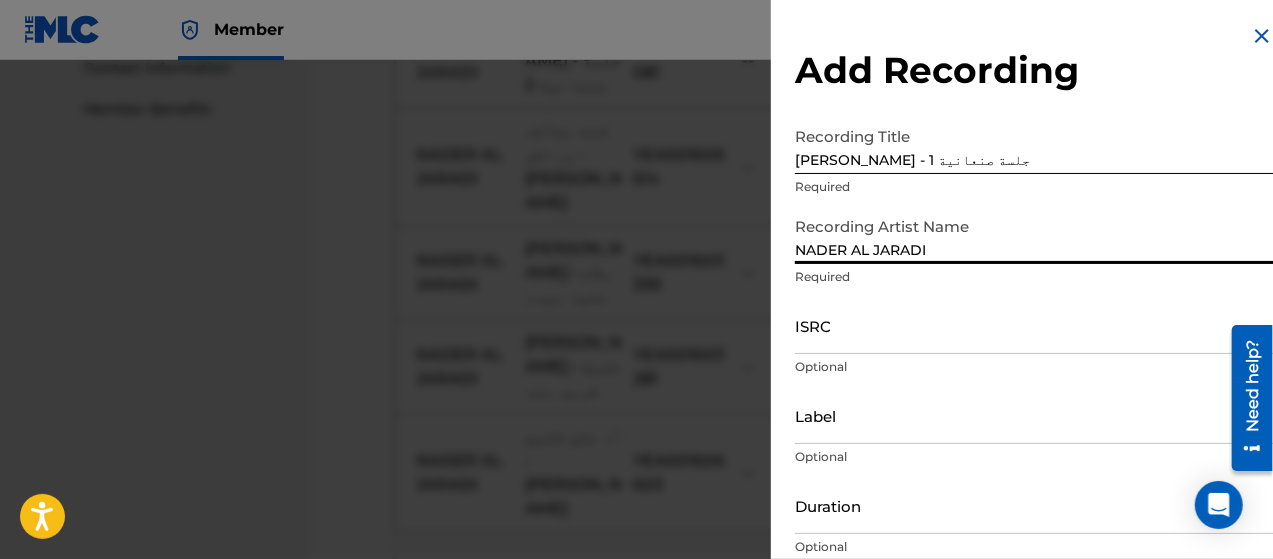 click on "ISRC" at bounding box center (1034, 325) 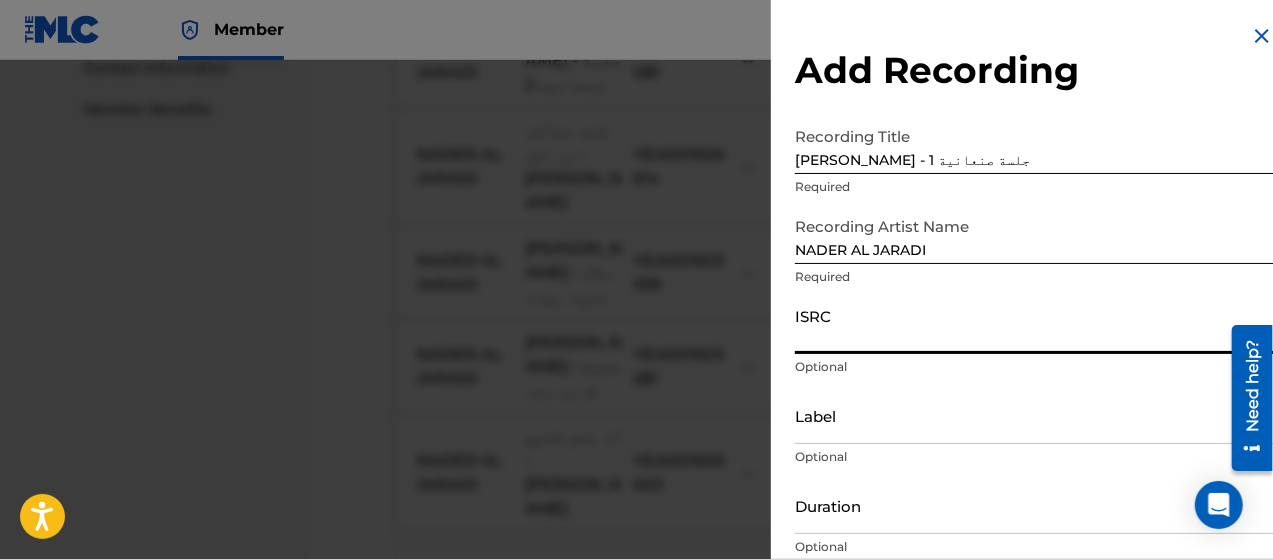 paste on "YEA001606080" 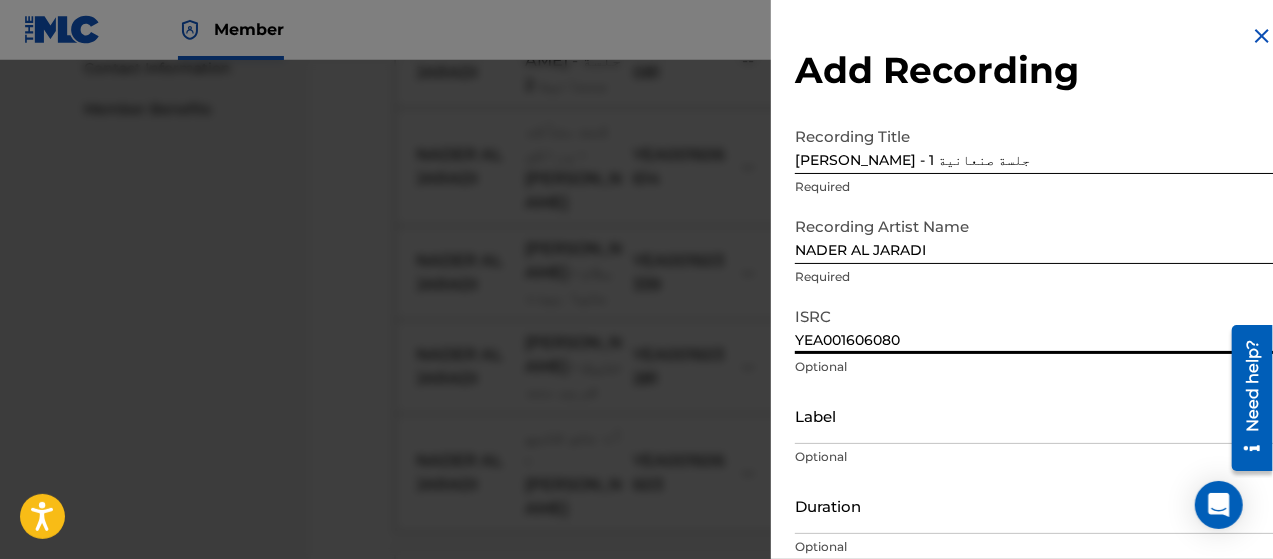 scroll, scrollTop: 172, scrollLeft: 0, axis: vertical 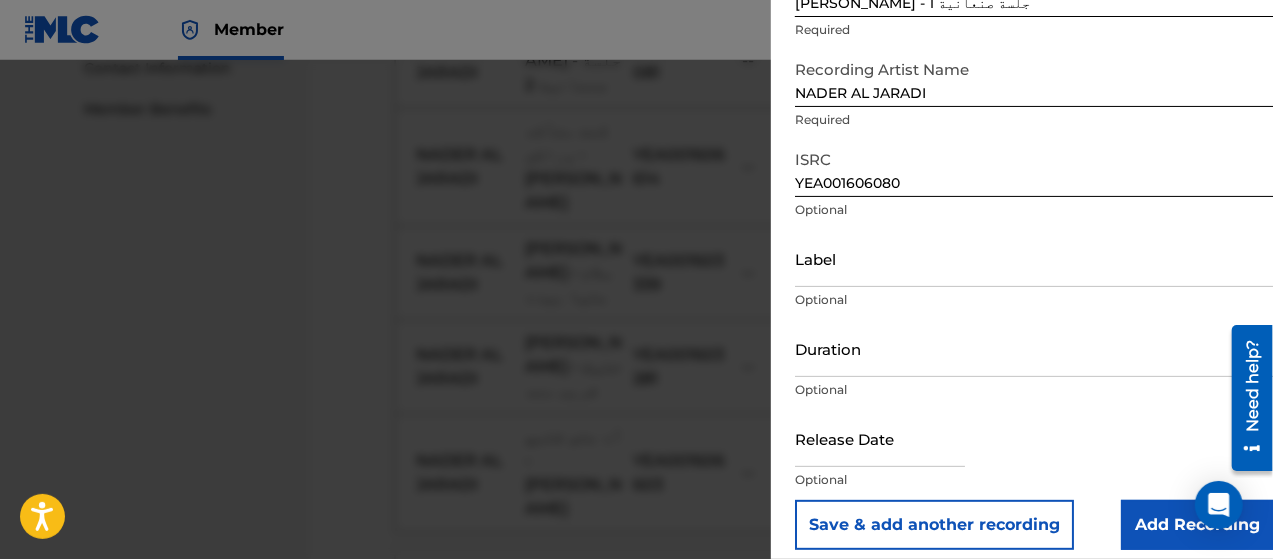 click on "Add Recording" at bounding box center (1197, 525) 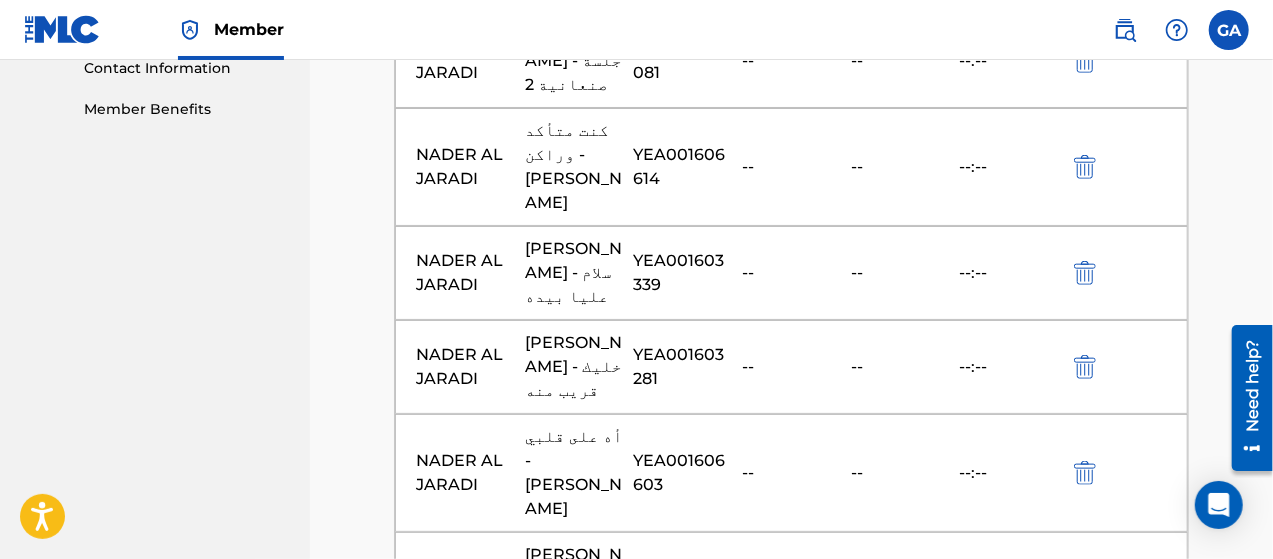 click on "Add Recording" at bounding box center (791, 743) 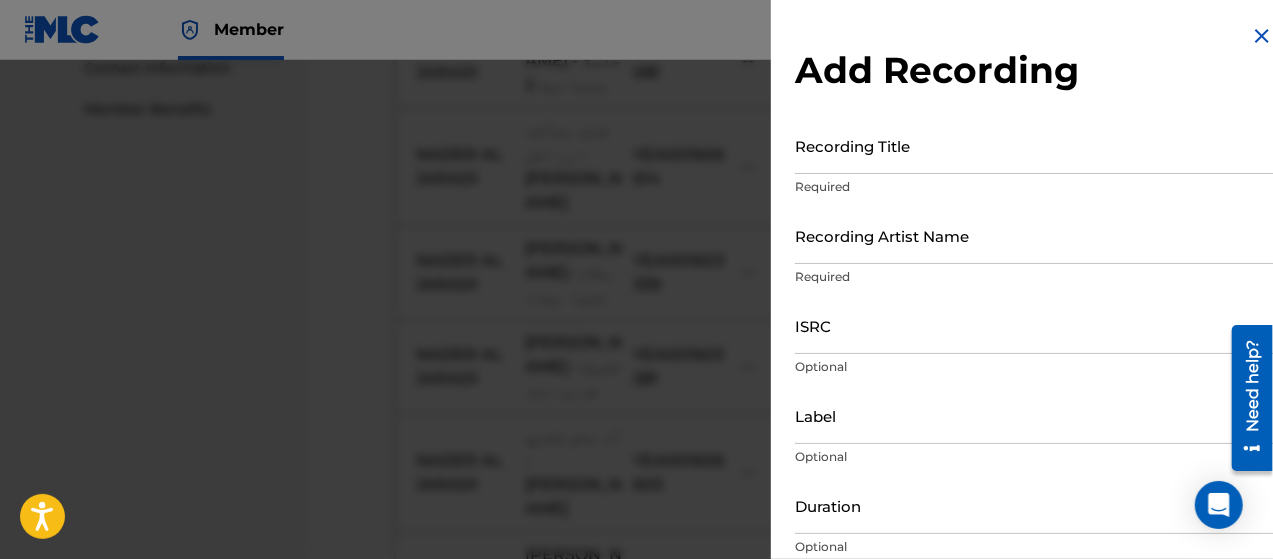 click on "Recording Title" at bounding box center [1034, 145] 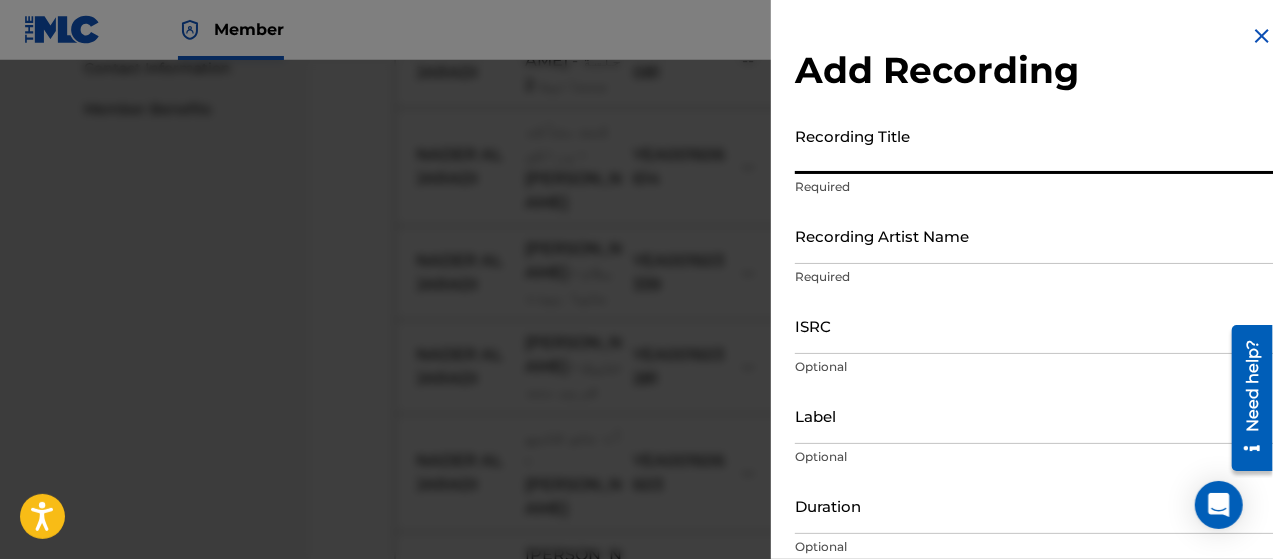 paste on "يحق لك تزعل - [PERSON_NAME]" 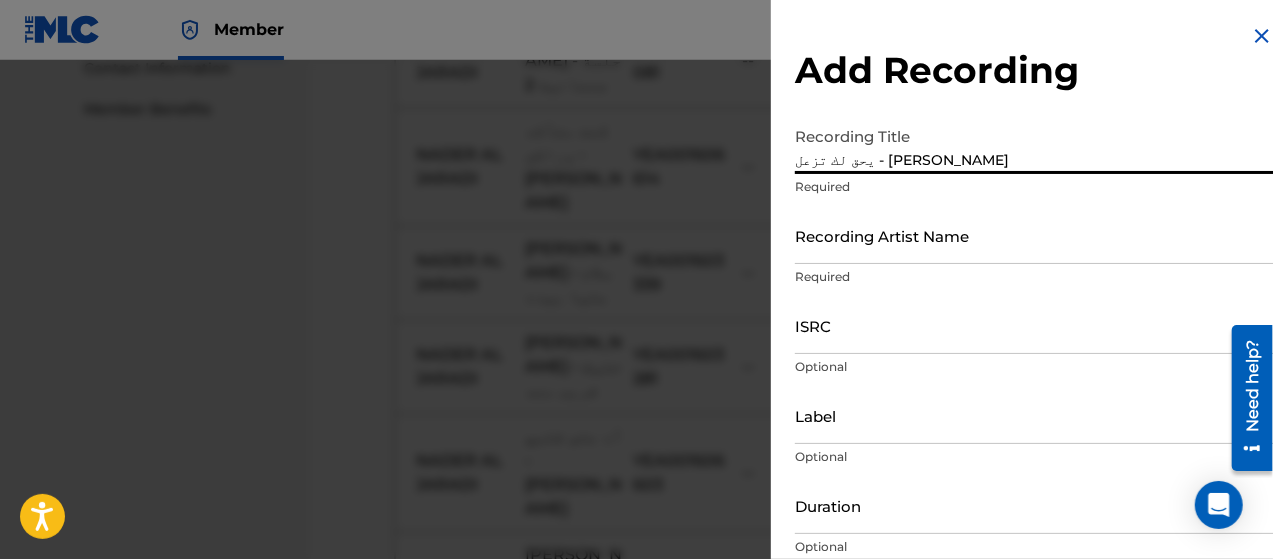 type on "يحق لك تزعل - [PERSON_NAME]" 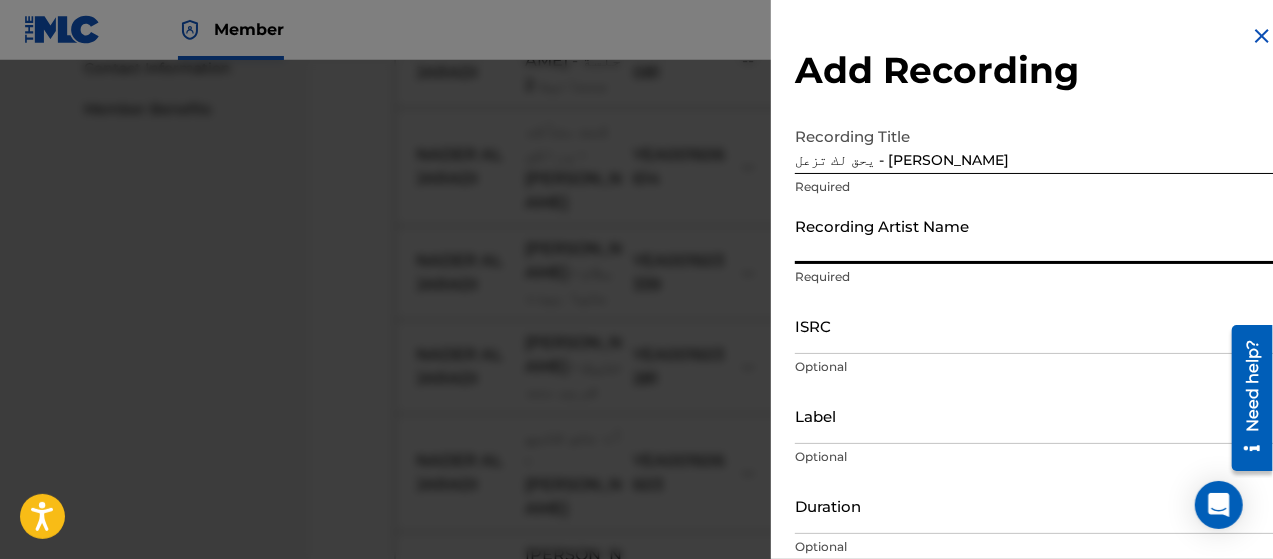 type on "NADER AL JARADI" 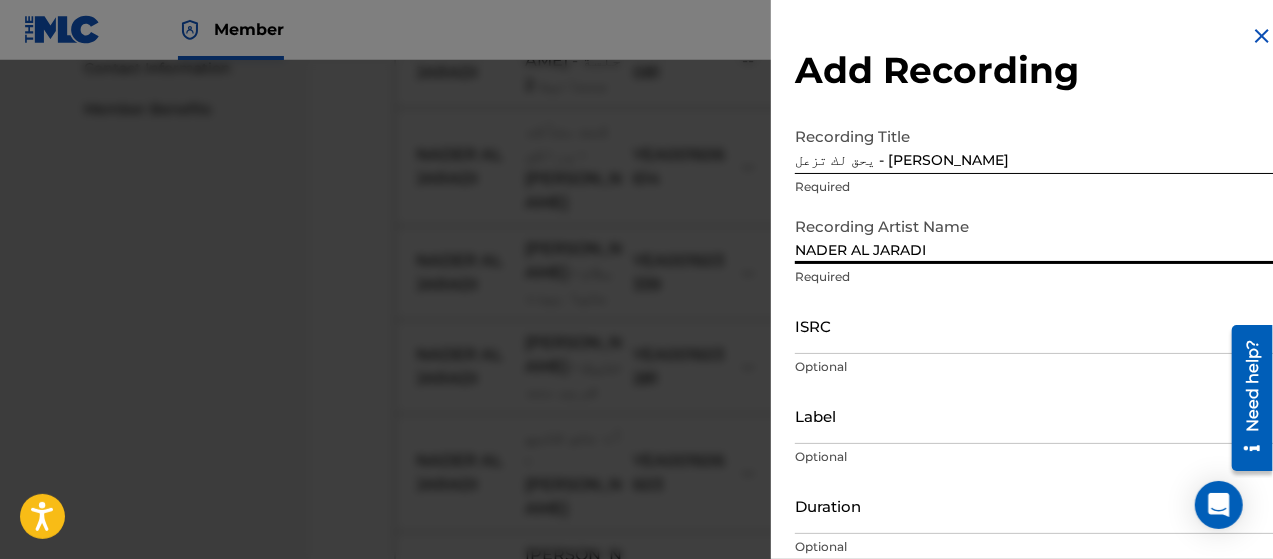 click on "ISRC" at bounding box center [1034, 325] 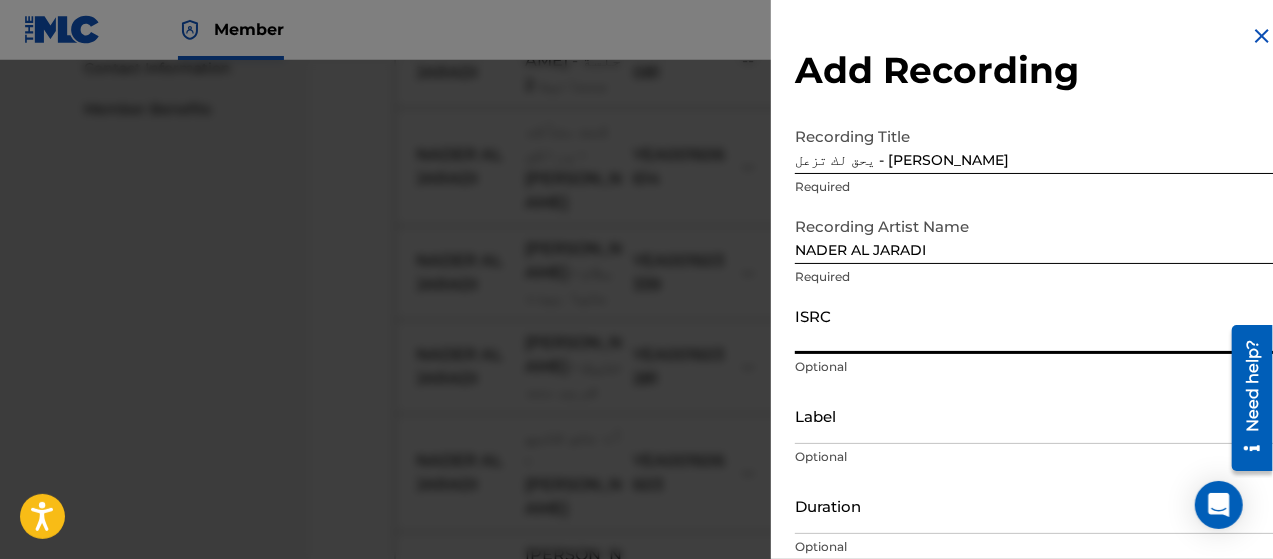 paste on "YEA001606624" 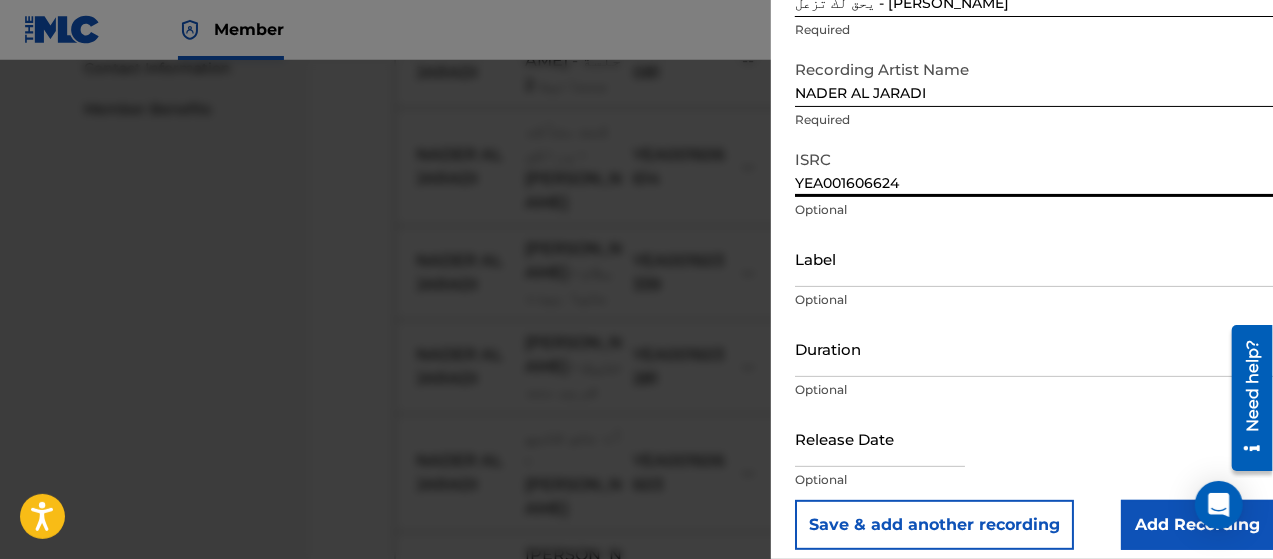 scroll, scrollTop: 172, scrollLeft: 0, axis: vertical 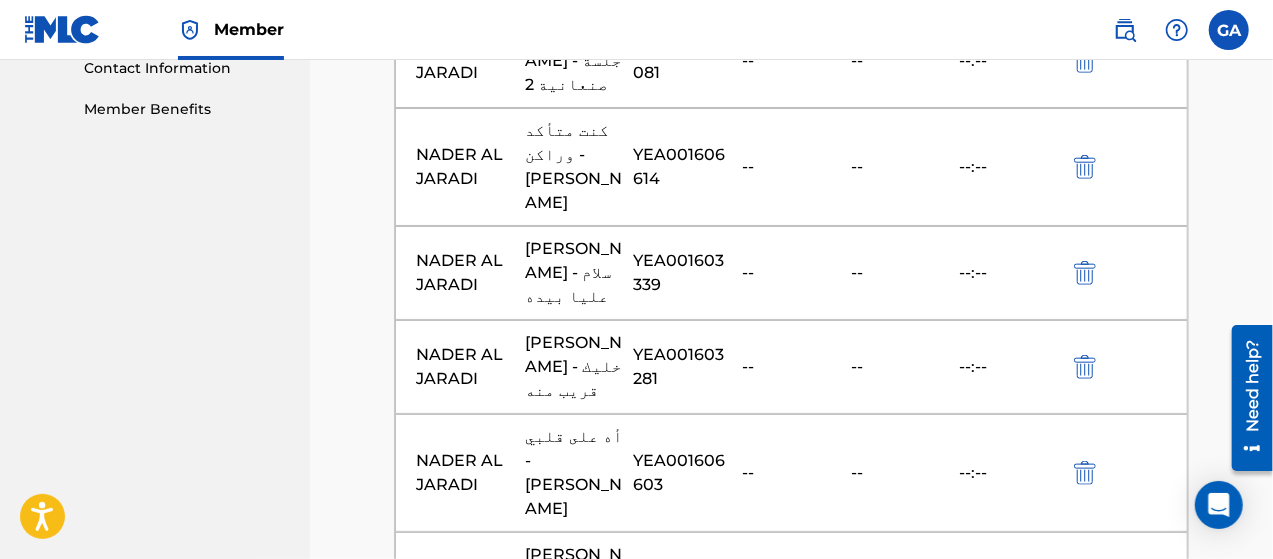 click at bounding box center (792, 819) 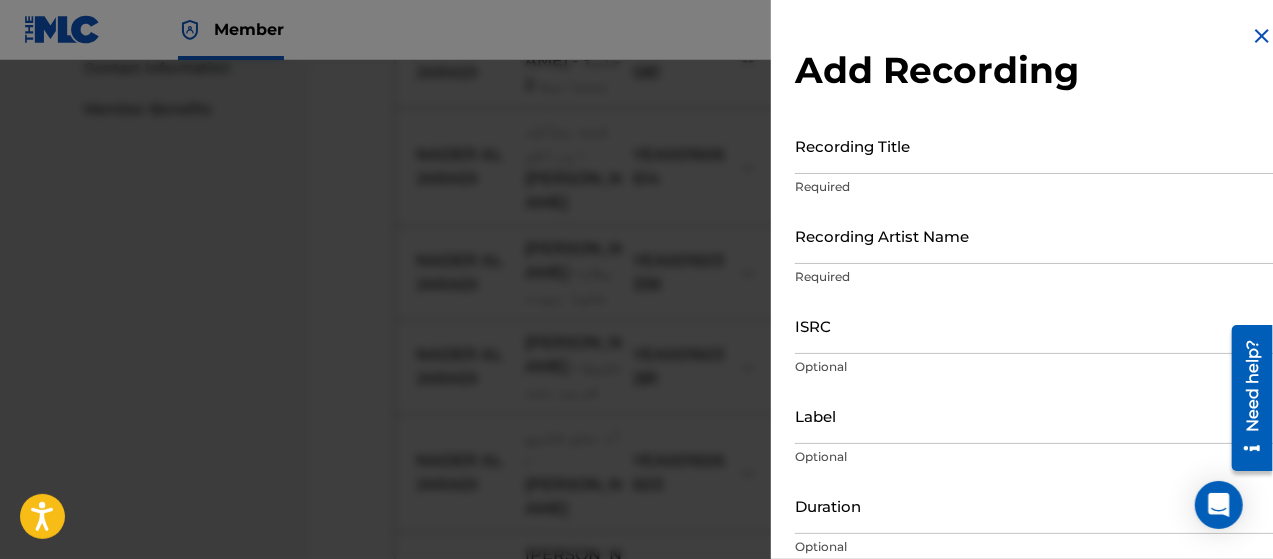 click on "Recording Title" at bounding box center [1034, 145] 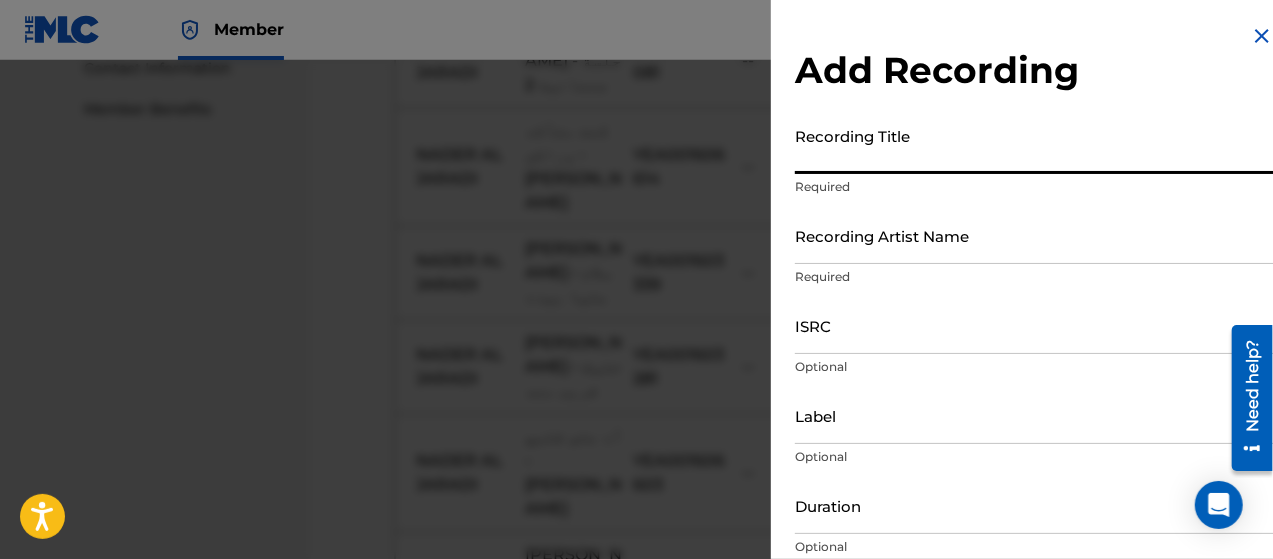 paste on "[PERSON_NAME] - ابيع الحياة واشتريك" 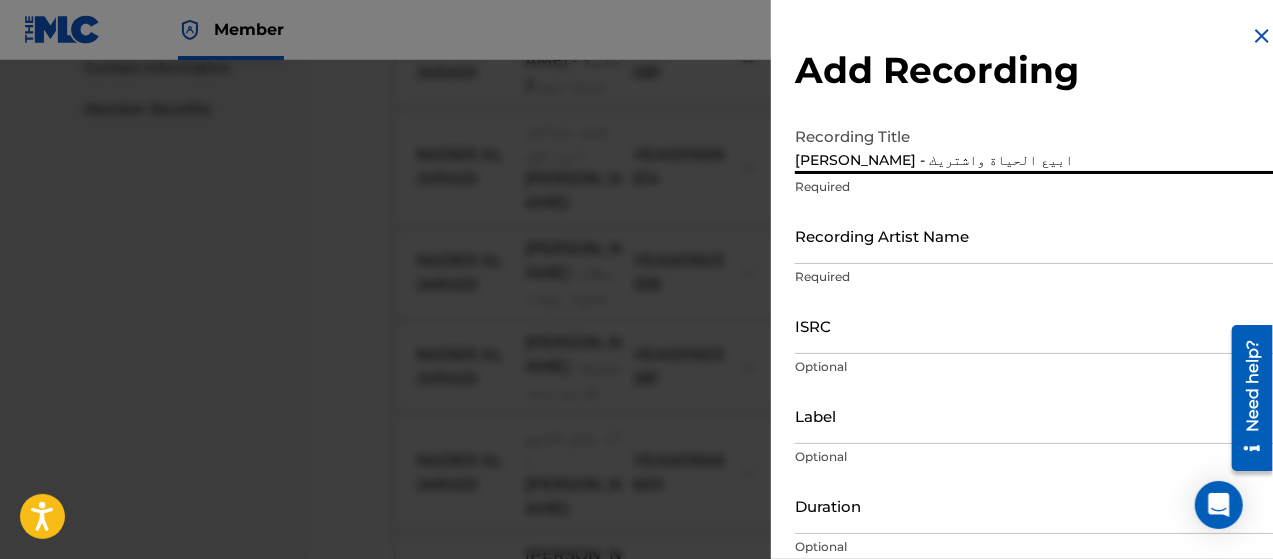 type on "[PERSON_NAME] - ابيع الحياة واشتريك" 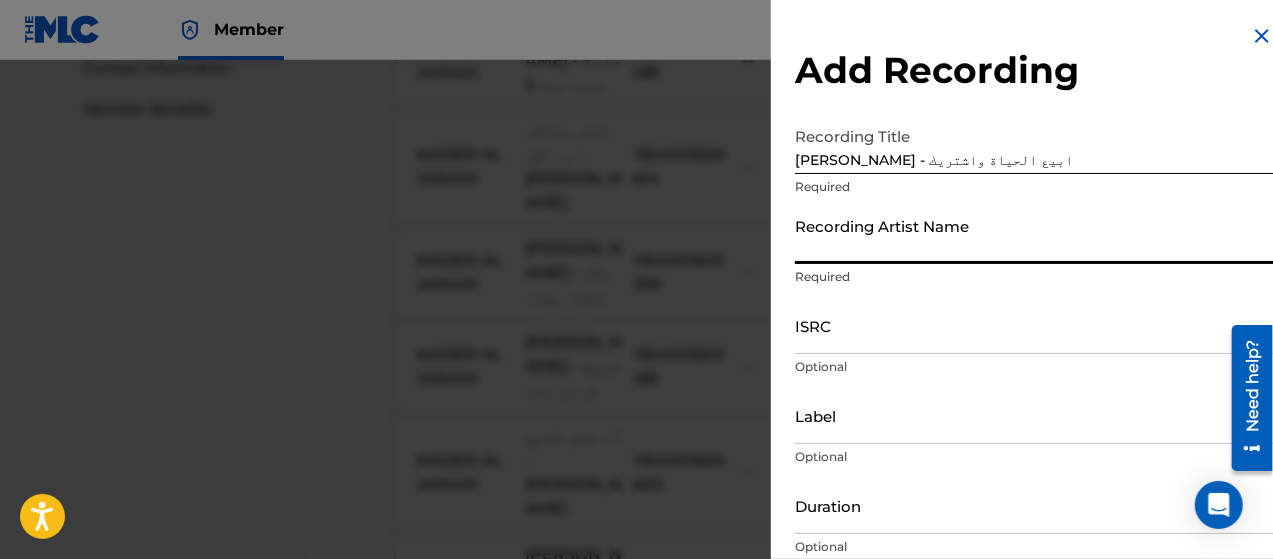 type on "NADER AL JARADI" 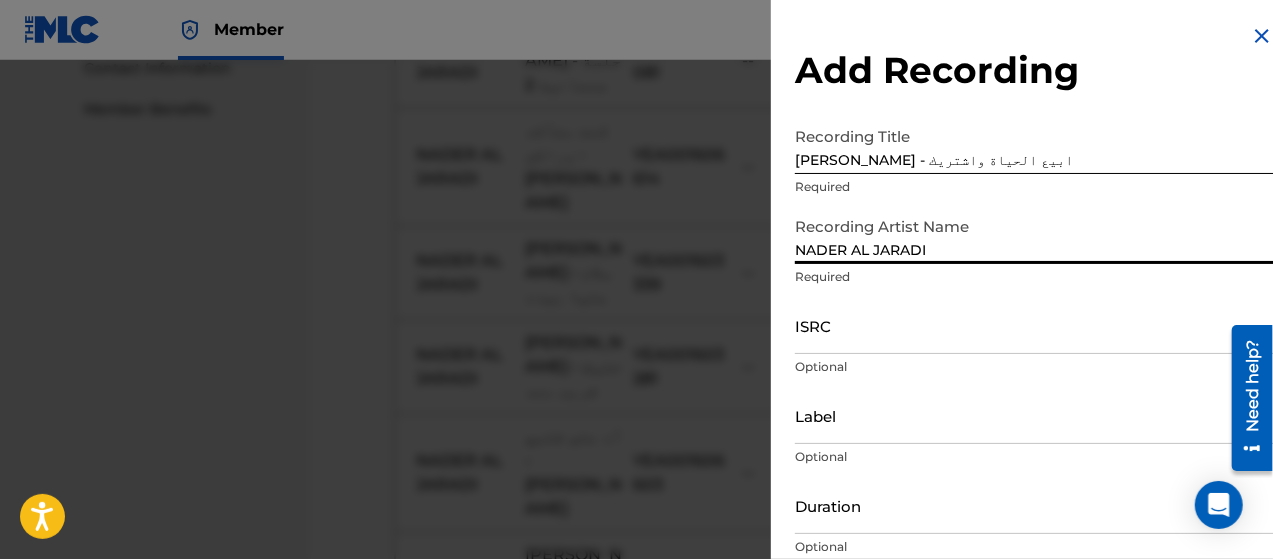 click on "ISRC" at bounding box center [1034, 325] 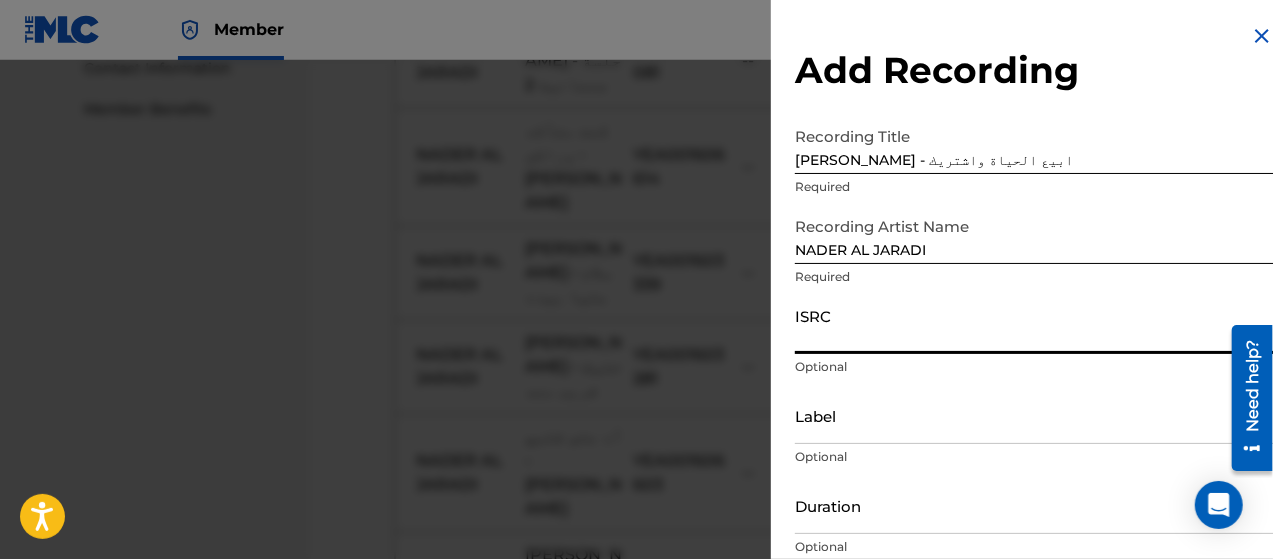 paste on "YEA001603321" 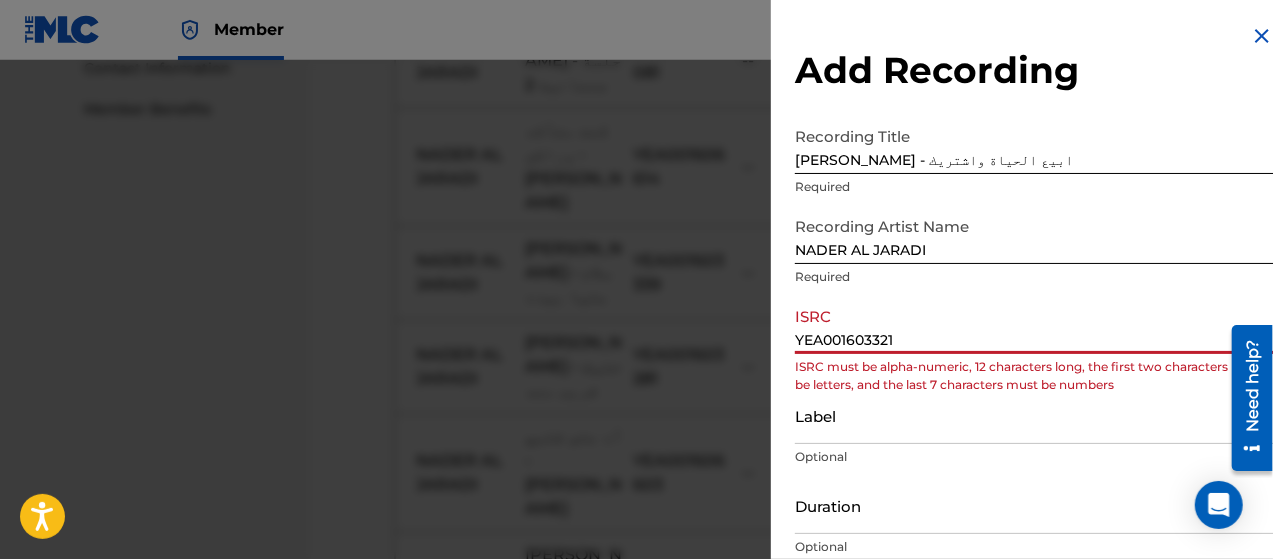 drag, startPoint x: 799, startPoint y: 332, endPoint x: 762, endPoint y: 341, distance: 38.078865 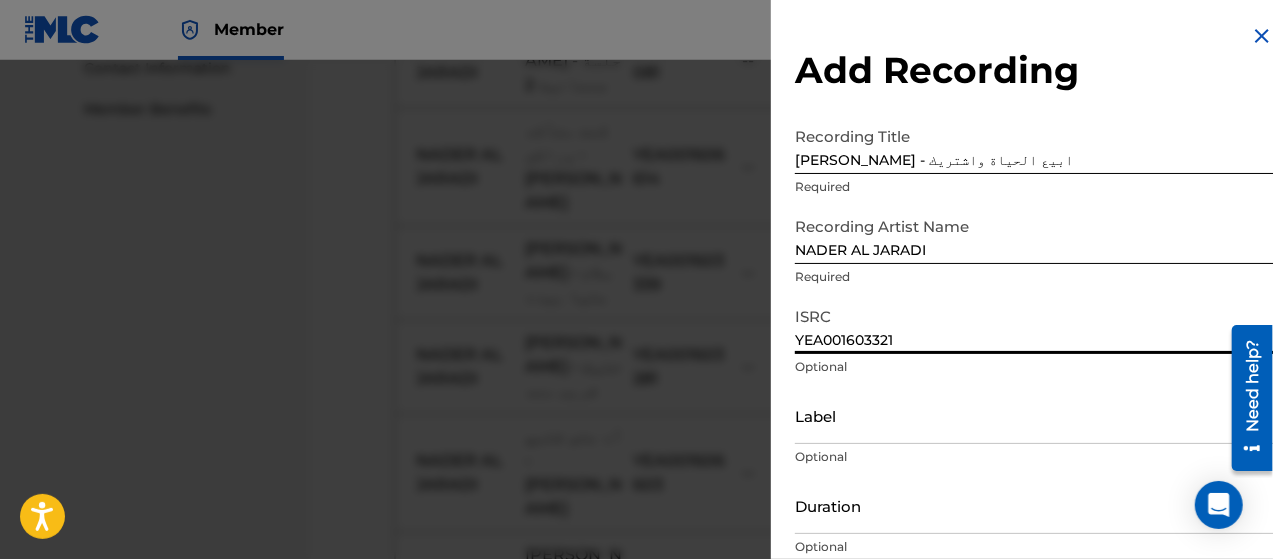 scroll, scrollTop: 172, scrollLeft: 0, axis: vertical 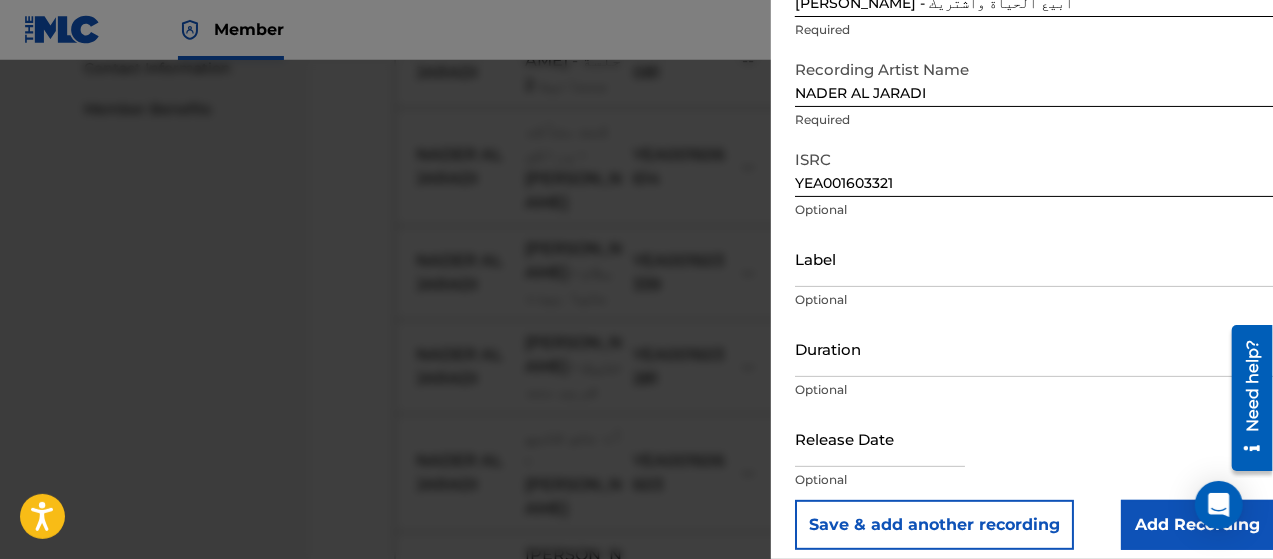click on "Add Recording" at bounding box center [1197, 525] 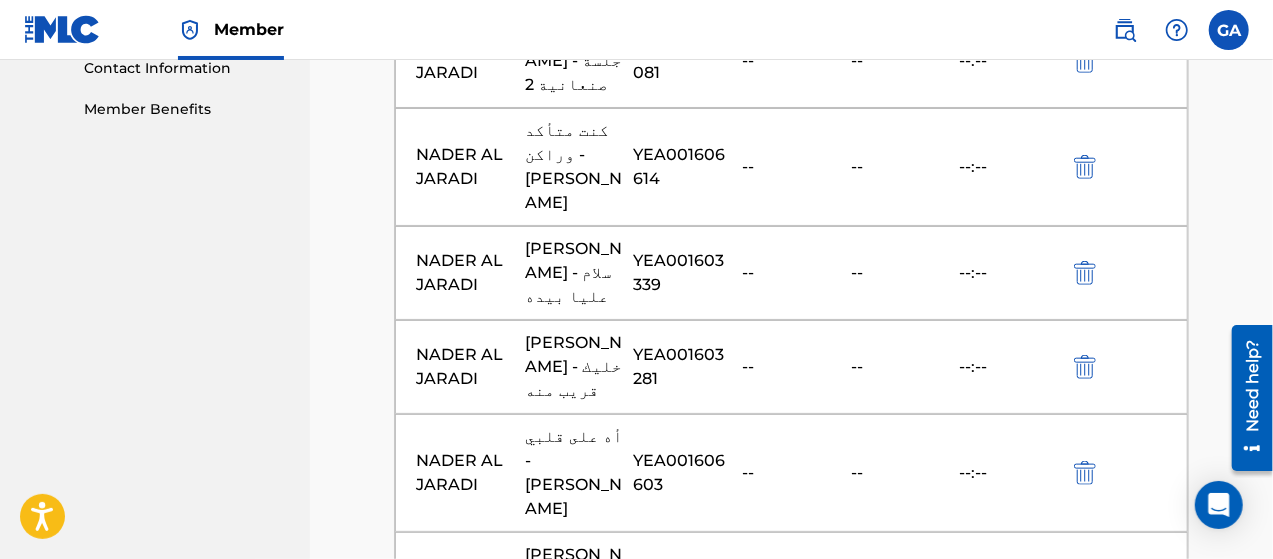 scroll, scrollTop: 1300, scrollLeft: 0, axis: vertical 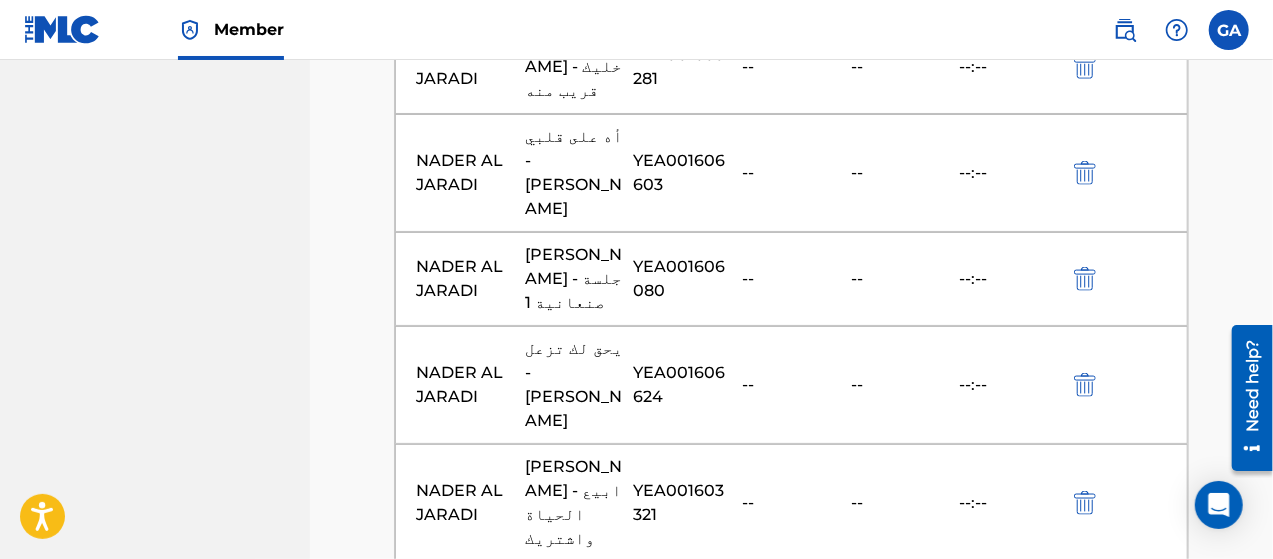 click at bounding box center [792, 637] 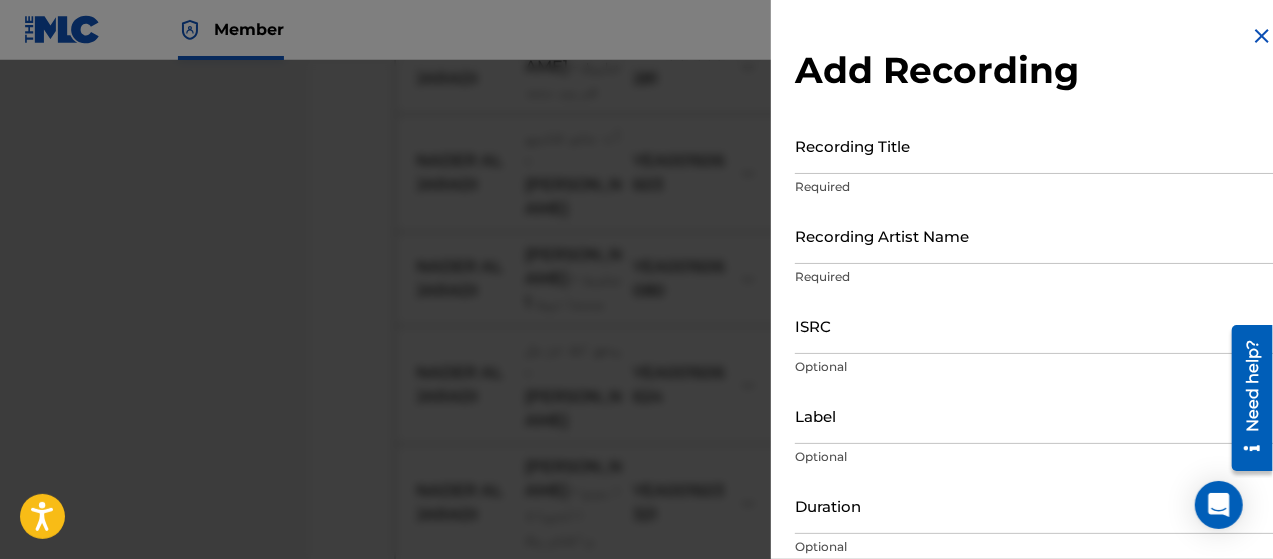 click on "Recording Title" at bounding box center [1034, 145] 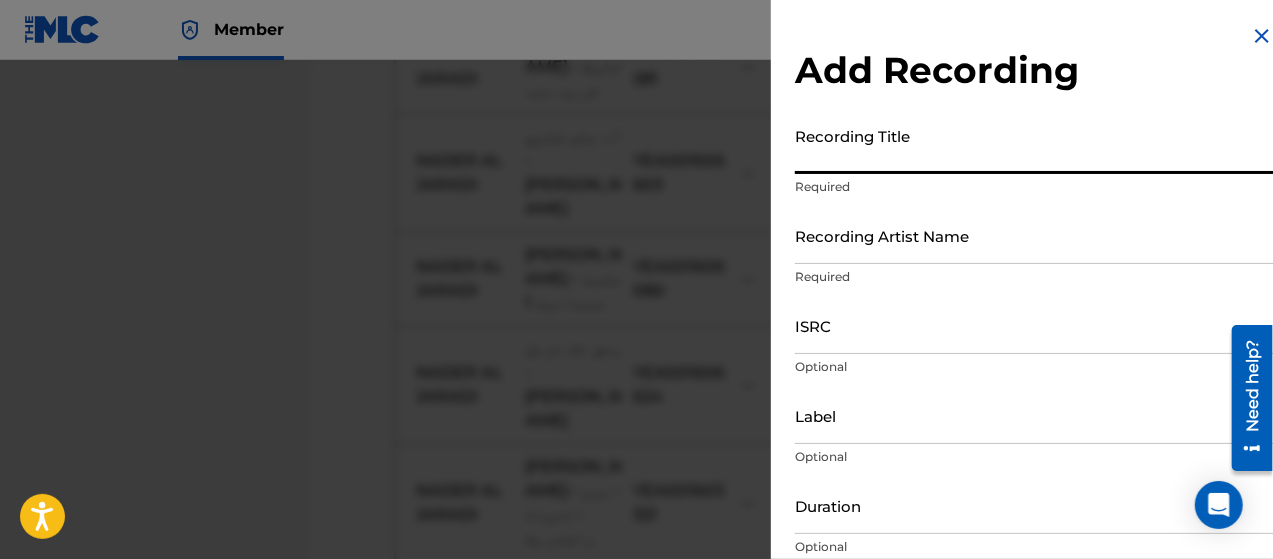paste on "كنا نغني لكم - [PERSON_NAME]" 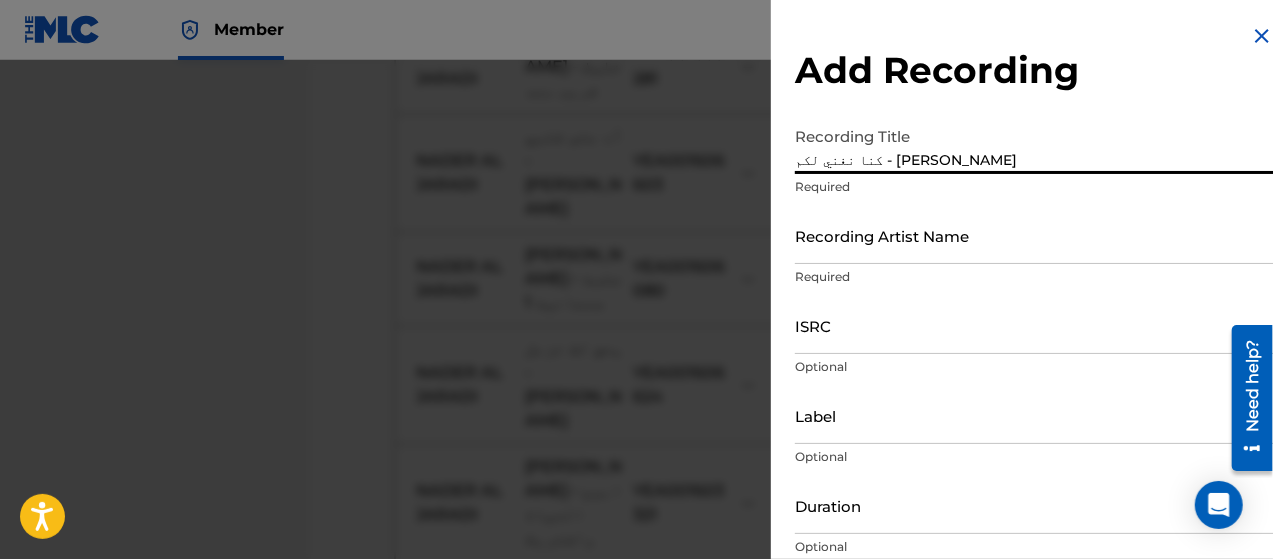 type on "كنا نغني لكم - [PERSON_NAME]" 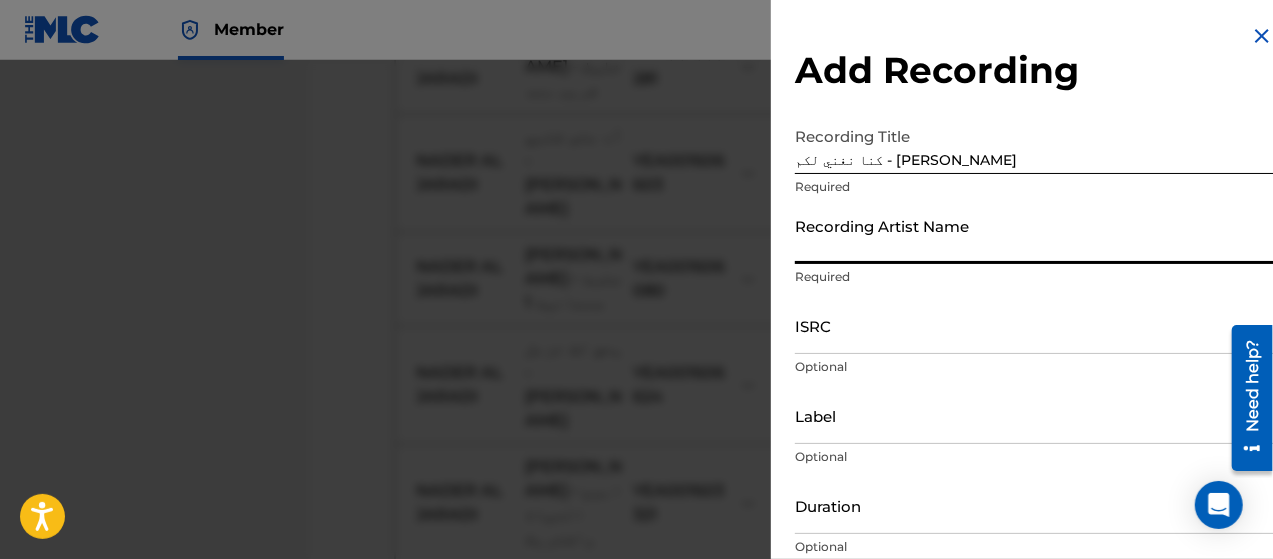 type on "NADER AL JARADI" 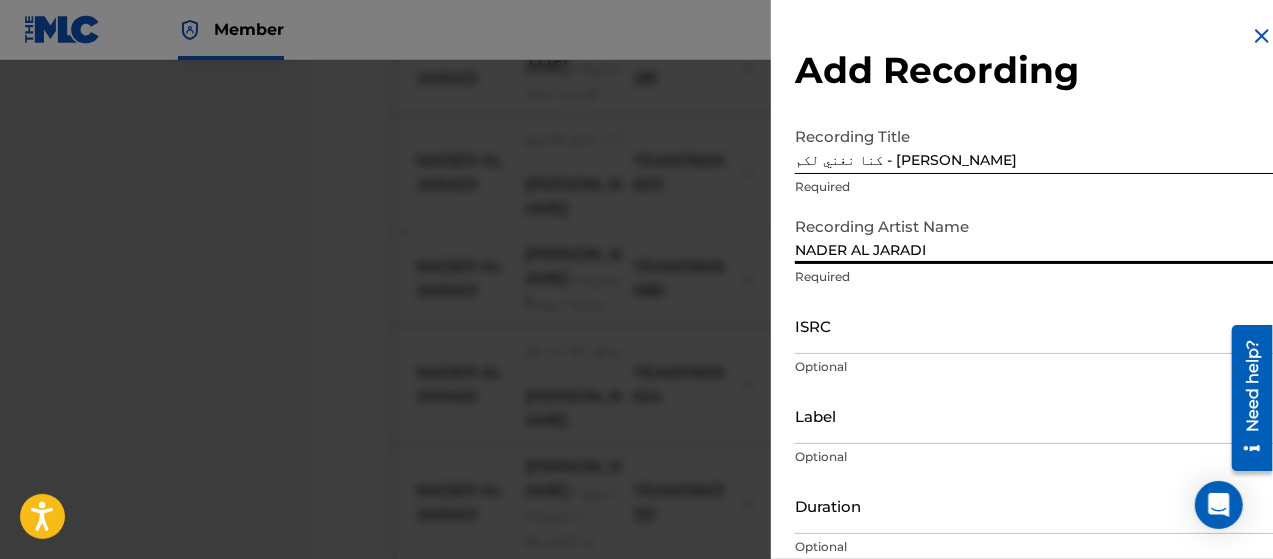 click on "ISRC" at bounding box center (1034, 325) 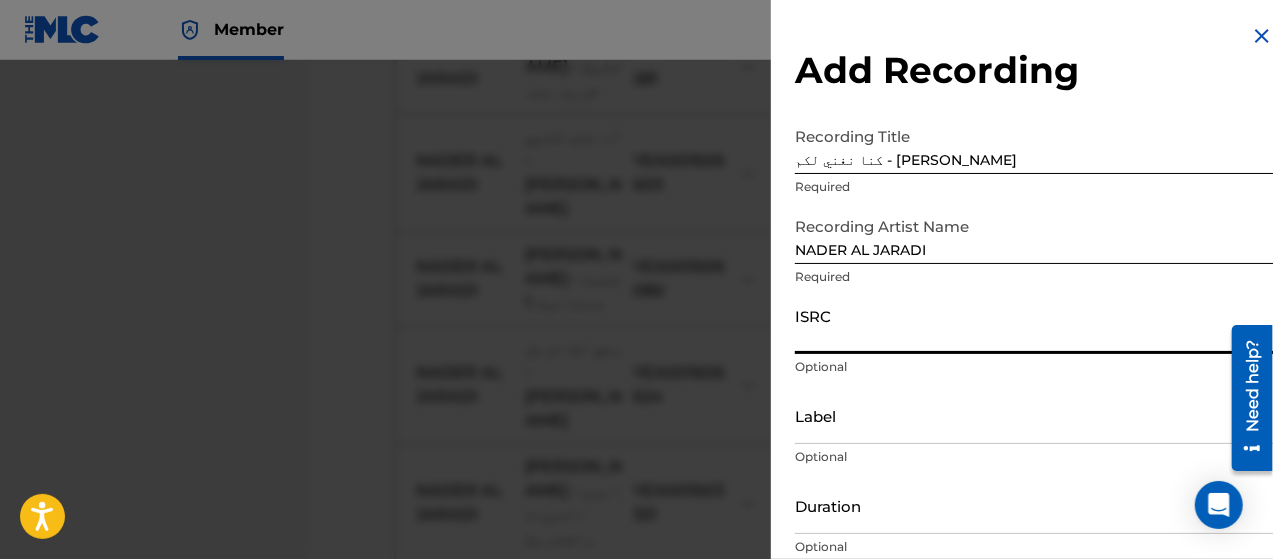 paste on "YEA001606613" 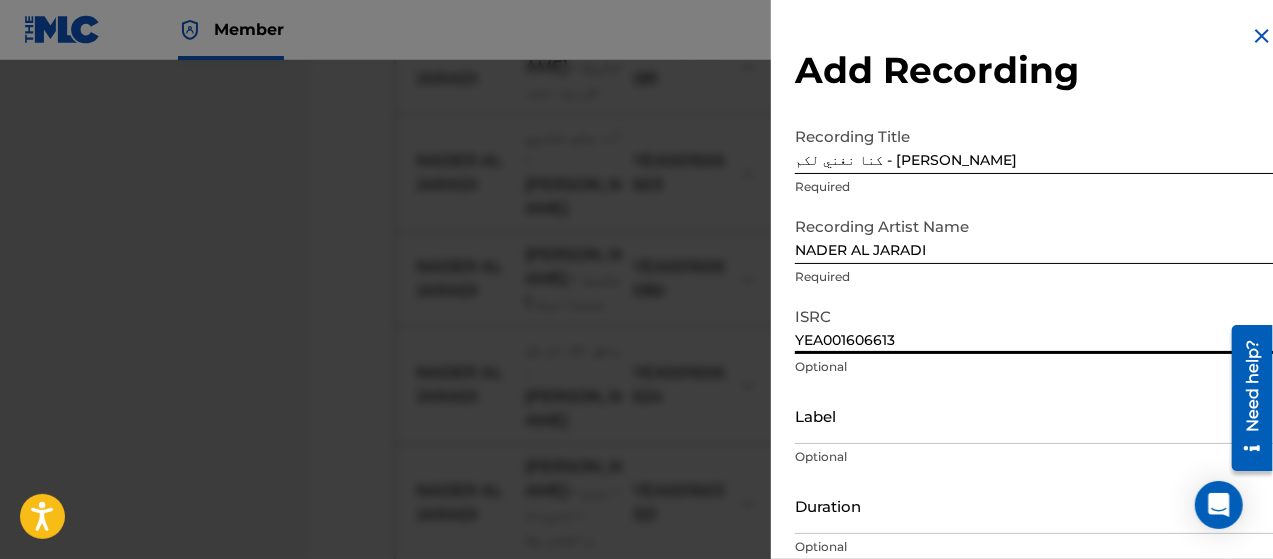 scroll, scrollTop: 172, scrollLeft: 0, axis: vertical 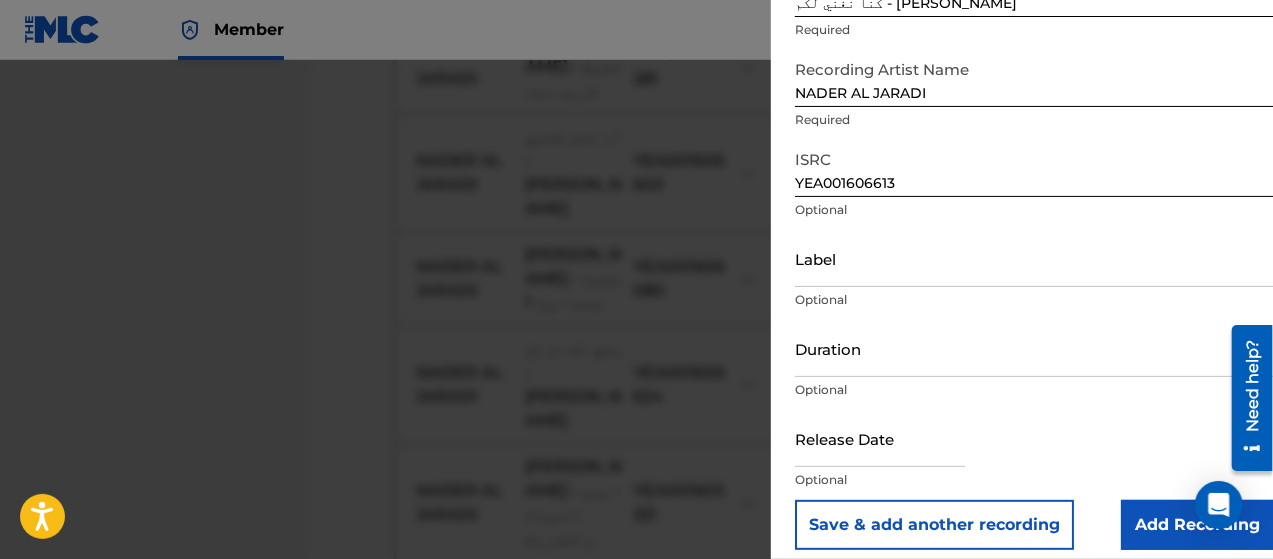 click on "Add Recording" at bounding box center [1197, 525] 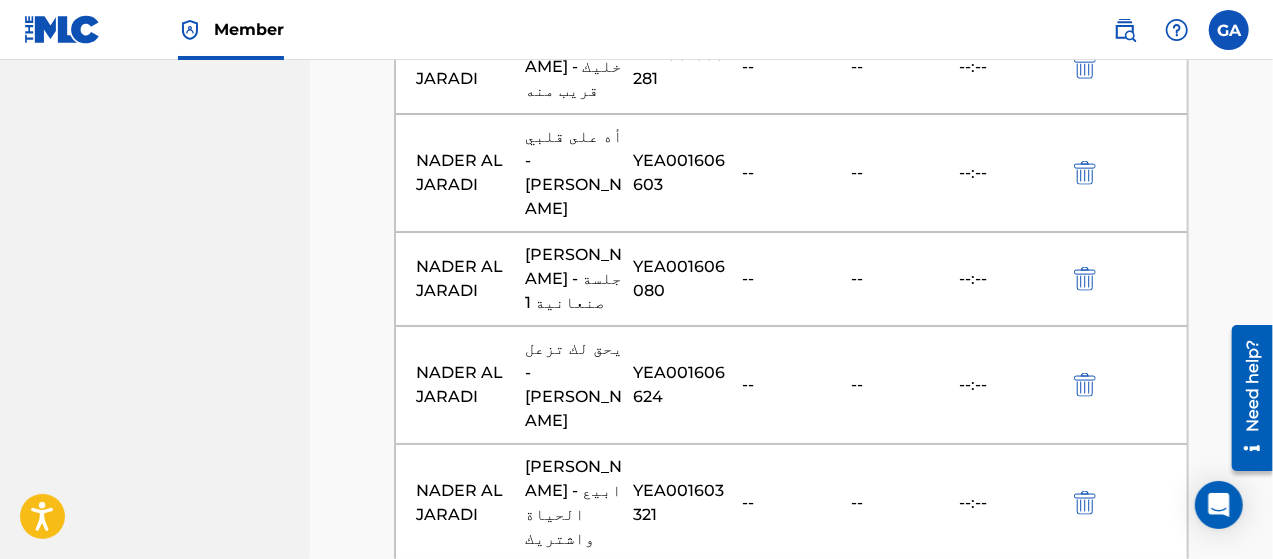 click on "Add Recording" at bounding box center (791, 797) 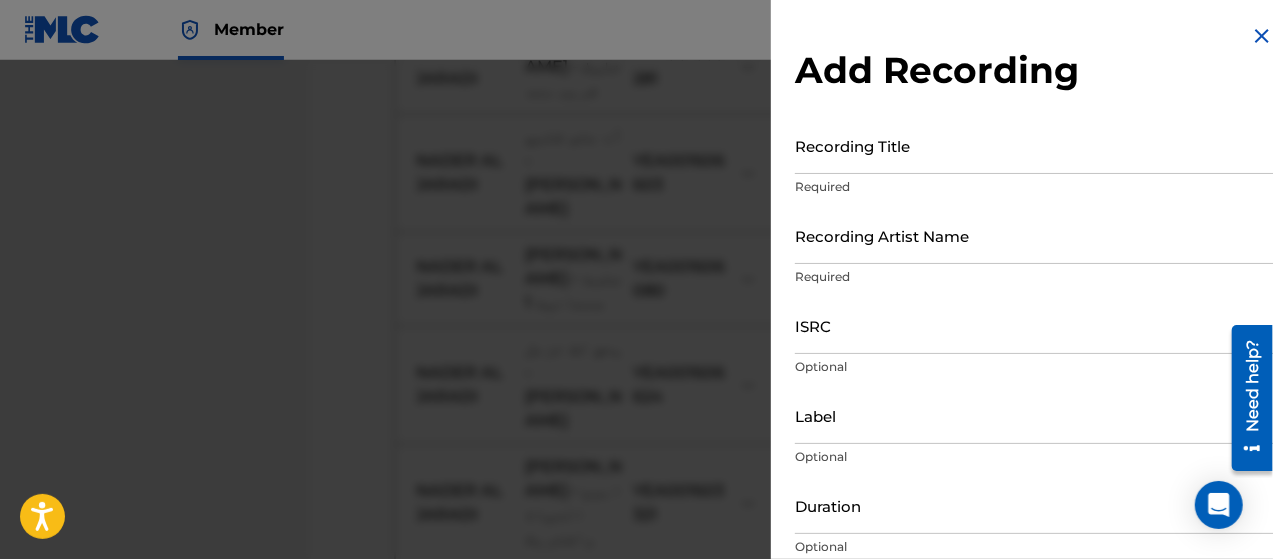 click on "Recording Title" at bounding box center [1034, 145] 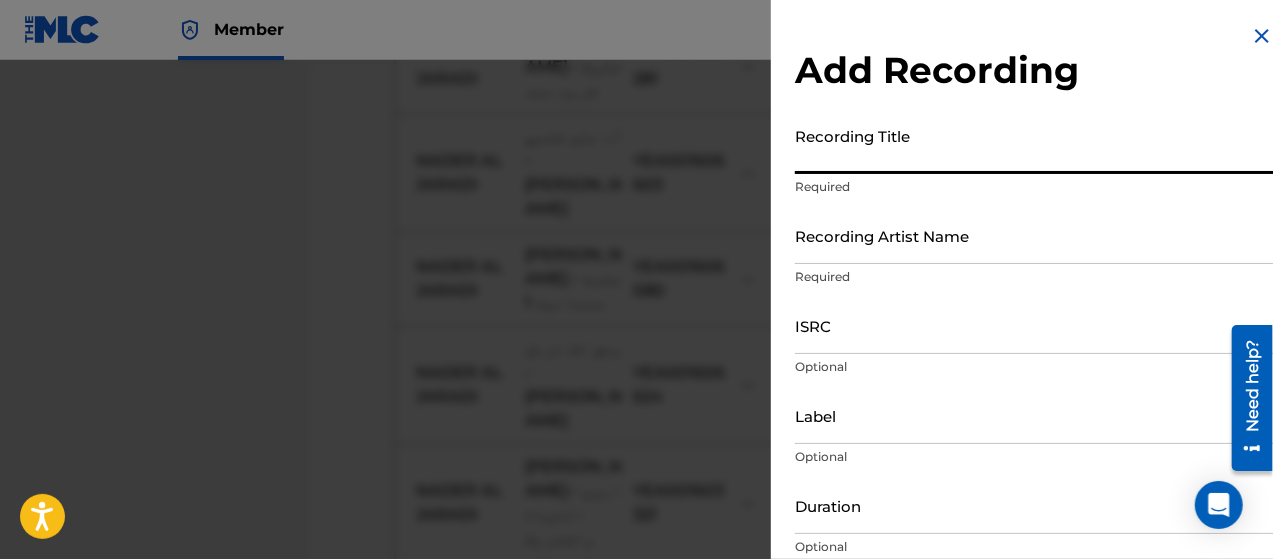 paste on "لا تذكرني جروحي - [PERSON_NAME]" 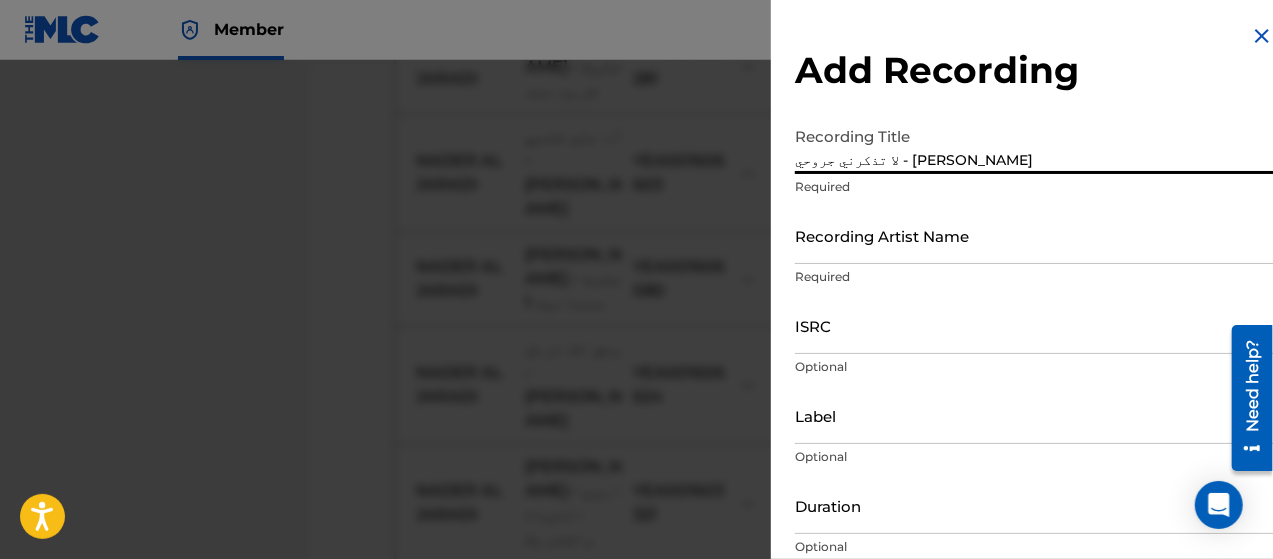 type on "لا تذكرني جروحي - [PERSON_NAME]" 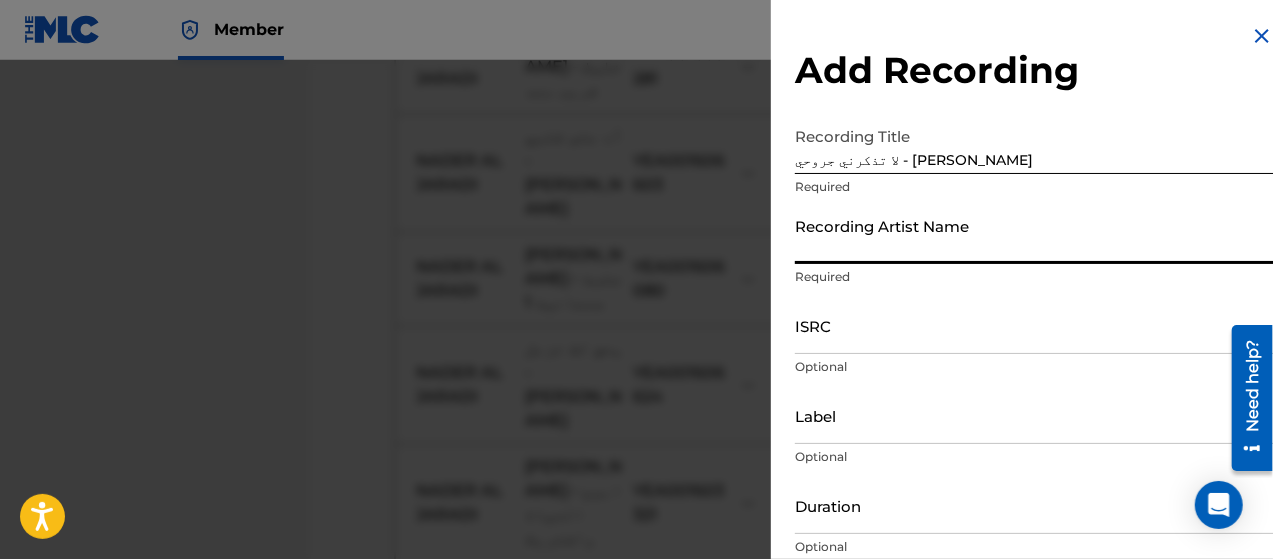 type on "NADER AL JARADI" 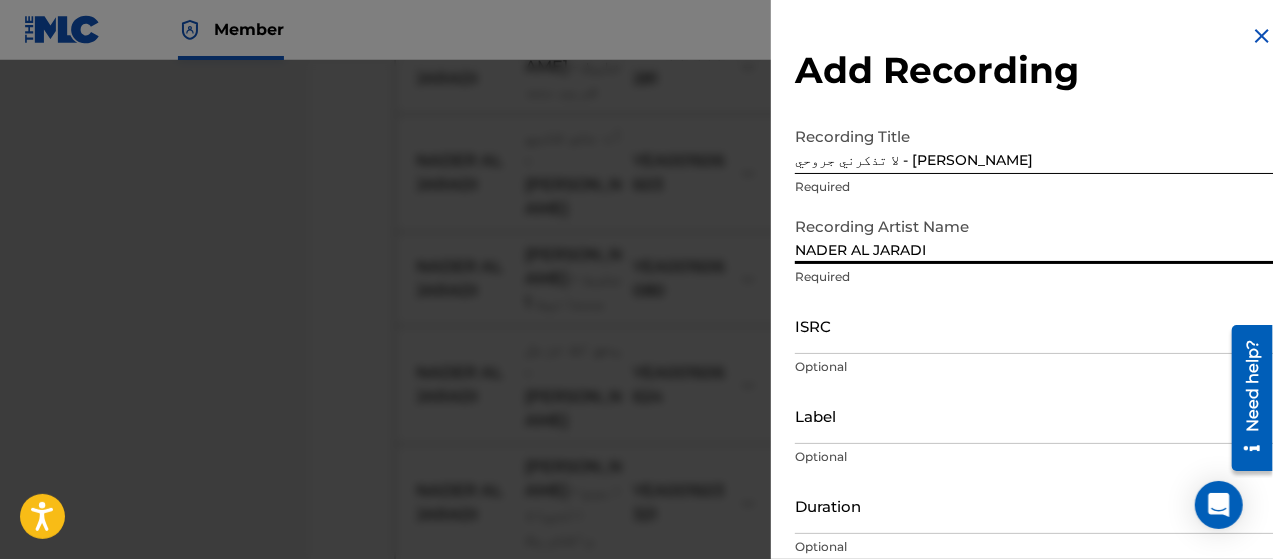 click on "ISRC" at bounding box center (1034, 325) 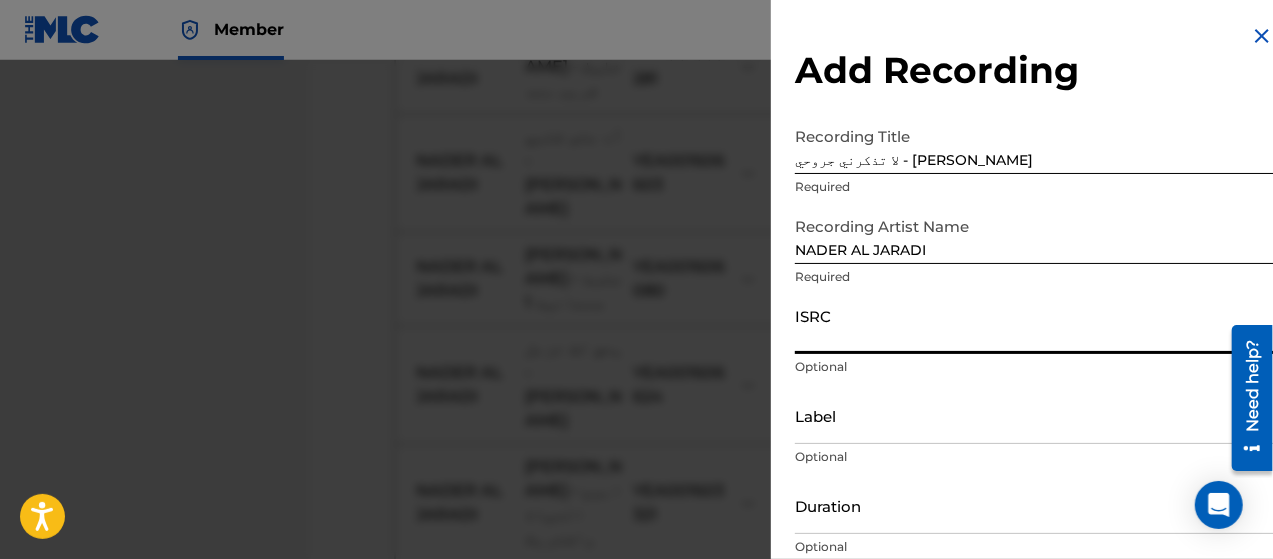 paste on "YEA001606615" 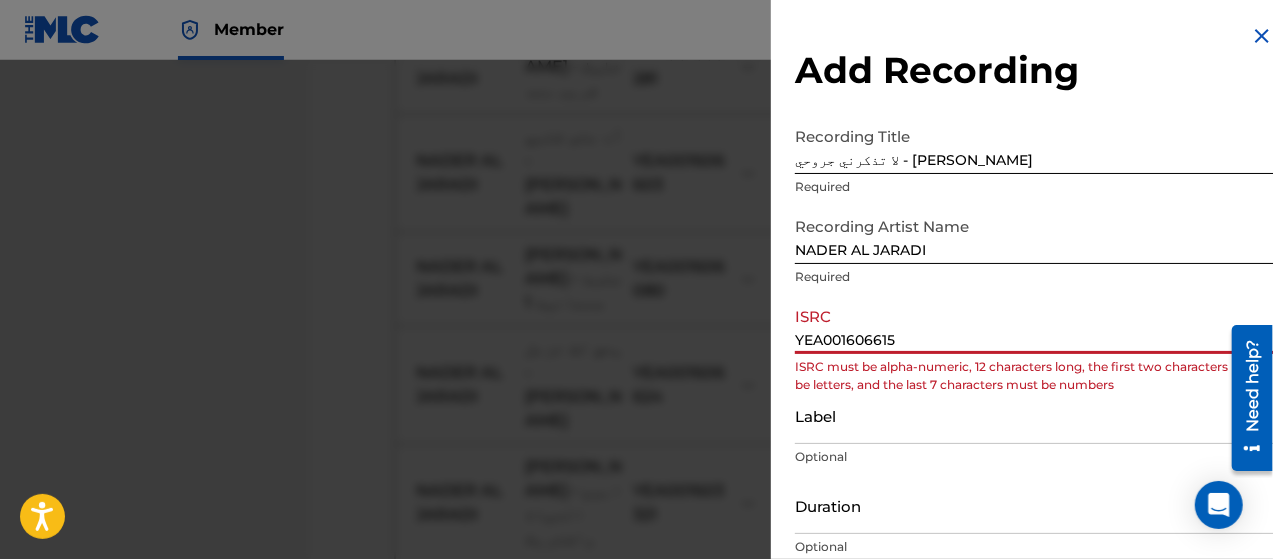 drag, startPoint x: 801, startPoint y: 337, endPoint x: 769, endPoint y: 342, distance: 32.38827 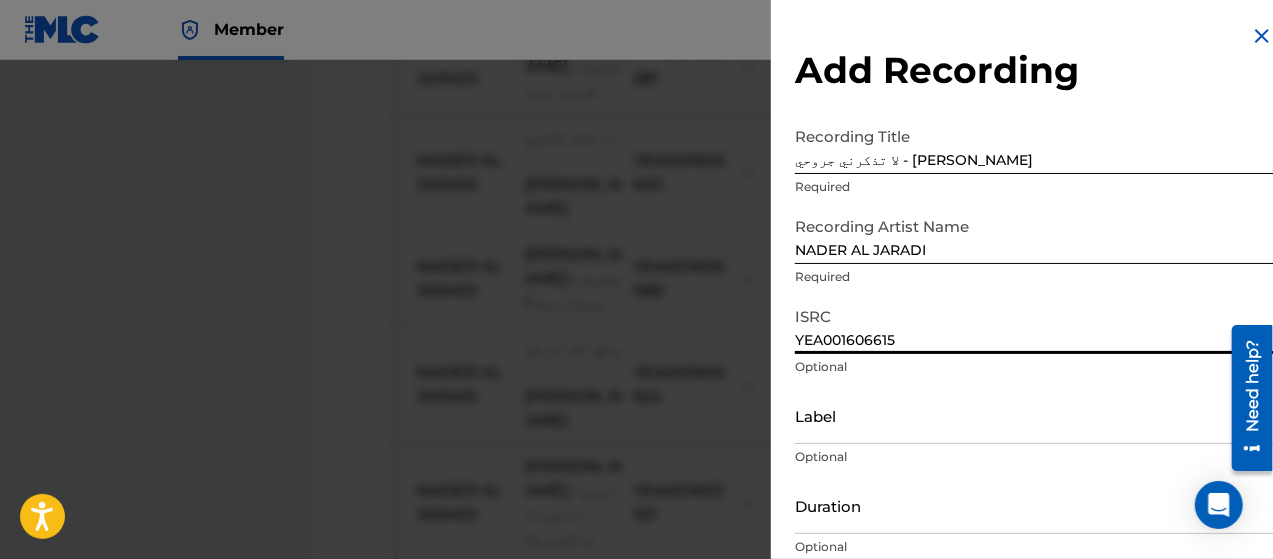 scroll, scrollTop: 172, scrollLeft: 0, axis: vertical 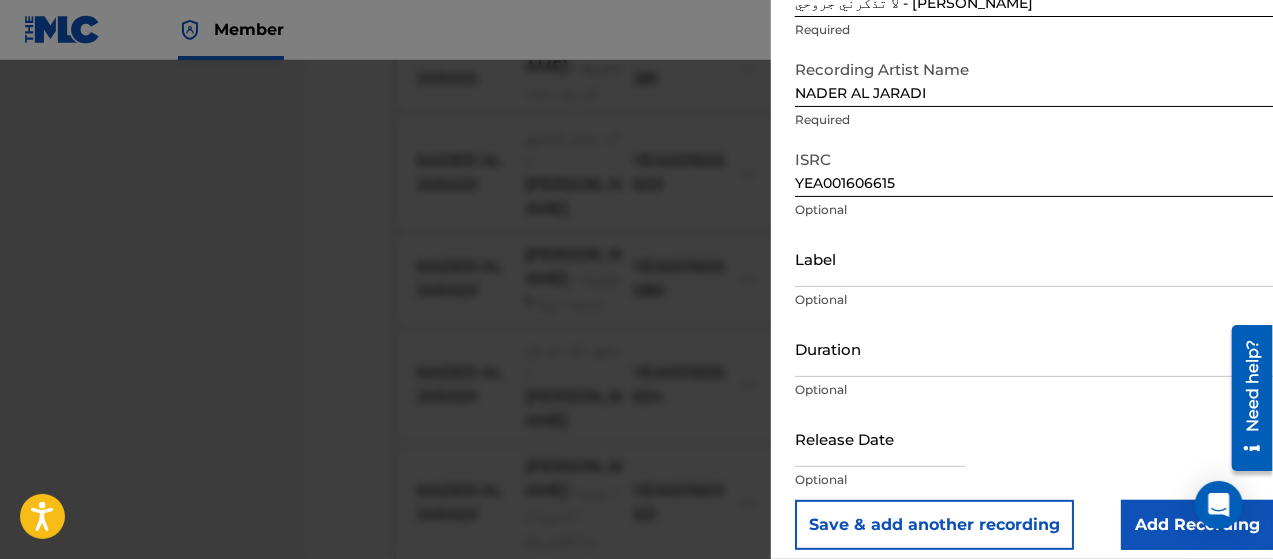 click on "Add Recording" at bounding box center [1197, 525] 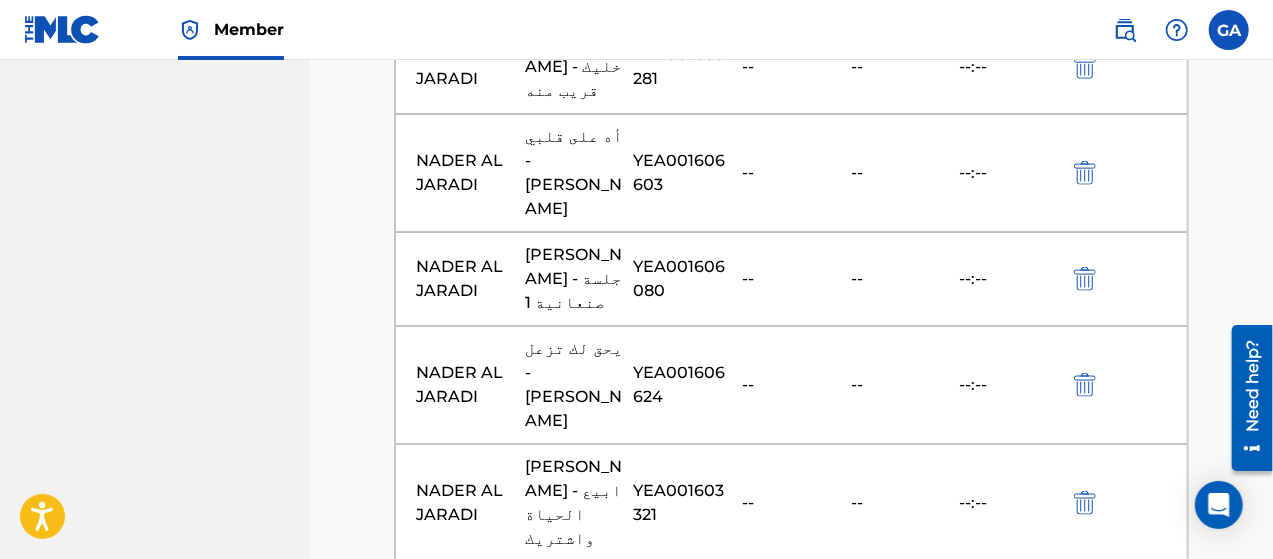 click at bounding box center (792, 873) 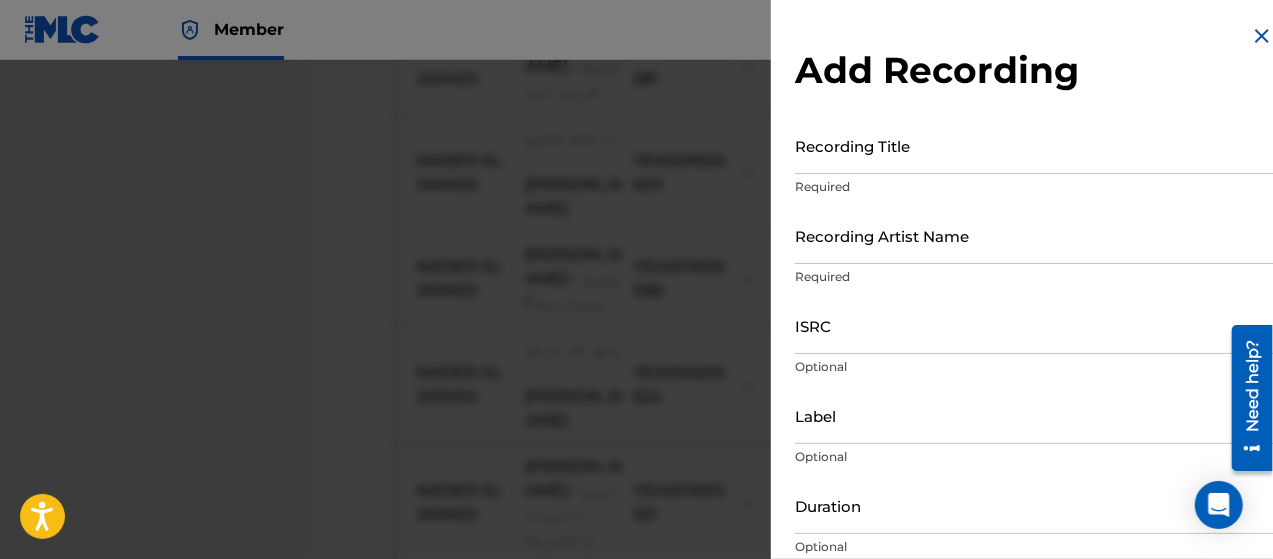 click on "Recording Title" at bounding box center (1034, 145) 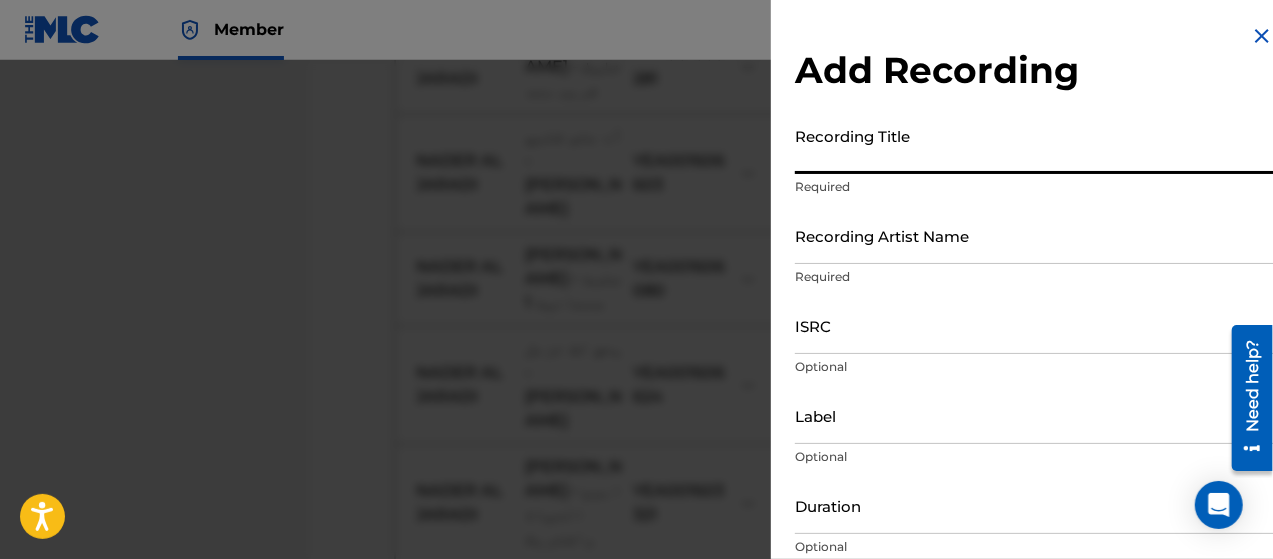 paste on "طلبنا اليك الله - [PERSON_NAME]" 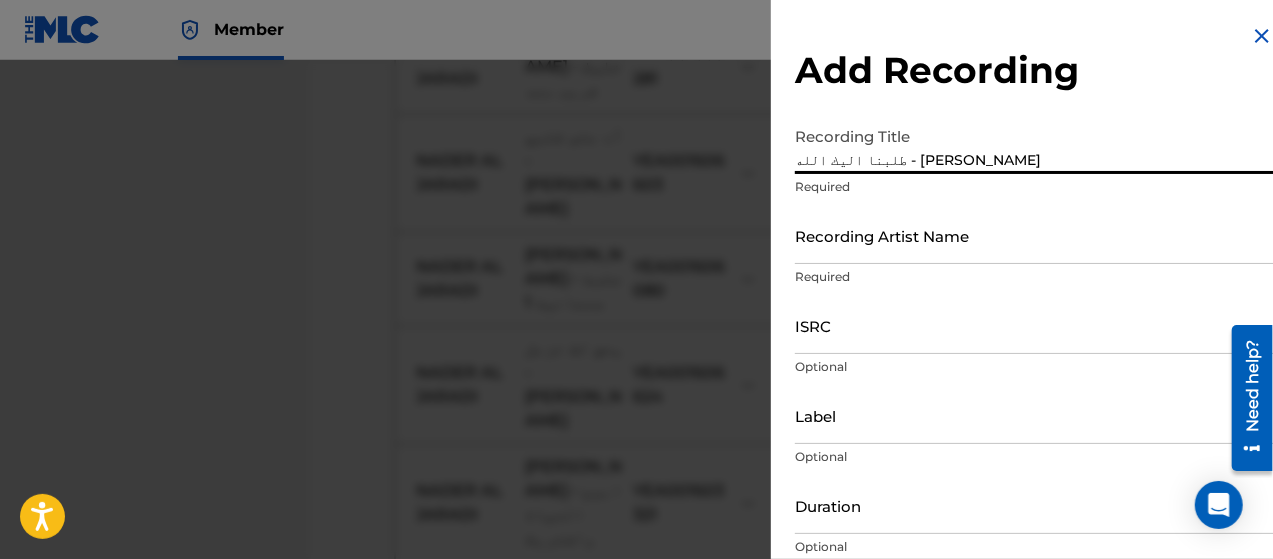 type on "طلبنا اليك الله - [PERSON_NAME]" 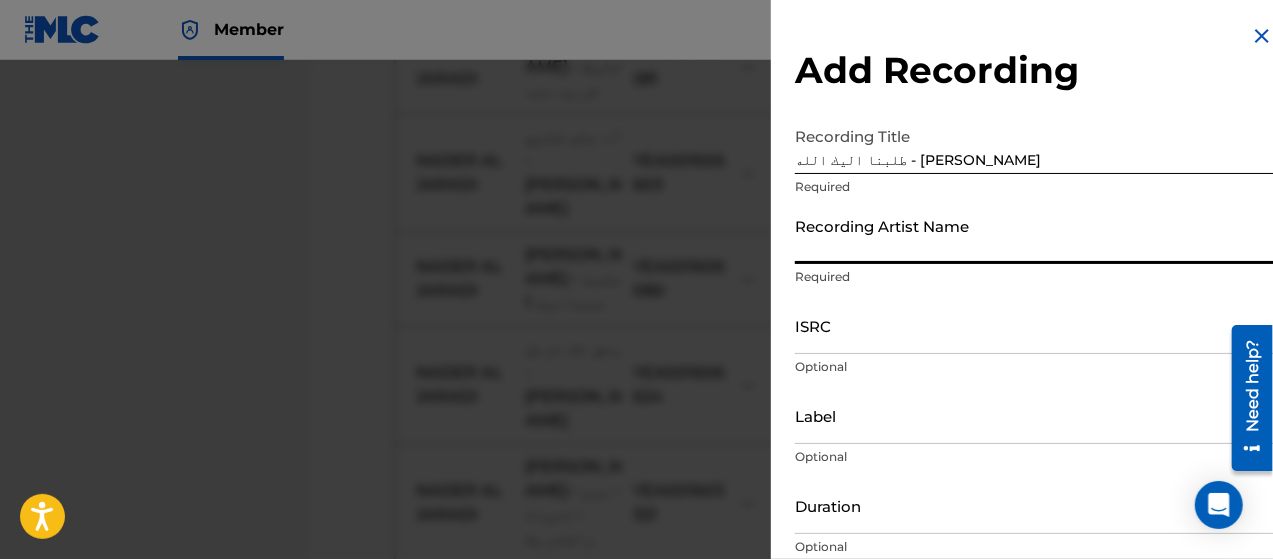 type on "NADER AL JARADI" 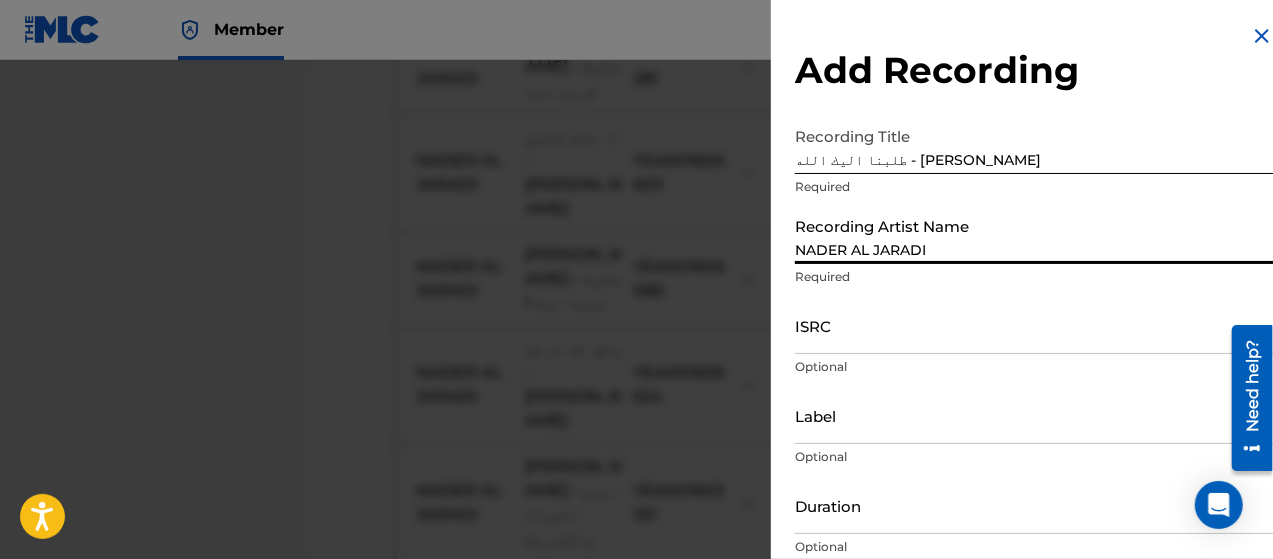 click on "ISRC" at bounding box center (1034, 325) 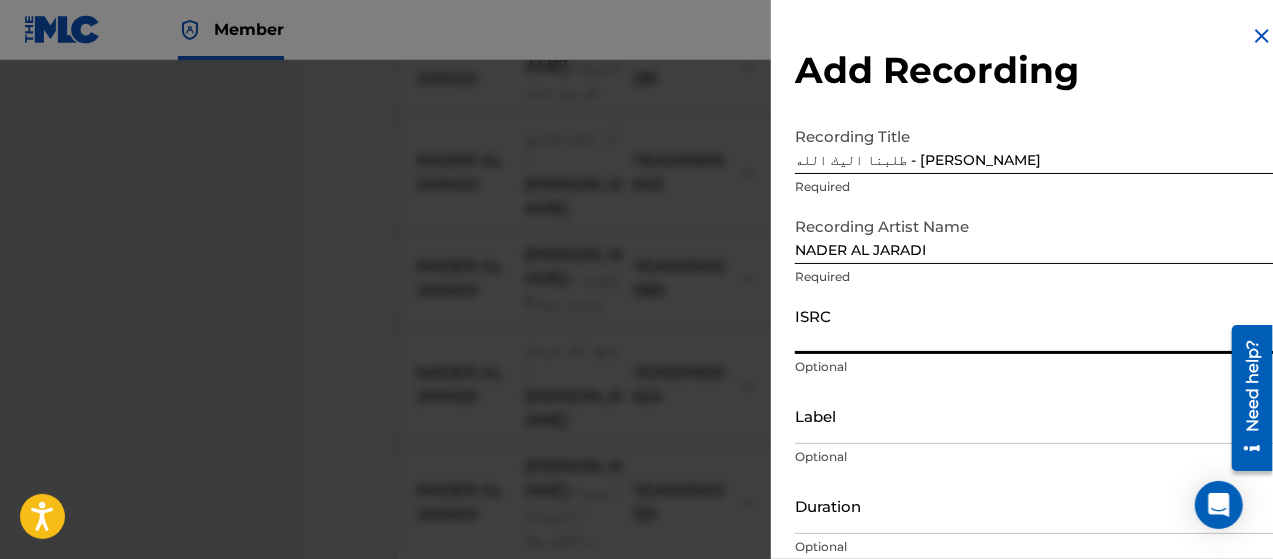 paste on "YEA001606608" 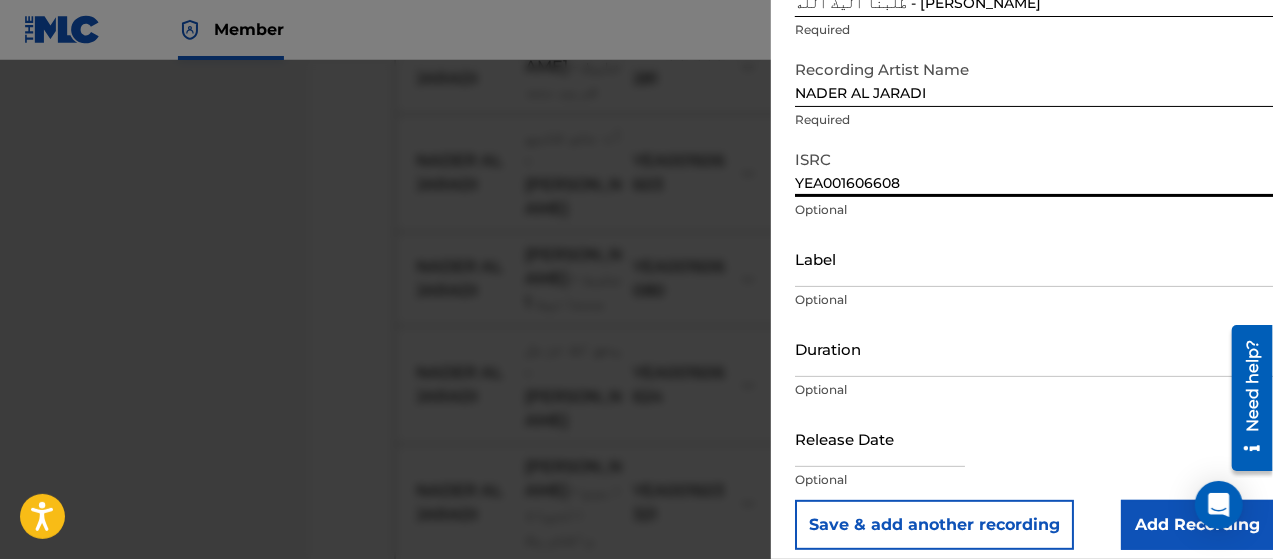 scroll, scrollTop: 172, scrollLeft: 0, axis: vertical 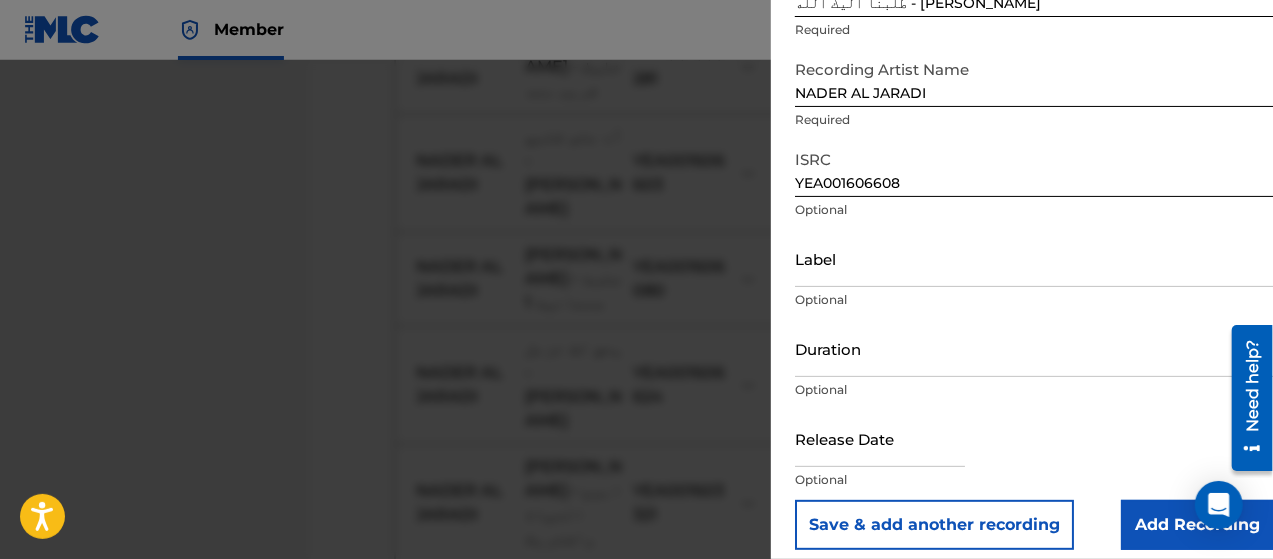 click on "Add Recording" at bounding box center (1197, 525) 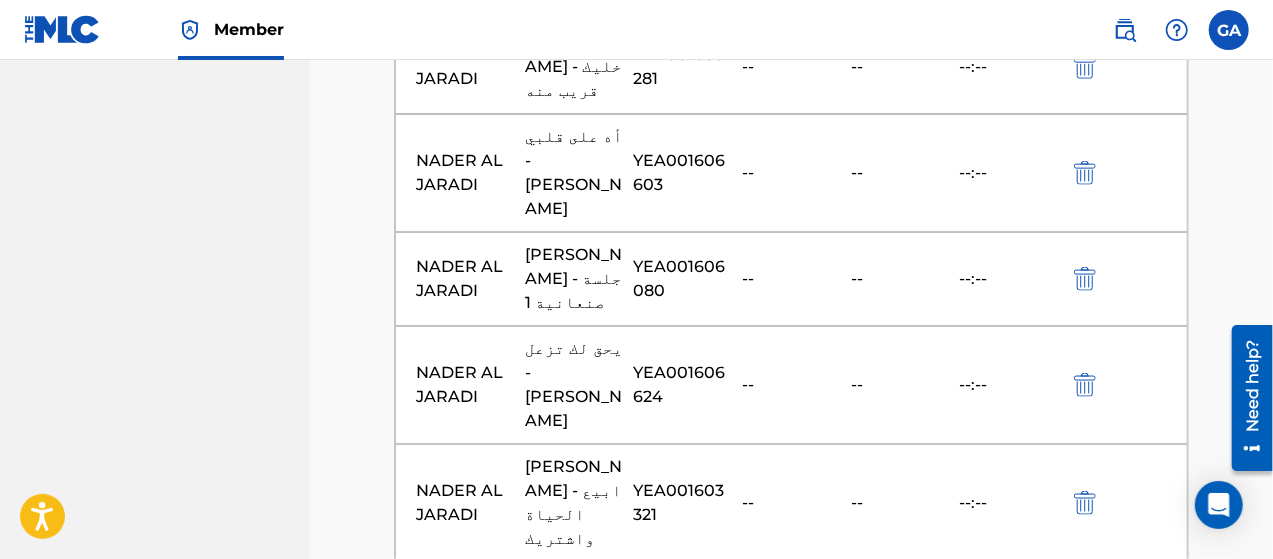 click at bounding box center [792, 991] 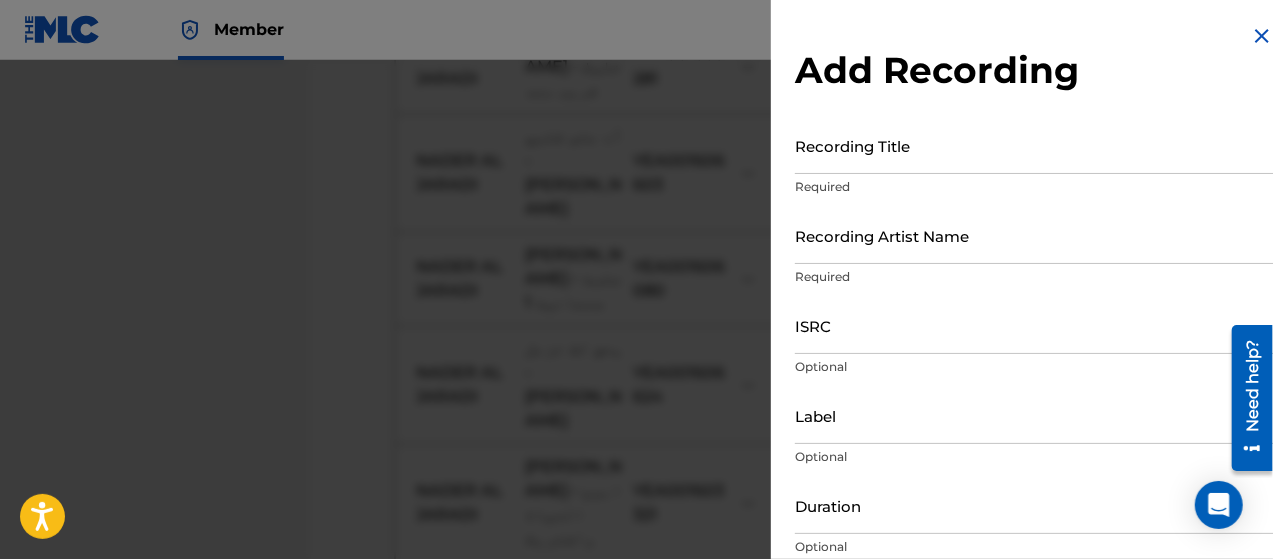 click on "Recording Title" at bounding box center (1034, 145) 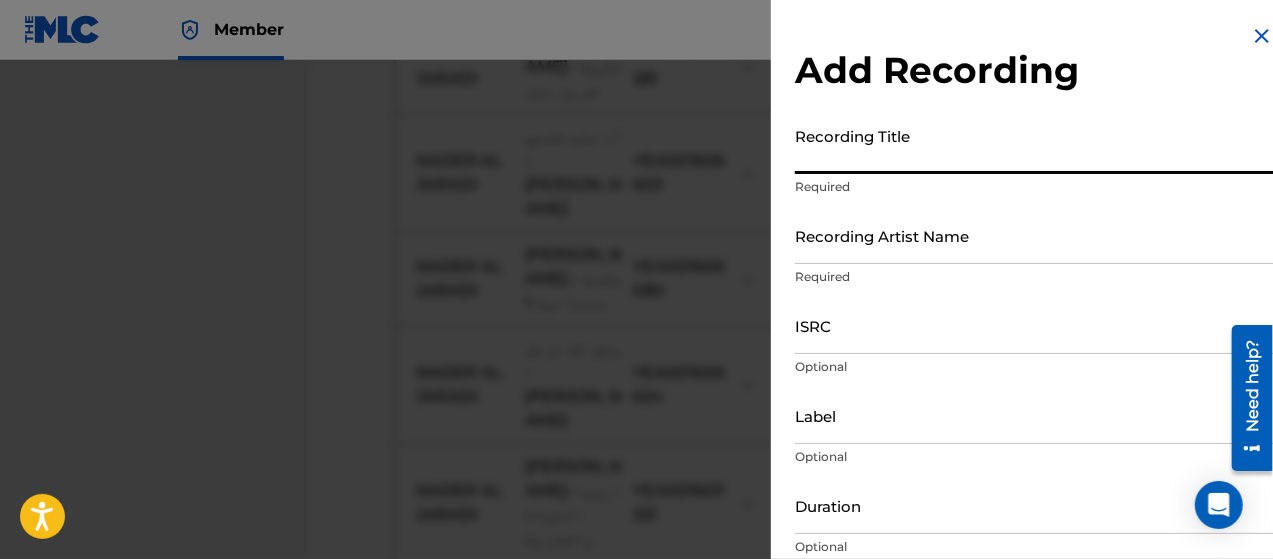 paste on "يا طبيب الهوى - [PERSON_NAME]" 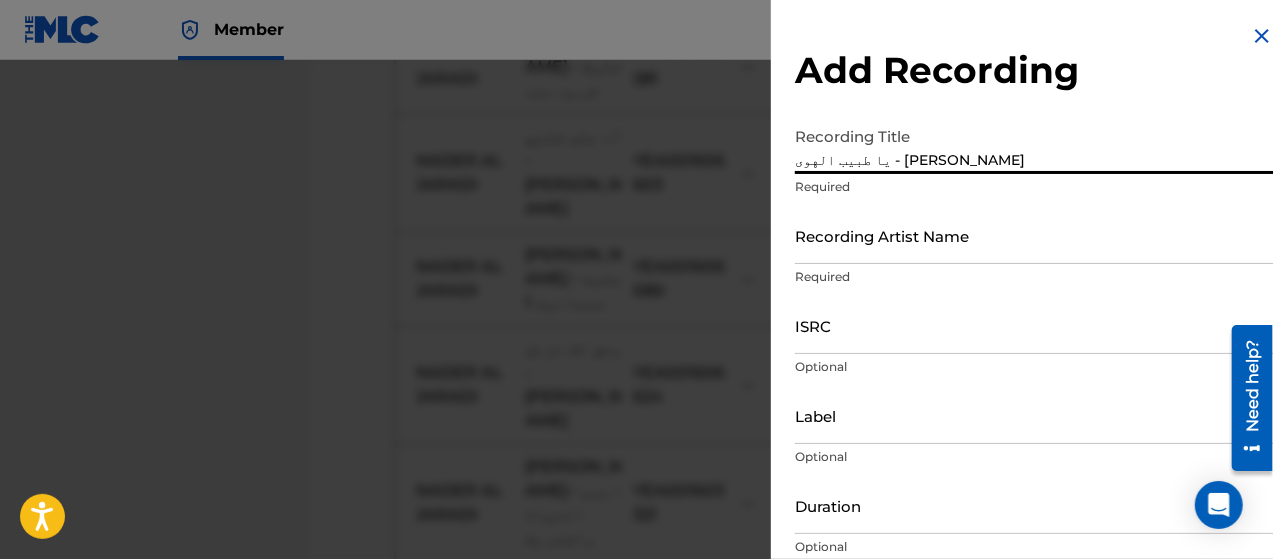 type on "يا طبيب الهوى - [PERSON_NAME]" 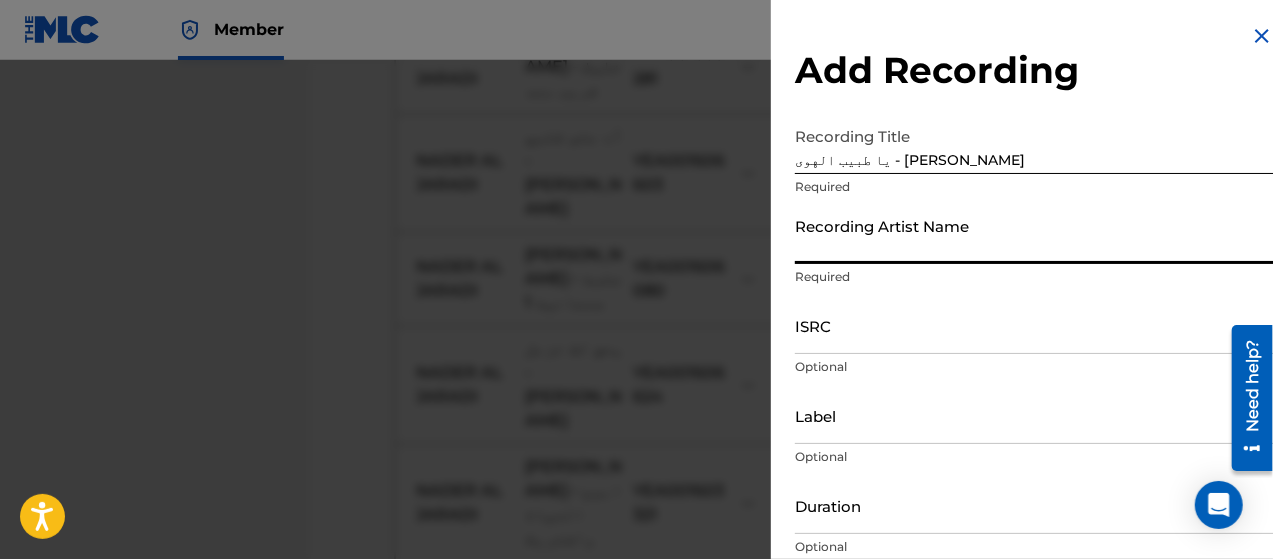 type on "NADER AL JARADI" 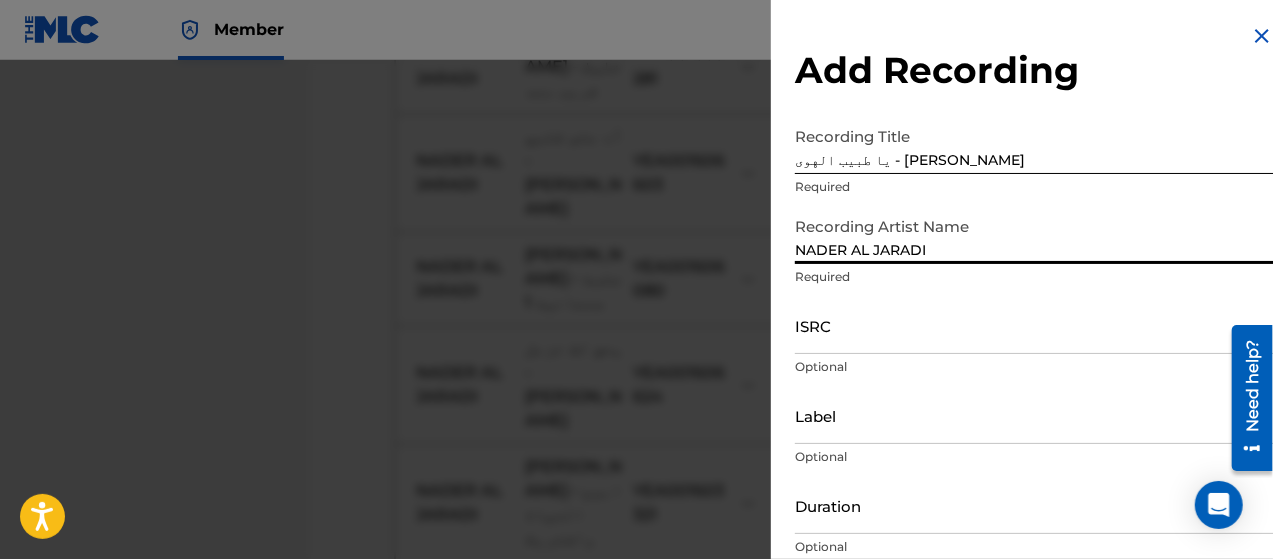 click on "ISRC" at bounding box center (1034, 325) 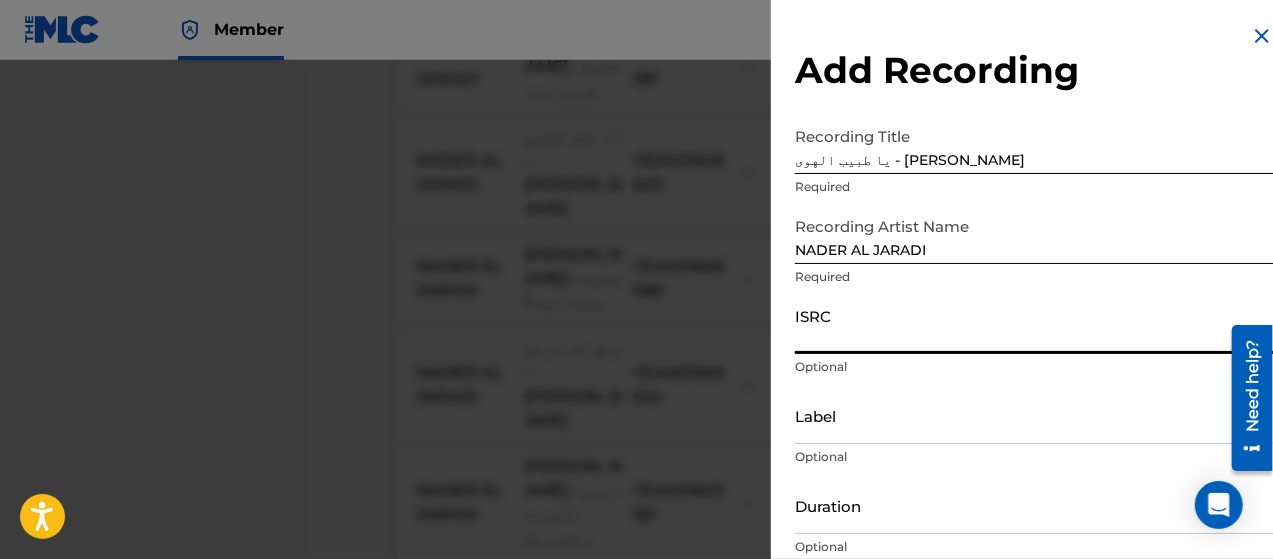 paste on "YEA001606623" 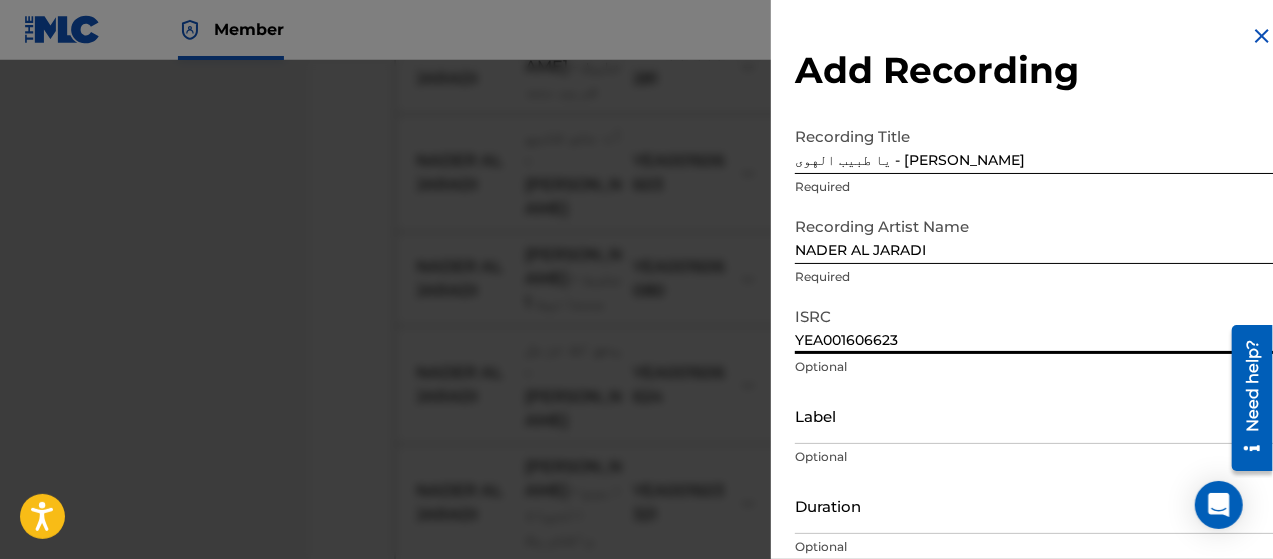 scroll, scrollTop: 172, scrollLeft: 0, axis: vertical 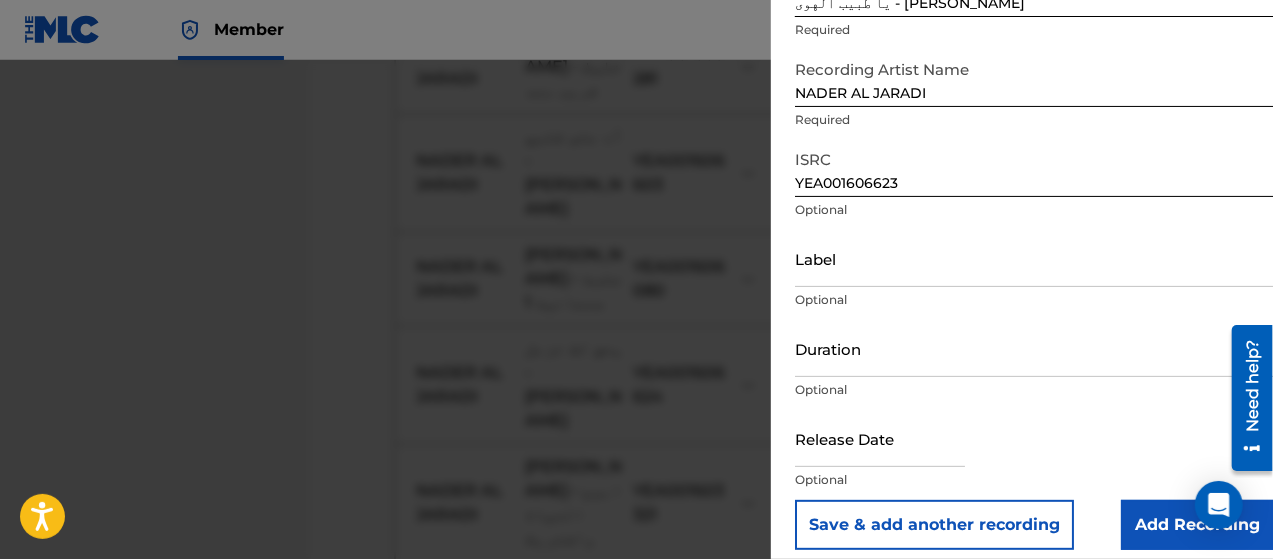 click on "Add Recording" at bounding box center [1197, 525] 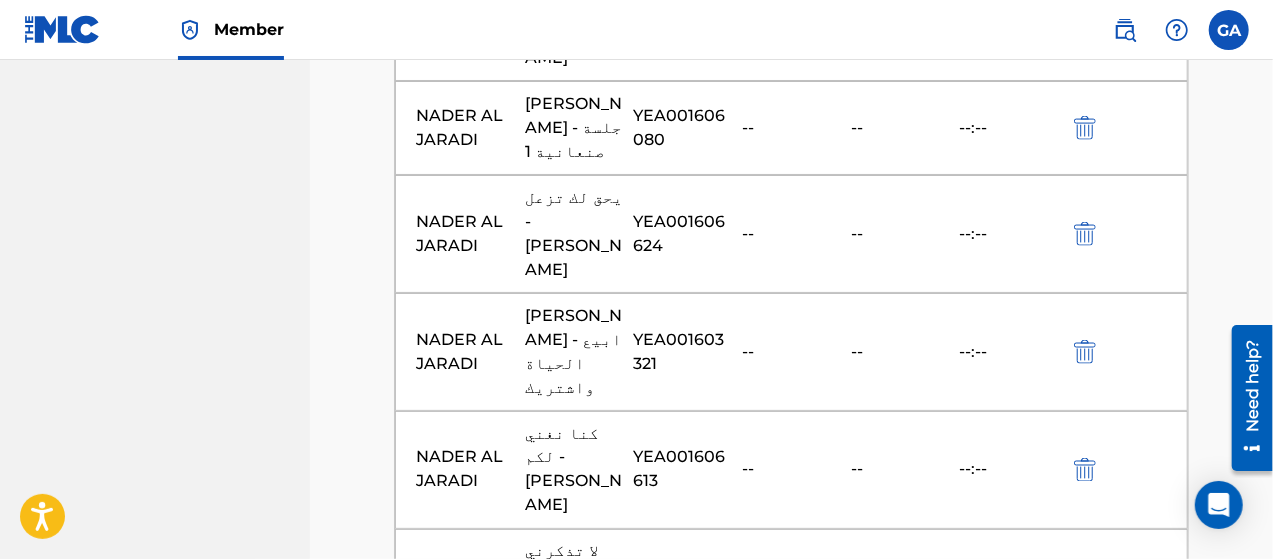scroll, scrollTop: 1658, scrollLeft: 0, axis: vertical 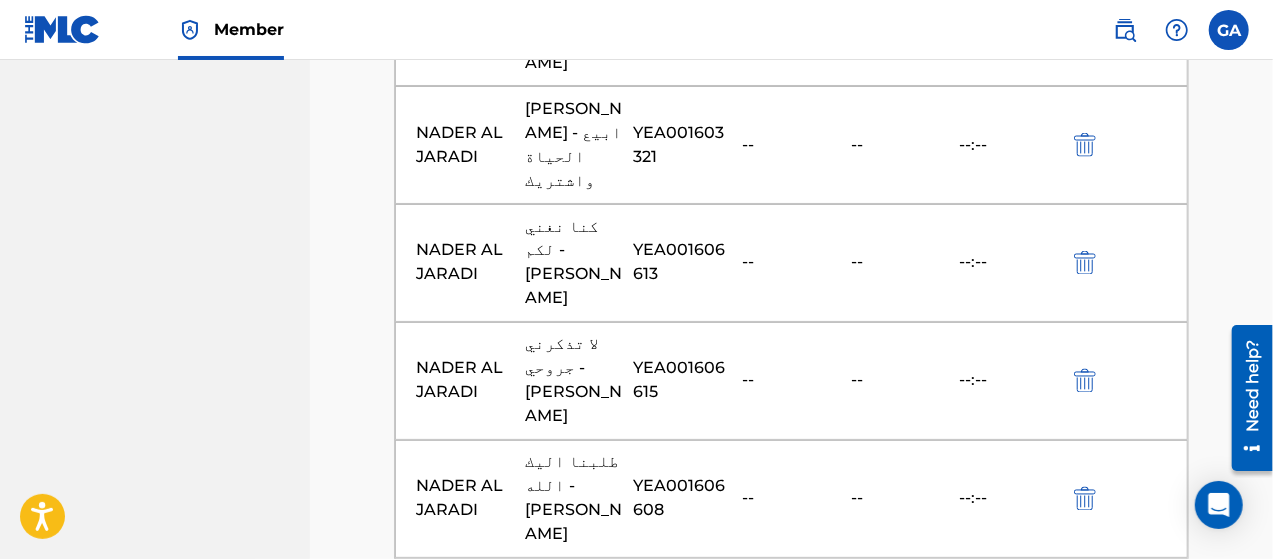 click at bounding box center [792, 751] 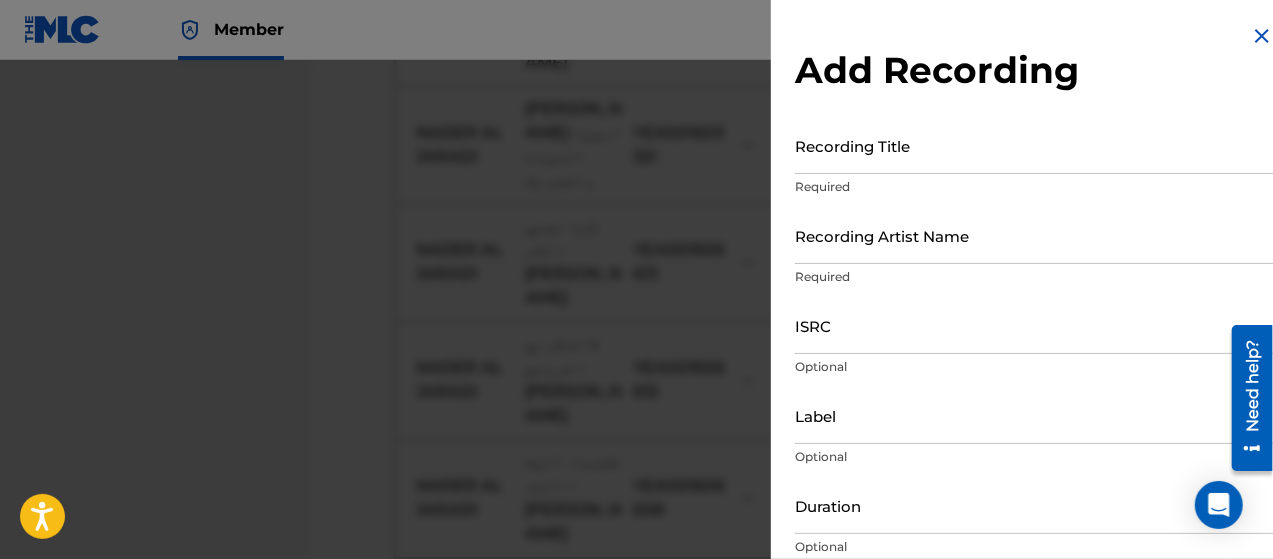 click on "Recording Title" at bounding box center [1034, 145] 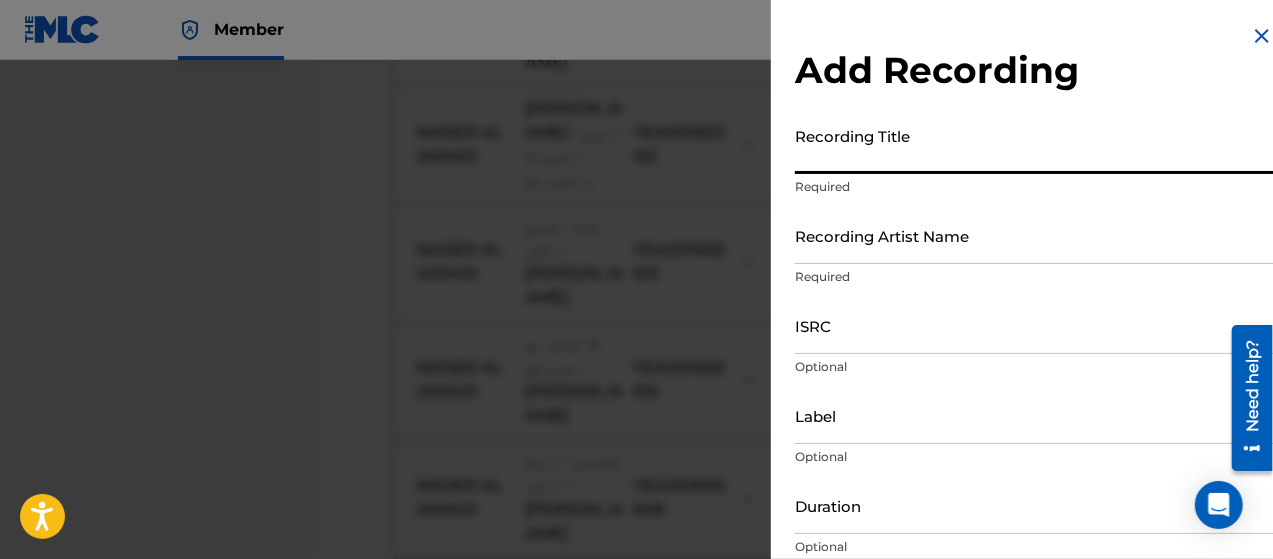 paste on "[PERSON_NAME] - جلسة ليلة [DATE]" 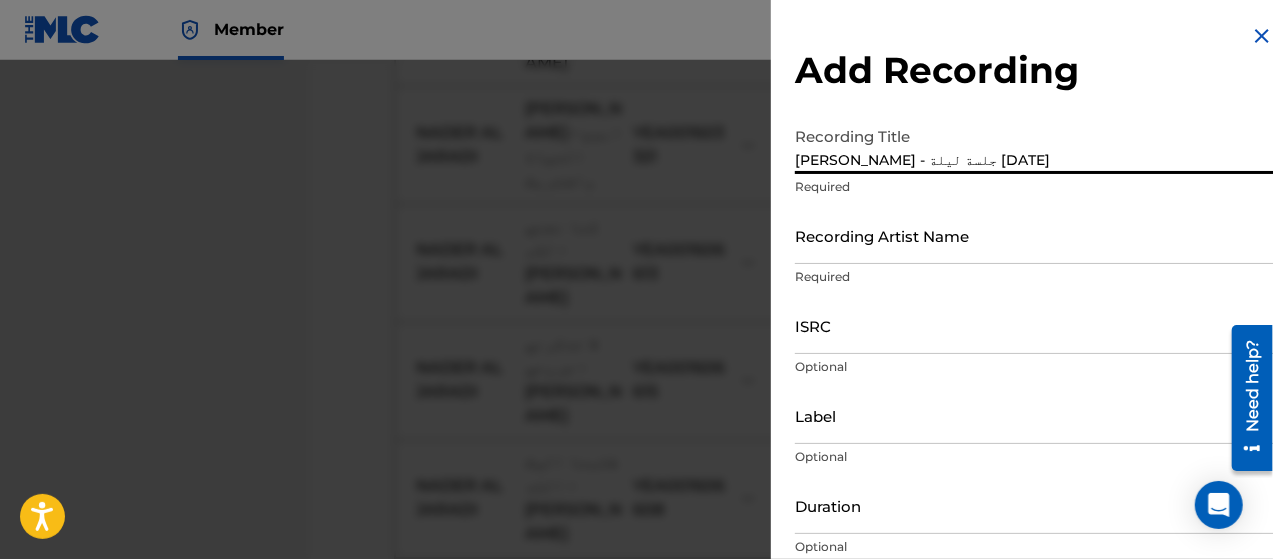 type on "[PERSON_NAME] - جلسة ليلة [DATE]" 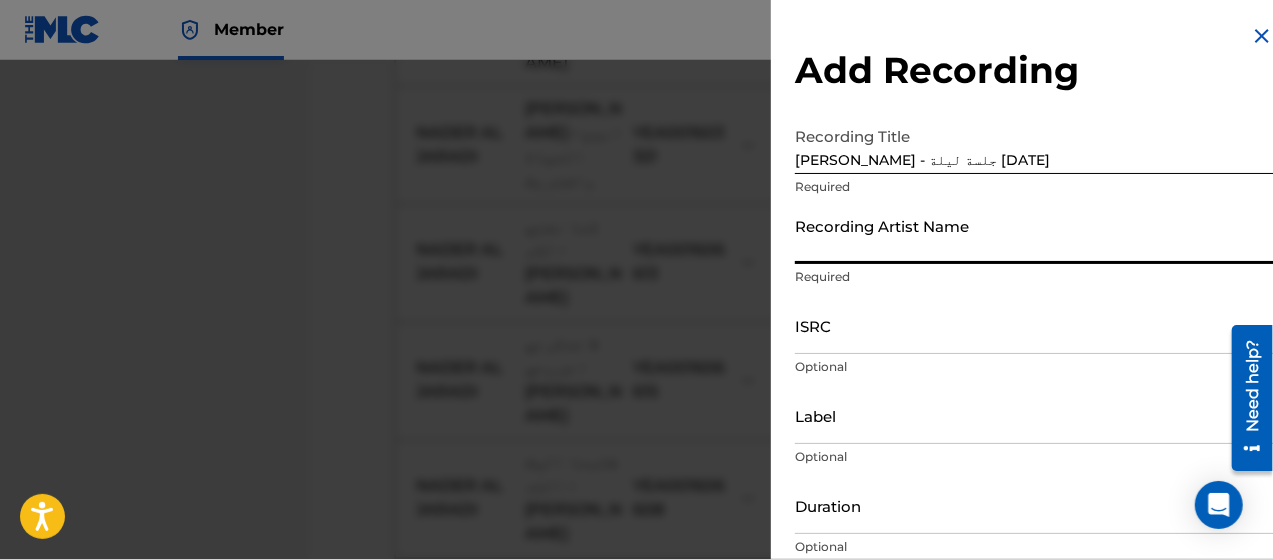 type on "NADER AL JARADI" 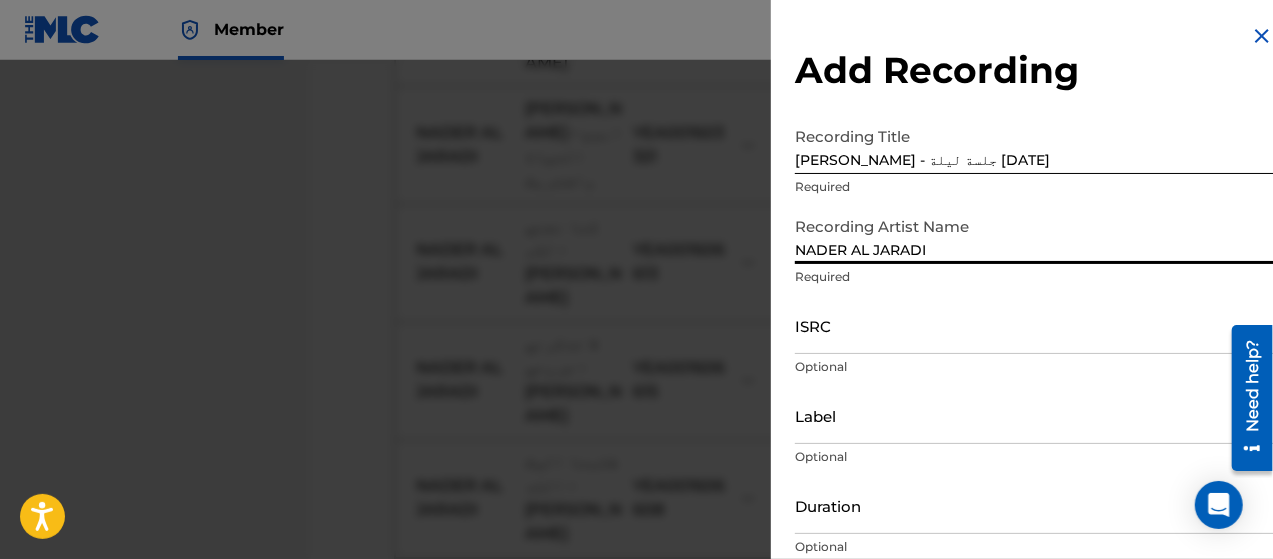 click on "ISRC" at bounding box center (1034, 325) 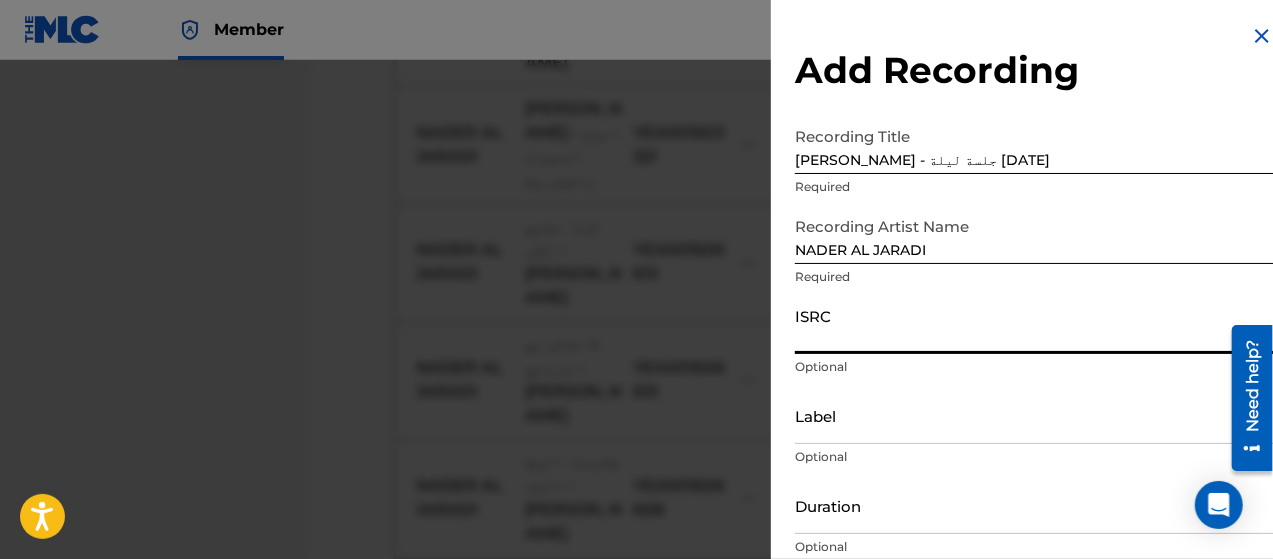 paste on "YEA001606082" 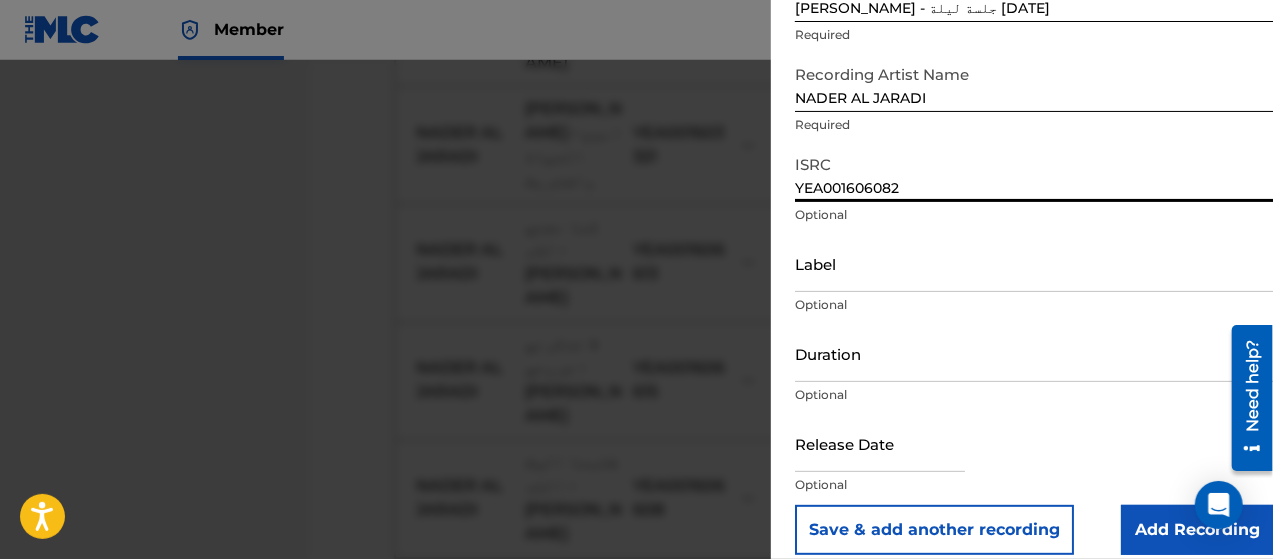 scroll, scrollTop: 172, scrollLeft: 0, axis: vertical 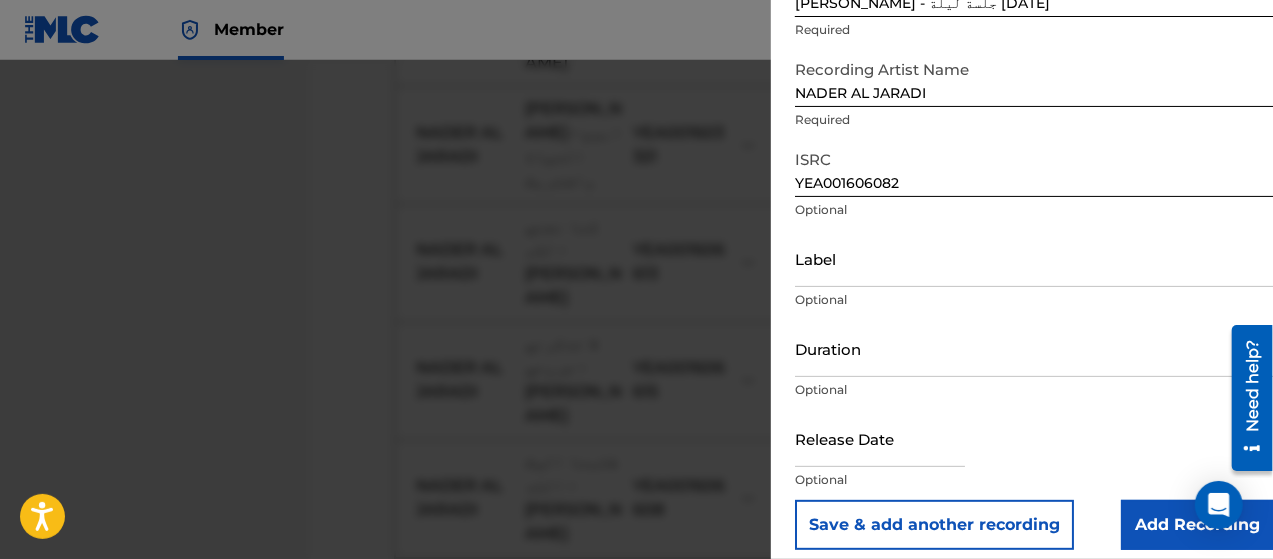 click on "Add Recording" at bounding box center [1197, 525] 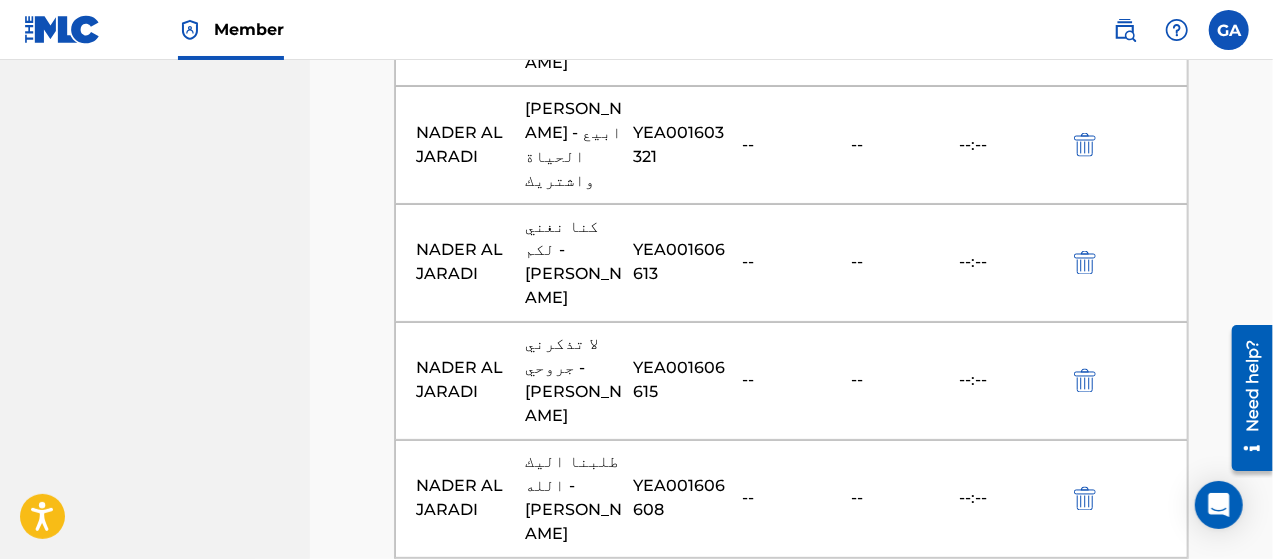 click at bounding box center (792, 845) 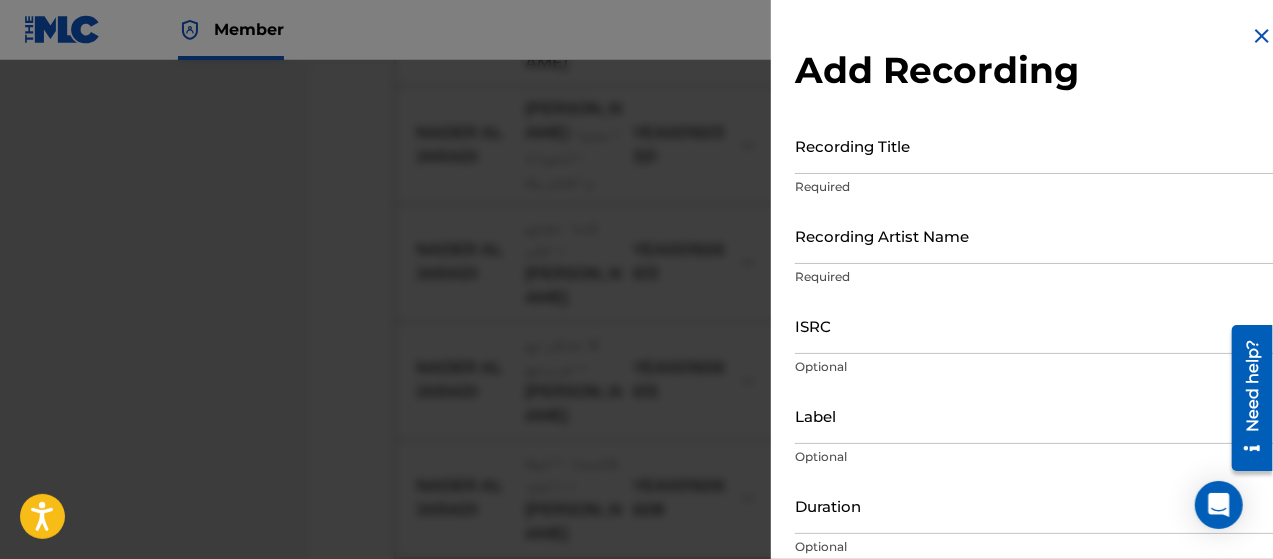 click on "Recording Title" at bounding box center [1034, 145] 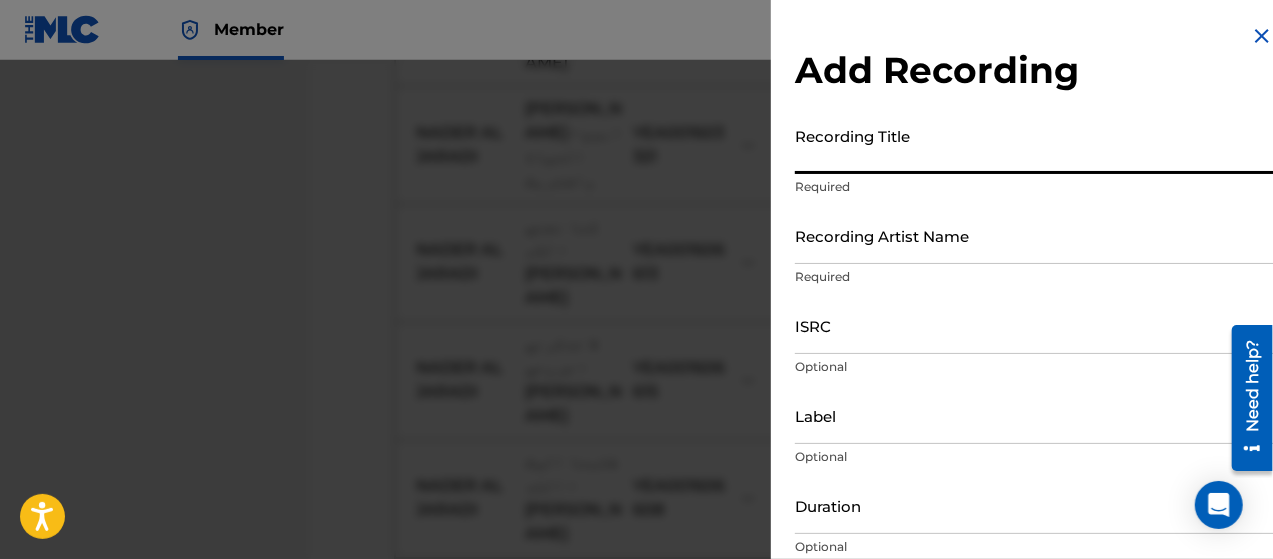 paste on "[PERSON_NAME] - لا يجيلي ولا أجيك" 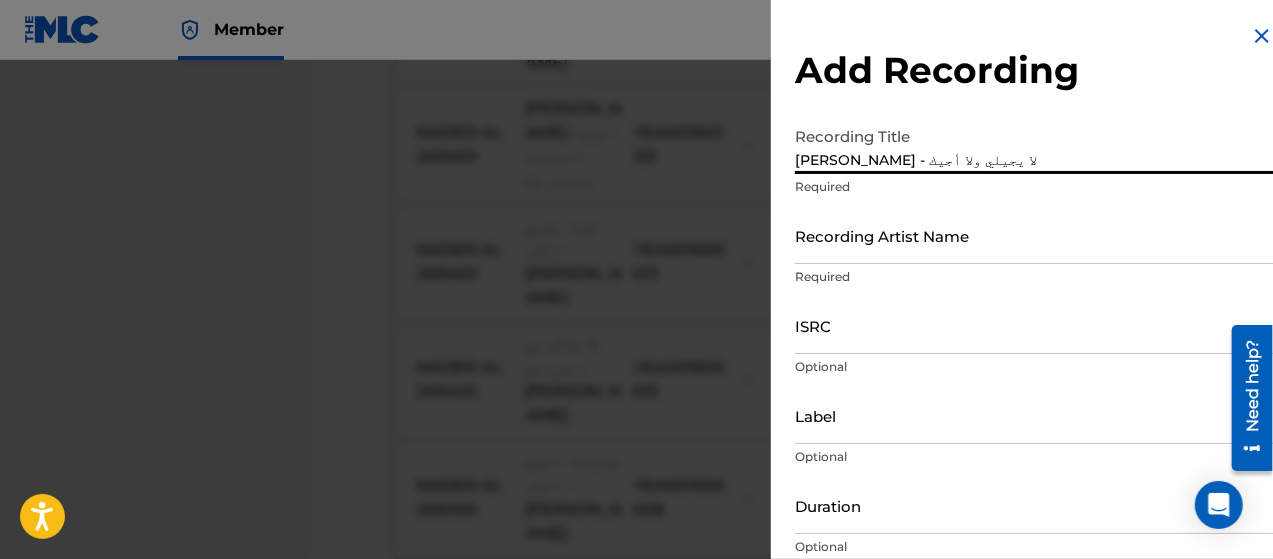 type on "[PERSON_NAME] - لا يجيلي ولا أجيك" 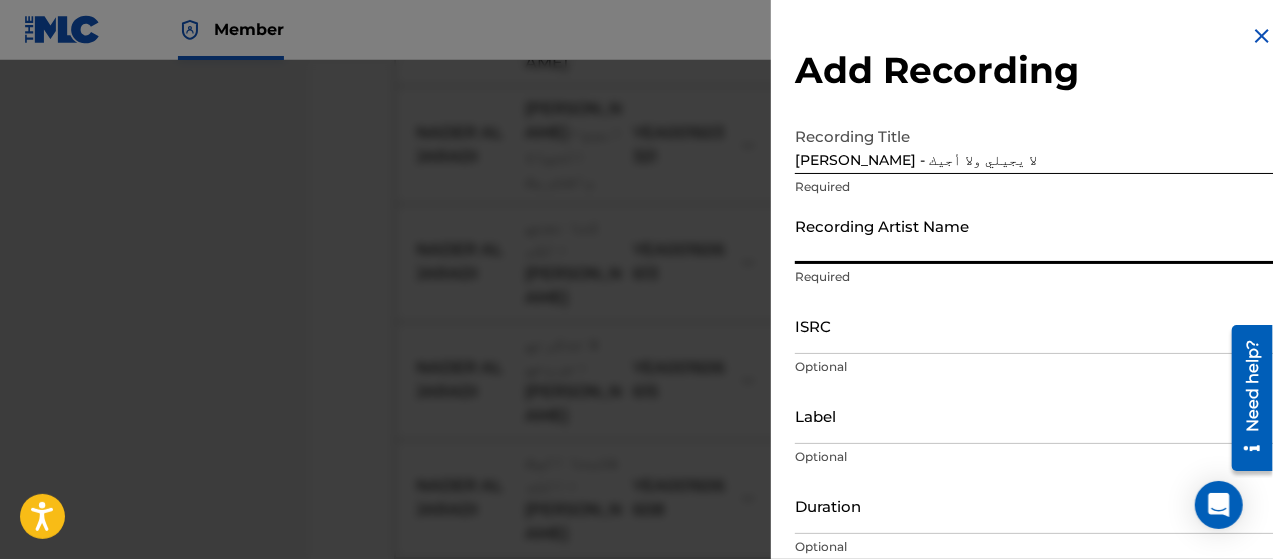 type on "NADER AL JARADI" 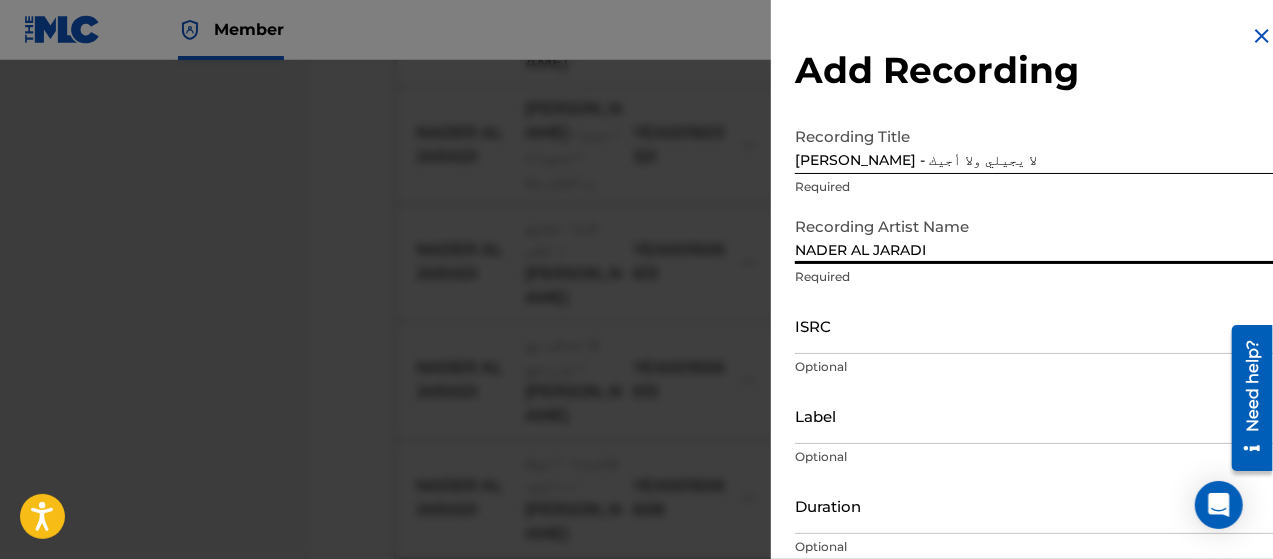 click on "ISRC" at bounding box center [1034, 325] 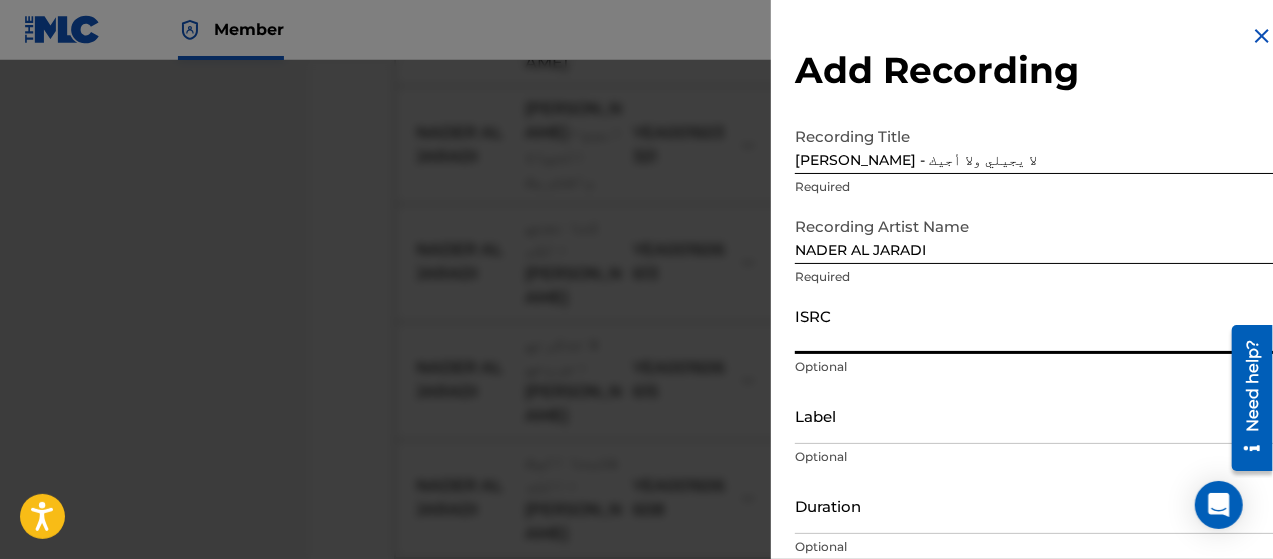 paste on "YEA001603511" 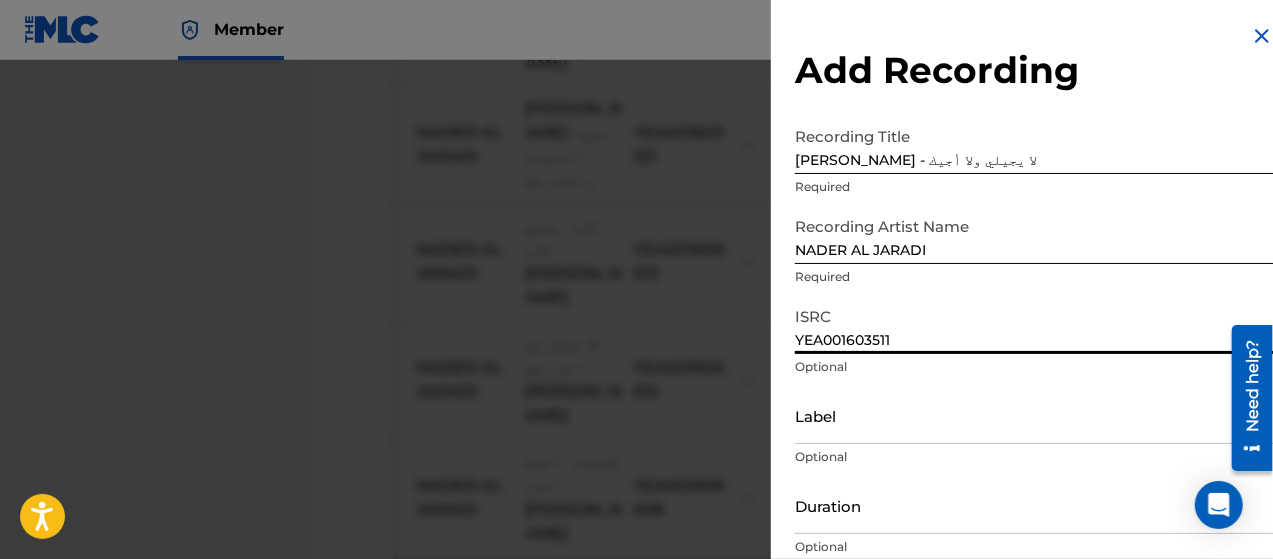 scroll, scrollTop: 172, scrollLeft: 0, axis: vertical 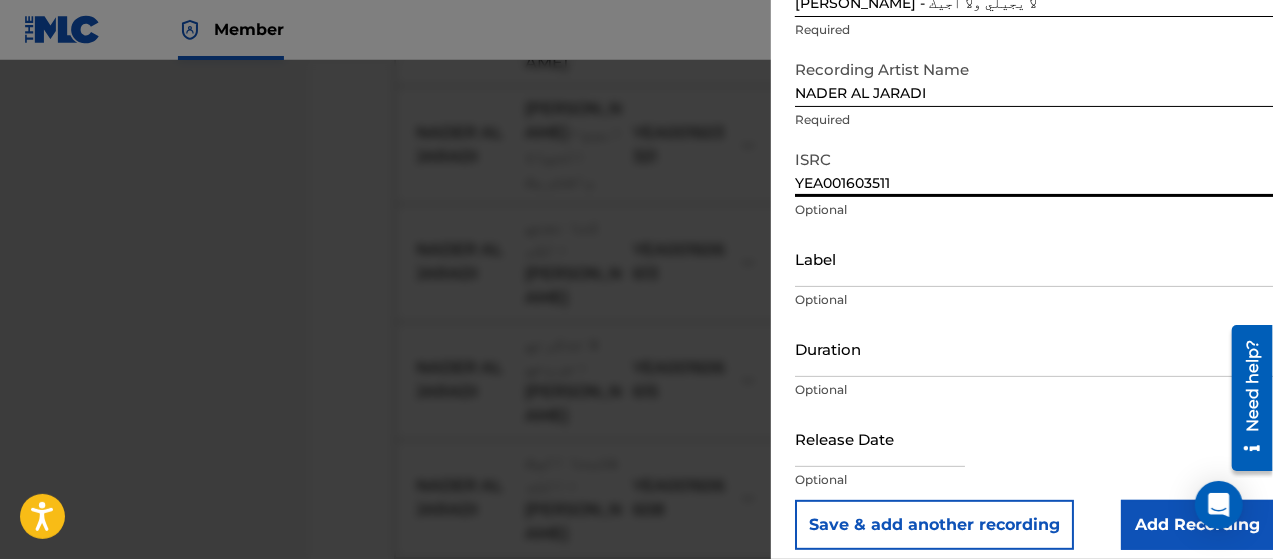type on "YEA001603511" 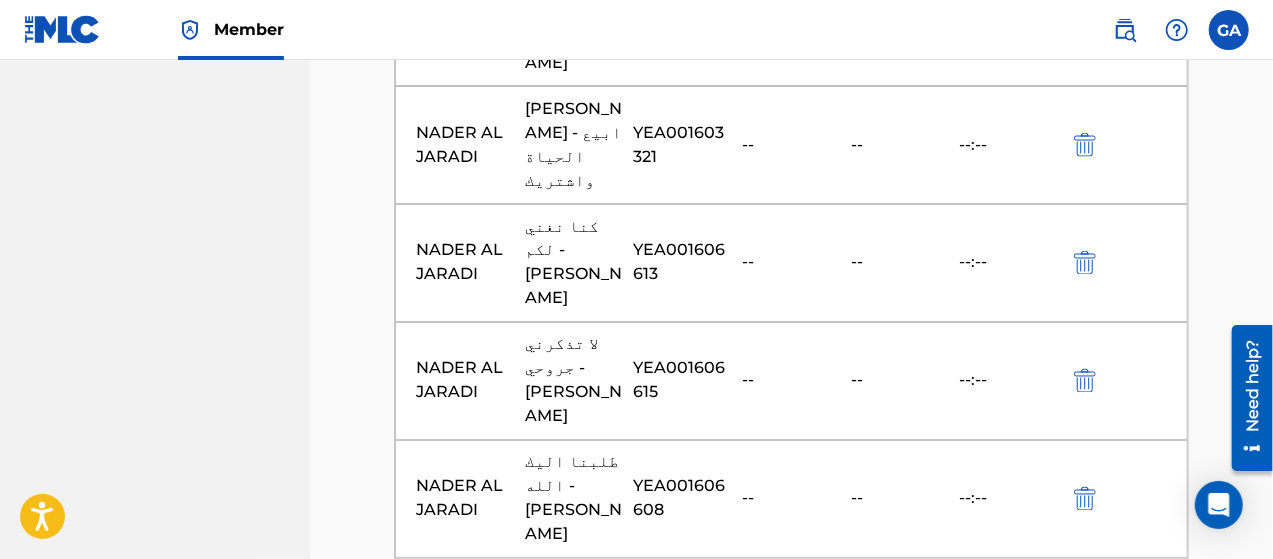 click at bounding box center (792, 963) 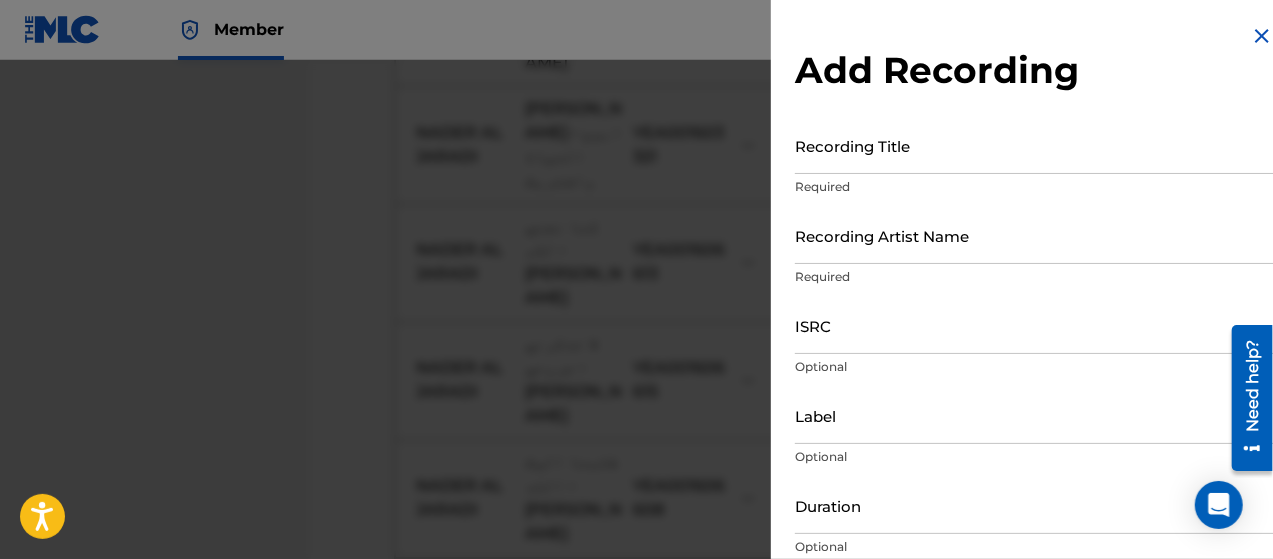 click on "Recording Title" at bounding box center (1034, 145) 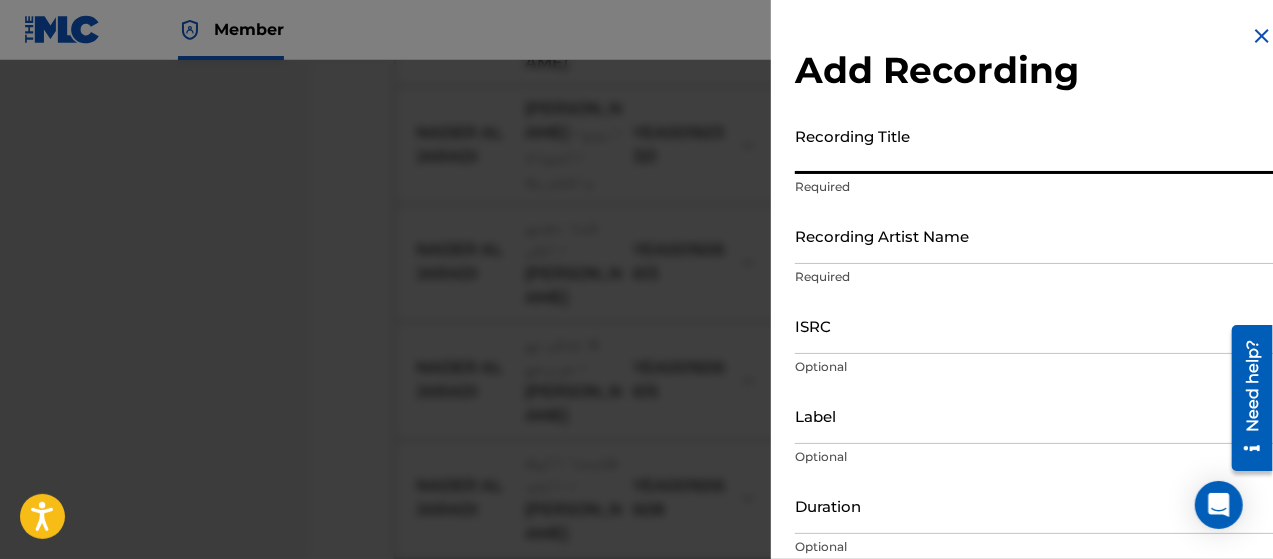 paste on "[PERSON_NAME] - شاهد القلب رشيق [GEOGRAPHIC_DATA]" 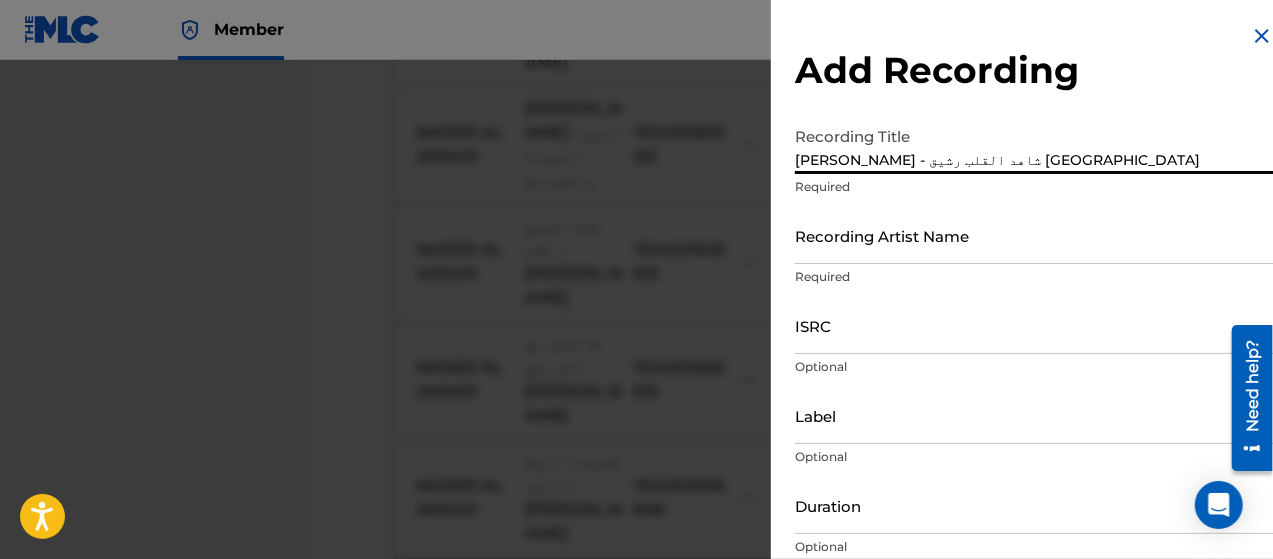 type on "[PERSON_NAME] - شاهد القلب رشيق [GEOGRAPHIC_DATA]" 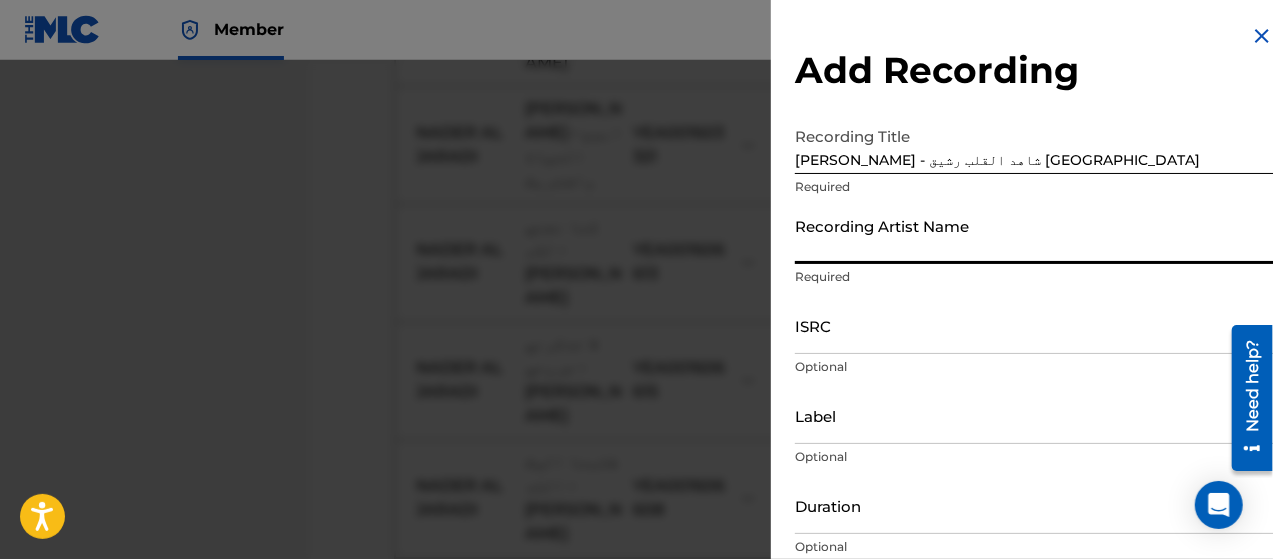 type on "NADER AL JARADI" 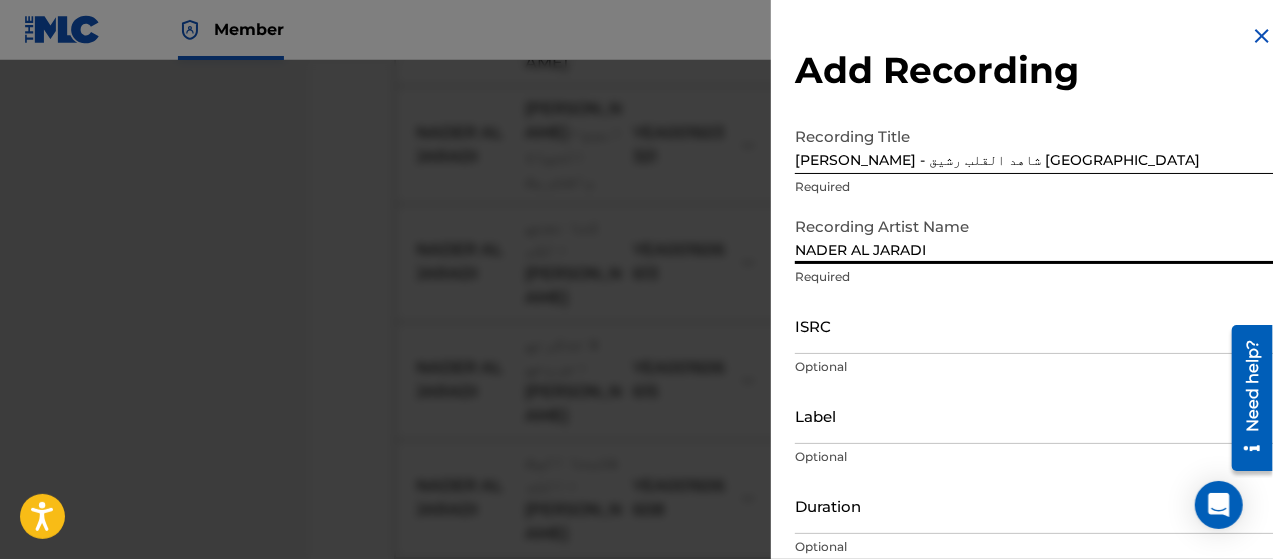 click on "ISRC" at bounding box center [1034, 325] 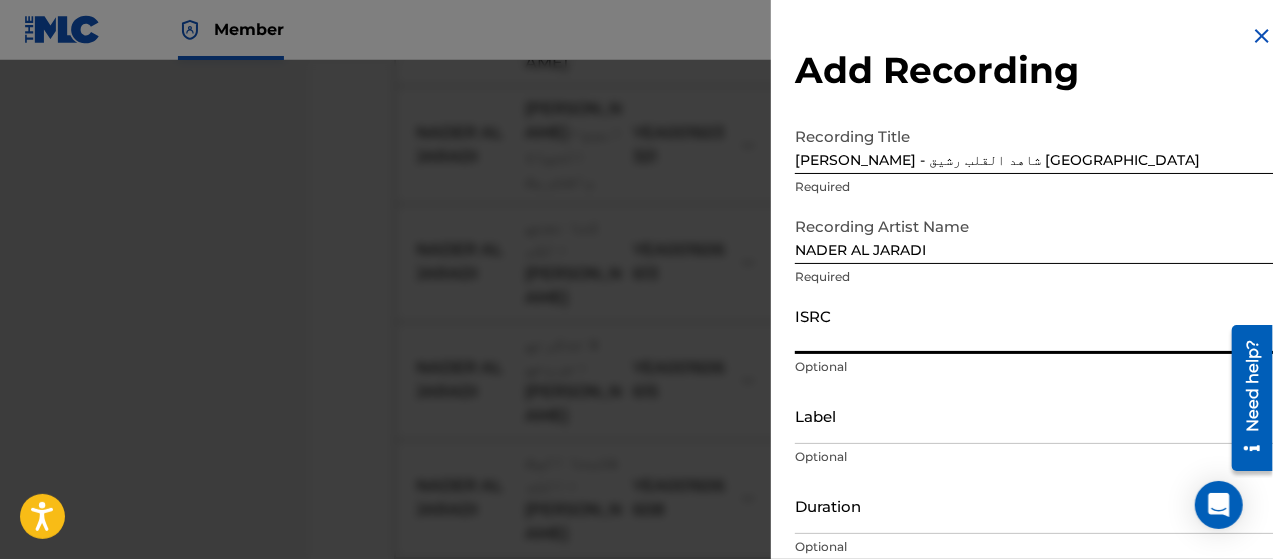 paste on "YEA001606086" 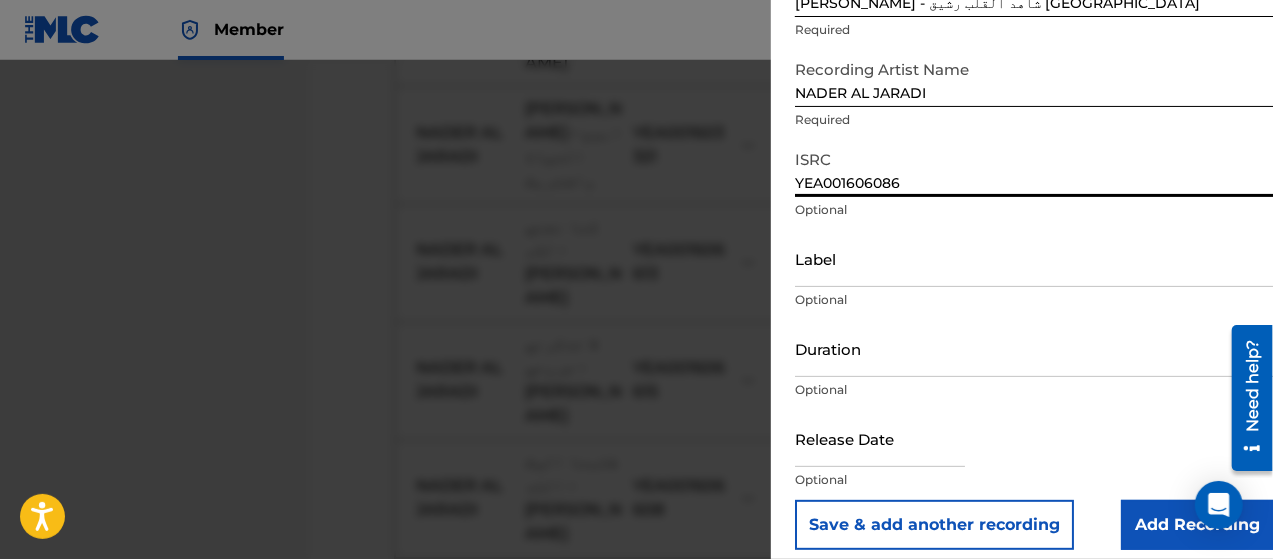 scroll, scrollTop: 172, scrollLeft: 0, axis: vertical 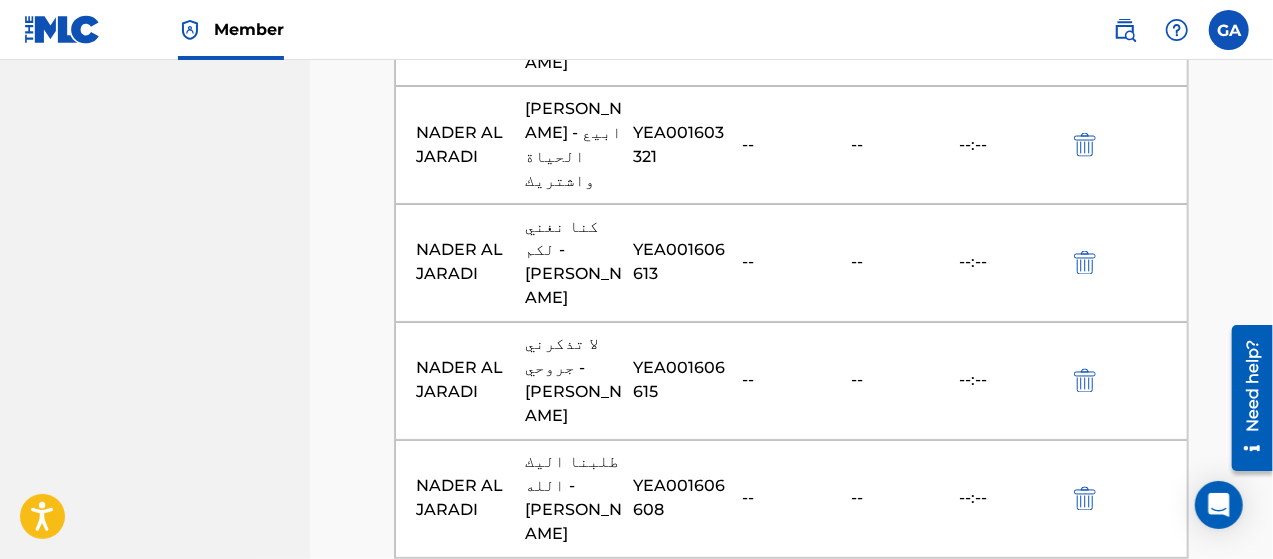 click at bounding box center (792, 1105) 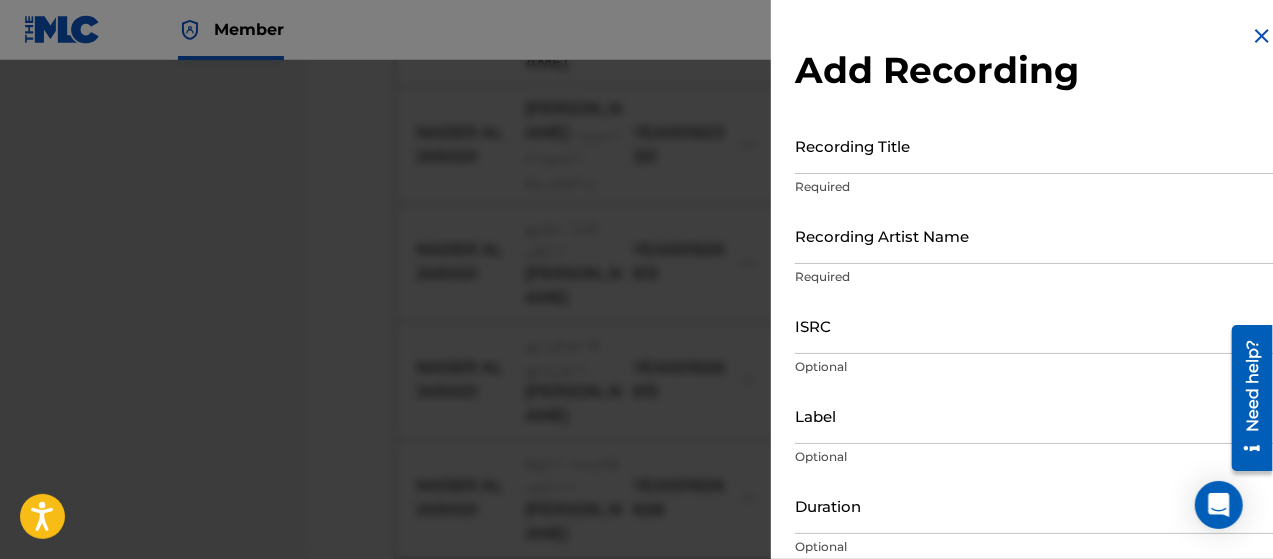 click on "Recording Title" at bounding box center (1034, 145) 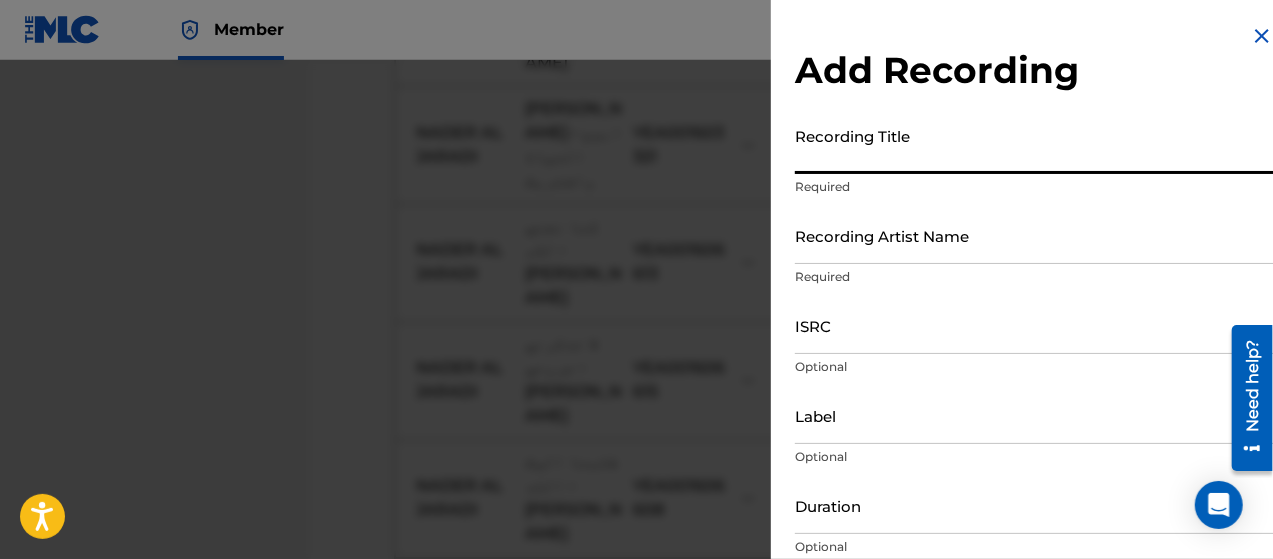 paste on "[PERSON_NAME] - يا ونتي الف ونه" 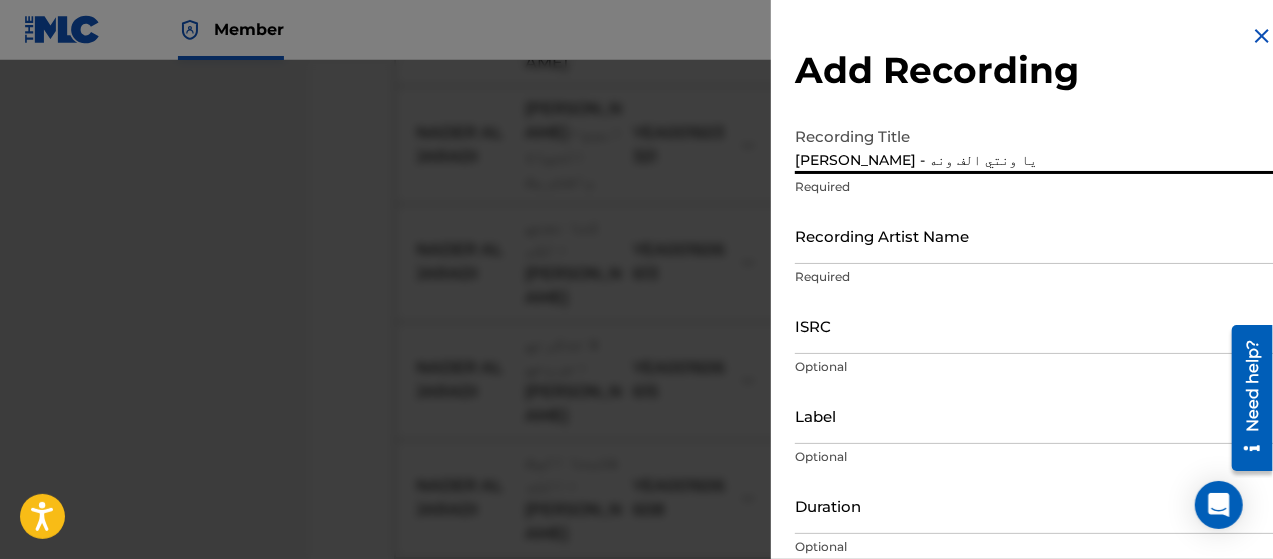 type on "[PERSON_NAME] - يا ونتي الف ونه" 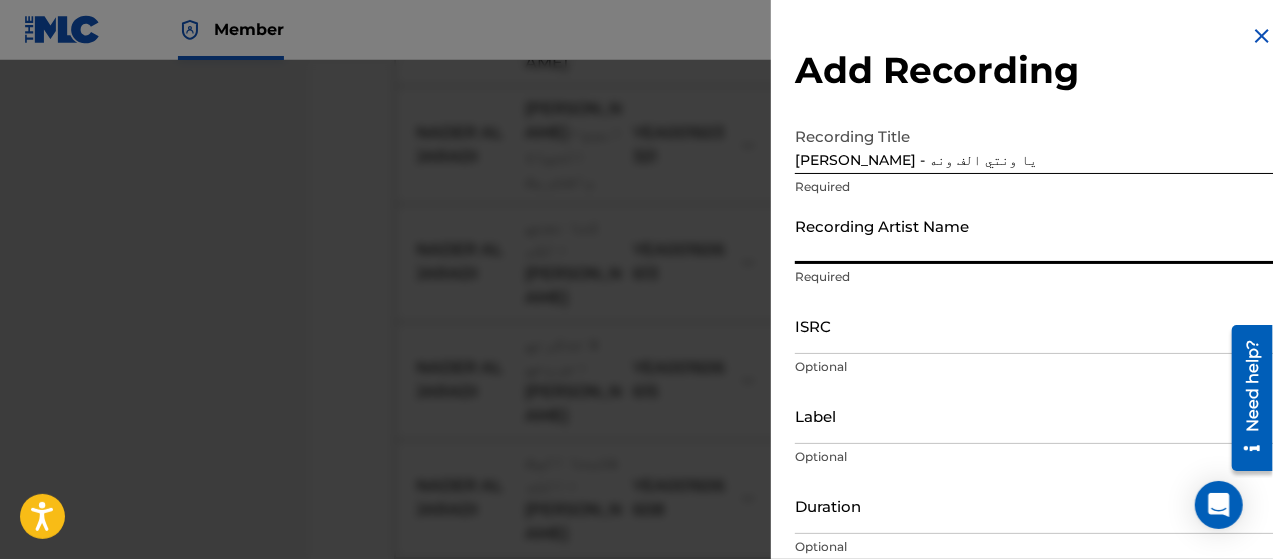 type on "NADER AL JARADI" 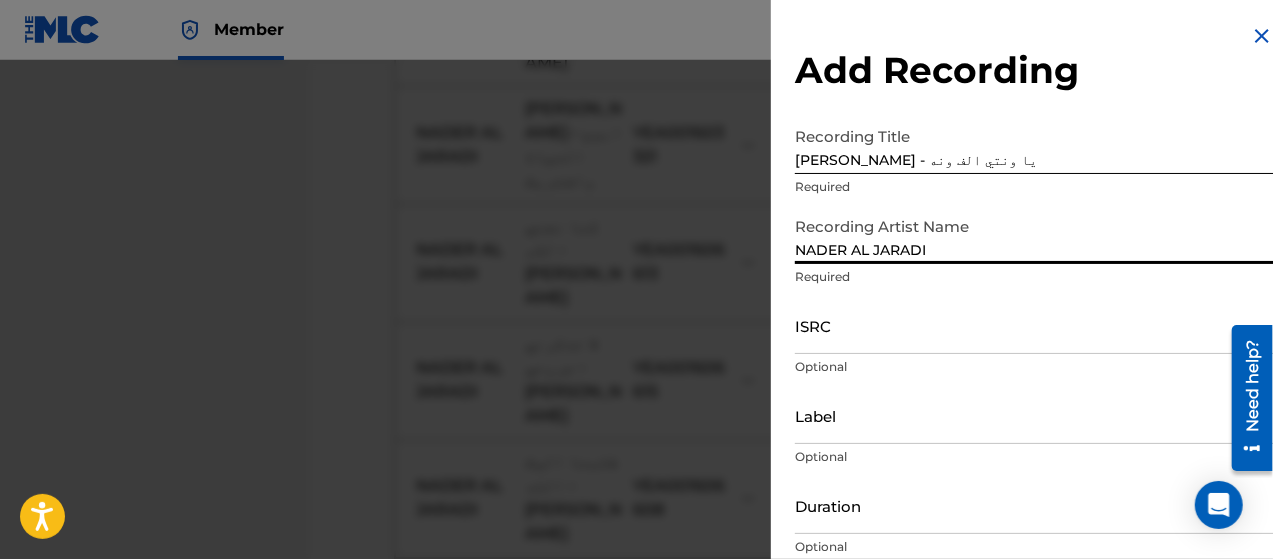 click on "ISRC" at bounding box center (1034, 325) 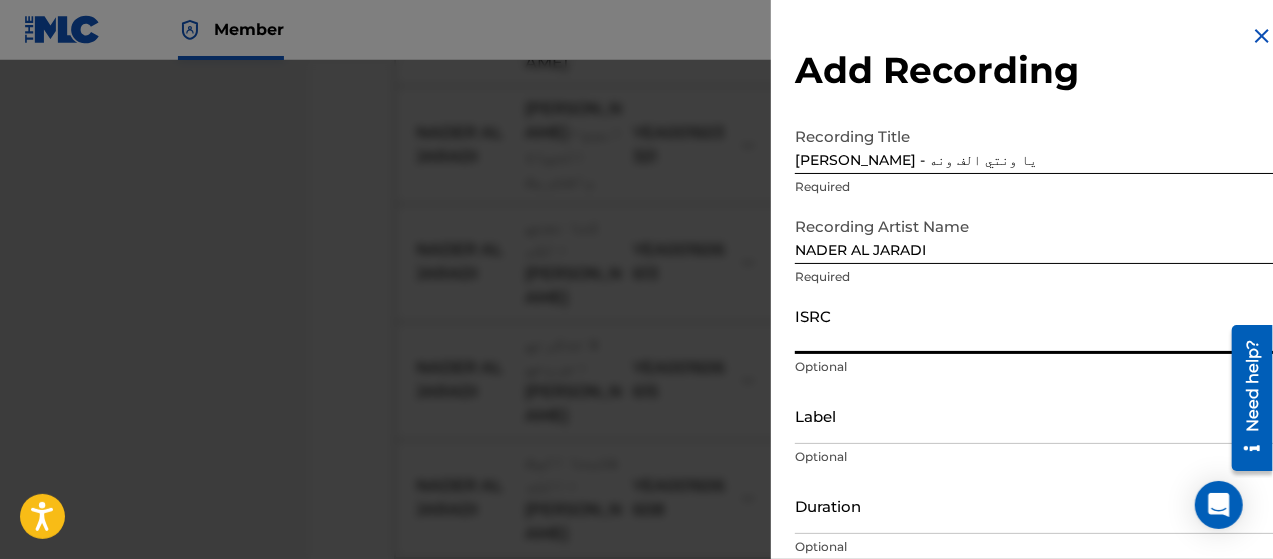paste on "YEA001606091" 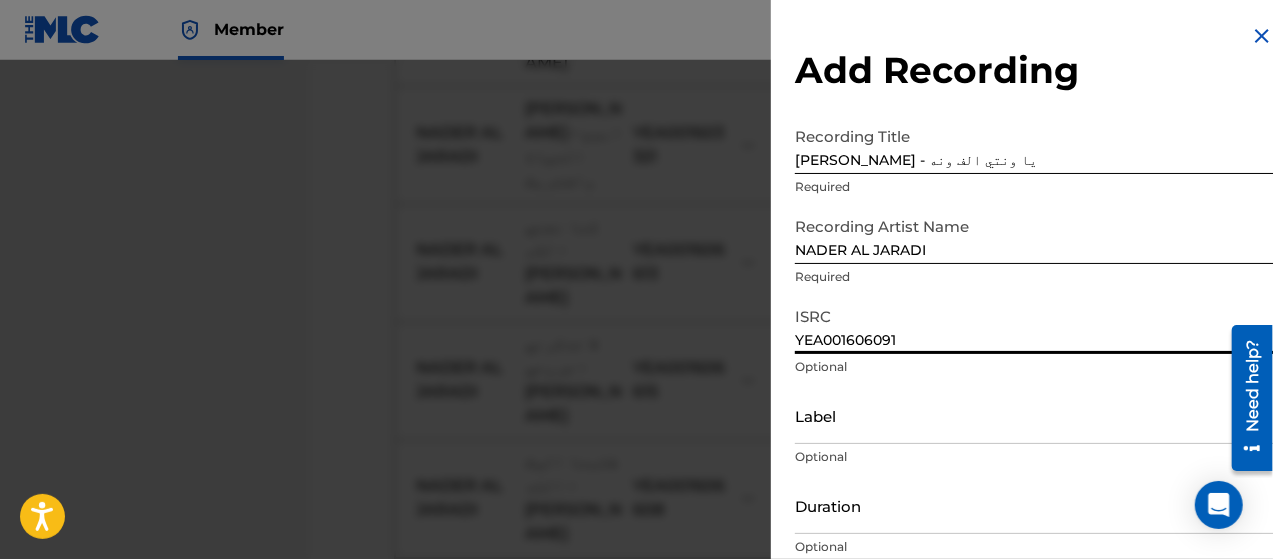 scroll, scrollTop: 172, scrollLeft: 0, axis: vertical 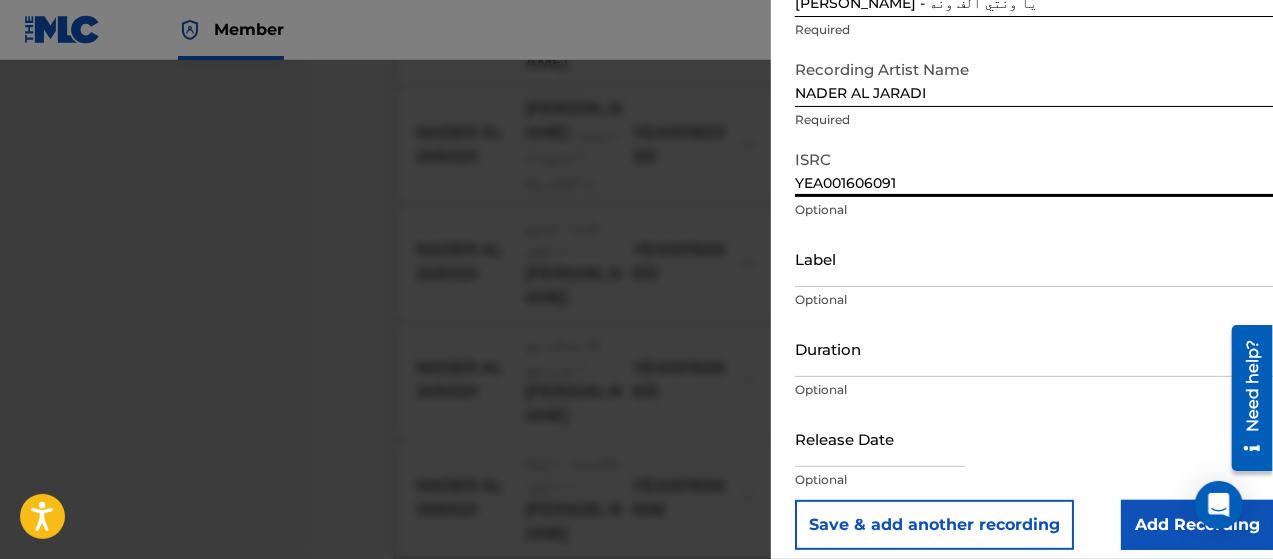 type on "YEA001606091" 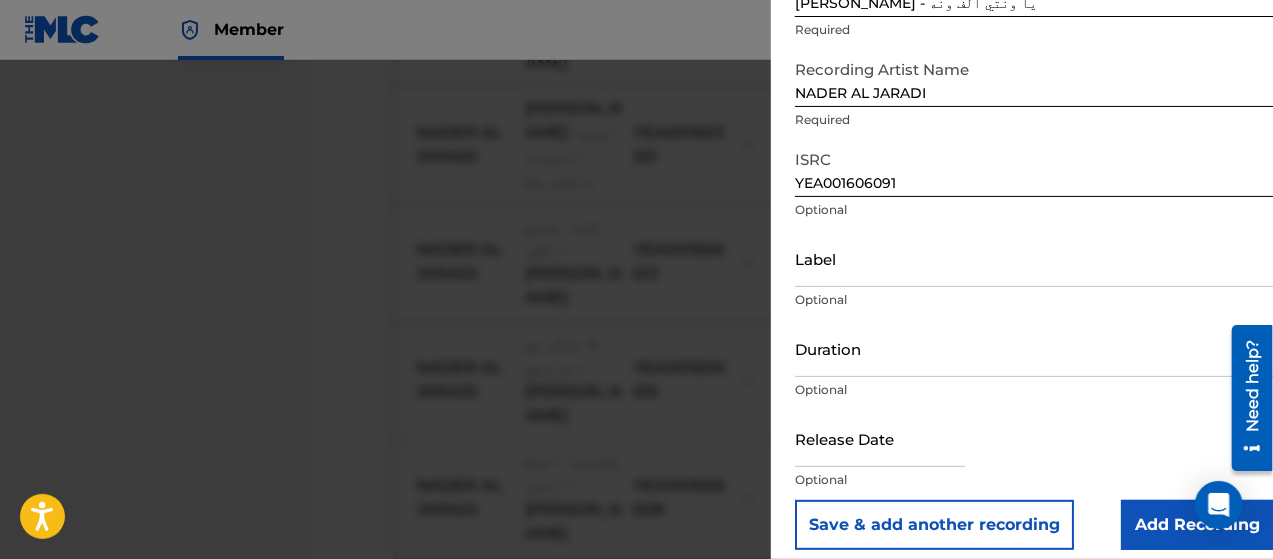 click on "Release Date Optional" at bounding box center [1034, 455] 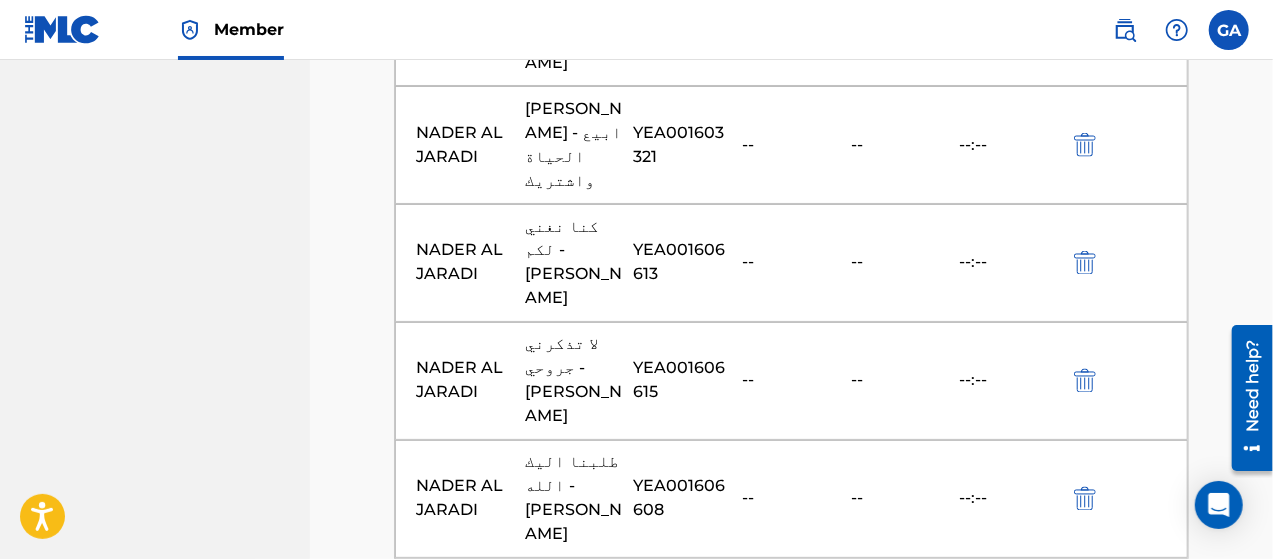 click at bounding box center [792, 1223] 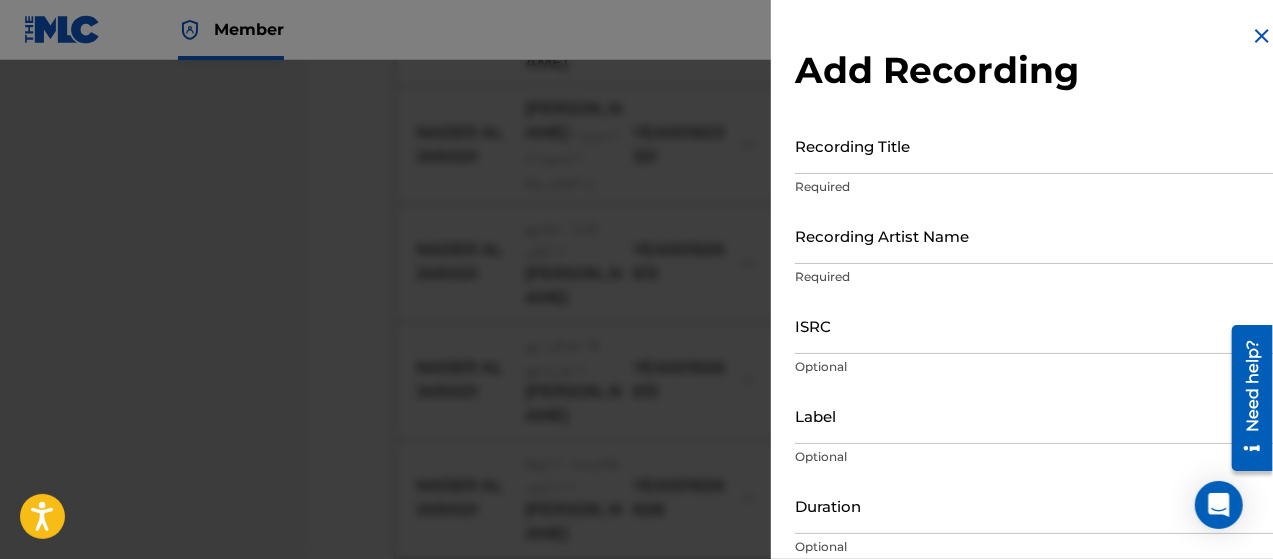 click on "Recording Title" at bounding box center (1034, 145) 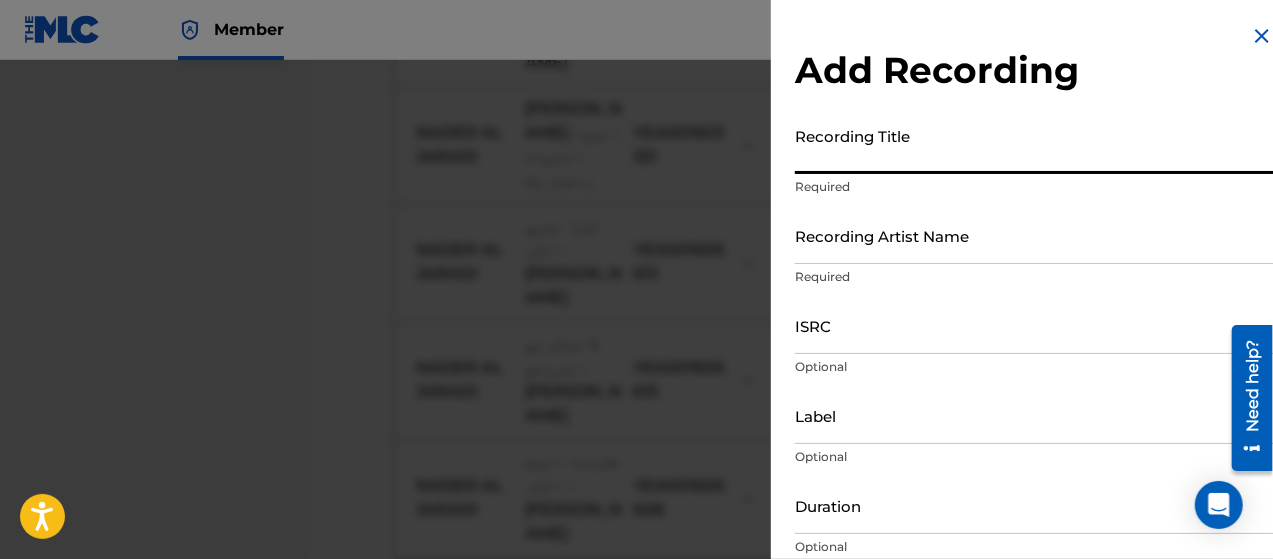paste on "[PERSON_NAME] - سرنا وجينا والعين تدمع" 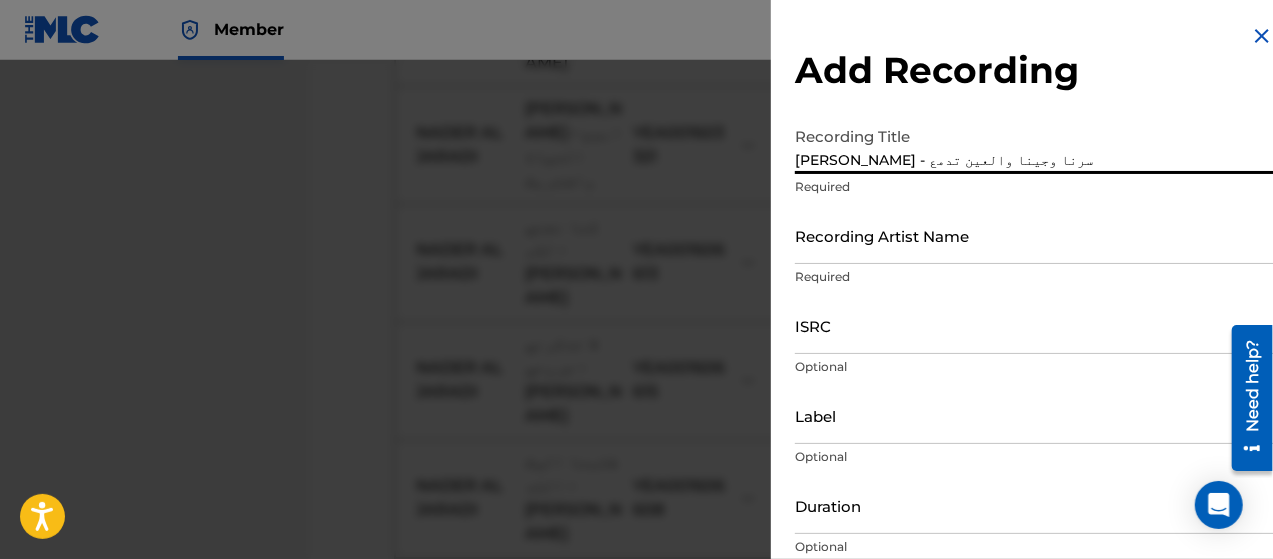 type on "[PERSON_NAME] - سرنا وجينا والعين تدمع" 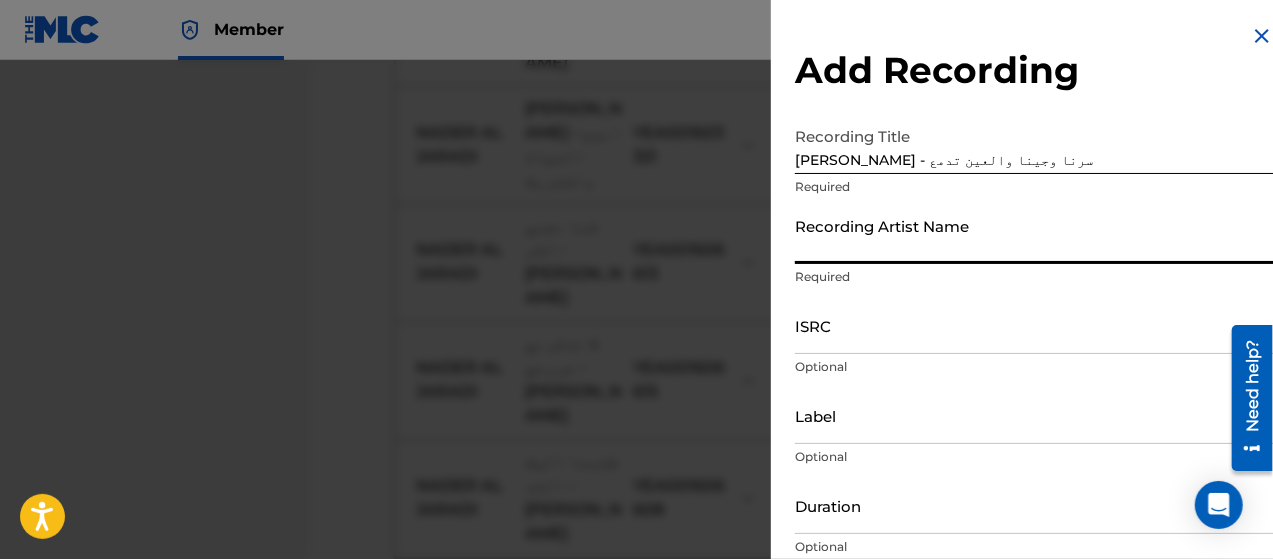 type on "NADER AL JARADI" 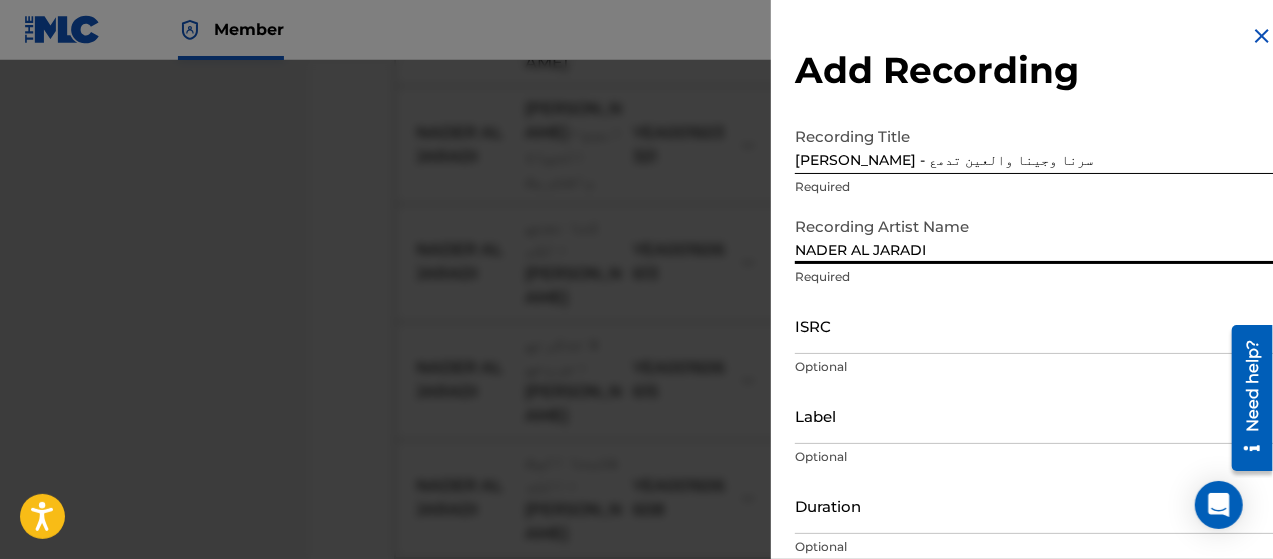 click on "ISRC" at bounding box center [1034, 325] 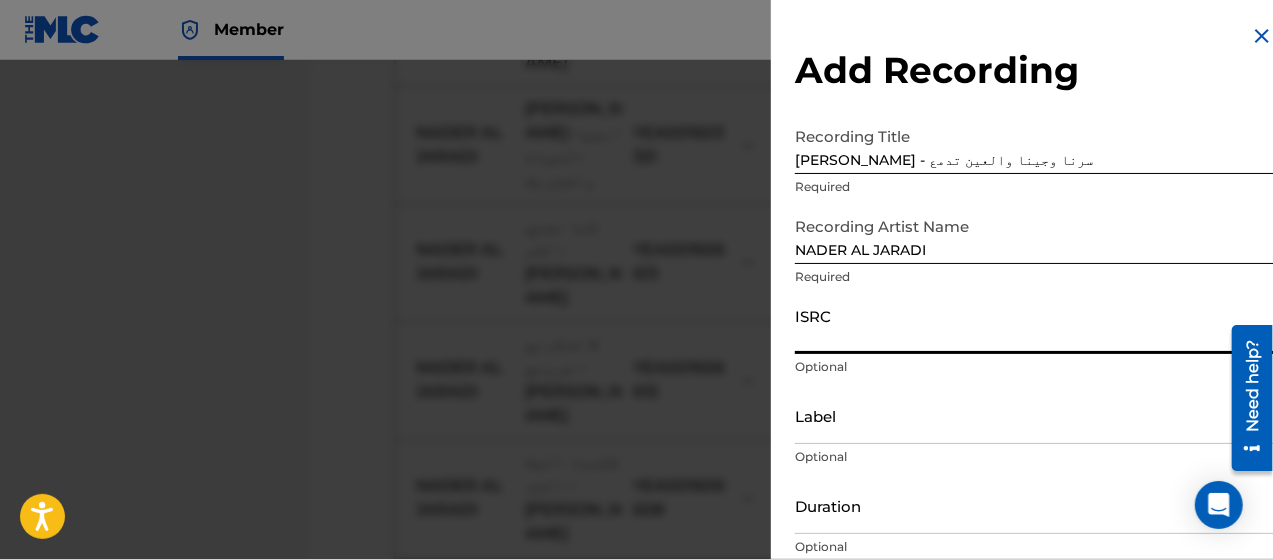 paste on "YEA001606085" 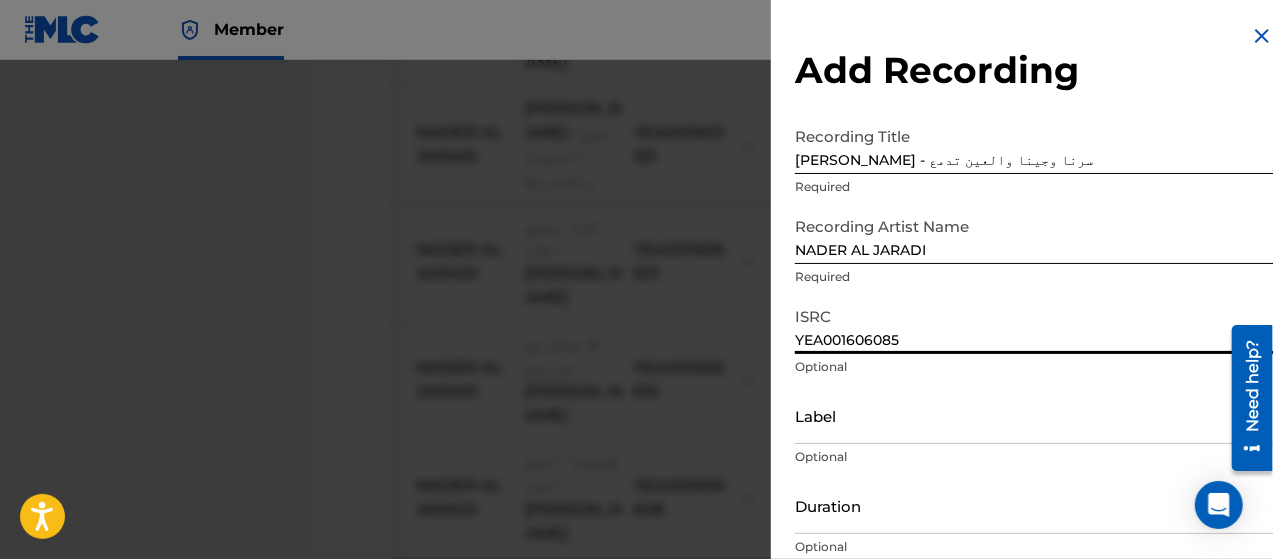scroll, scrollTop: 172, scrollLeft: 0, axis: vertical 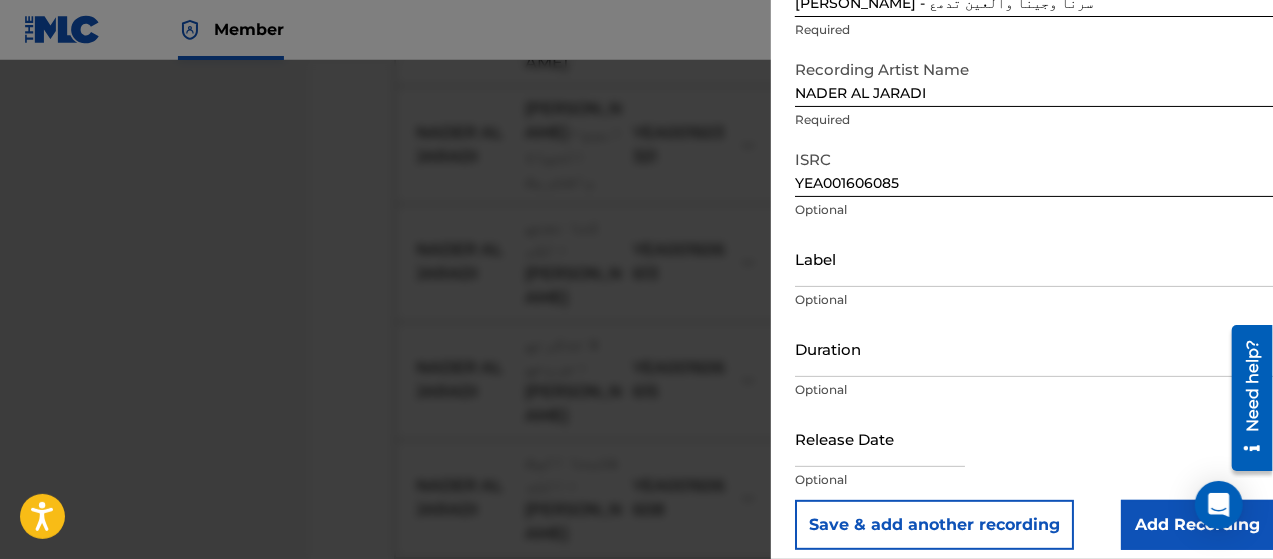 click on "Add Recording" at bounding box center [1197, 525] 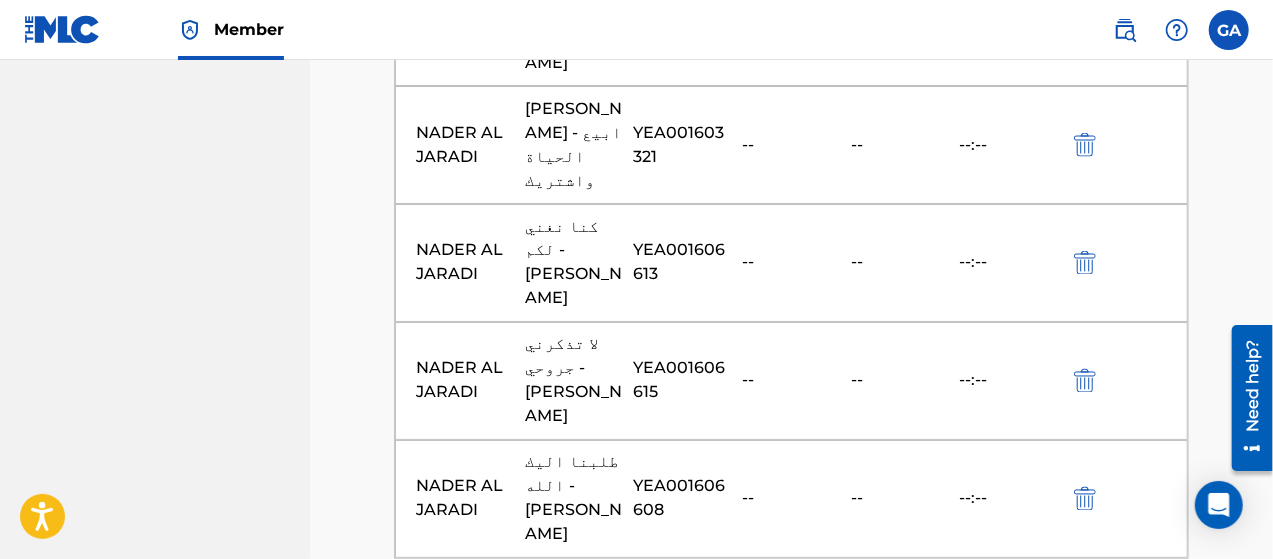 click on "Add Recording" at bounding box center (791, 1377) 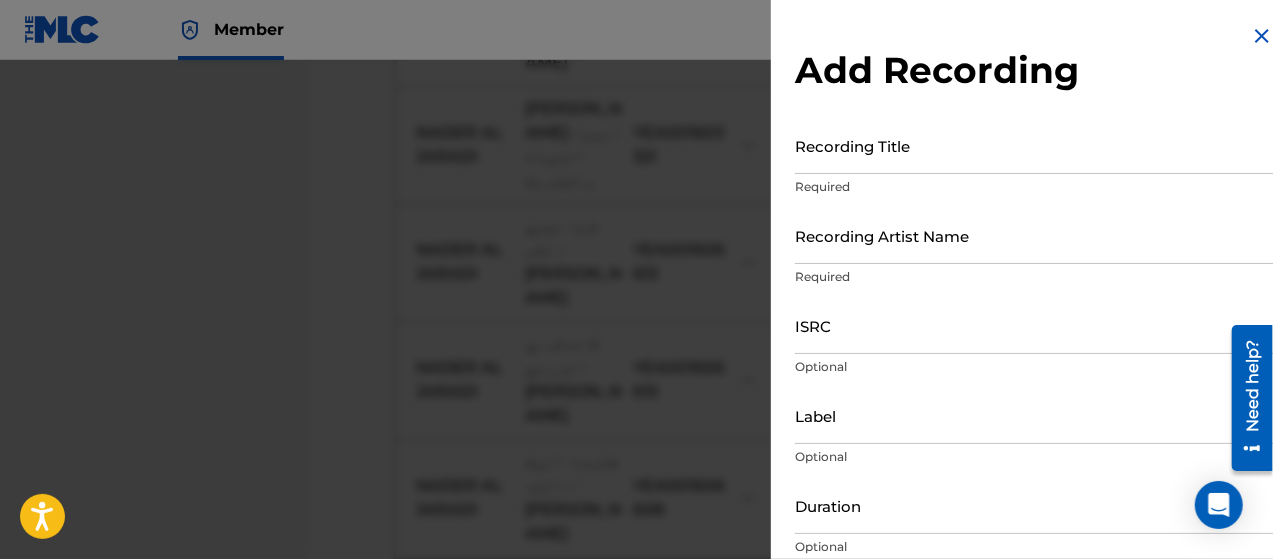 click on "Recording Title" at bounding box center [1034, 145] 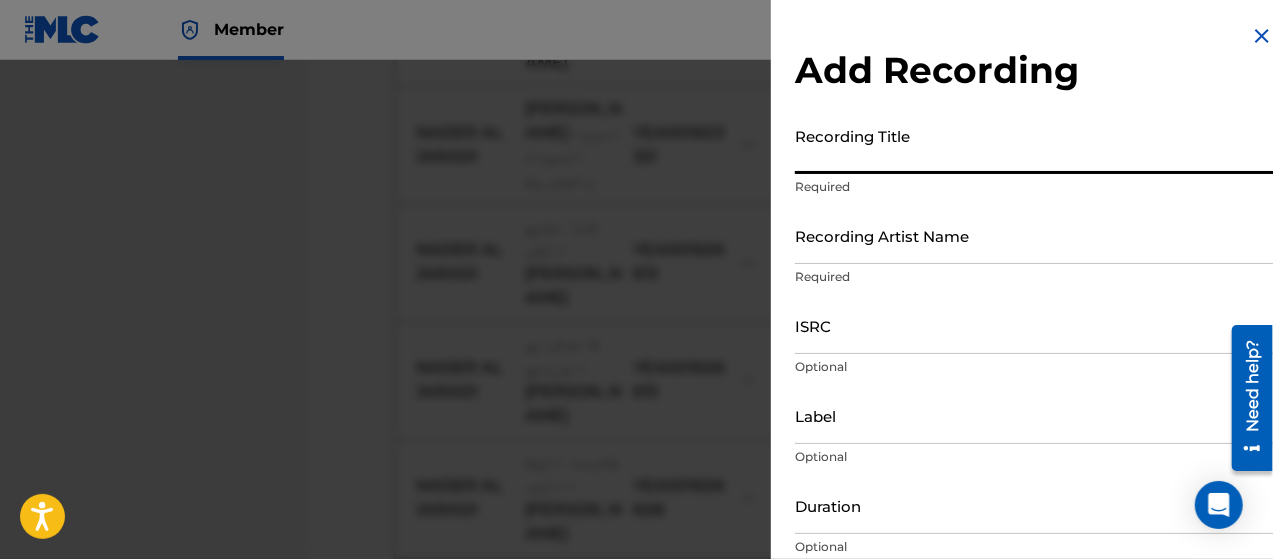 paste on "في قلبي طبيعة عوجاء - [PERSON_NAME]" 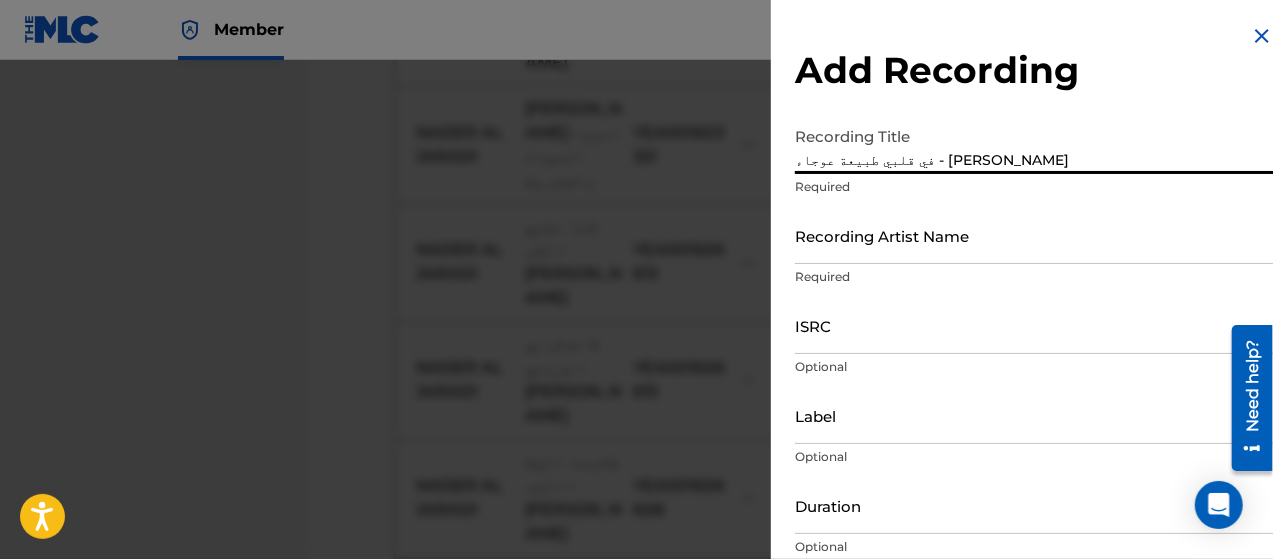 type on "في قلبي طبيعة عوجاء - [PERSON_NAME]" 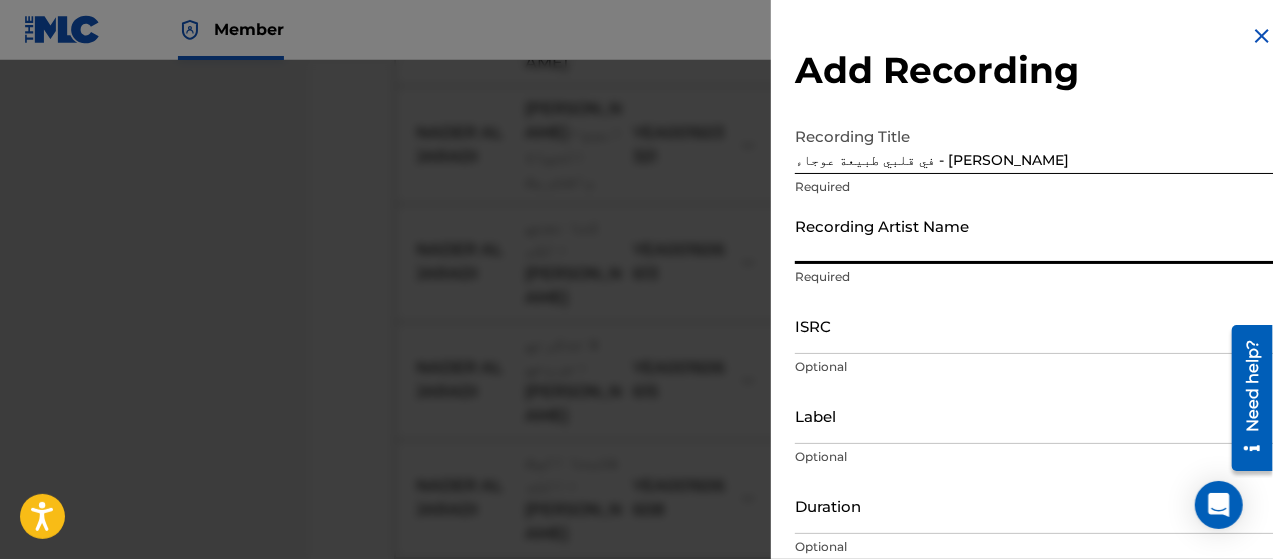 drag, startPoint x: 912, startPoint y: 243, endPoint x: 916, endPoint y: 261, distance: 18.439089 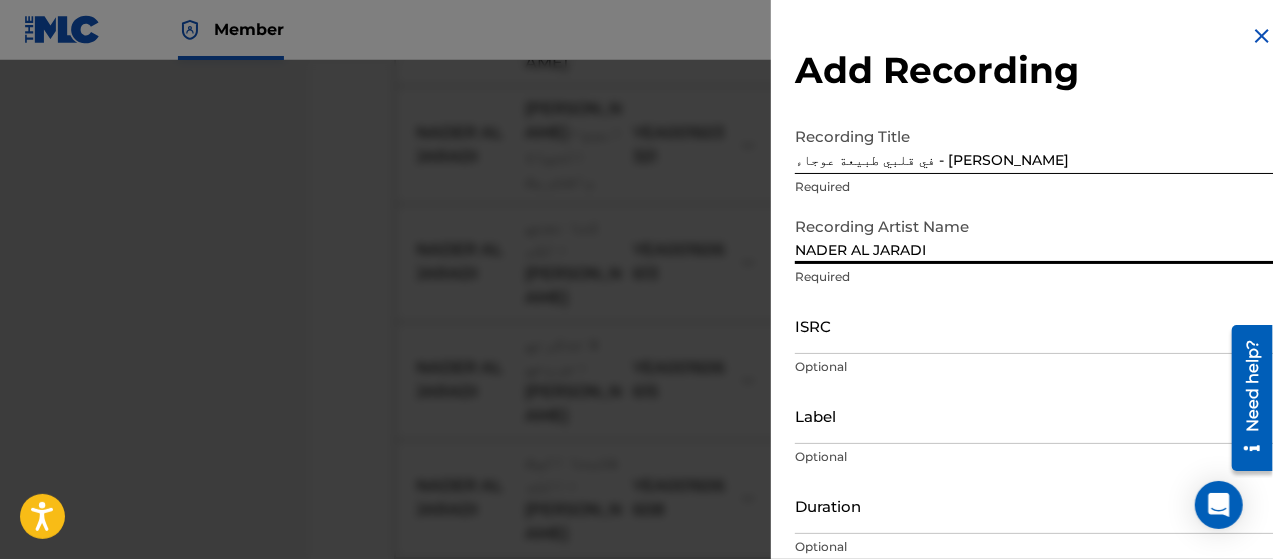 click on "ISRC" at bounding box center [1034, 325] 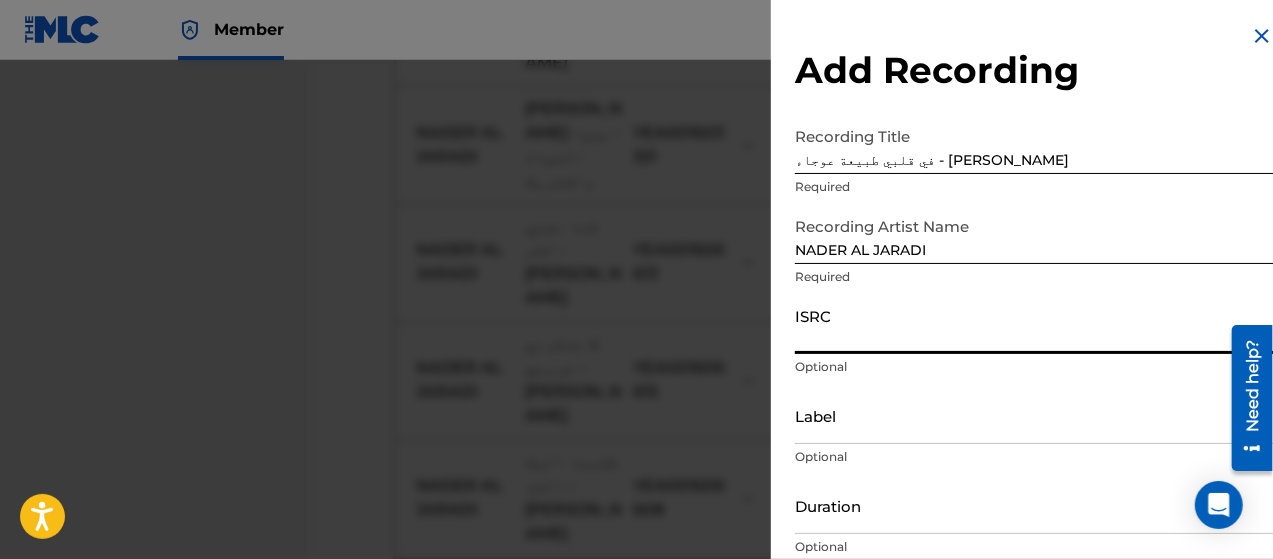 paste on "YEA001606611" 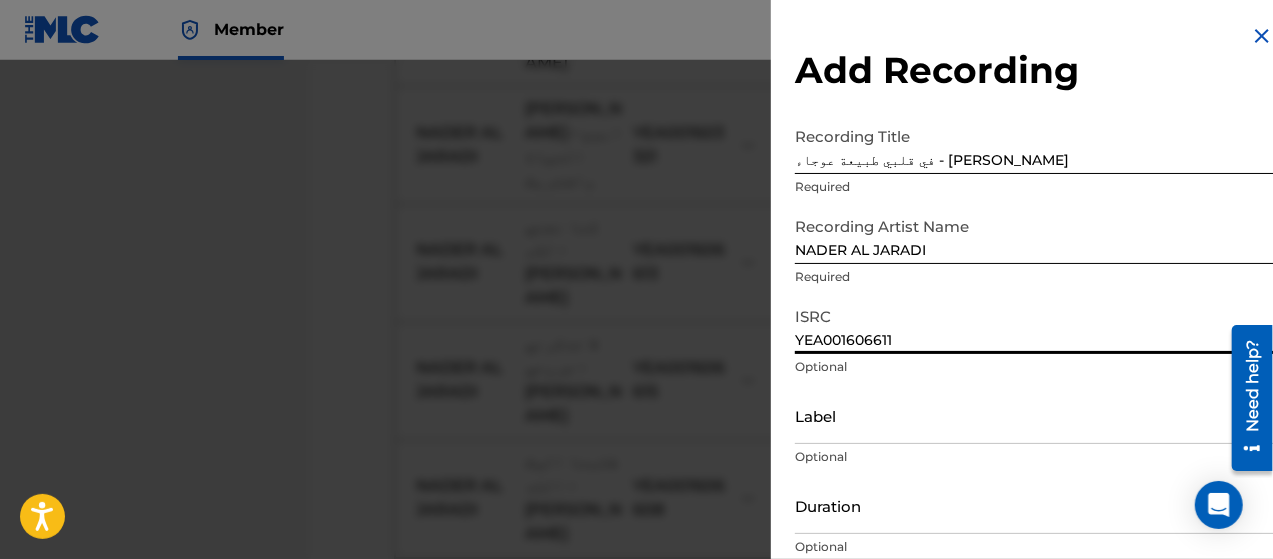 scroll, scrollTop: 172, scrollLeft: 0, axis: vertical 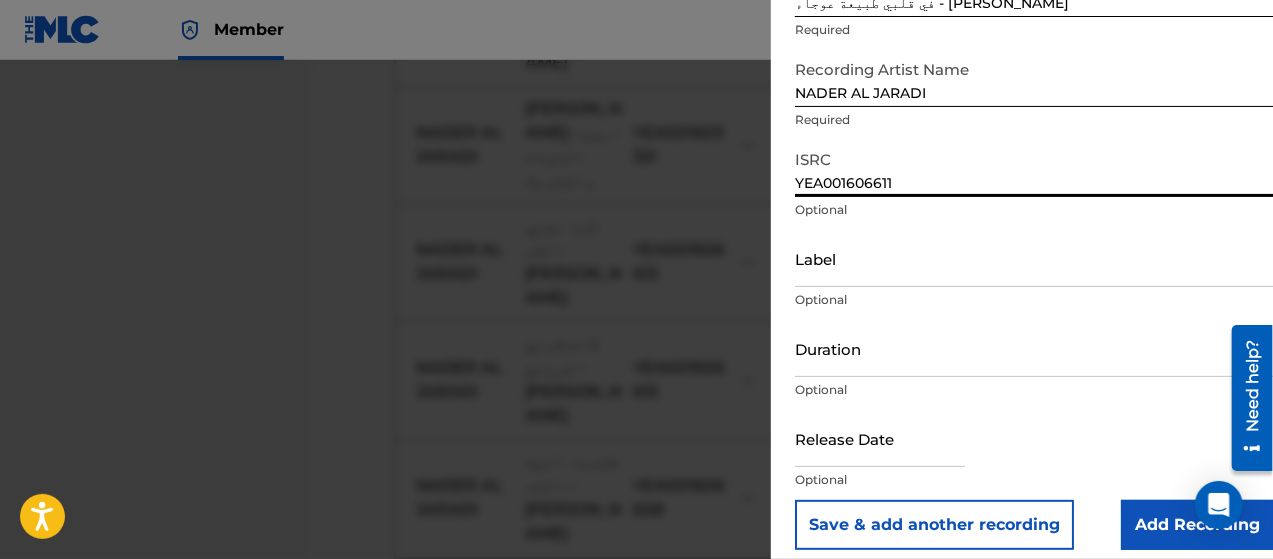 type on "YEA001606611" 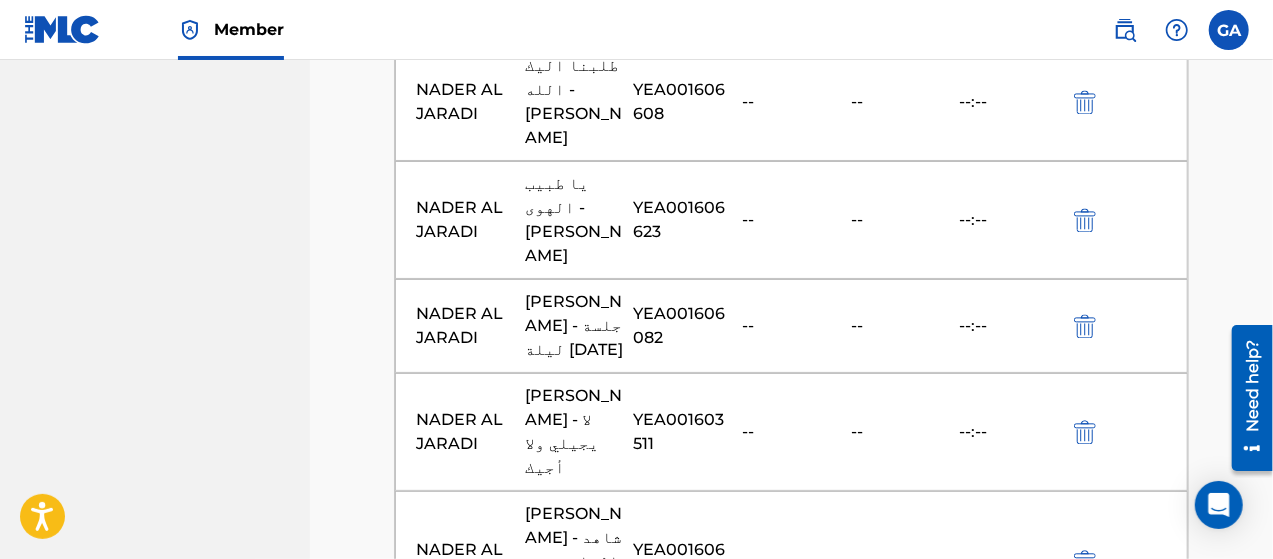 scroll, scrollTop: 2058, scrollLeft: 0, axis: vertical 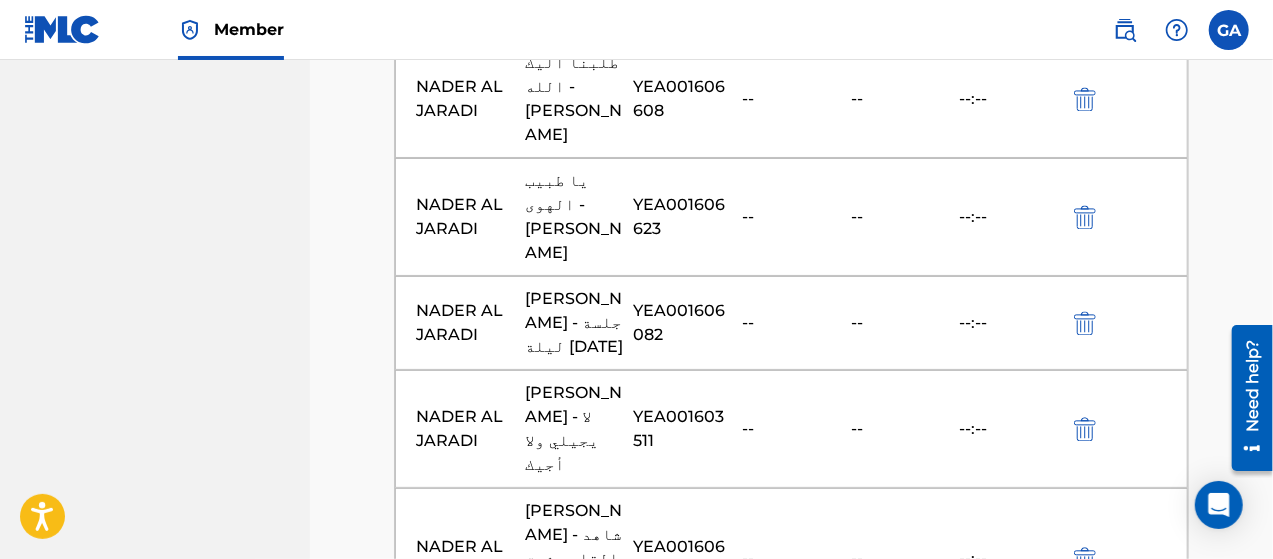 click on "Add Recording" at bounding box center [791, 1119] 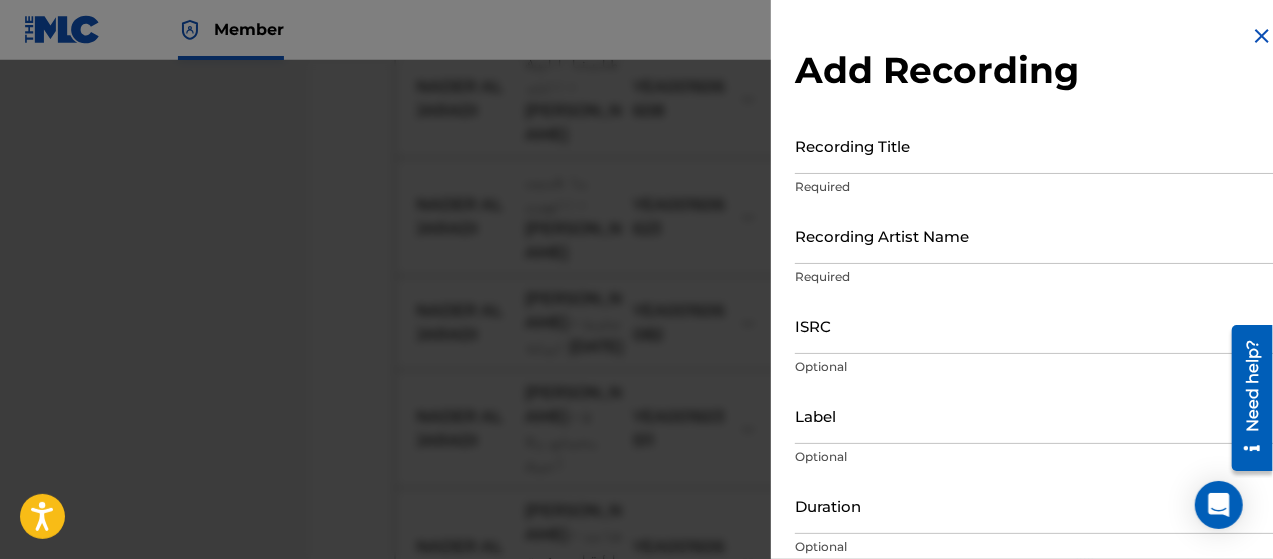 click on "Recording Title" at bounding box center [1034, 145] 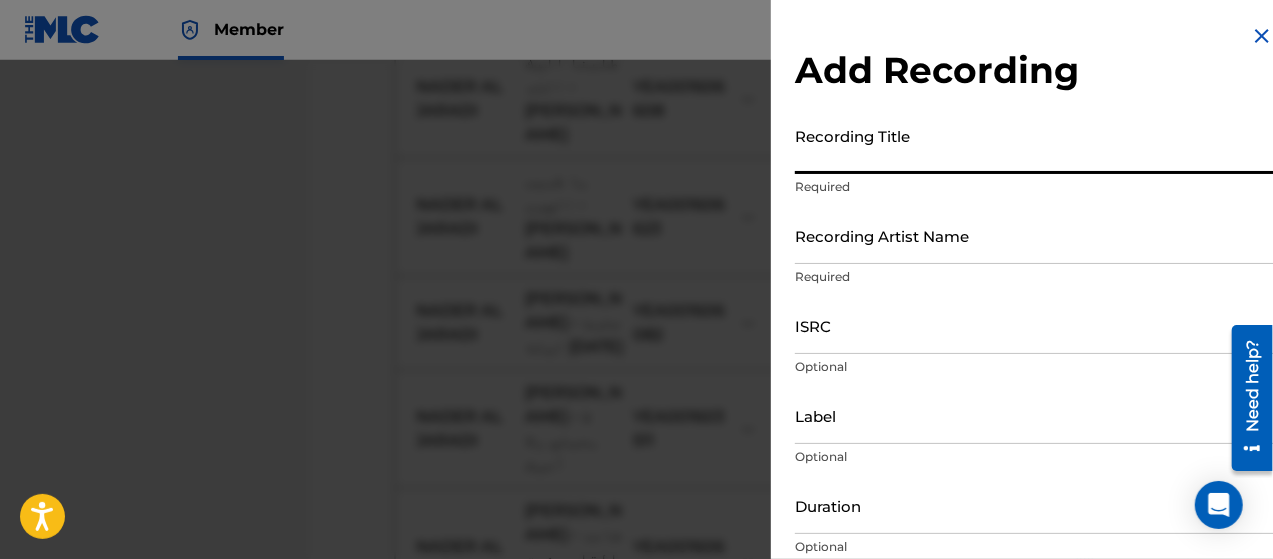 paste on "[PERSON_NAME] - جلسة يا قلب ارتاح" 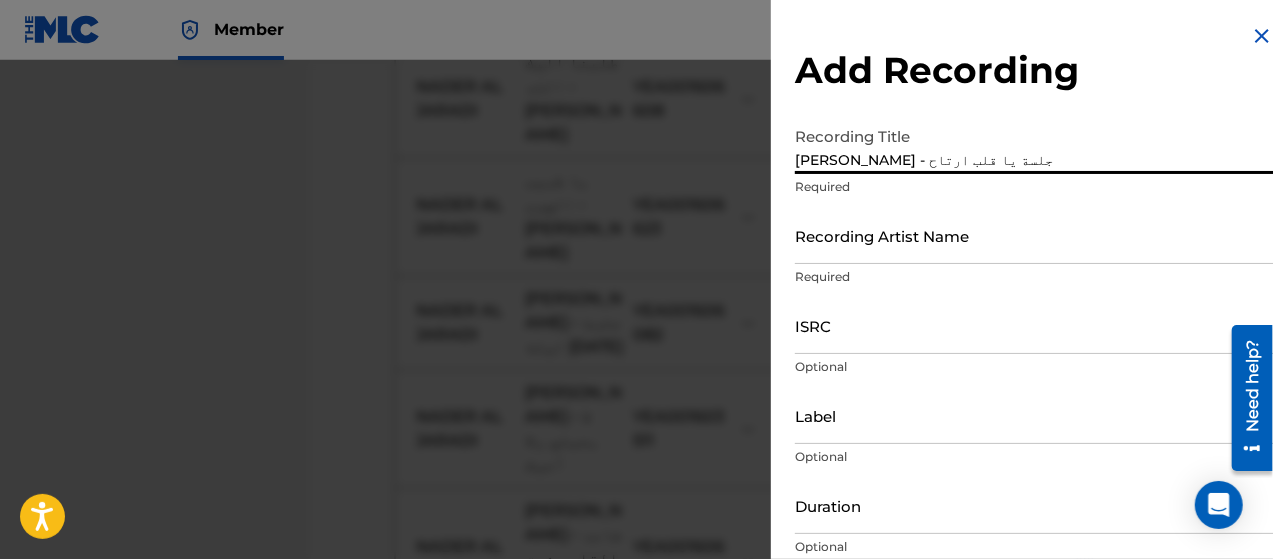 type on "[PERSON_NAME] - جلسة يا قلب ارتاح" 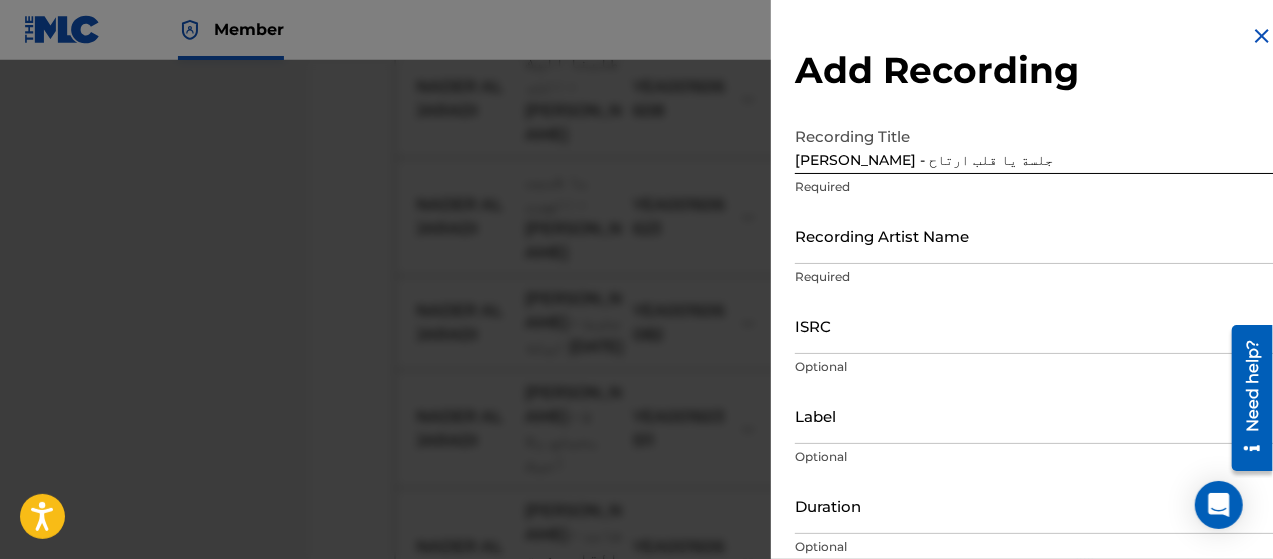 click on "Required" at bounding box center (1034, 277) 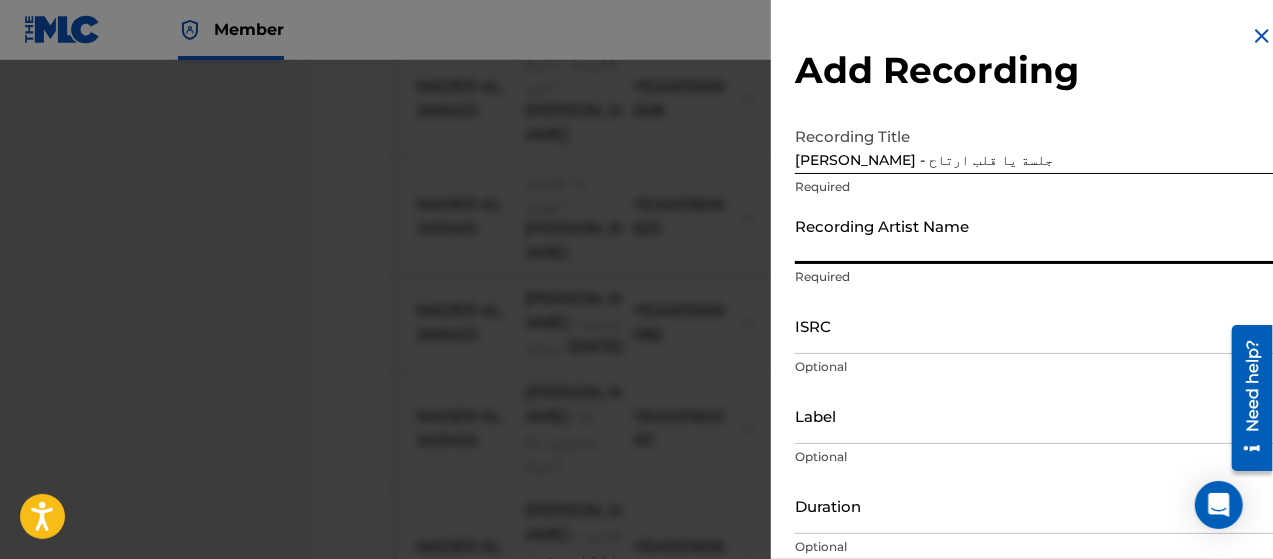 type on "NADER AL JARADI" 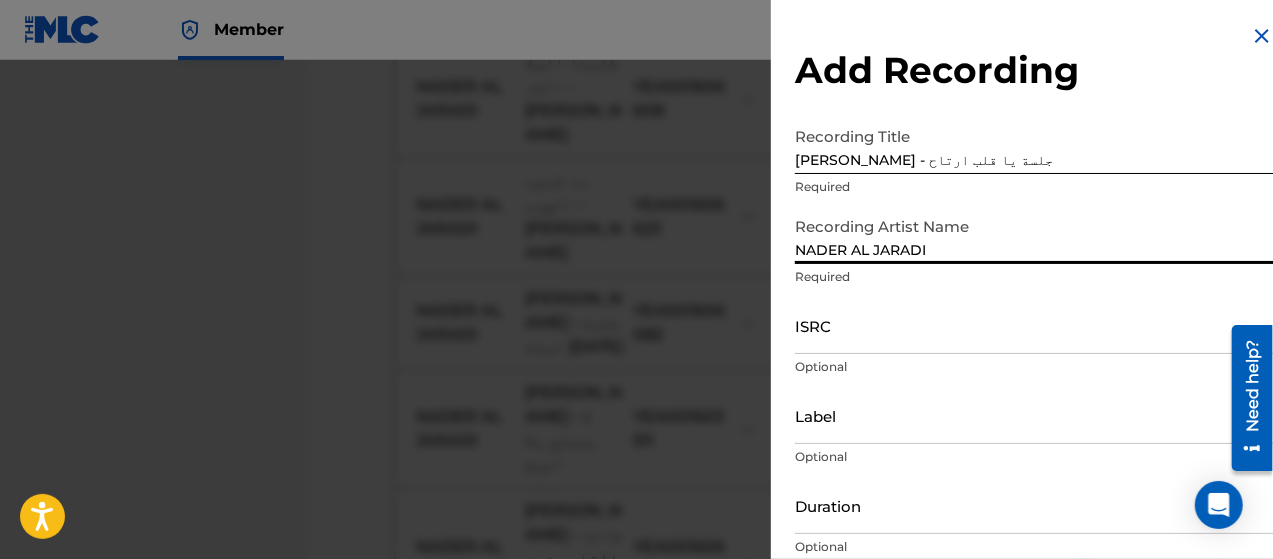 click on "ISRC" at bounding box center [1034, 325] 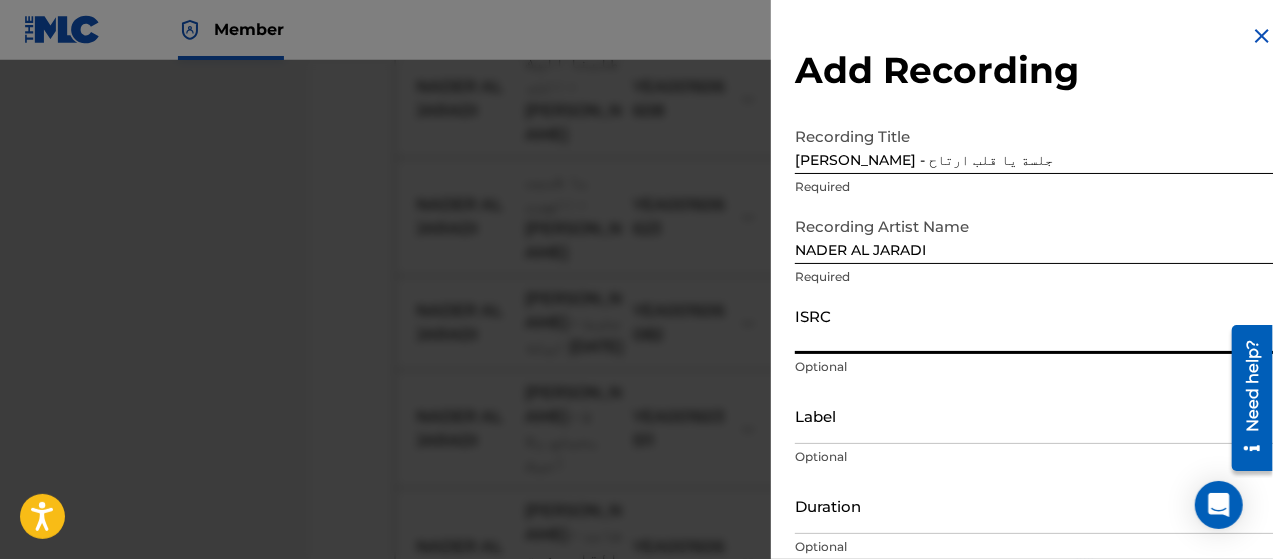 paste on "YEA001606083" 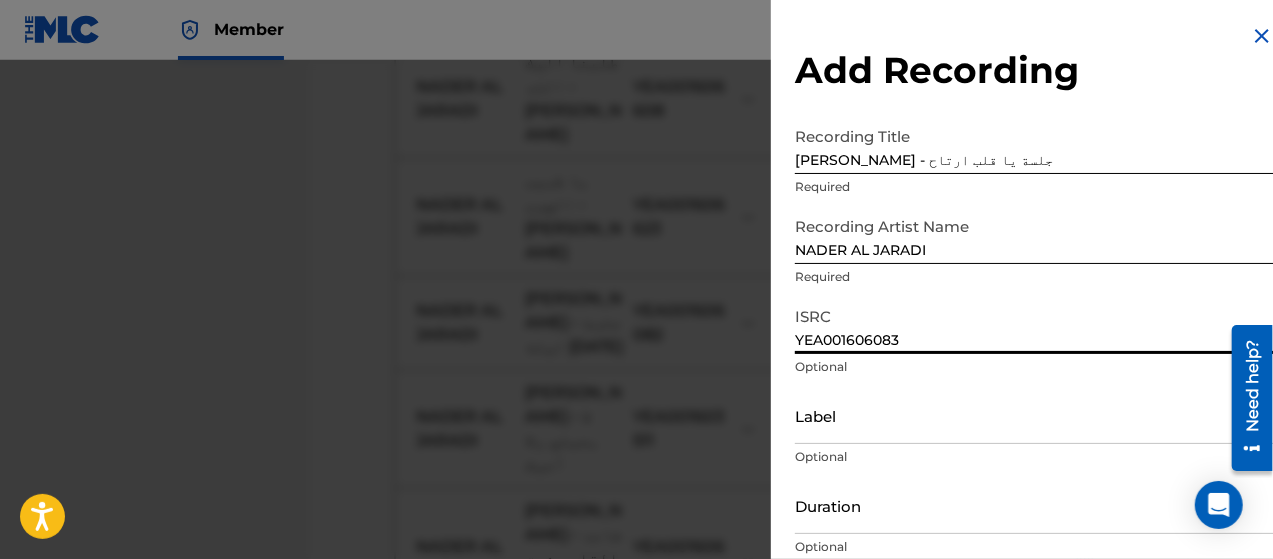scroll, scrollTop: 172, scrollLeft: 0, axis: vertical 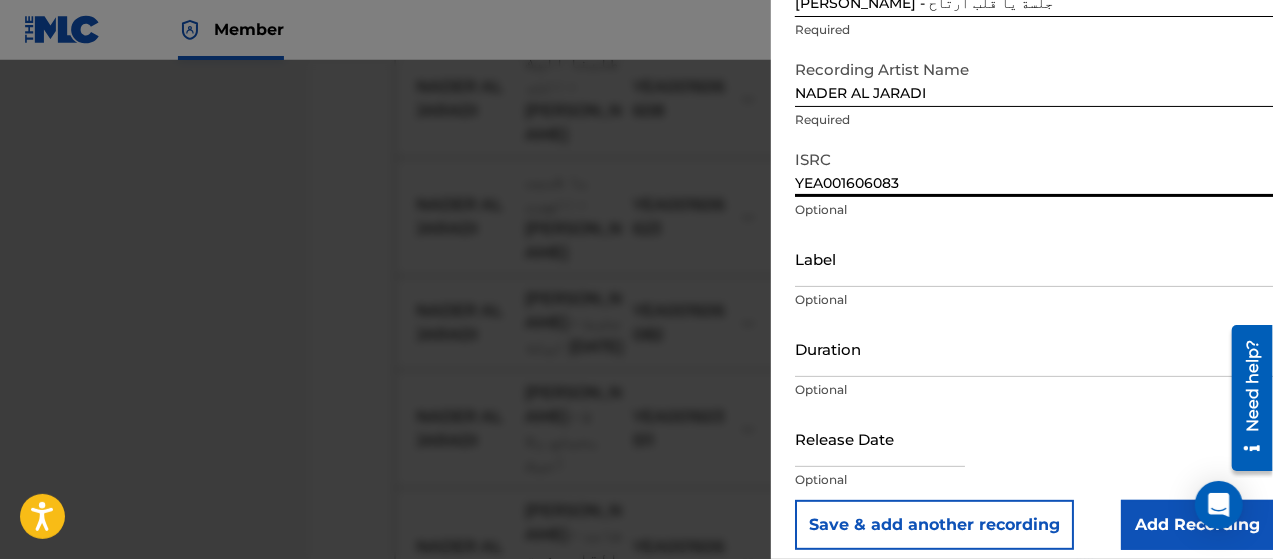 type on "YEA001606083" 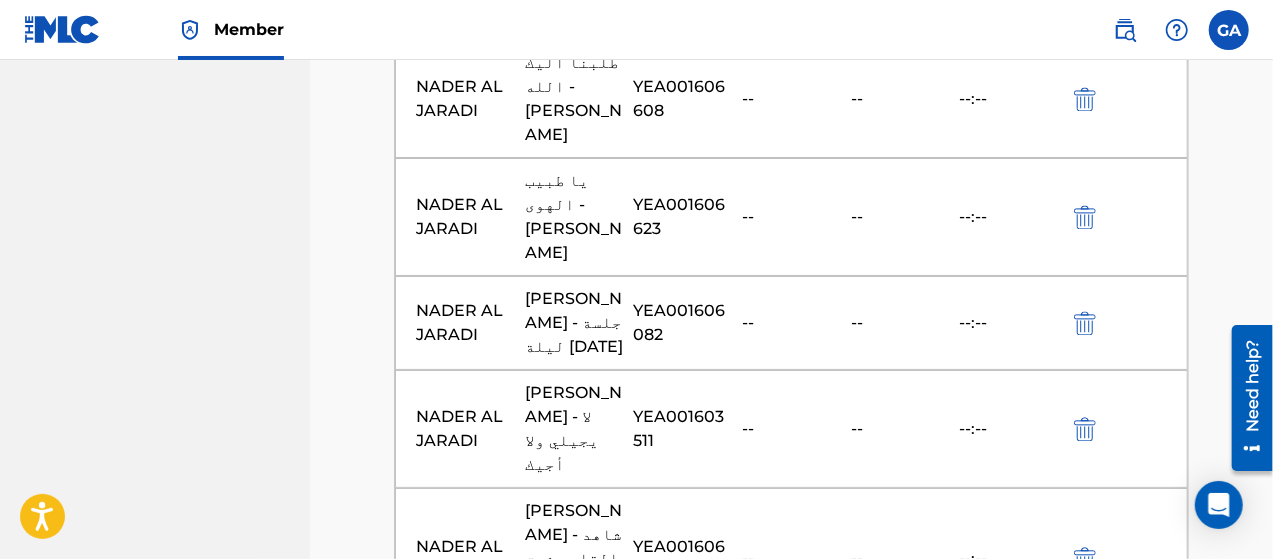 click at bounding box center (792, 1225) 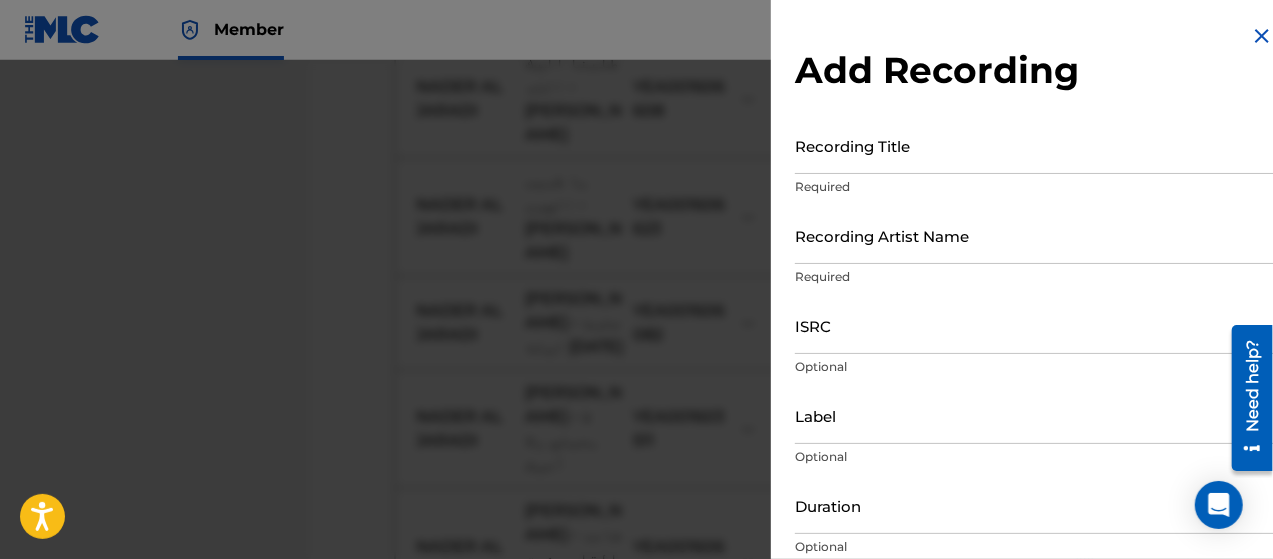 click on "Recording Title" at bounding box center (1034, 145) 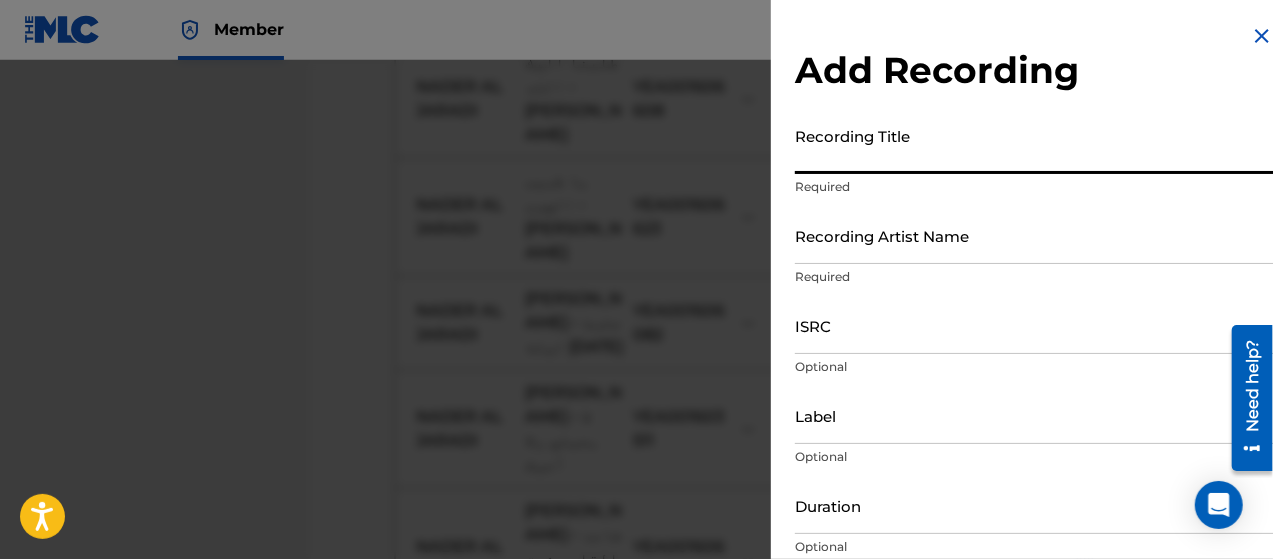 paste on "كله ذوق كله رقه - [PERSON_NAME]" 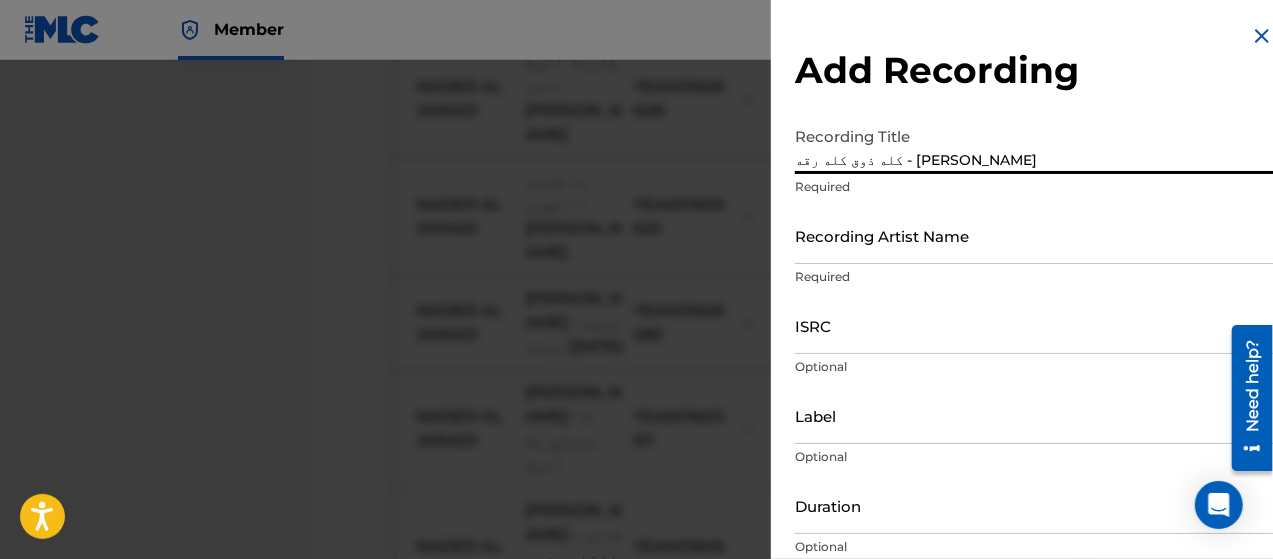 type on "كله ذوق كله رقه - [PERSON_NAME]" 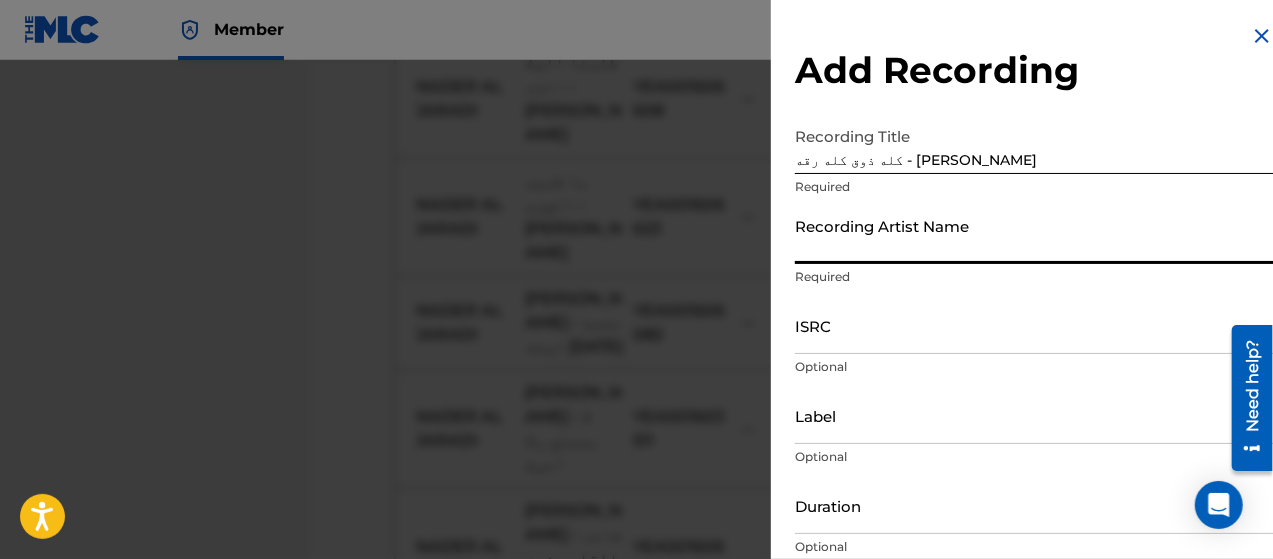 type on "NADER AL JARADI" 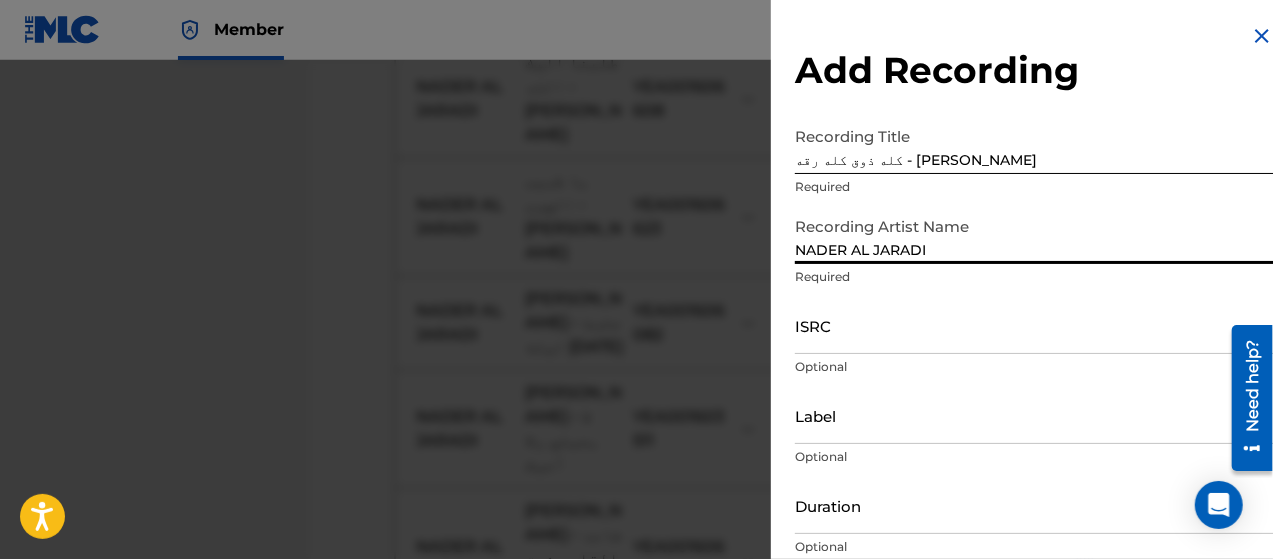 drag, startPoint x: 893, startPoint y: 264, endPoint x: 906, endPoint y: 324, distance: 61.39218 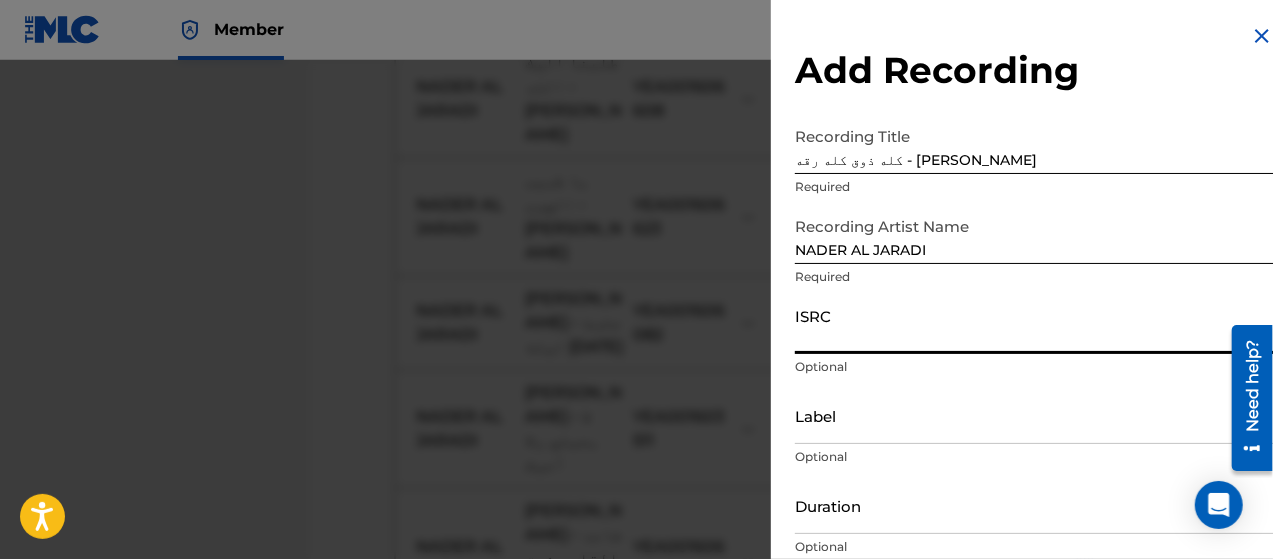 paste on "YEA001606612" 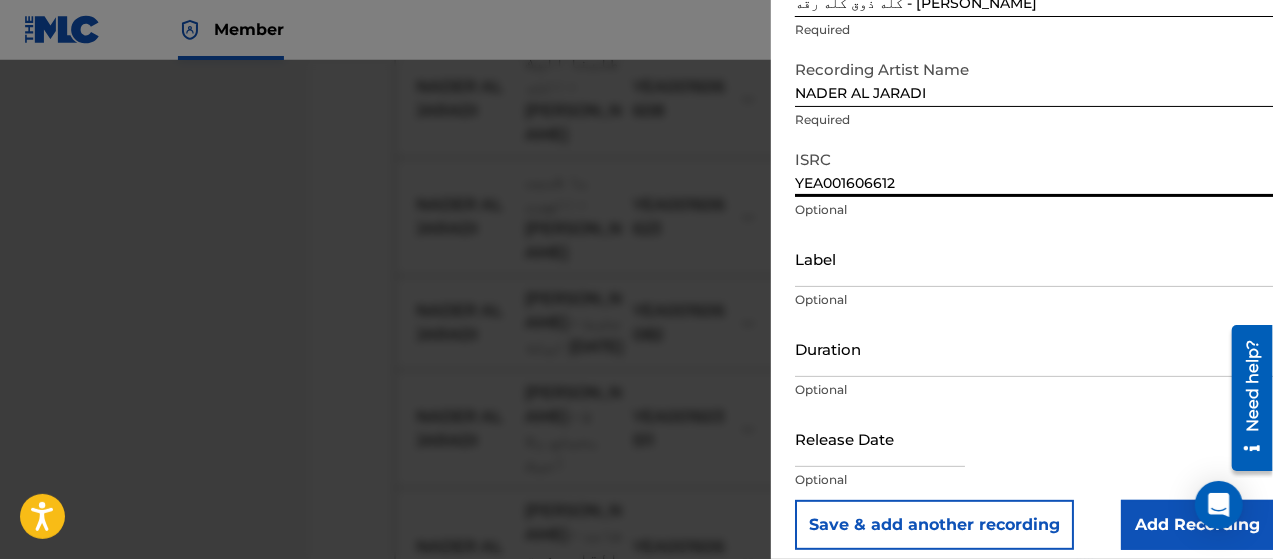 scroll, scrollTop: 172, scrollLeft: 0, axis: vertical 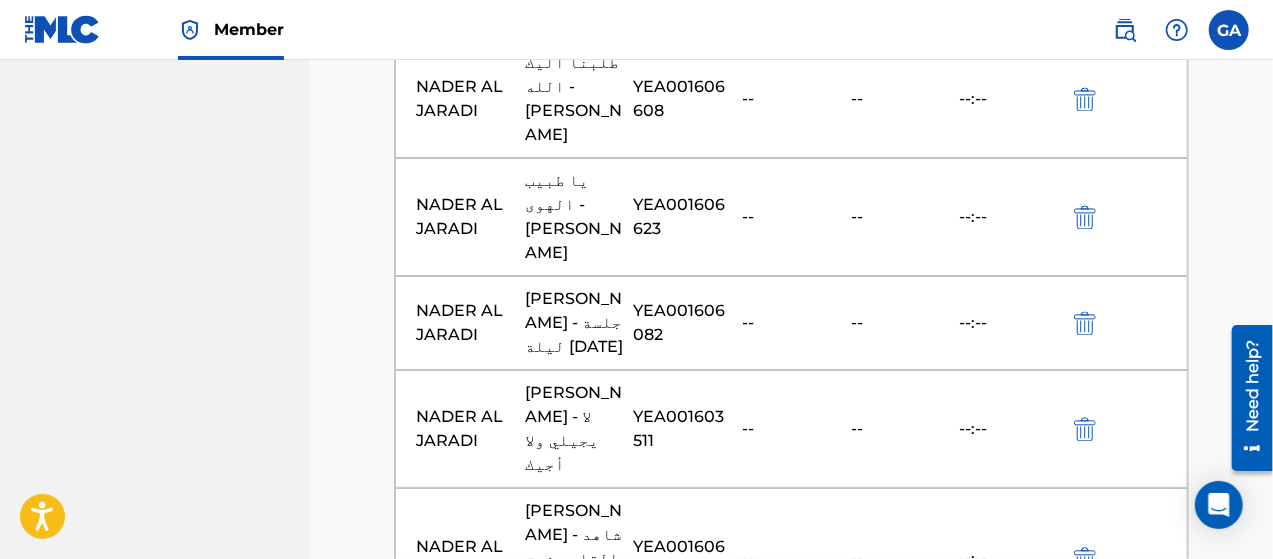 click at bounding box center [792, 1343] 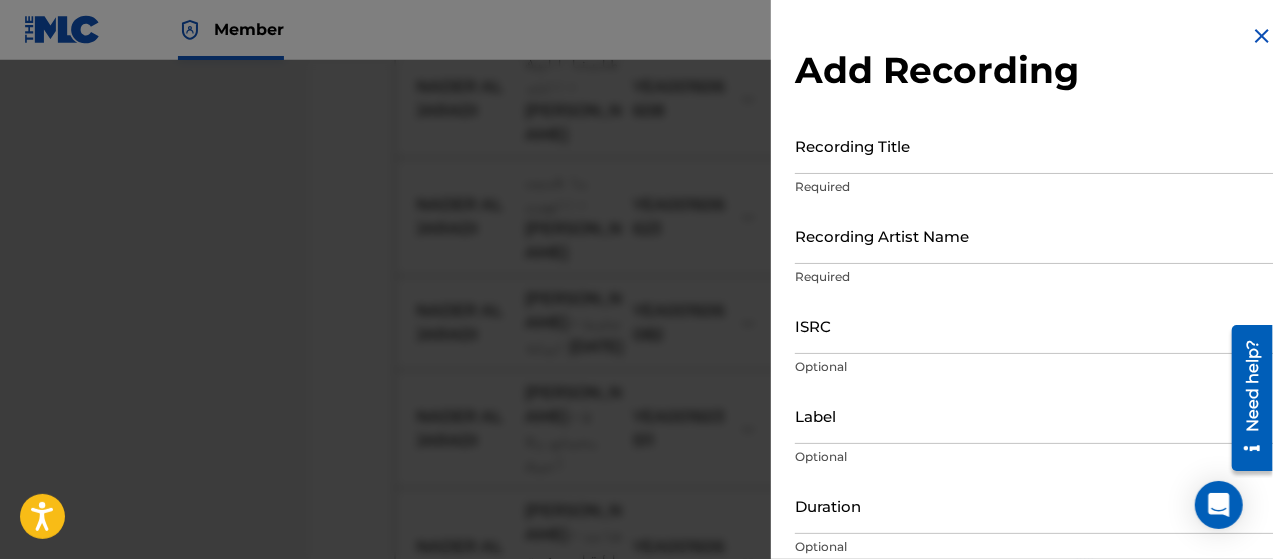 click on "Recording Title" at bounding box center [1034, 145] 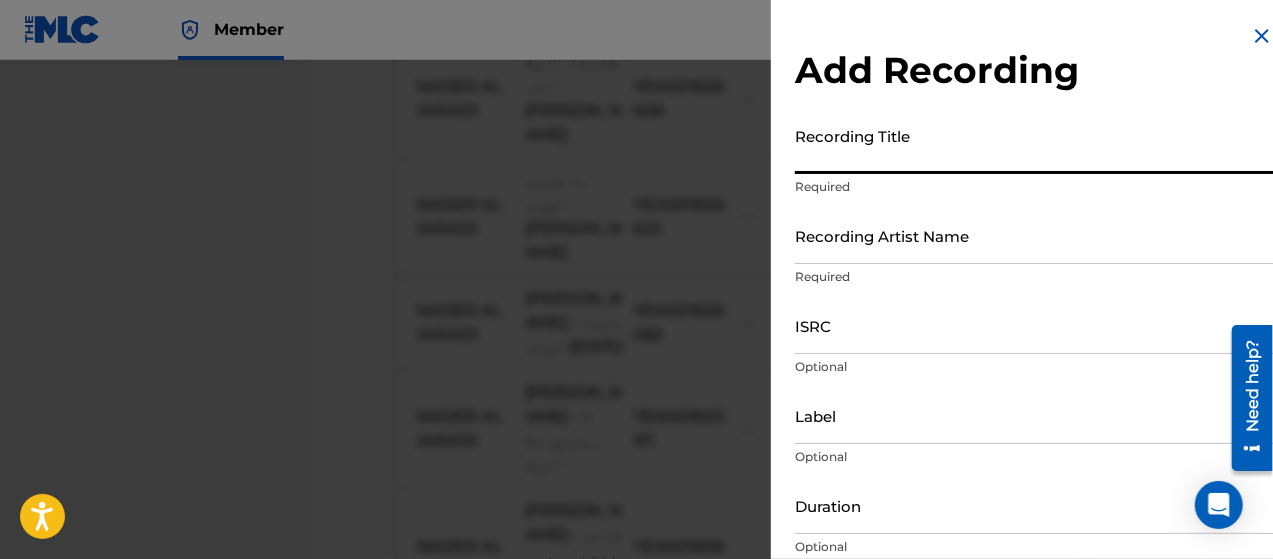 paste on "سلام مني على وادي بنا- [PERSON_NAME]" 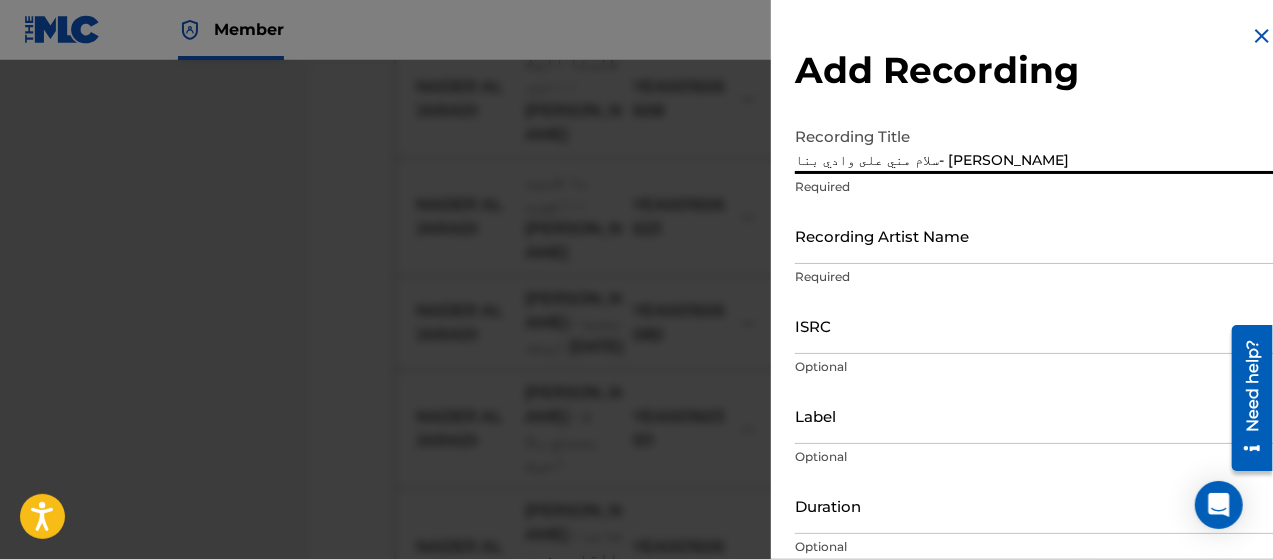 type on "سلام مني على وادي بنا- [PERSON_NAME]" 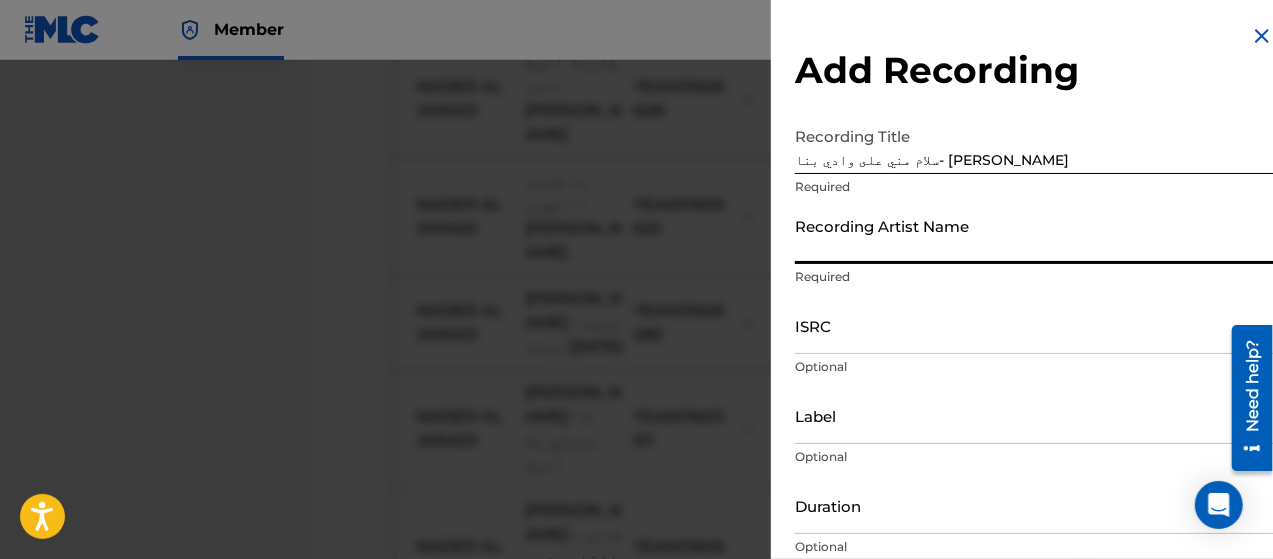 type on "NADER AL JARADI" 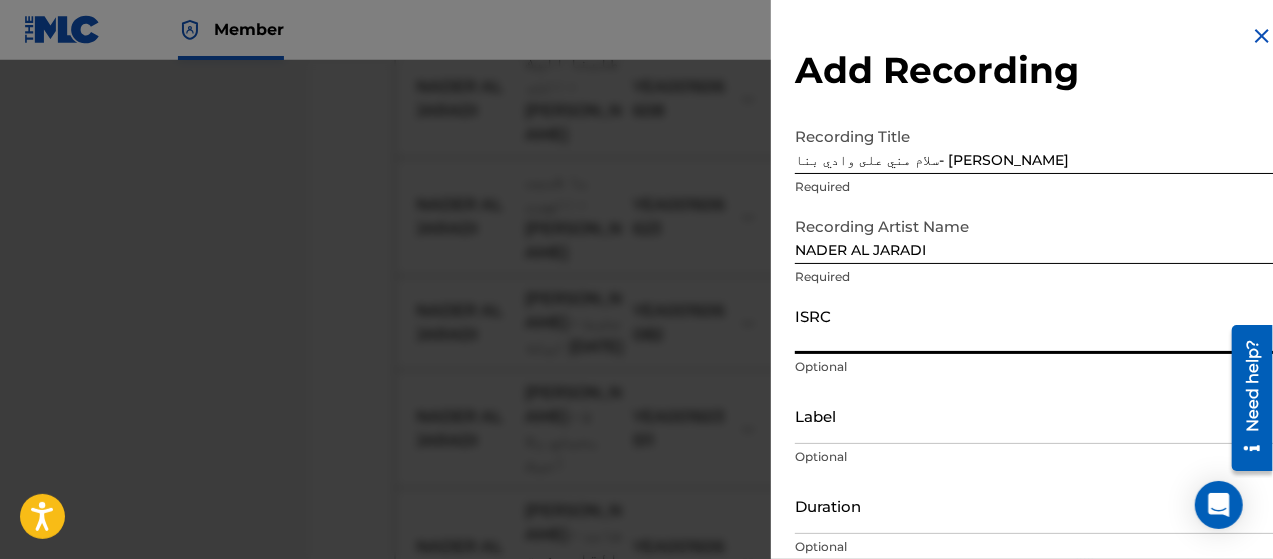drag, startPoint x: 925, startPoint y: 260, endPoint x: 910, endPoint y: 320, distance: 61.846584 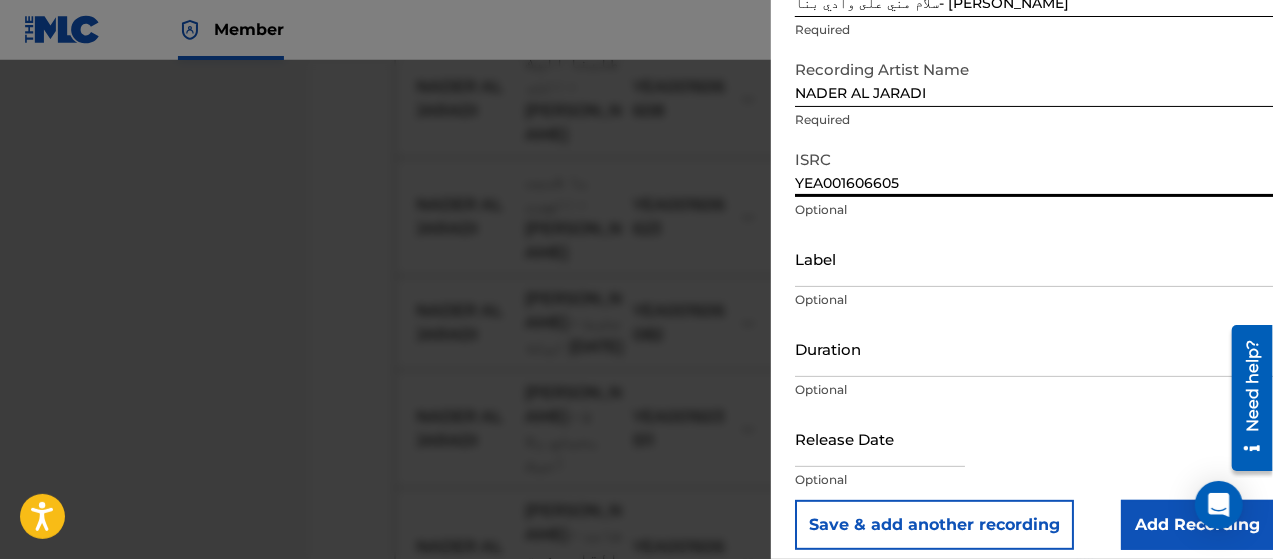 scroll, scrollTop: 172, scrollLeft: 0, axis: vertical 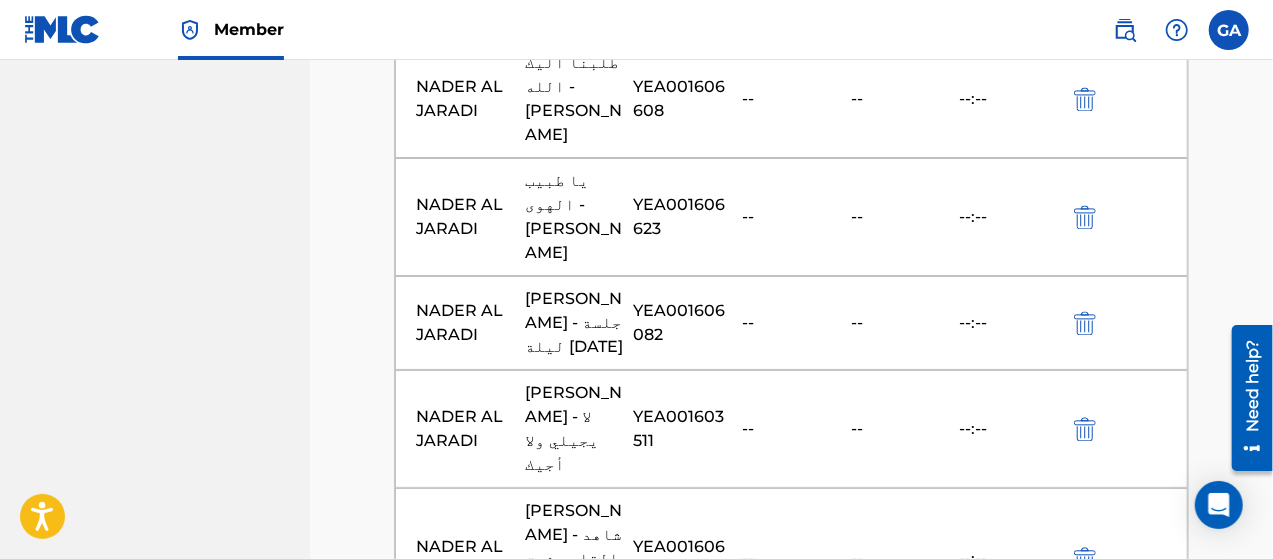 click on "Add Recording" at bounding box center [791, 1473] 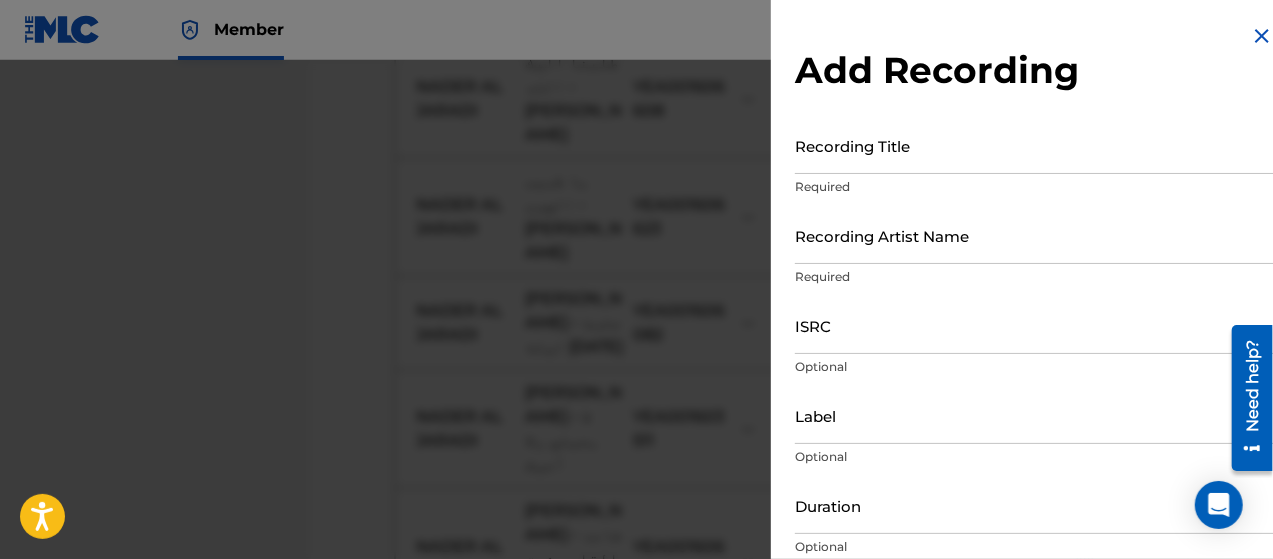 click on "Recording Title" at bounding box center (1034, 145) 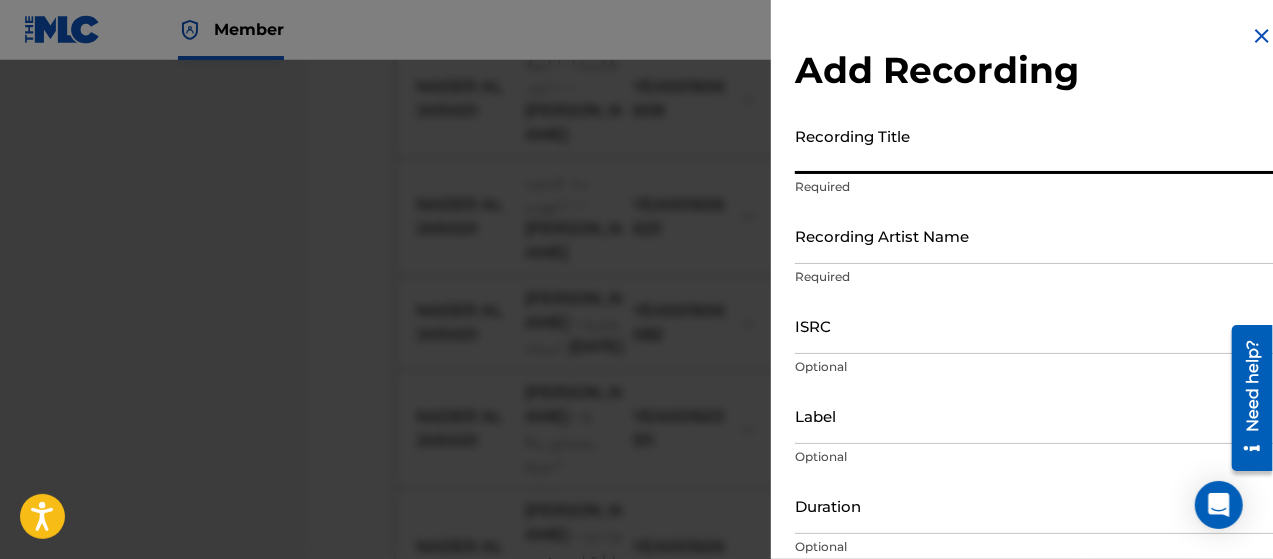 paste on "[PERSON_NAME] - طنش وبس لا تهم الناس" 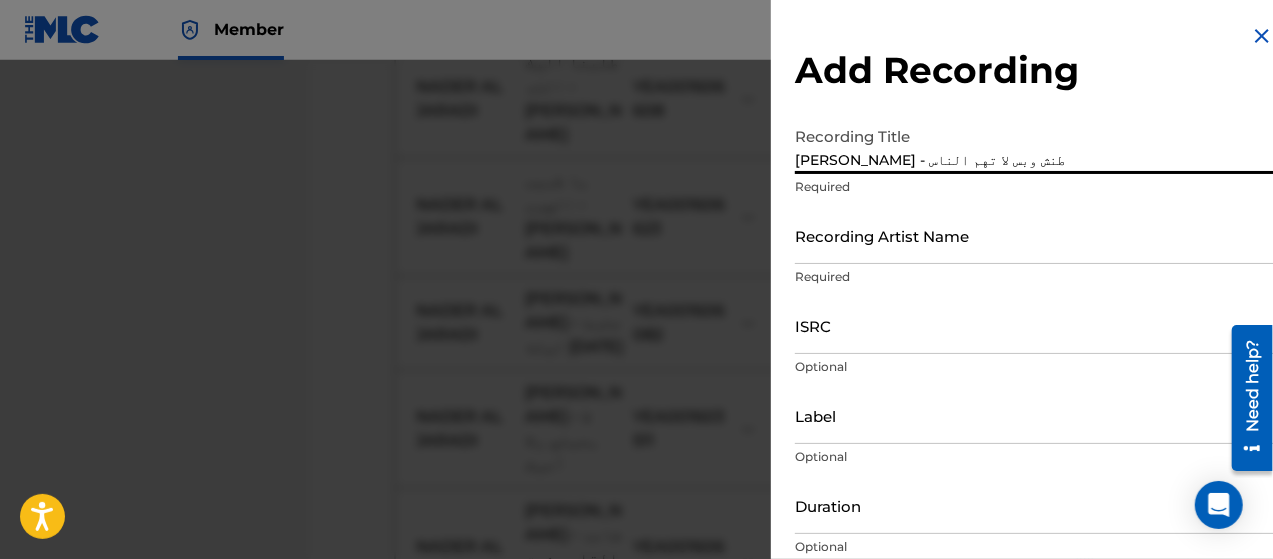 type on "[PERSON_NAME] - طنش وبس لا تهم الناس" 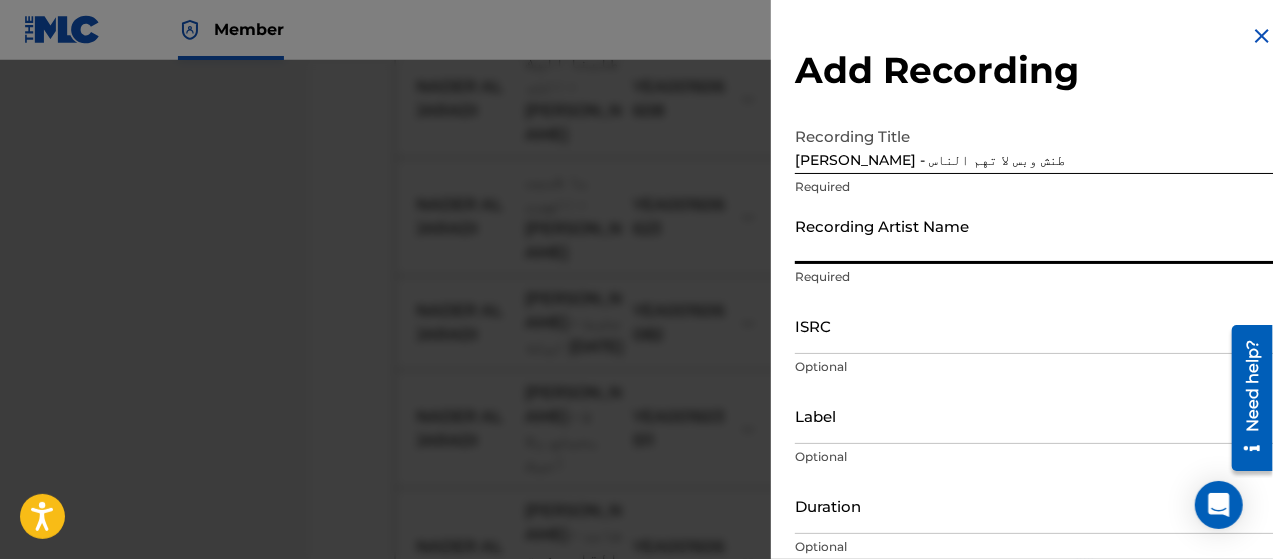 type on "NADER AL JARADI" 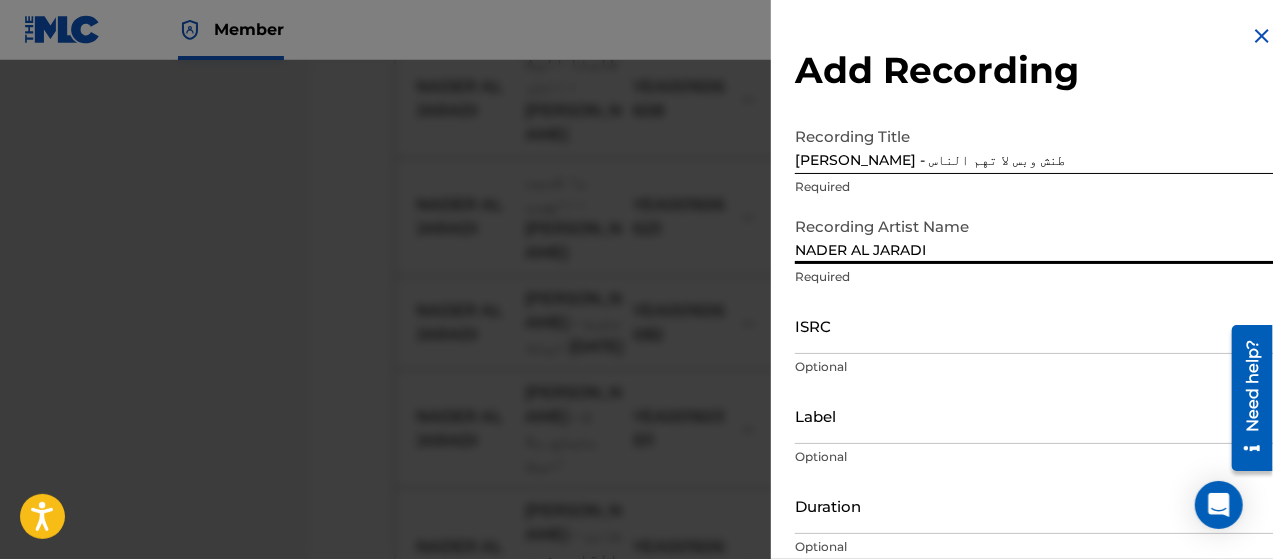 click on "ISRC" at bounding box center (1034, 325) 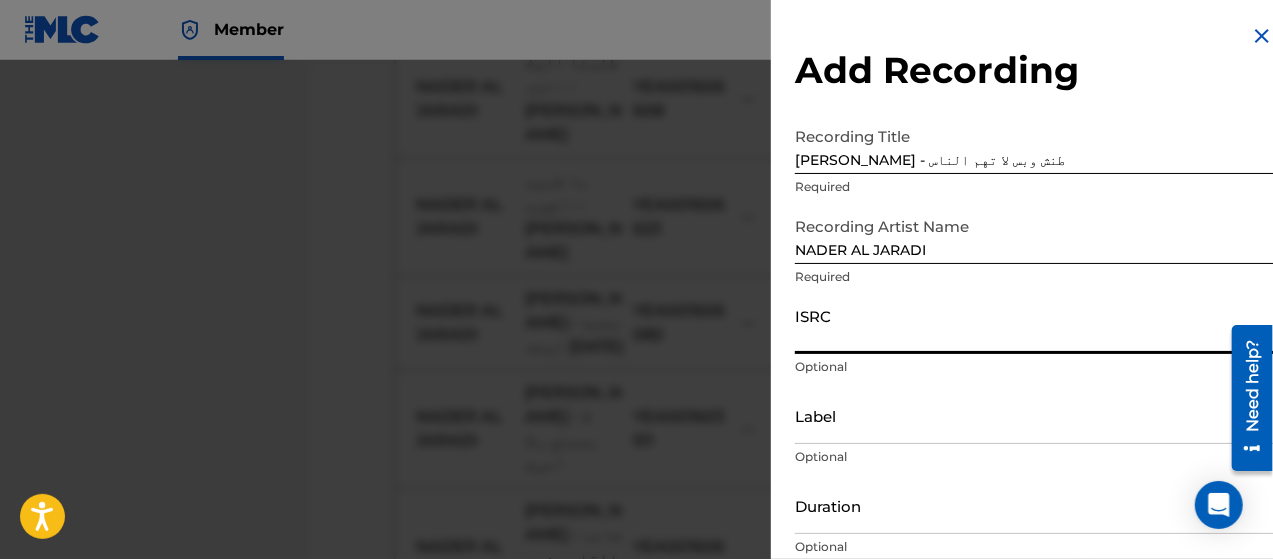 paste on "YEA001606087" 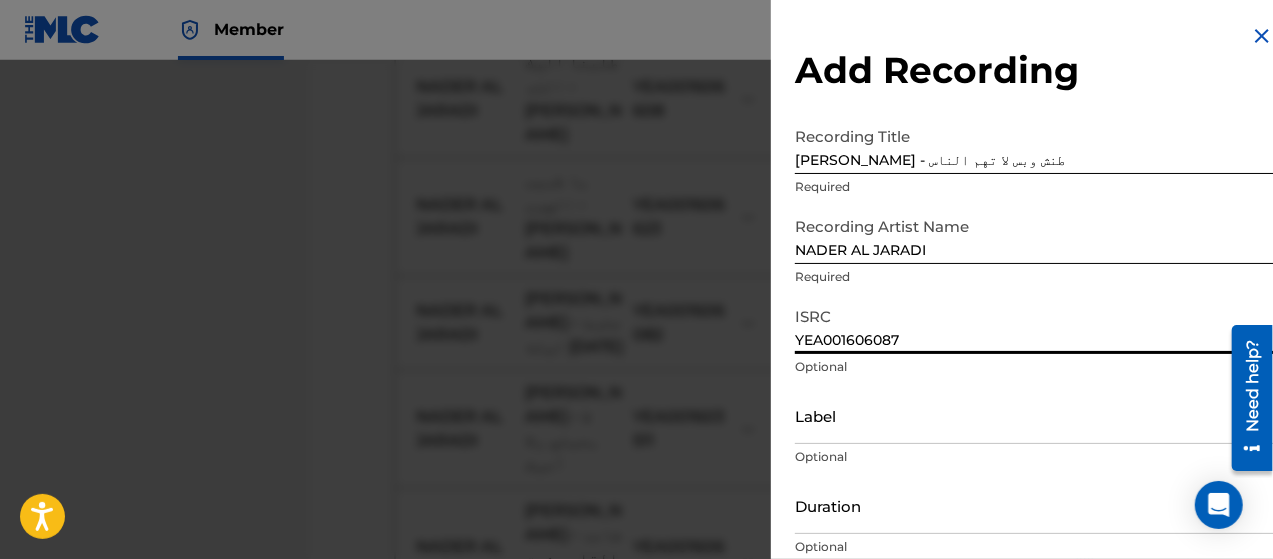 scroll, scrollTop: 172, scrollLeft: 0, axis: vertical 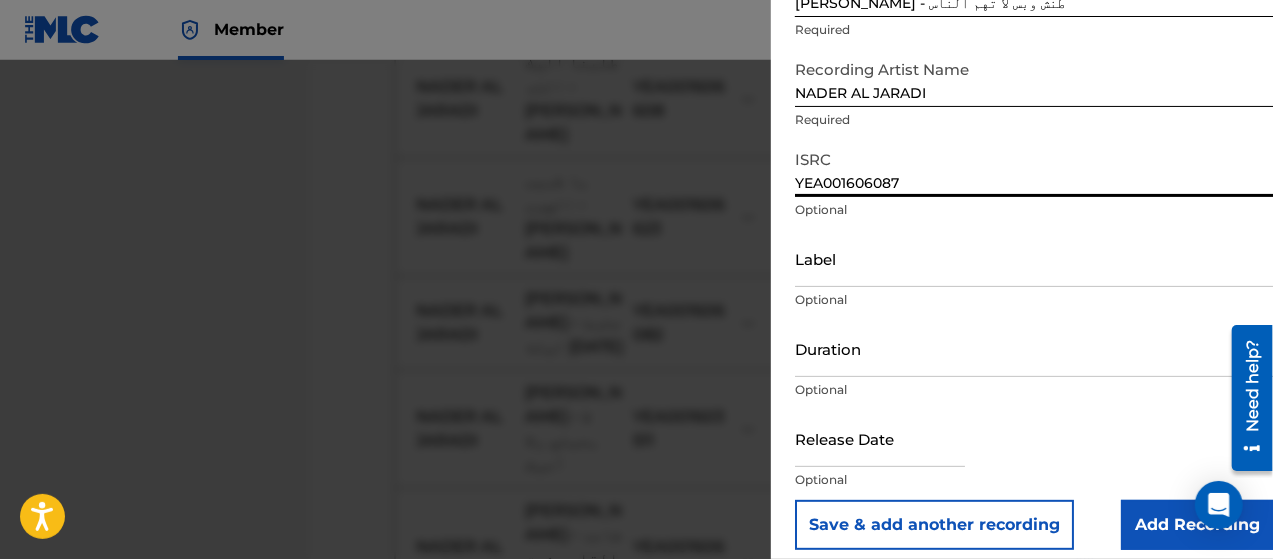 click on "Add Recording" at bounding box center [1197, 525] 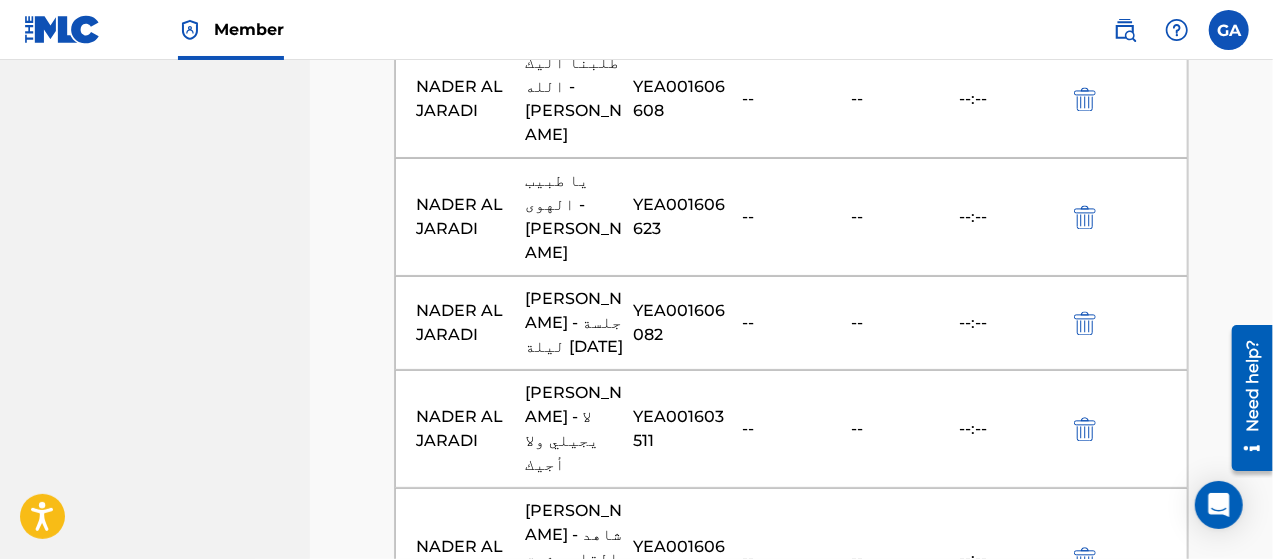scroll, scrollTop: 2458, scrollLeft: 0, axis: vertical 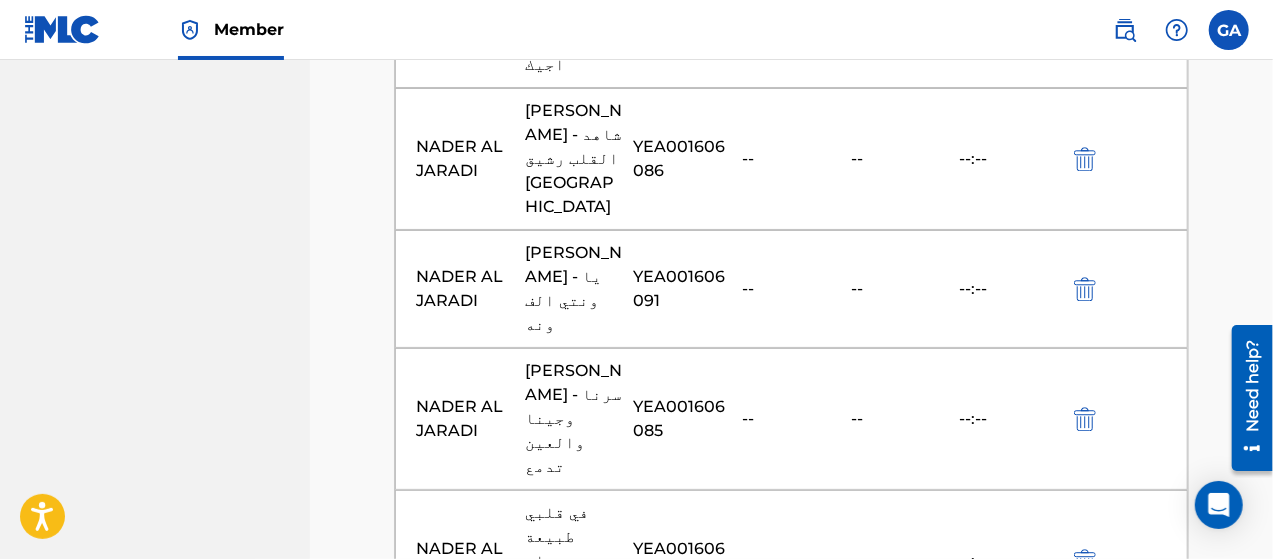 click on "Add Recording" at bounding box center [791, 1221] 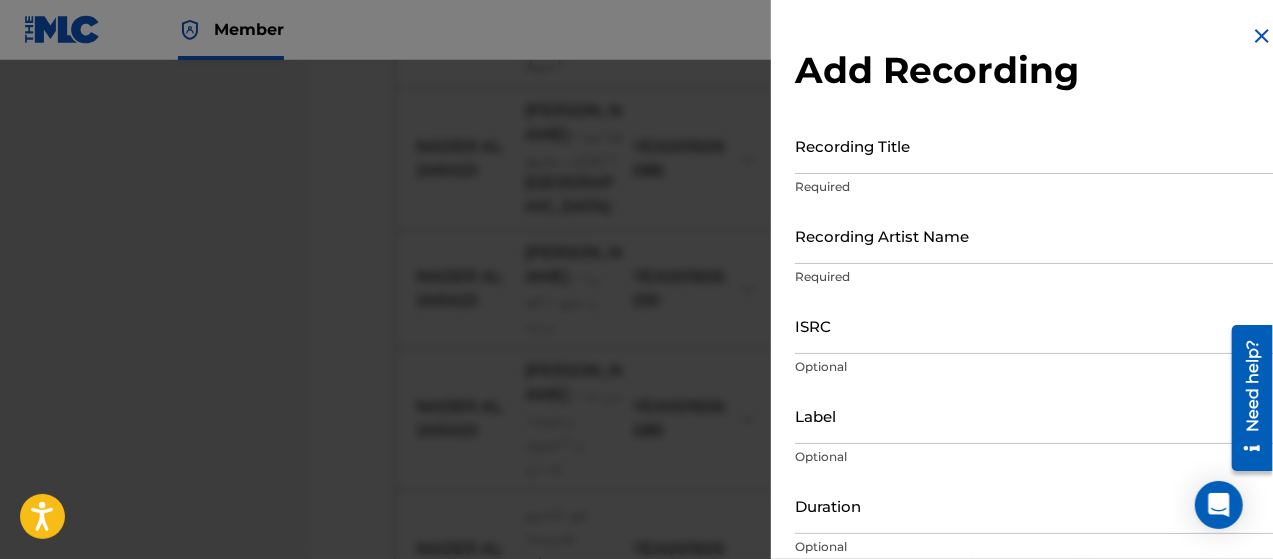 click on "Recording Title" at bounding box center [1034, 145] 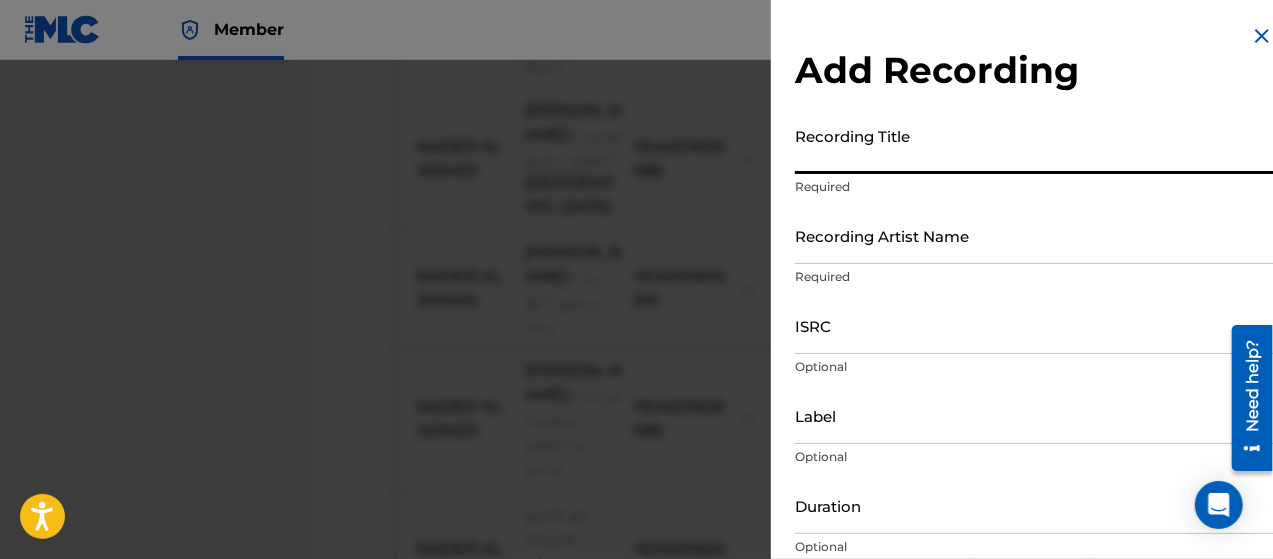 paste on "[PERSON_NAME] - يا قلبي ارتاح لا تهم" 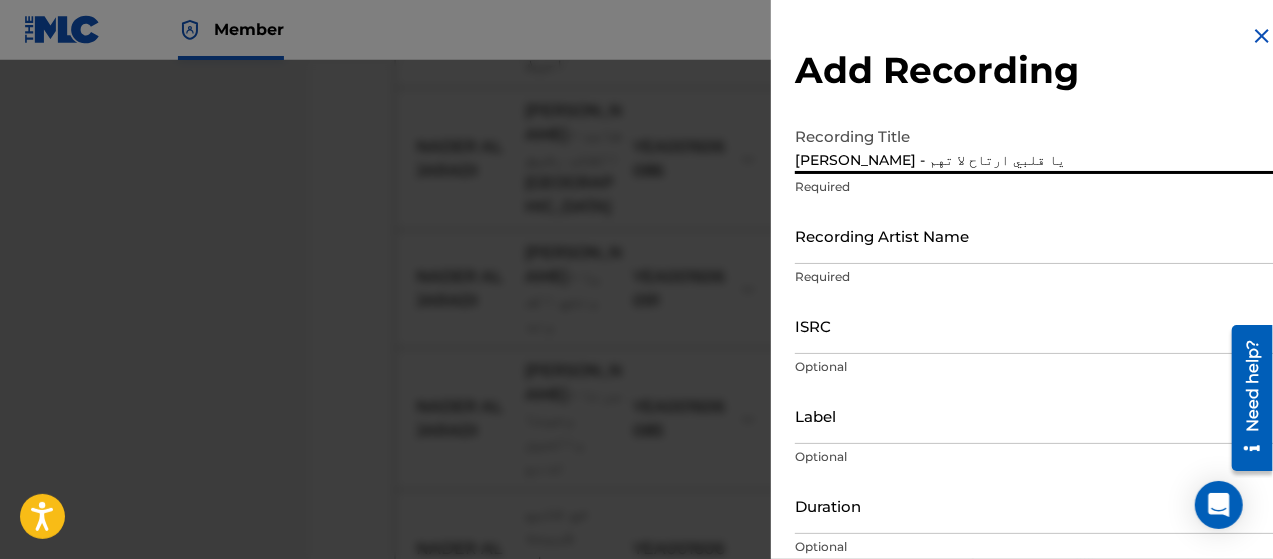 type on "[PERSON_NAME] - يا قلبي ارتاح لا تهم" 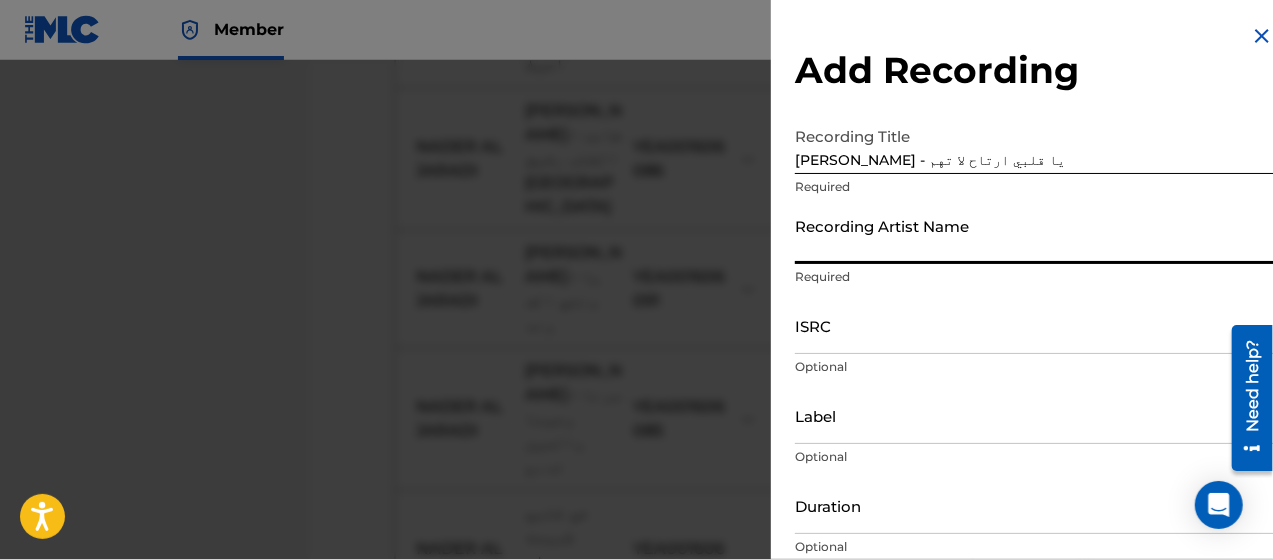 type on "NADER AL JARADI" 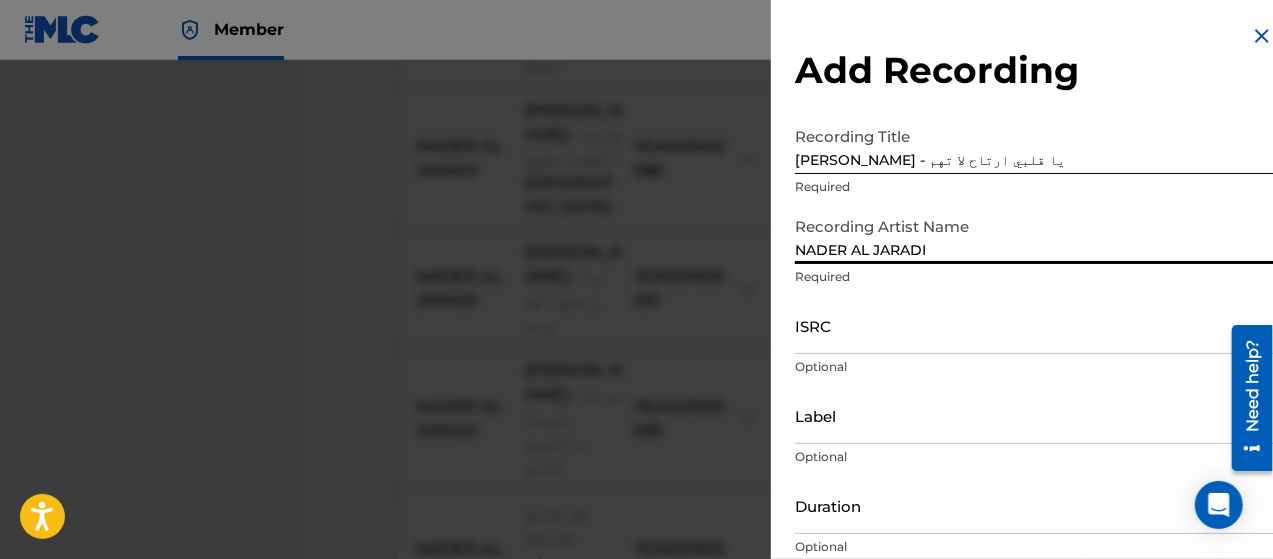 click on "ISRC" at bounding box center [1034, 325] 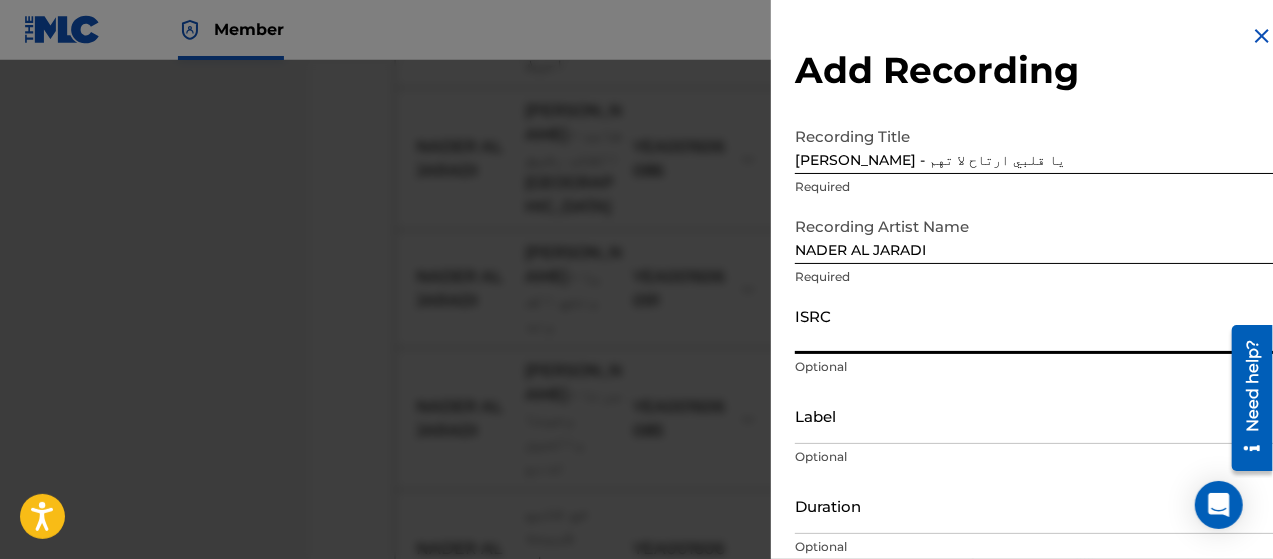paste on "YEA001606089" 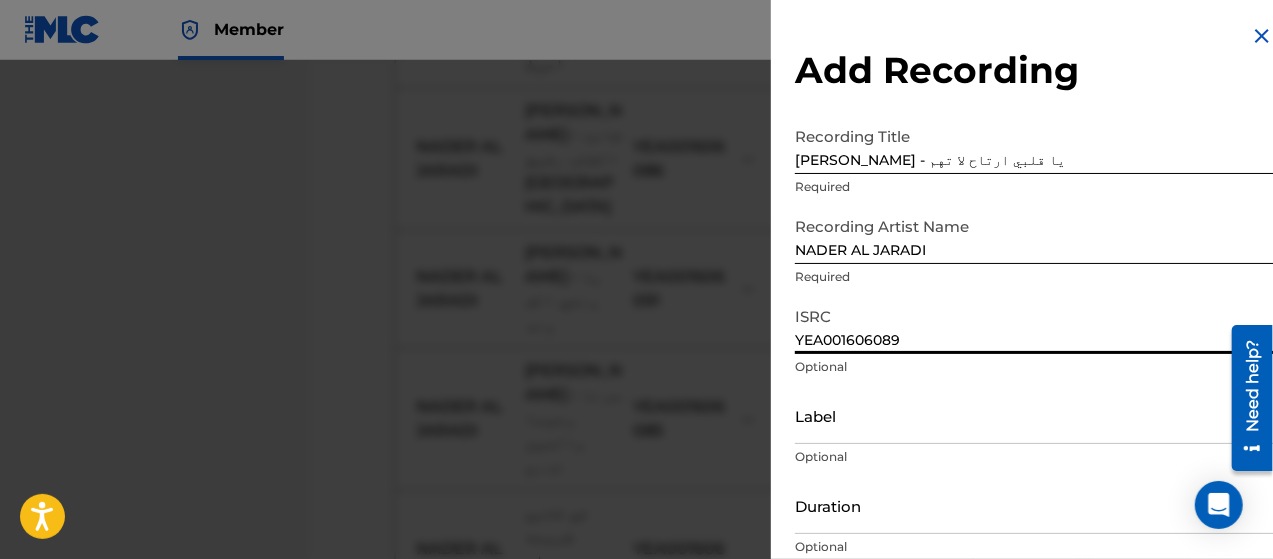 scroll, scrollTop: 172, scrollLeft: 0, axis: vertical 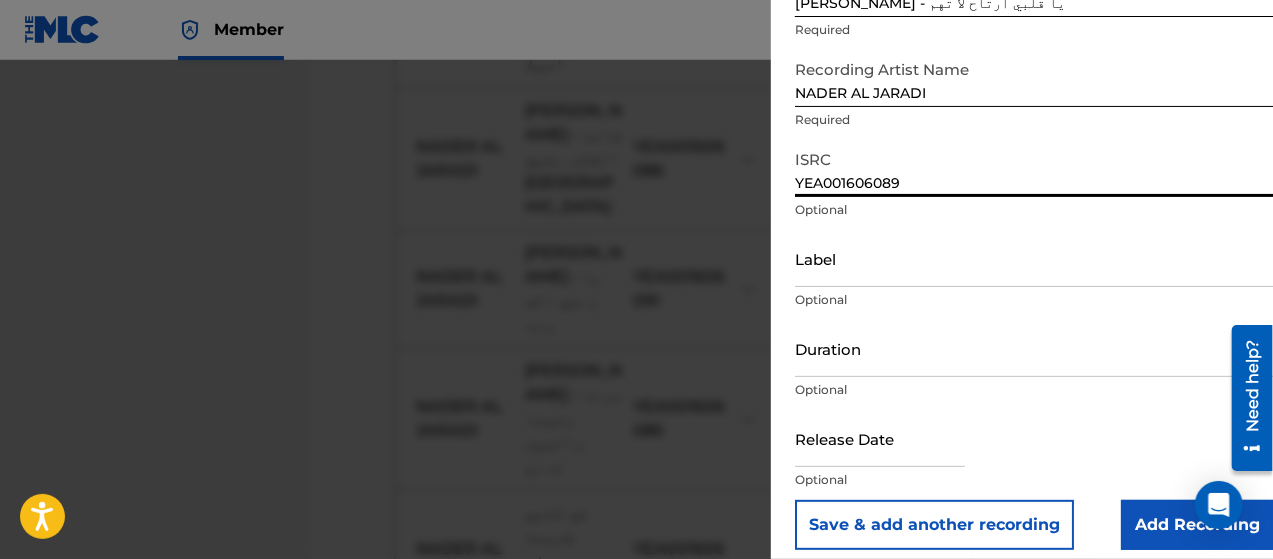 click on "Add Recording" at bounding box center [1197, 525] 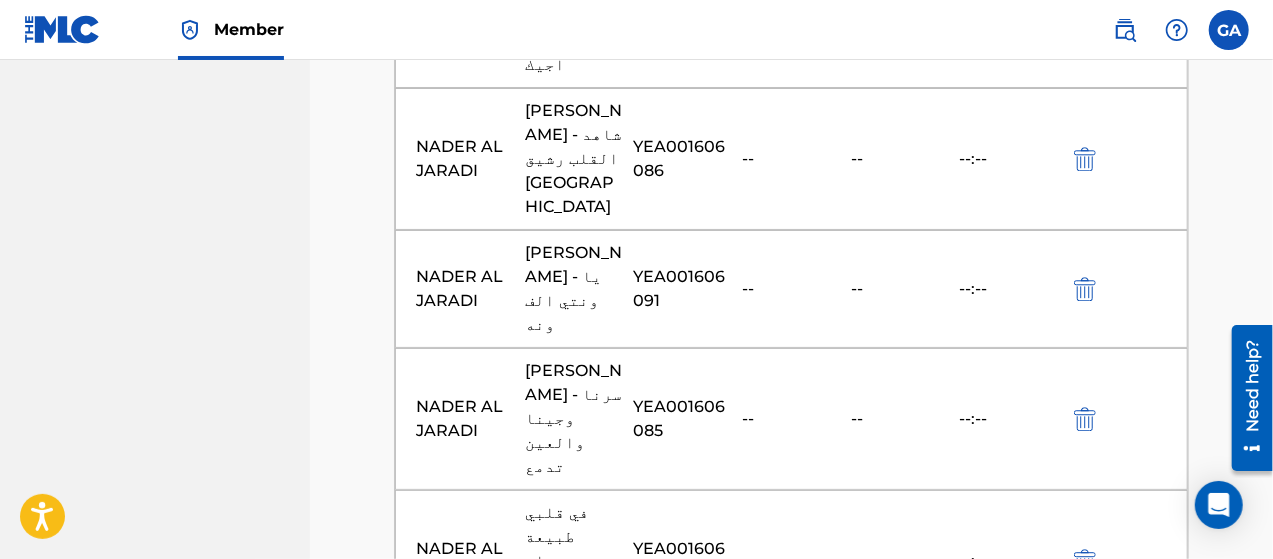 click at bounding box center (792, 1297) 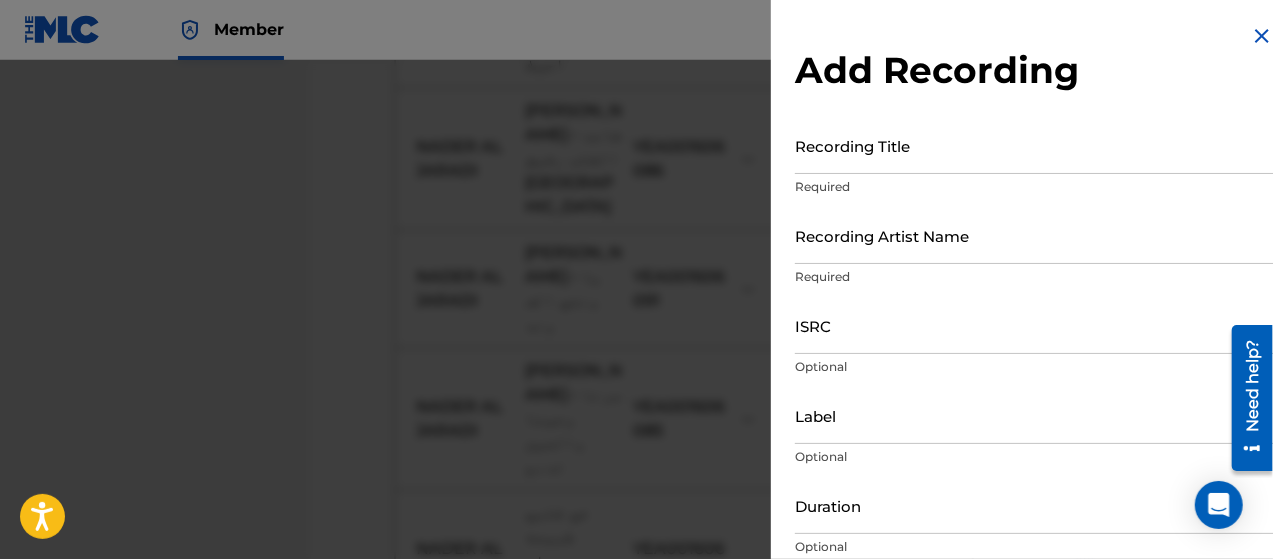 click on "Recording Title" at bounding box center (1034, 145) 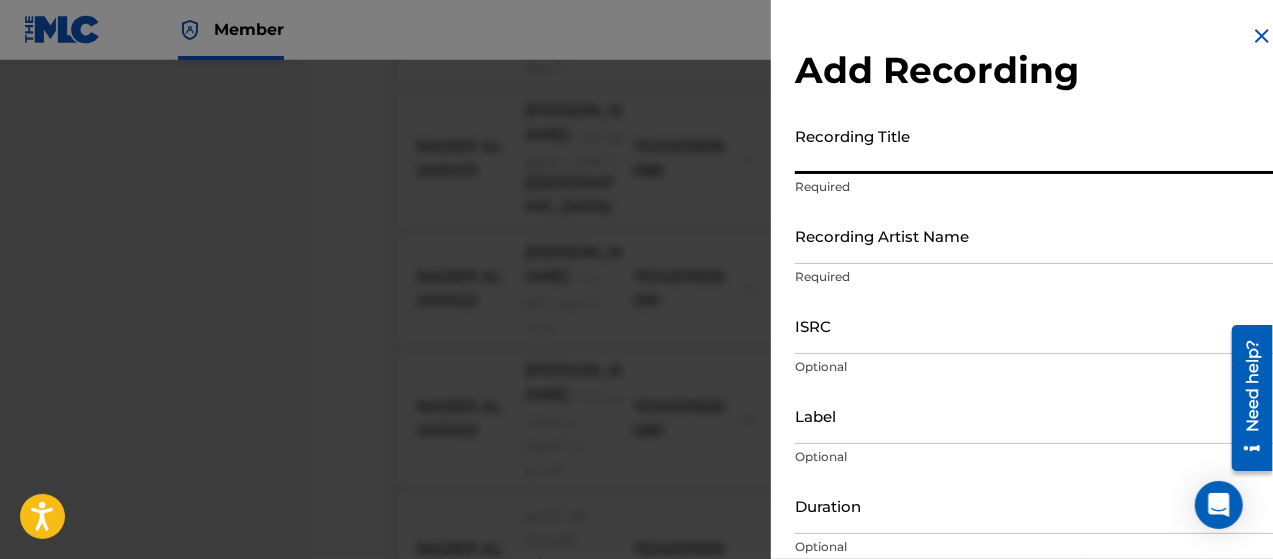 paste on "[PERSON_NAME] - كنت احبك حب فوق المستحيل" 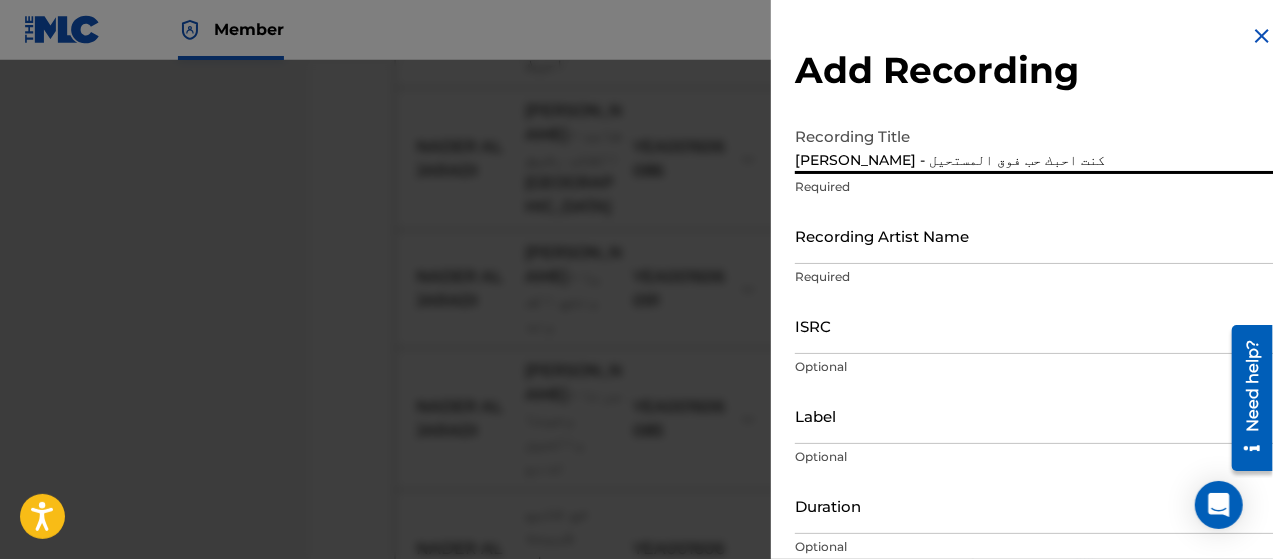 type on "[PERSON_NAME] - كنت احبك حب فوق المستحيل" 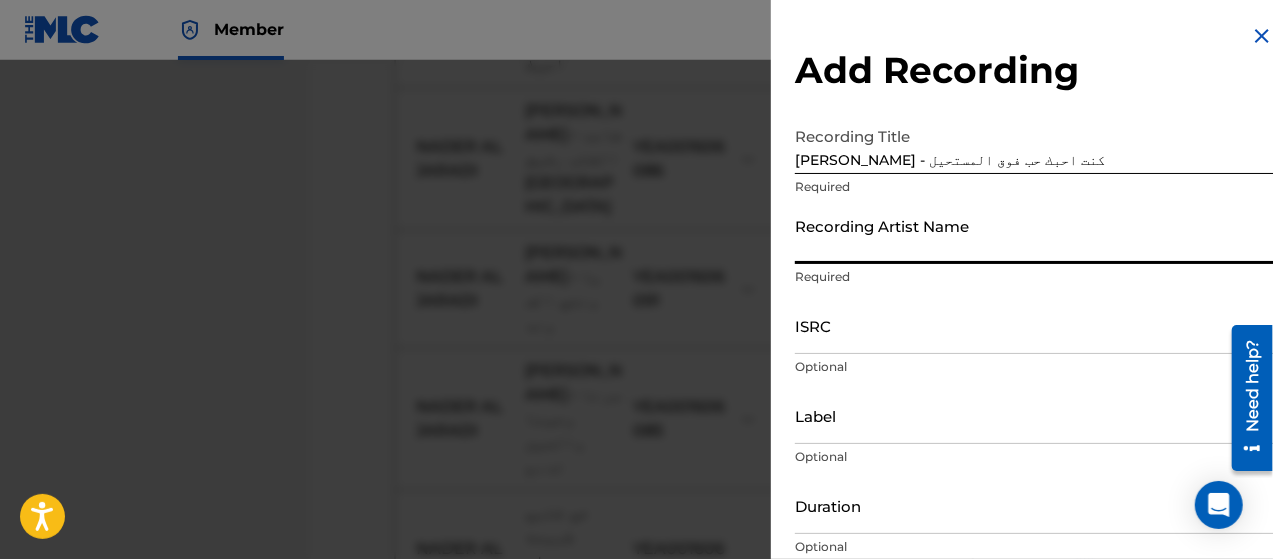 type on "NADER AL JARADI" 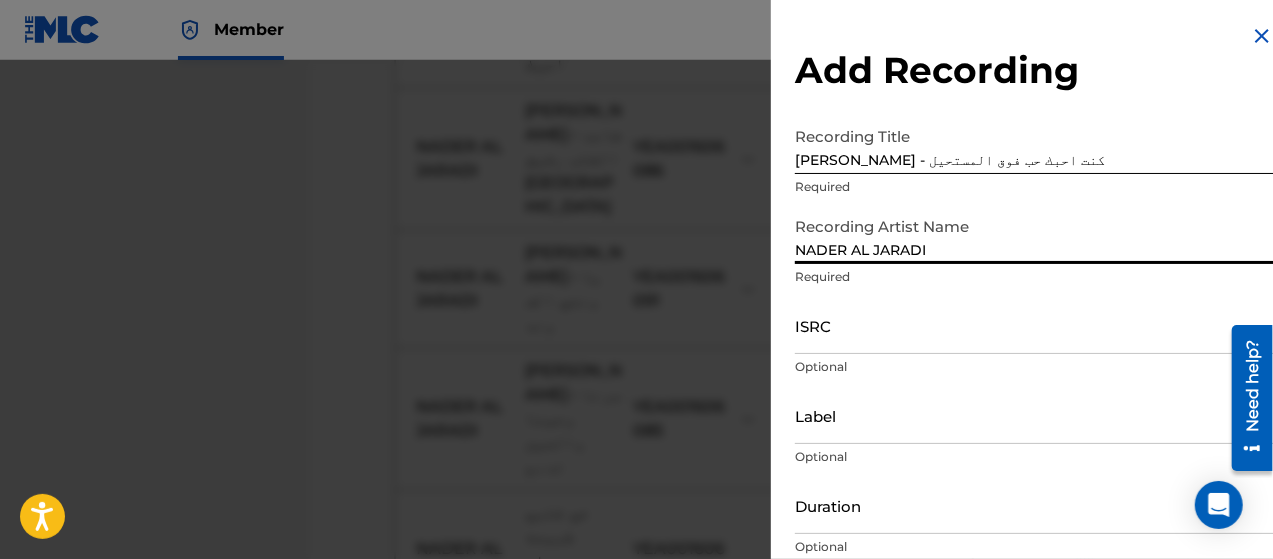 click on "ISRC" at bounding box center [1034, 325] 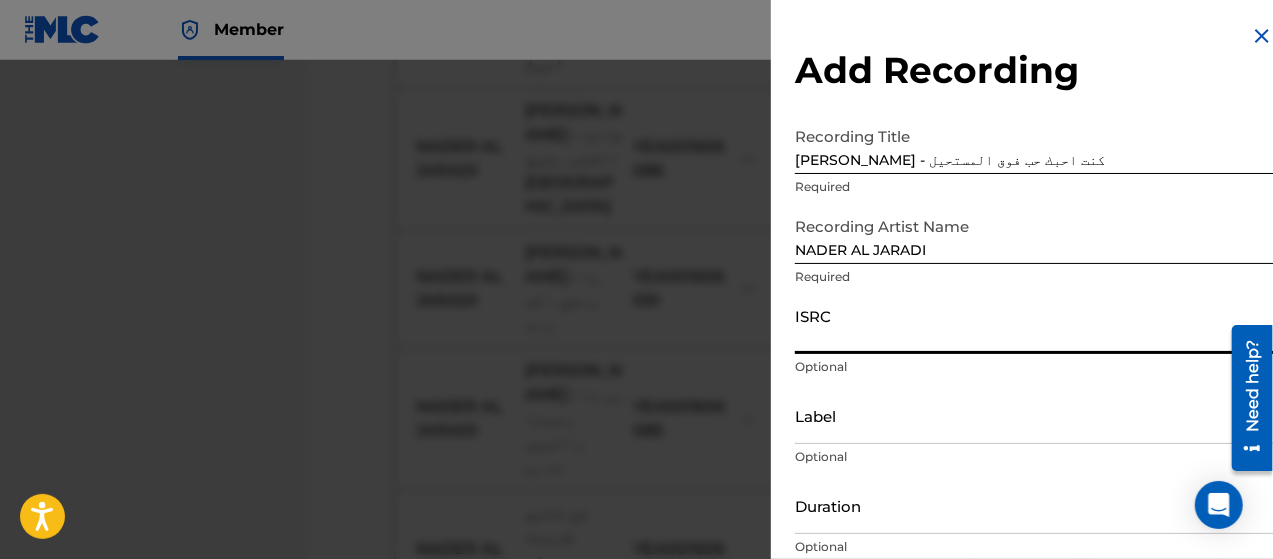 paste on "YEA001603510" 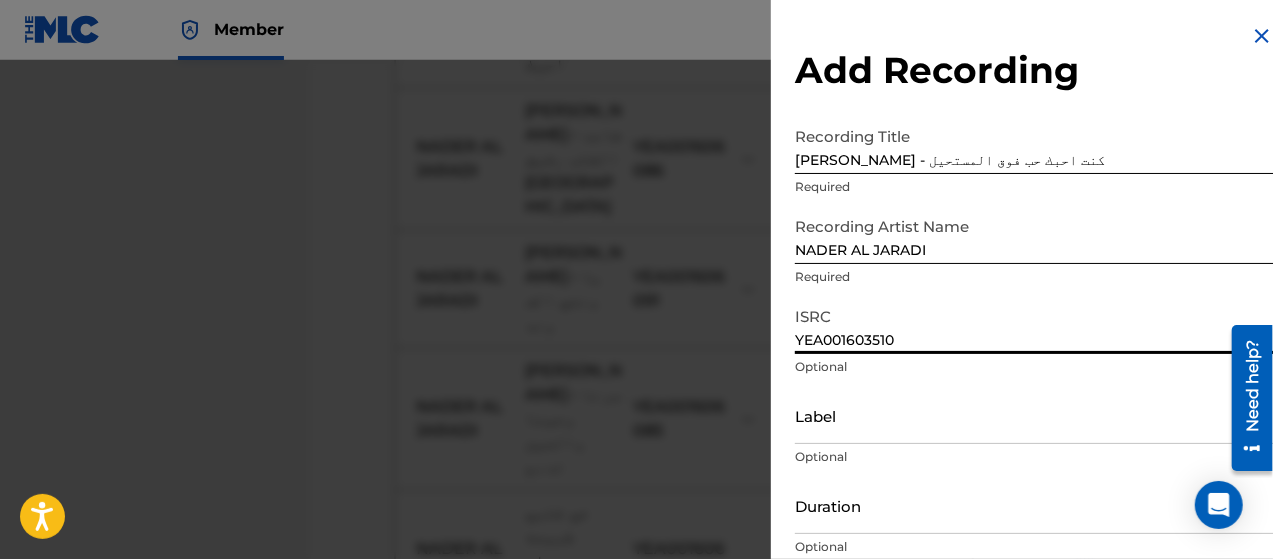 scroll, scrollTop: 172, scrollLeft: 0, axis: vertical 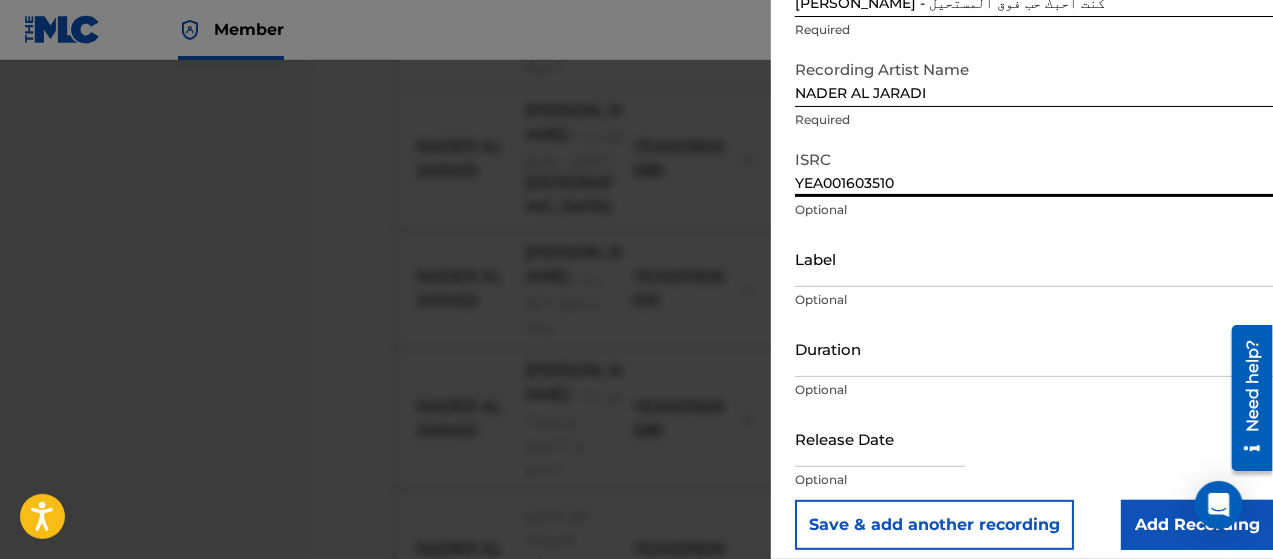 click on "Add Recording" at bounding box center (1197, 525) 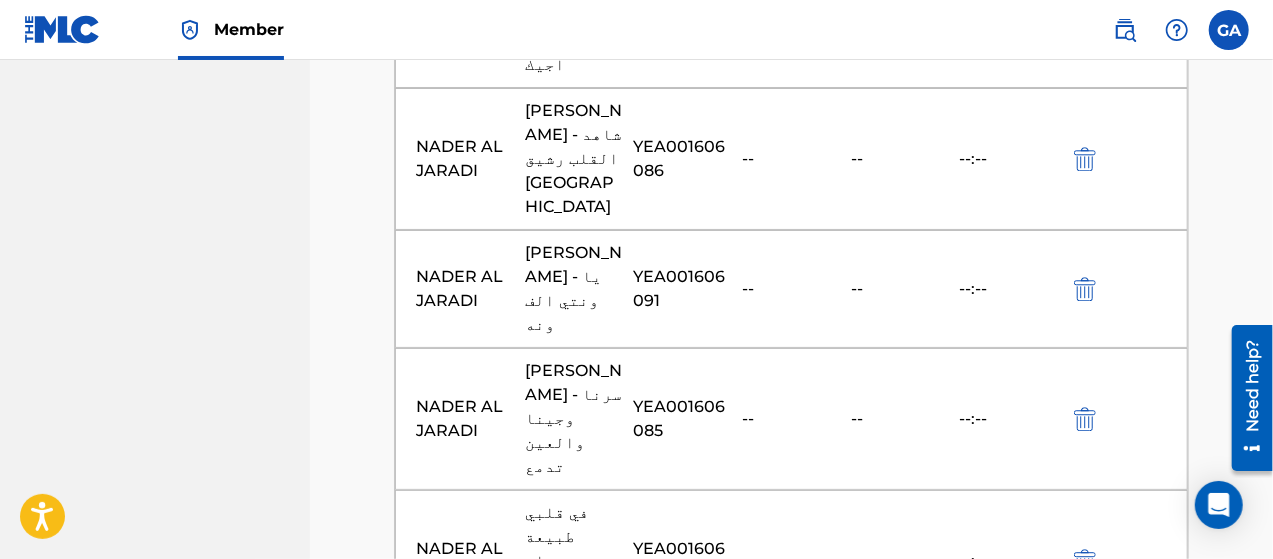 click at bounding box center (792, 1415) 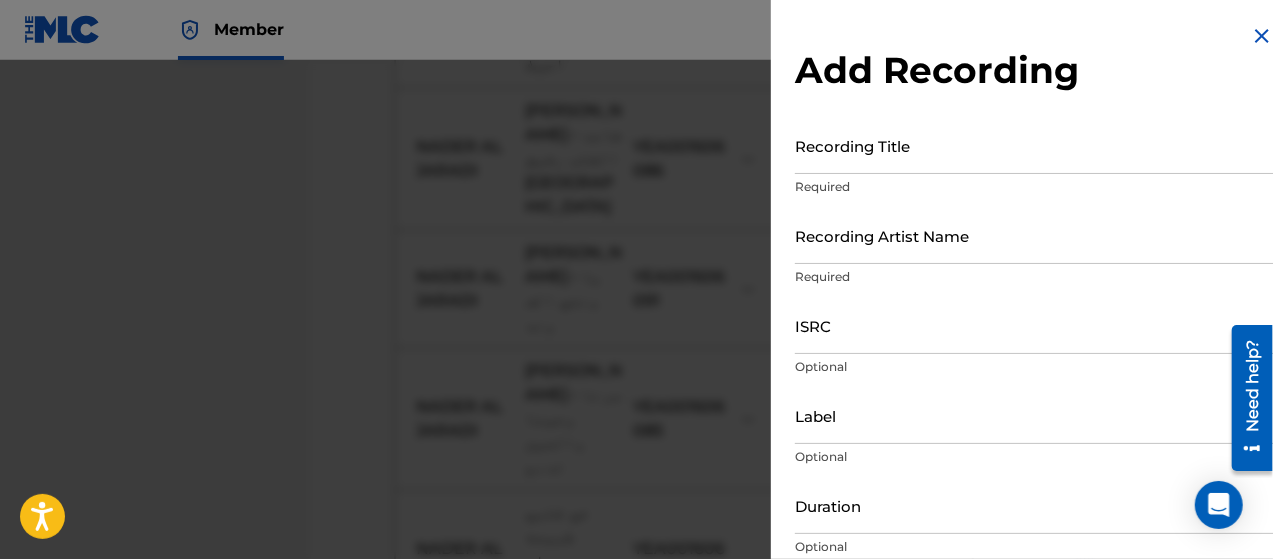 click on "Recording Title" at bounding box center (1034, 145) 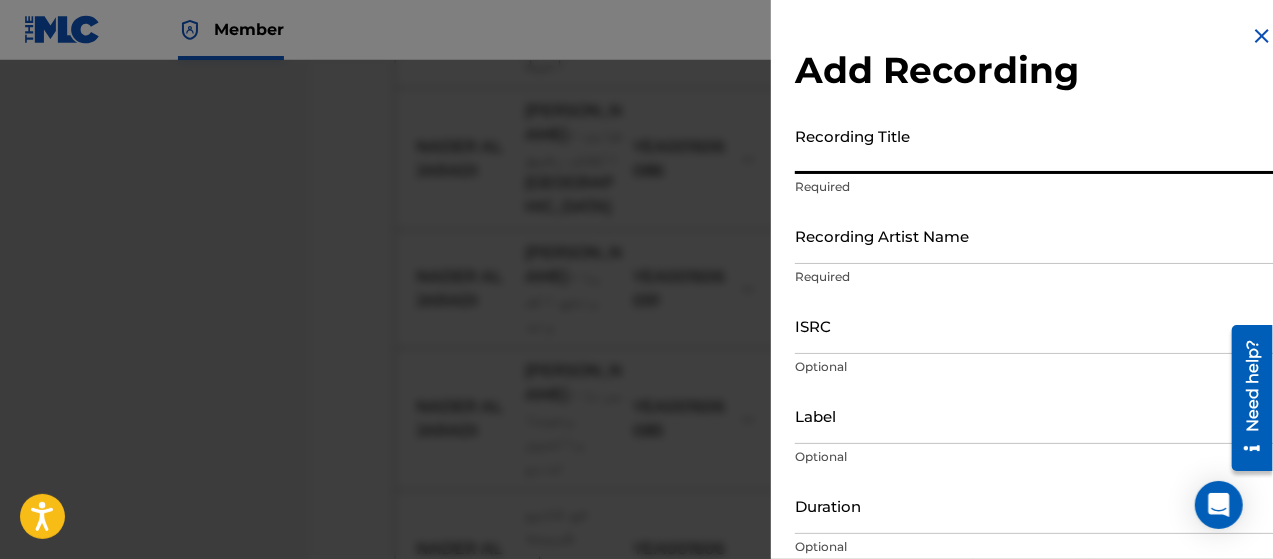 paste on "[PERSON_NAME] - يا قلبي ارتاح وابرد منهم" 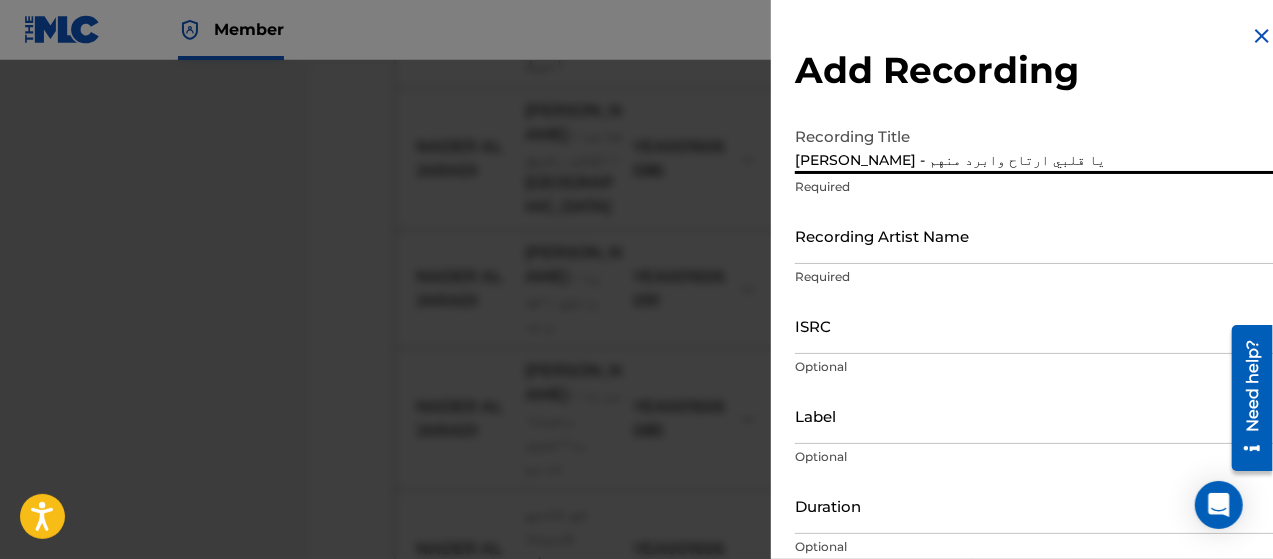 type on "[PERSON_NAME] - يا قلبي ارتاح وابرد منهم" 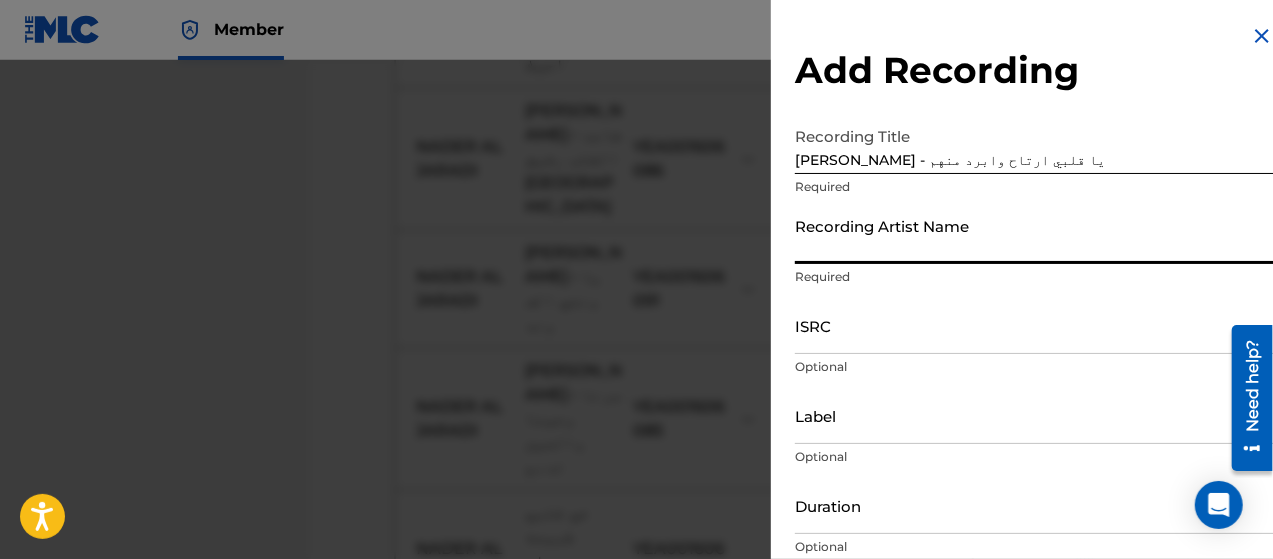 type on "NADER AL JARADI" 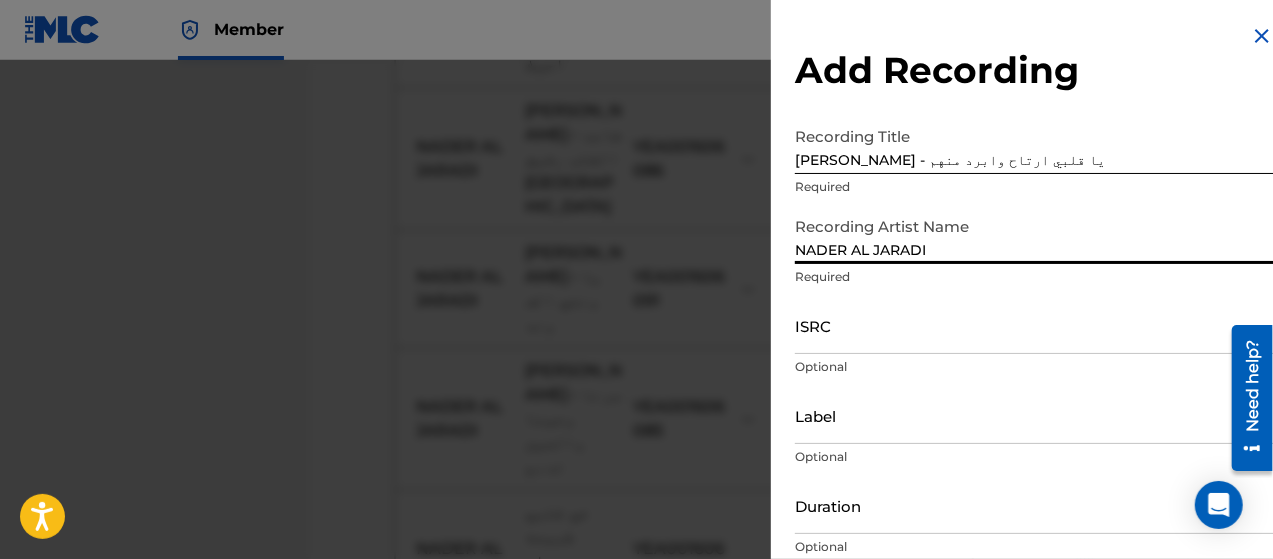 click on "ISRC" at bounding box center (1034, 325) 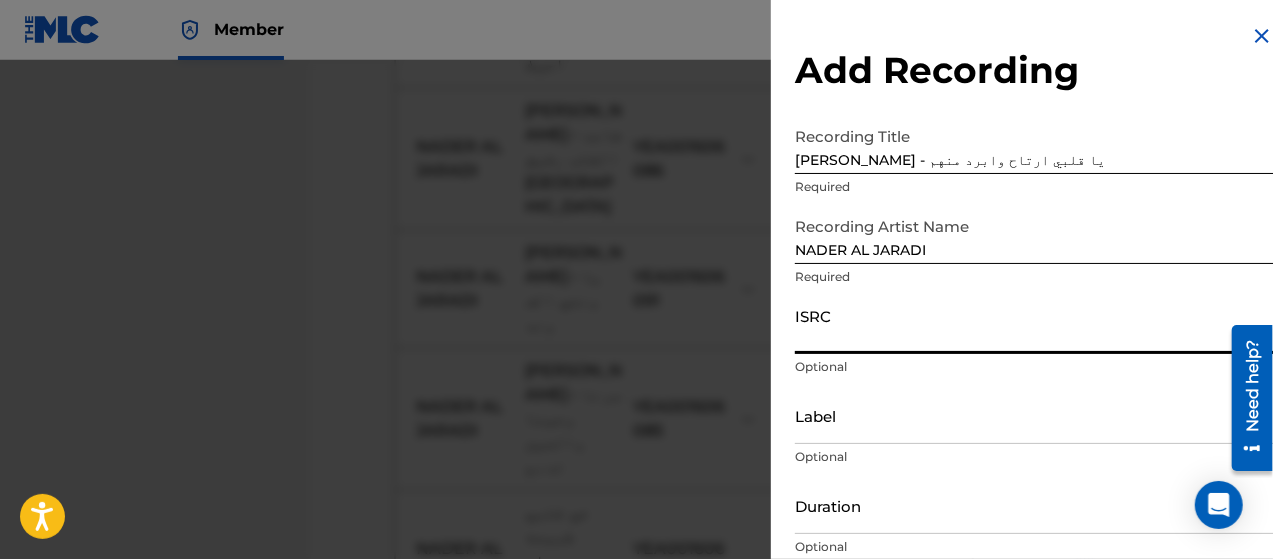 paste on "YEA001606090" 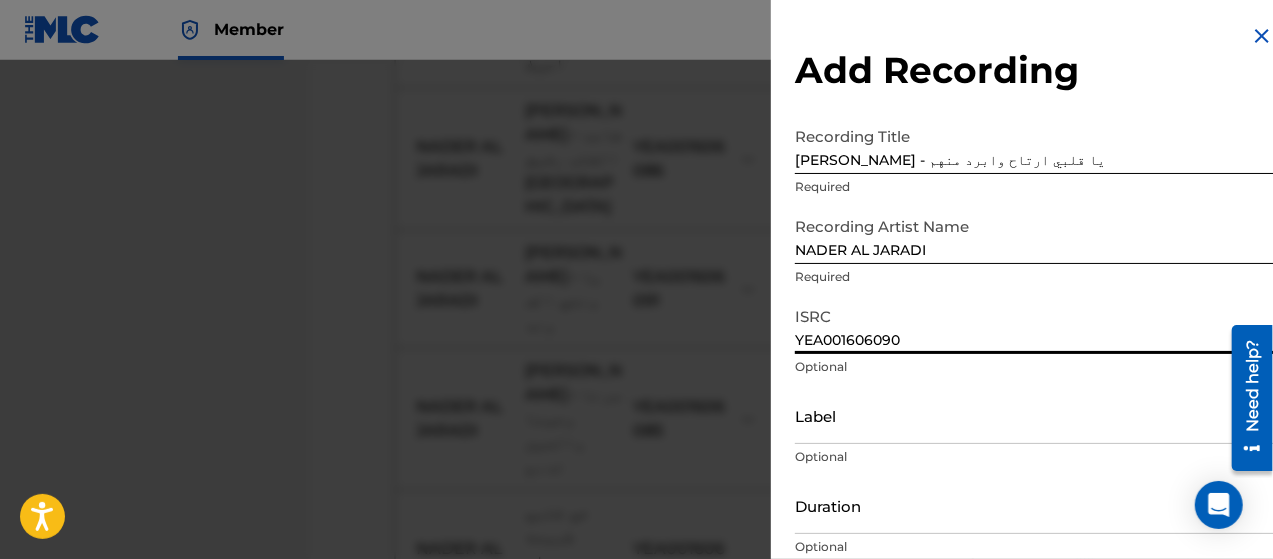 scroll, scrollTop: 172, scrollLeft: 0, axis: vertical 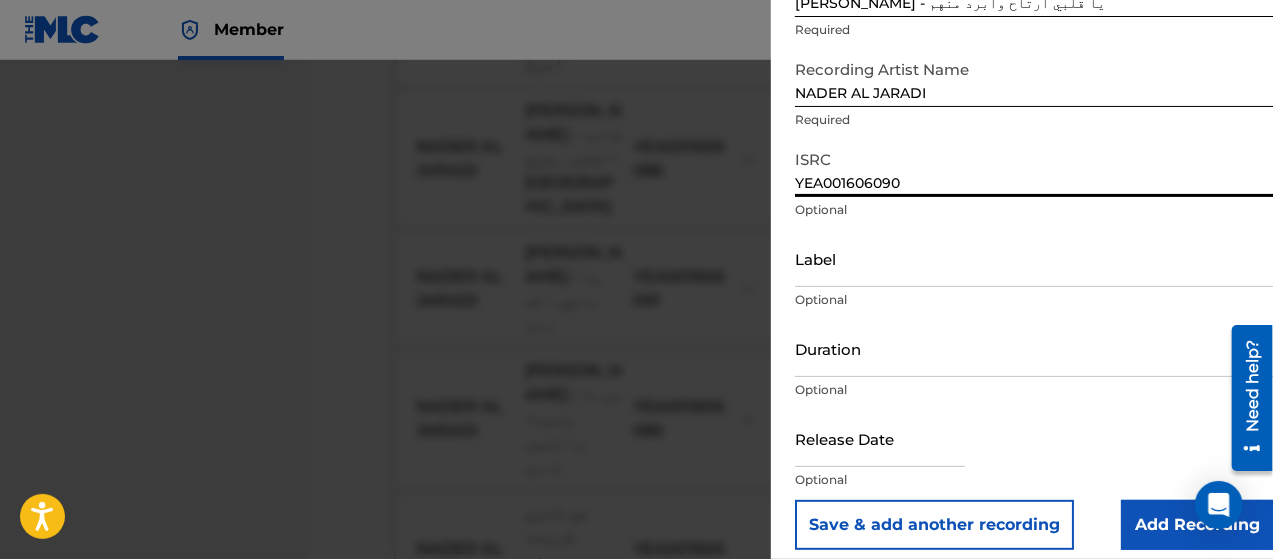 click on "Add Recording" at bounding box center (1197, 525) 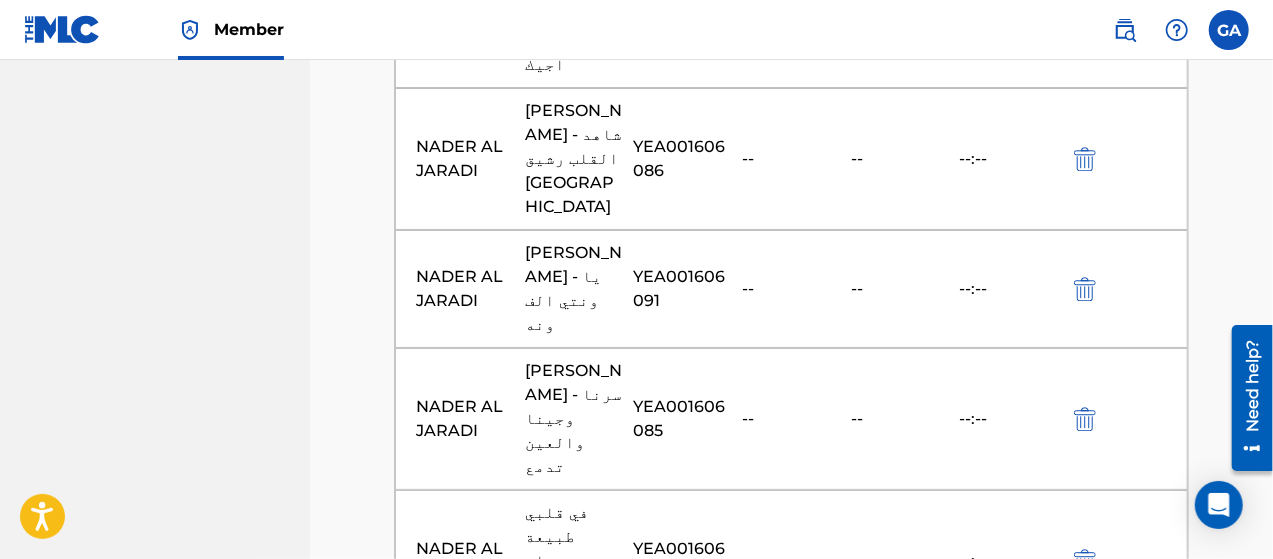 click on "Add Recording" at bounding box center (791, 1545) 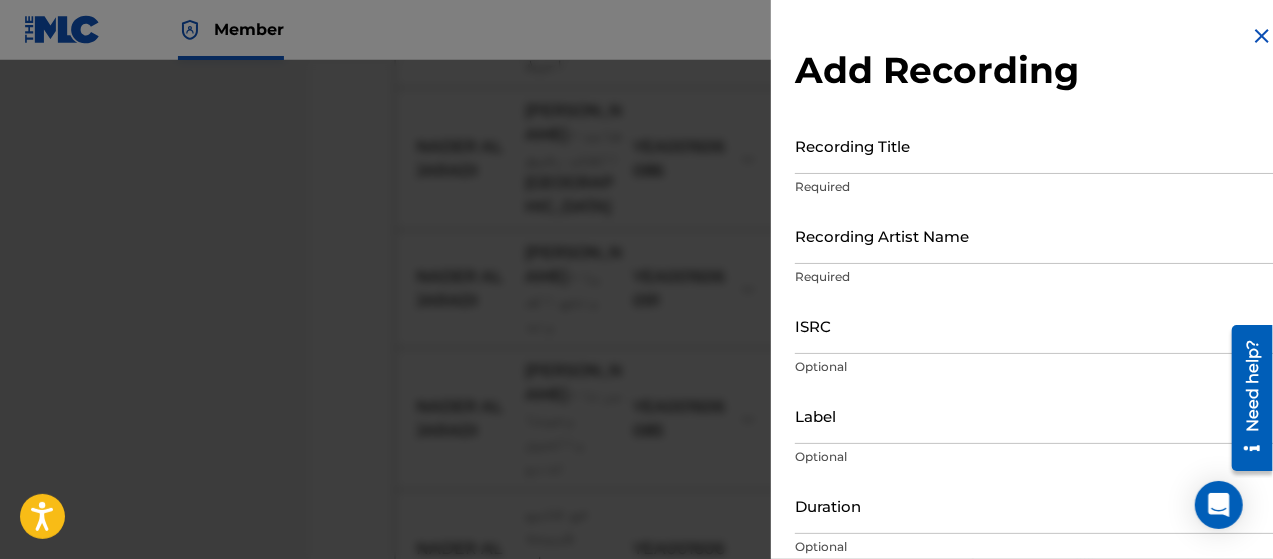 click on "Recording Title" at bounding box center (1034, 145) 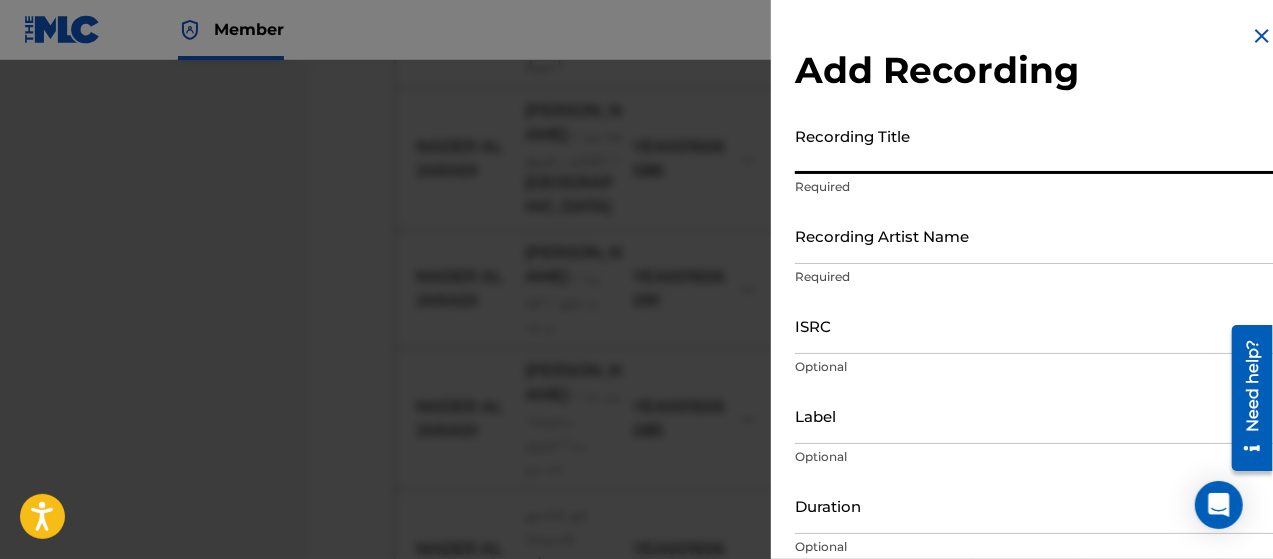paste on "[PERSON_NAME] - لا ذمتي انا استاهل لحن جديد" 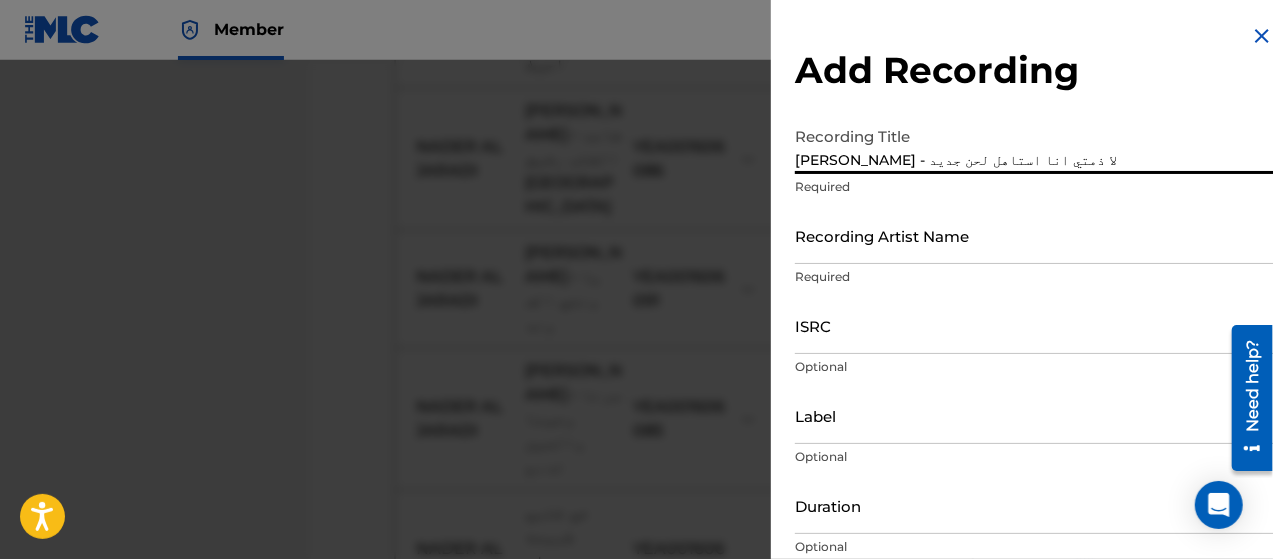 type on "[PERSON_NAME] - لا ذمتي انا استاهل لحن جديد" 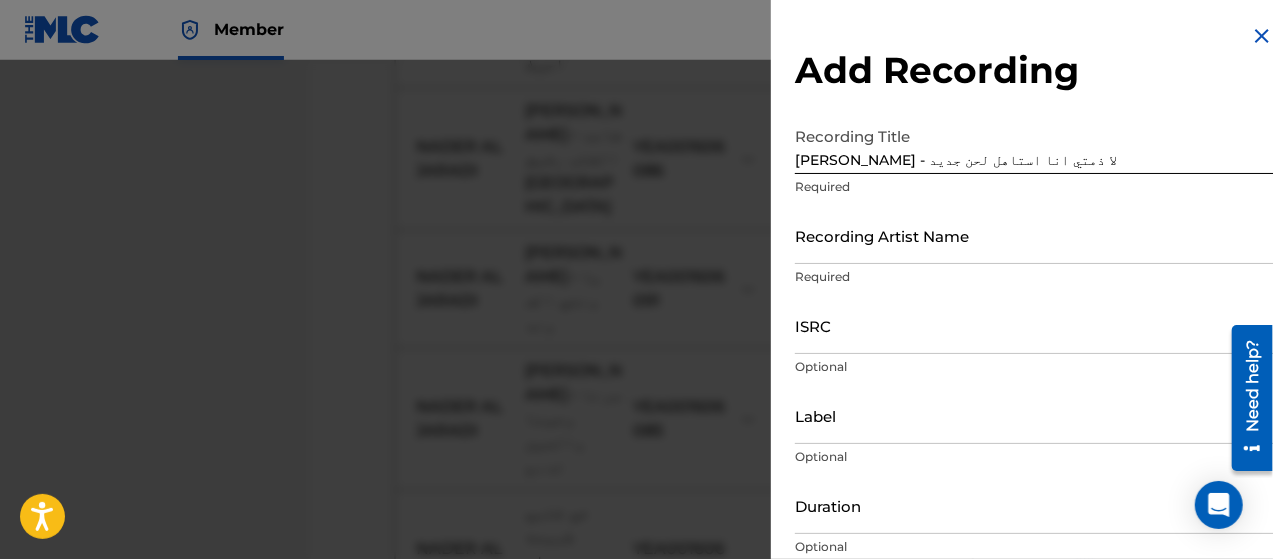 click on "Recording Artist Name" at bounding box center [1034, 235] 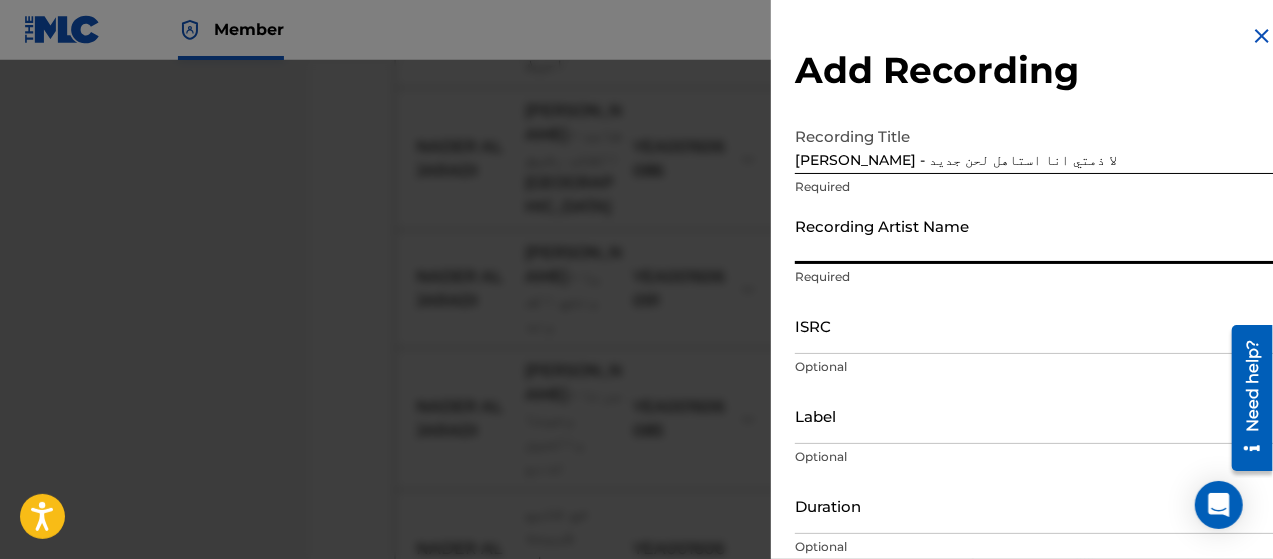 type on "NADER AL JARADI" 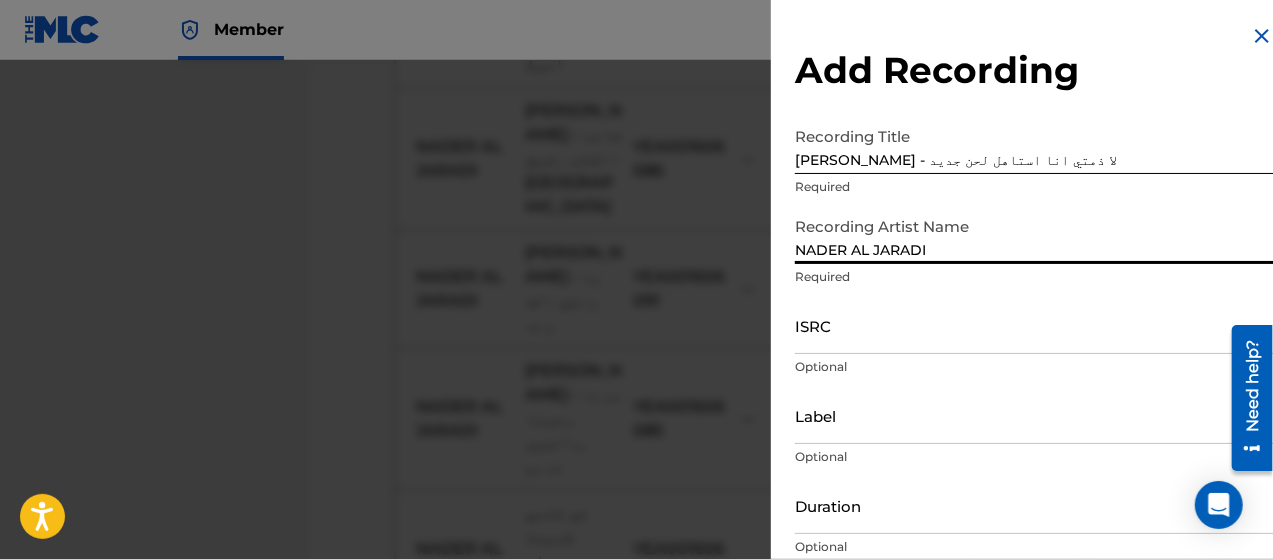 click on "ISRC" at bounding box center (1034, 325) 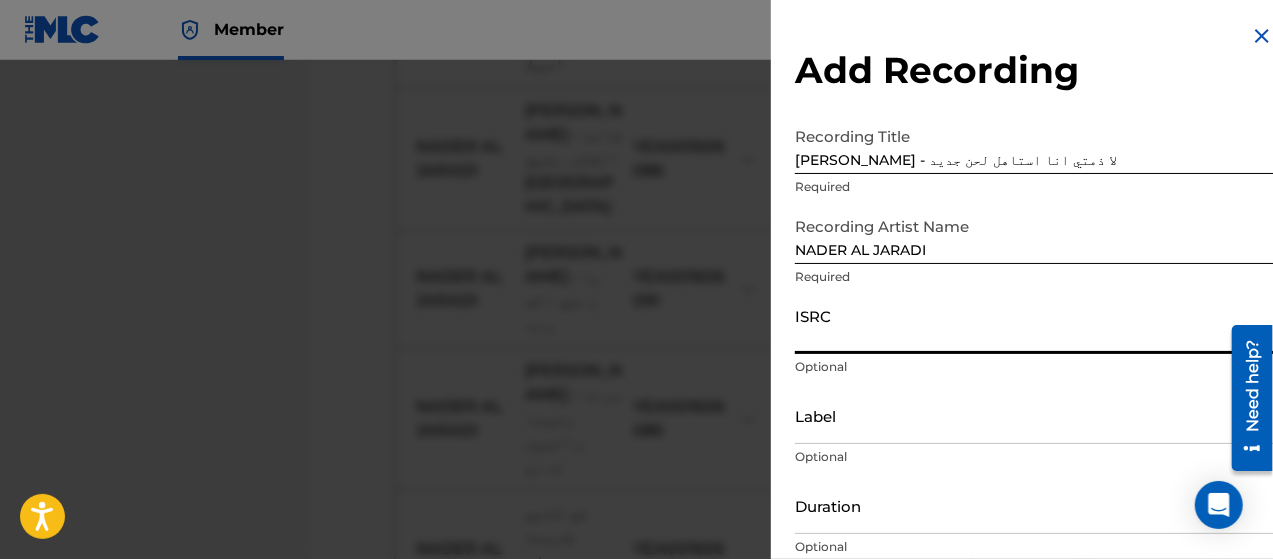 paste on "YEA001606088" 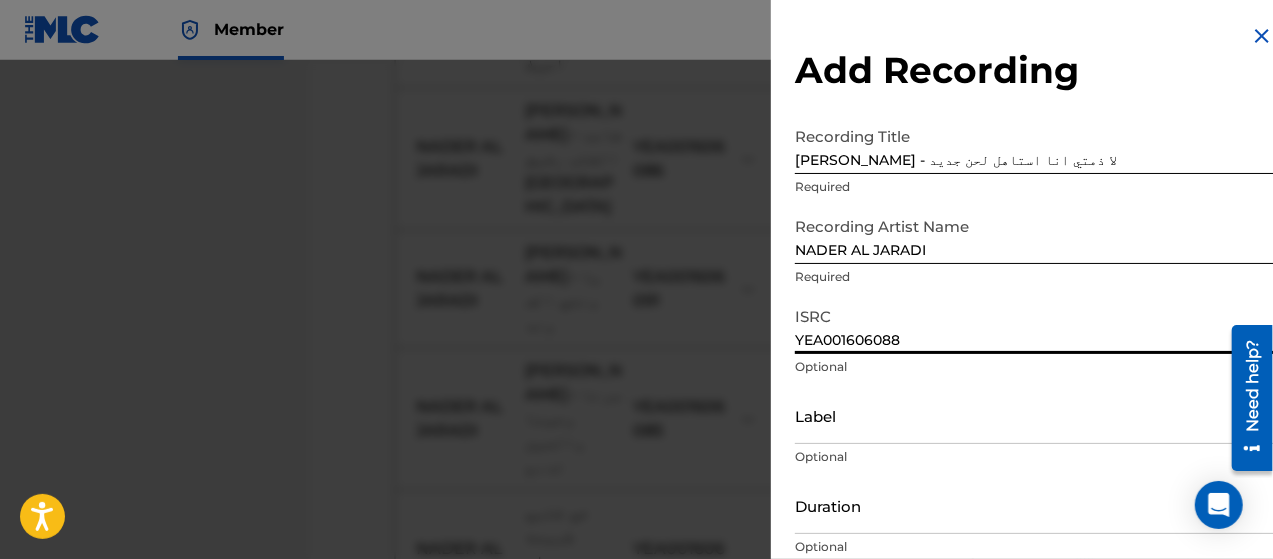 scroll, scrollTop: 172, scrollLeft: 0, axis: vertical 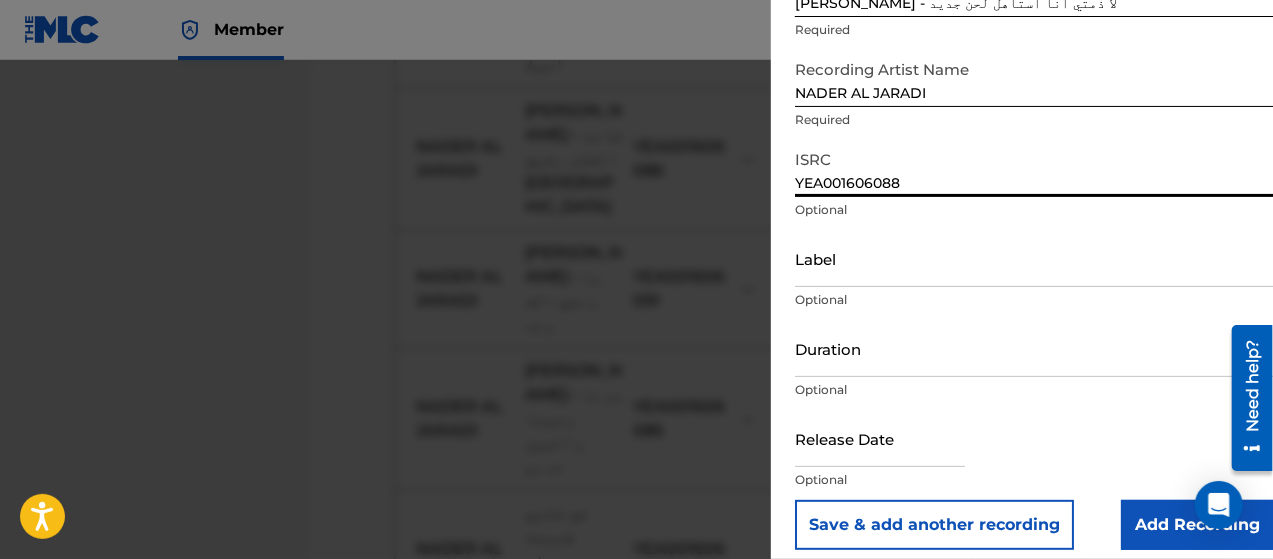 type on "YEA001606088" 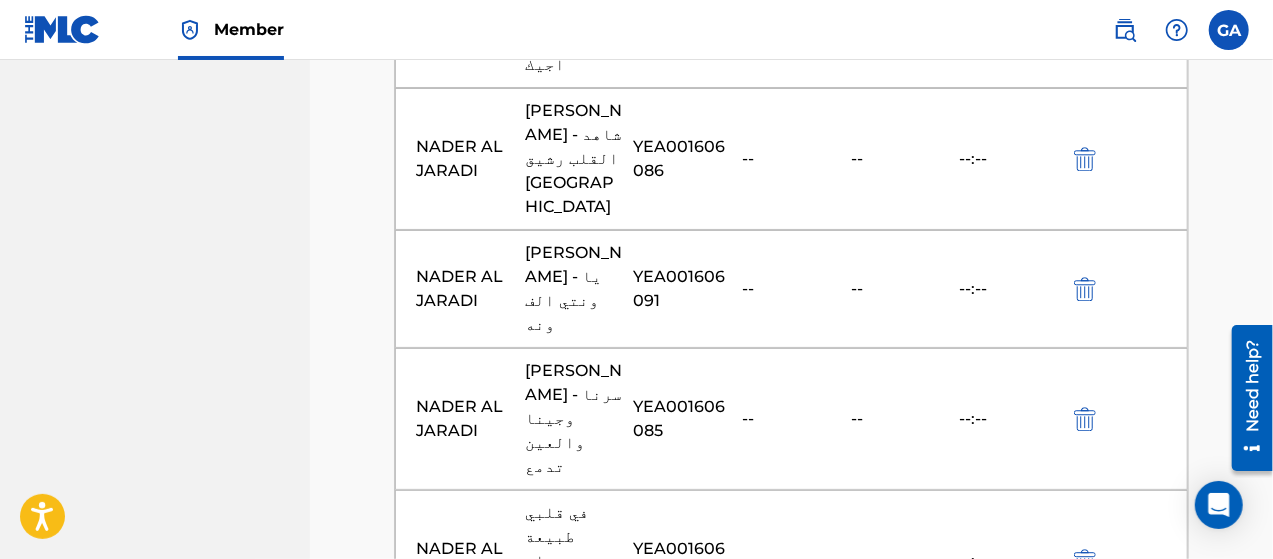 scroll, scrollTop: 2820, scrollLeft: 0, axis: vertical 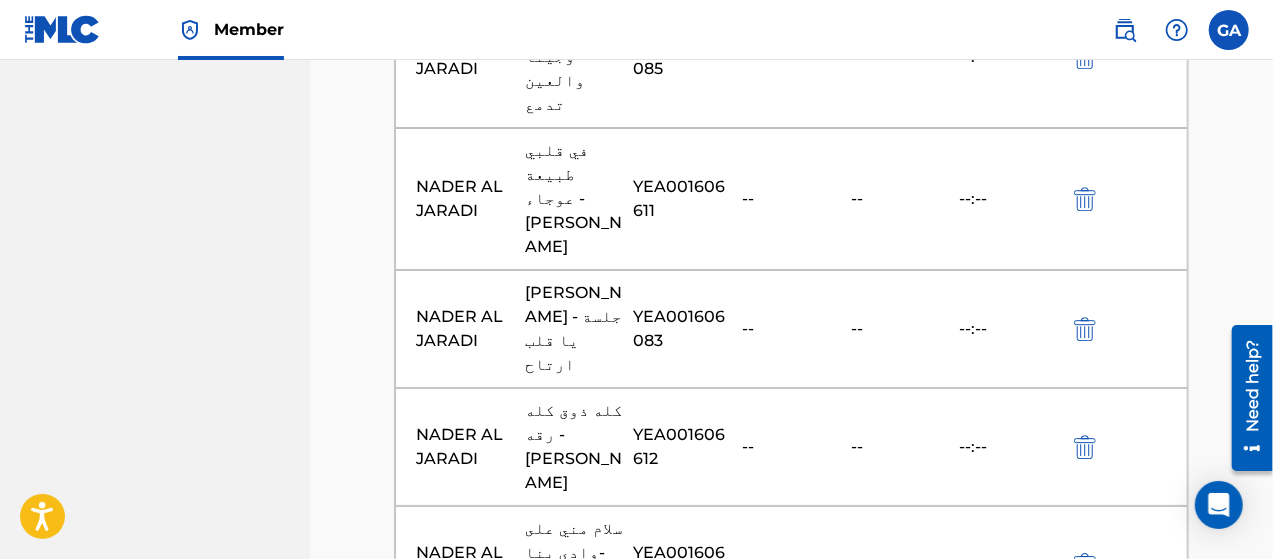 click on "Next" at bounding box center [1104, 1508] 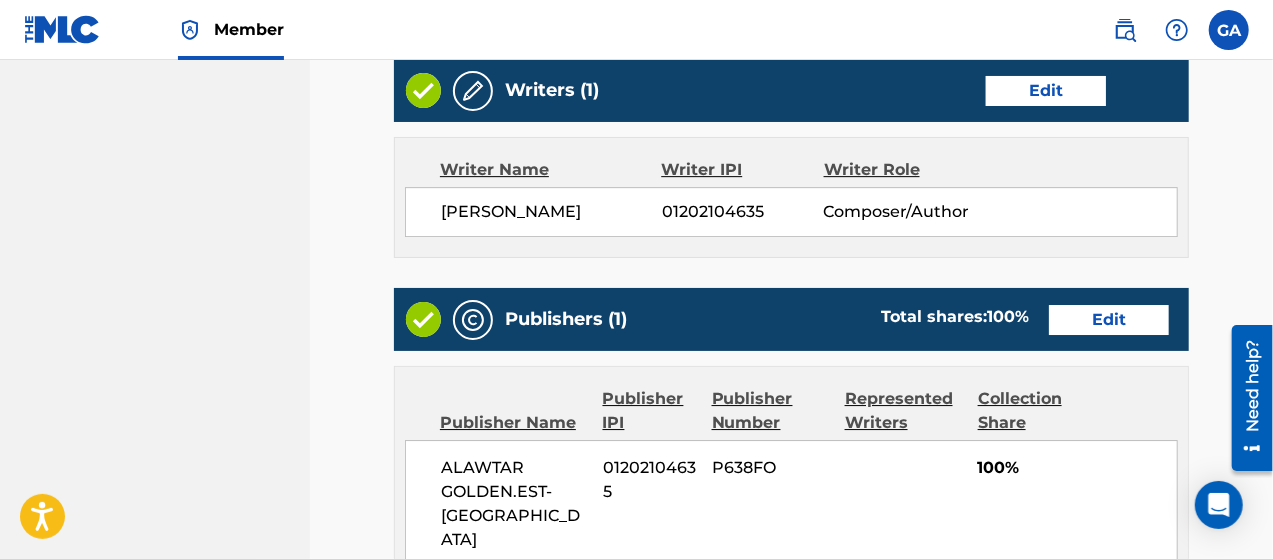 scroll, scrollTop: 3545, scrollLeft: 0, axis: vertical 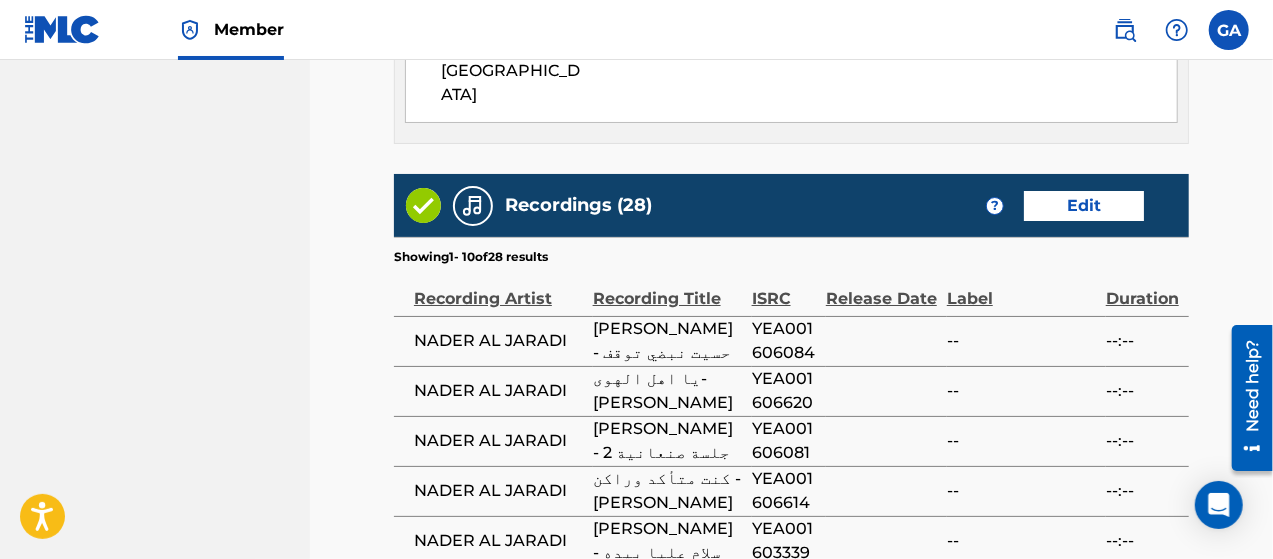 click on "Submit" at bounding box center [1104, 988] 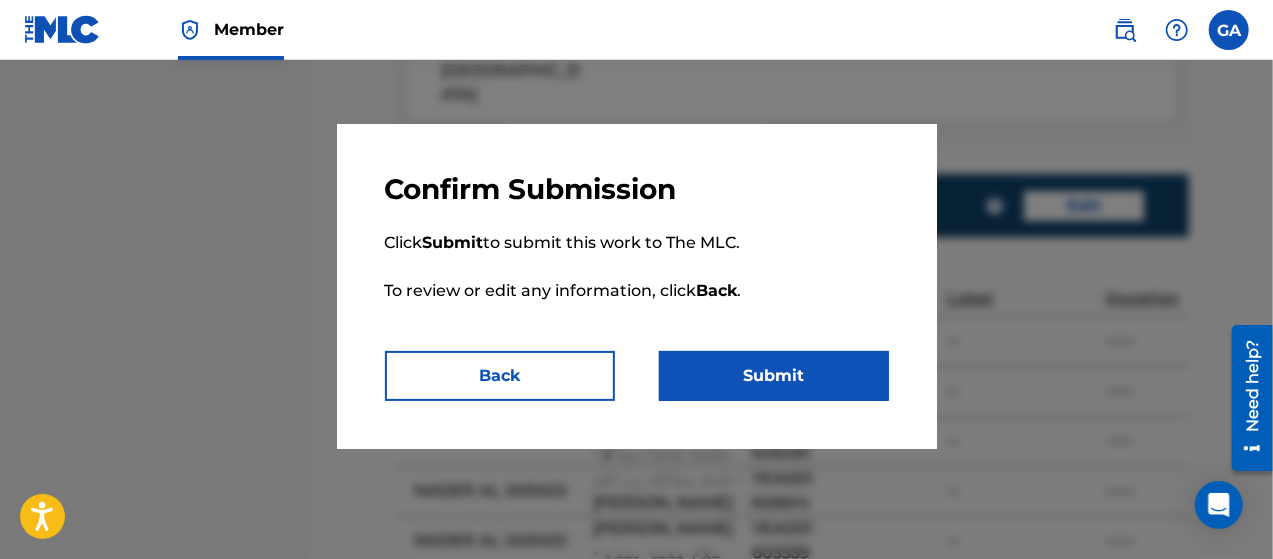 click on "Submit" at bounding box center [774, 376] 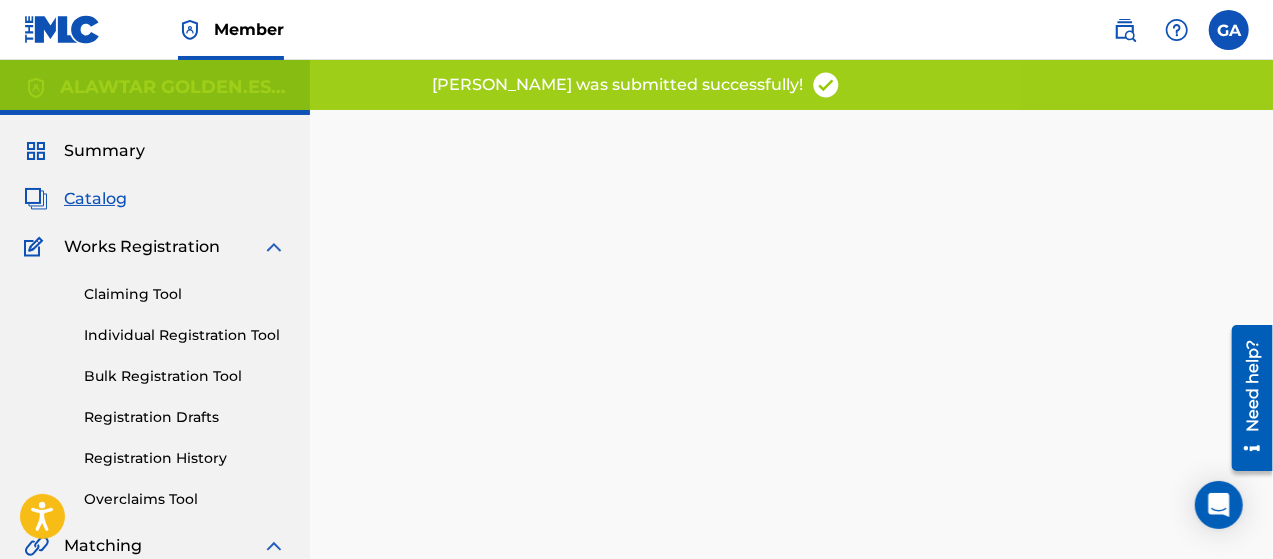 scroll, scrollTop: 300, scrollLeft: 0, axis: vertical 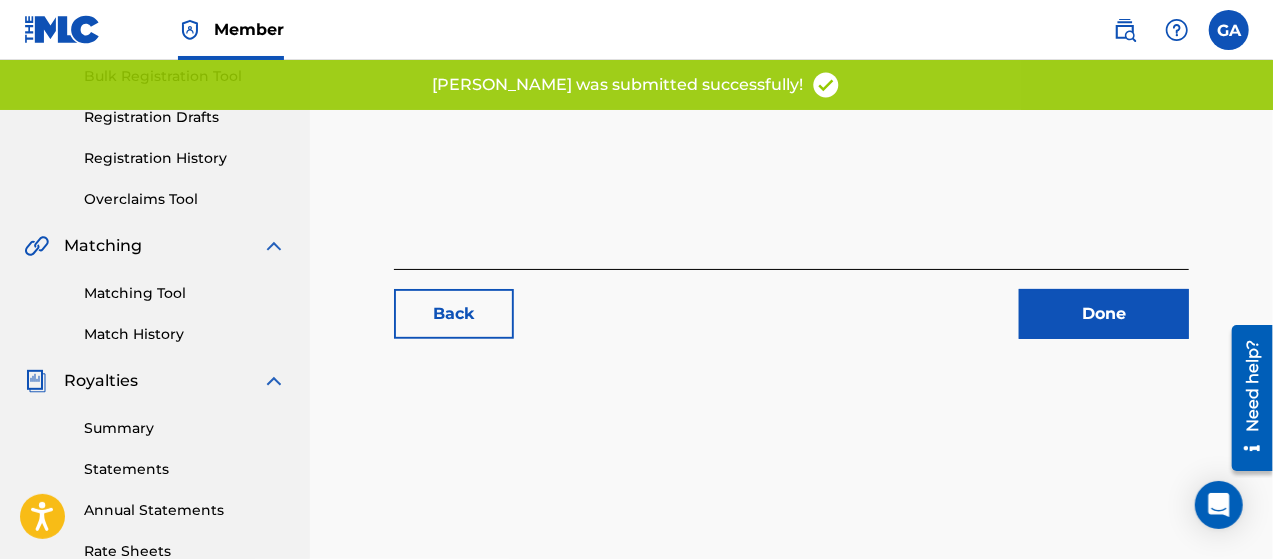 click on "Done" at bounding box center [1104, 314] 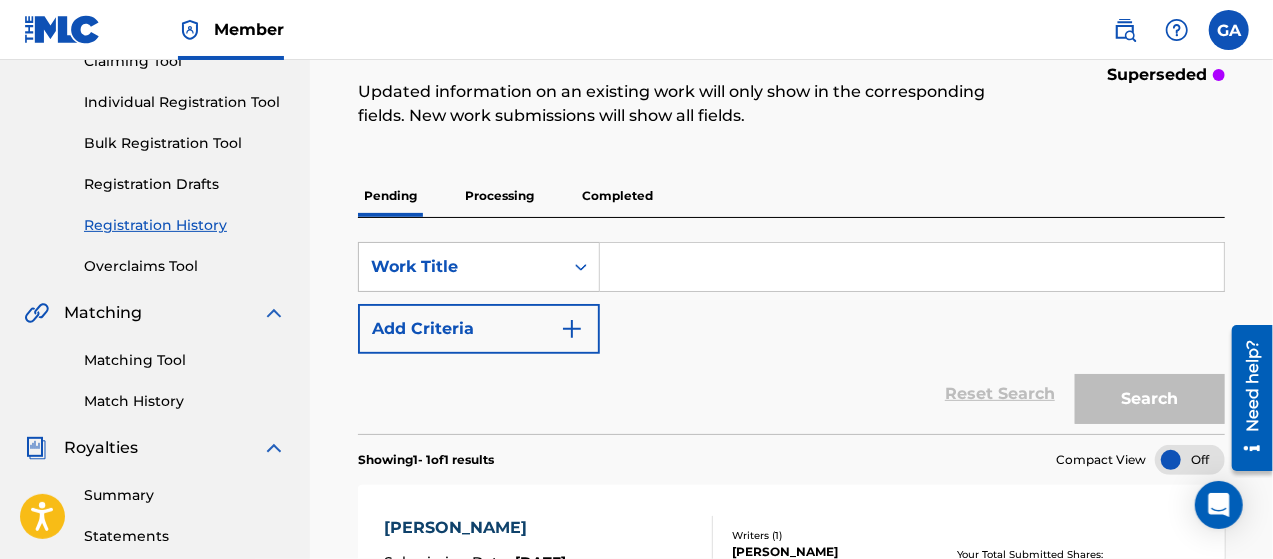 scroll, scrollTop: 200, scrollLeft: 0, axis: vertical 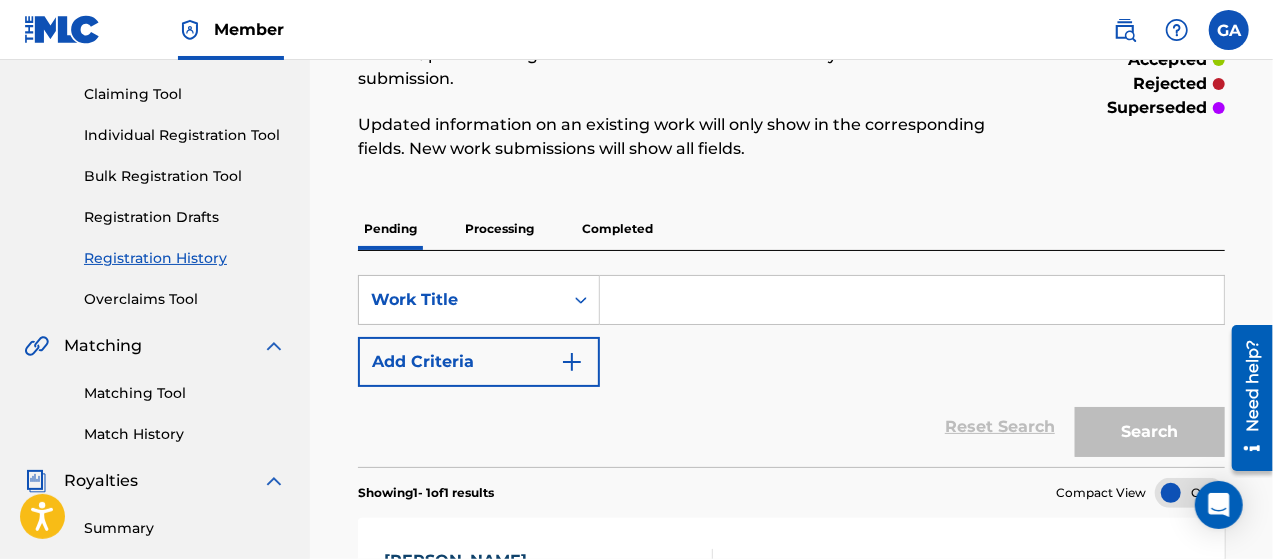 click on "Processing" at bounding box center (499, 229) 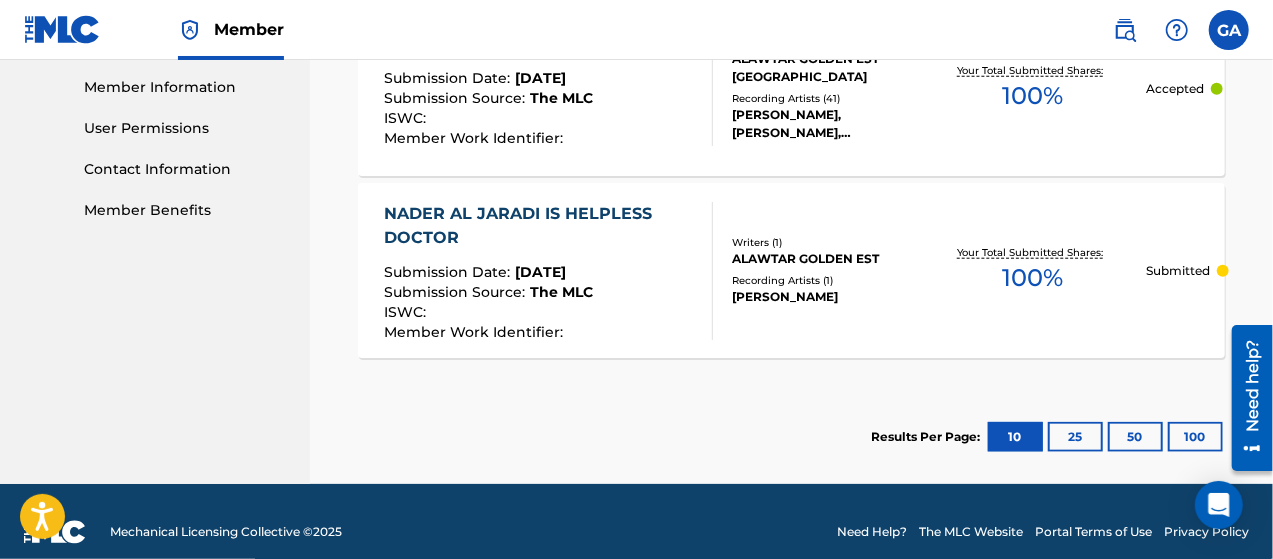 scroll, scrollTop: 900, scrollLeft: 0, axis: vertical 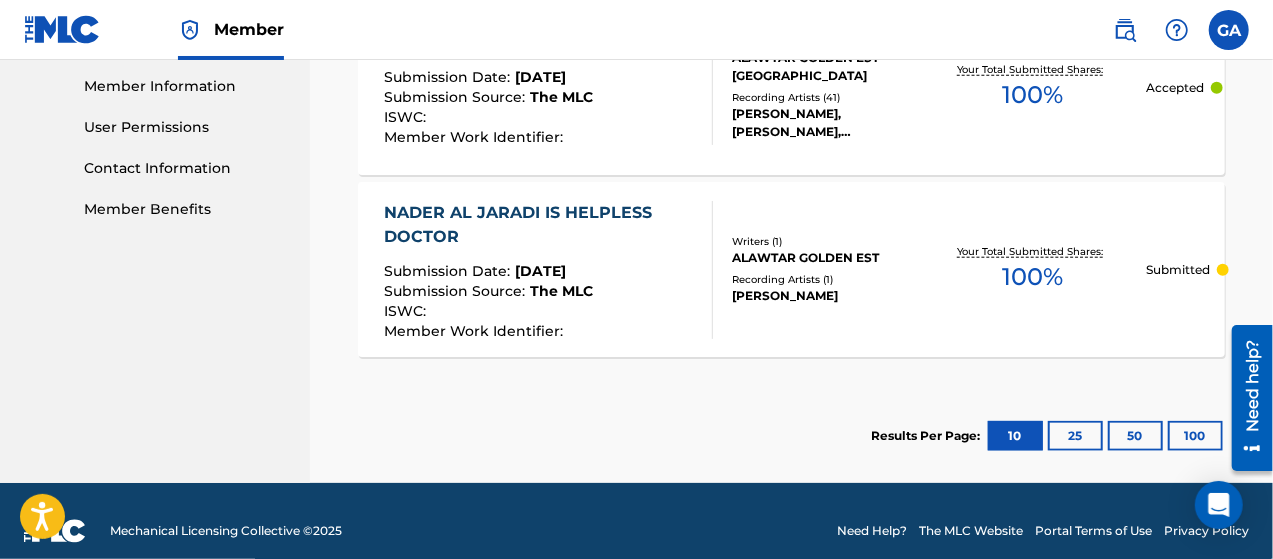 click on "Writers ( 1 )" at bounding box center (825, 241) 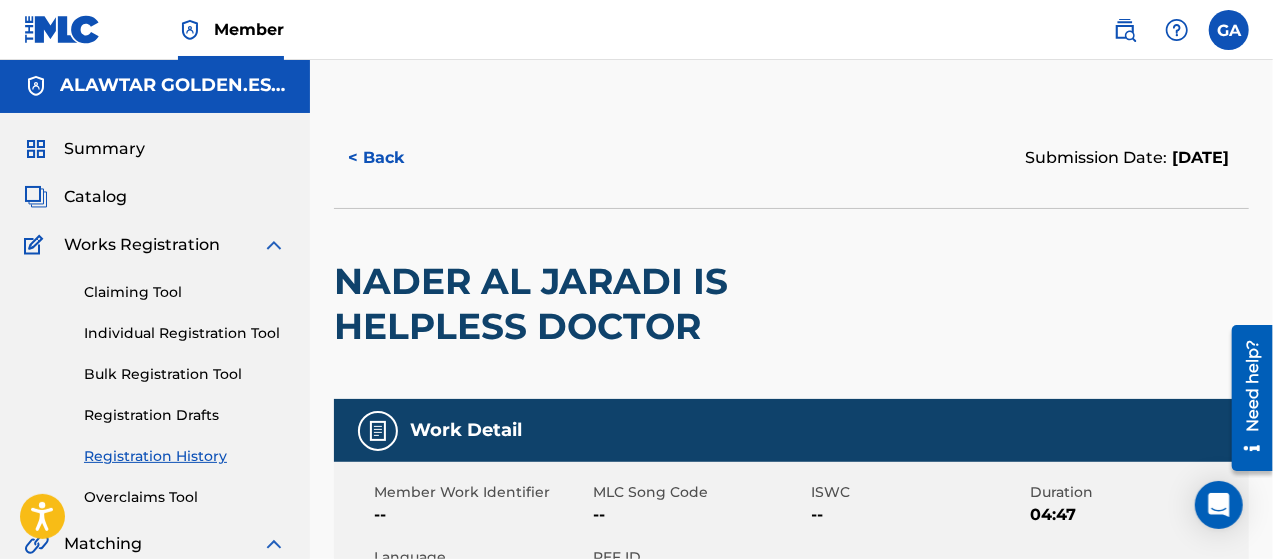 scroll, scrollTop: 0, scrollLeft: 0, axis: both 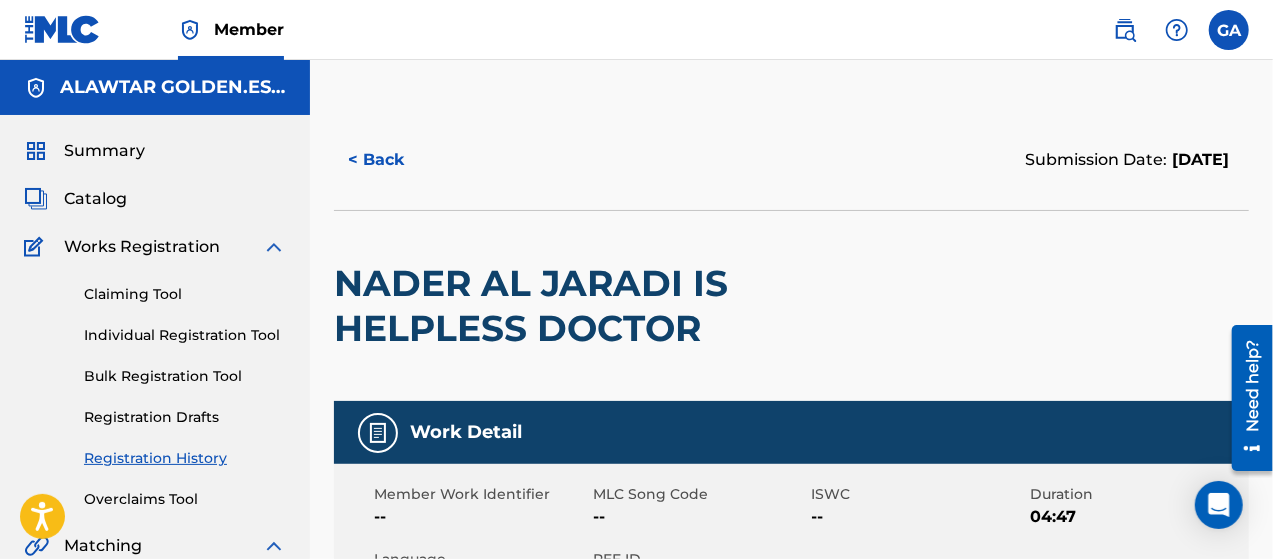 click on "< Back" at bounding box center [394, 160] 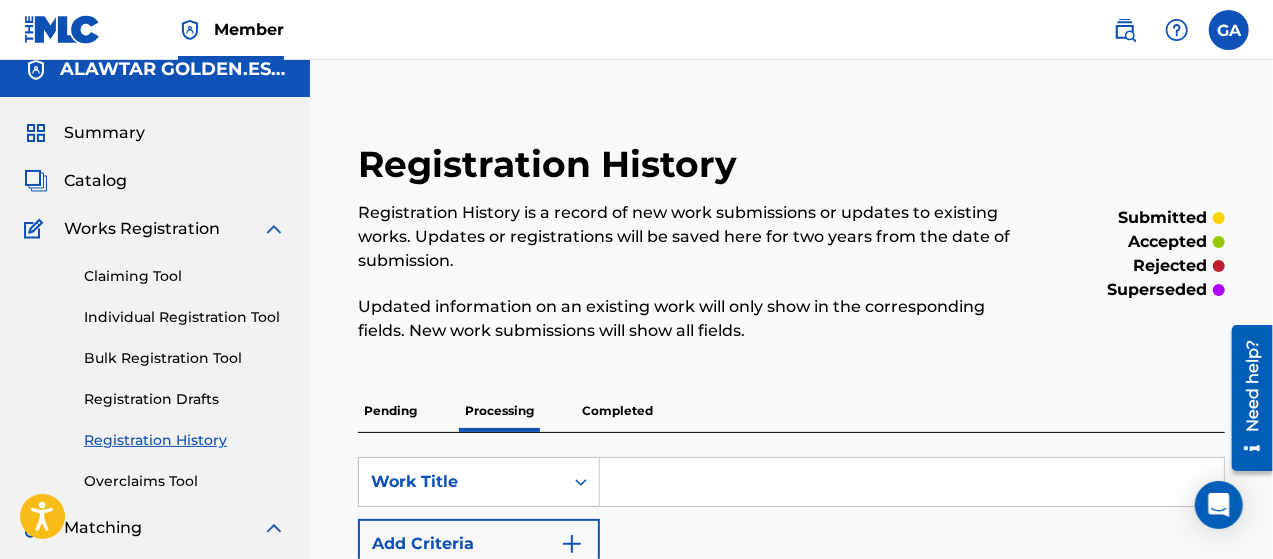 scroll, scrollTop: 0, scrollLeft: 0, axis: both 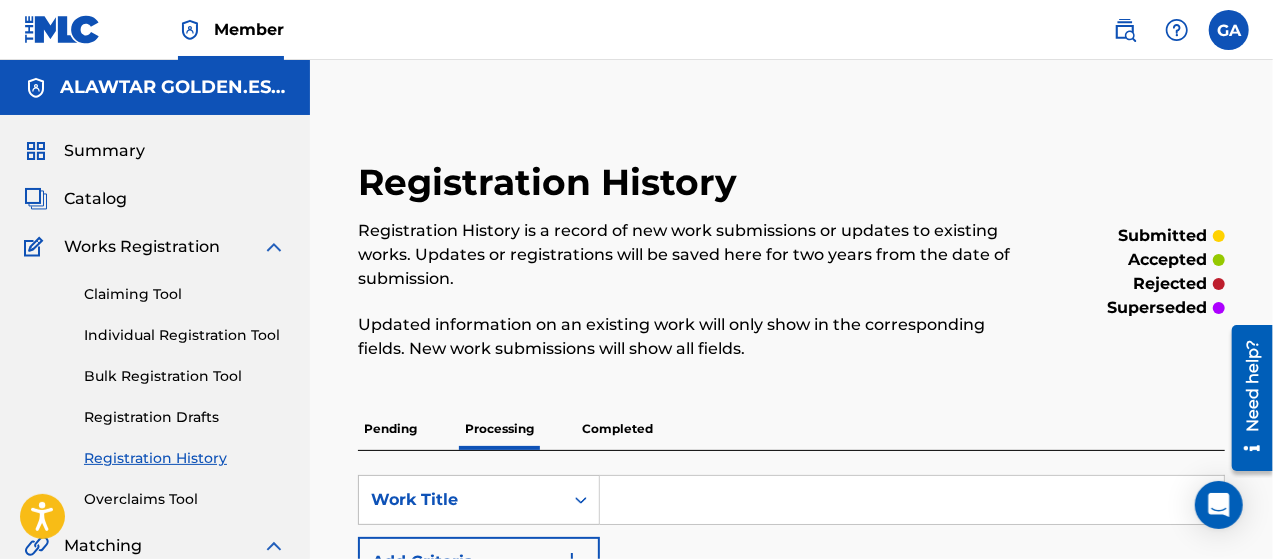 click on "Catalog" at bounding box center (95, 199) 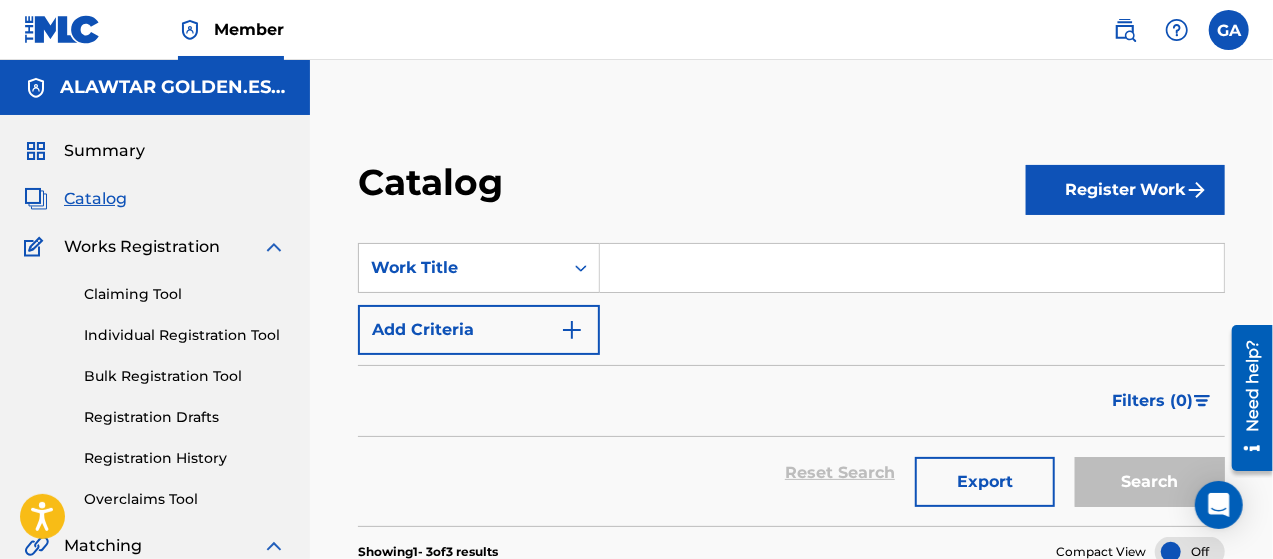 click on "Summary" at bounding box center (104, 151) 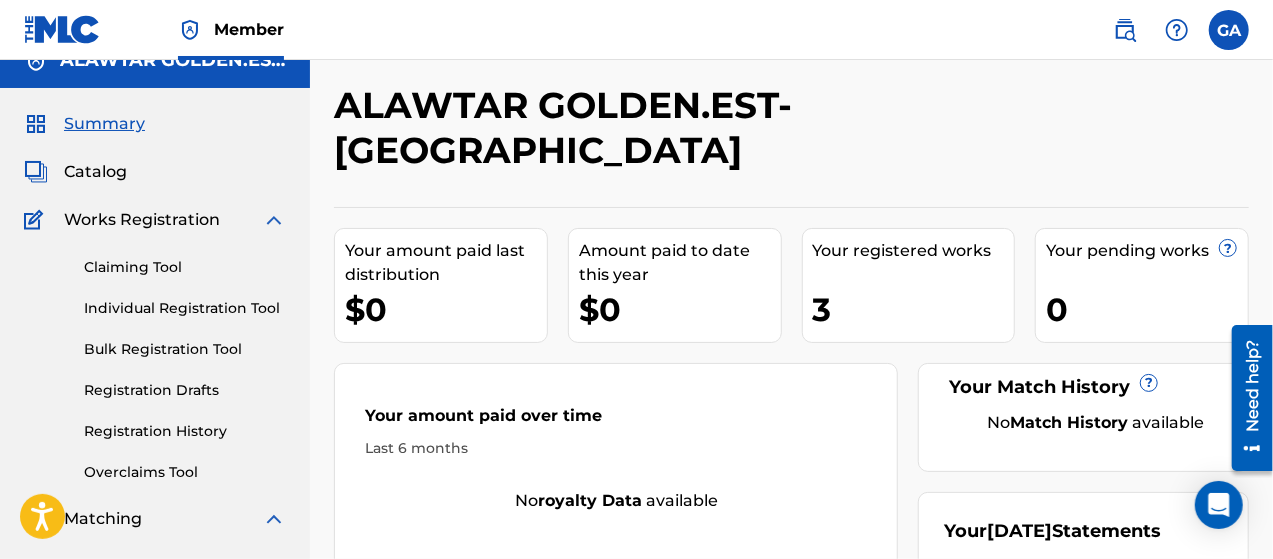 scroll, scrollTop: 0, scrollLeft: 0, axis: both 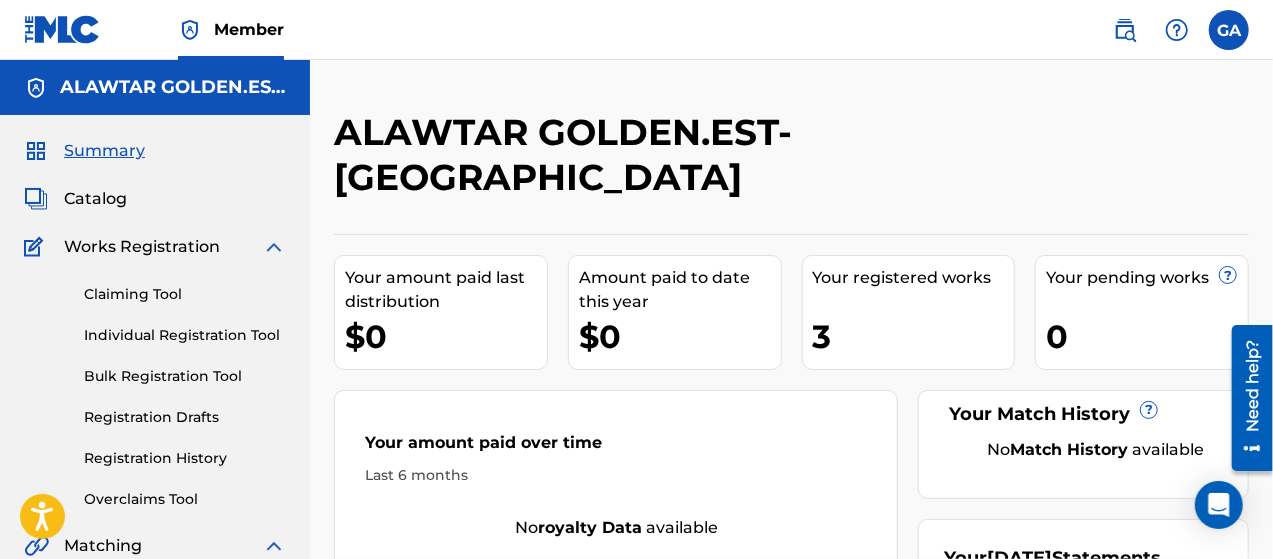 click at bounding box center (1229, 30) 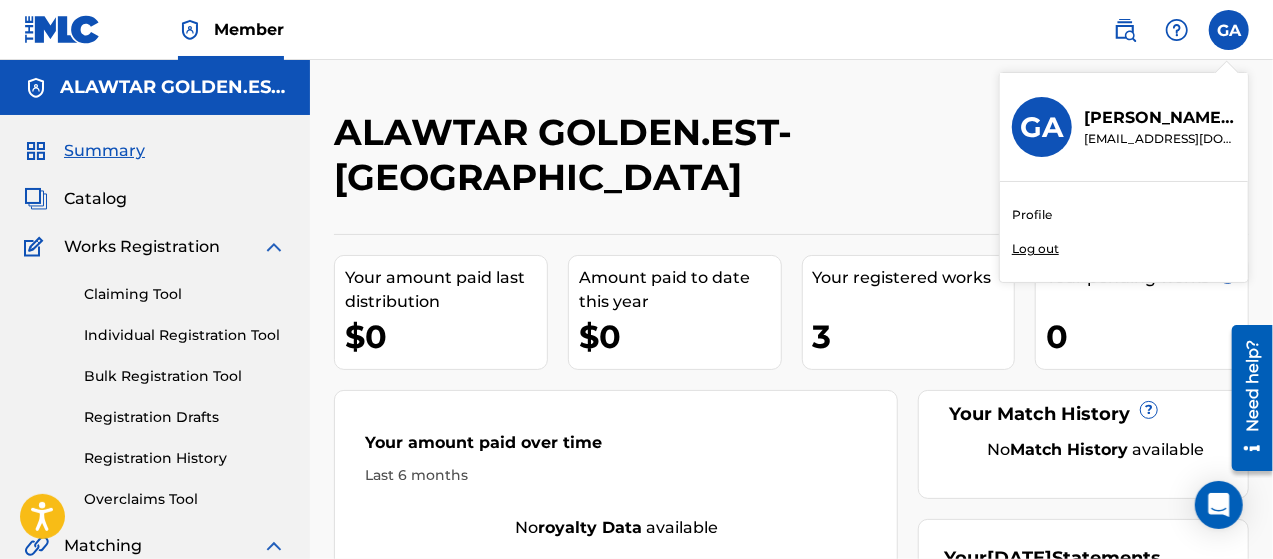 click on "Log out" at bounding box center [1035, 249] 